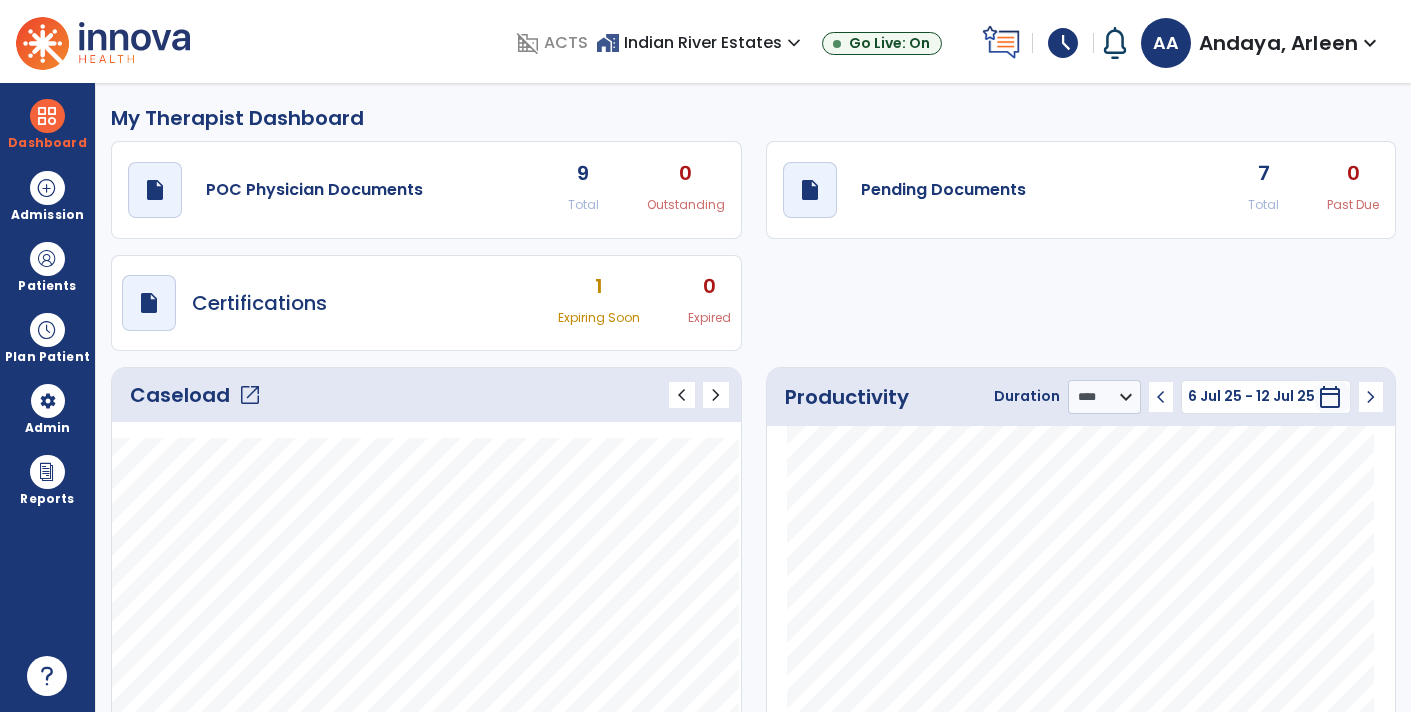 select on "****" 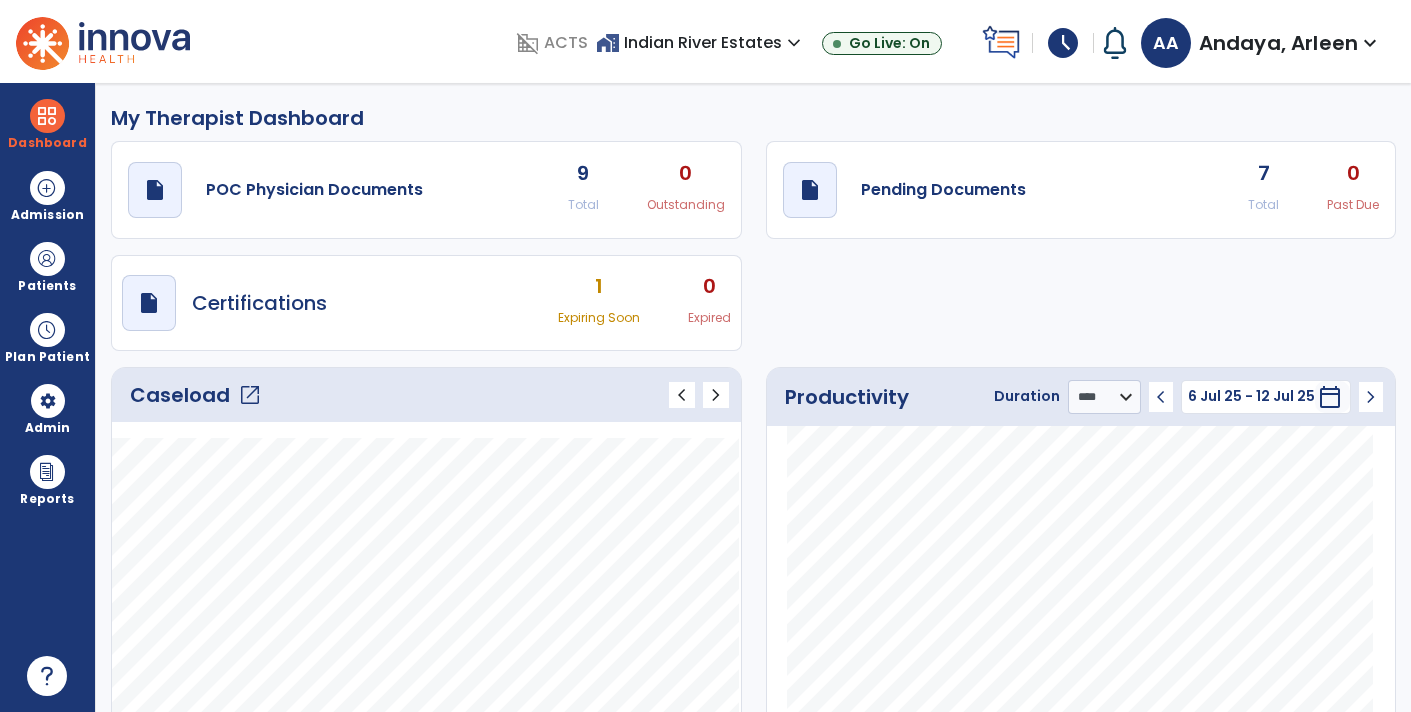 scroll, scrollTop: 0, scrollLeft: 0, axis: both 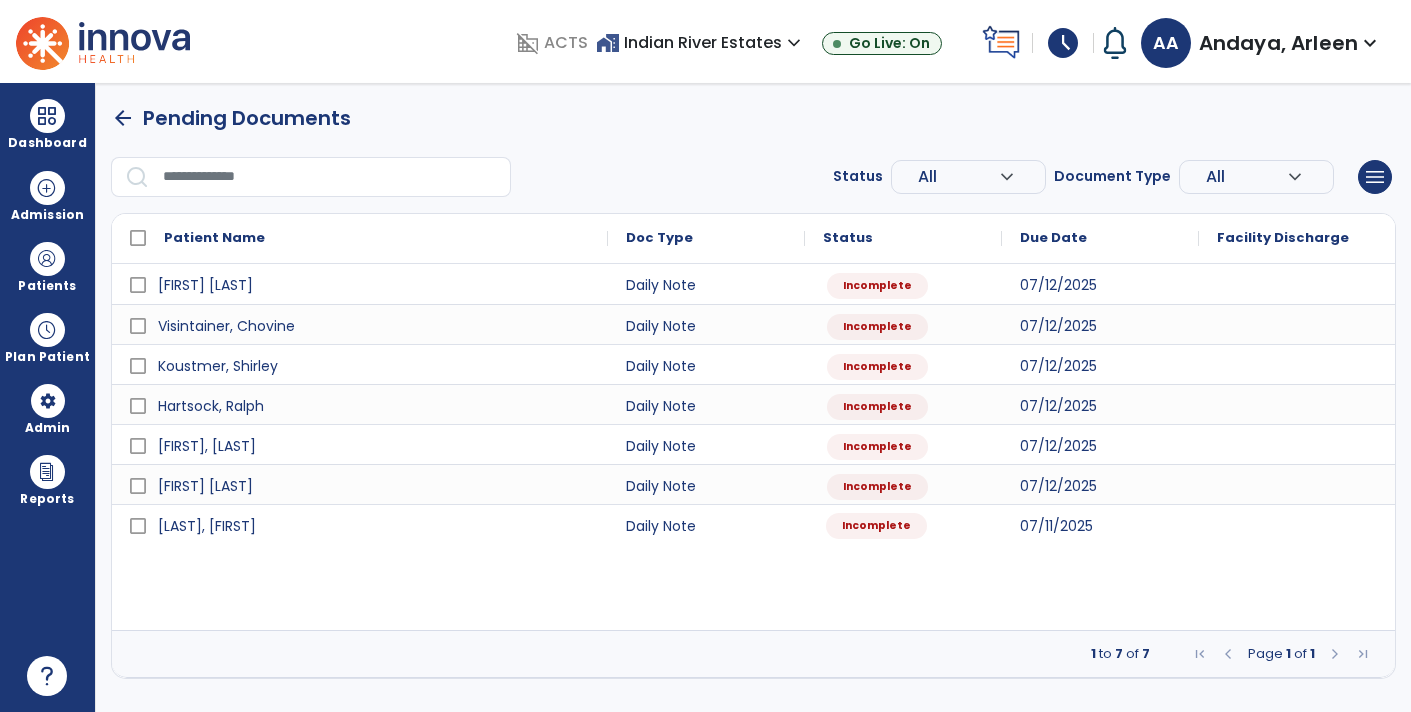 click on "Incomplete" at bounding box center (903, 524) 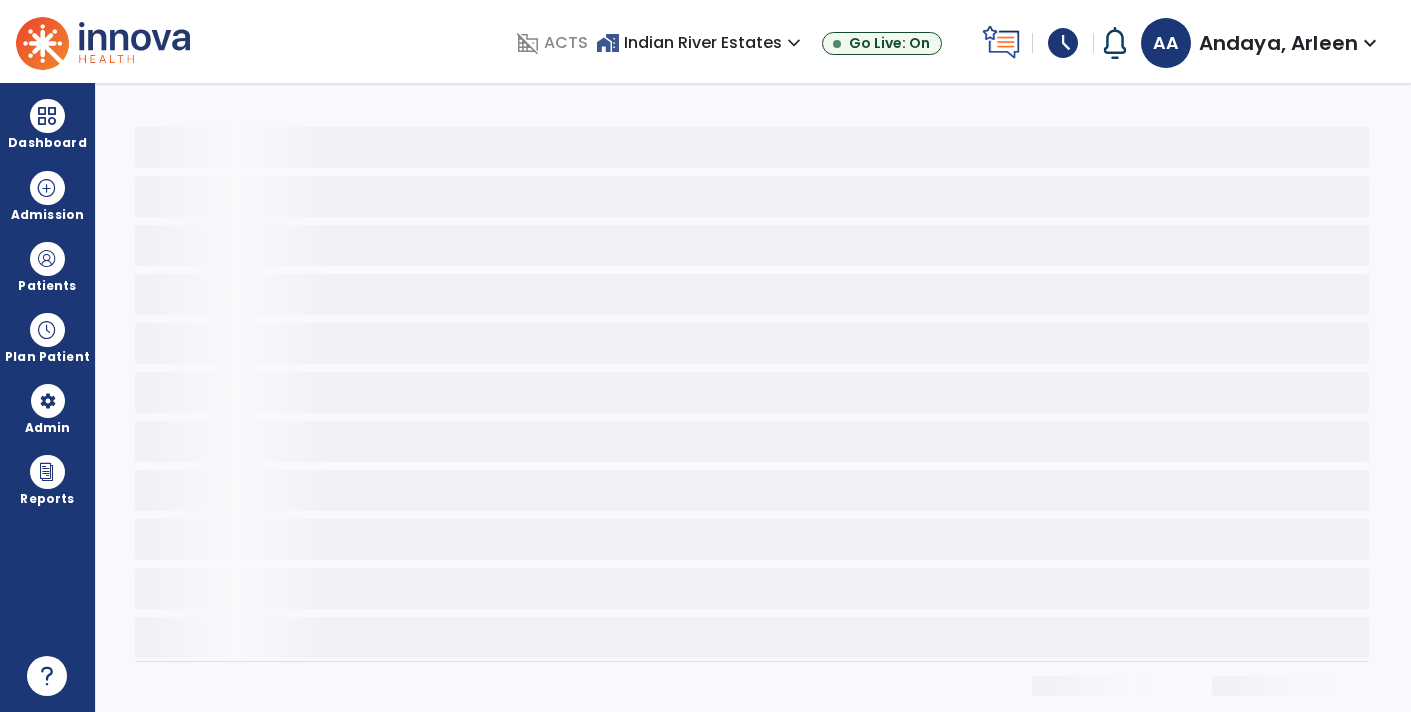 select on "*" 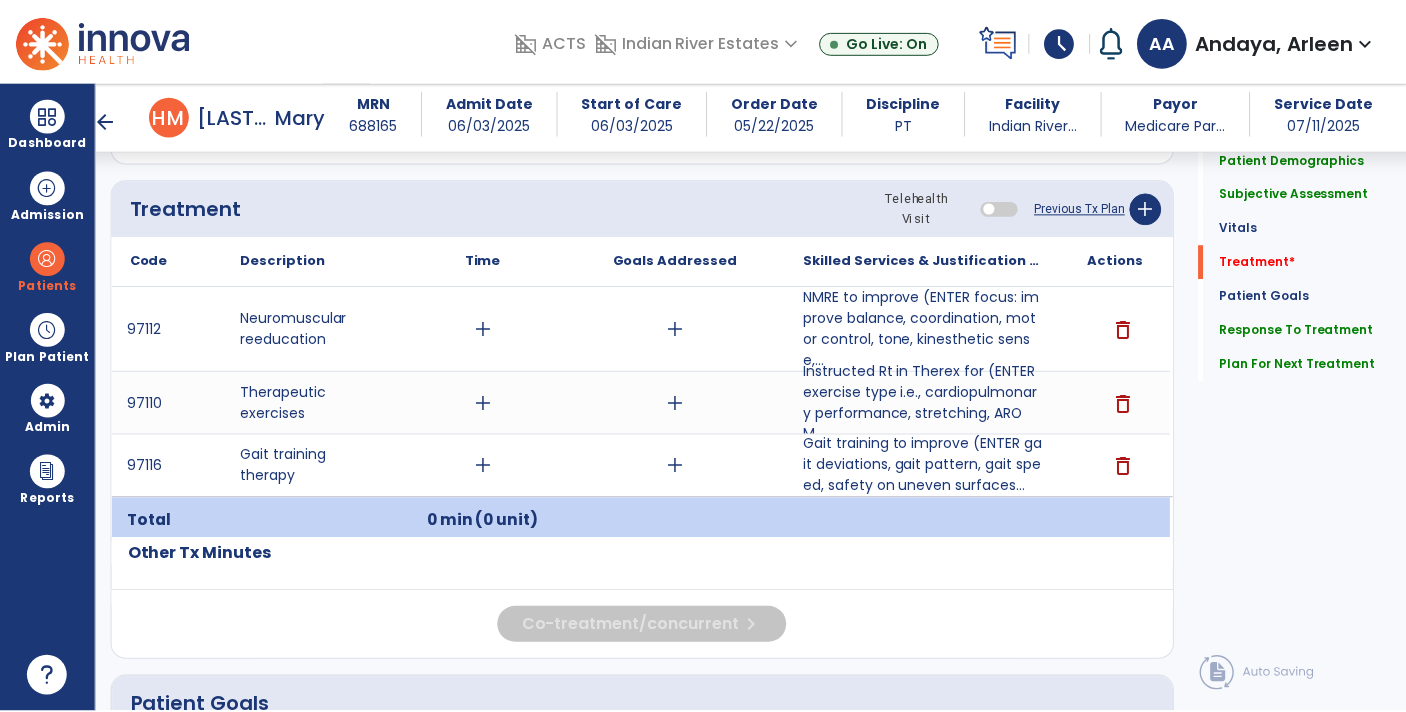 scroll, scrollTop: 1180, scrollLeft: 0, axis: vertical 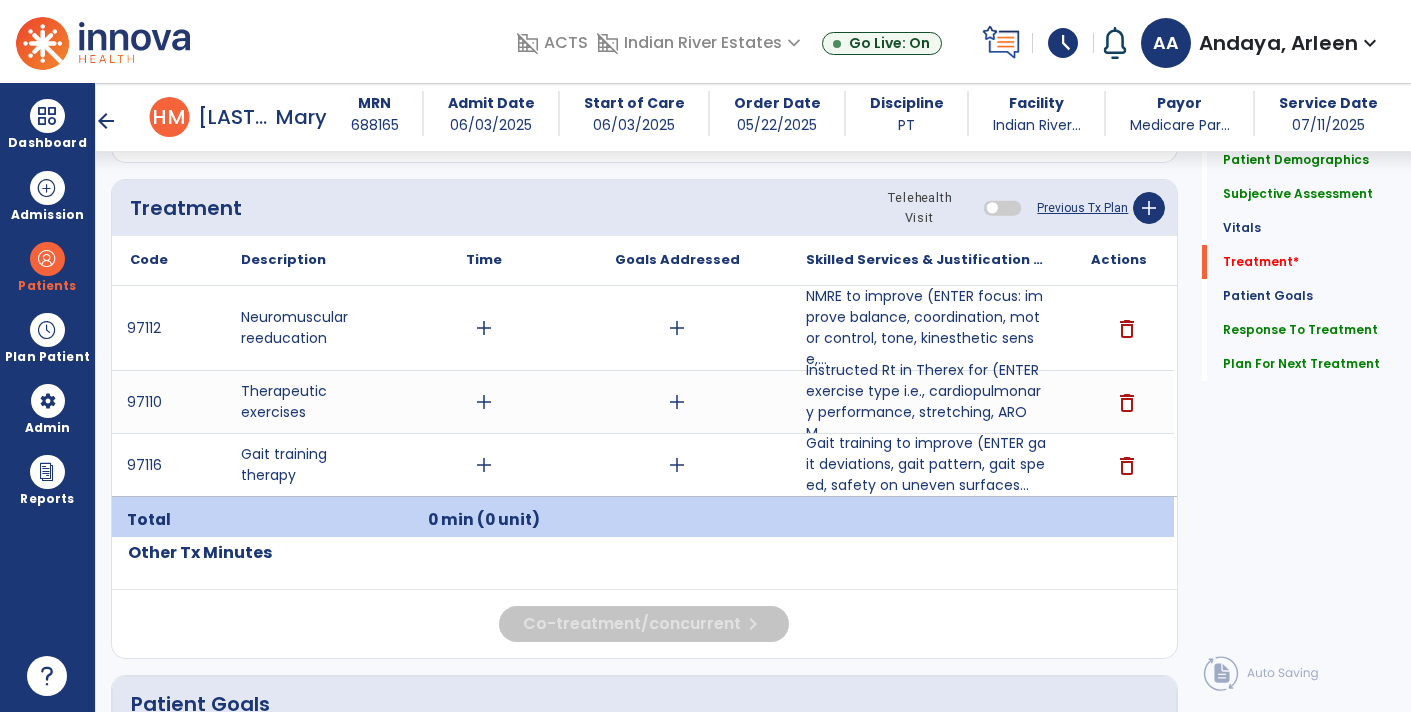 click on "add" at bounding box center [484, 328] 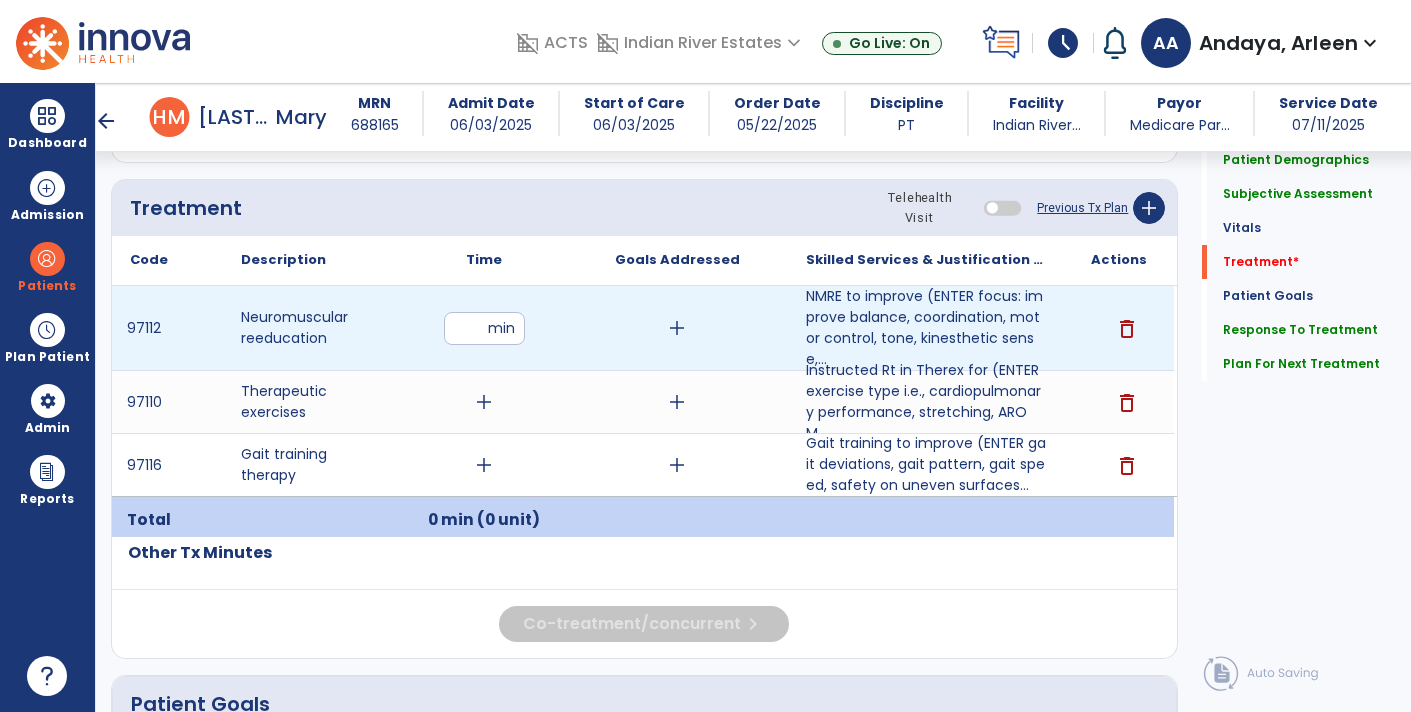 type on "*" 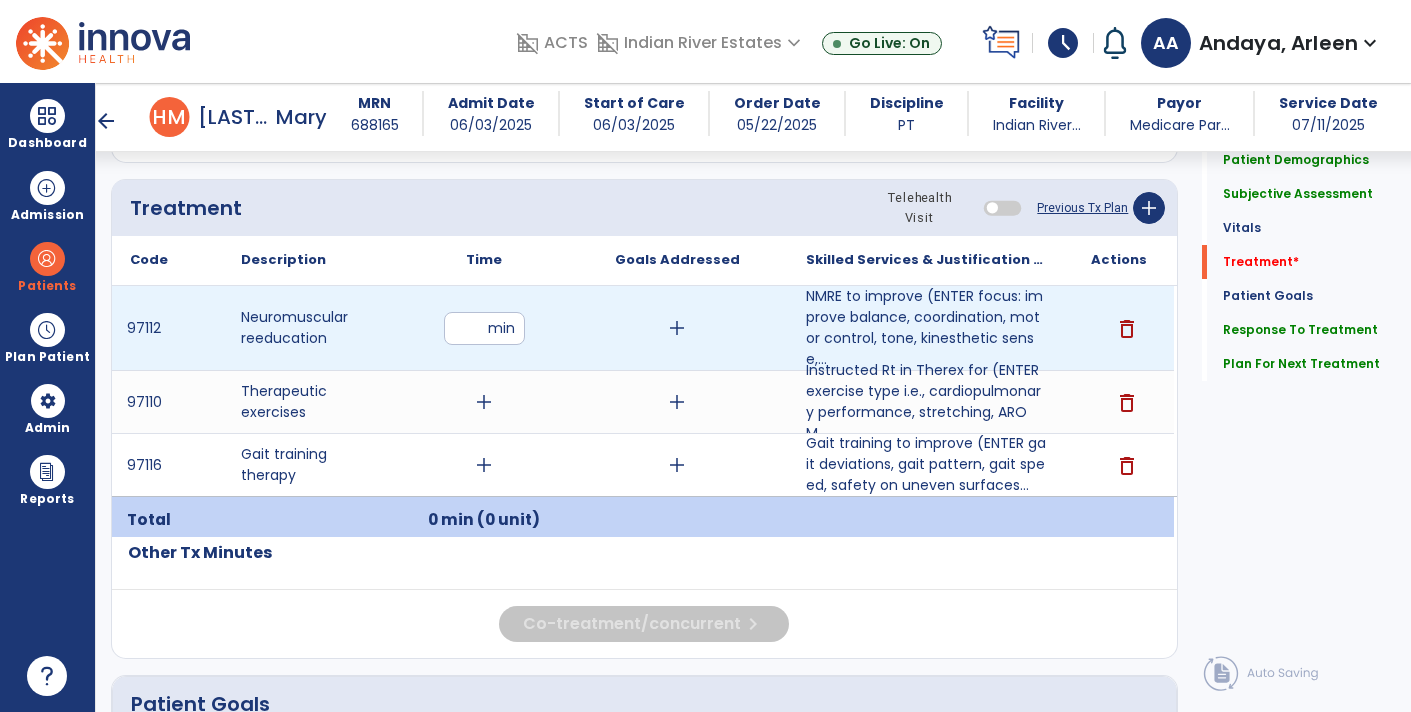 type on "**" 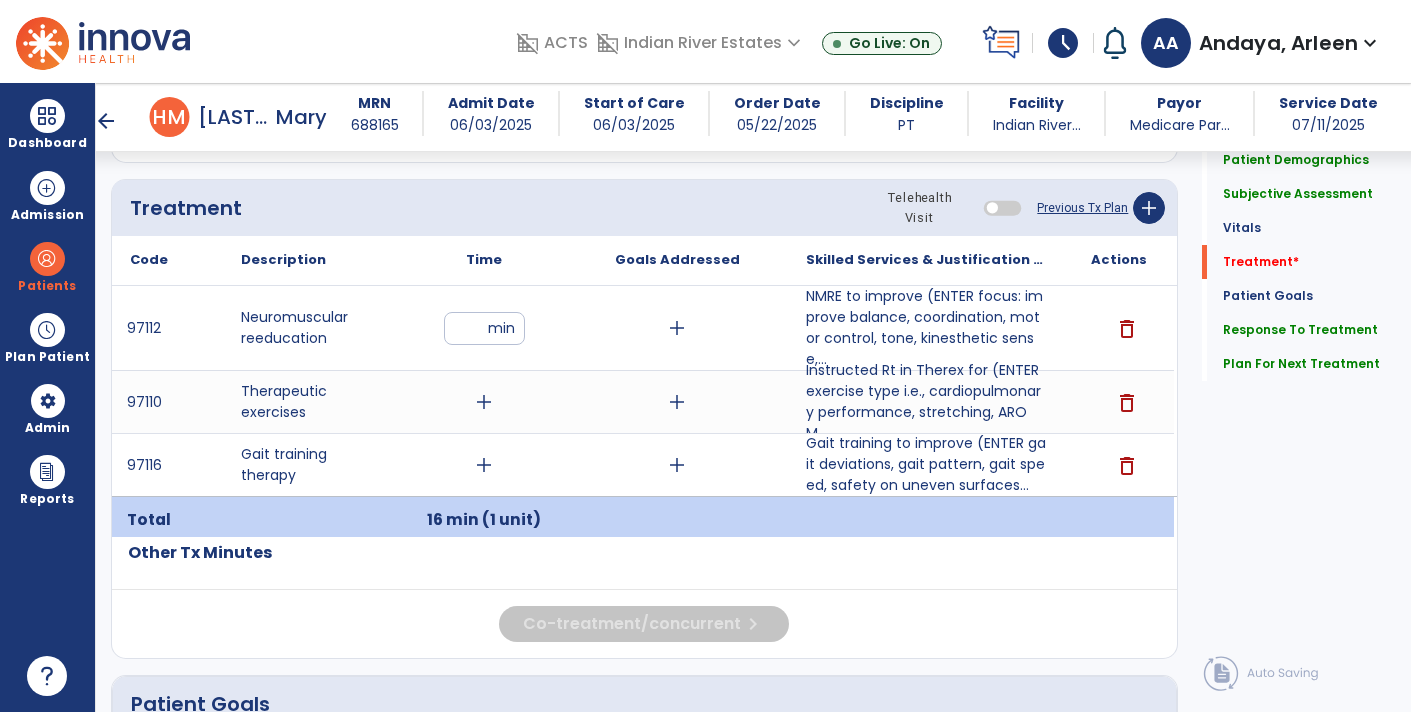 click on "add" at bounding box center (484, 402) 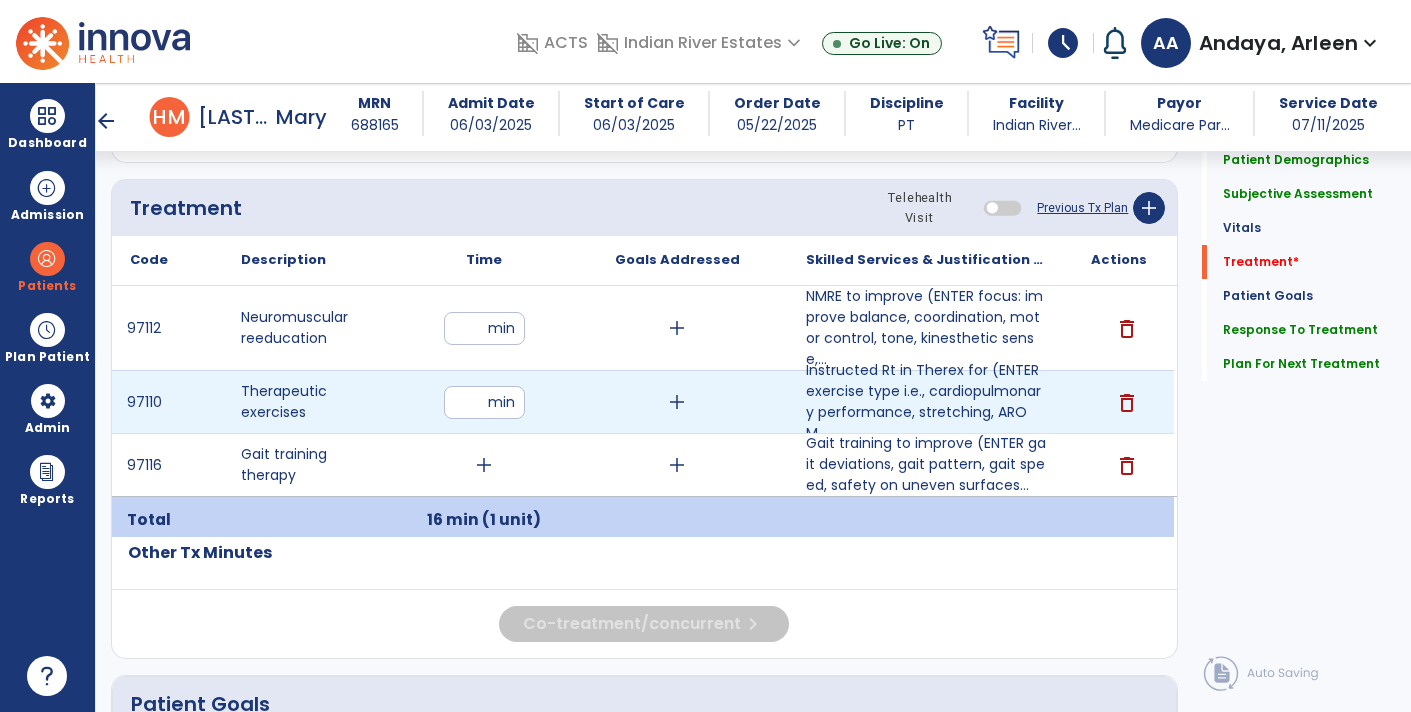type on "**" 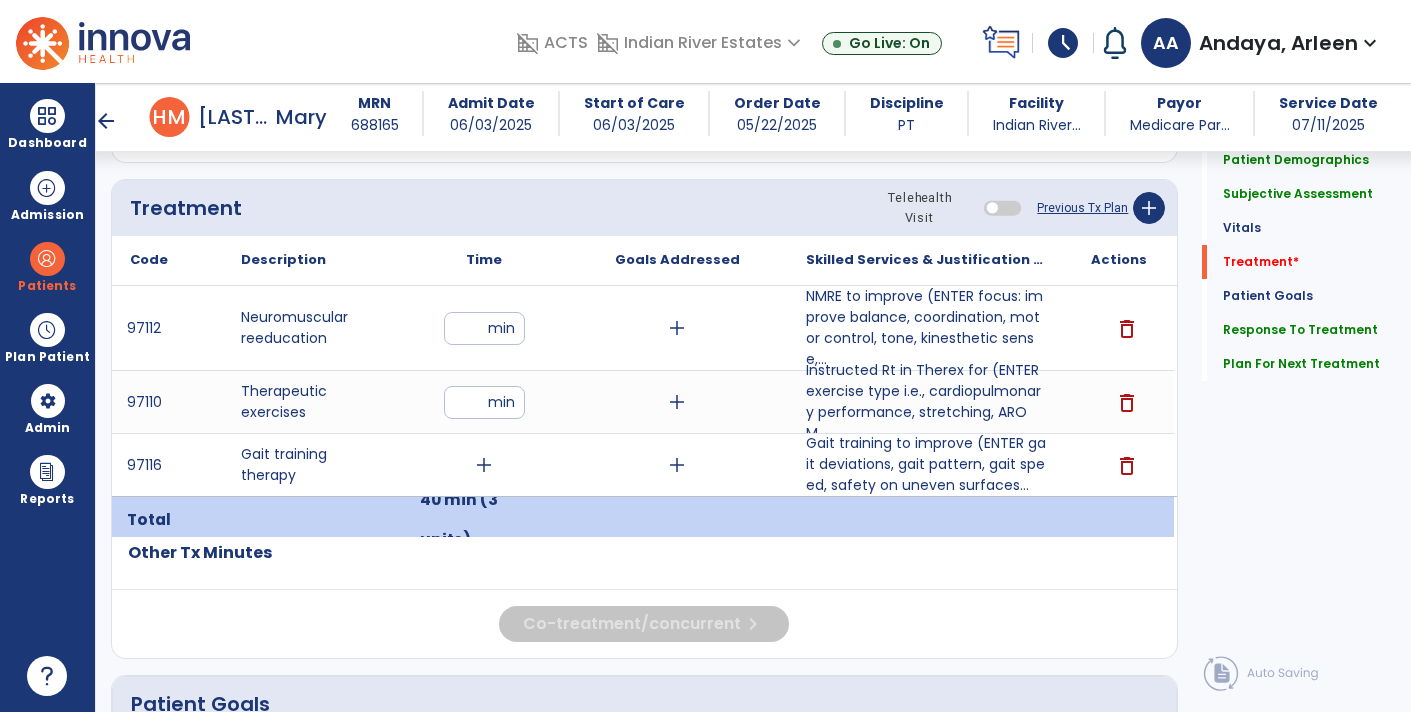 click on "add" at bounding box center [484, 465] 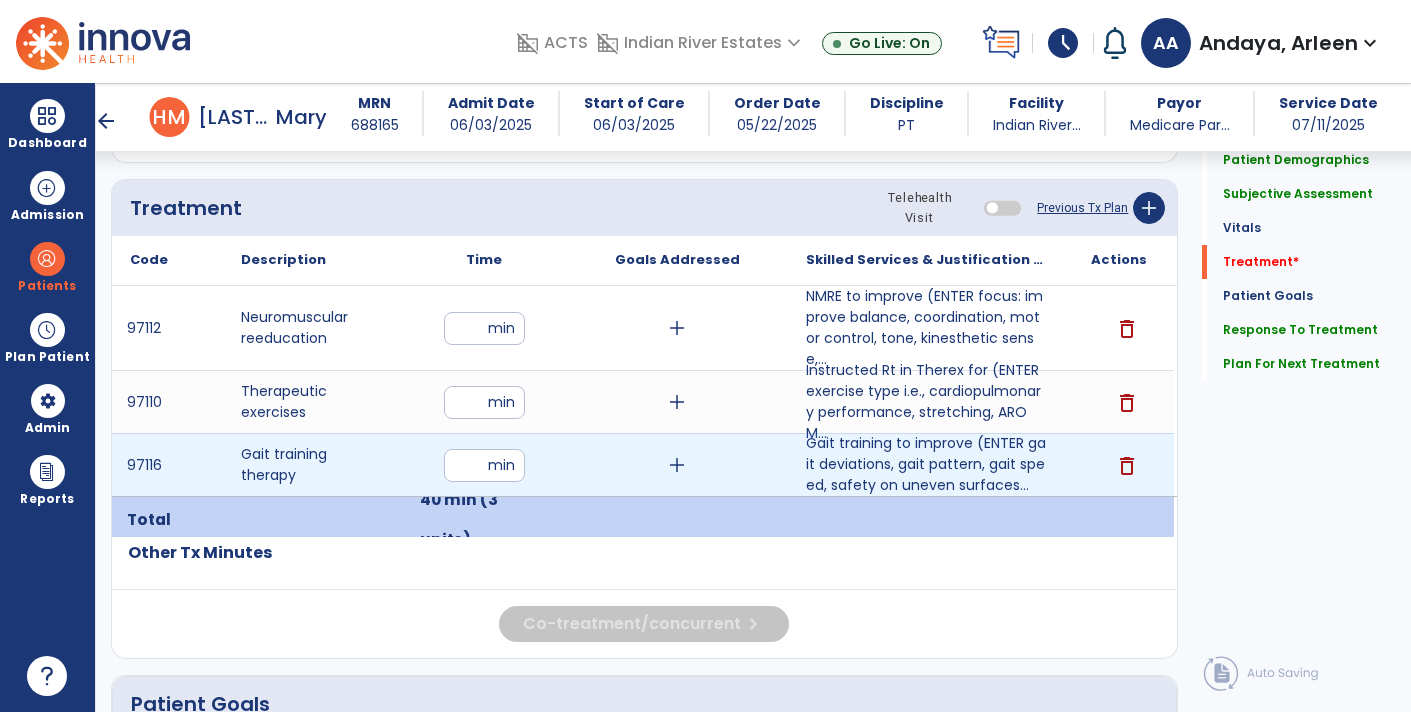 type on "*" 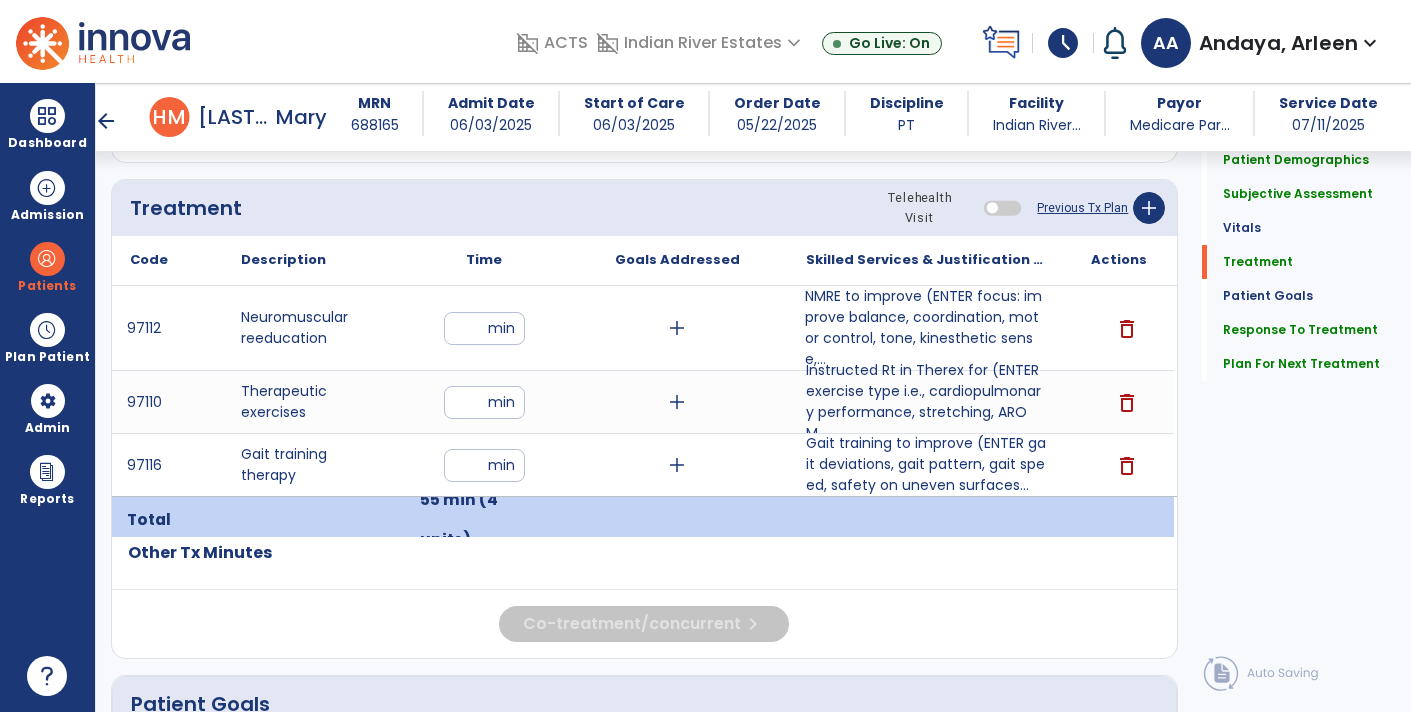 click on "NMRE to improve (ENTER focus: improve balance, coordination, motor control, tone, kinesthetic sense,..." at bounding box center [926, 328] 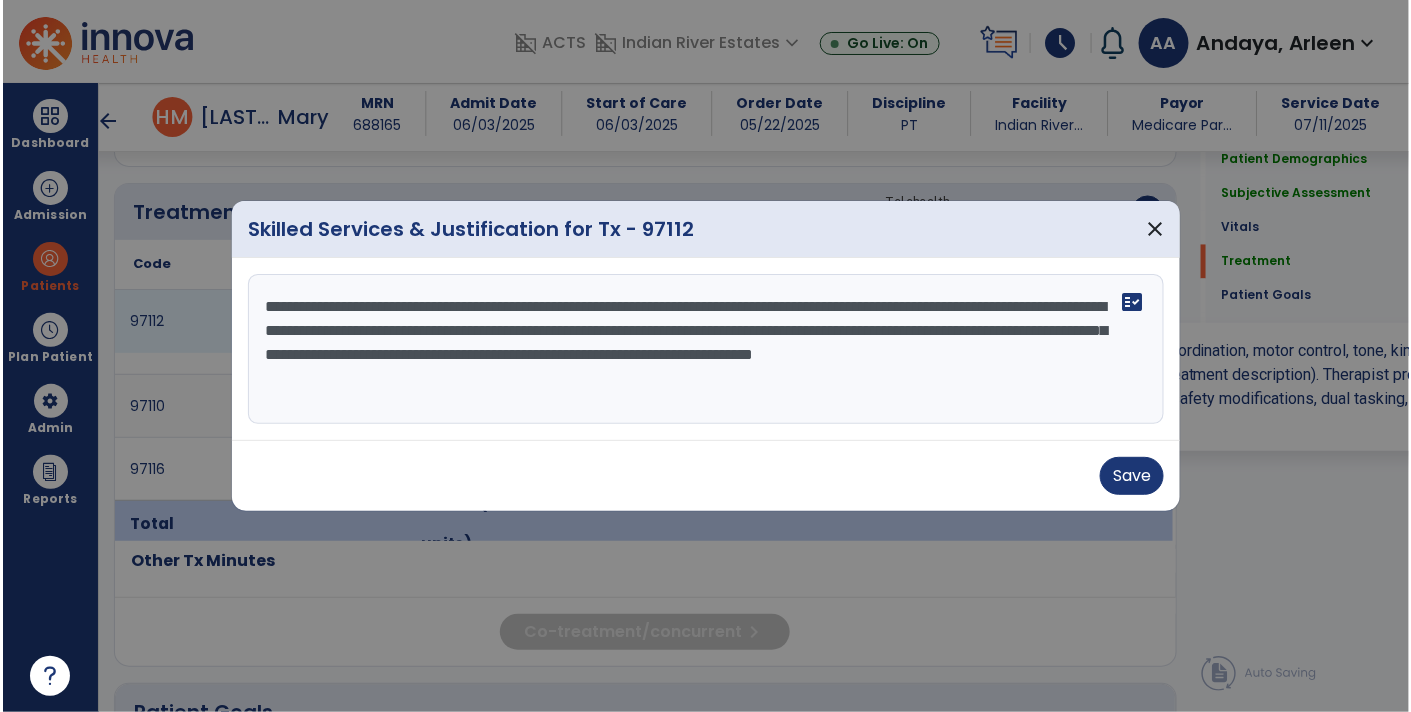 scroll, scrollTop: 1180, scrollLeft: 0, axis: vertical 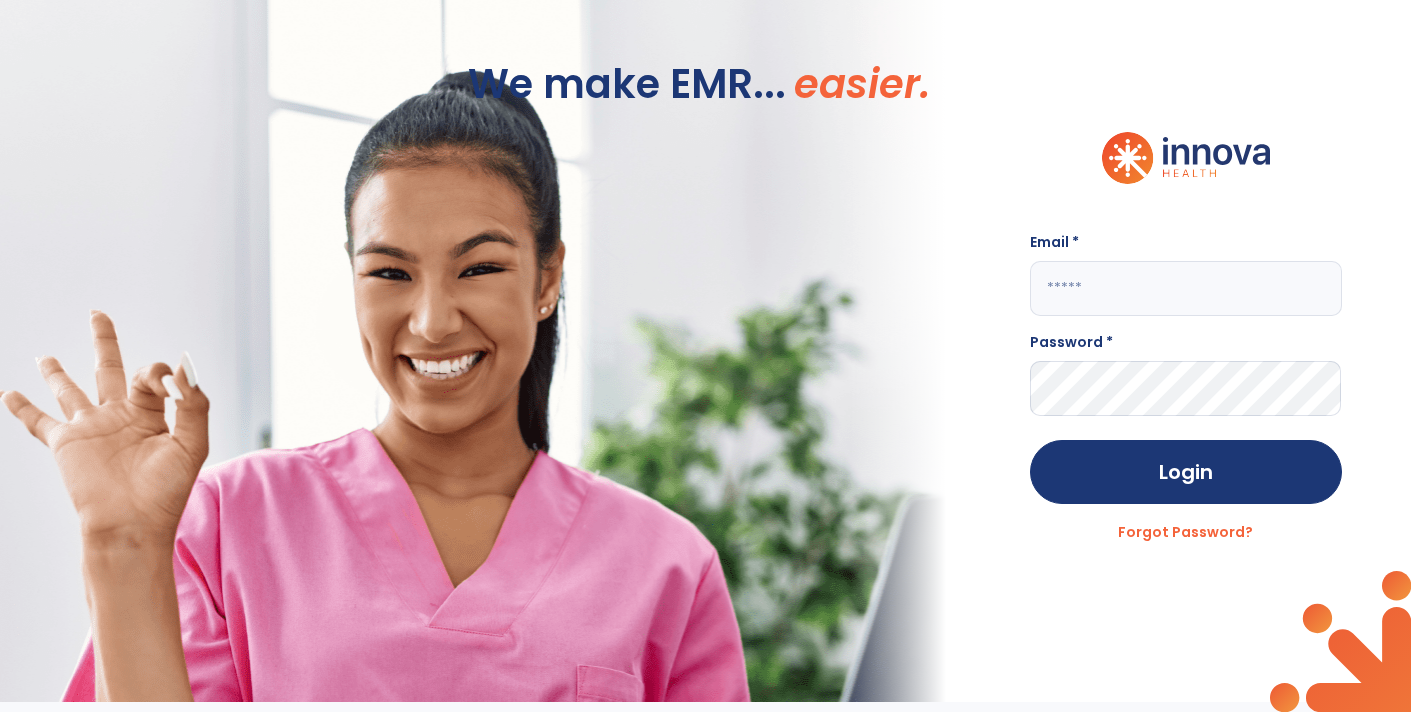 click 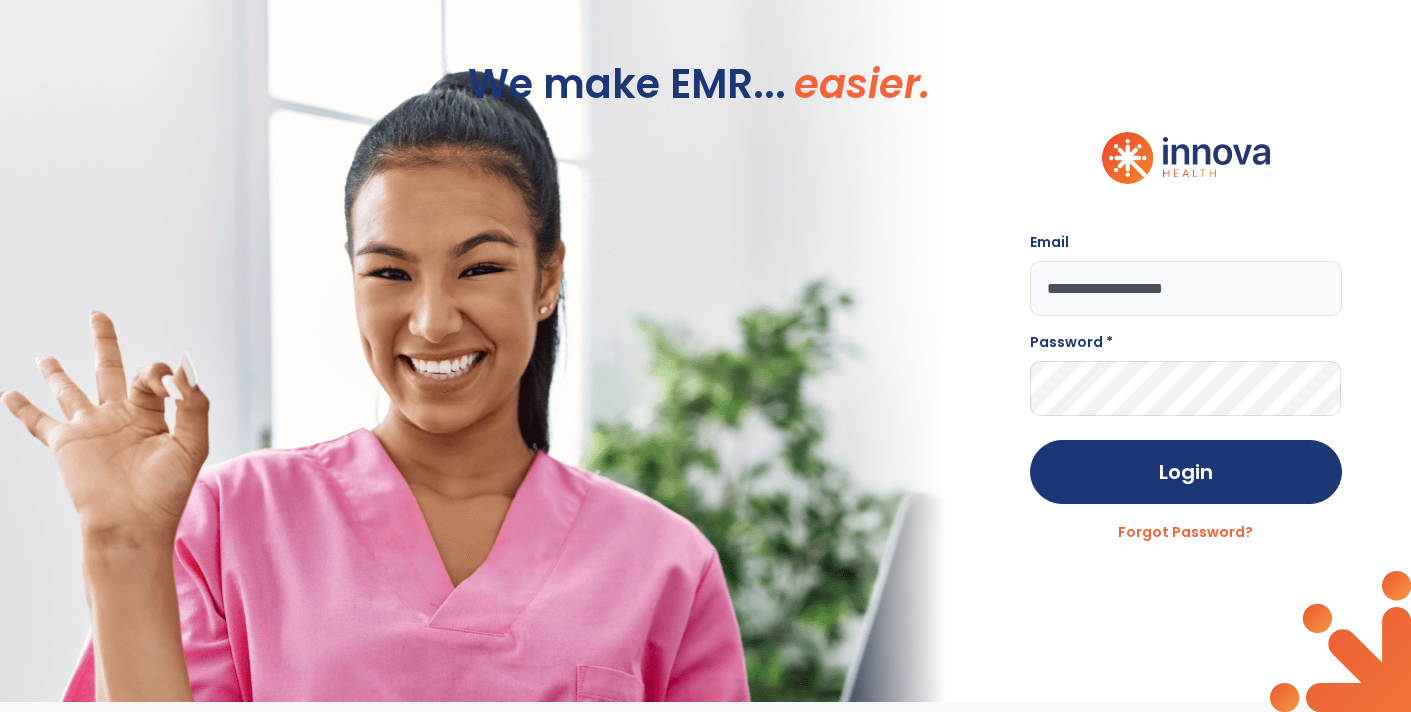 type on "**********" 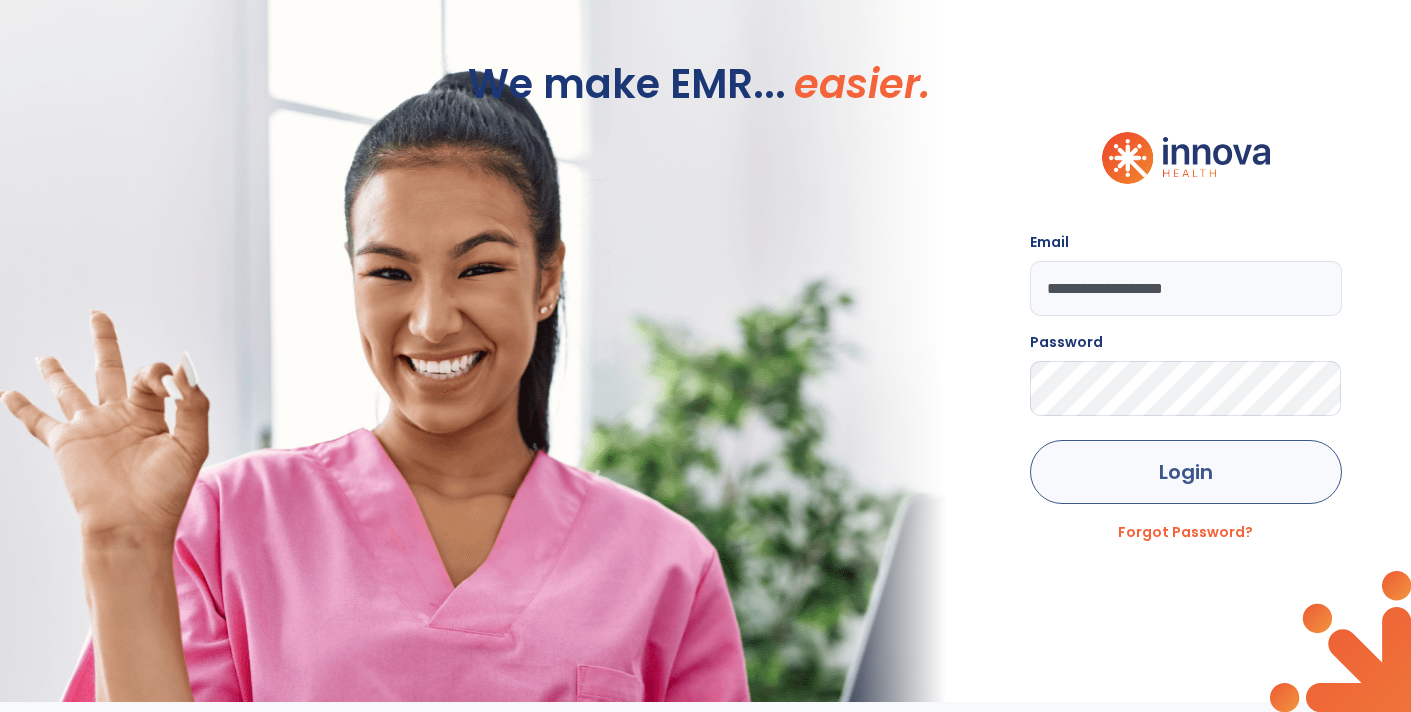 click on "Login" 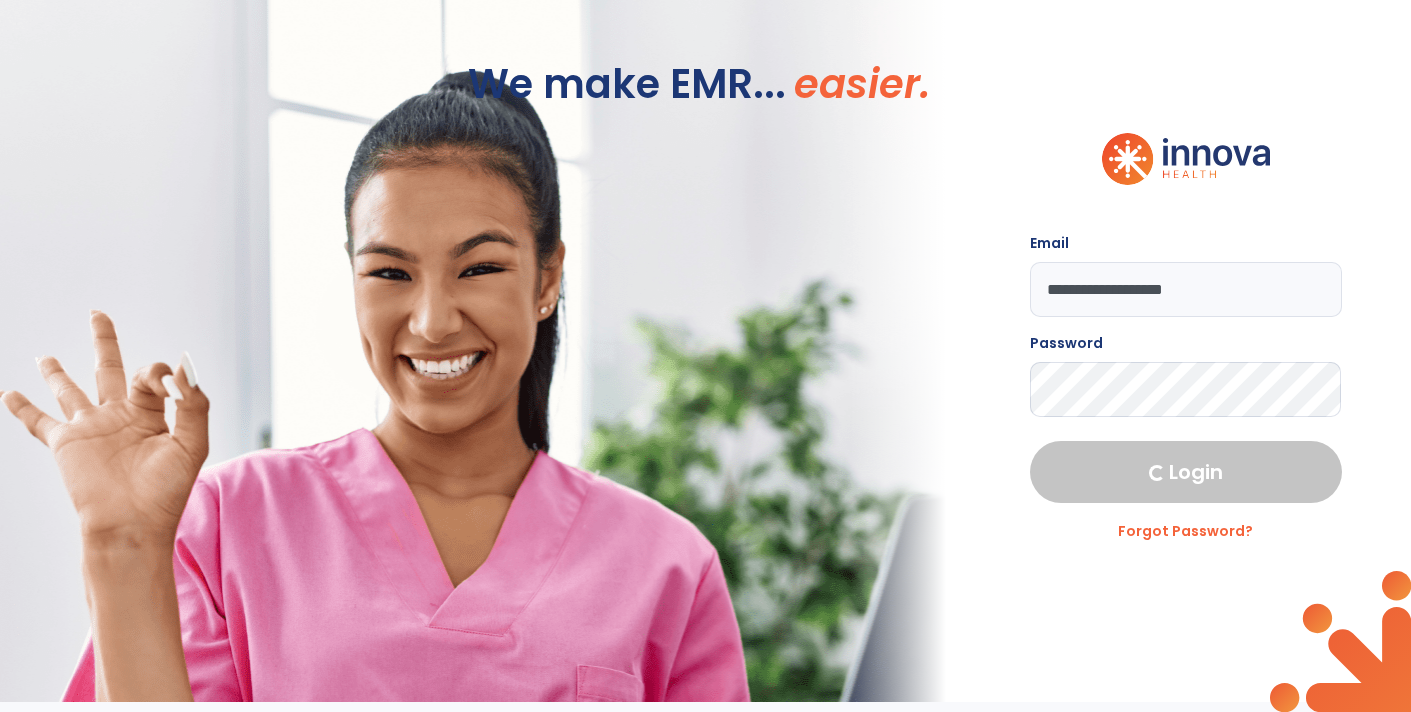 select on "****" 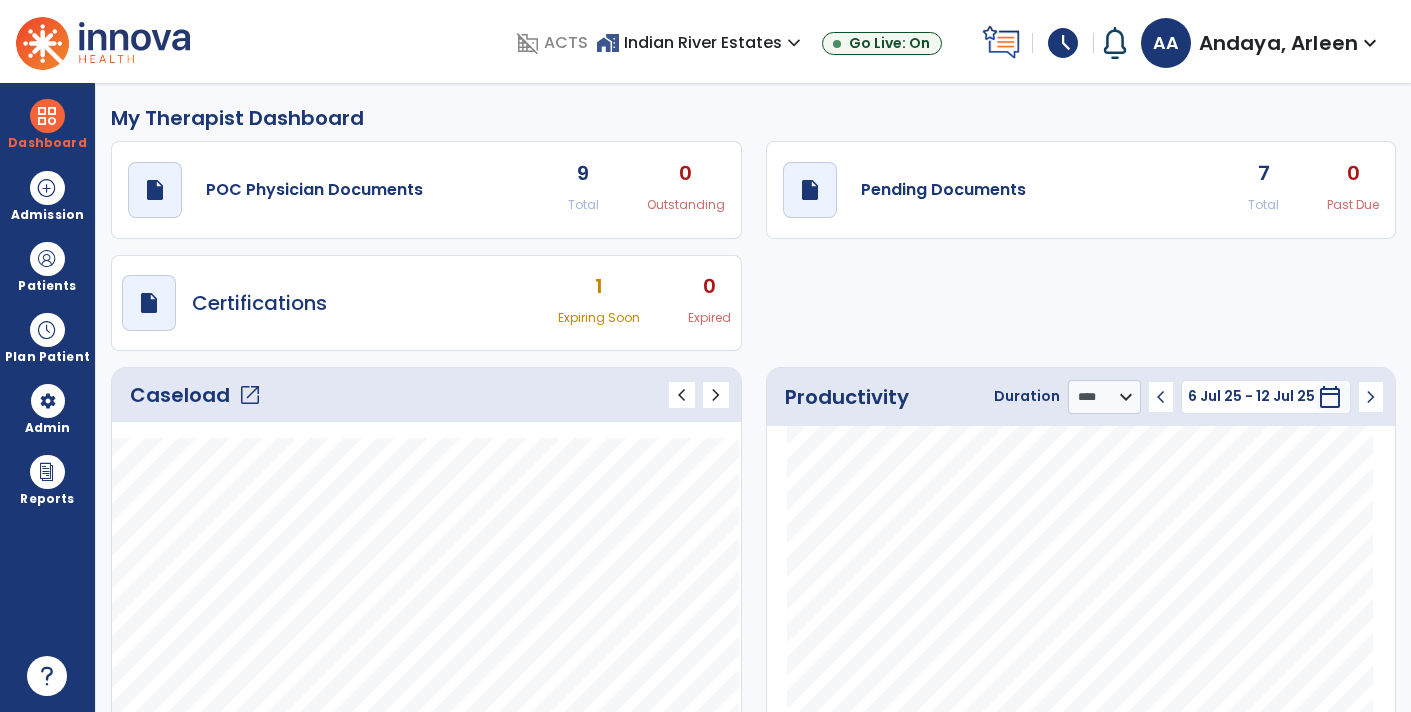 click on "7" 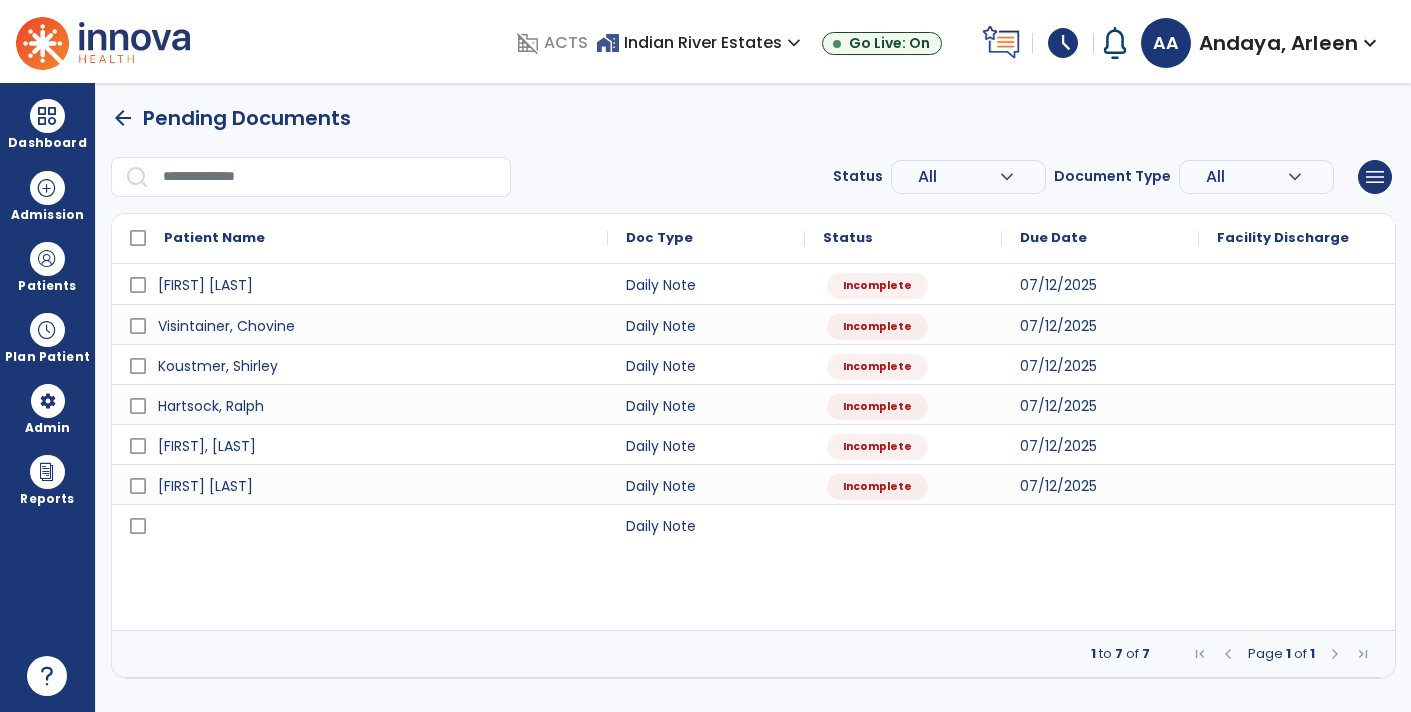 scroll, scrollTop: 0, scrollLeft: 0, axis: both 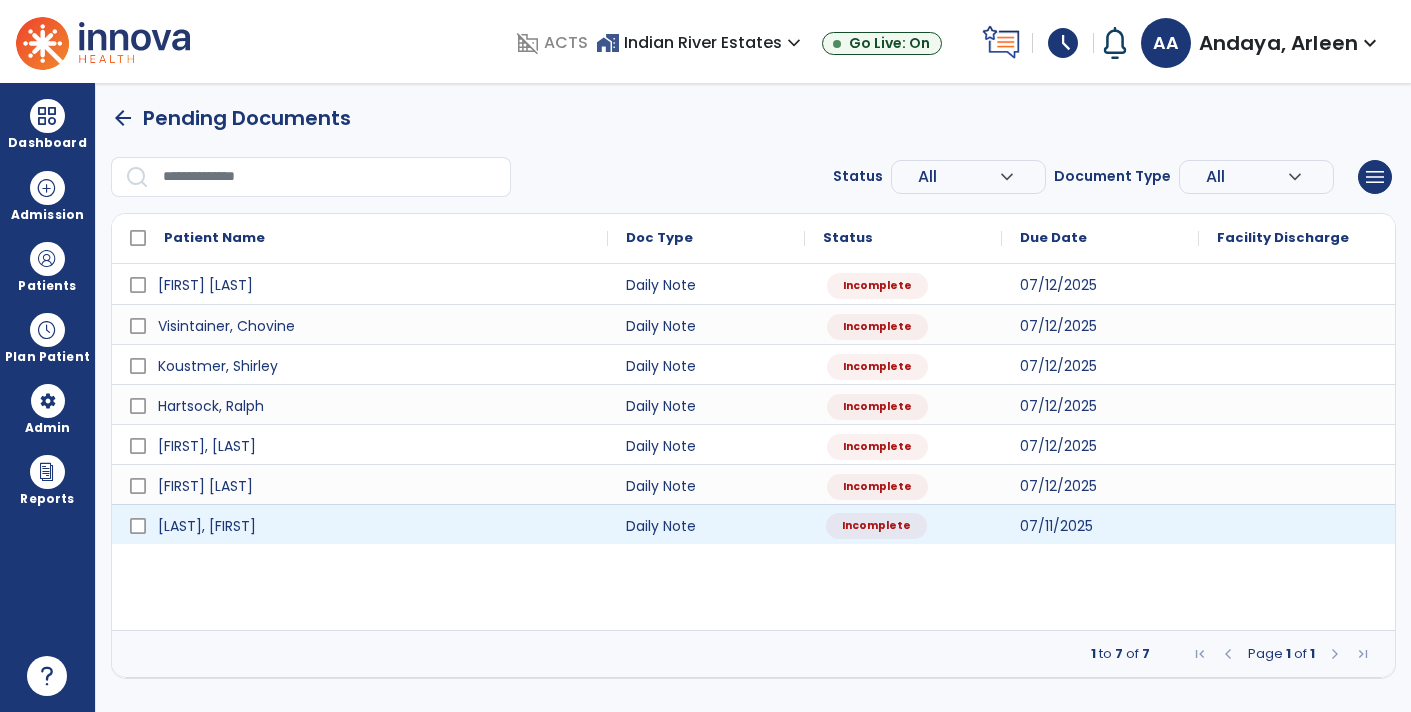 click on "Incomplete" at bounding box center (876, 526) 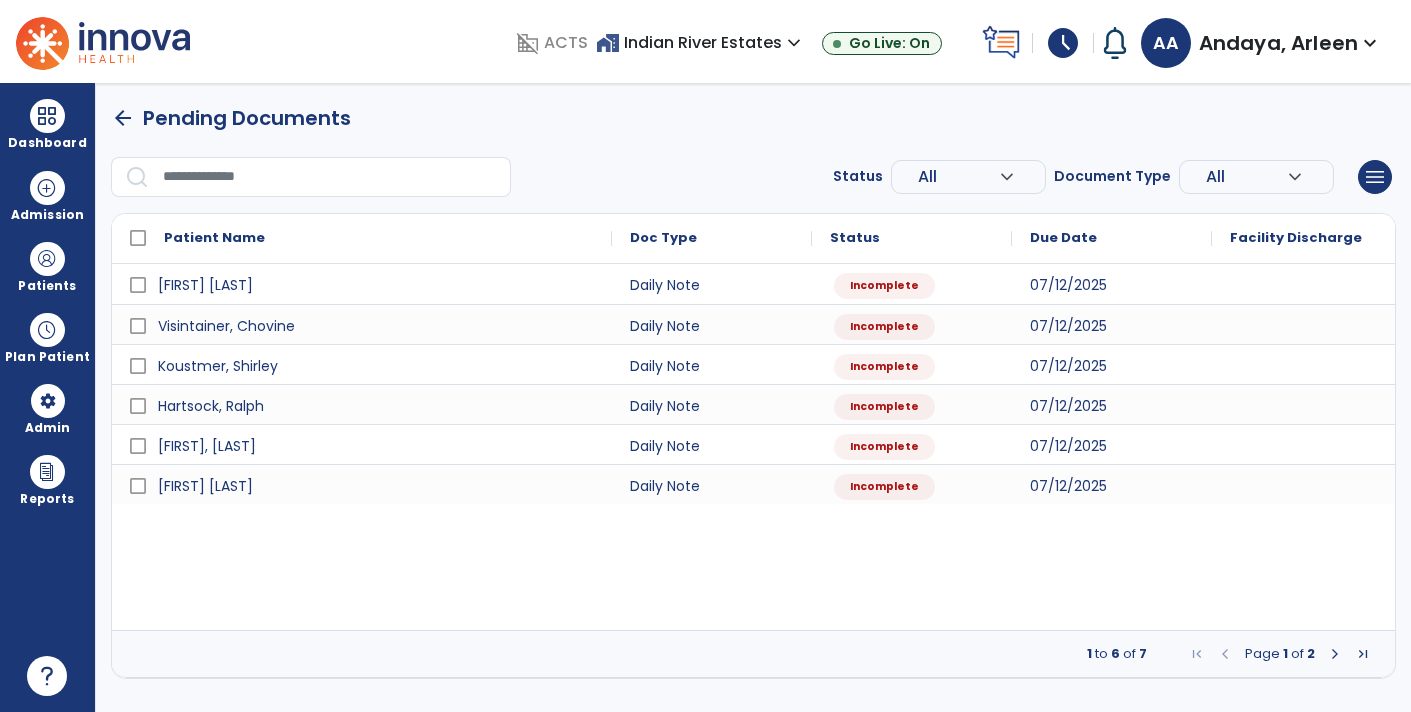 select on "*" 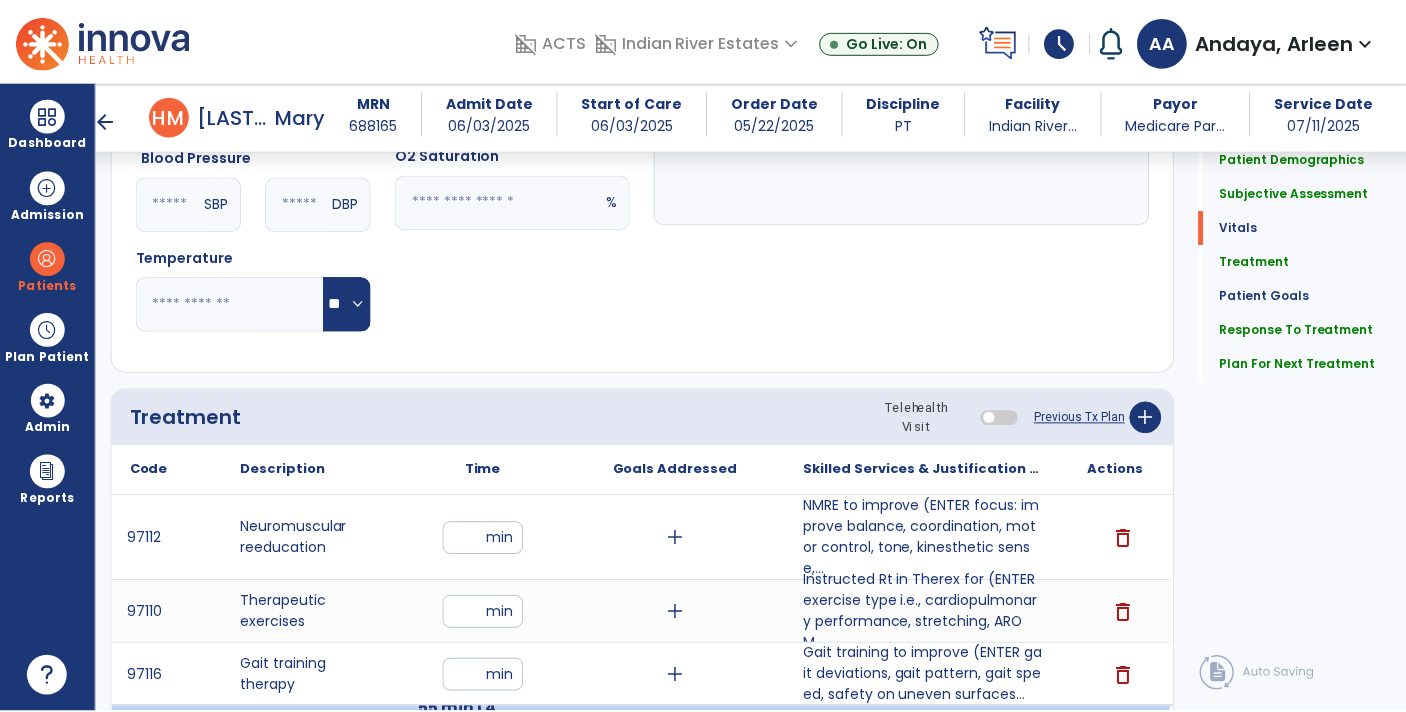 scroll, scrollTop: 984, scrollLeft: 0, axis: vertical 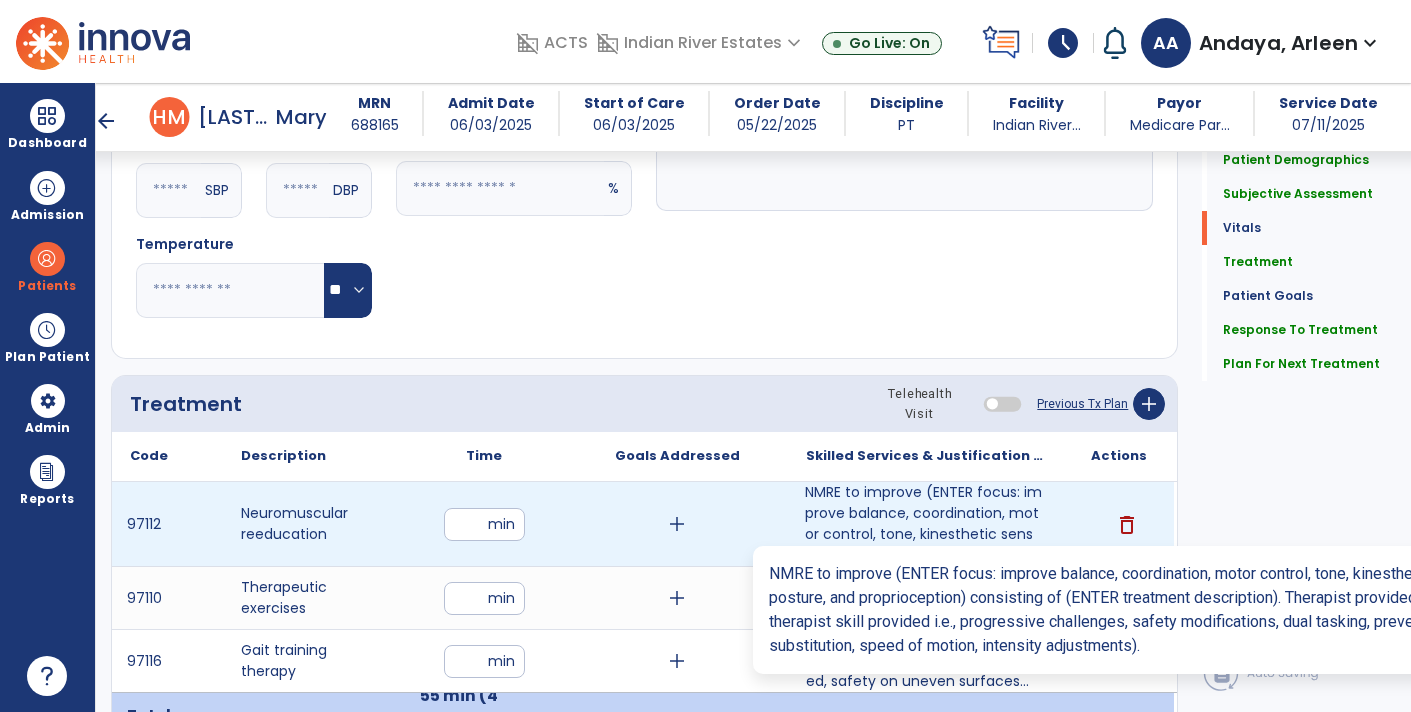 click on "NMRE to improve (ENTER focus: improve balance, coordination, motor control, tone, kinesthetic sense,..." at bounding box center [926, 524] 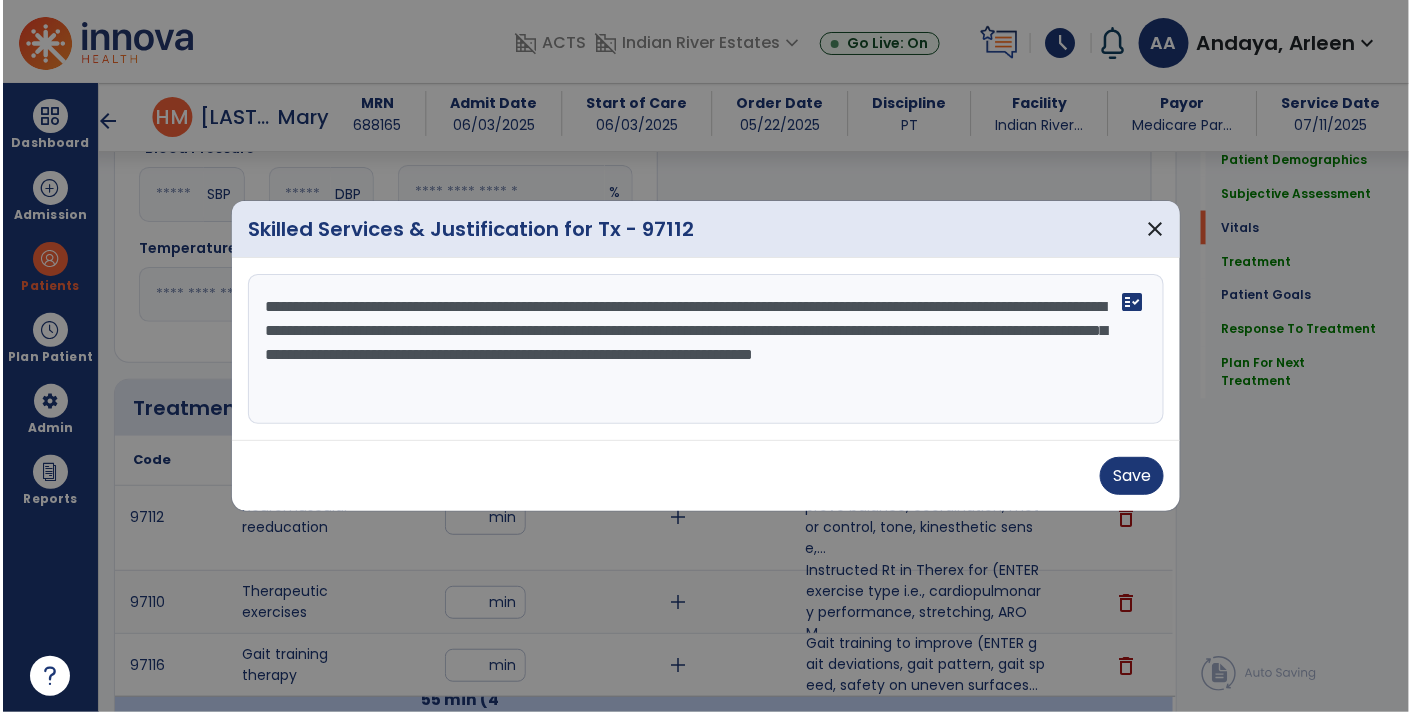 scroll, scrollTop: 984, scrollLeft: 0, axis: vertical 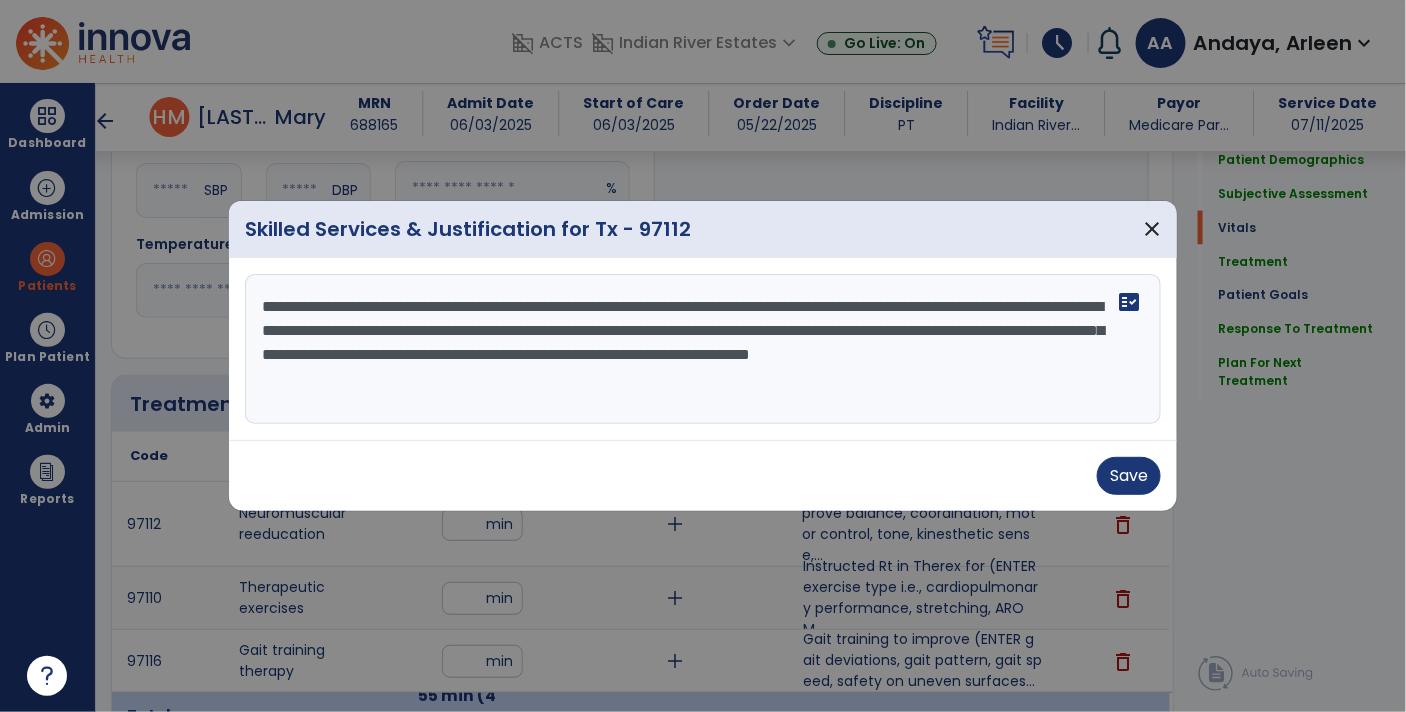 click on "**********" at bounding box center [703, 349] 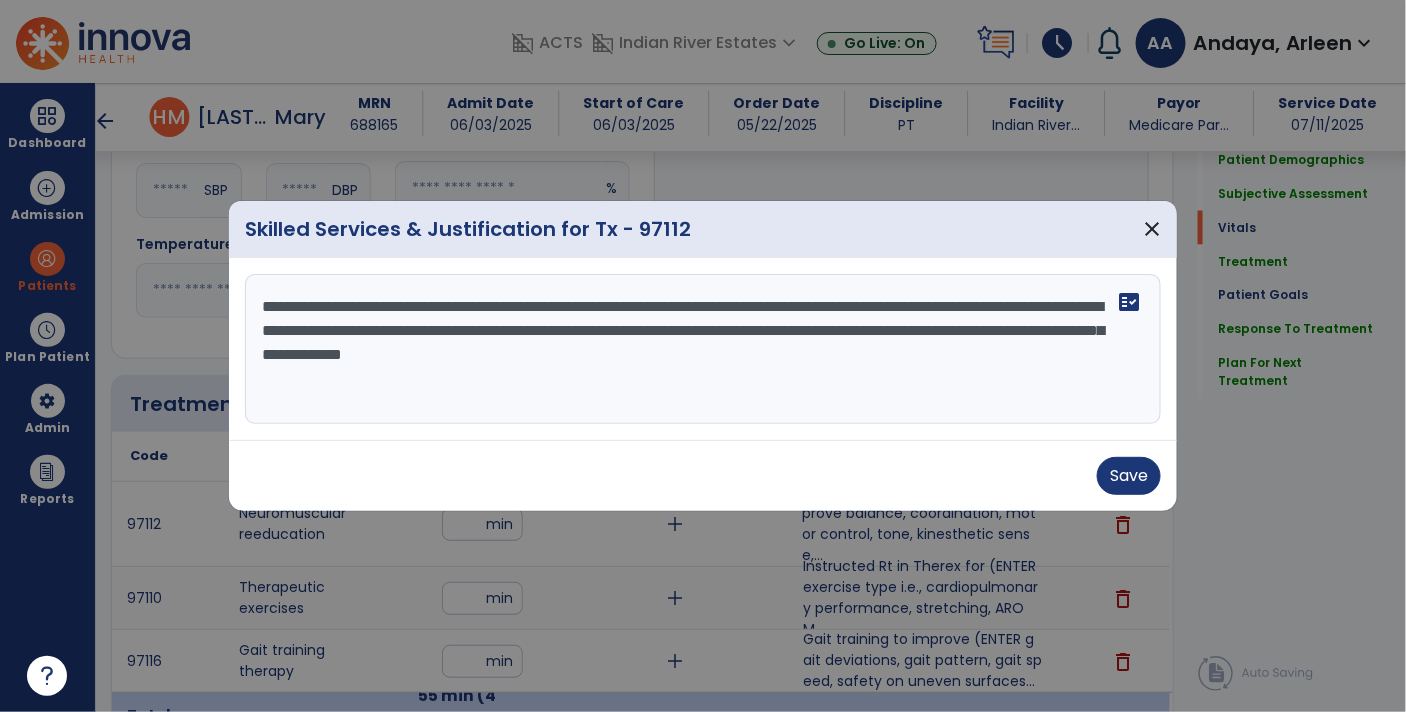 click on "**********" at bounding box center [703, 349] 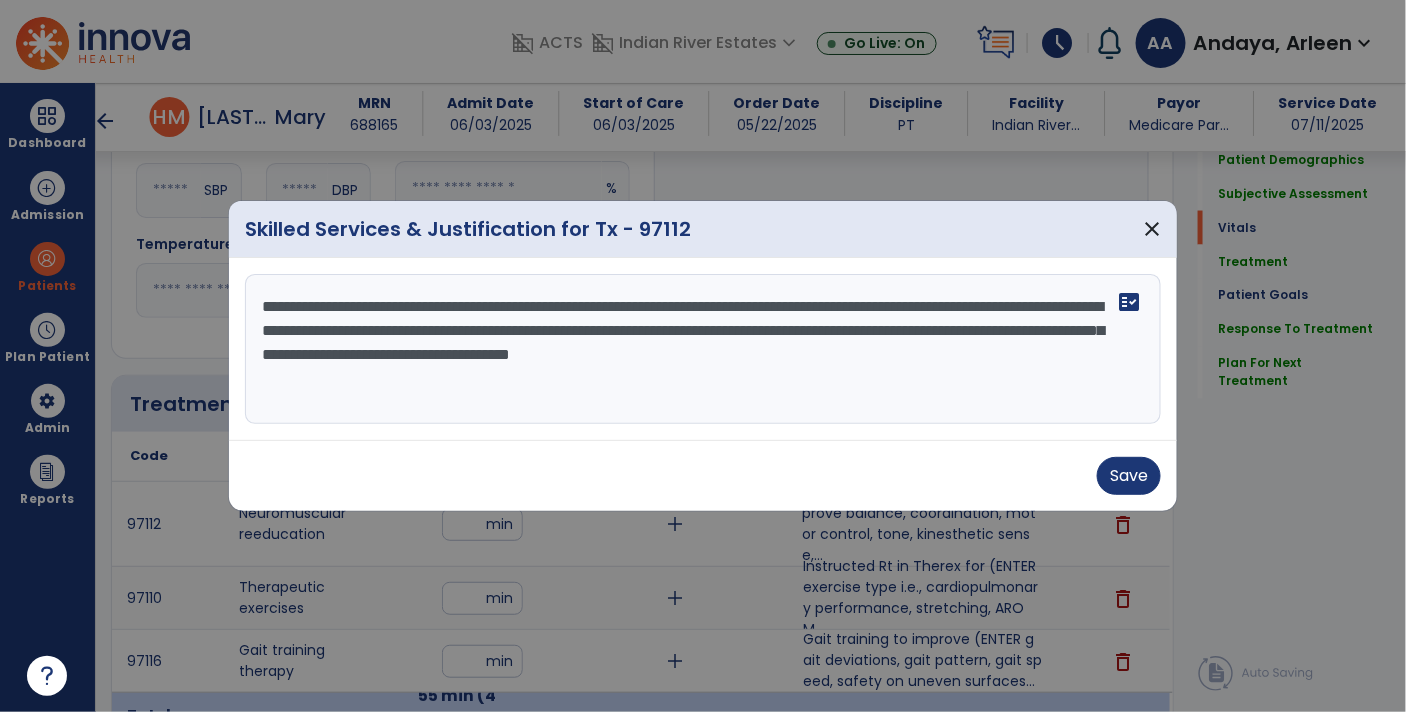 click on "**********" at bounding box center [703, 349] 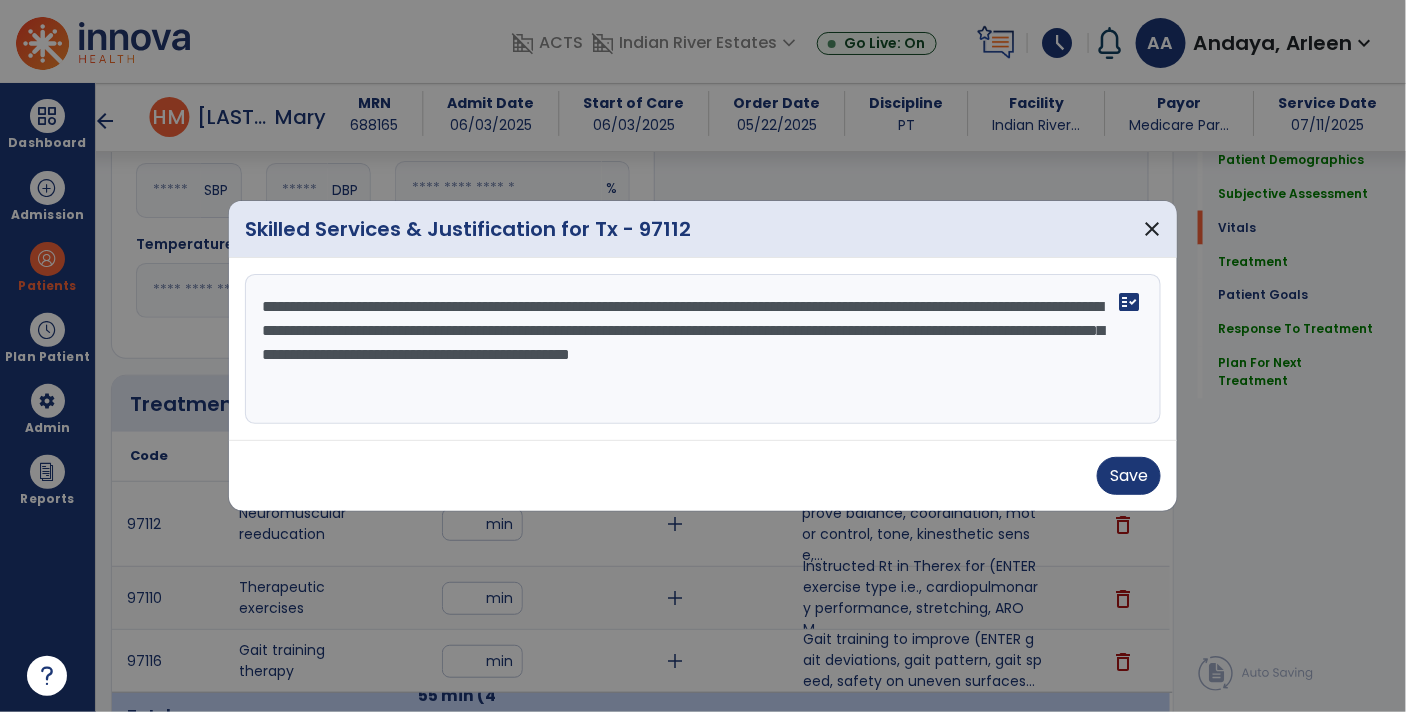 click on "**********" at bounding box center [703, 349] 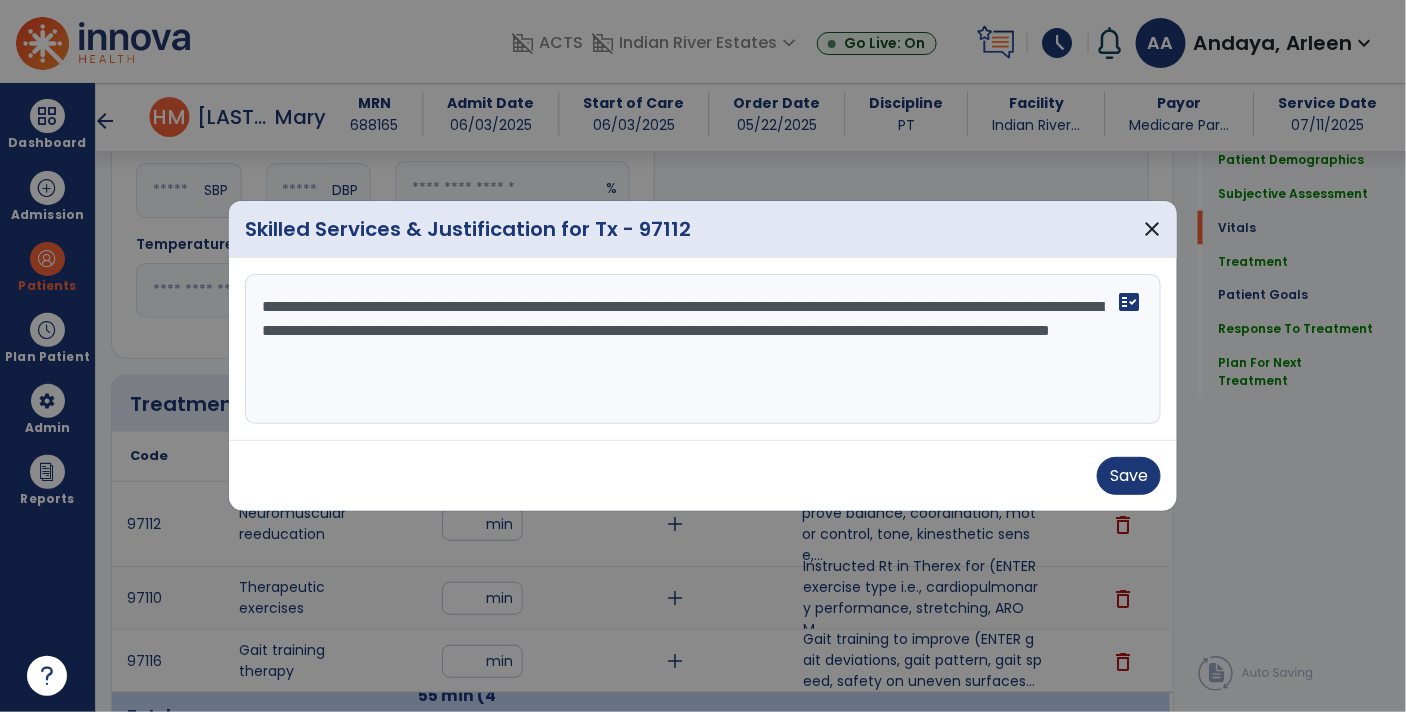 click on "**********" at bounding box center (703, 349) 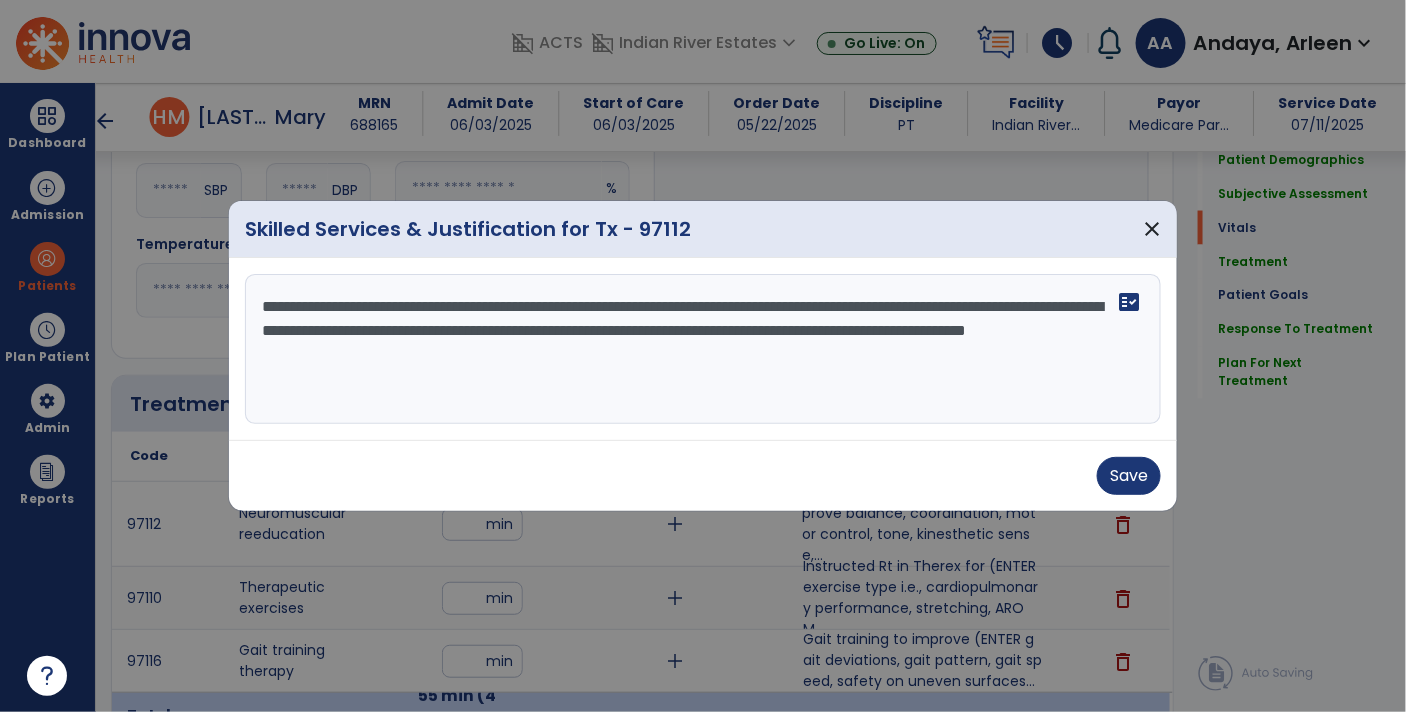 click on "**********" at bounding box center (703, 349) 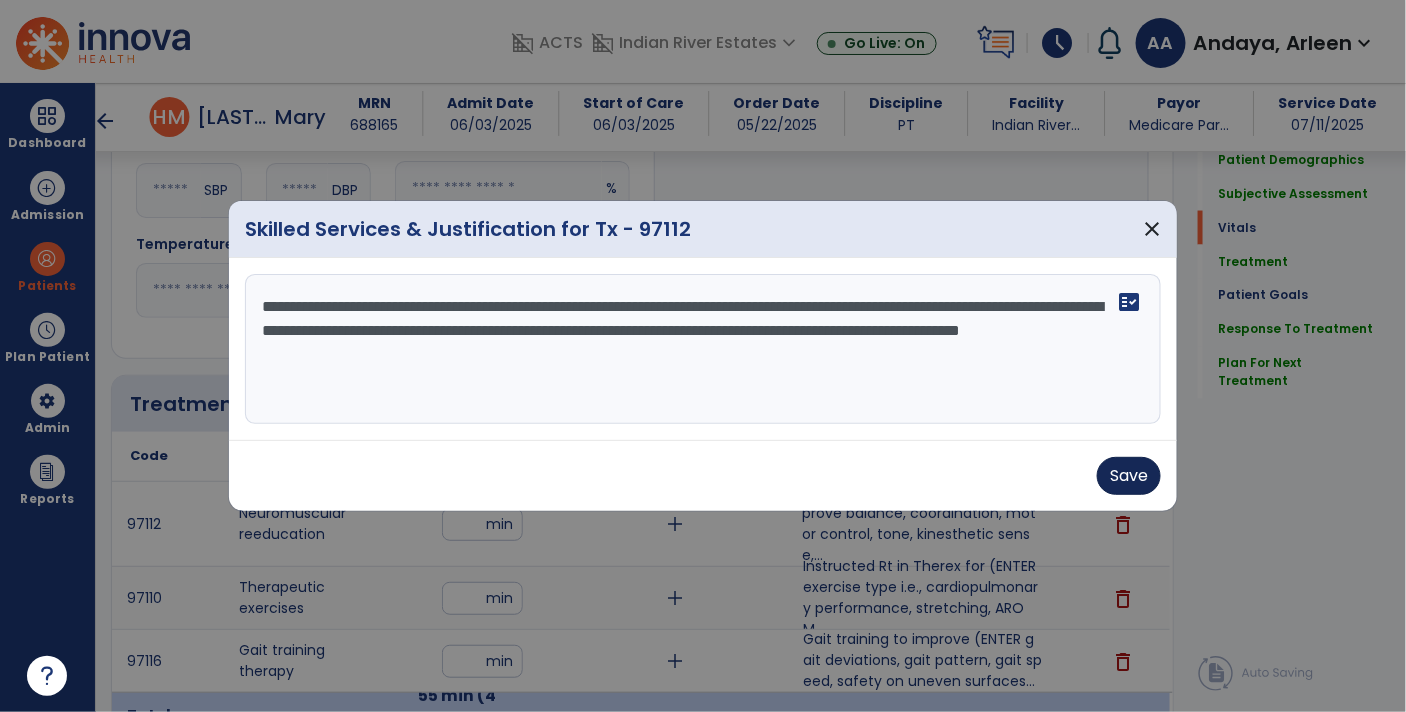 type on "**********" 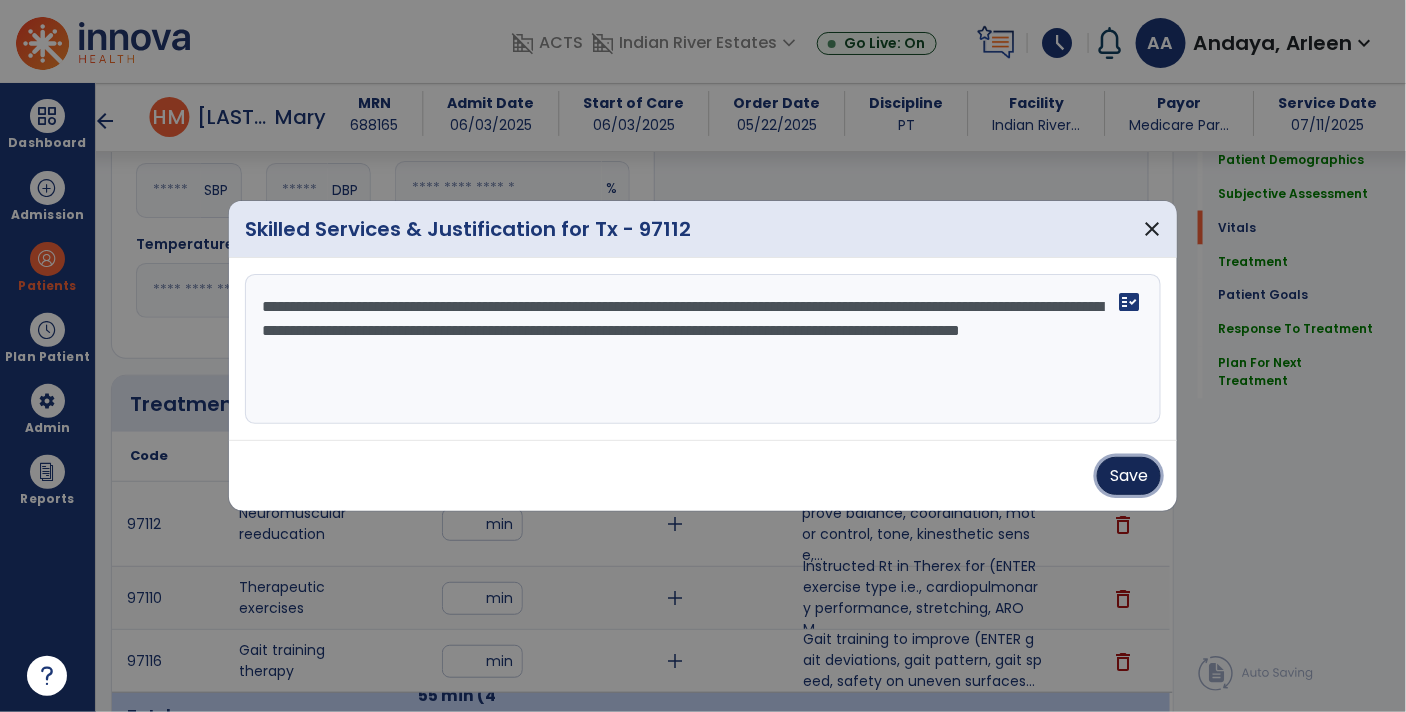 click on "Save" at bounding box center [1129, 476] 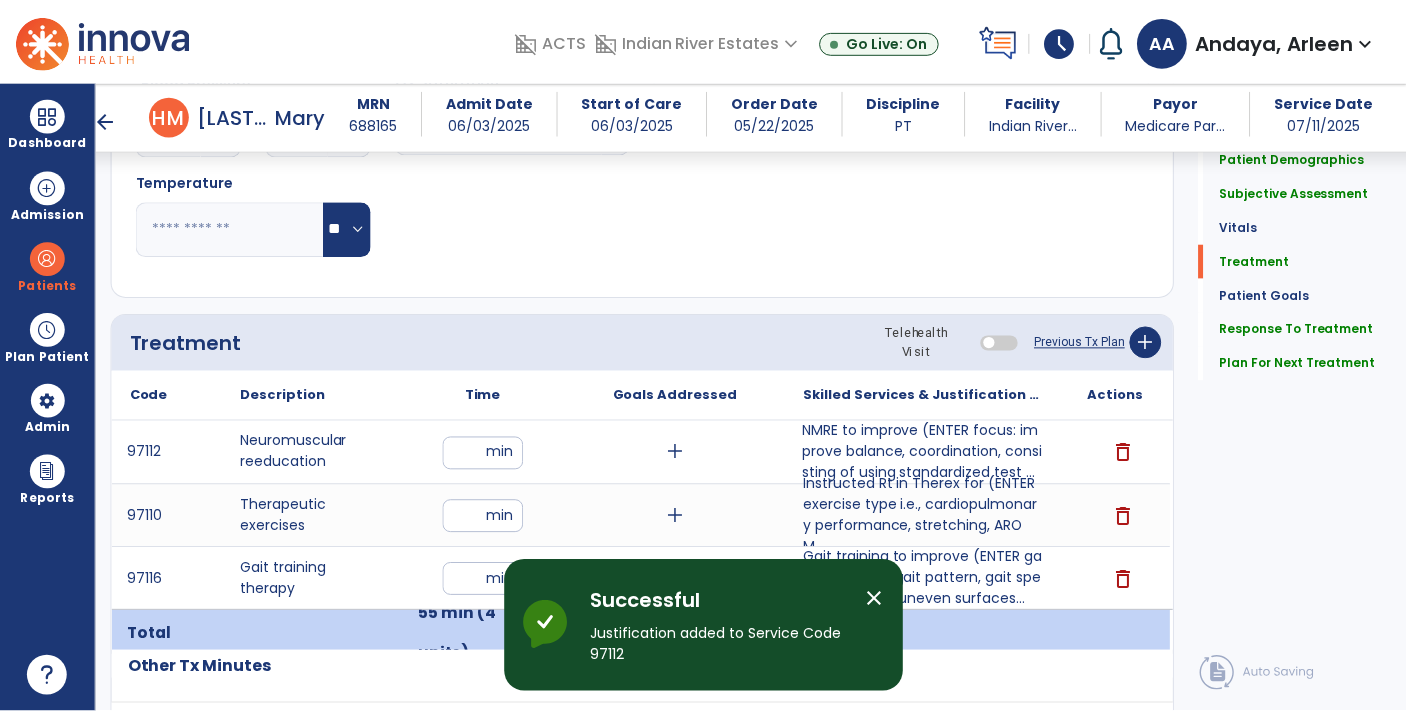 scroll, scrollTop: 1050, scrollLeft: 0, axis: vertical 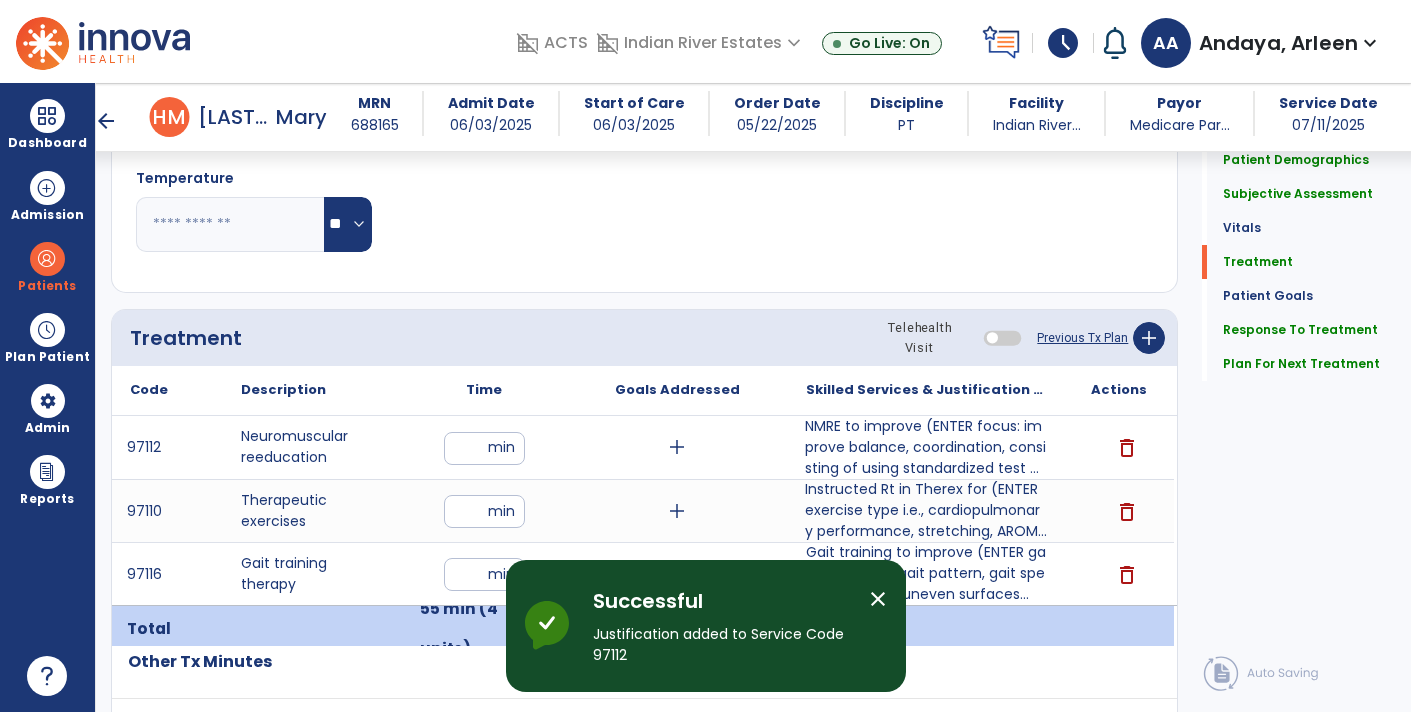 click on "Instructed Rt in Therex for (ENTER exercise type i.e., cardiopulmonary performance, stretching, AROM..." at bounding box center [926, 510] 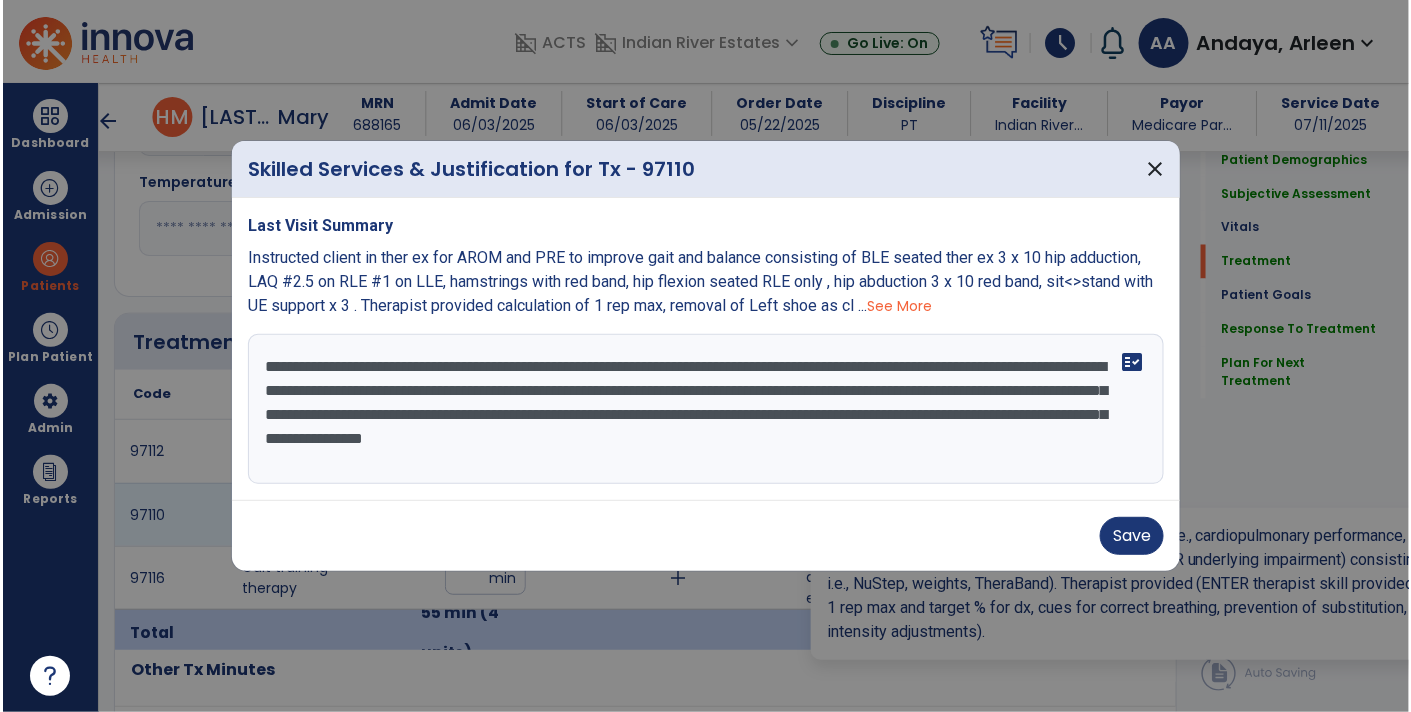 scroll, scrollTop: 1050, scrollLeft: 0, axis: vertical 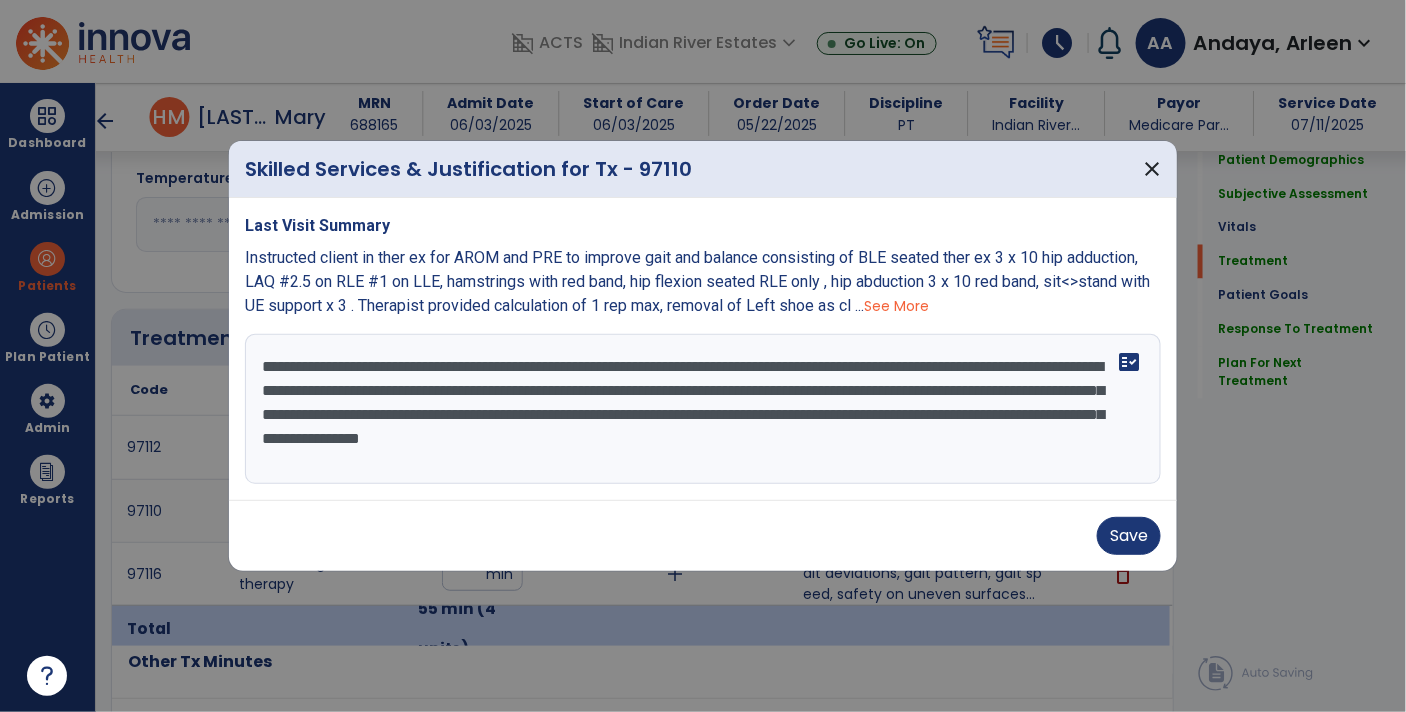 click on "**********" at bounding box center (703, 409) 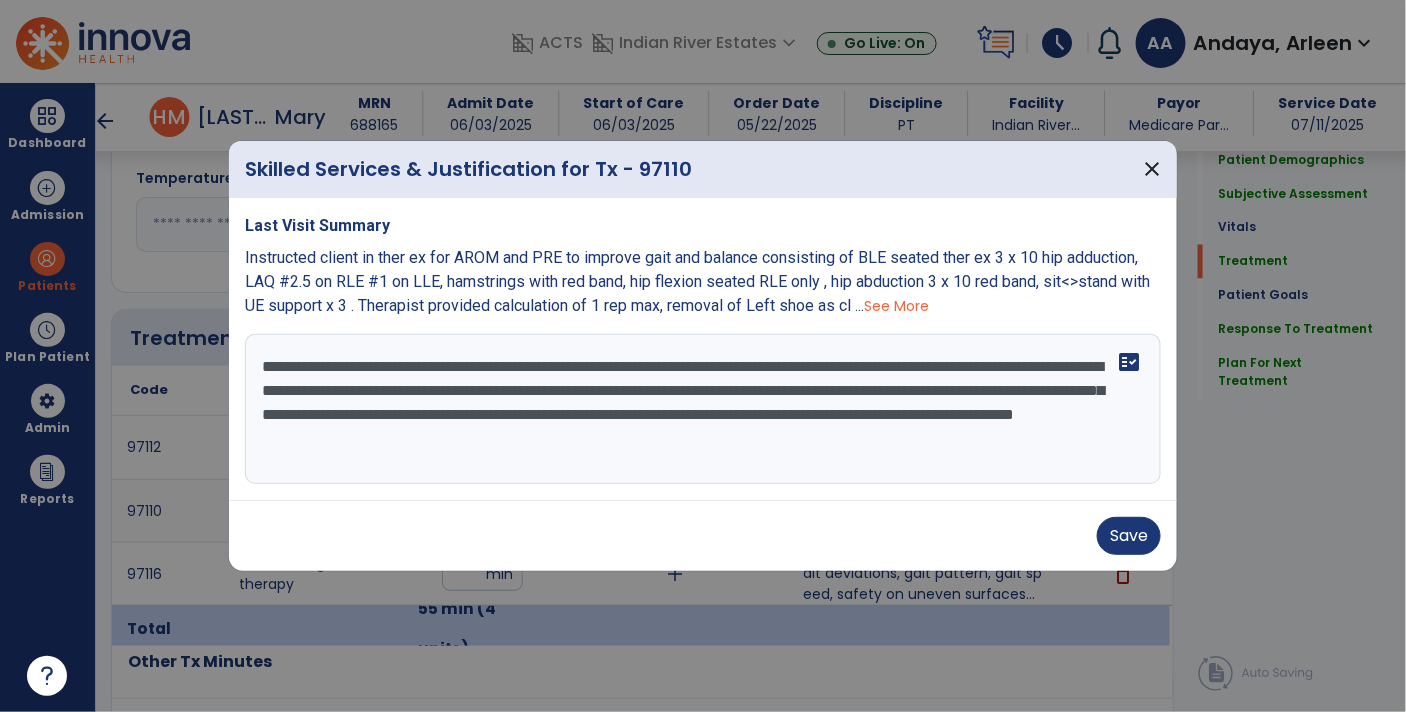 click on "**********" at bounding box center (703, 409) 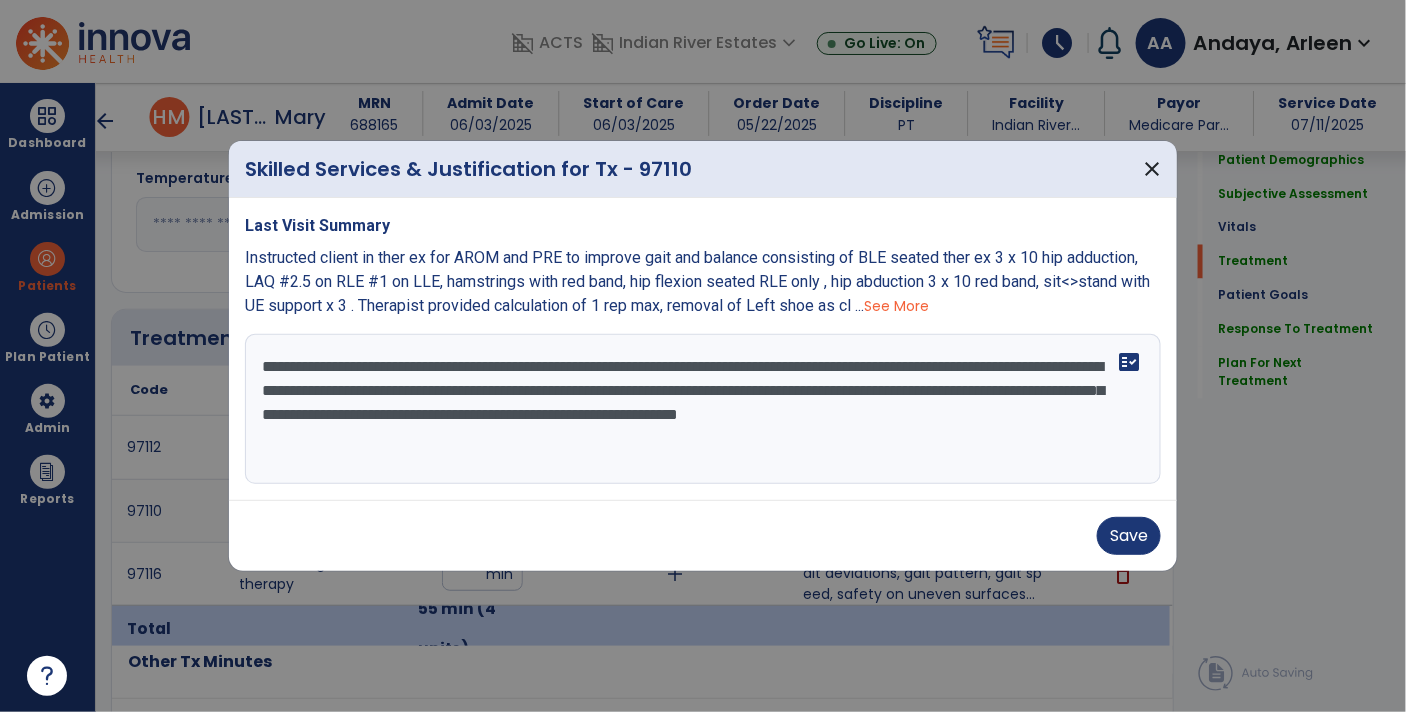 click on "**********" at bounding box center (703, 409) 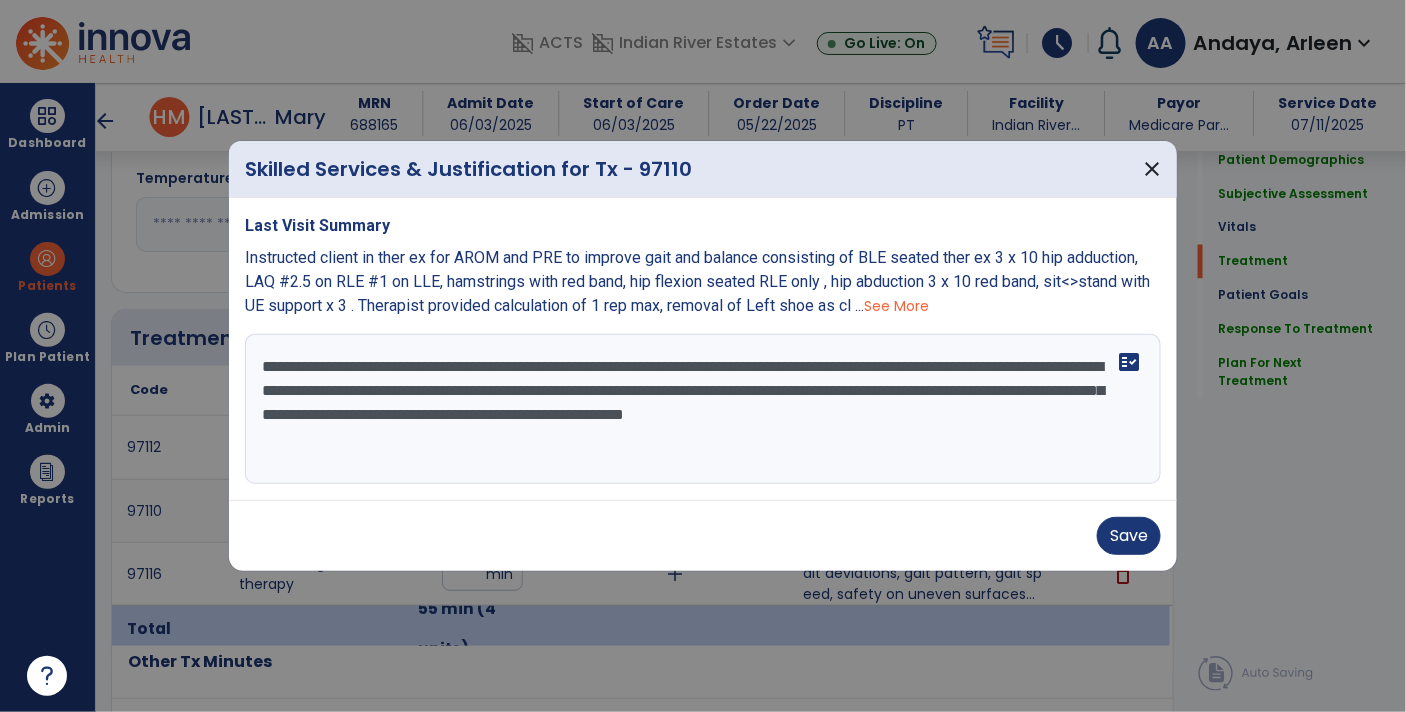 click on "**********" at bounding box center [703, 409] 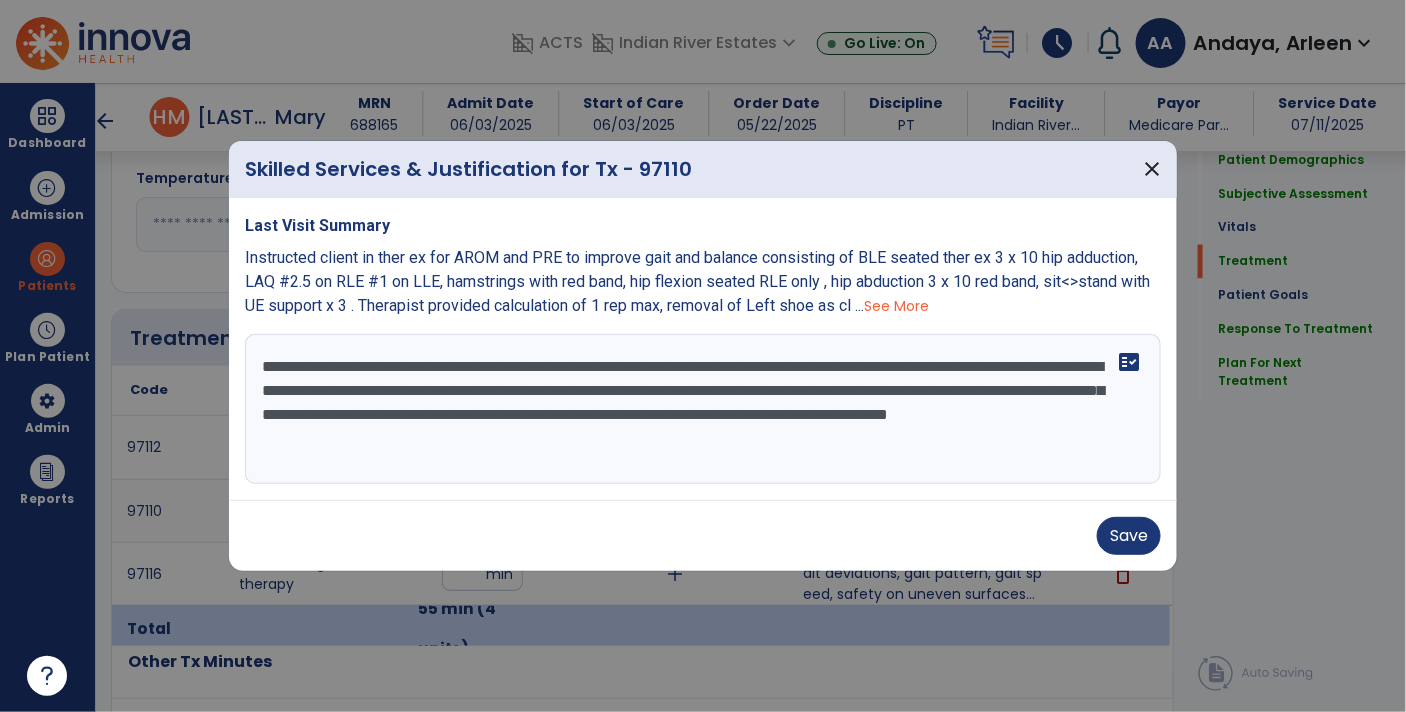 click on "**********" at bounding box center (703, 409) 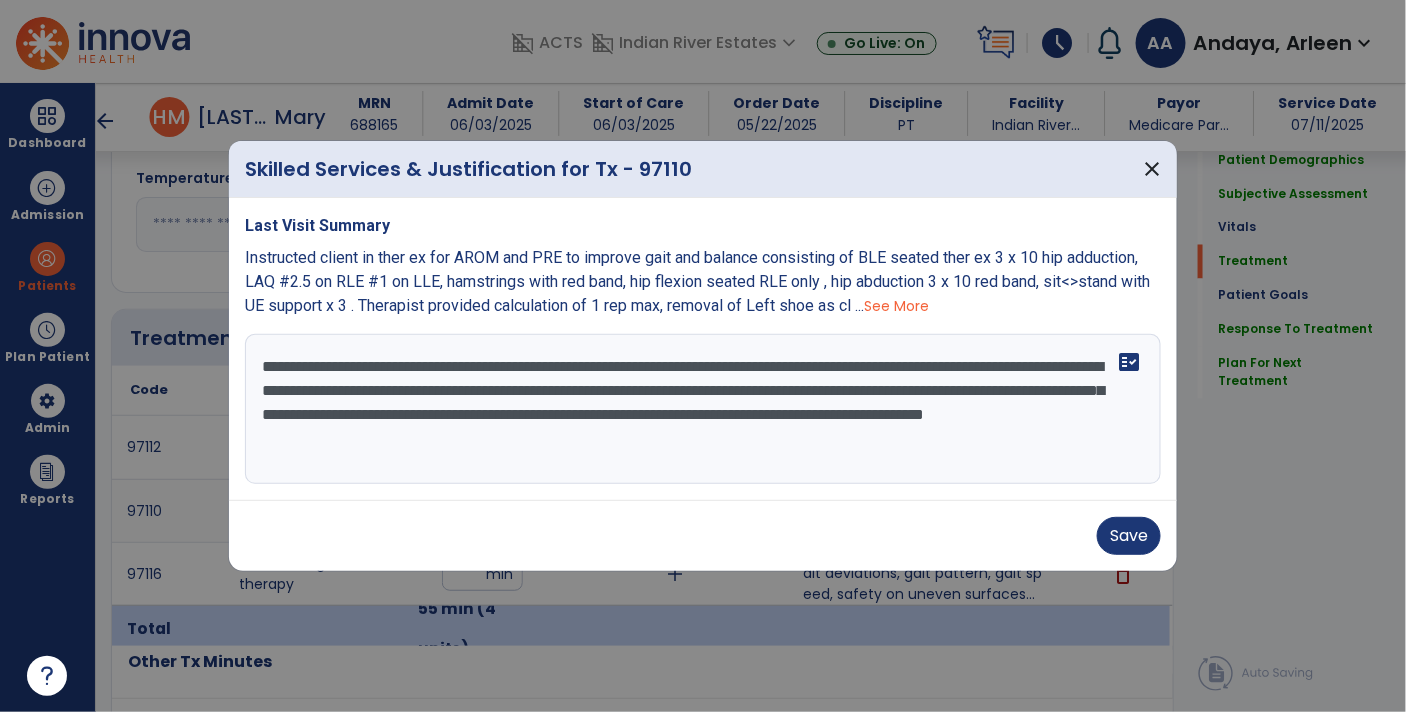 click on "**********" at bounding box center (703, 409) 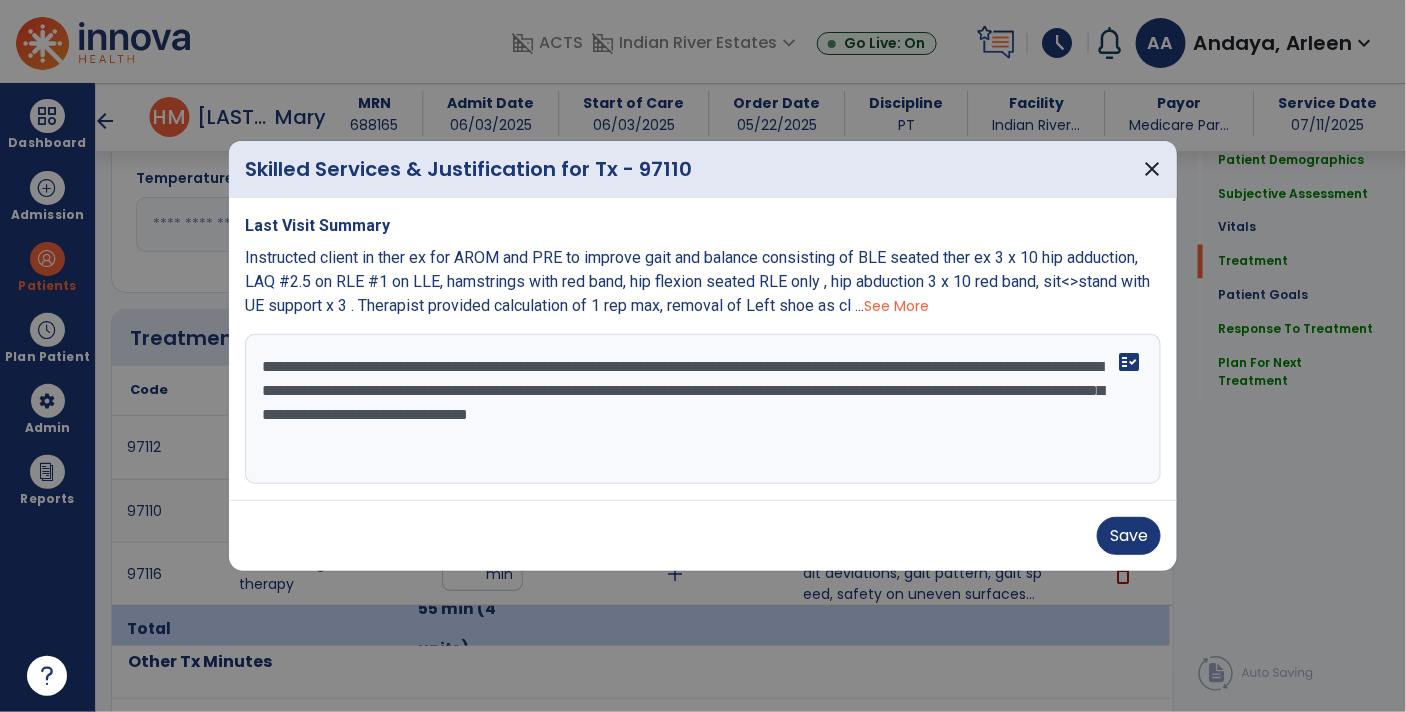 click on "**********" at bounding box center (703, 409) 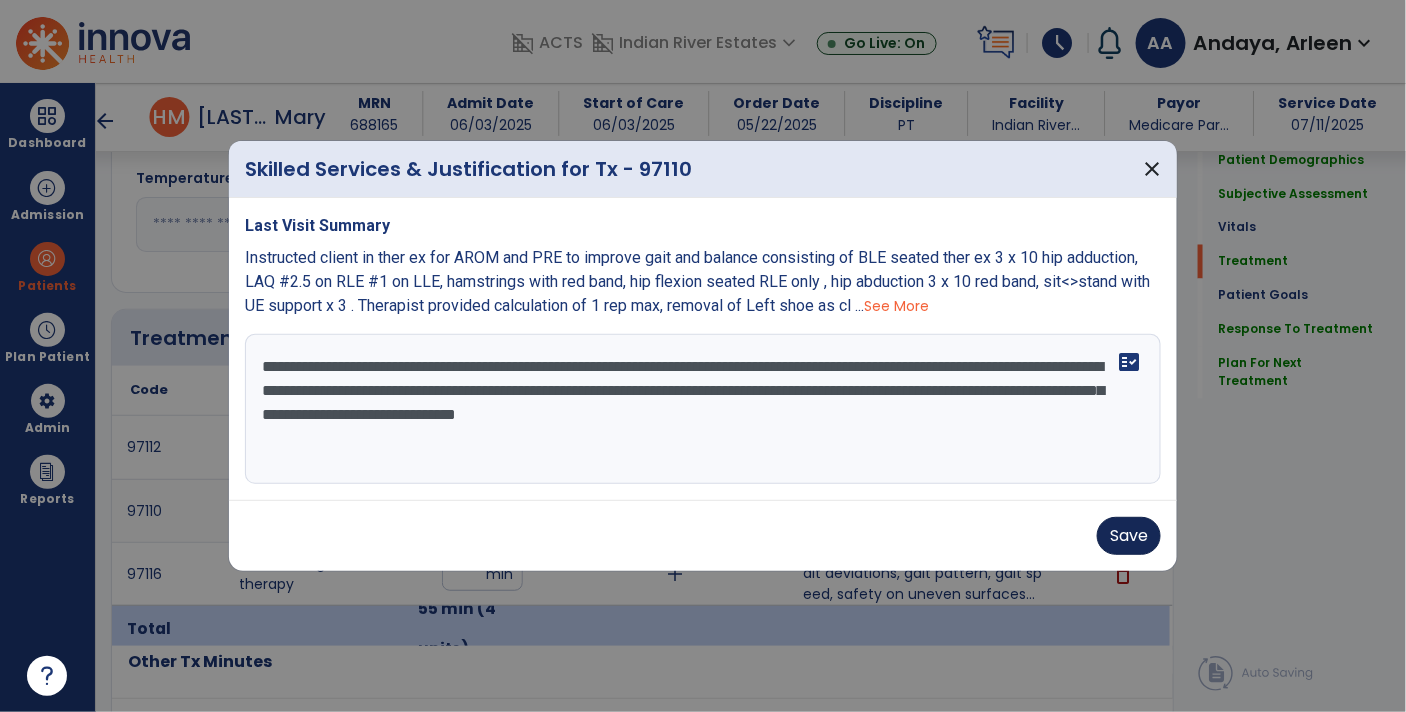 type on "**********" 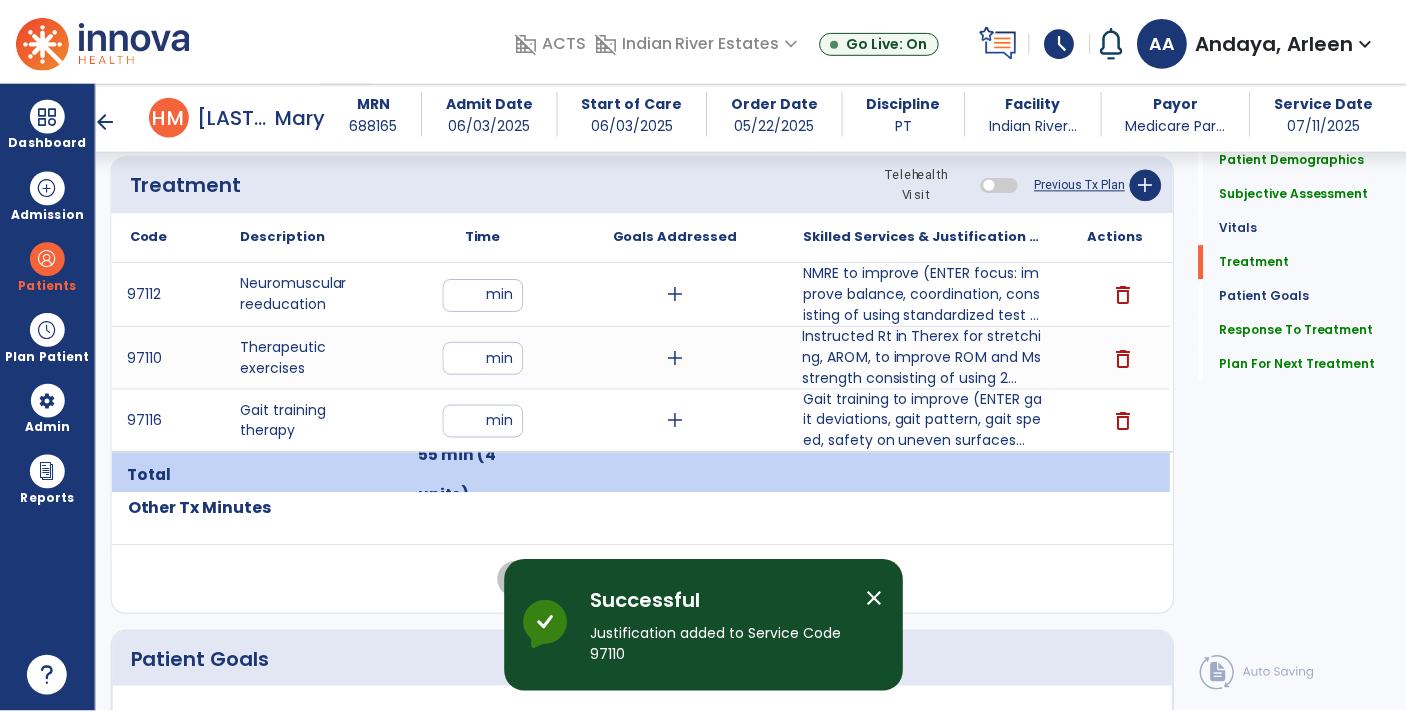 scroll, scrollTop: 1203, scrollLeft: 0, axis: vertical 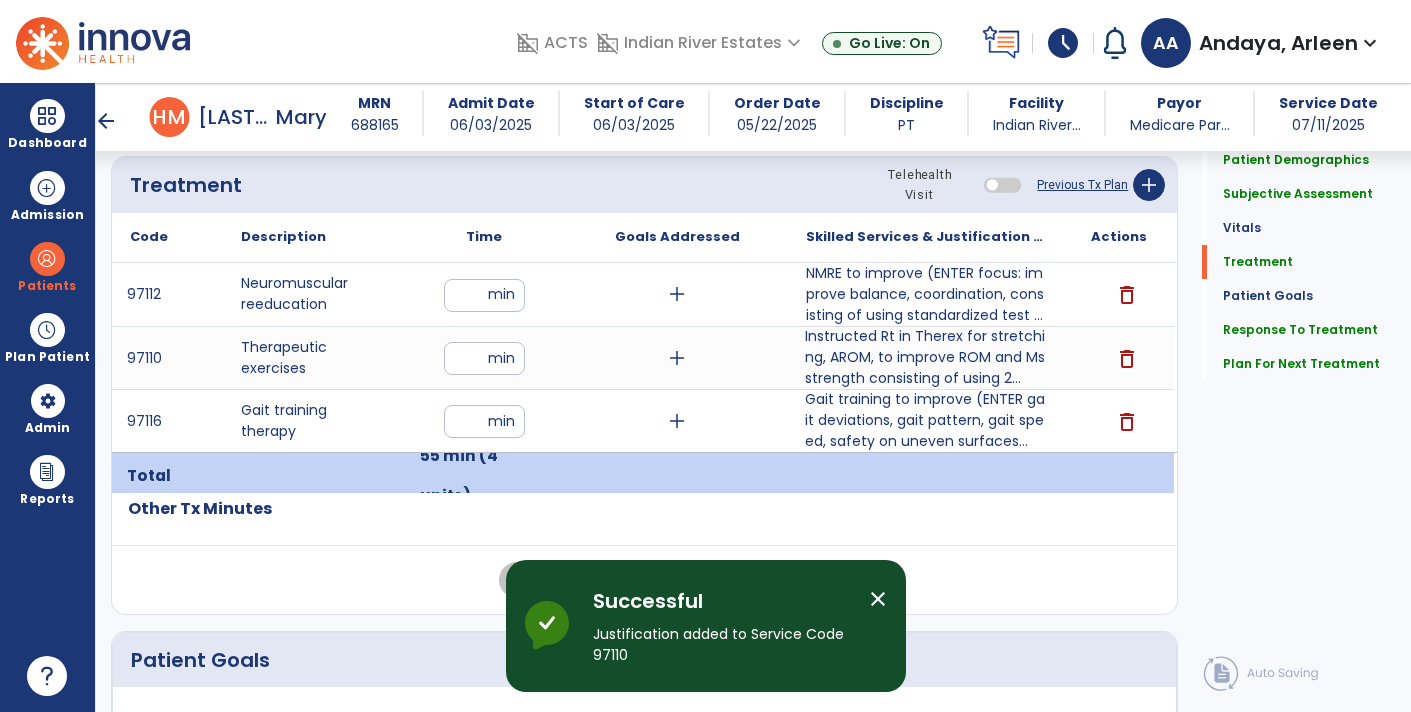 click on "Gait training to improve (ENTER gait deviations, gait pattern, gait speed, safety on uneven surfaces..." at bounding box center (926, 420) 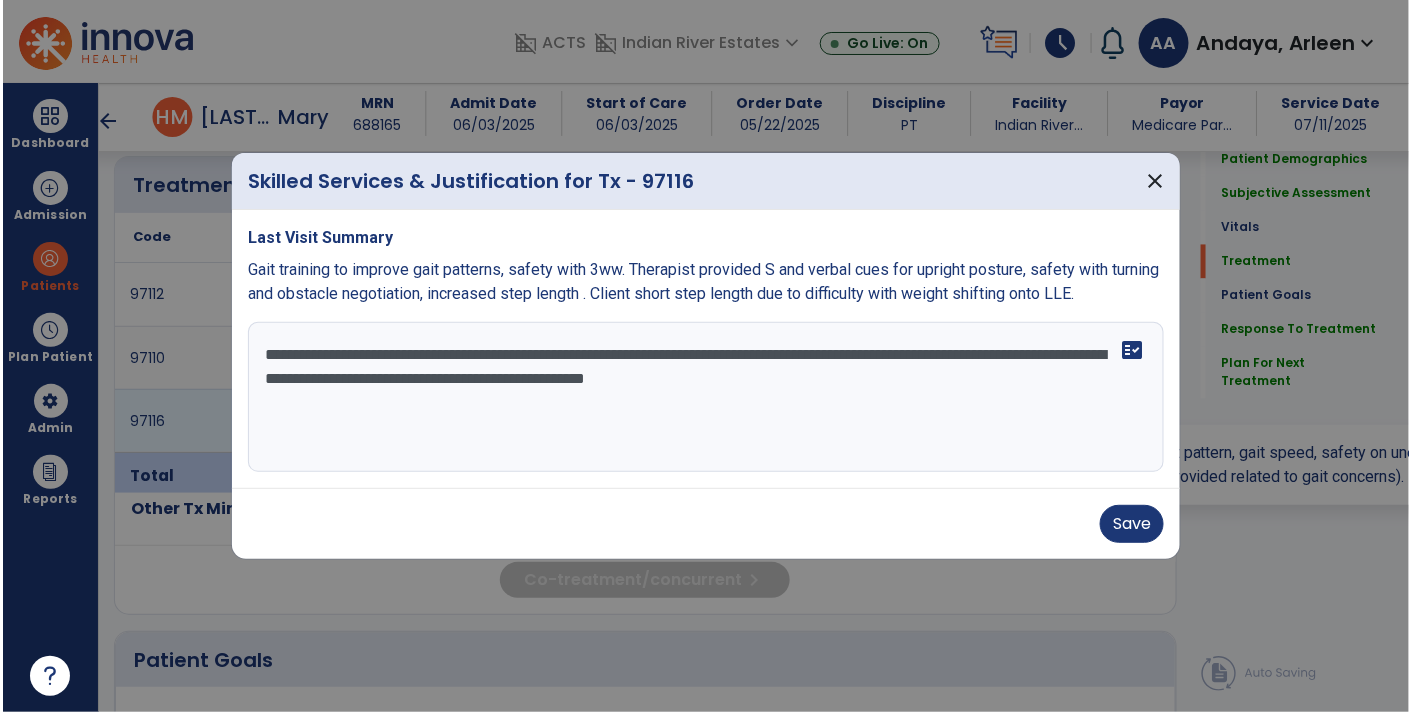 scroll, scrollTop: 1203, scrollLeft: 0, axis: vertical 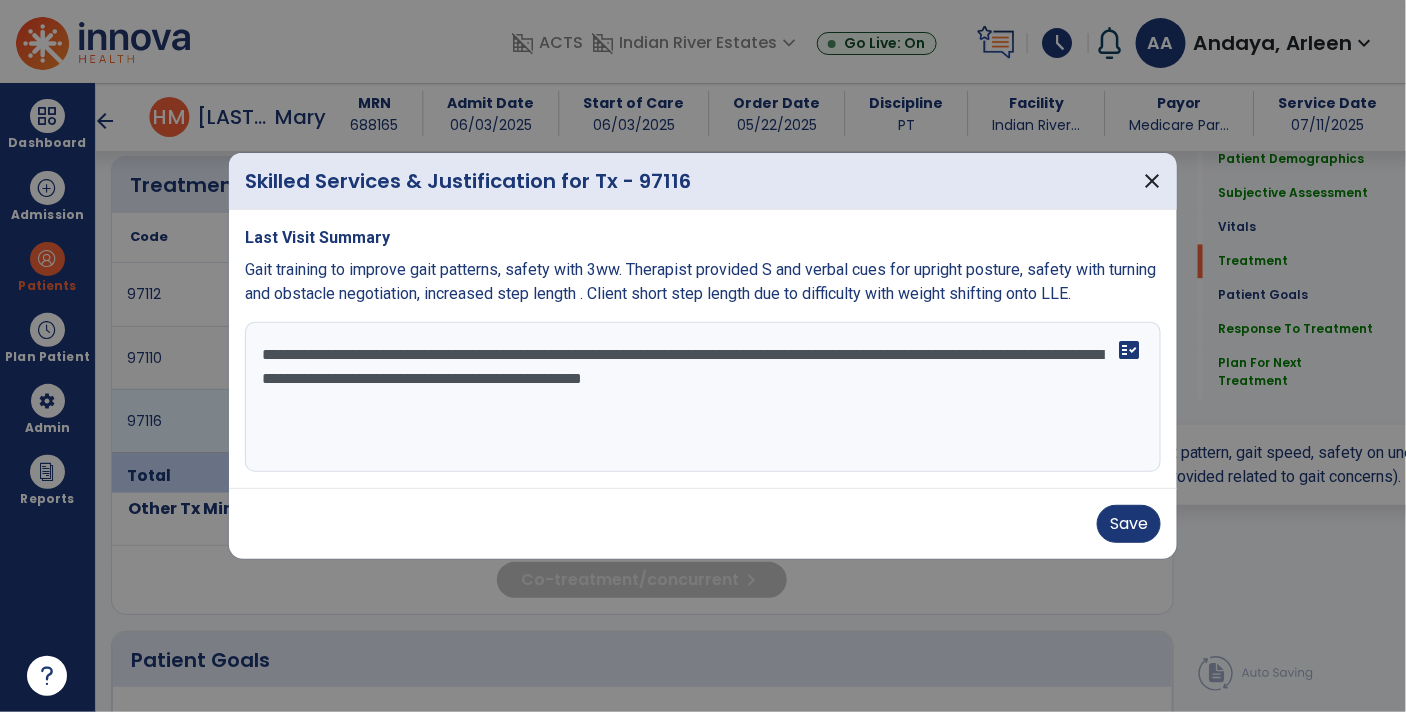 click on "**********" at bounding box center (703, 397) 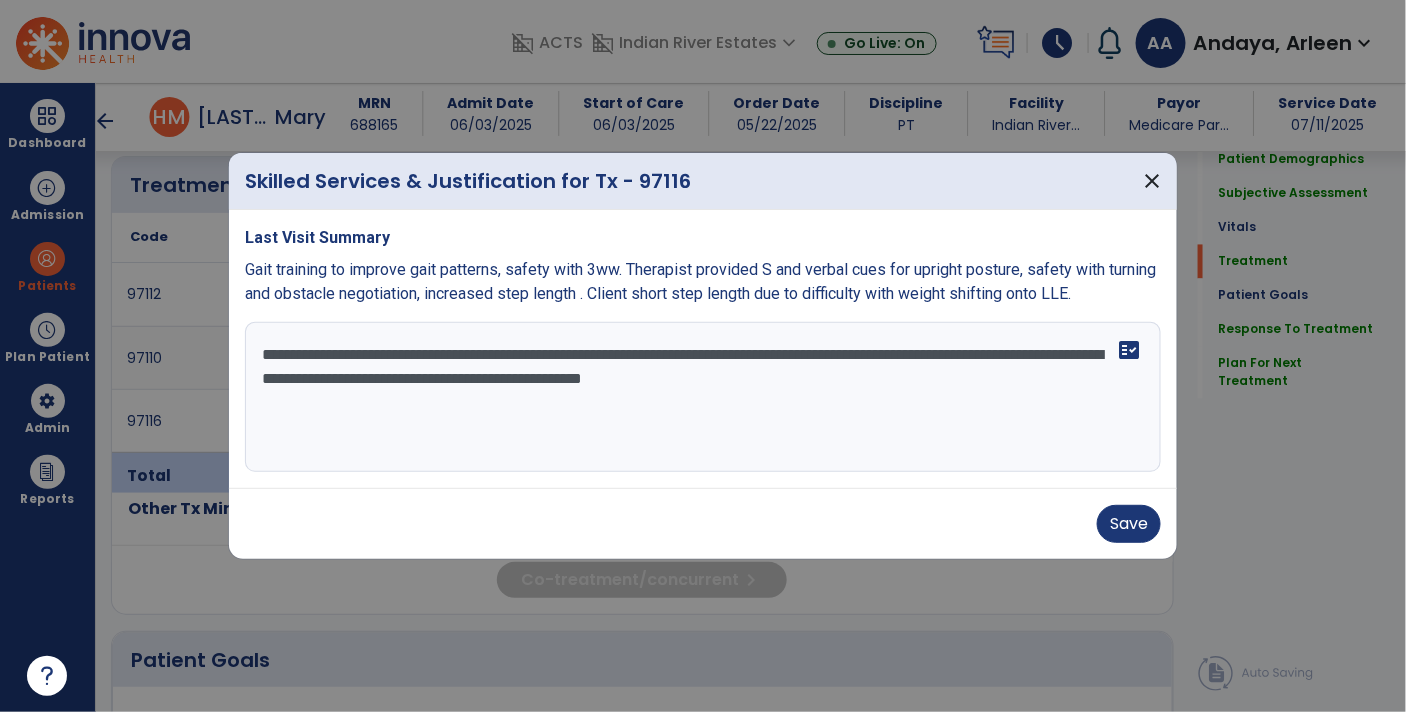 click on "**********" at bounding box center [703, 397] 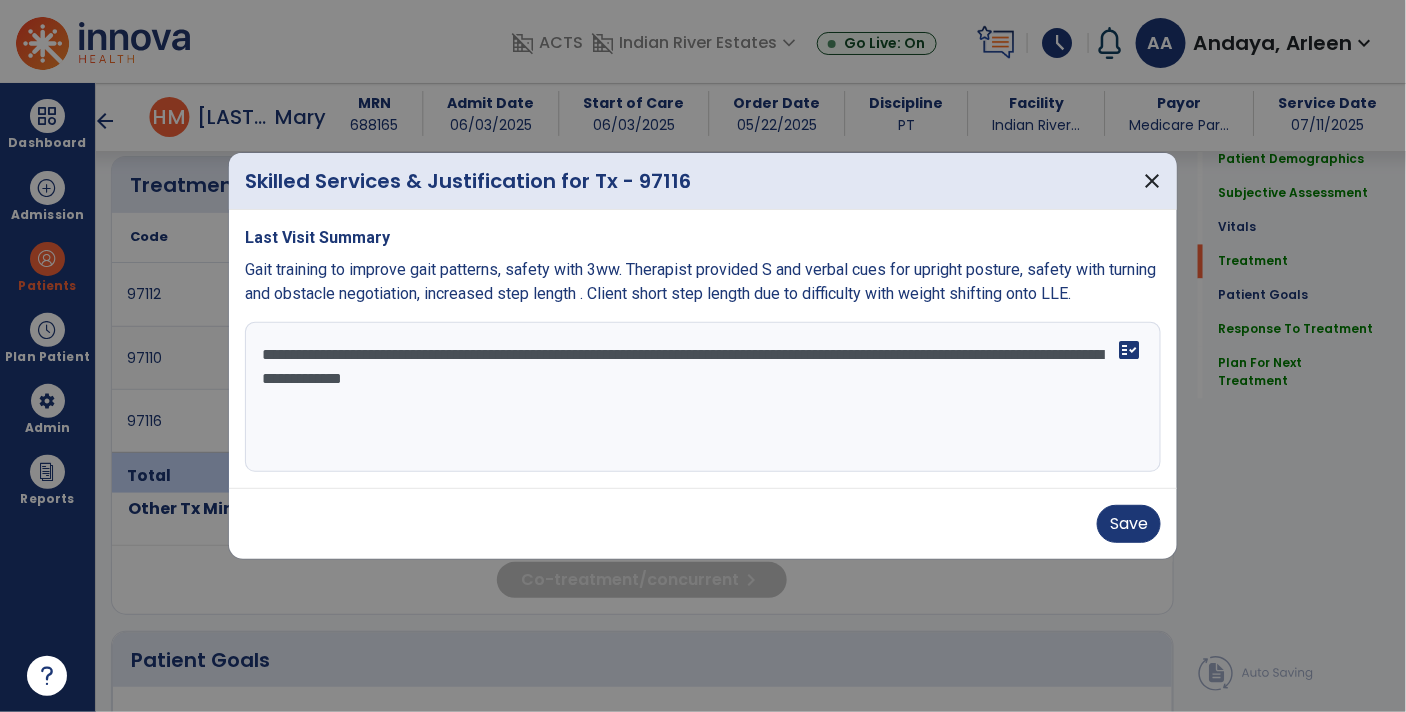 click on "**********" at bounding box center [703, 397] 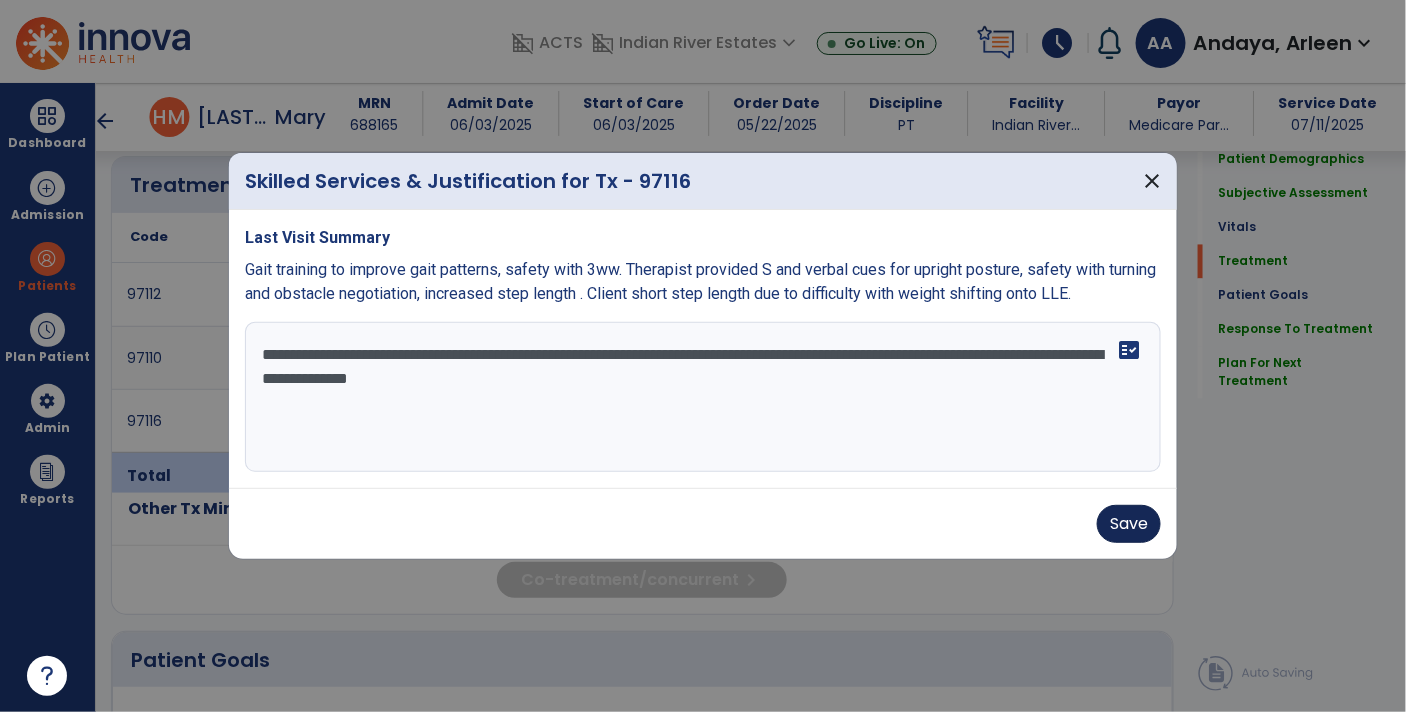 type on "**********" 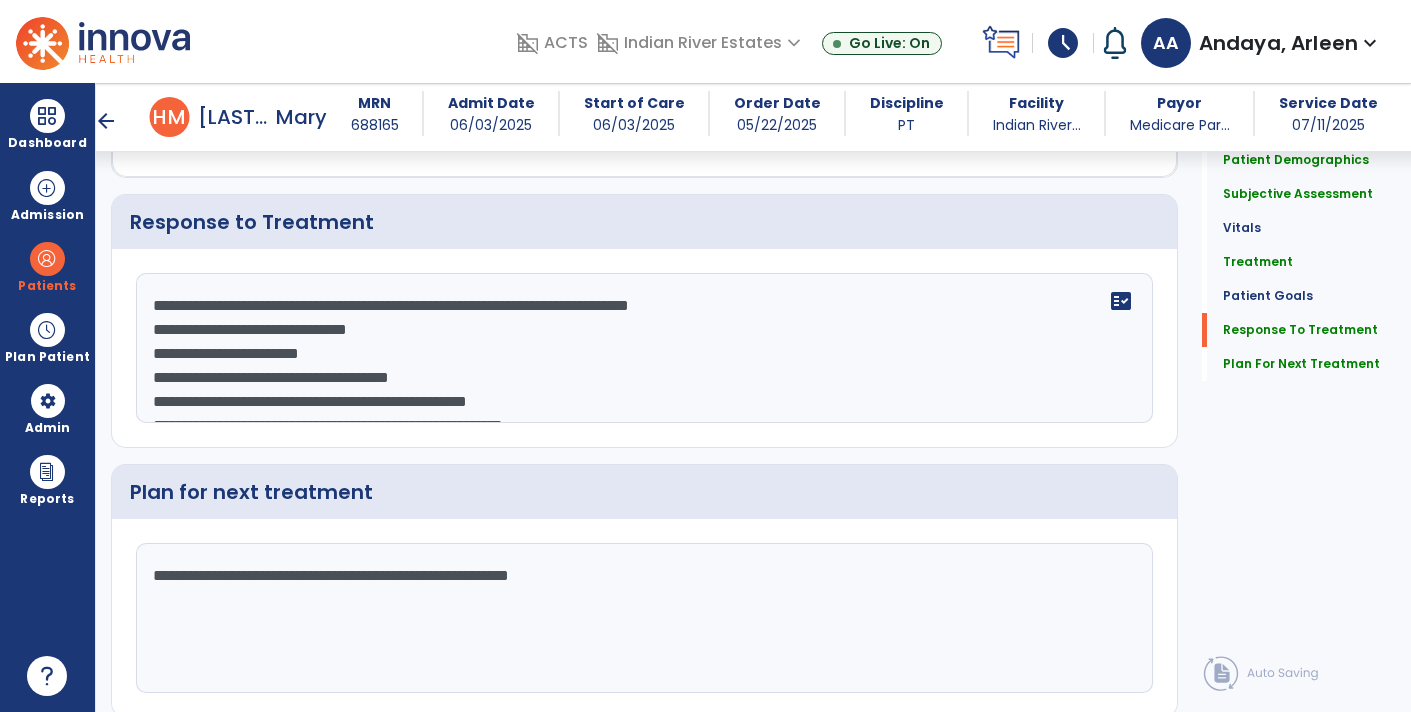 scroll, scrollTop: 3724, scrollLeft: 0, axis: vertical 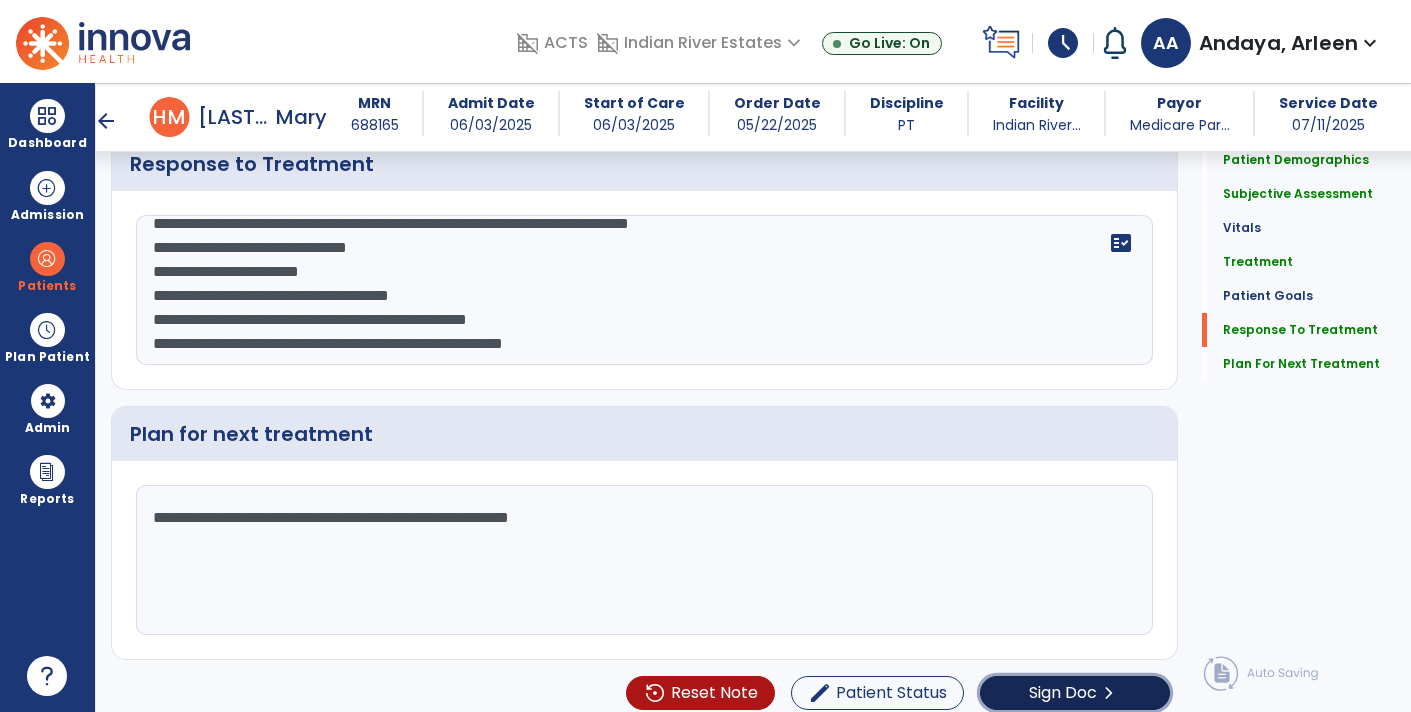click on "Sign Doc" 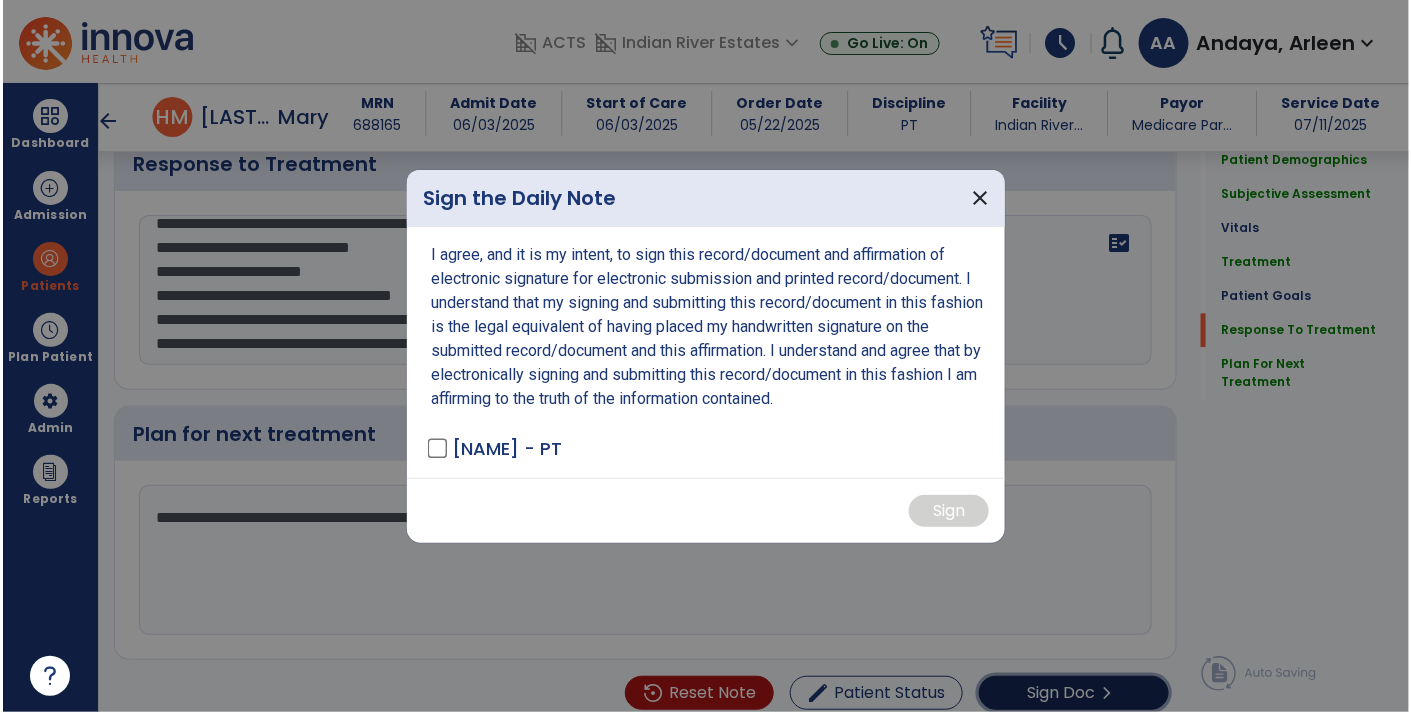 scroll, scrollTop: 3778, scrollLeft: 0, axis: vertical 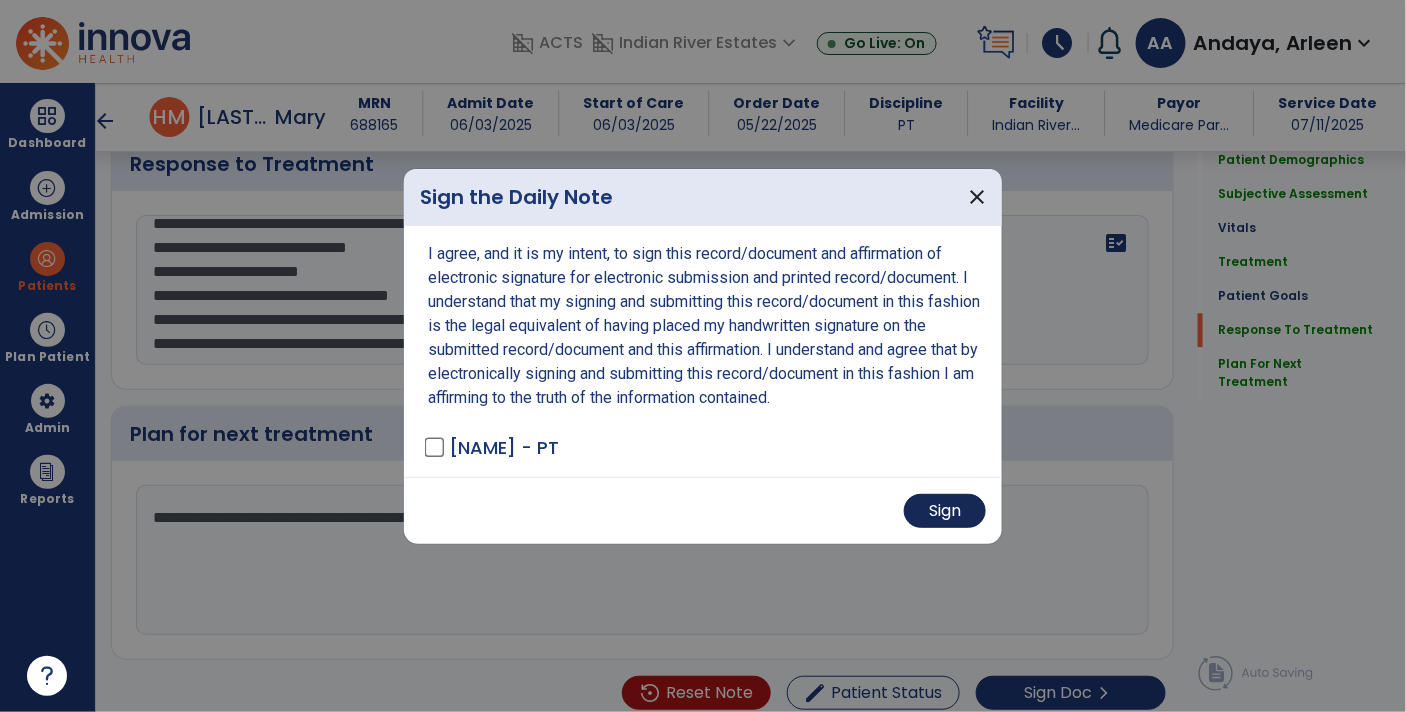 click on "Sign" at bounding box center [945, 511] 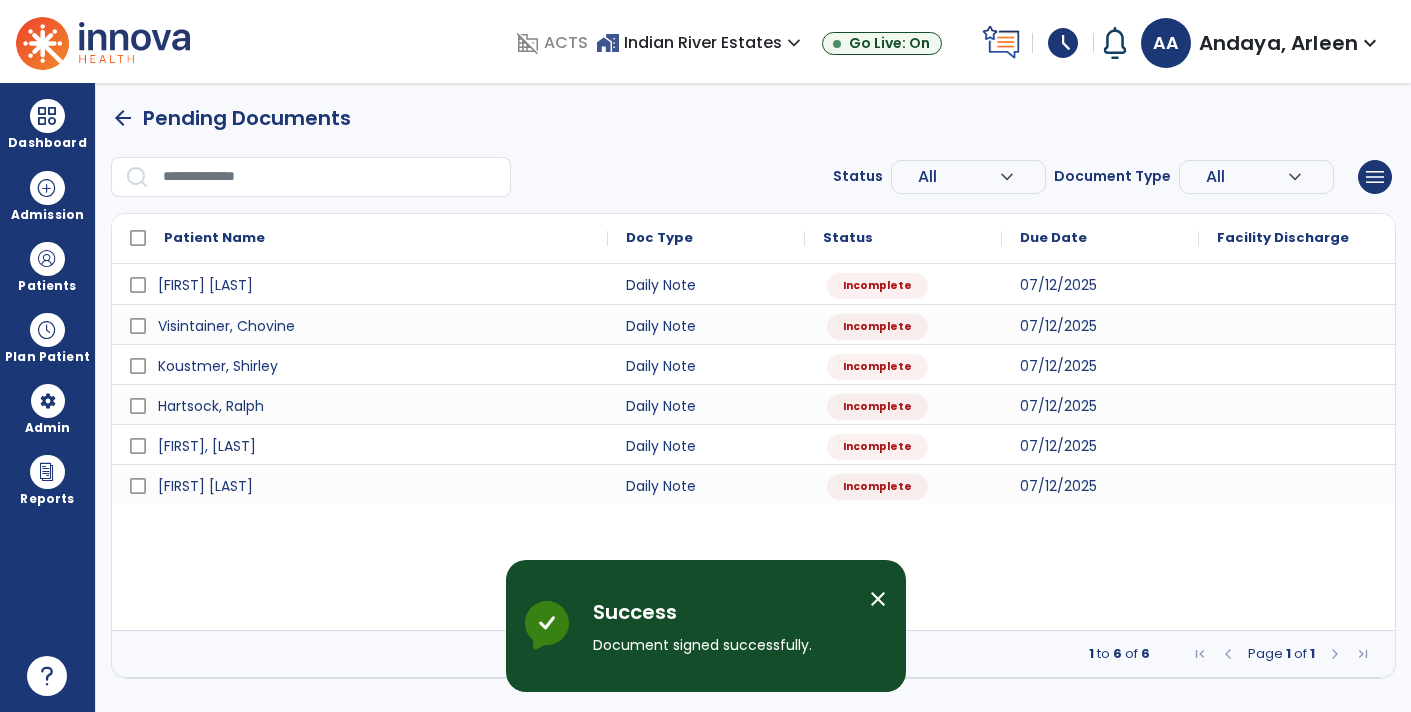 scroll, scrollTop: 0, scrollLeft: 0, axis: both 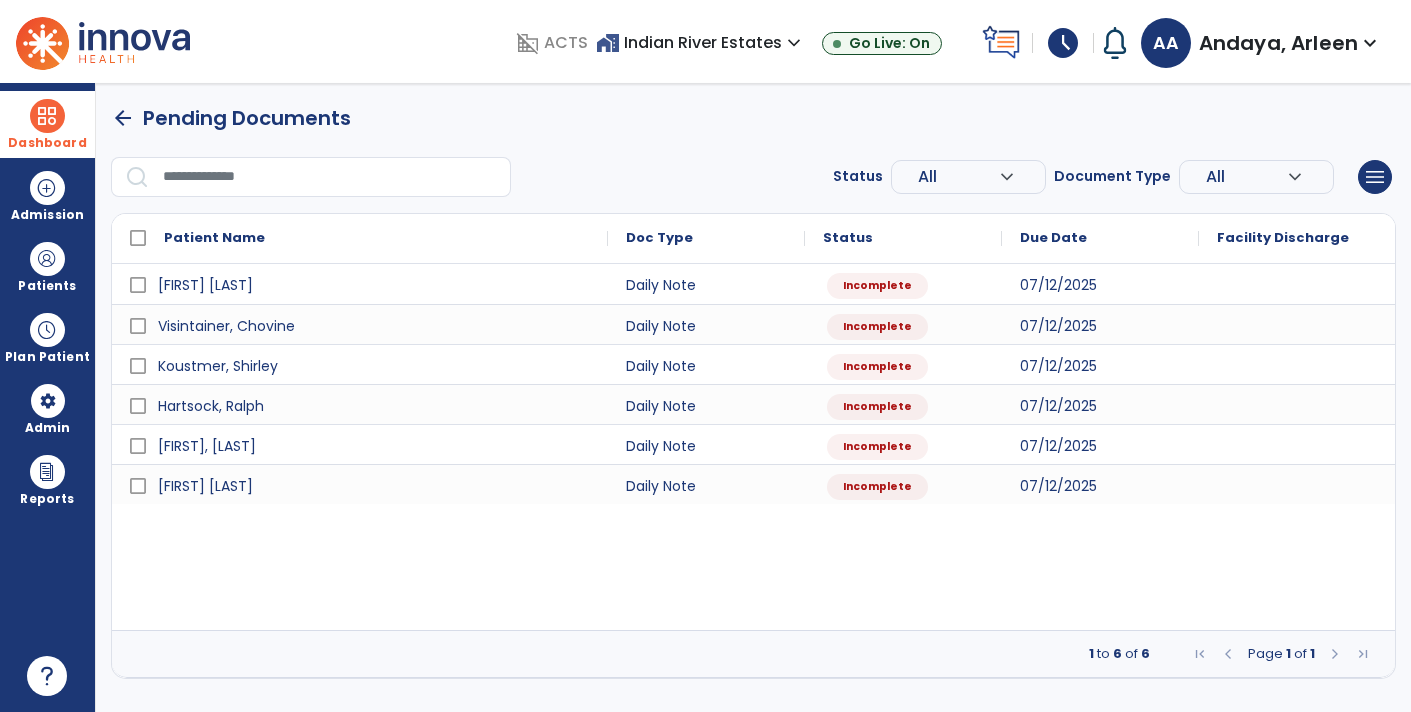 click on "Dashboard" at bounding box center [47, 124] 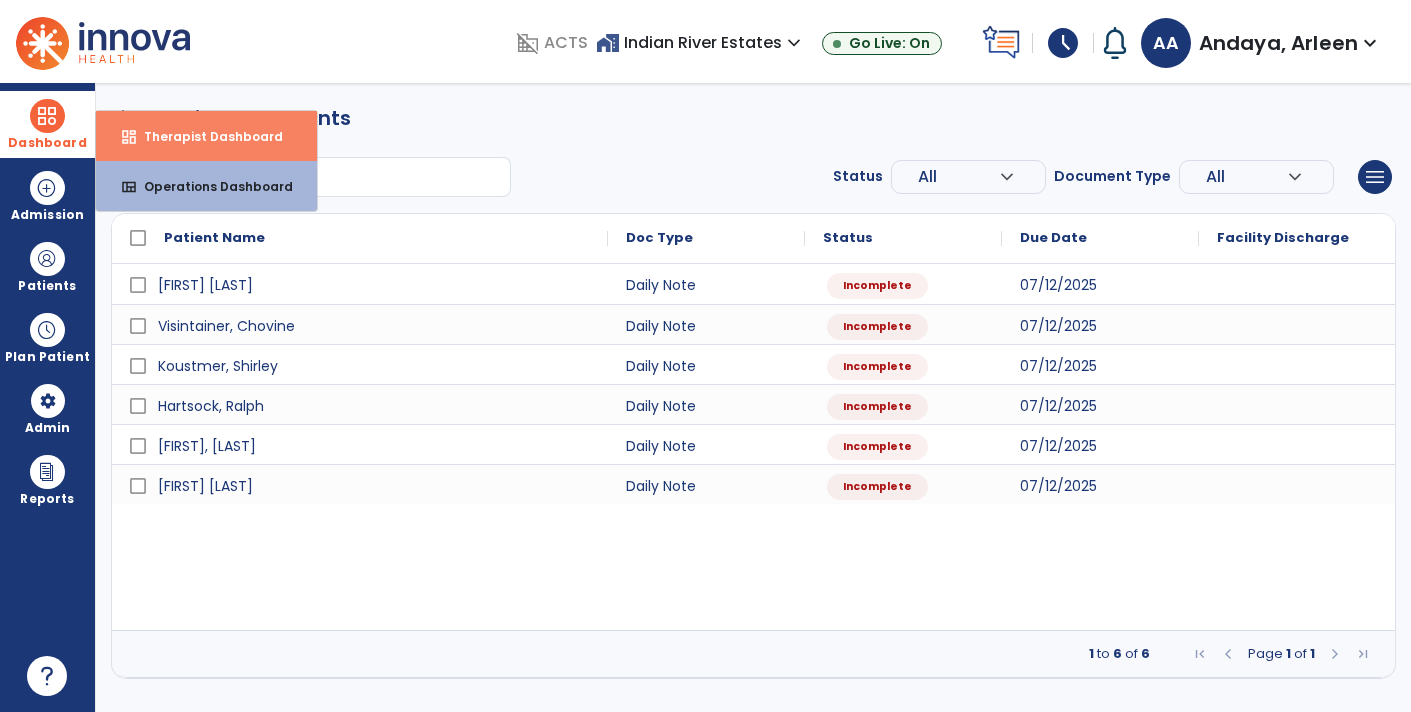 click on "Therapist Dashboard" at bounding box center (205, 136) 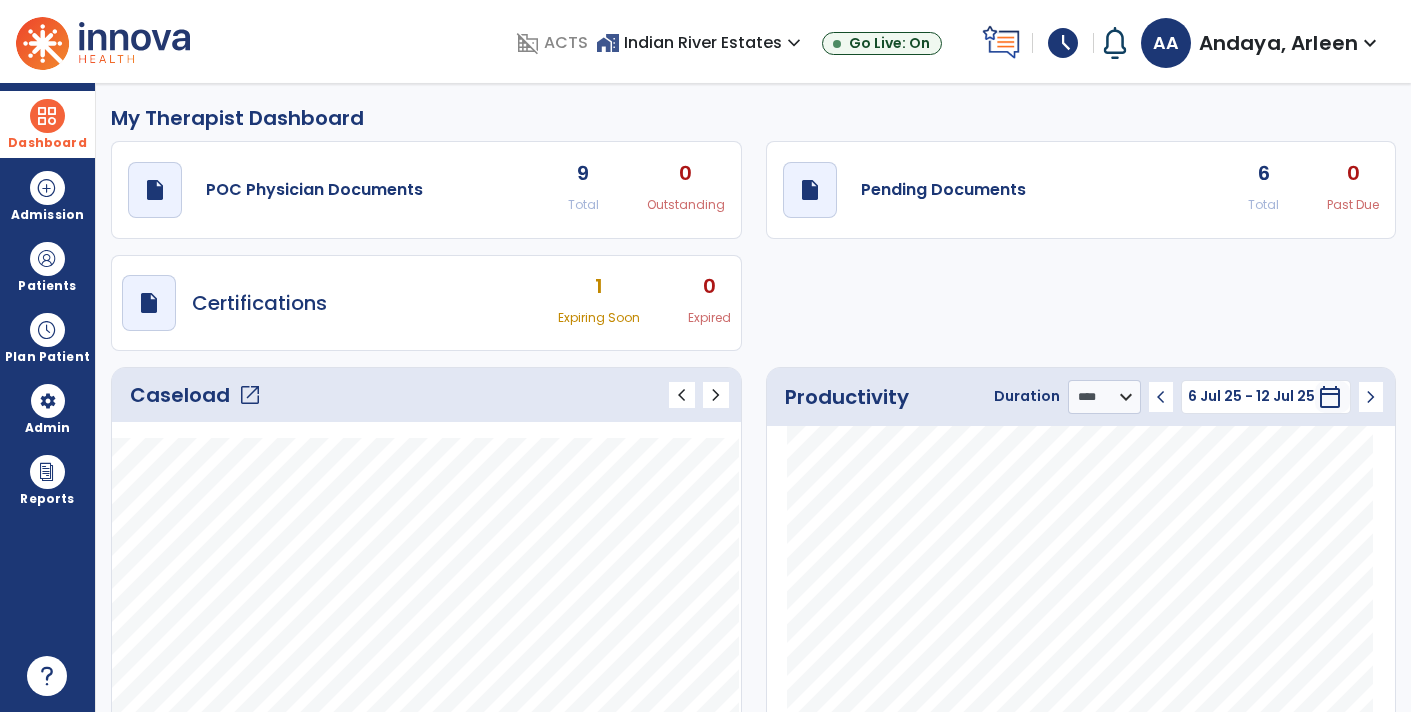 click on "draft   open_in_new  Pending Documents 6 Total 0 Past Due" 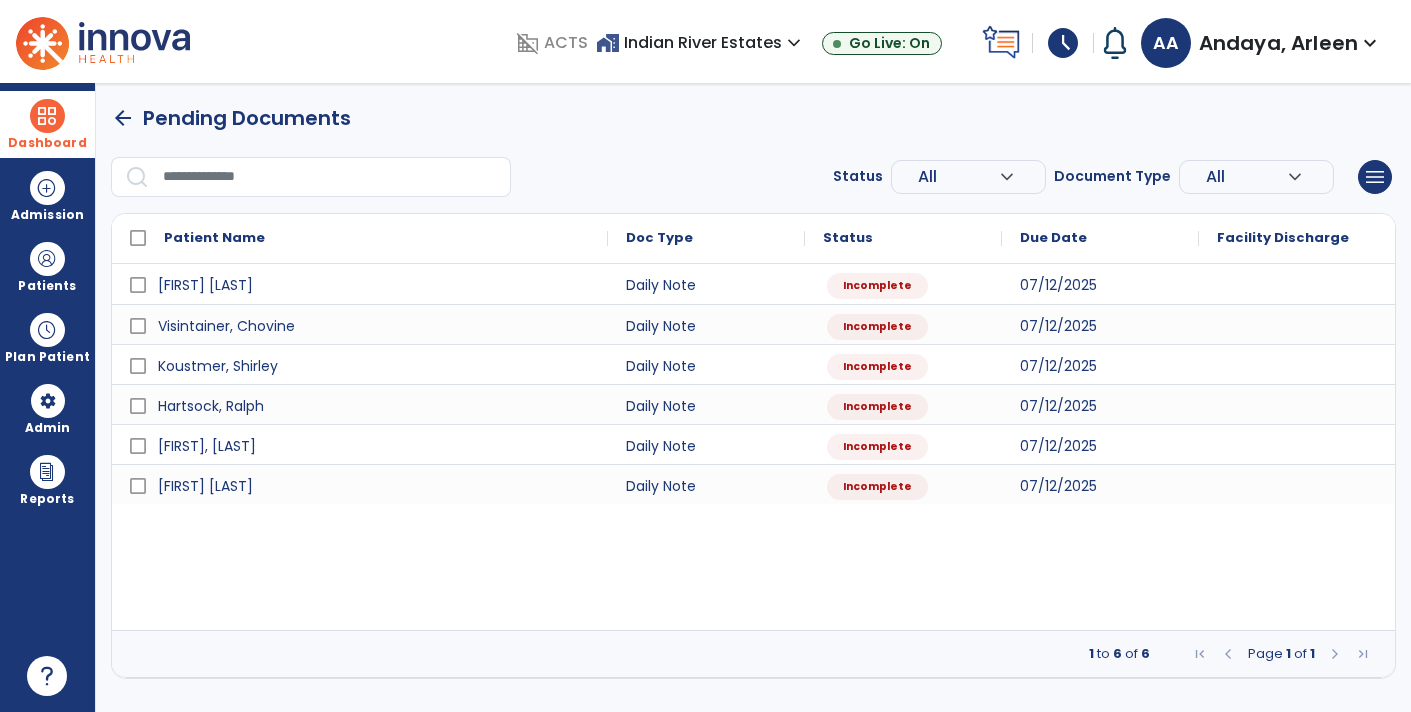 click at bounding box center [47, 116] 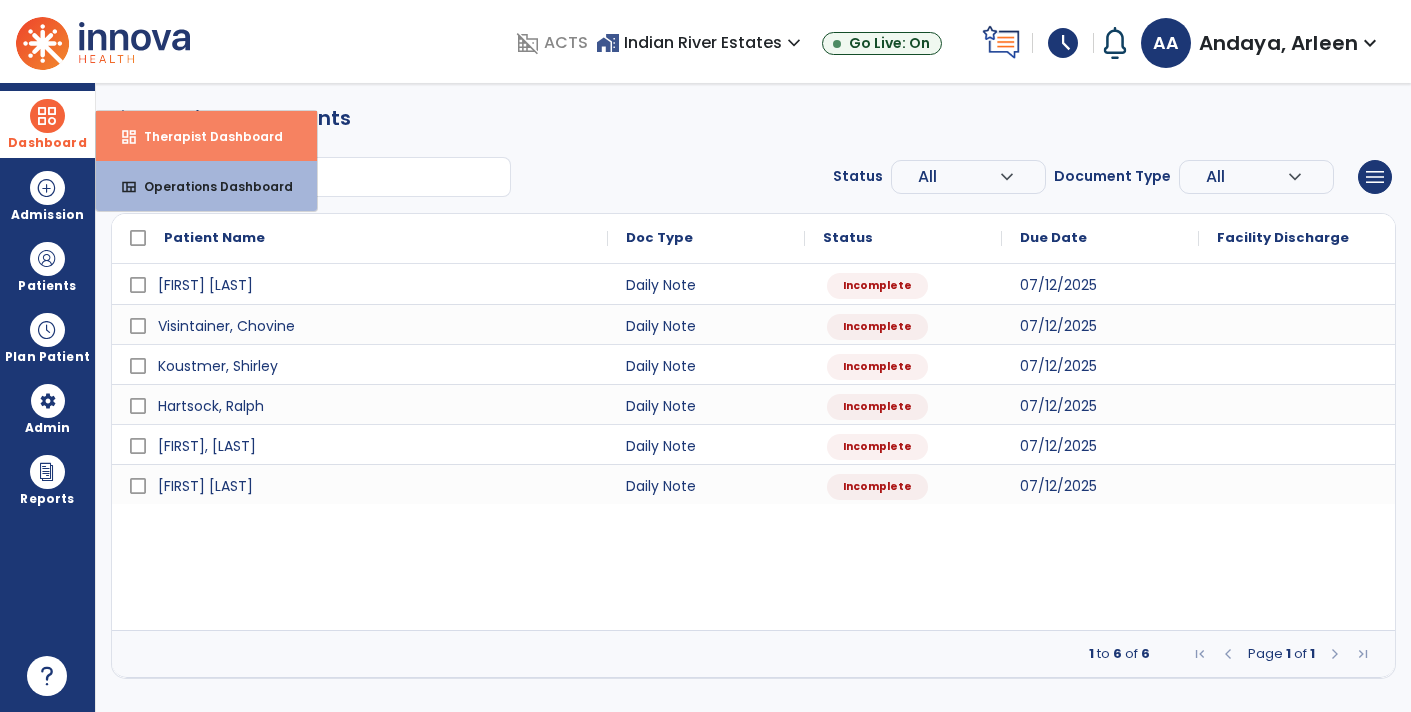 click on "Therapist Dashboard" at bounding box center [205, 136] 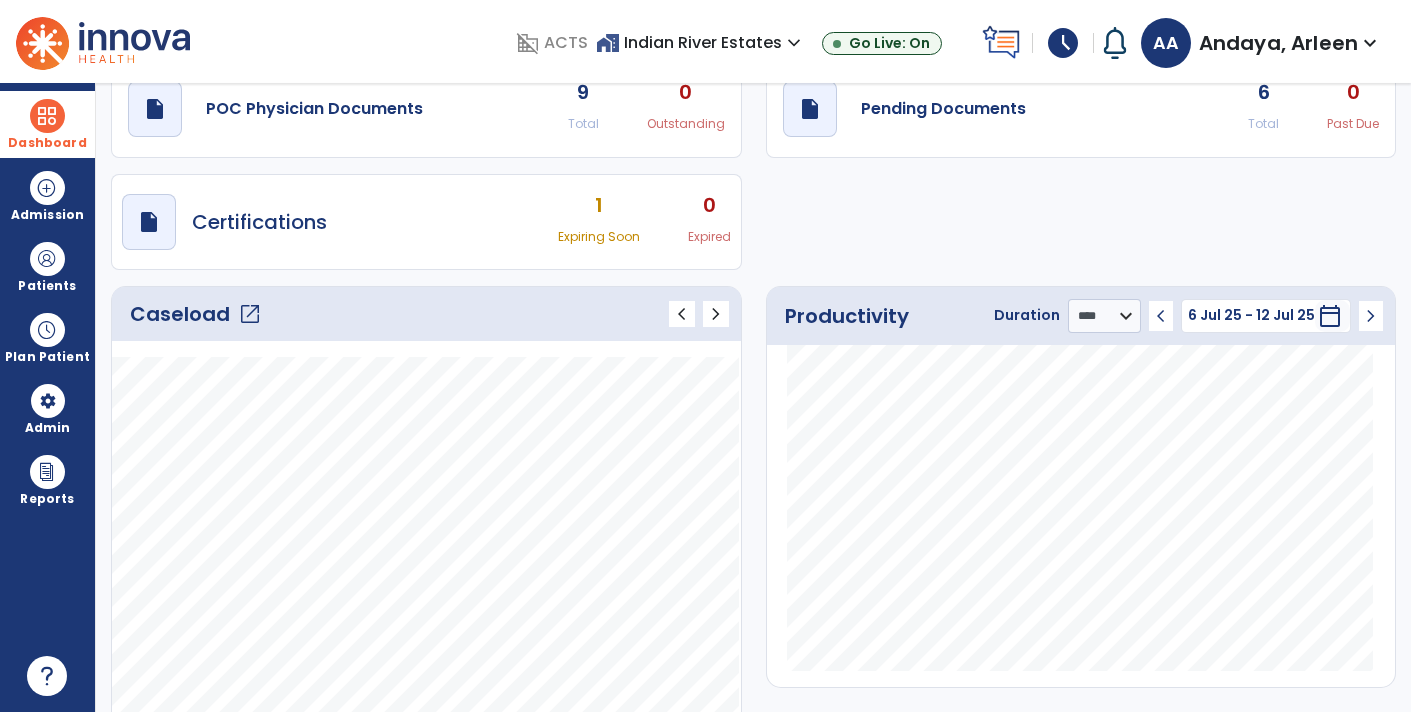 scroll, scrollTop: 0, scrollLeft: 0, axis: both 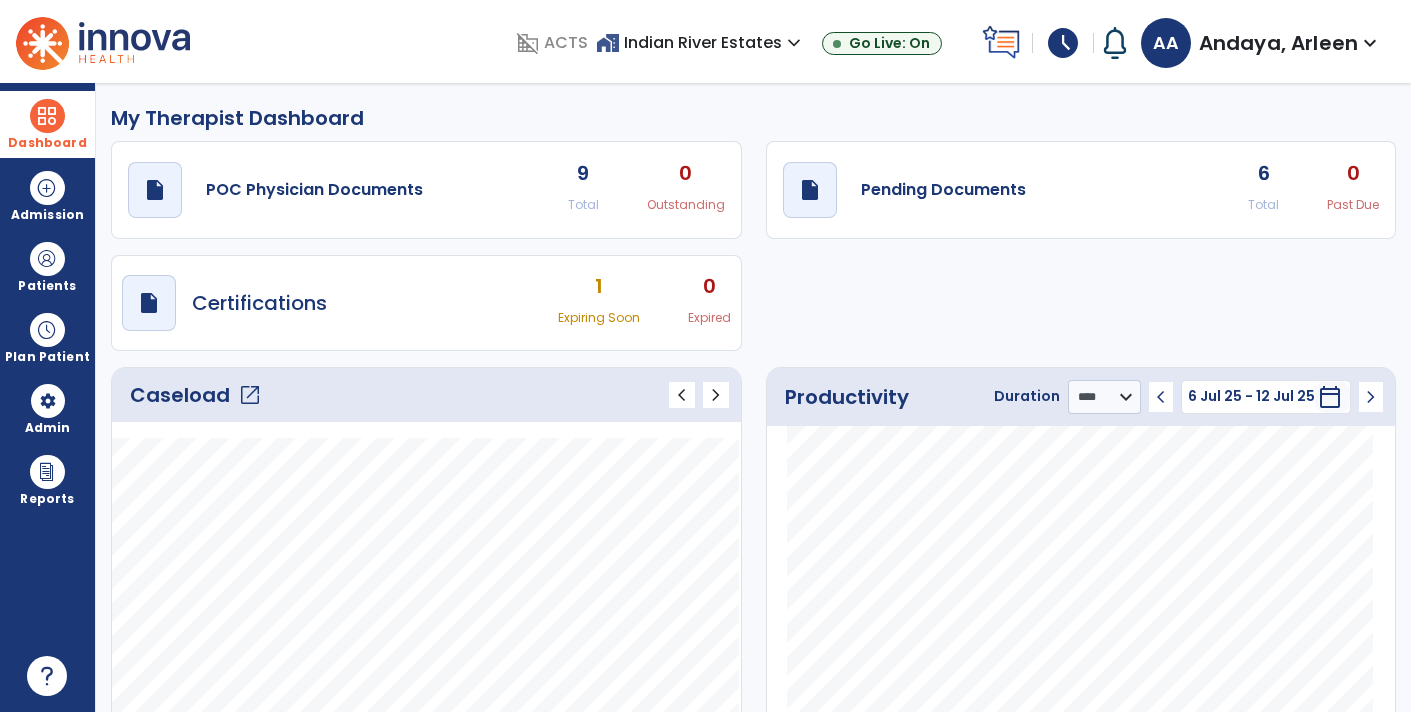 click on "6" 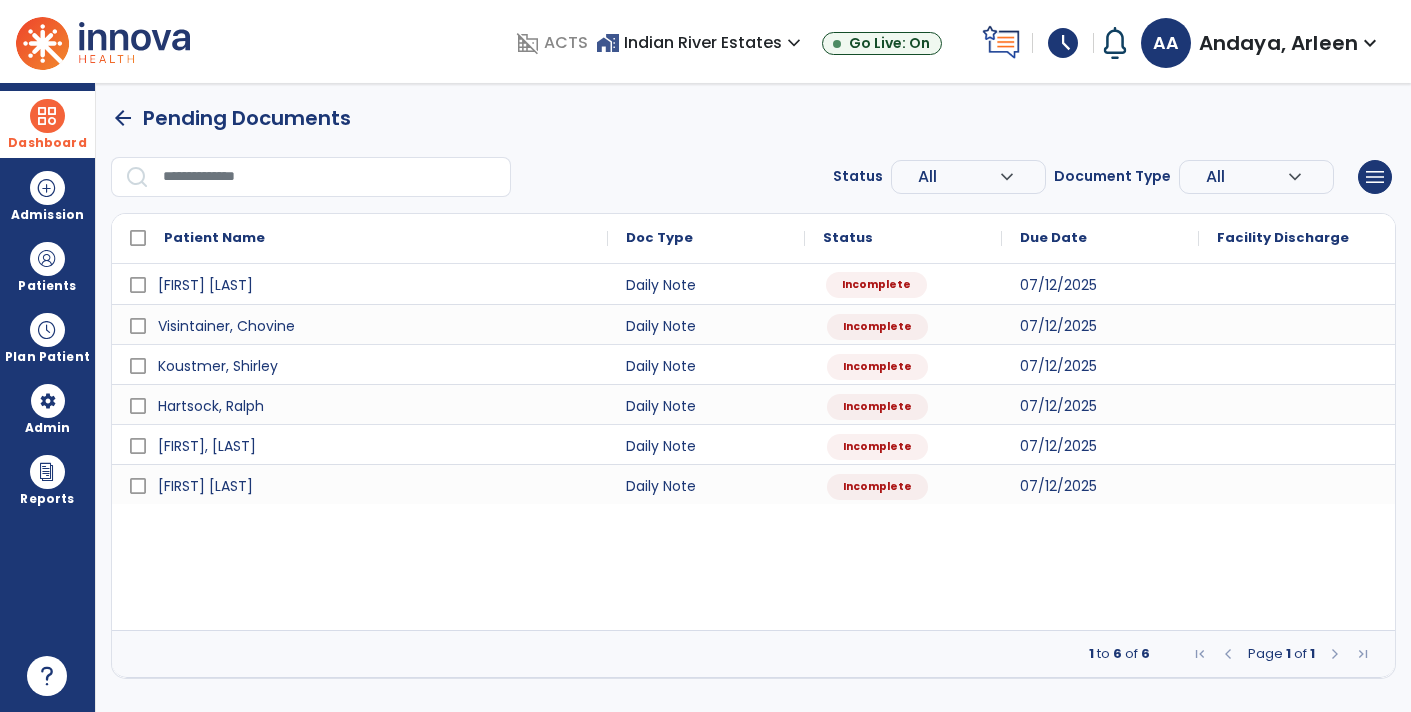 click on "Incomplete" at bounding box center [876, 285] 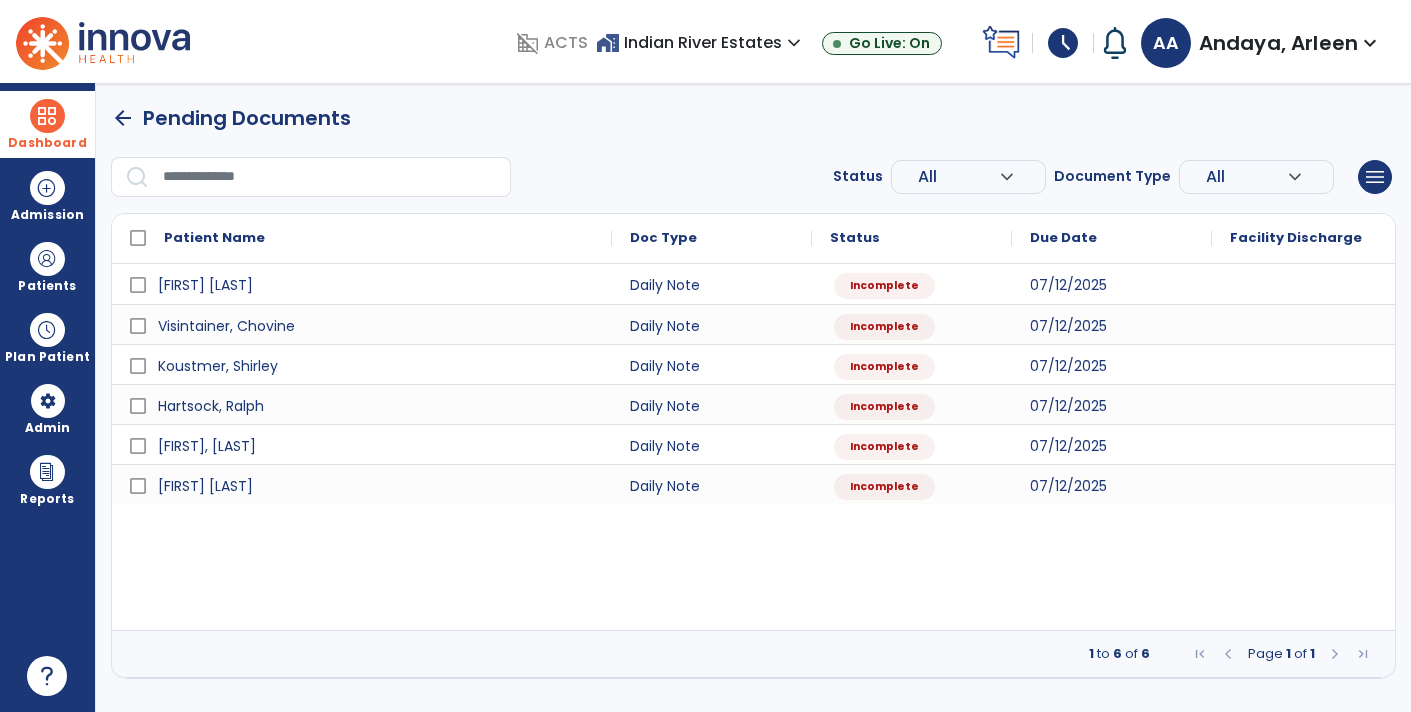 select on "*" 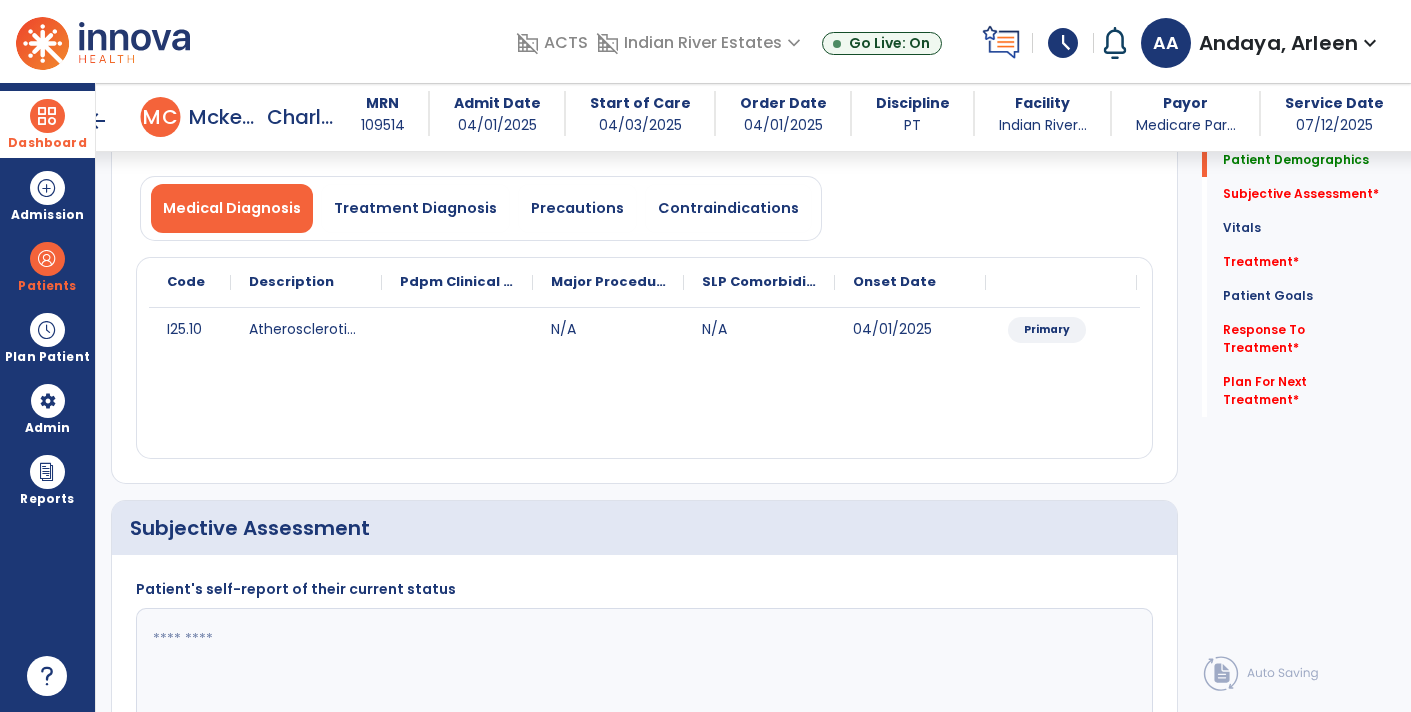 scroll, scrollTop: 134, scrollLeft: 0, axis: vertical 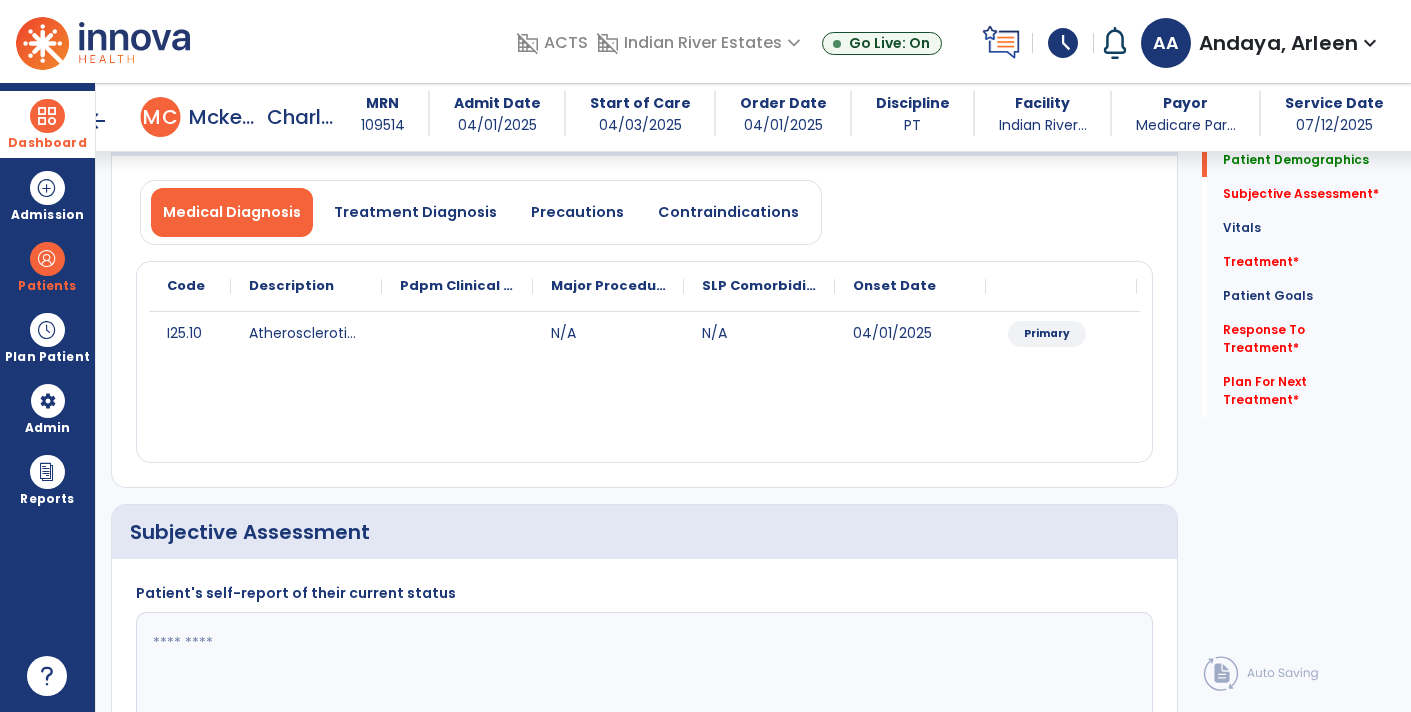 click 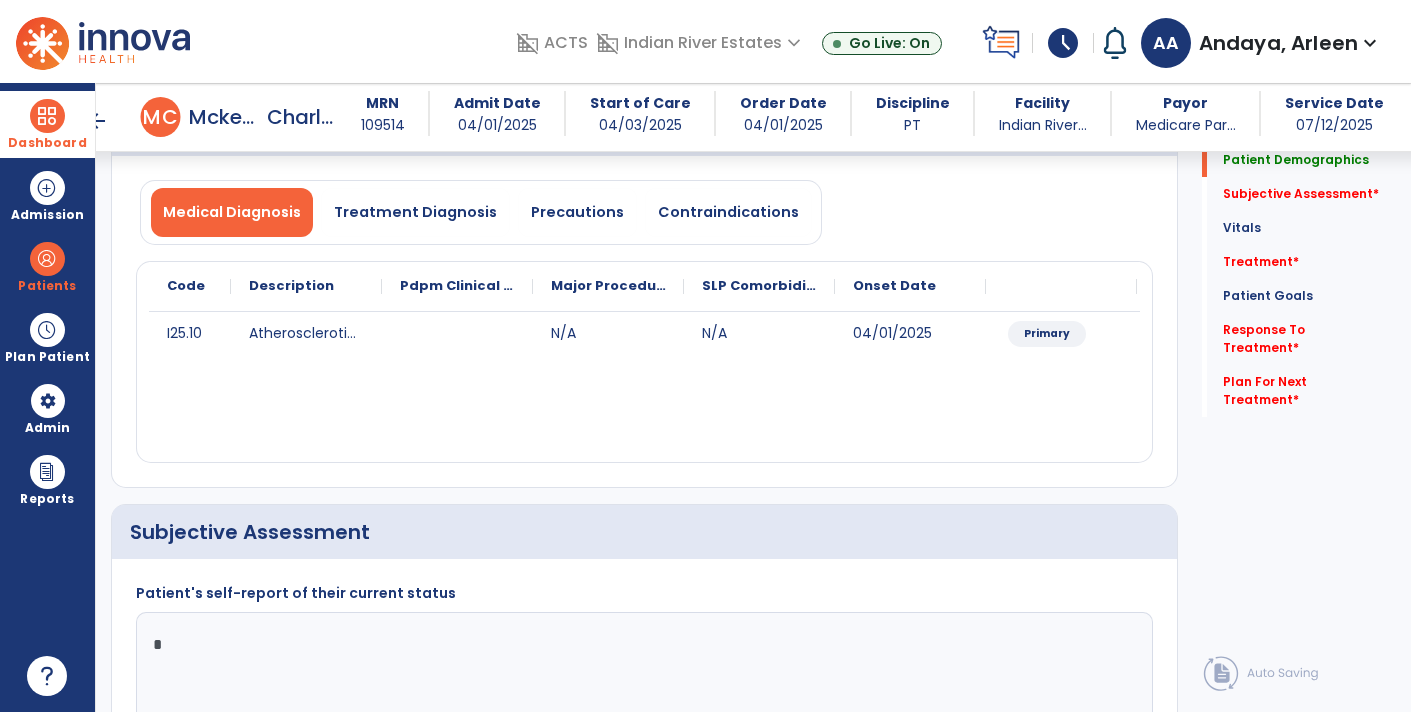 type on "**" 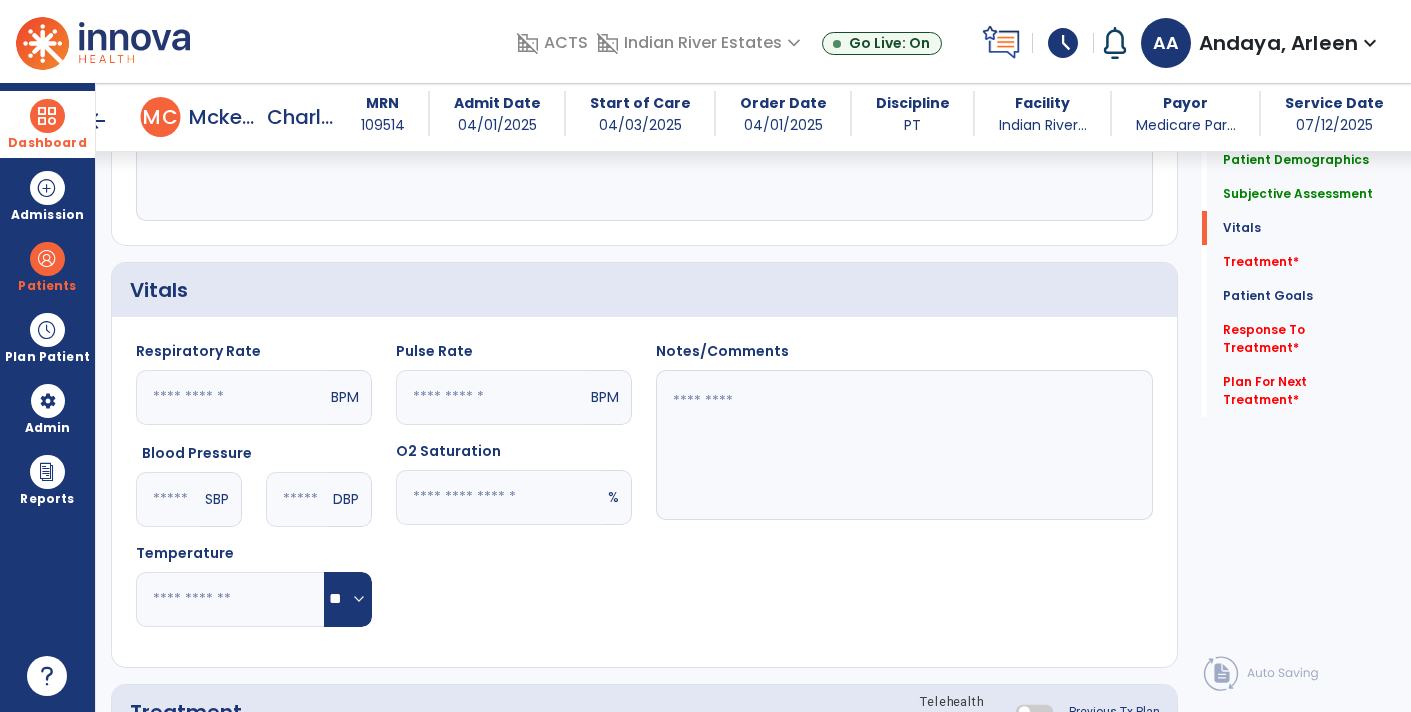 scroll, scrollTop: 676, scrollLeft: 0, axis: vertical 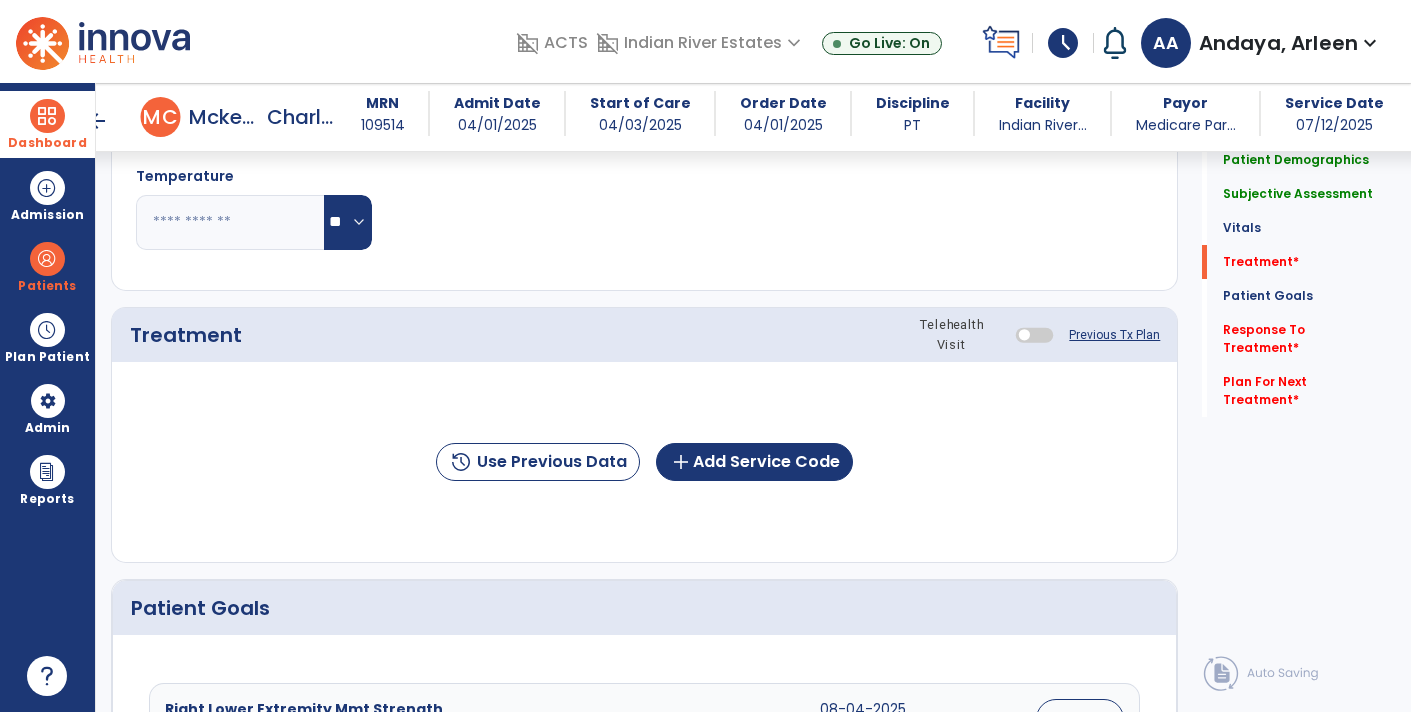 type on "**********" 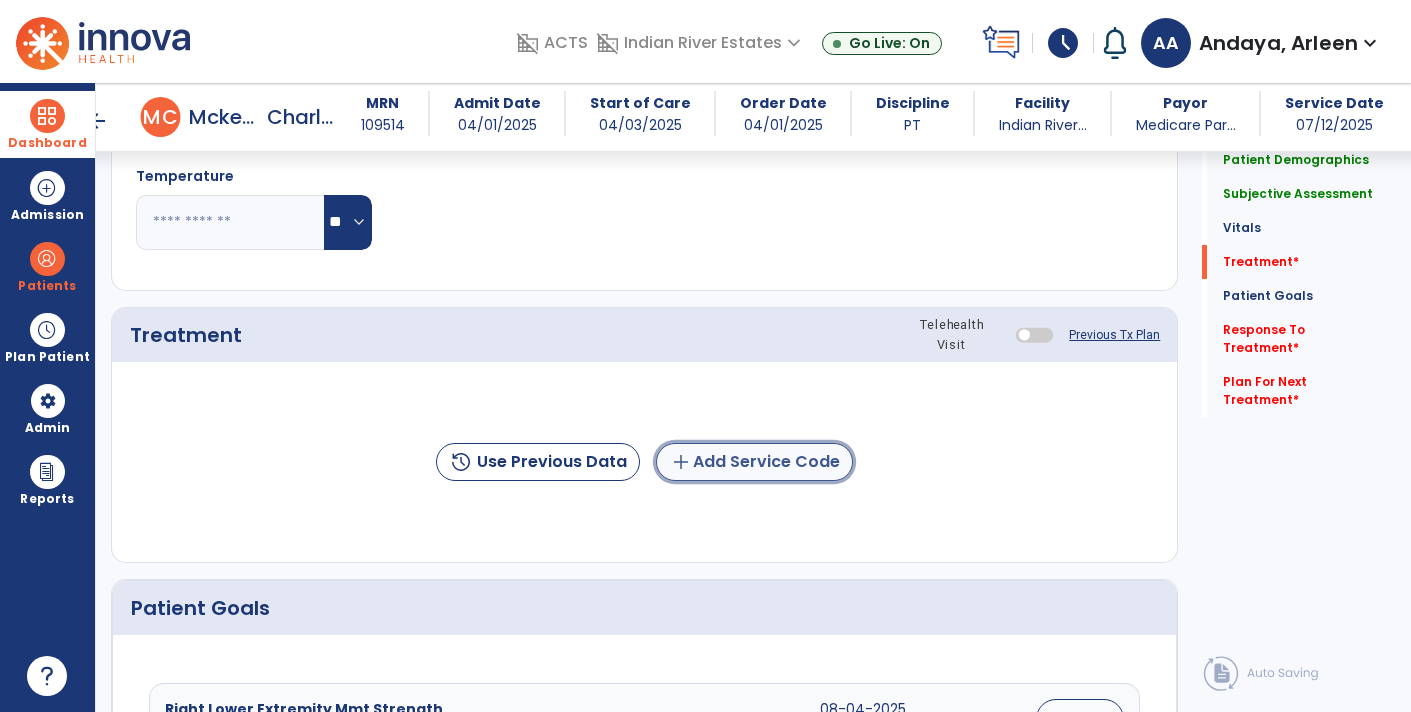 click on "add  Add Service Code" 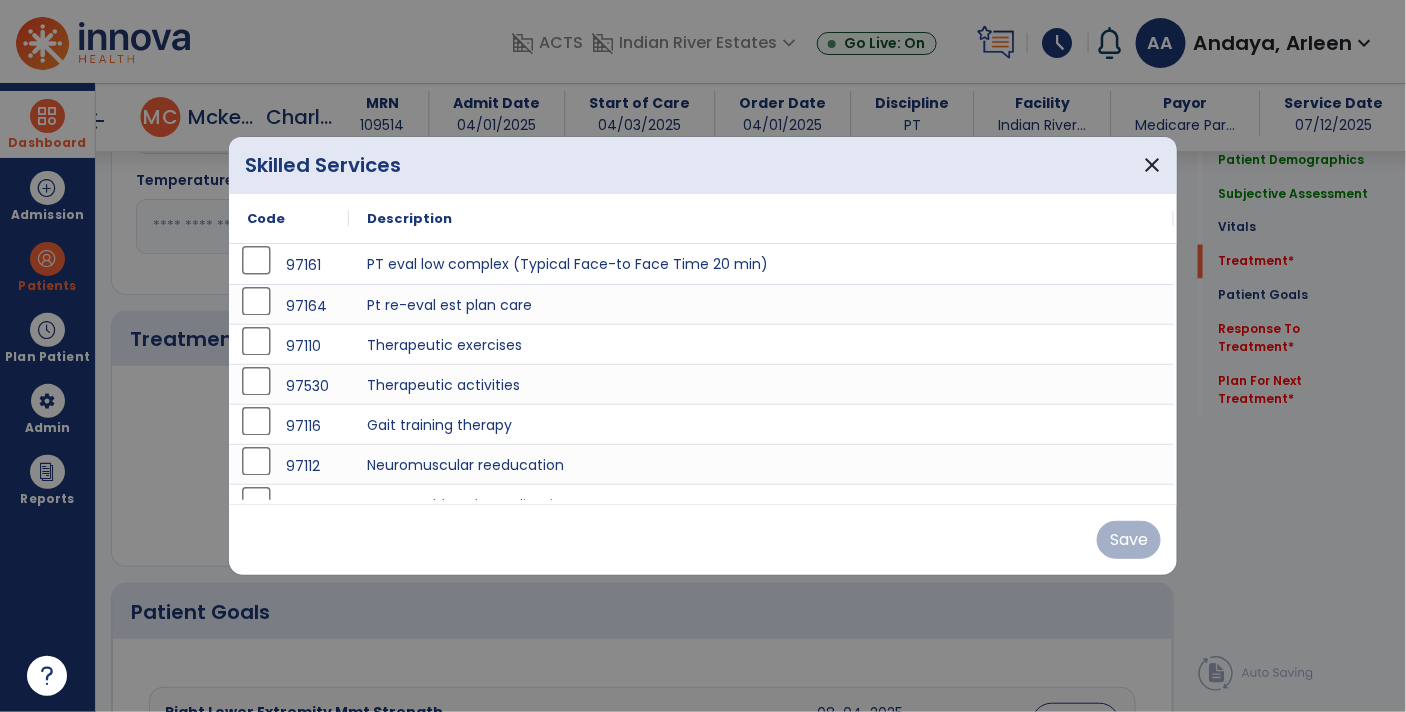 scroll, scrollTop: 1052, scrollLeft: 0, axis: vertical 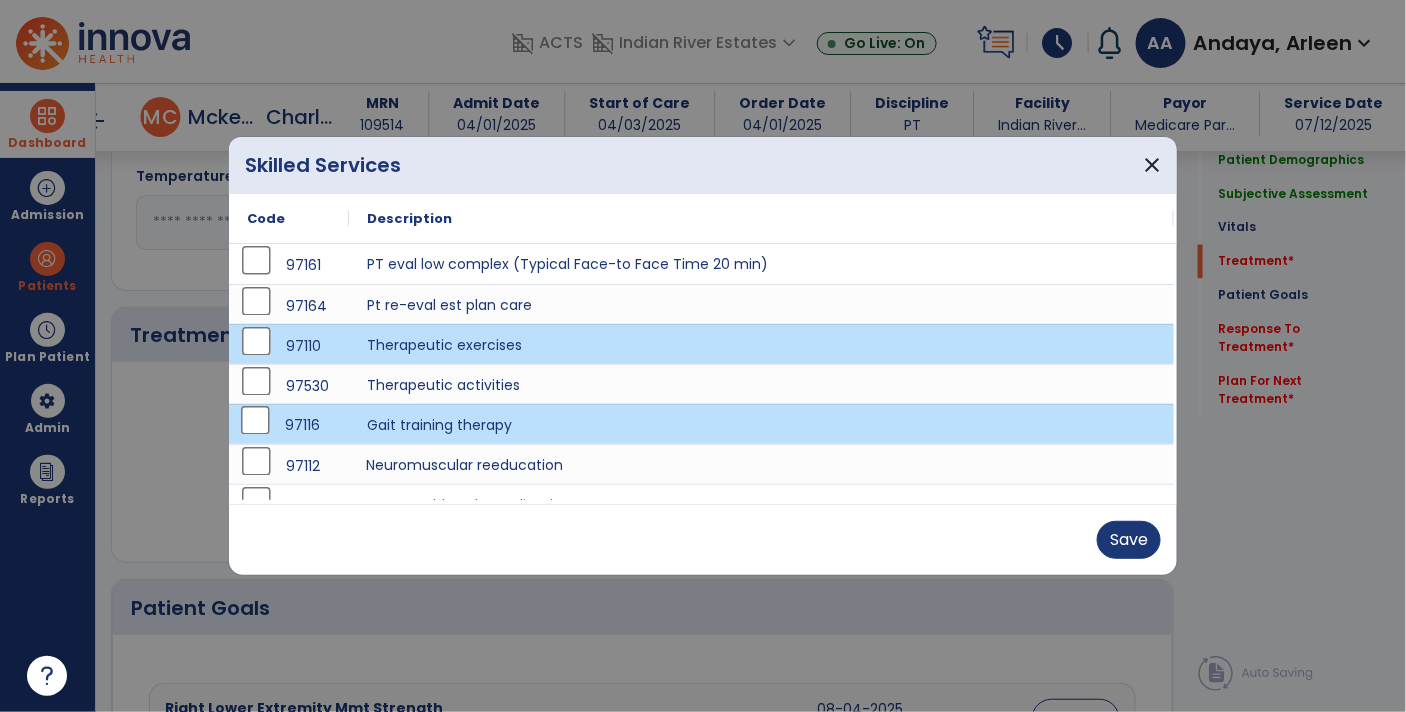 click on "Neuromuscular reeducation" at bounding box center [761, 464] 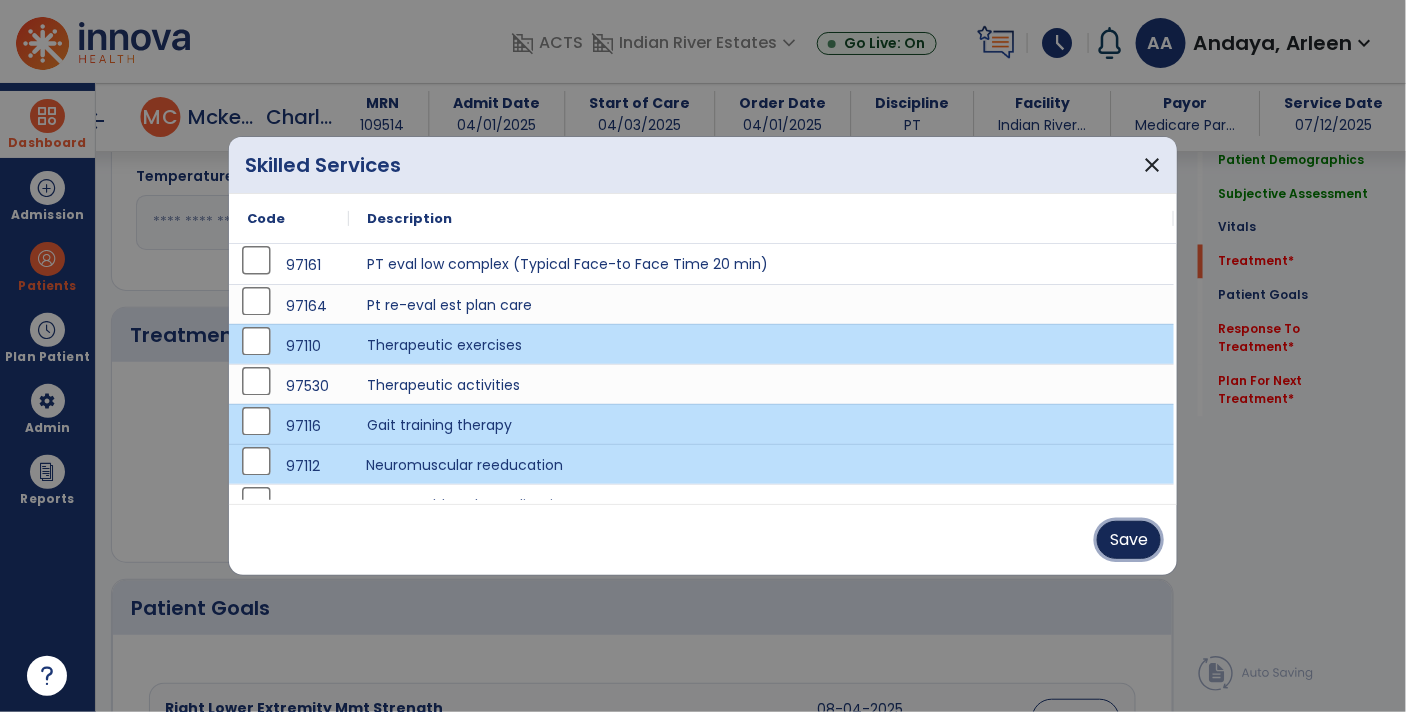 click on "Save" at bounding box center [1129, 540] 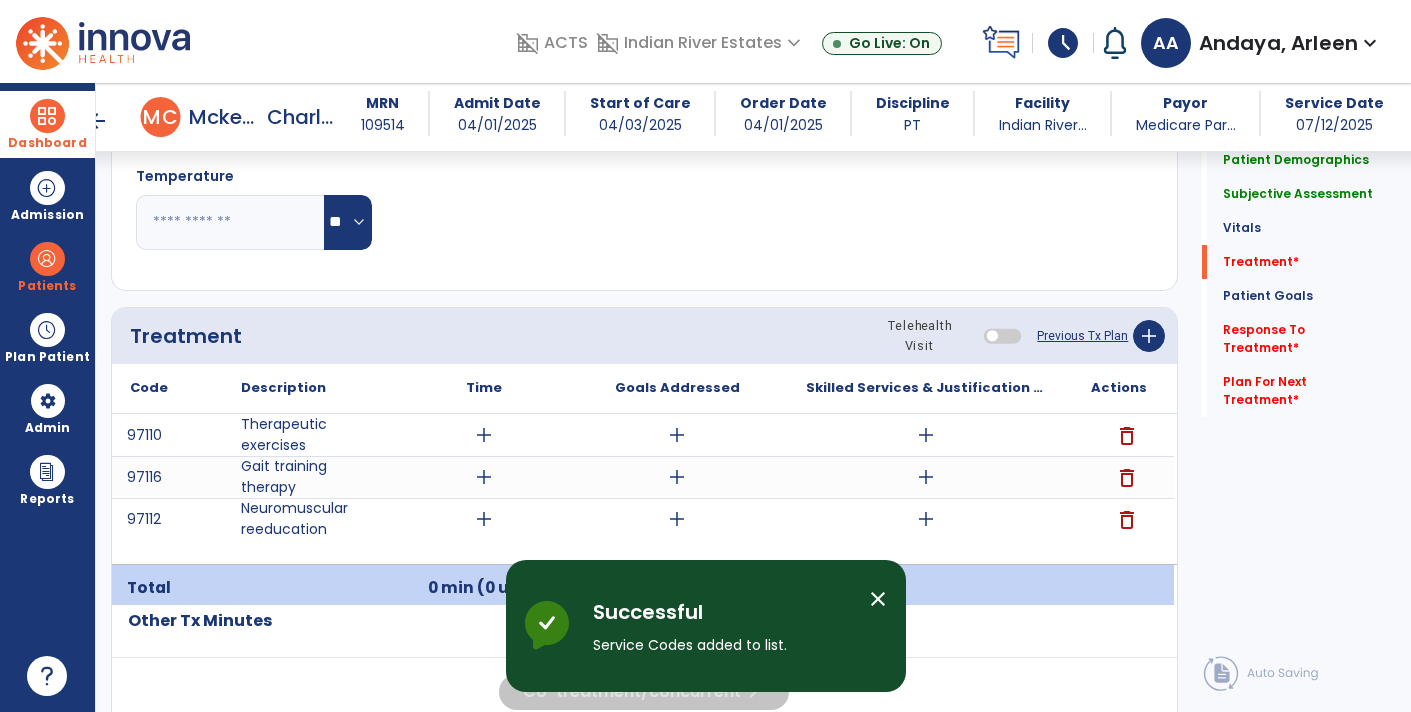 click on "add" at bounding box center [484, 435] 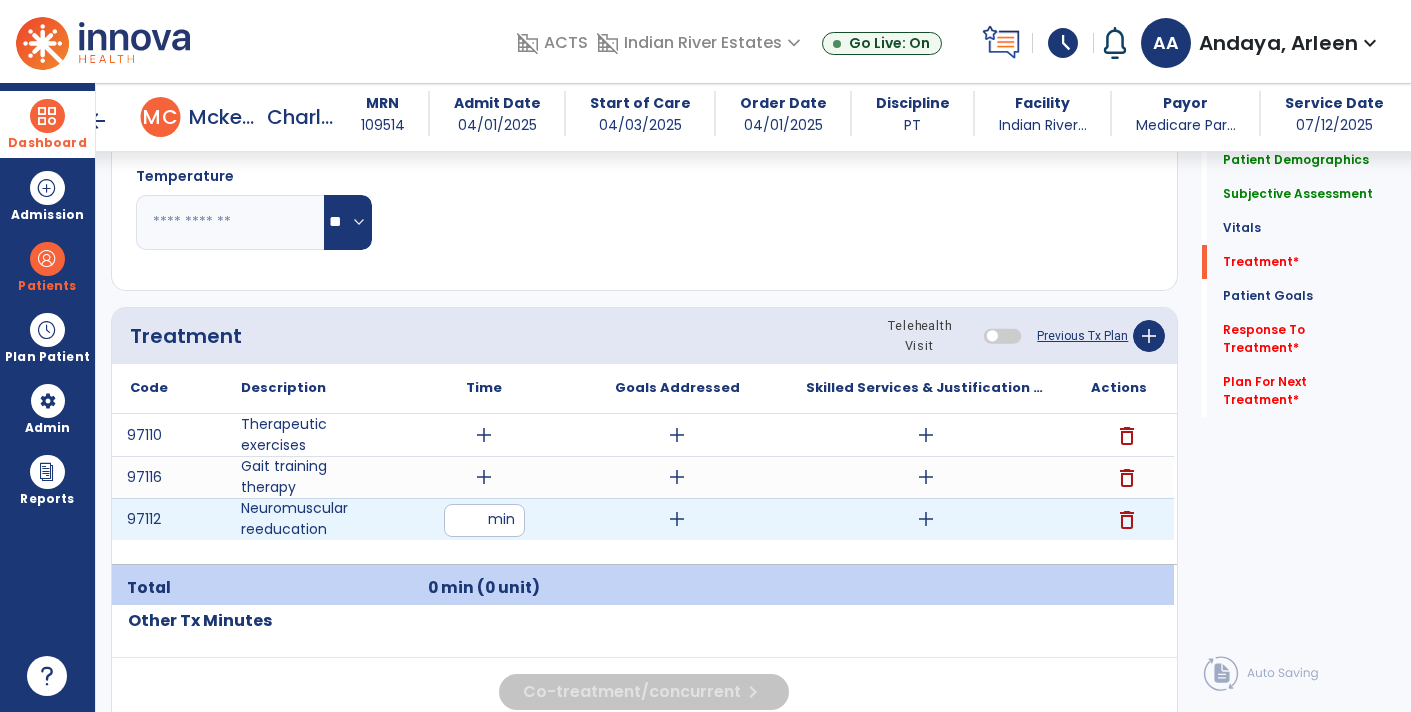 type on "**" 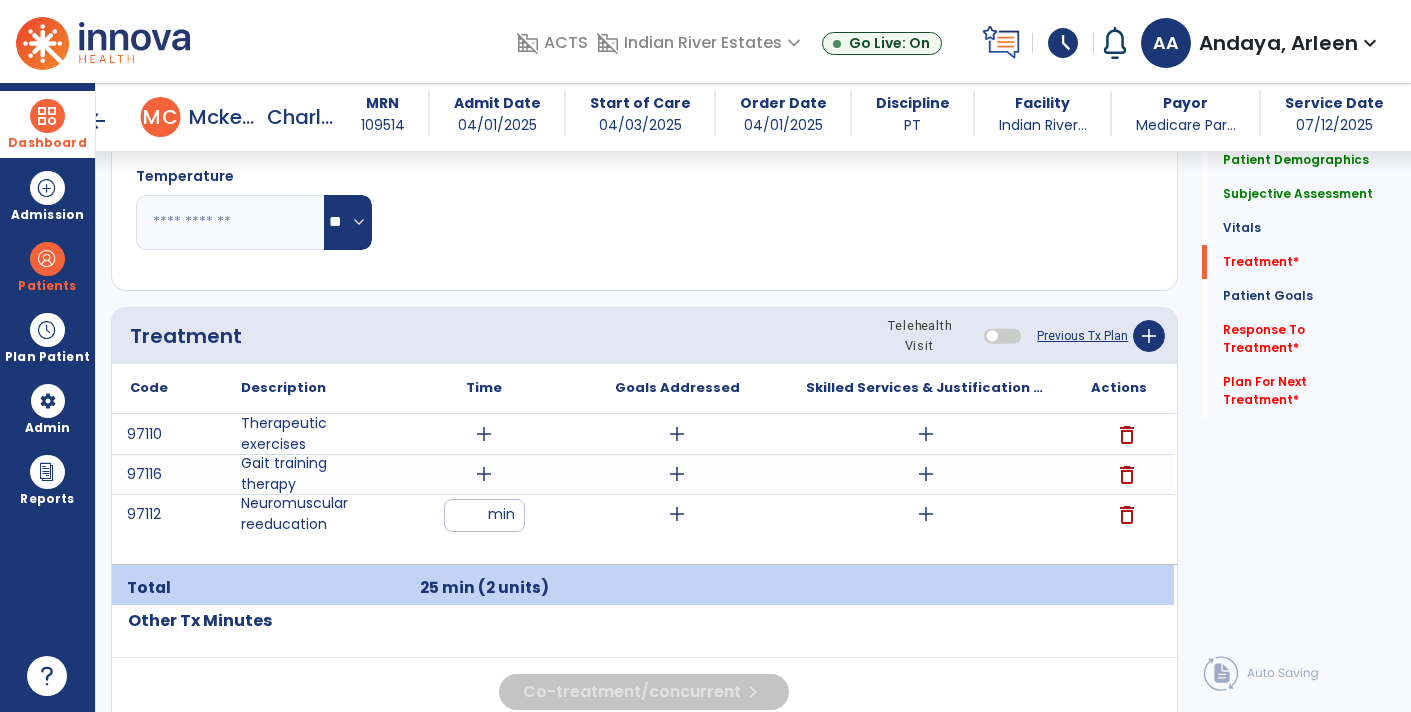 click on "add" at bounding box center (484, 474) 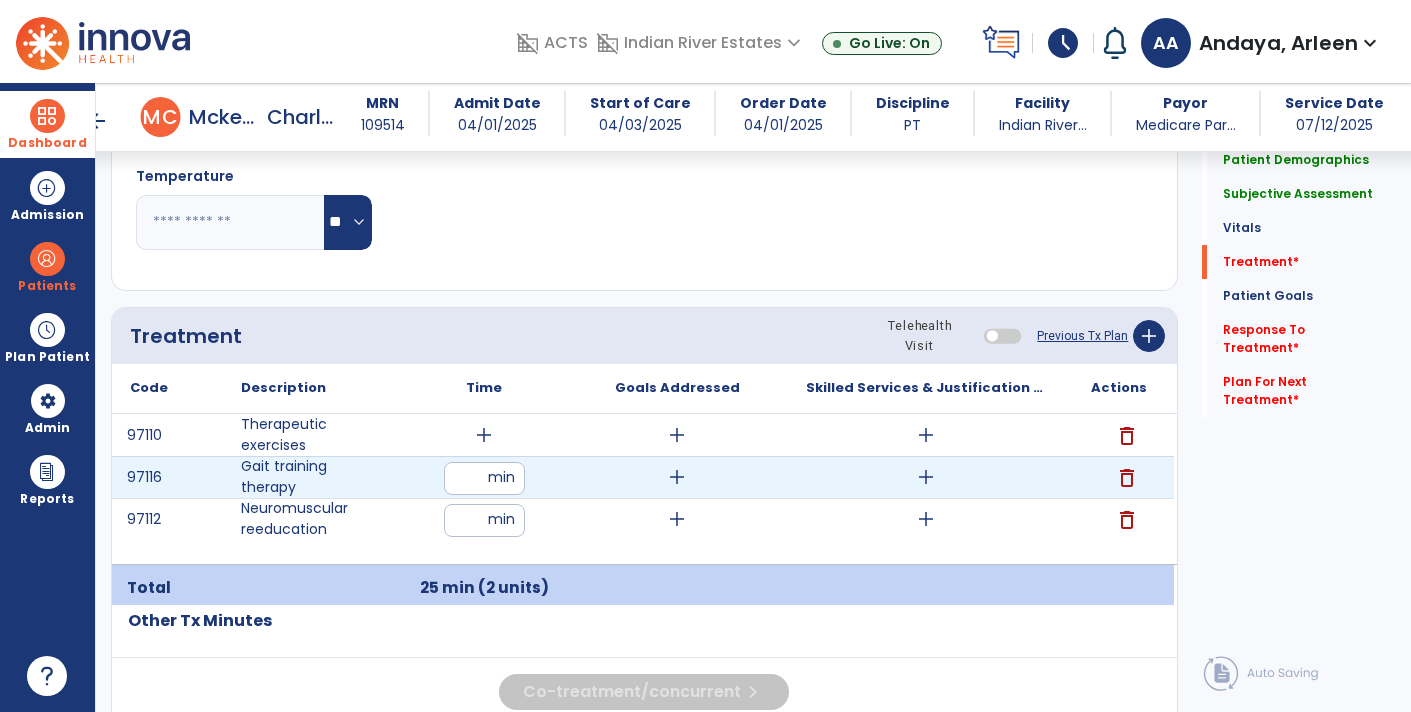 type on "**" 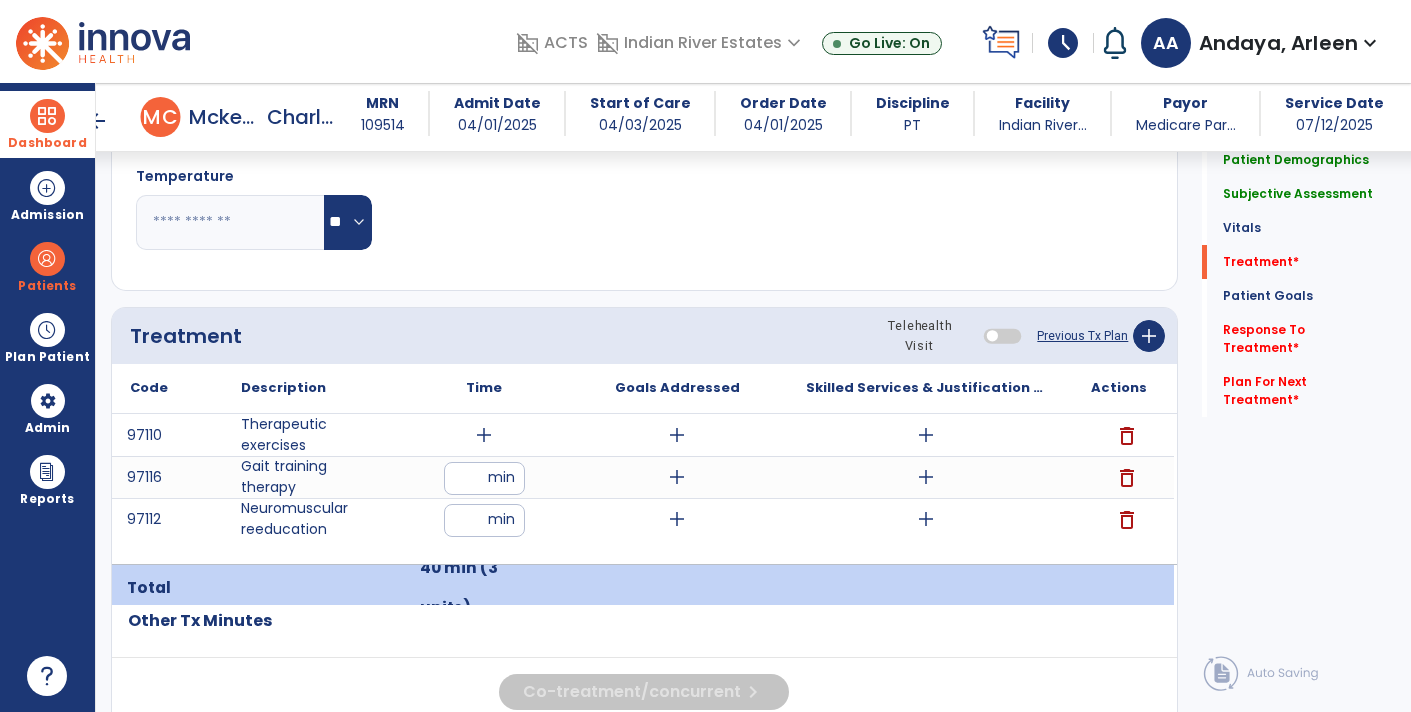click on "add" at bounding box center (484, 435) 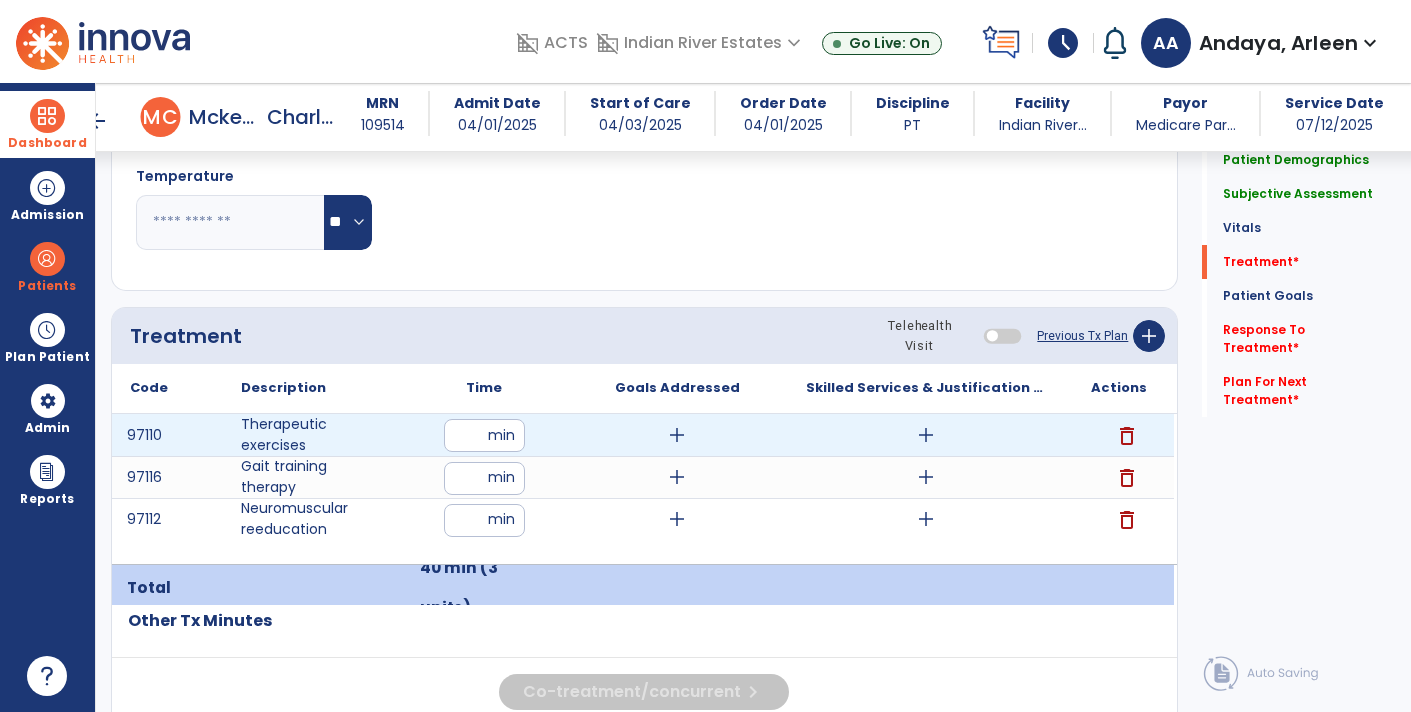 type on "**" 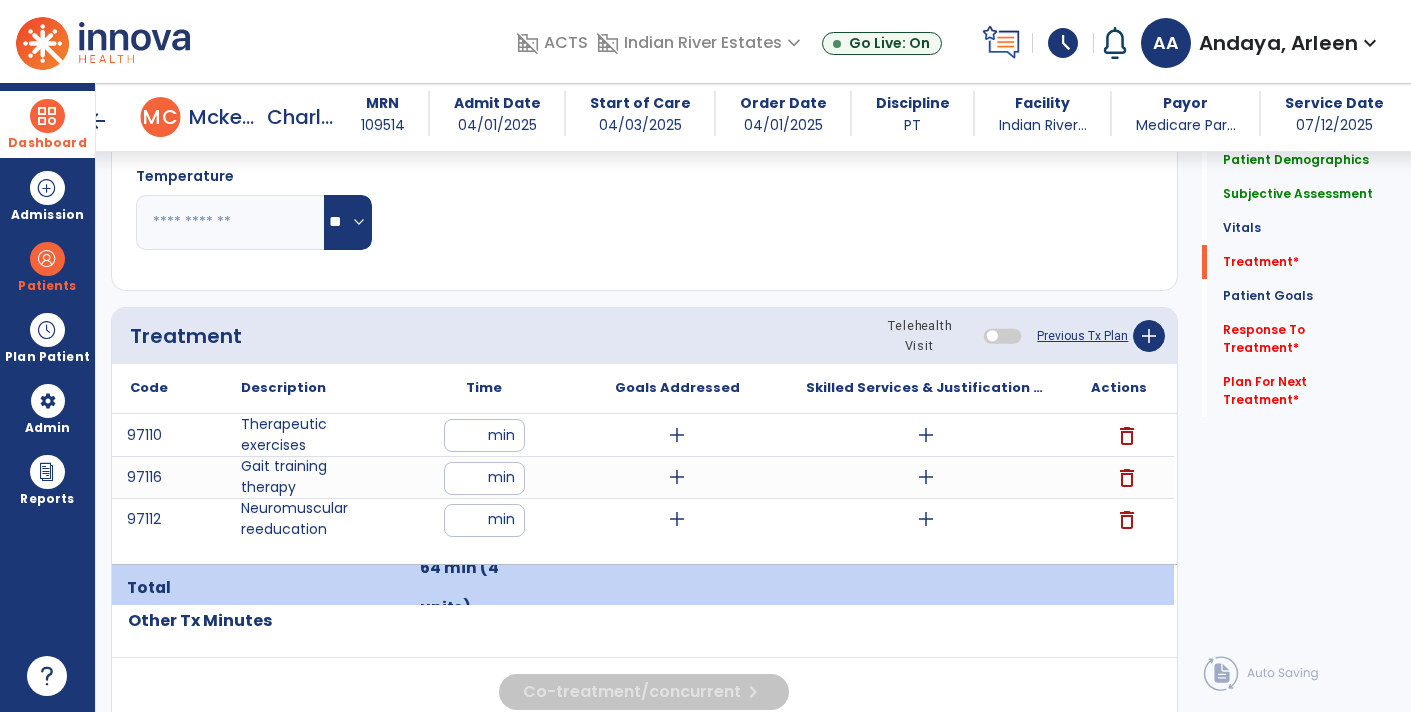 click on "**" at bounding box center (484, 520) 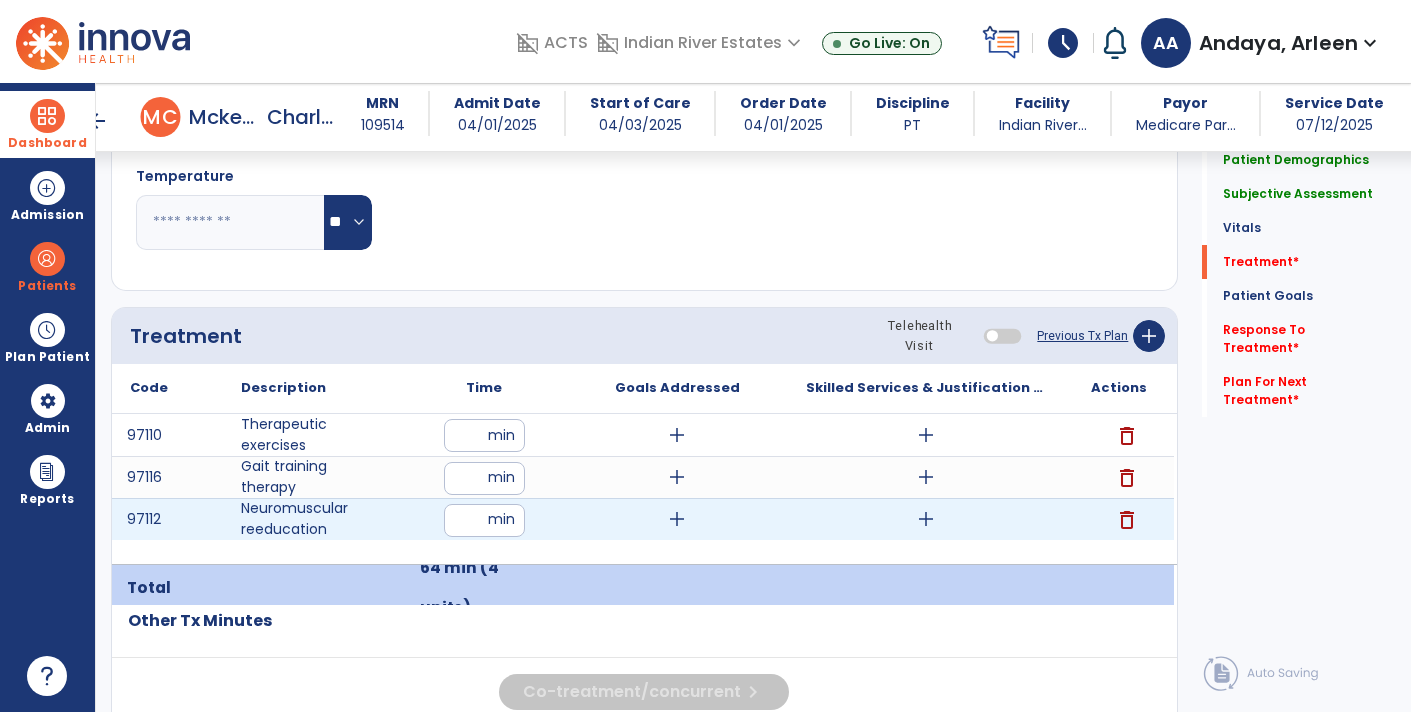 type on "**" 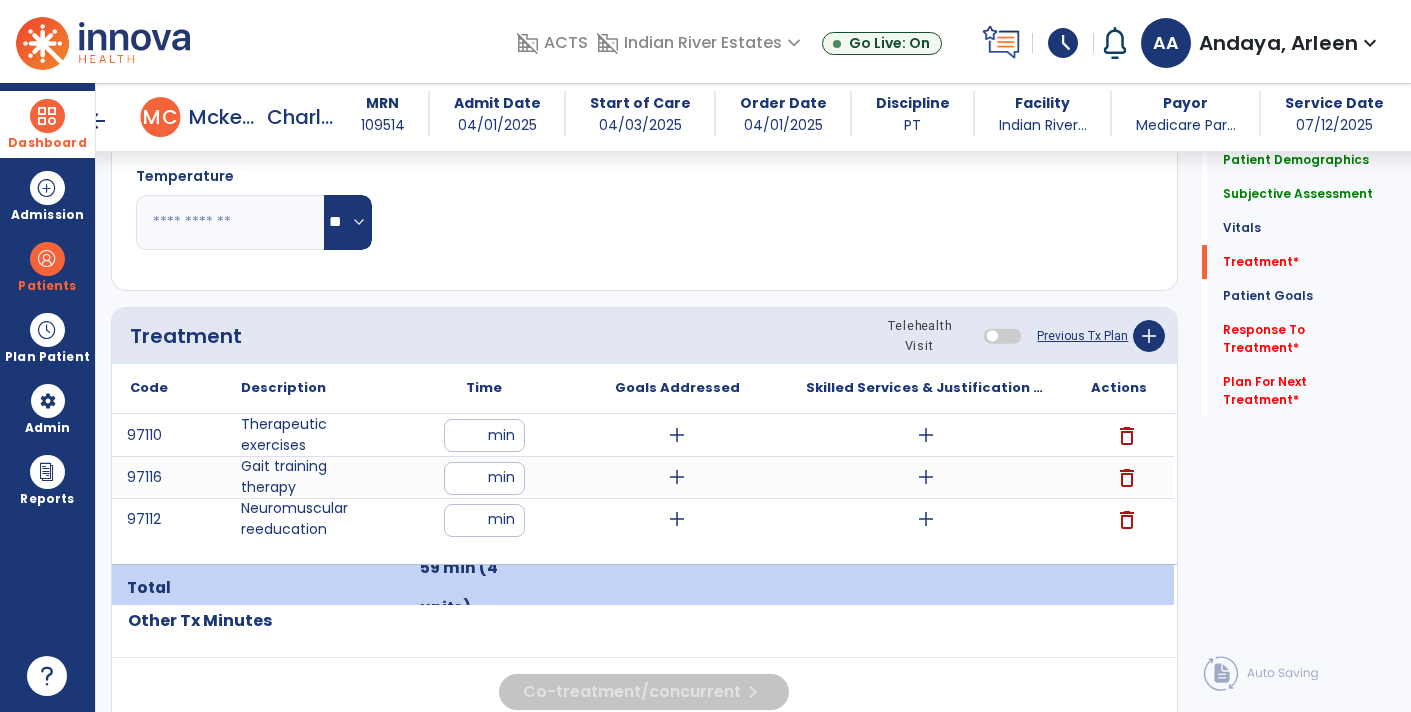 click on "**" at bounding box center [484, 478] 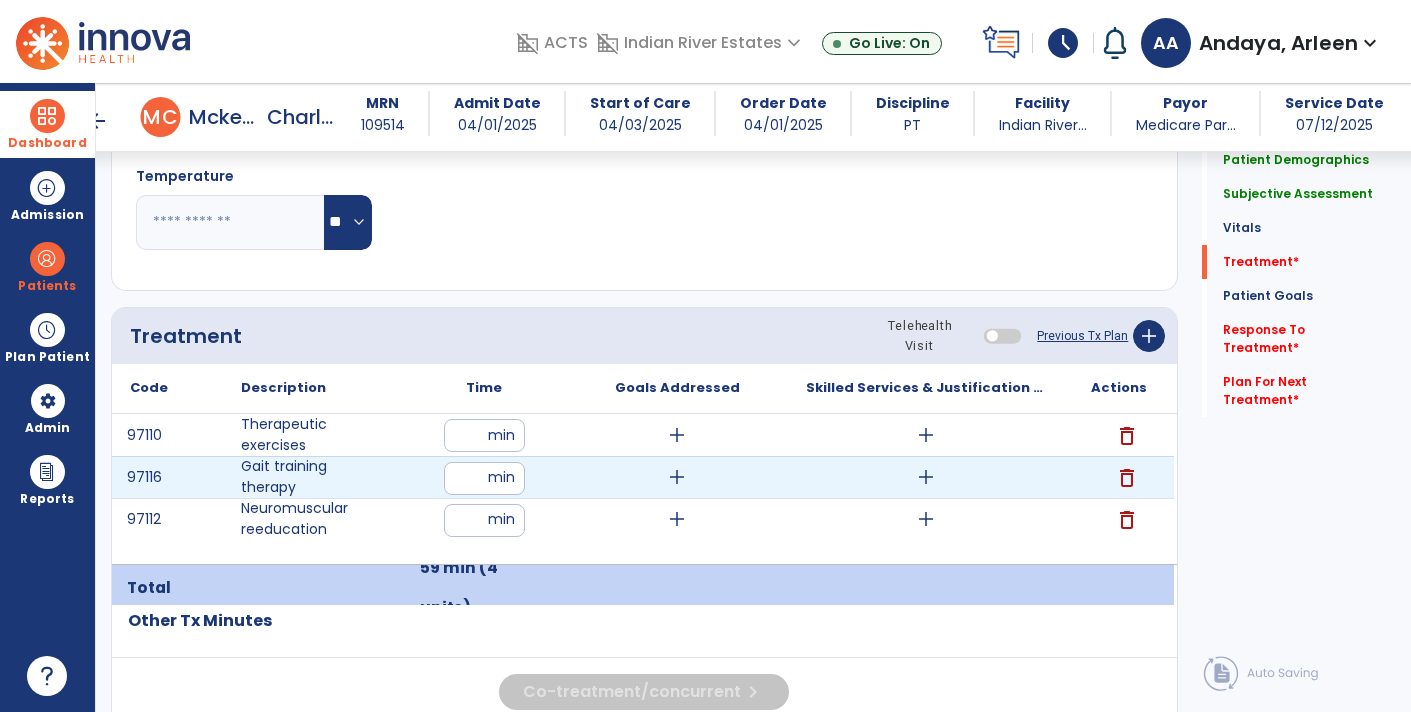 type on "**" 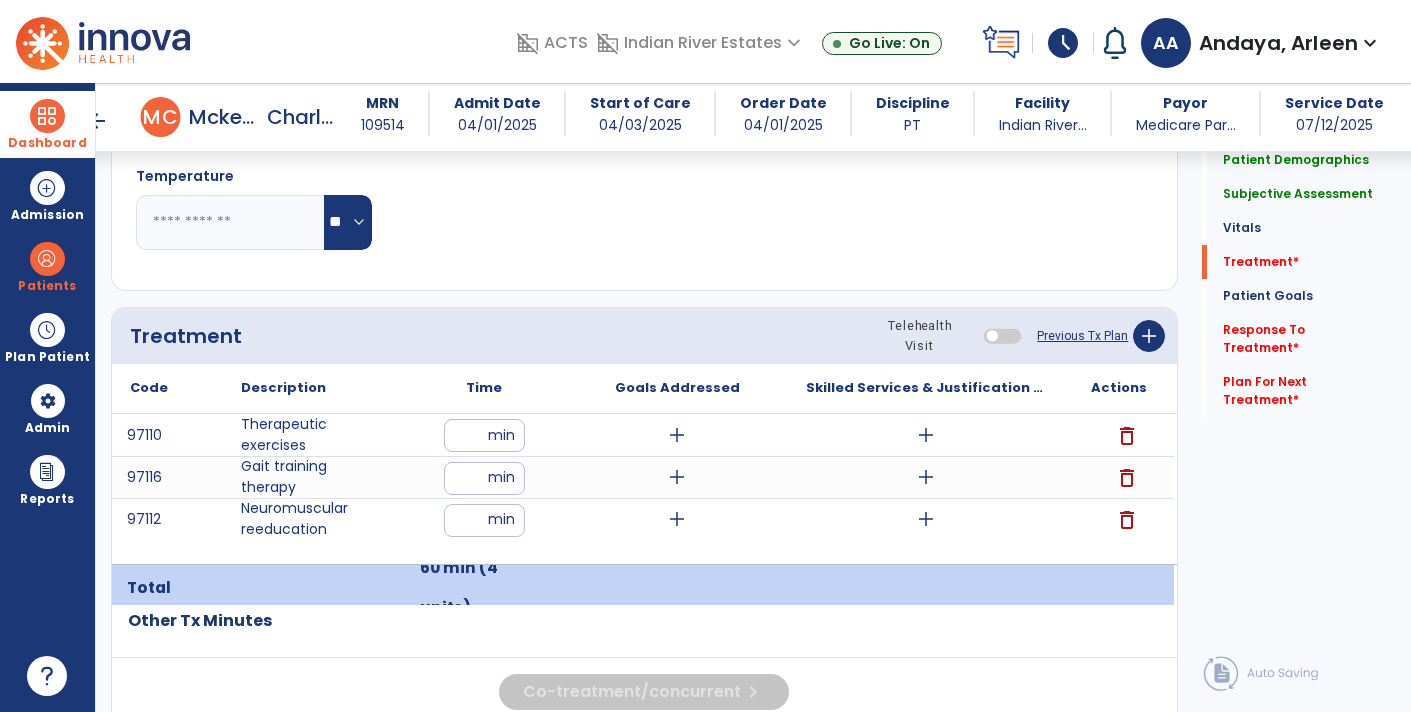 click on "add" at bounding box center (926, 435) 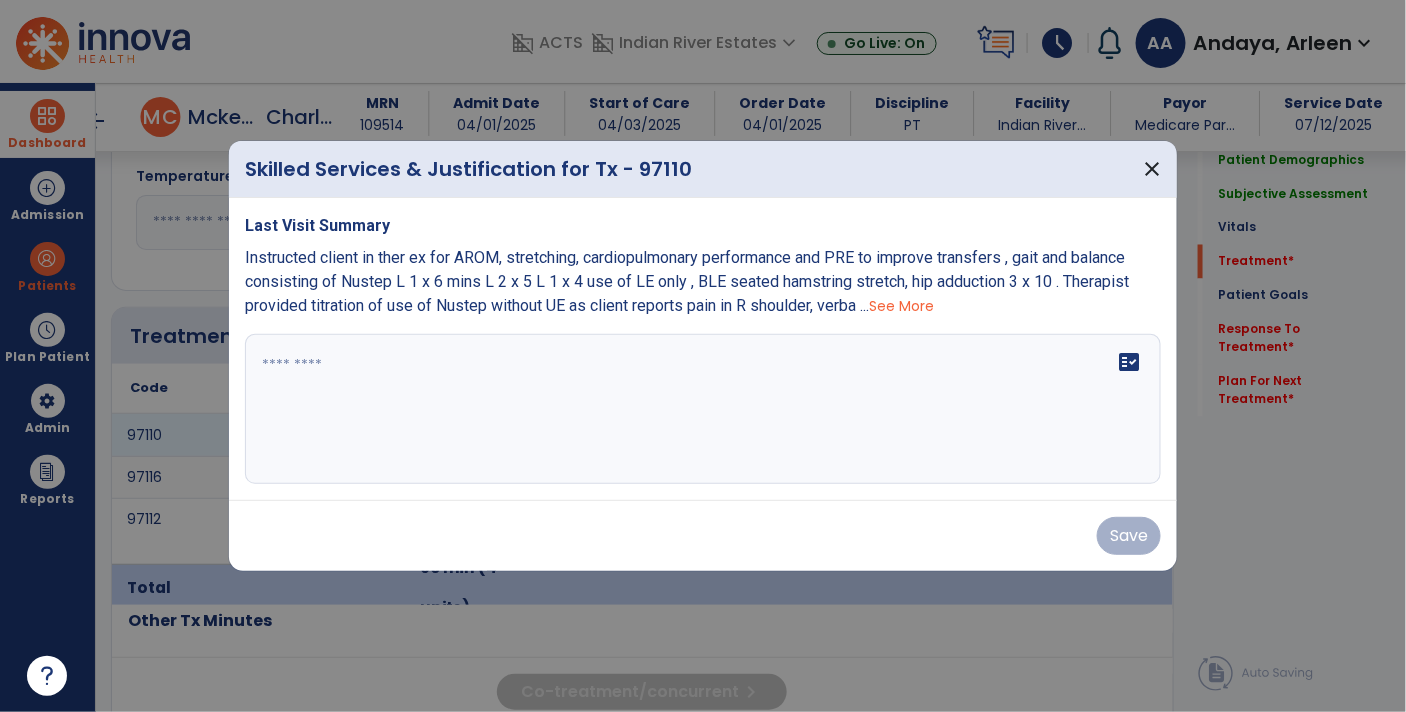 scroll, scrollTop: 1052, scrollLeft: 0, axis: vertical 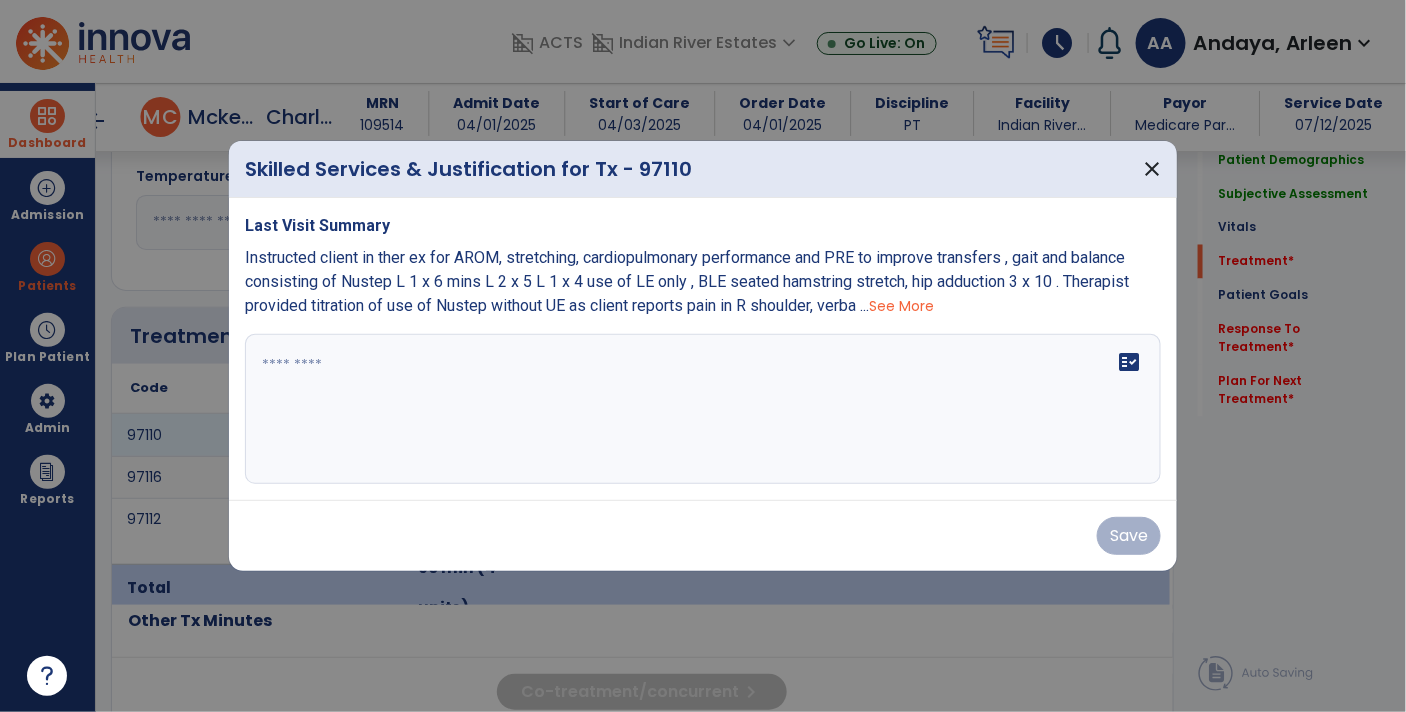 click at bounding box center (703, 356) 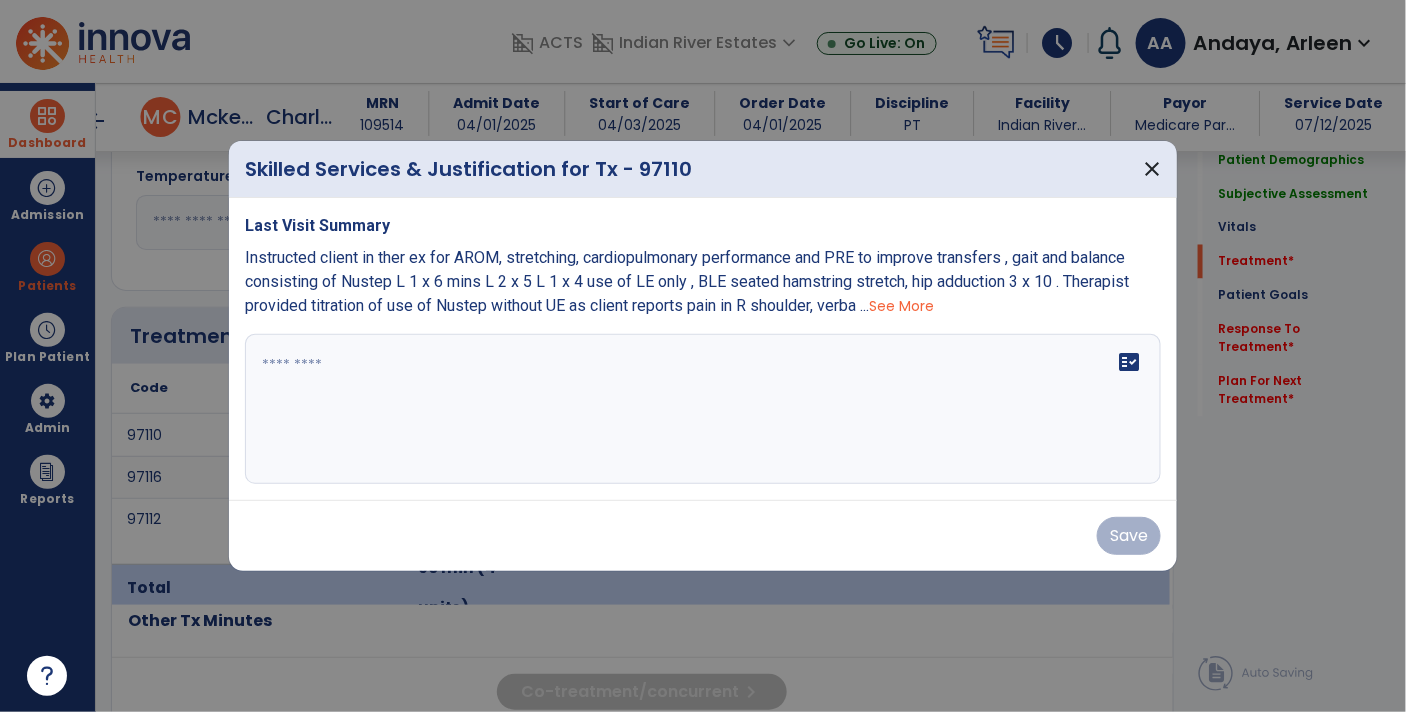 click 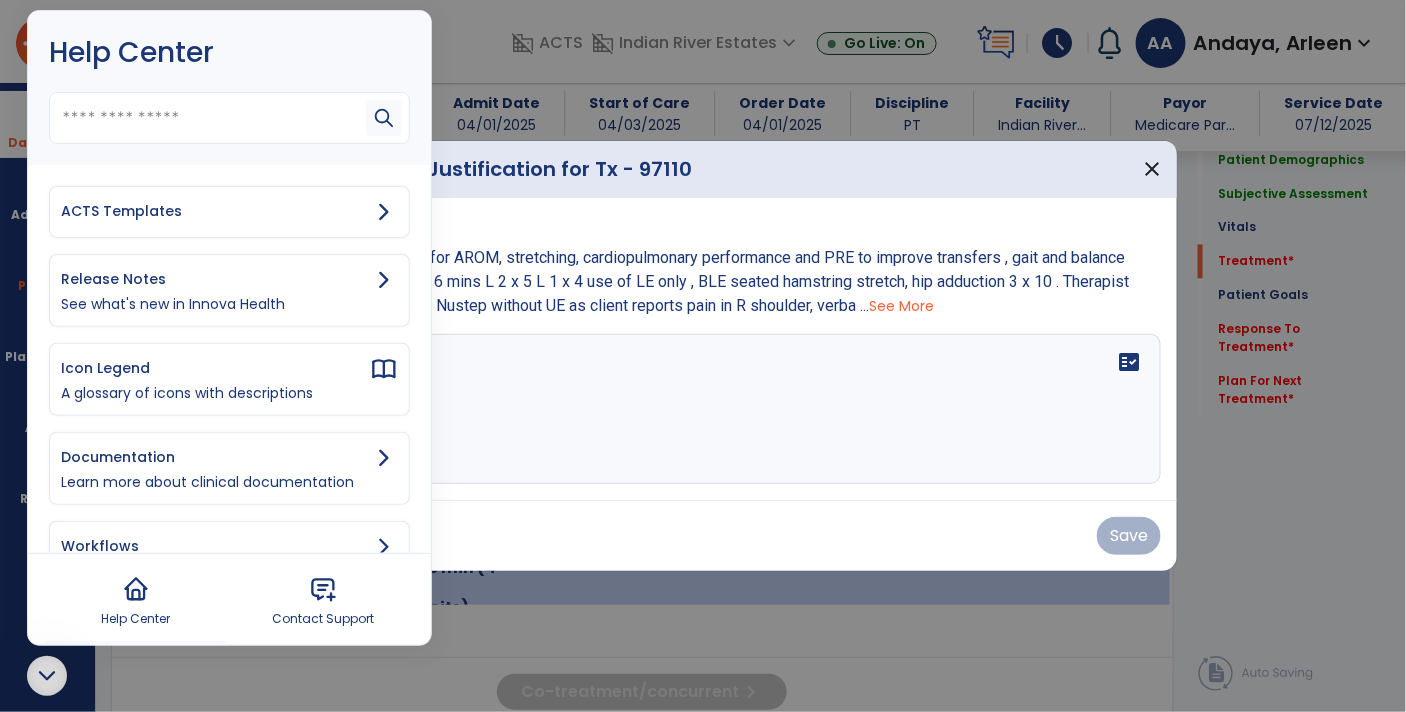 click on "ACTS Templates" at bounding box center (215, 211) 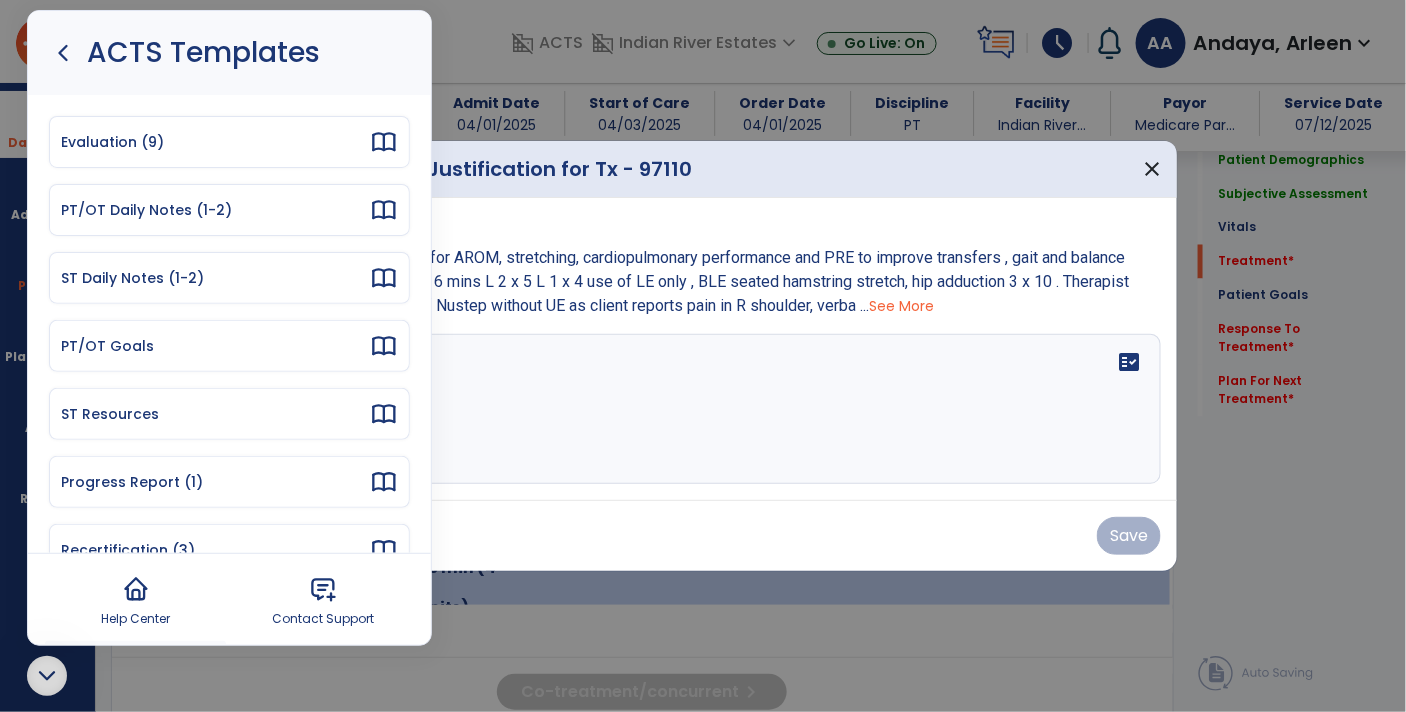 click on "PT/OT Daily Notes (1-2)" at bounding box center [215, 210] 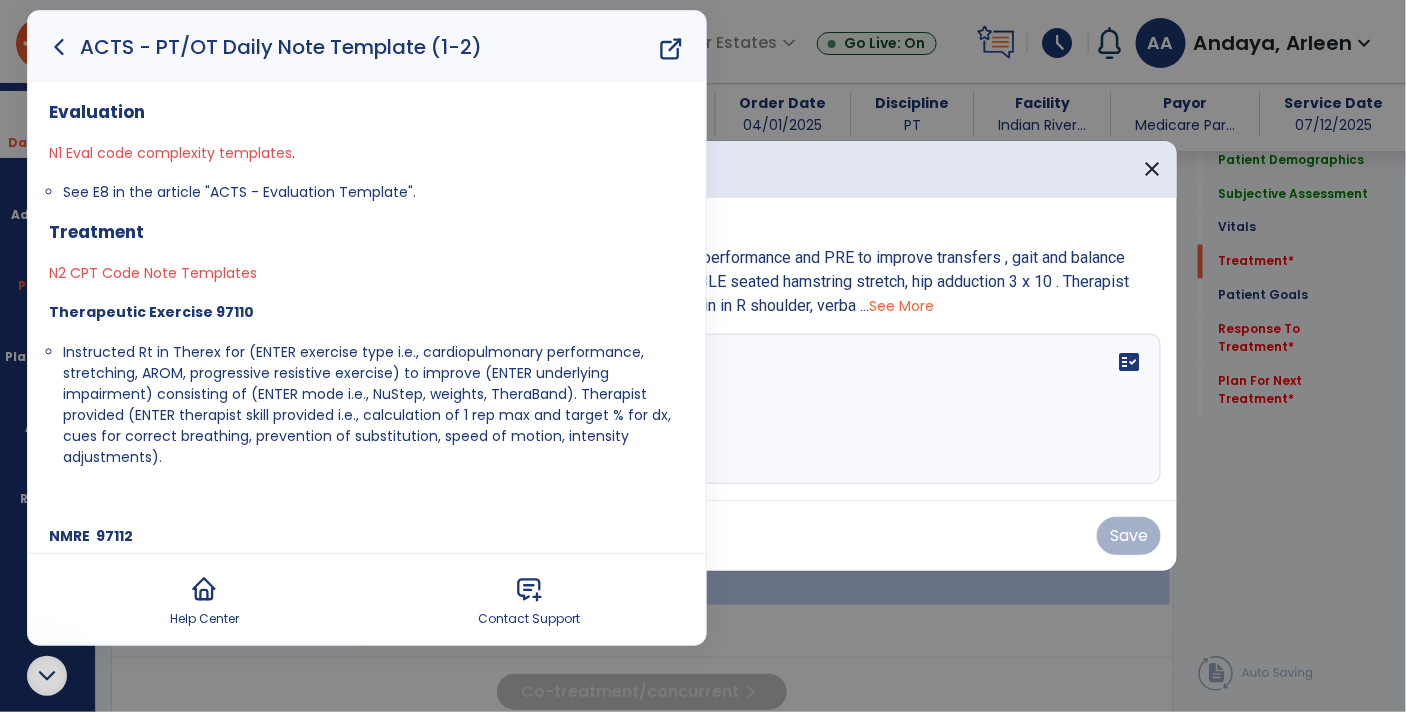 drag, startPoint x: 58, startPoint y: 343, endPoint x: 190, endPoint y: 455, distance: 173.11269 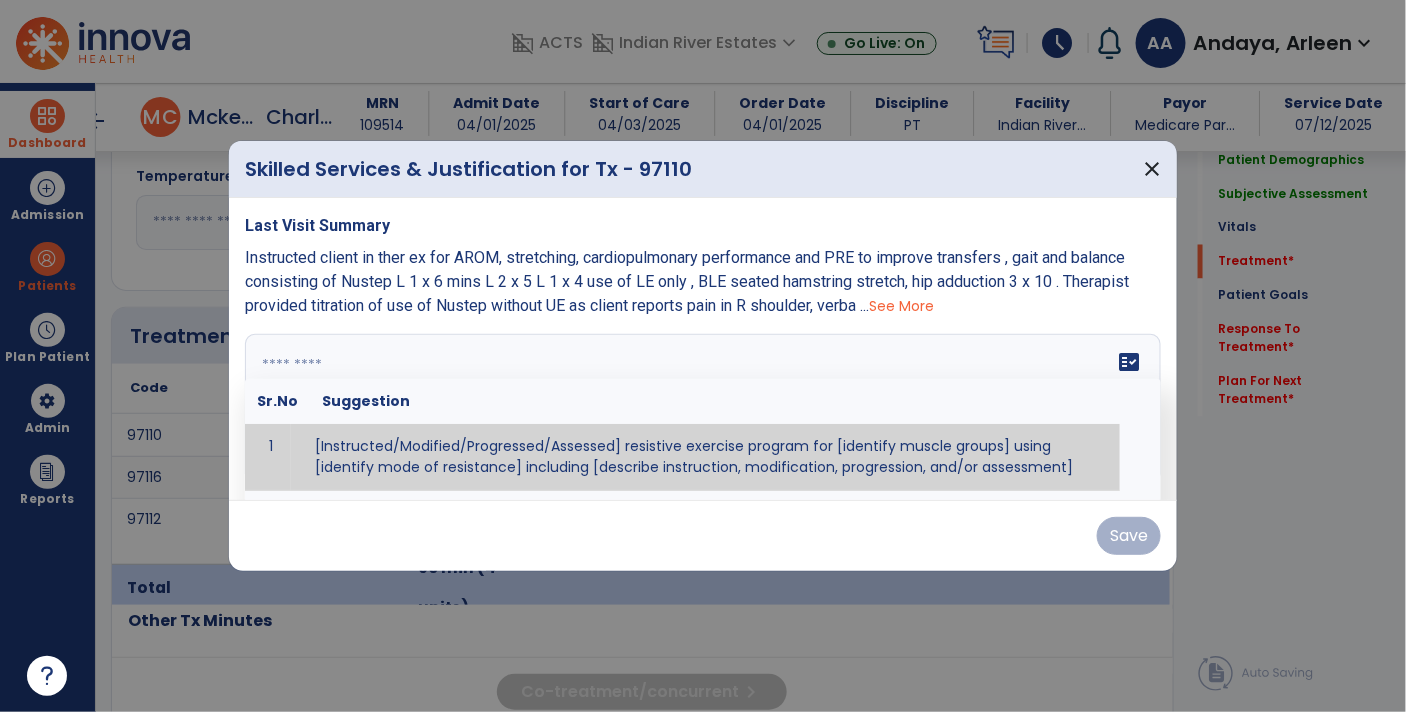 click on "fact_check  Sr.No Suggestion 1 [Instructed/Modified/Progressed/Assessed] resistive exercise program for [identify muscle groups] using [identify mode of resistance] including [describe instruction, modification, progression, and/or assessment] 2 [Instructed/Modified/Progressed/Assessed] aerobic exercise program using [identify equipment/mode] including [describe instruction, modification,progression, and/or assessment] 3 [Instructed/Modified/Progressed/Assessed] [PROM/A/AROM/AROM] program for [identify joint movements] using [contract-relax, over-pressure, inhibitory techniques, other] 4 [Assessed/Tested] aerobic capacity with administration of [aerobic capacity test]" at bounding box center [703, 409] 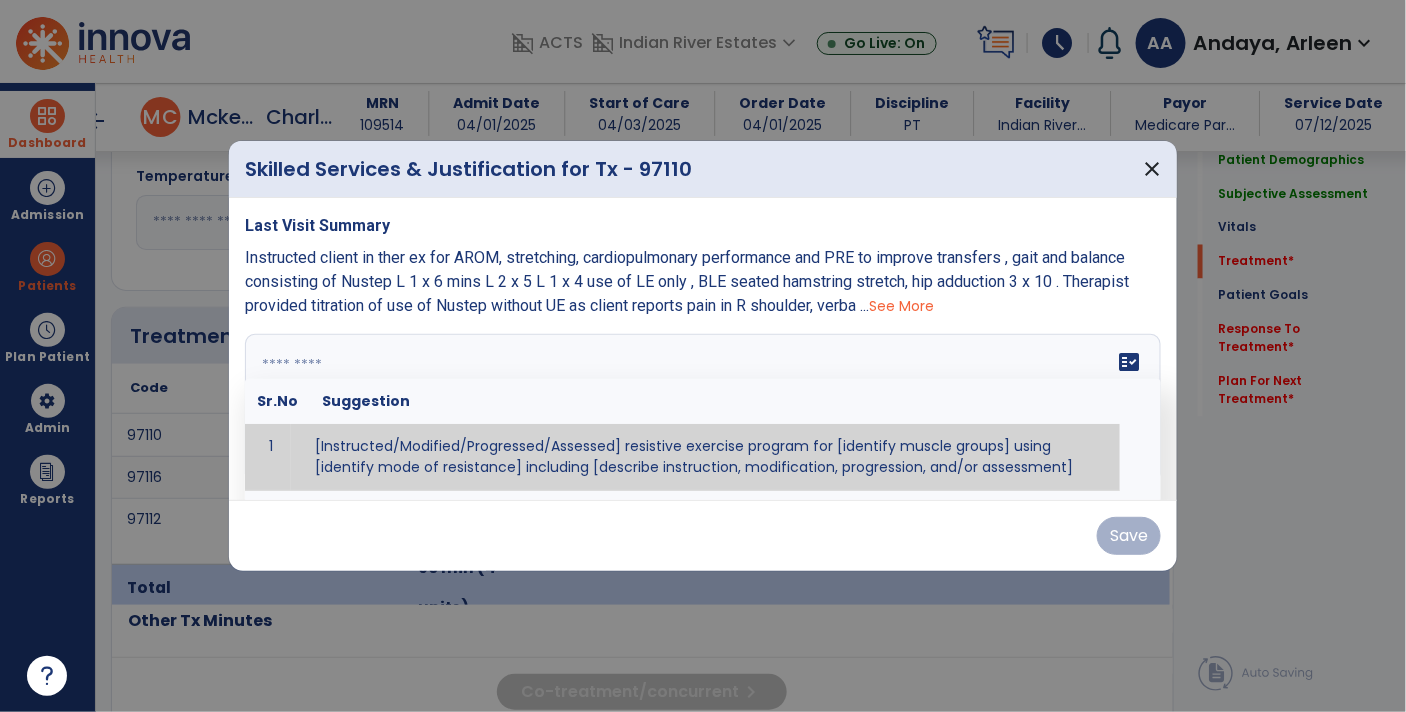 paste on "**********" 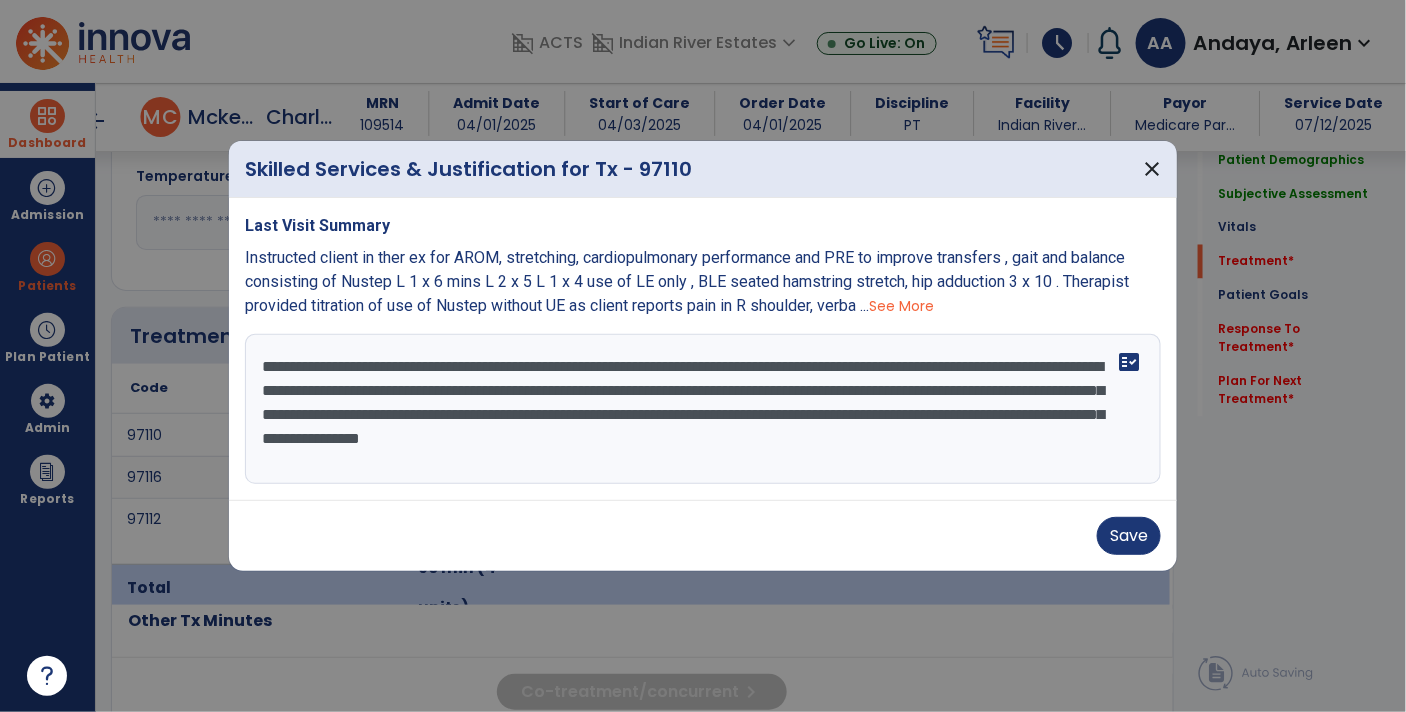 click on "**********" at bounding box center [703, 409] 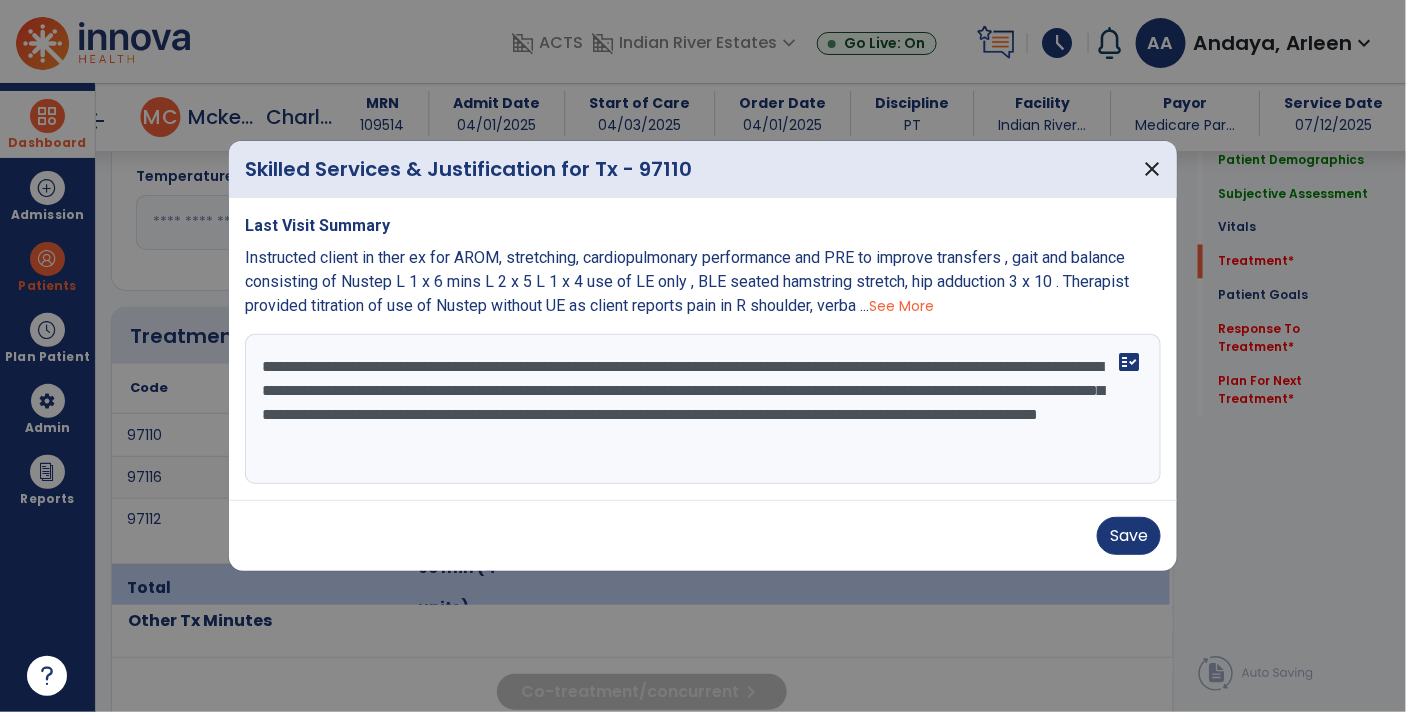 click on "**********" at bounding box center (703, 409) 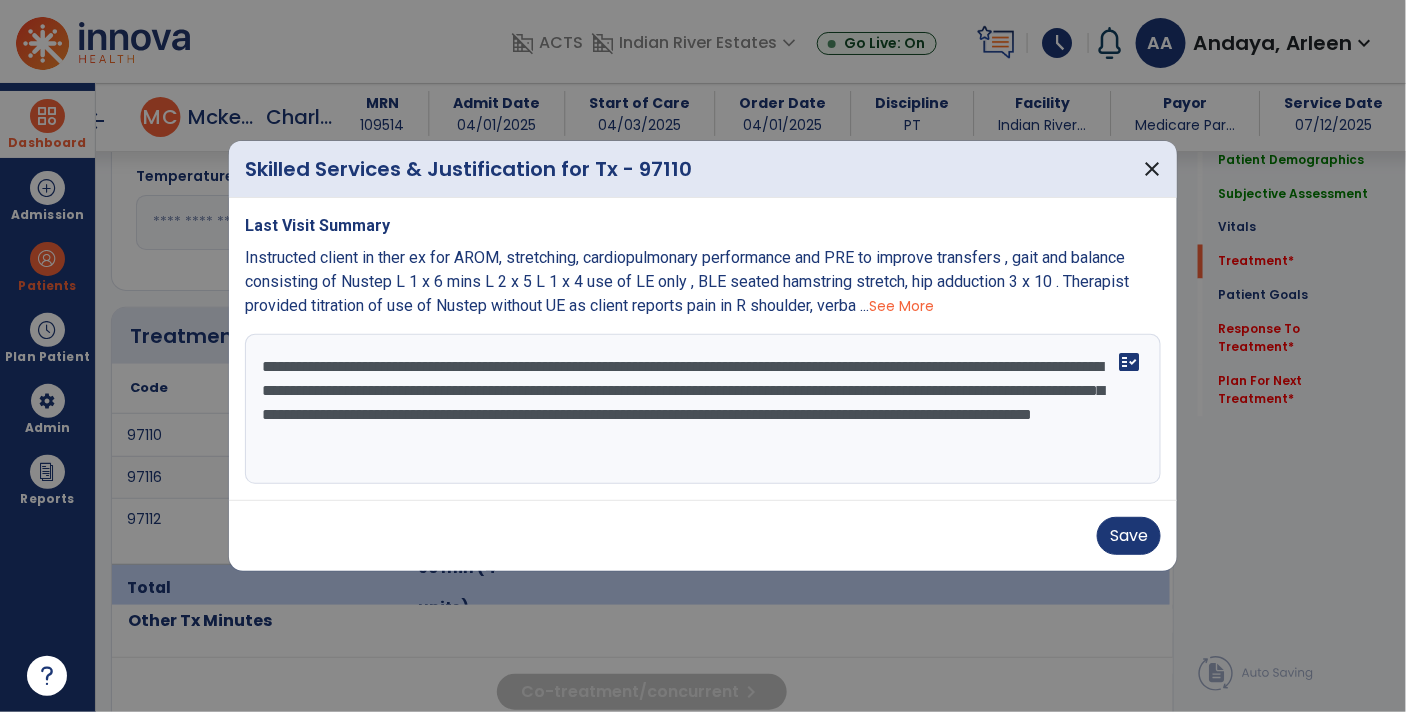 click on "**********" at bounding box center [703, 409] 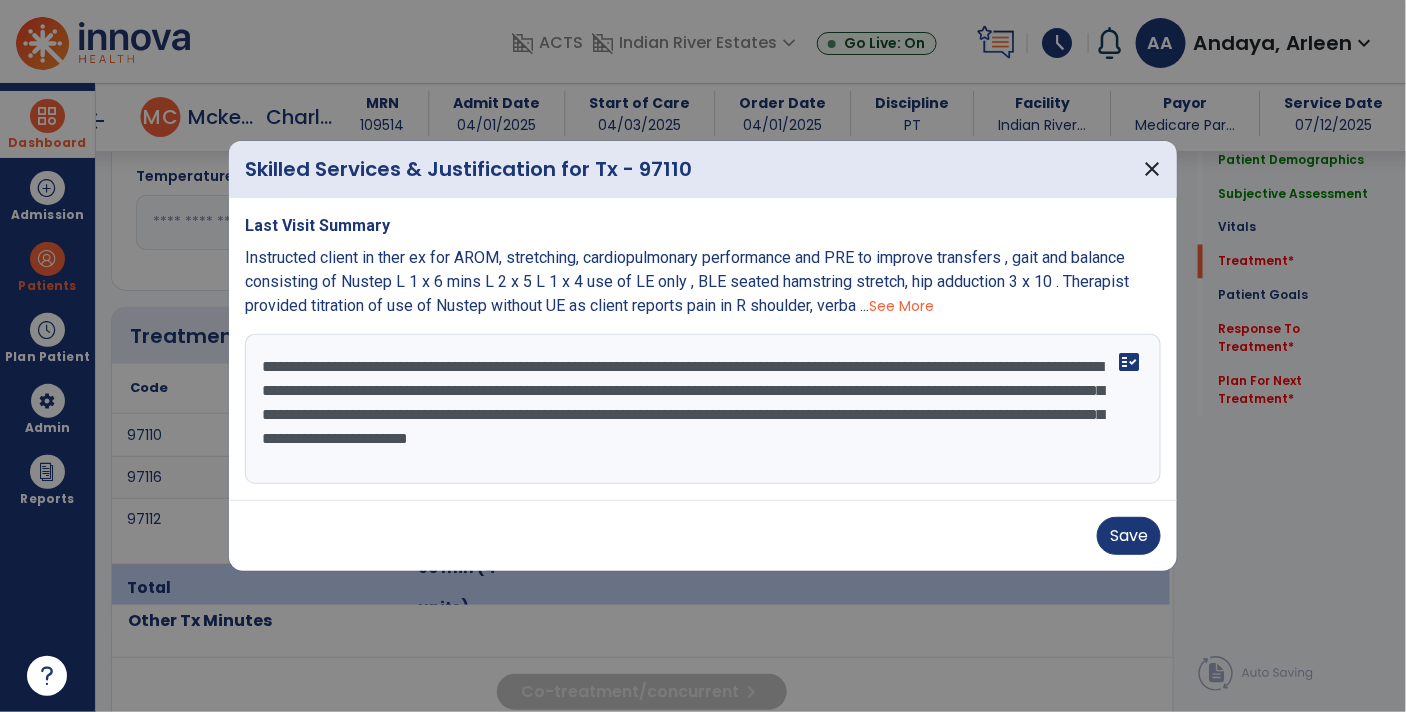 click on "**********" at bounding box center (703, 409) 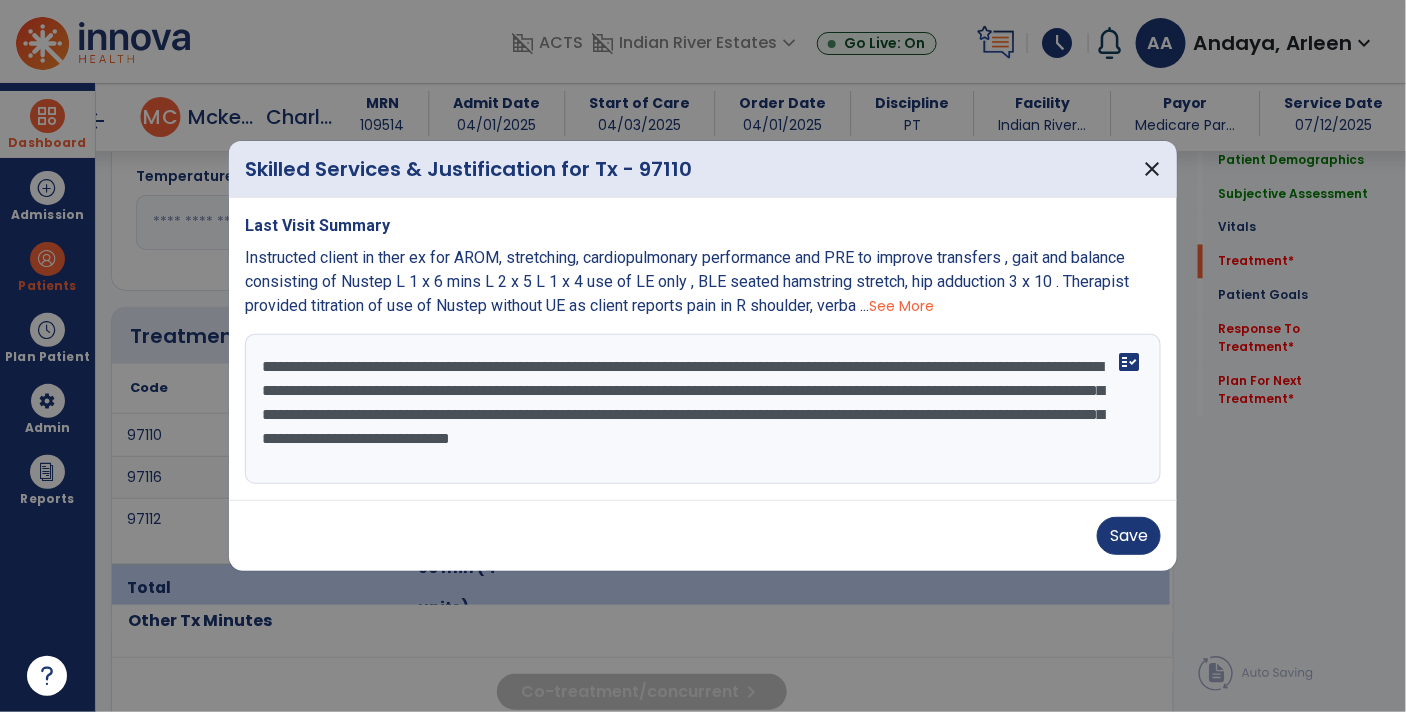 click on "**********" at bounding box center (703, 409) 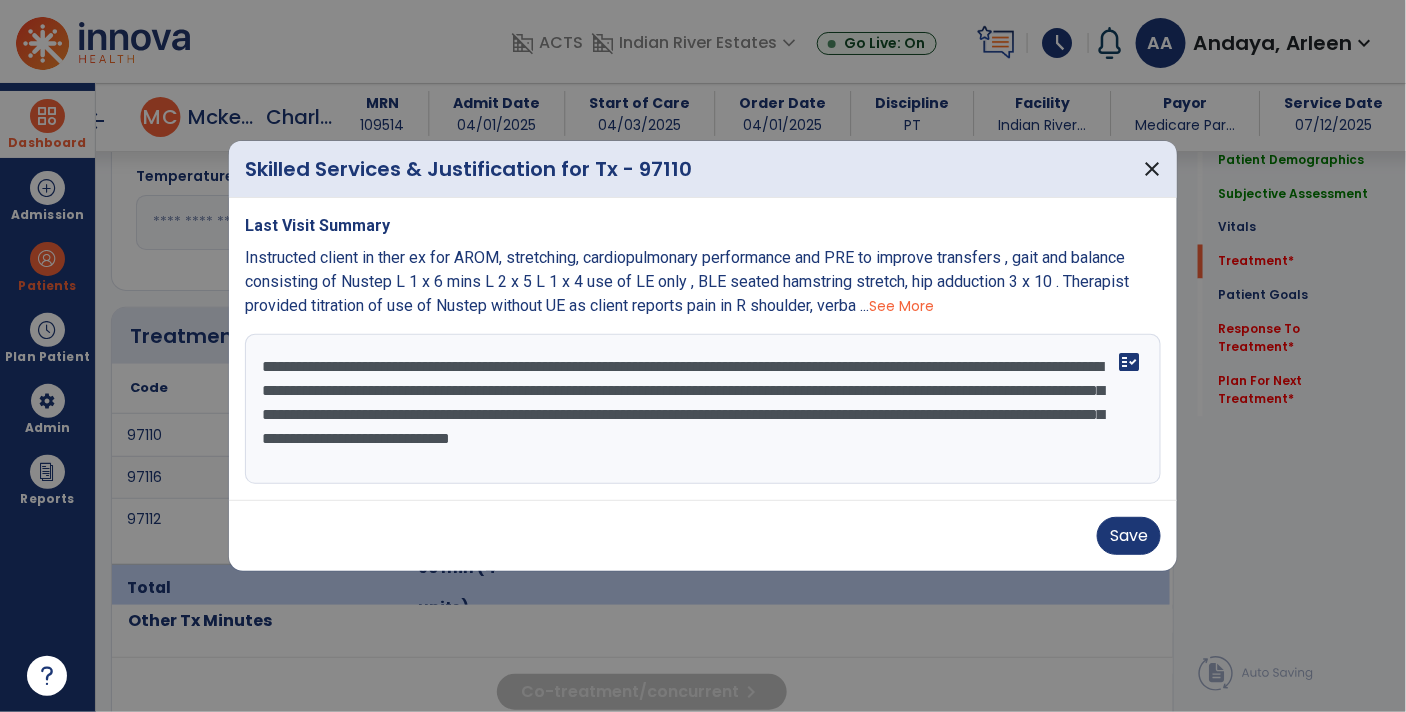 click on "**********" at bounding box center [703, 409] 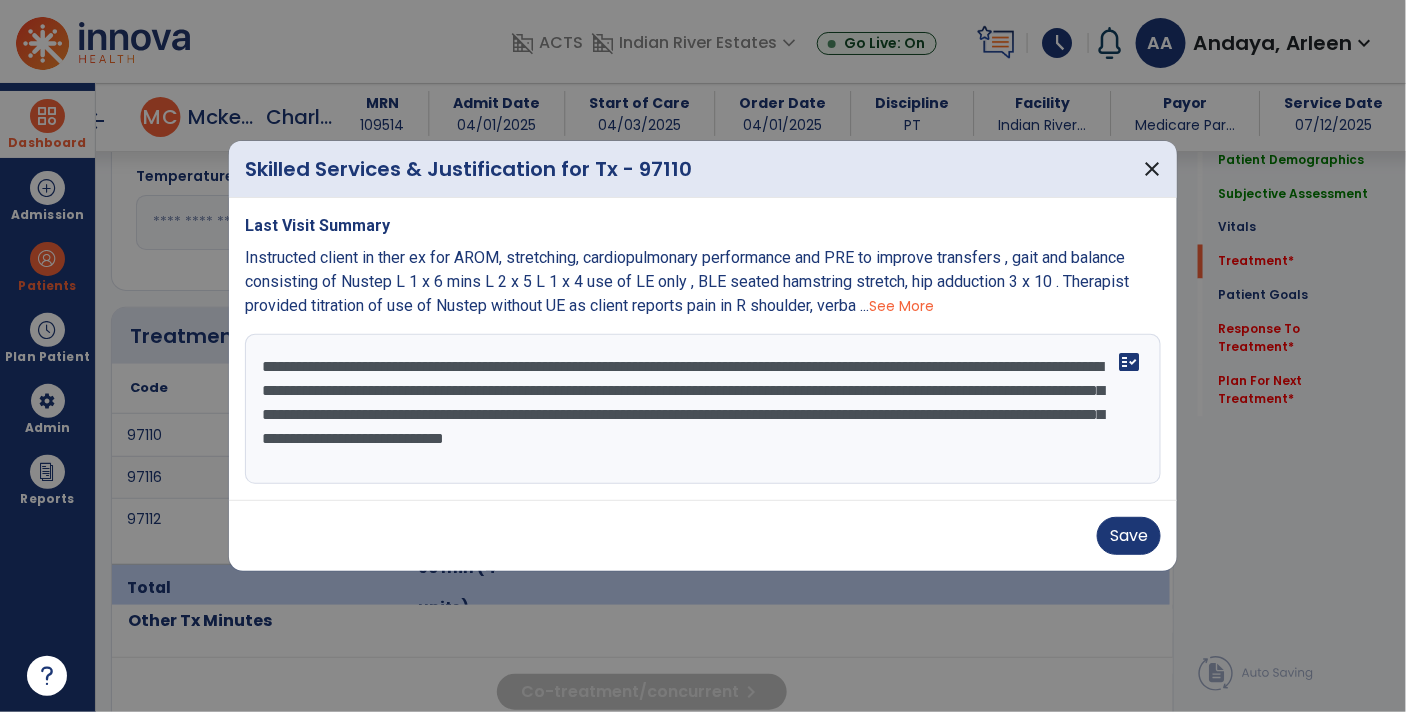 click on "**********" at bounding box center (703, 409) 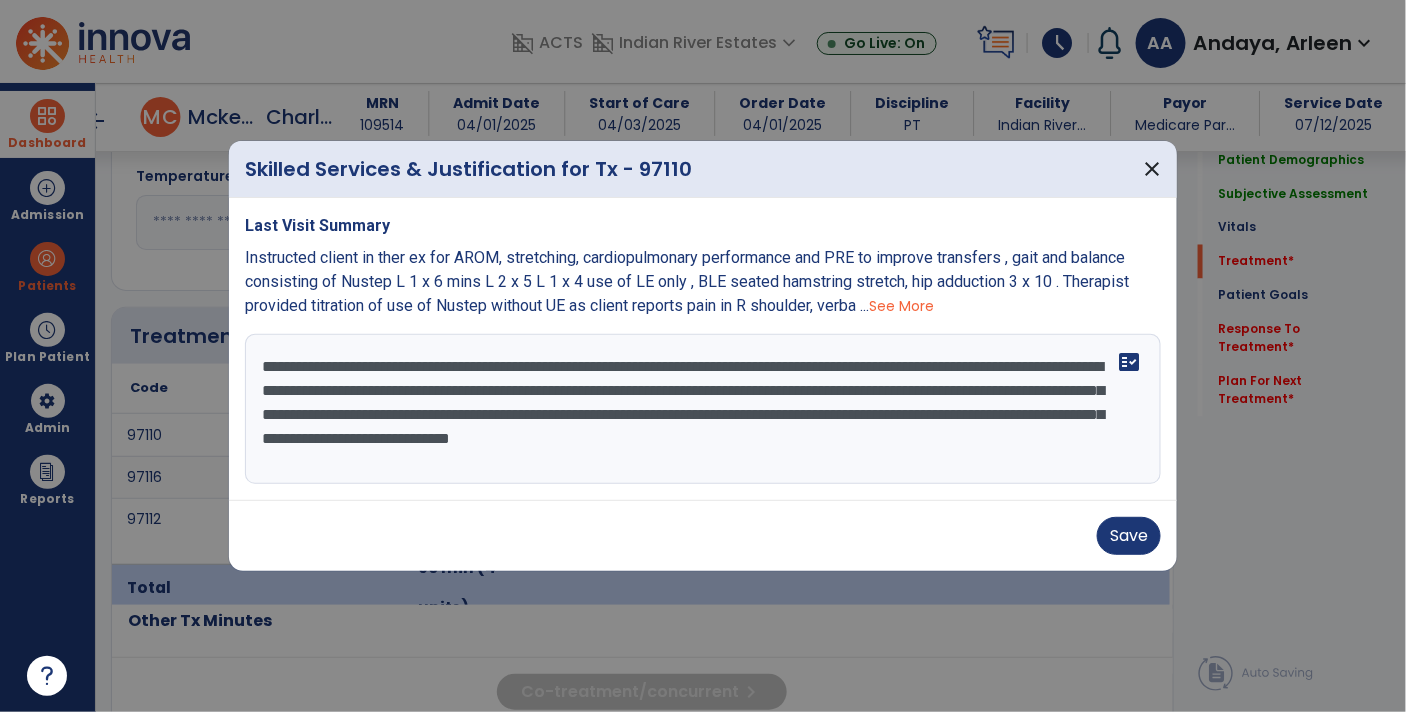 click on "**********" at bounding box center (703, 409) 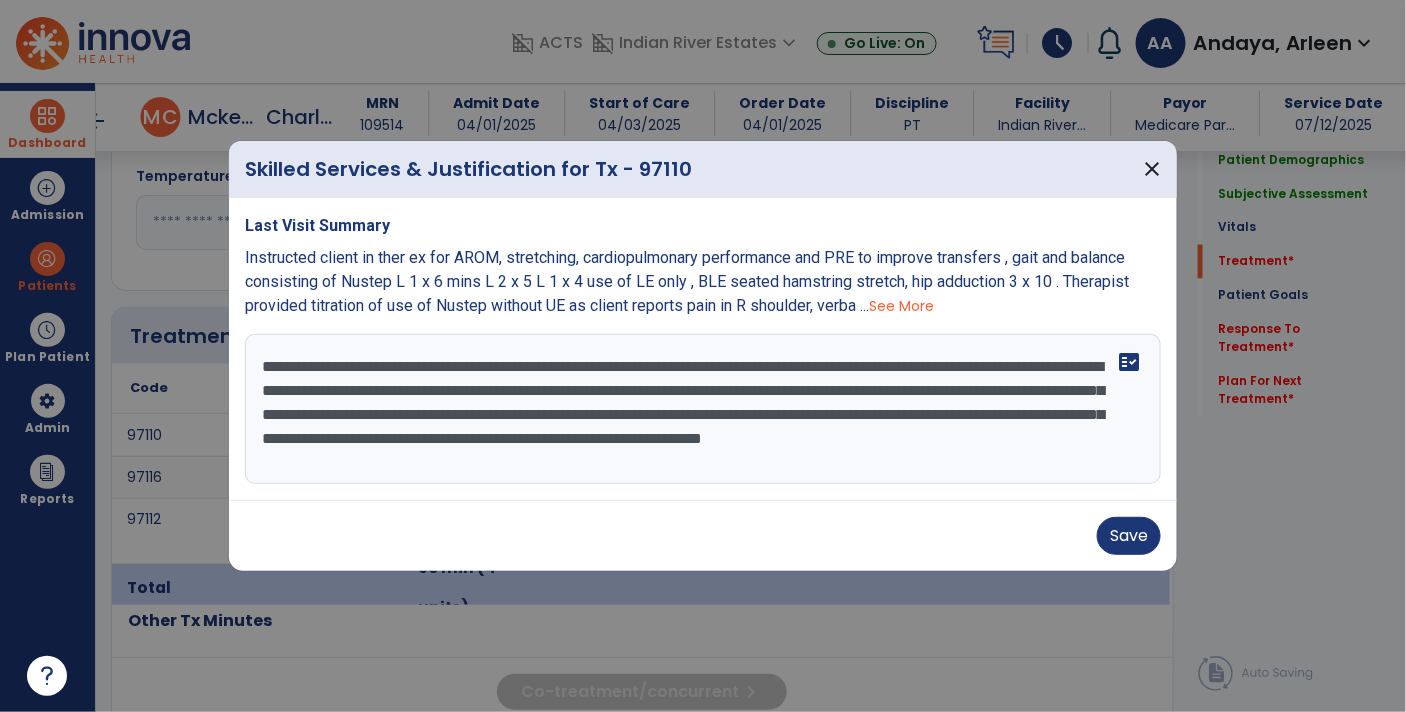 click on "**********" at bounding box center [703, 409] 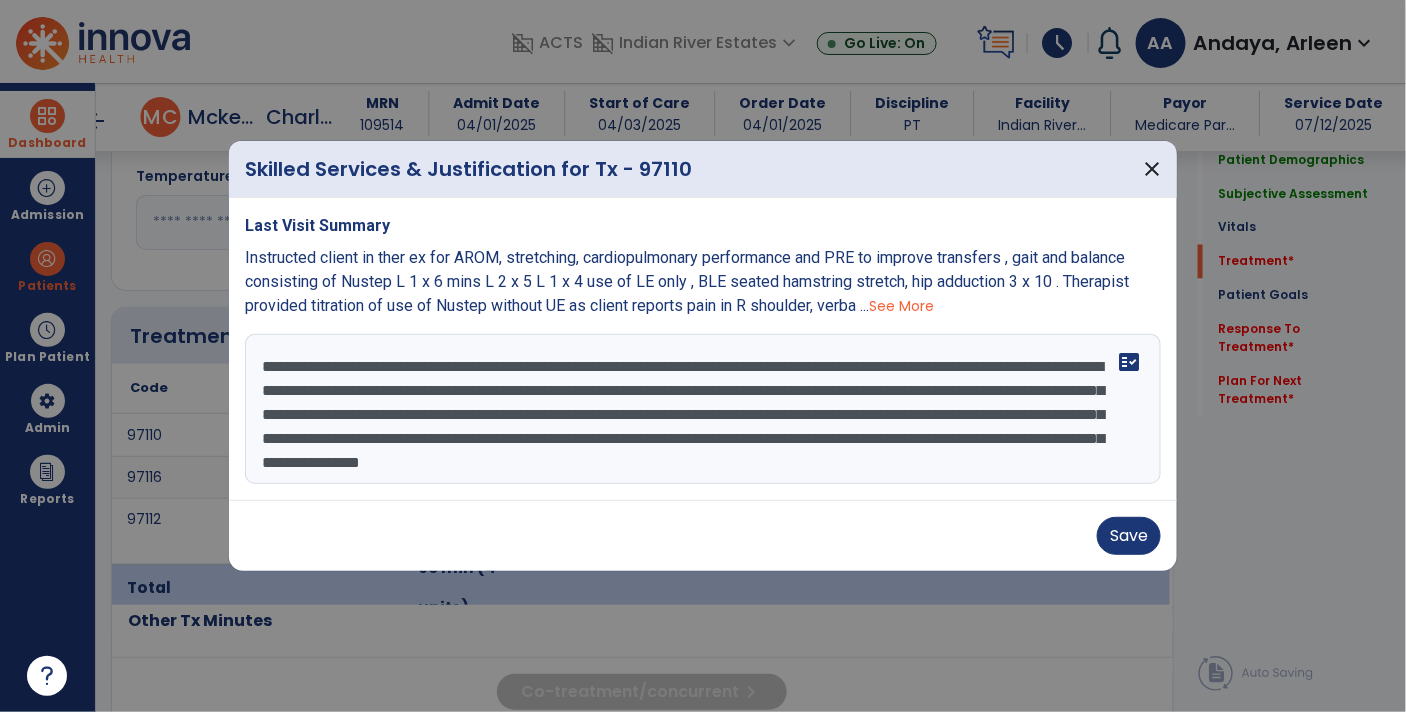 click on "**********" at bounding box center [703, 409] 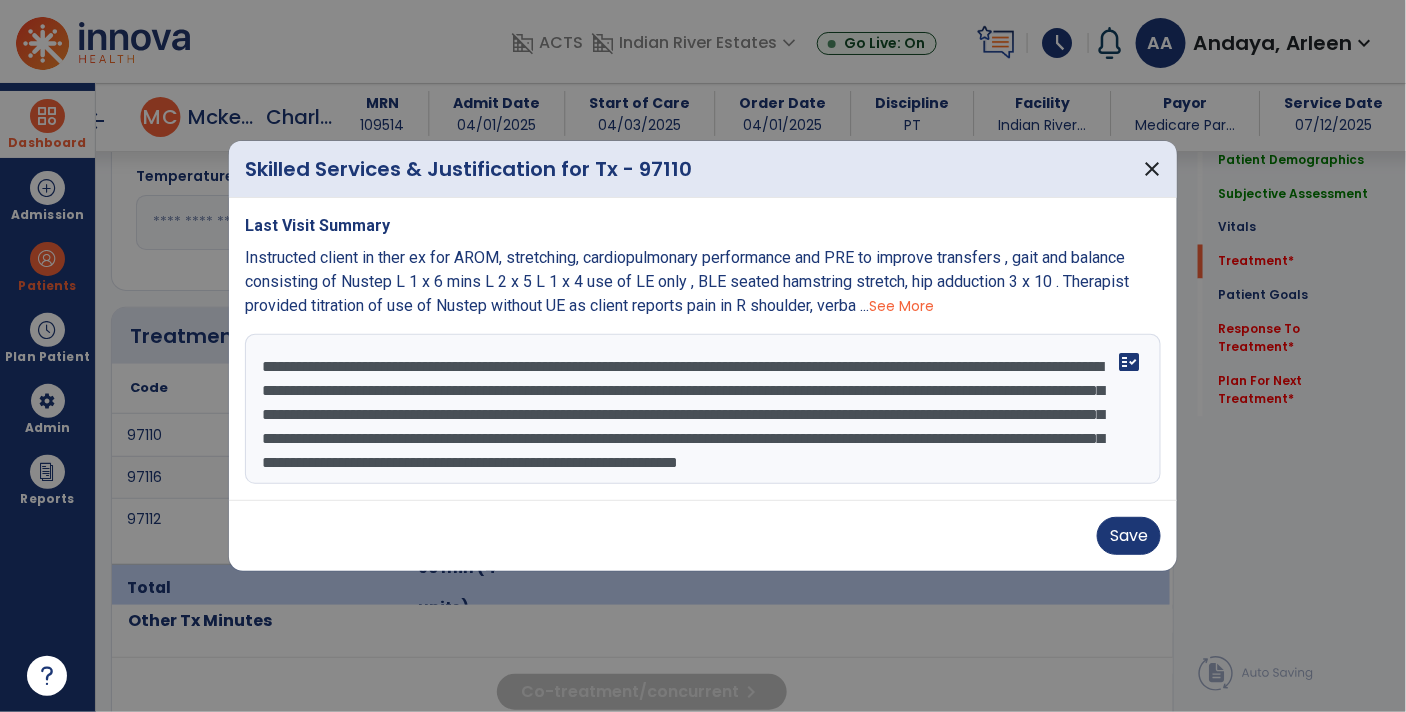 scroll, scrollTop: 5, scrollLeft: 0, axis: vertical 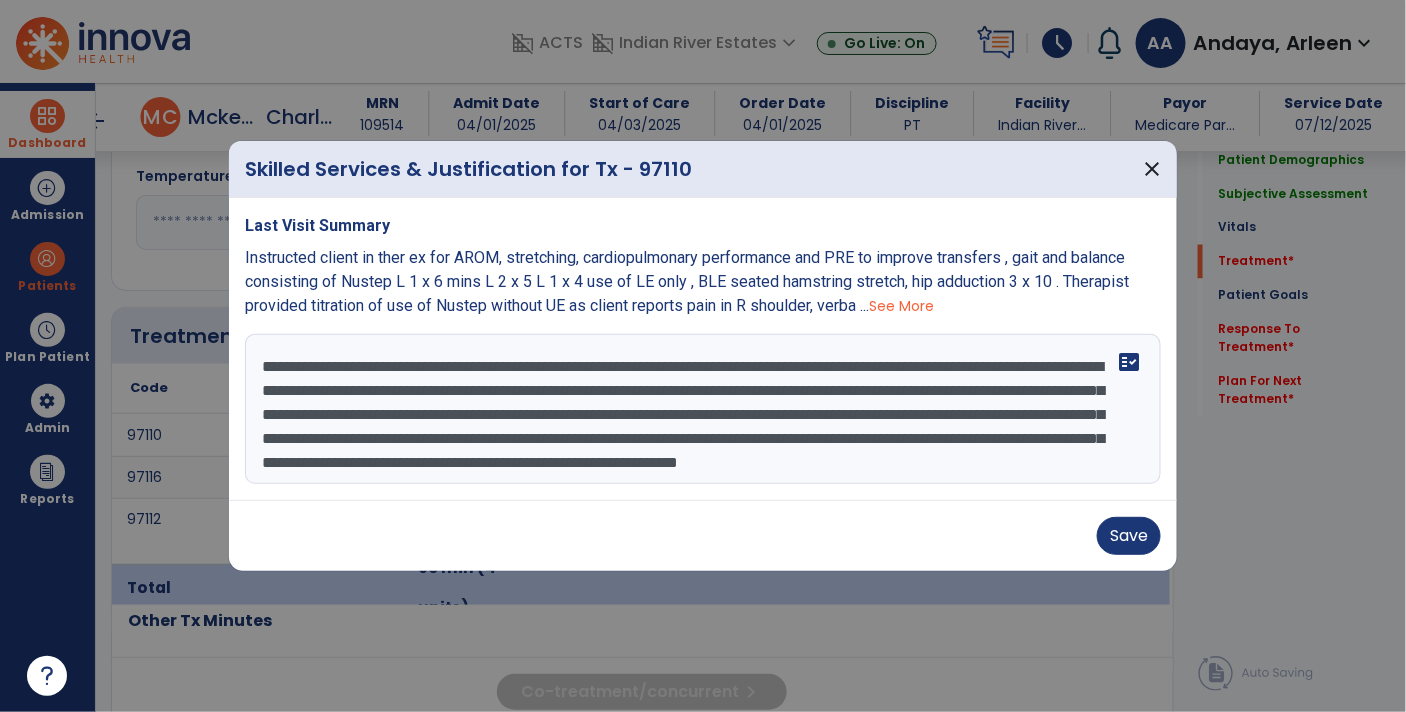 click on "**********" at bounding box center [703, 409] 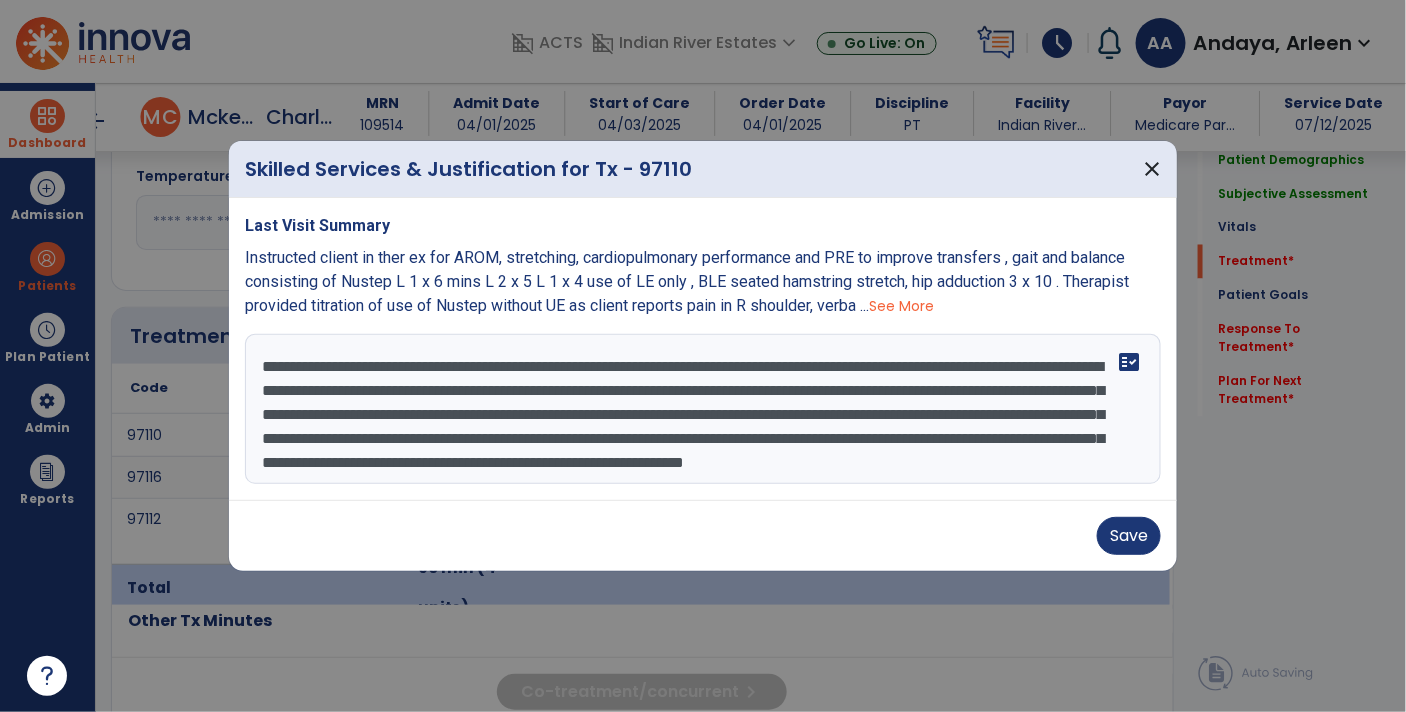 click on "**********" at bounding box center (703, 409) 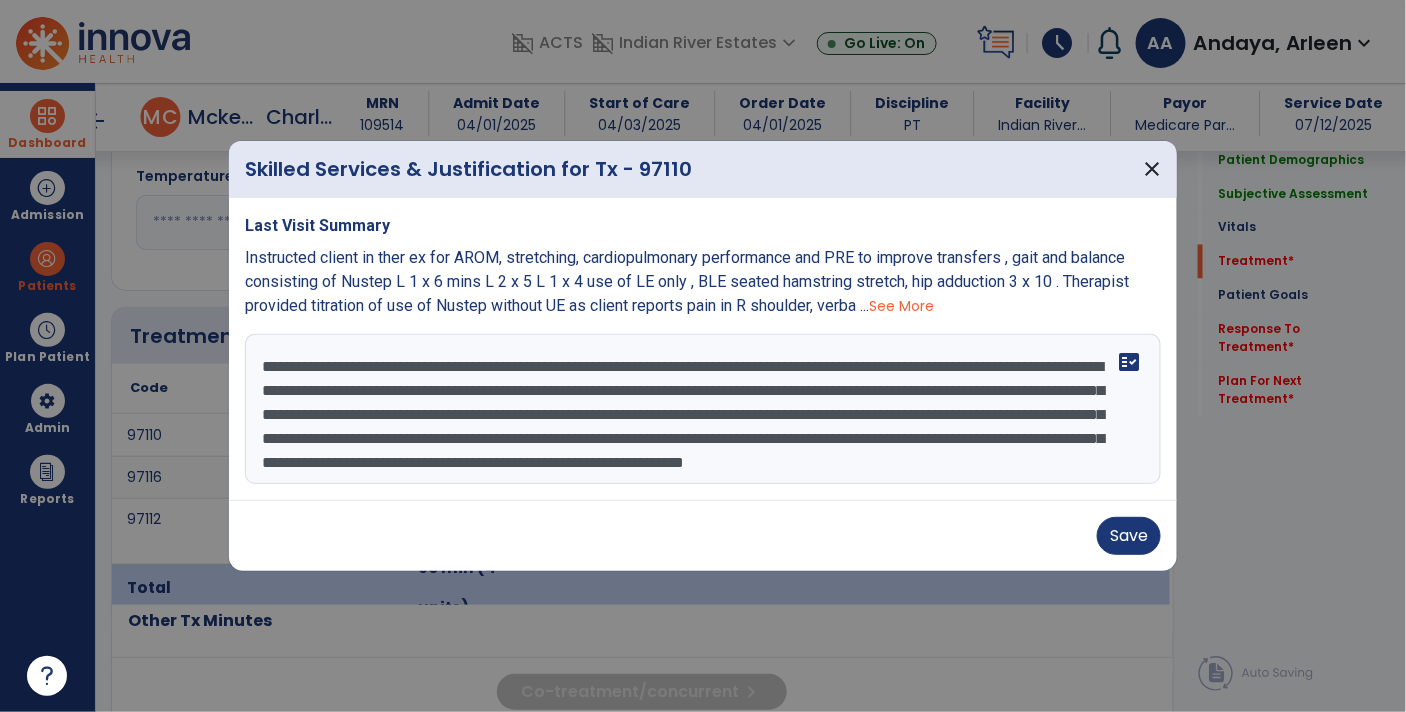 click on "**********" at bounding box center [703, 409] 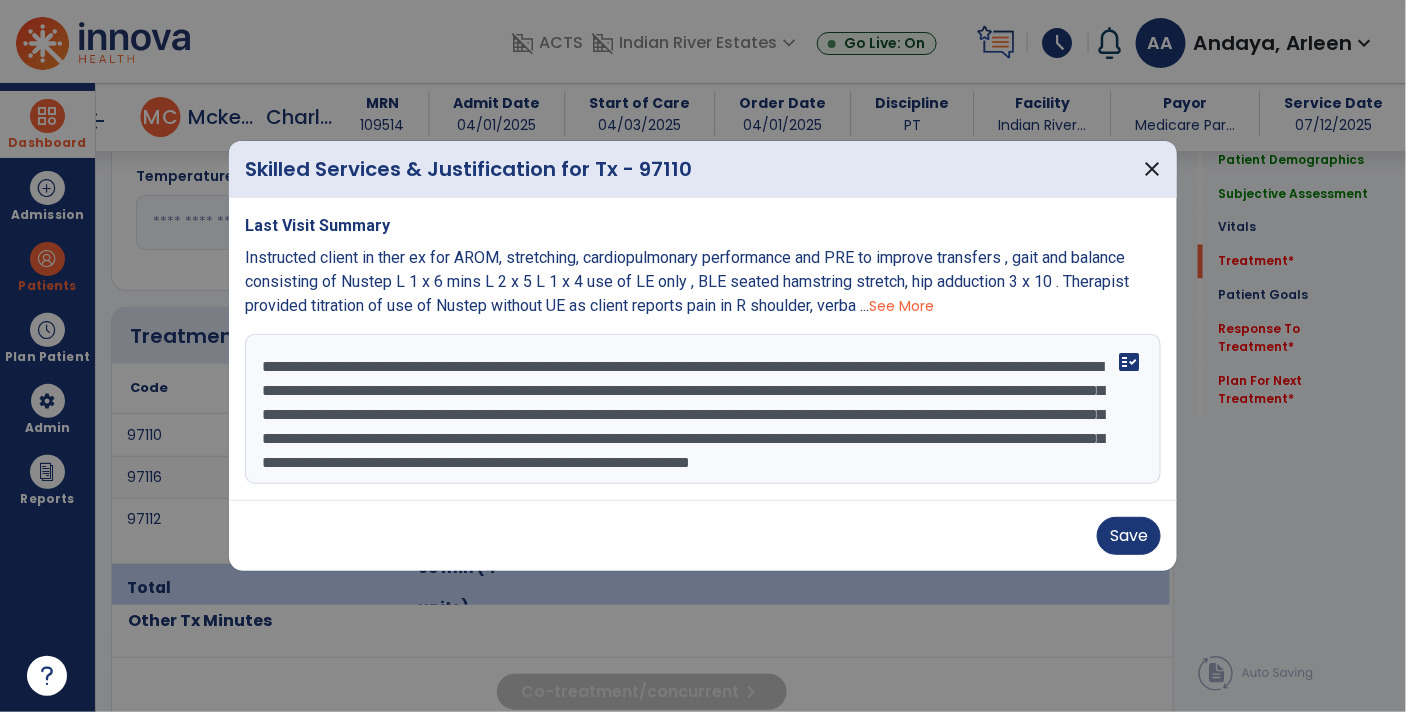 scroll, scrollTop: 23, scrollLeft: 0, axis: vertical 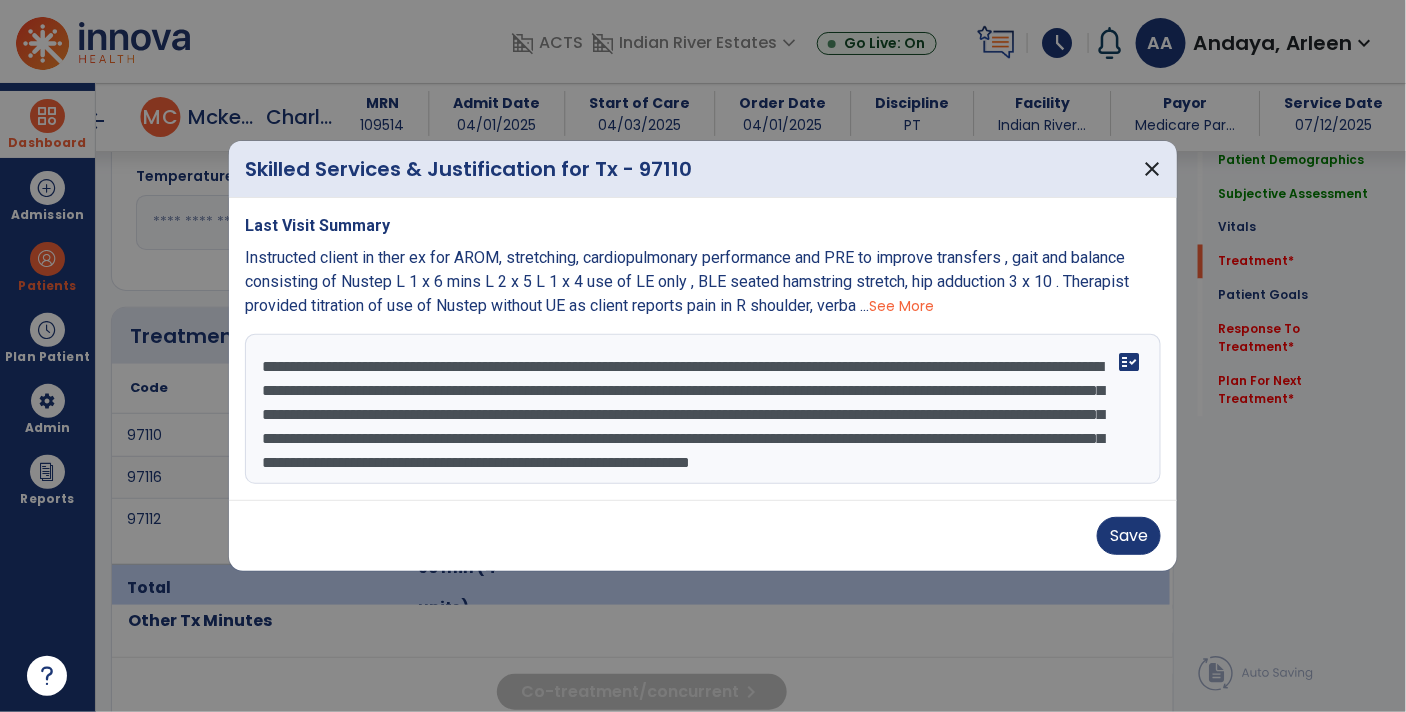 click on "**********" at bounding box center (703, 409) 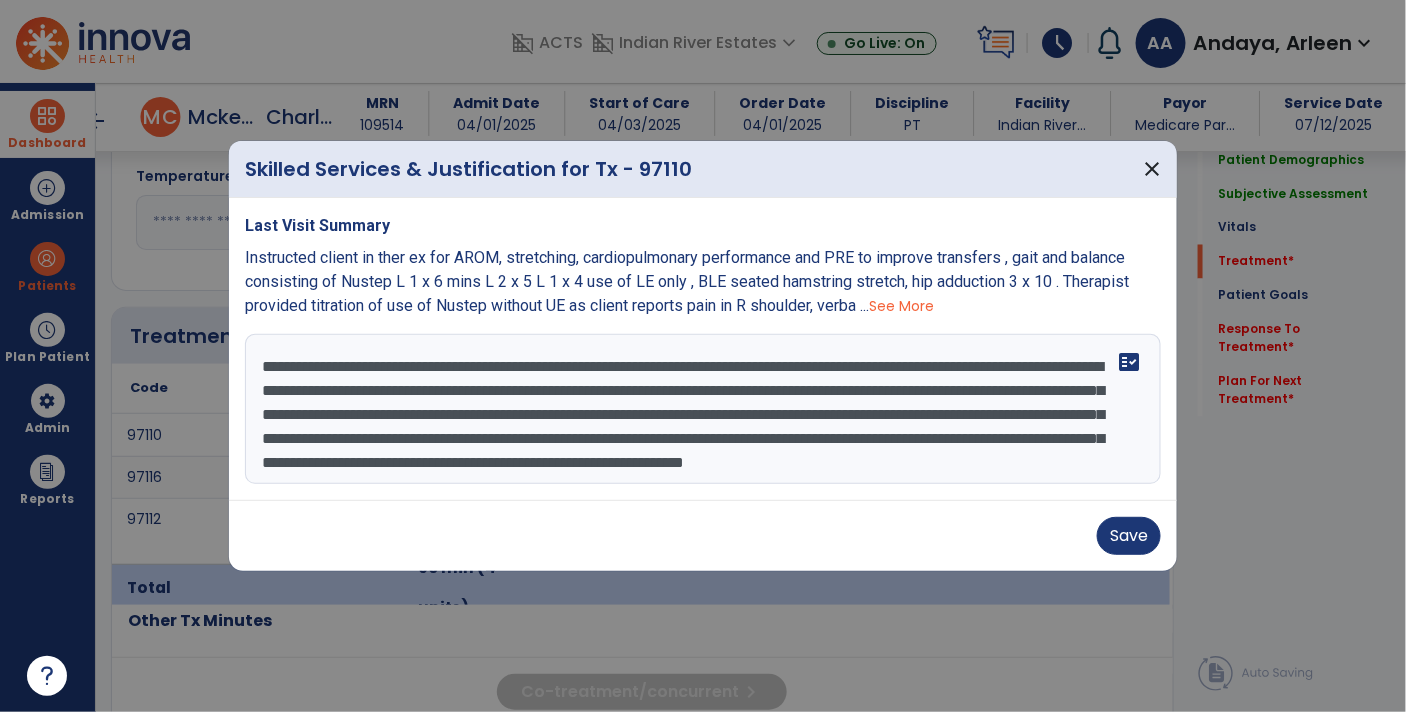 click on "**********" at bounding box center [703, 409] 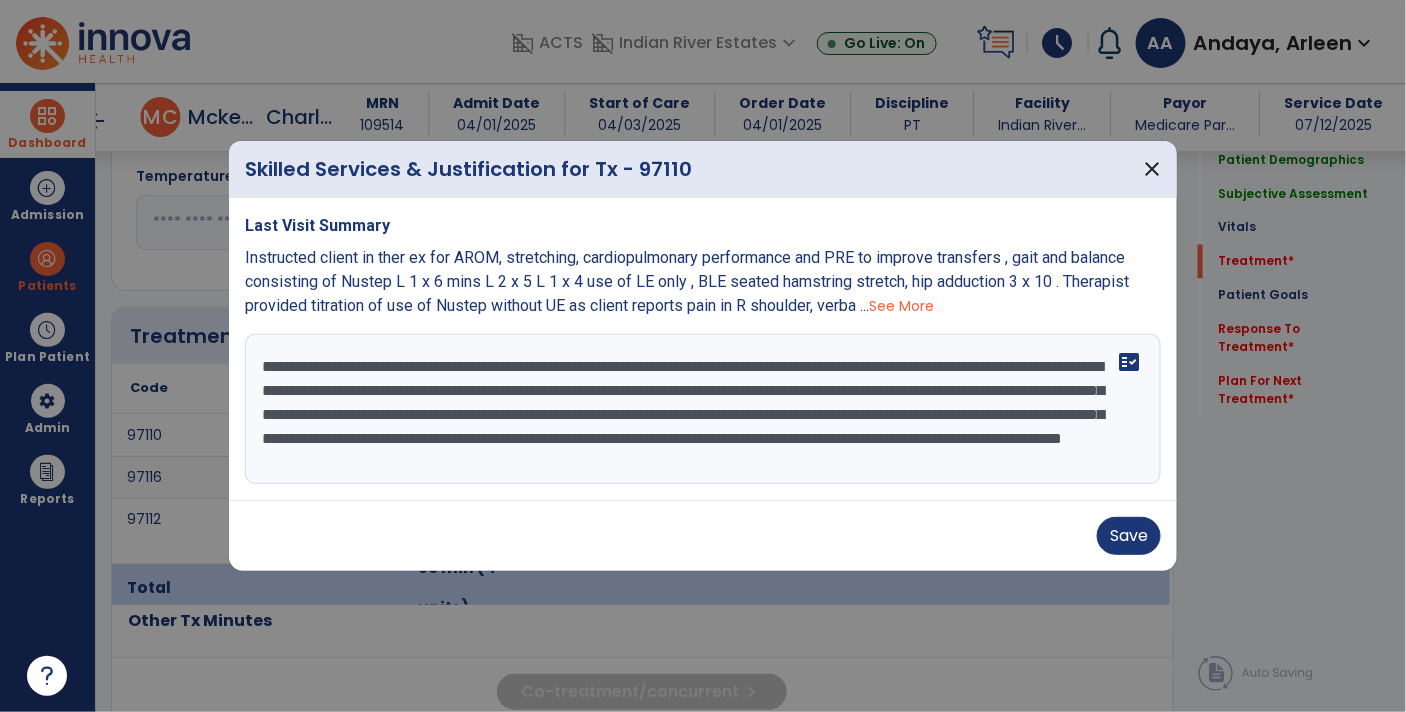 click on "**********" at bounding box center (703, 409) 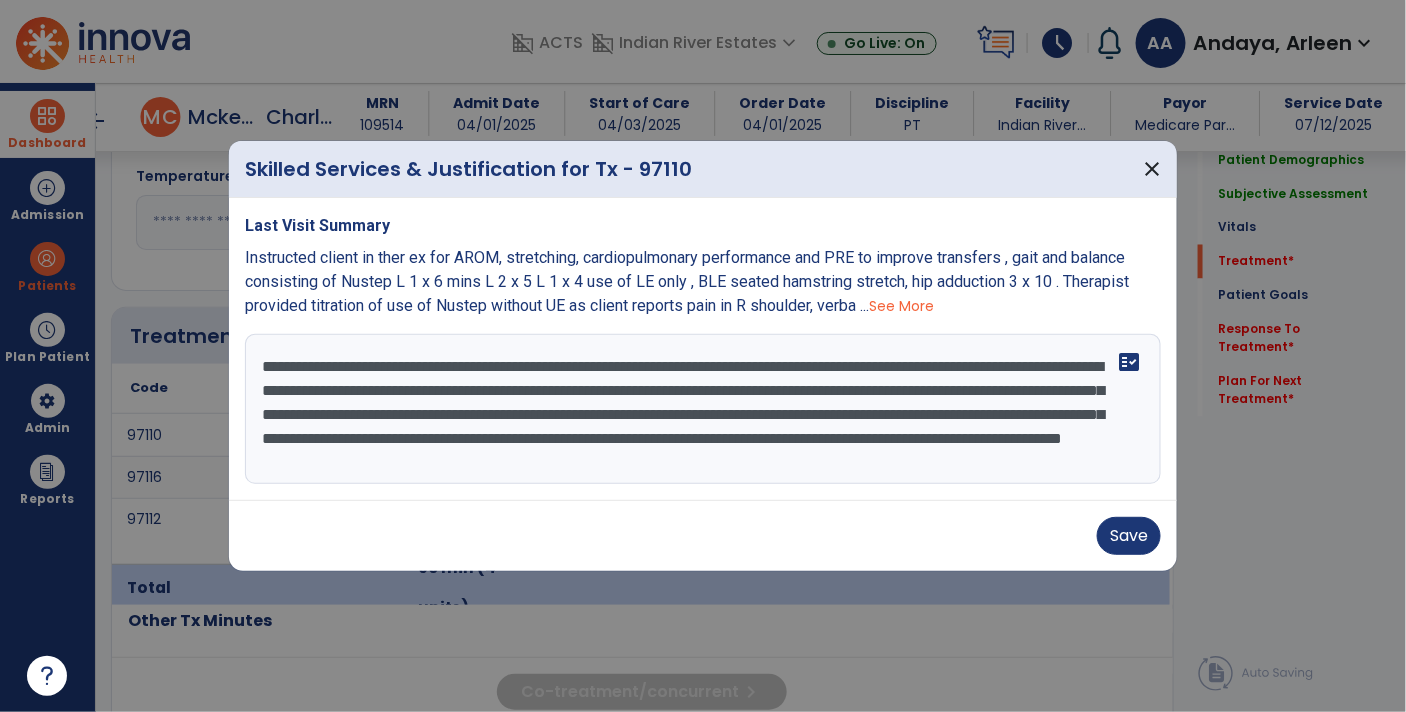 click on "**********" at bounding box center (703, 409) 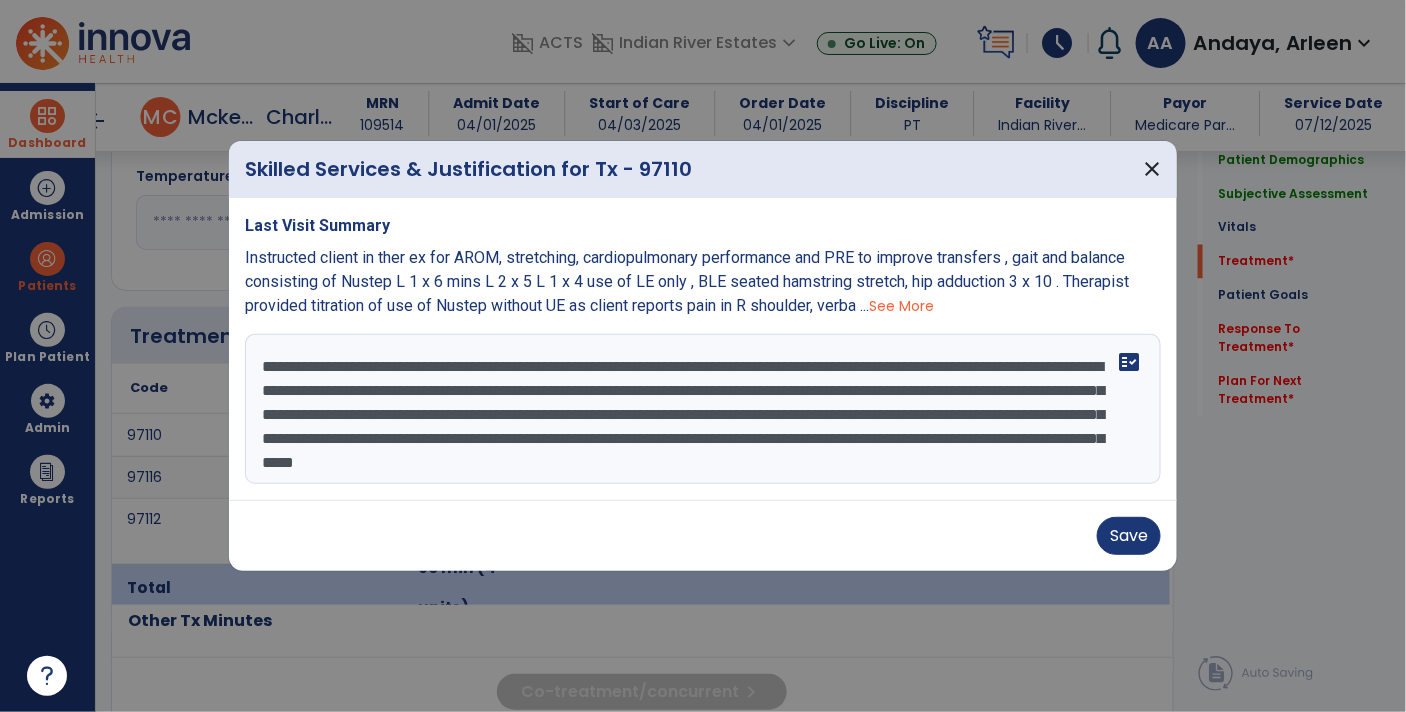 click on "**********" at bounding box center (703, 409) 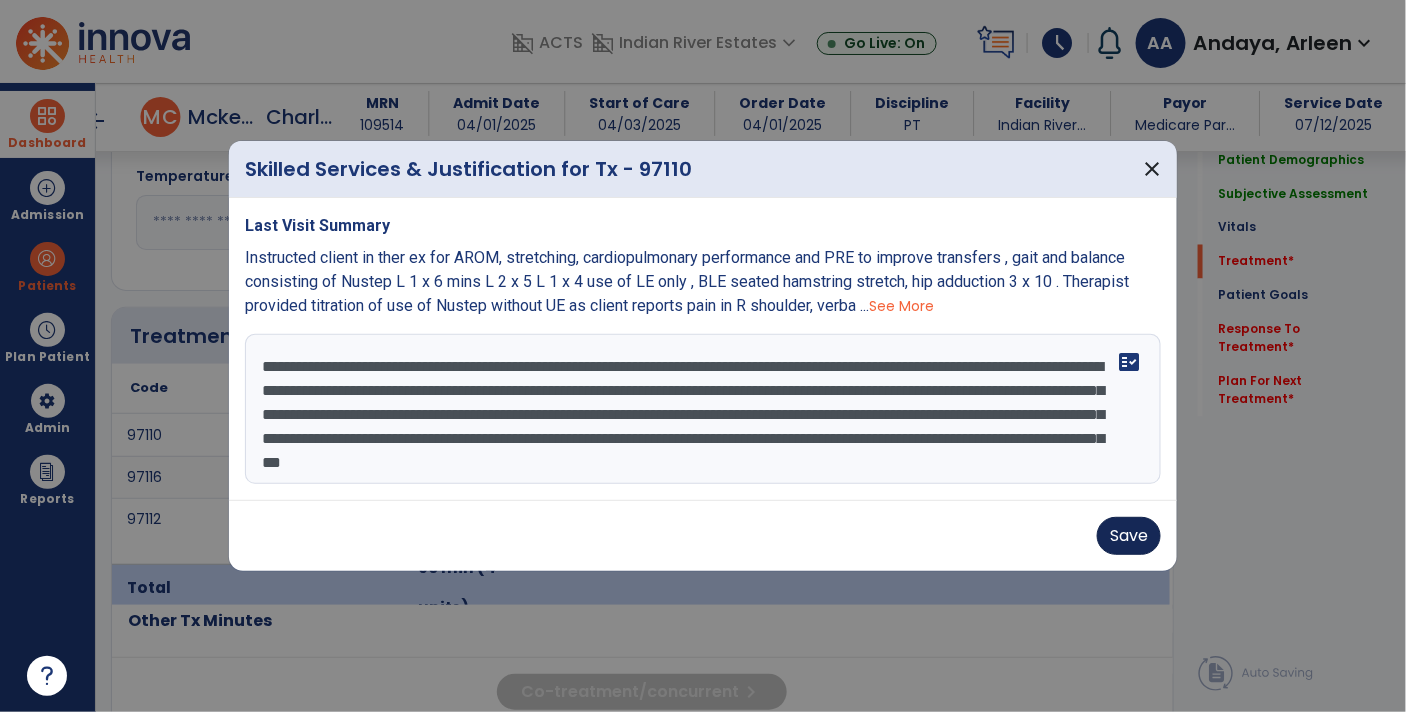 type on "**********" 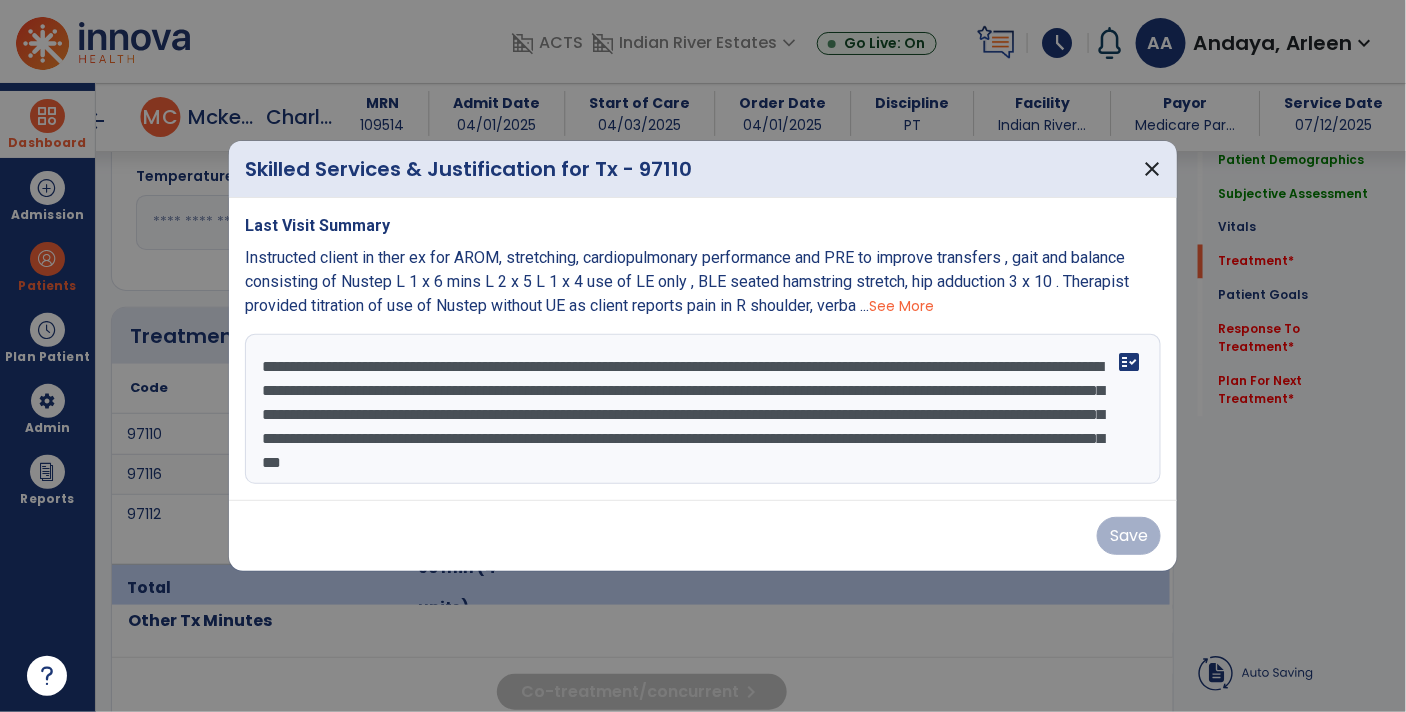 click on "Save" at bounding box center [703, 536] 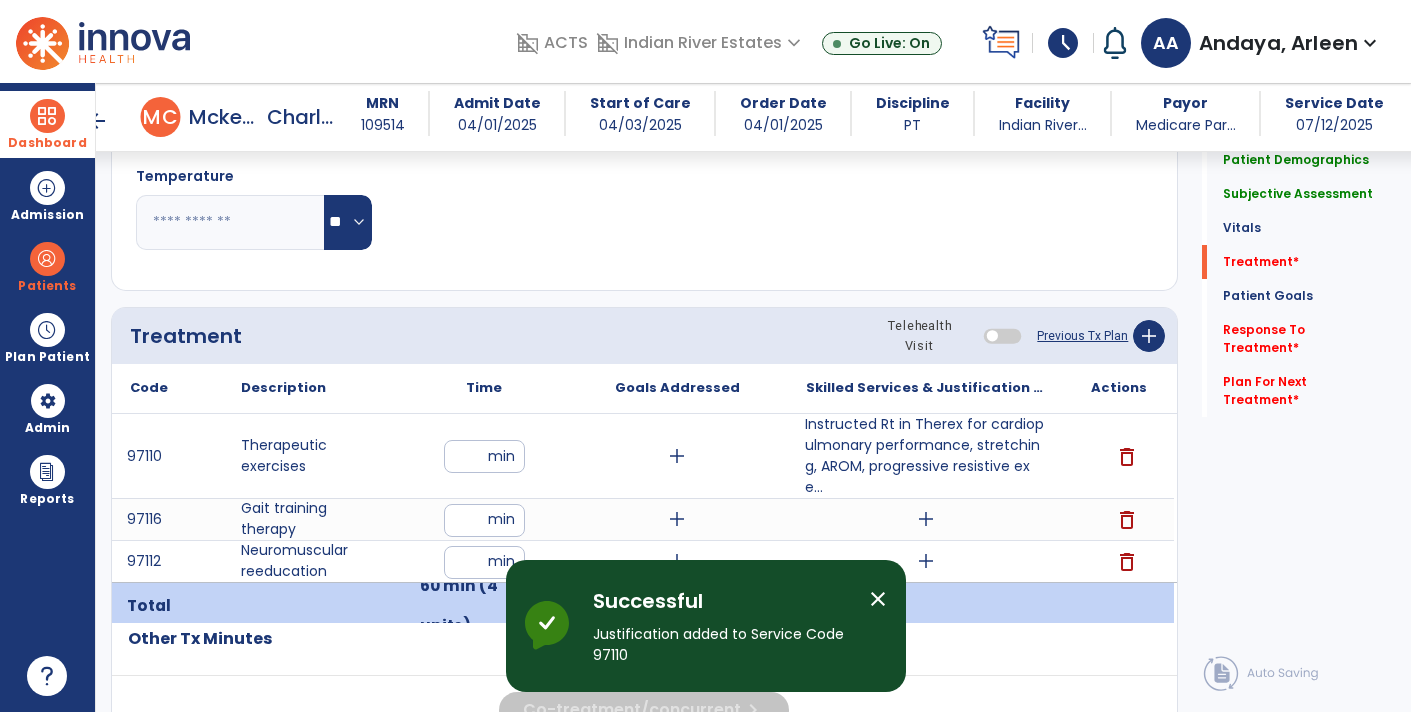 click on "add" at bounding box center (926, 519) 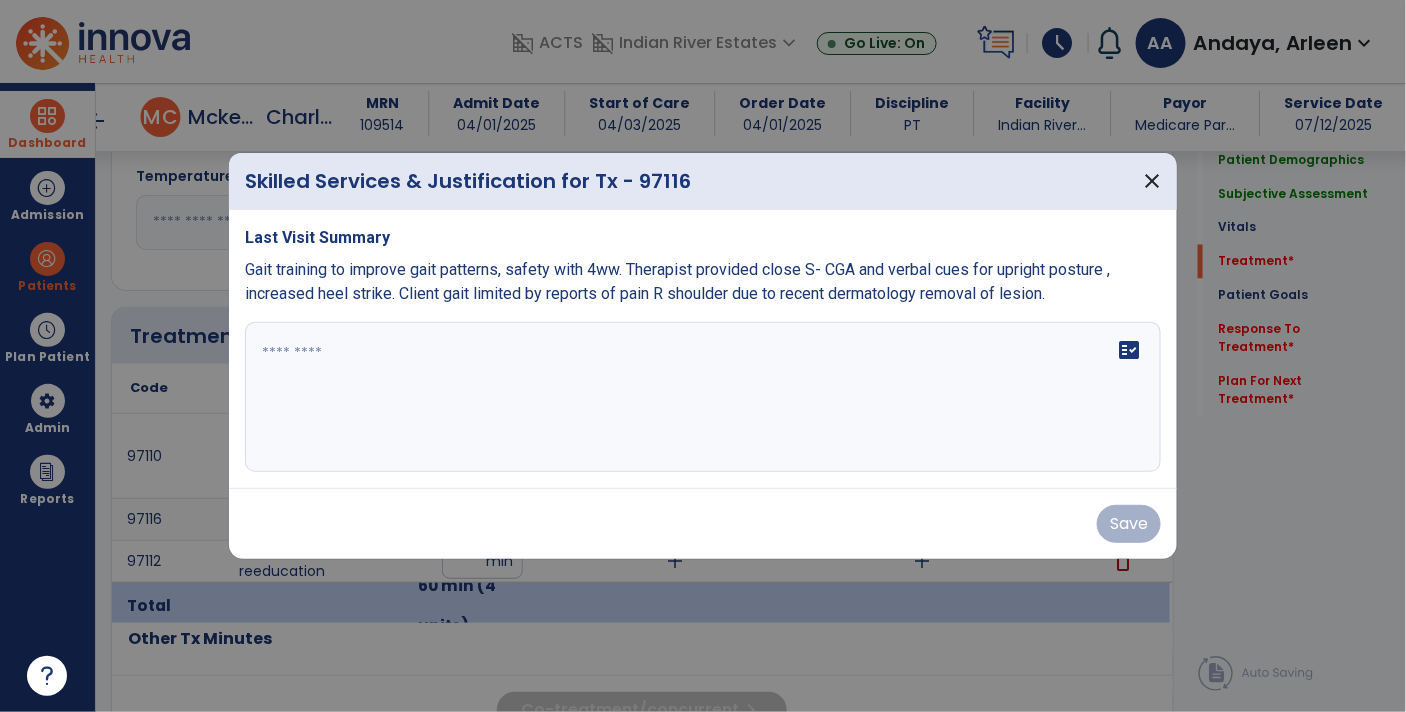 click 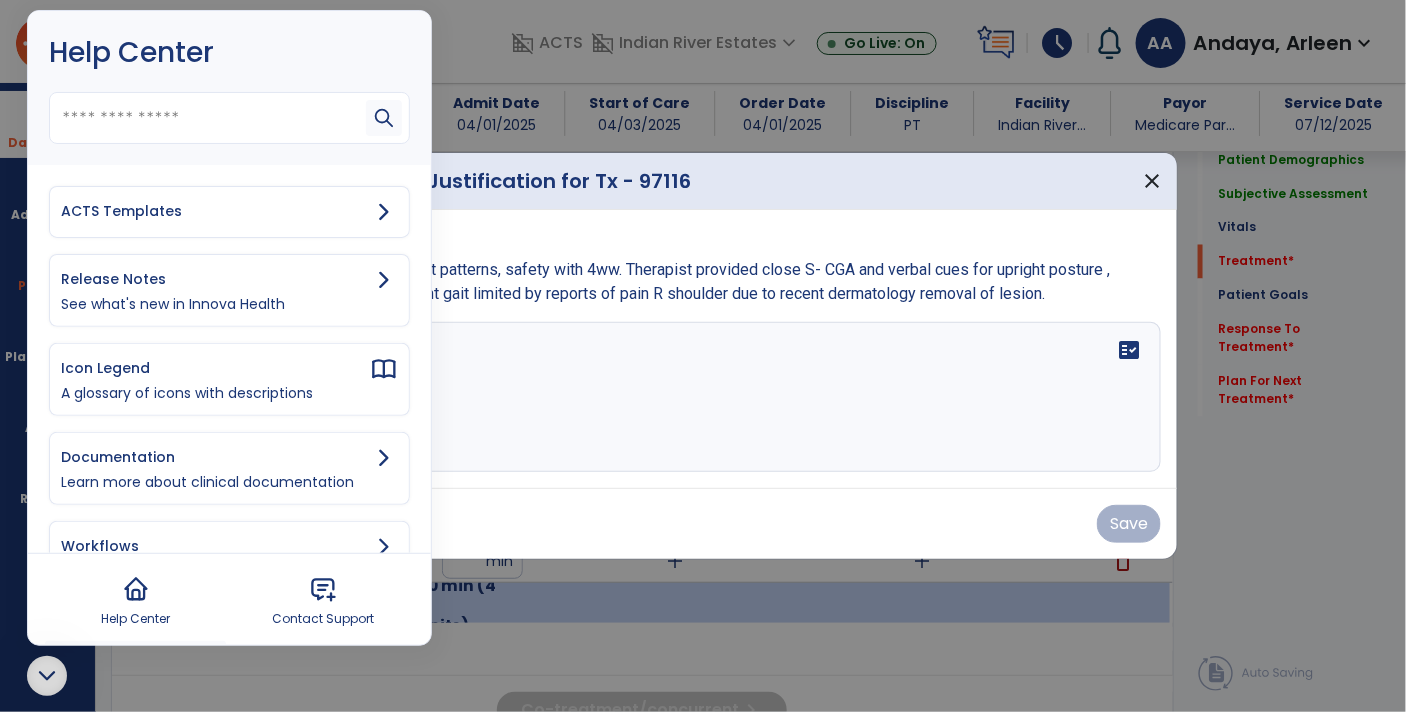 click on "ACTS Templates" at bounding box center [215, 211] 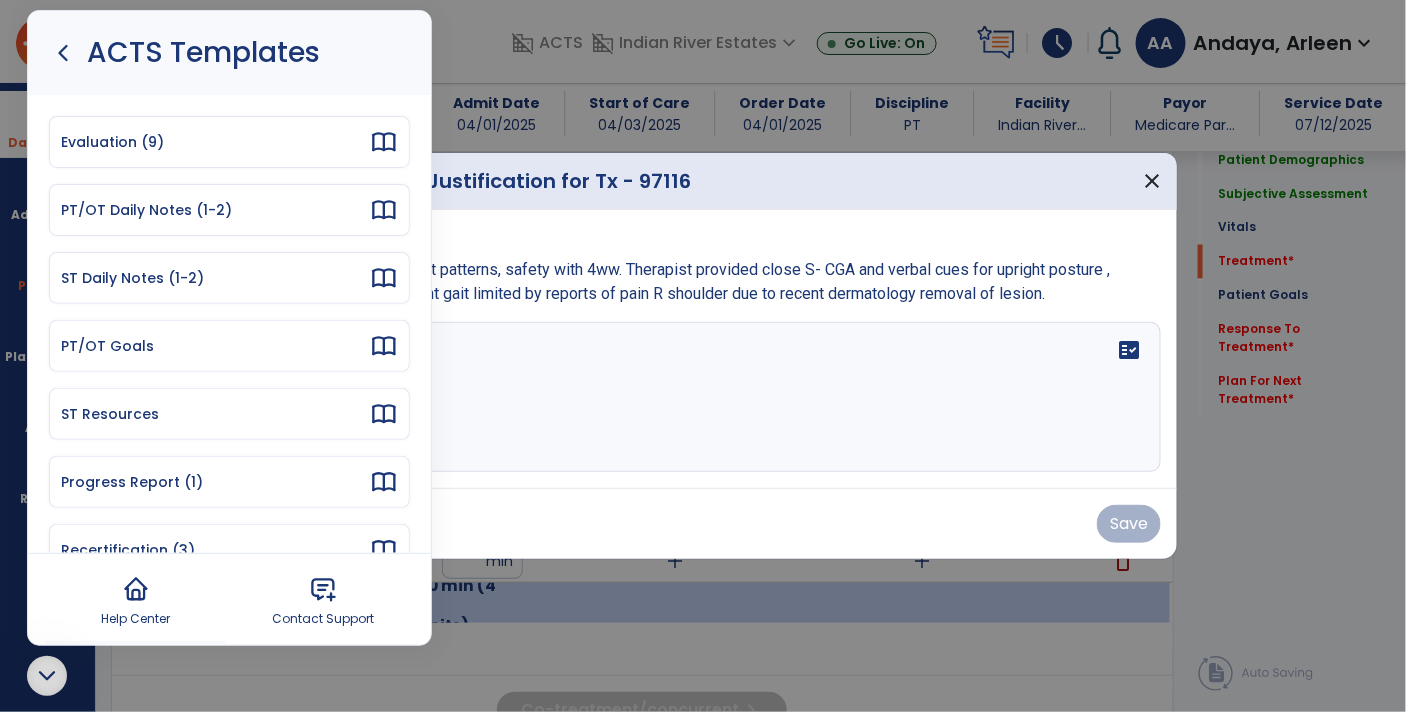 click on "PT/OT Daily Notes (1-2)" at bounding box center [215, 210] 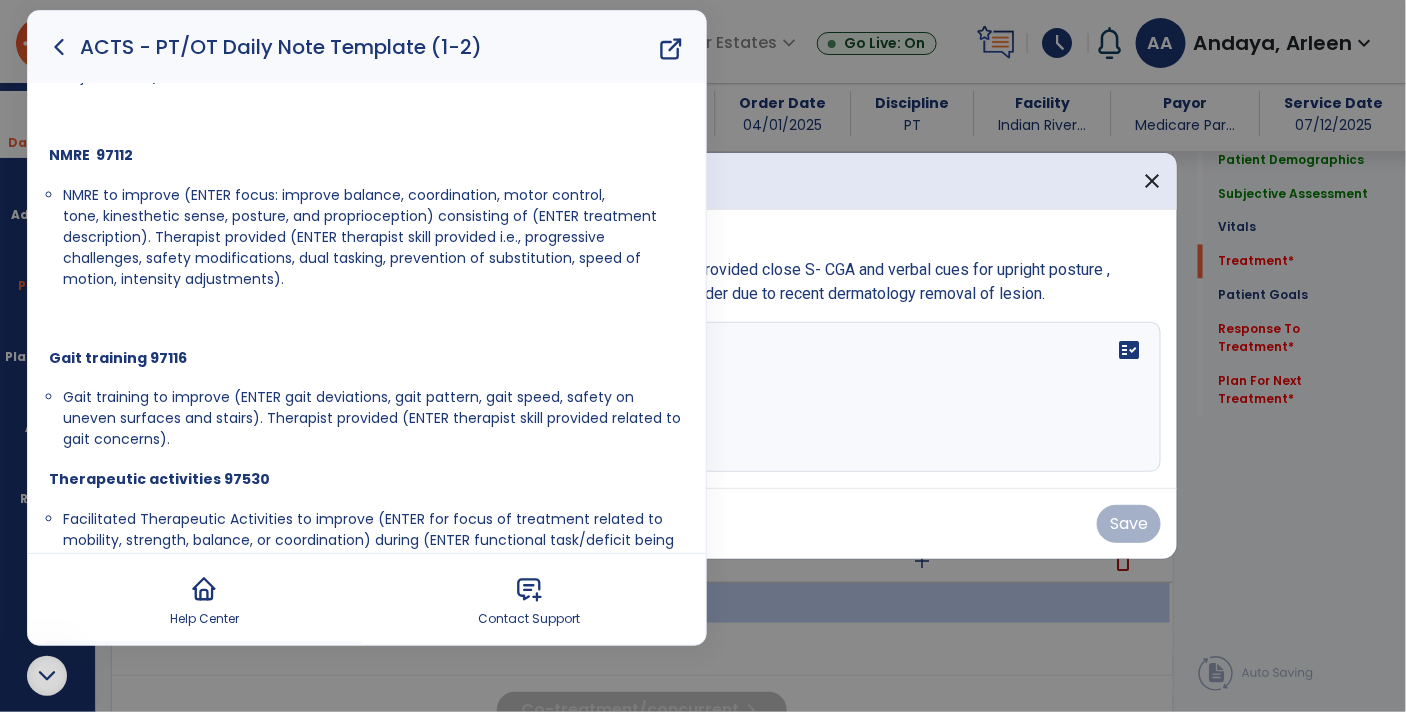 scroll, scrollTop: 404, scrollLeft: 0, axis: vertical 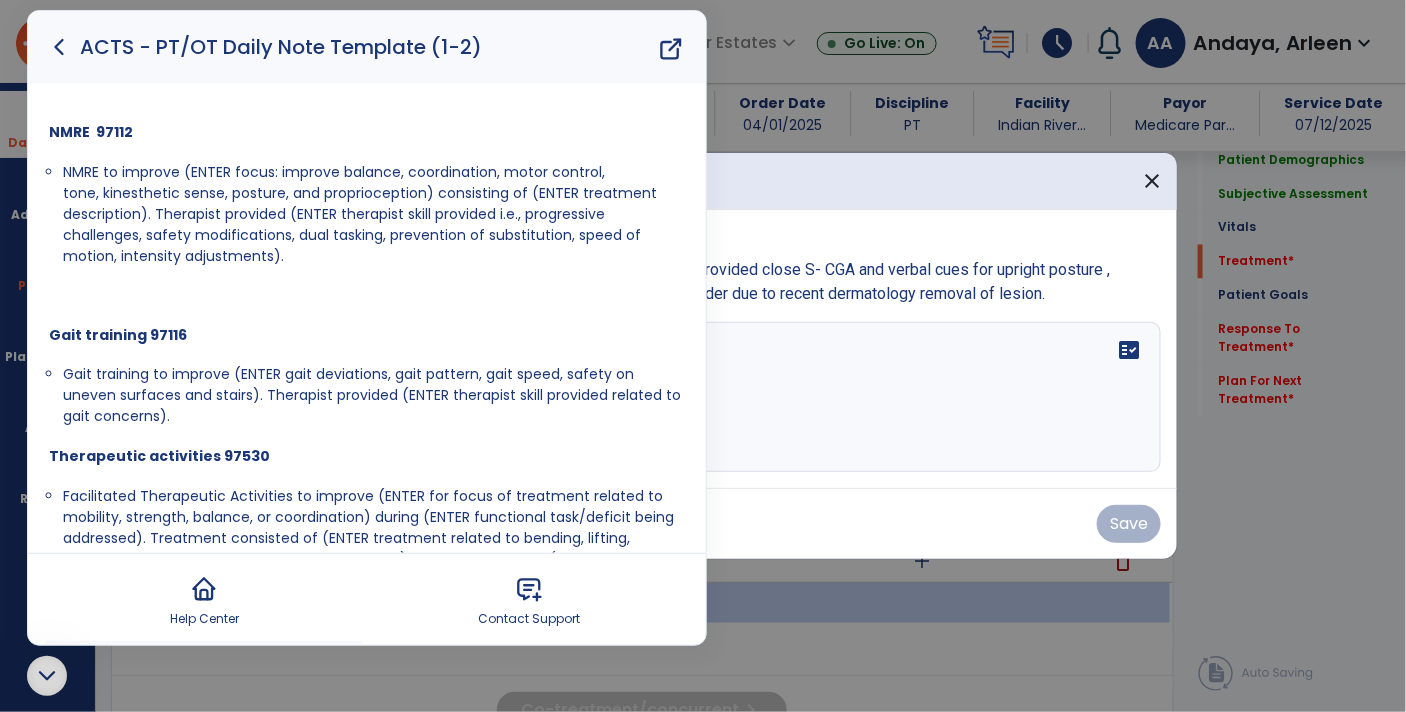 drag, startPoint x: 59, startPoint y: 373, endPoint x: 214, endPoint y: 405, distance: 158.26875 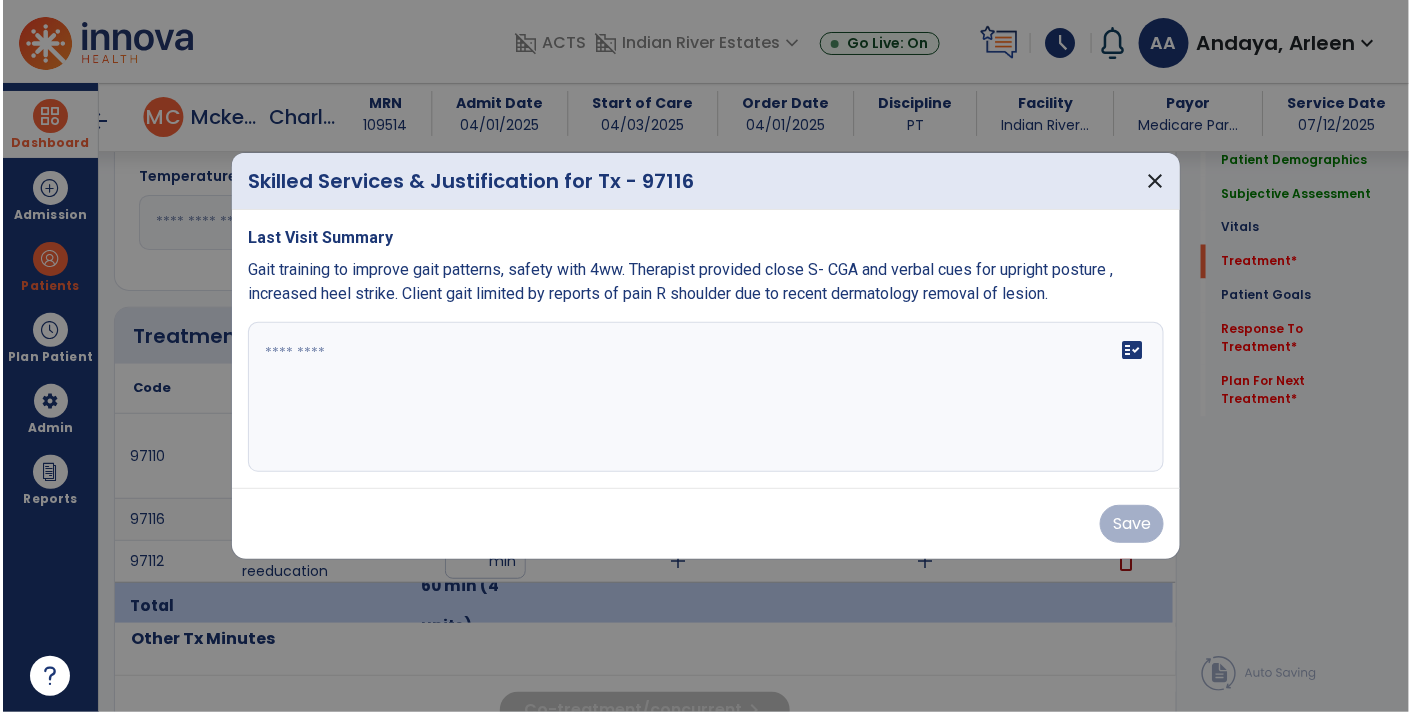 scroll, scrollTop: 0, scrollLeft: 0, axis: both 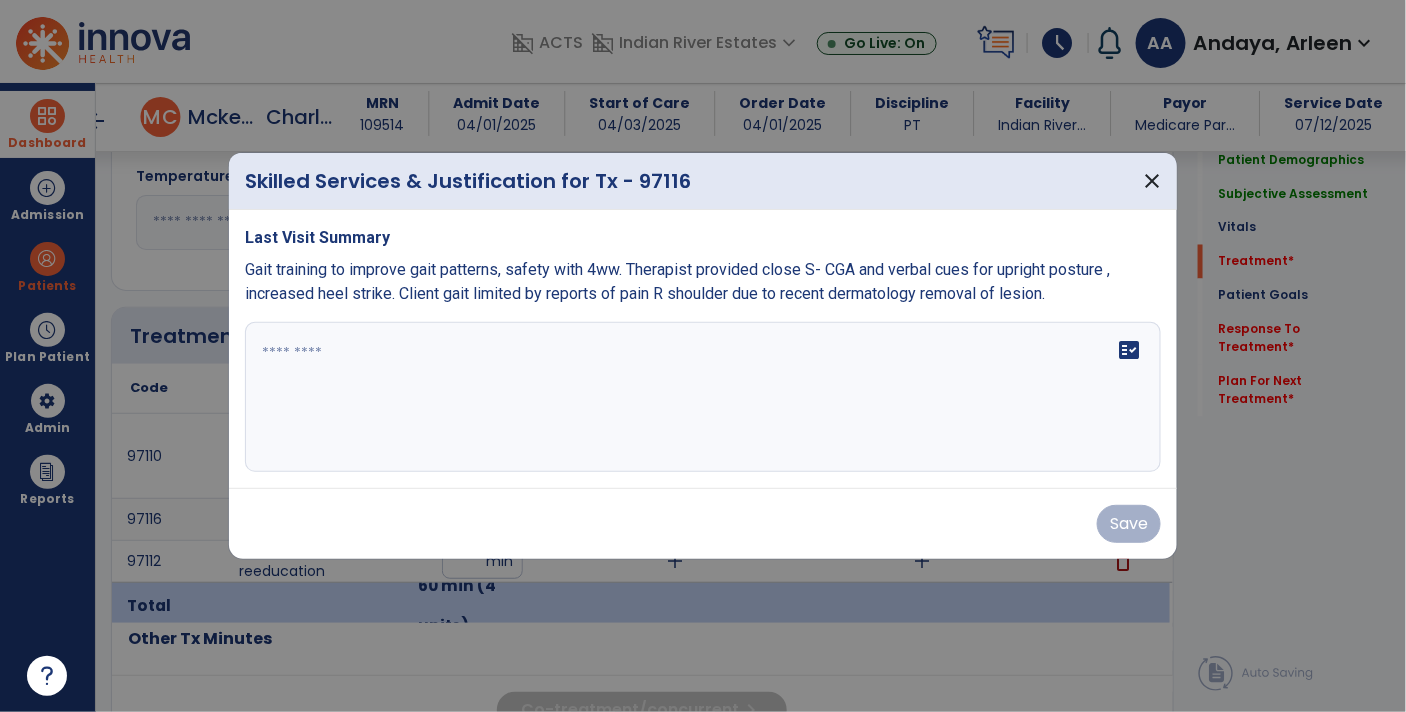 click on "fact_check" at bounding box center (703, 397) 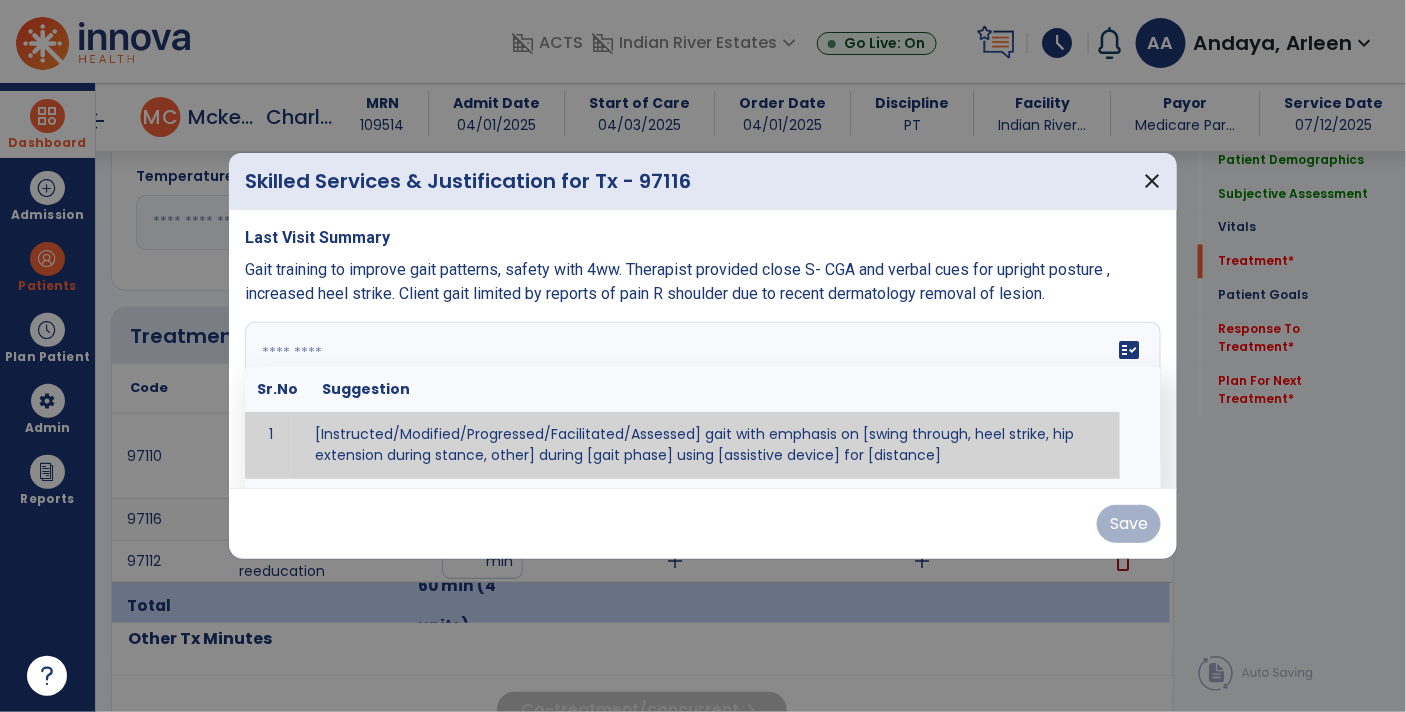 paste on "**********" 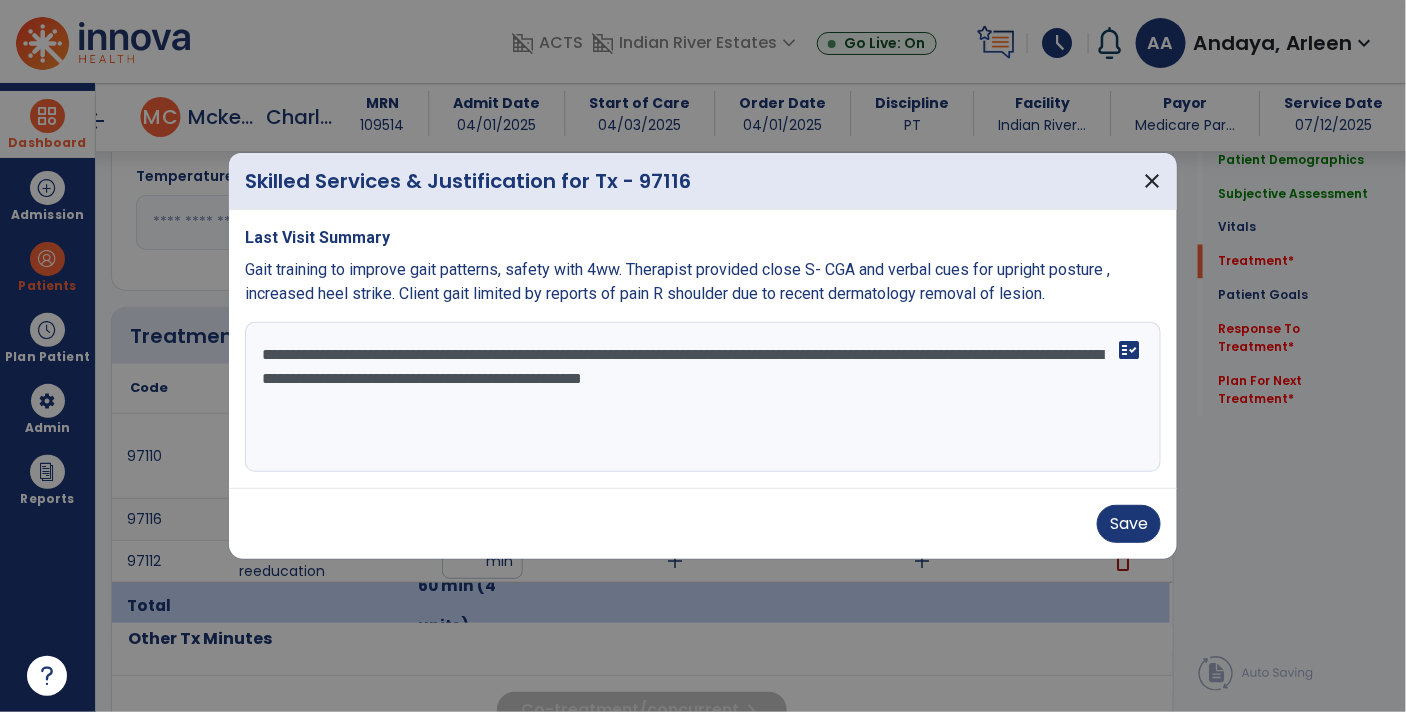 click on "**********" at bounding box center [703, 397] 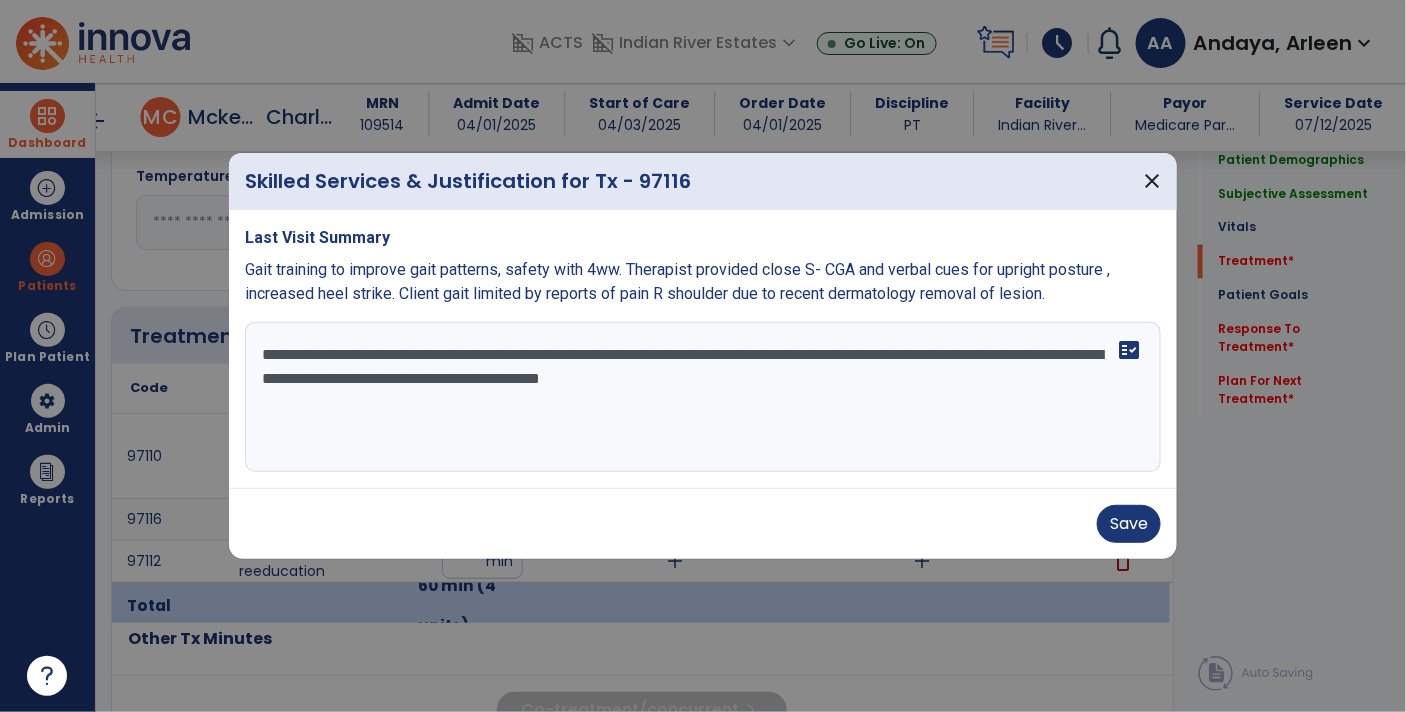click on "**********" at bounding box center [703, 397] 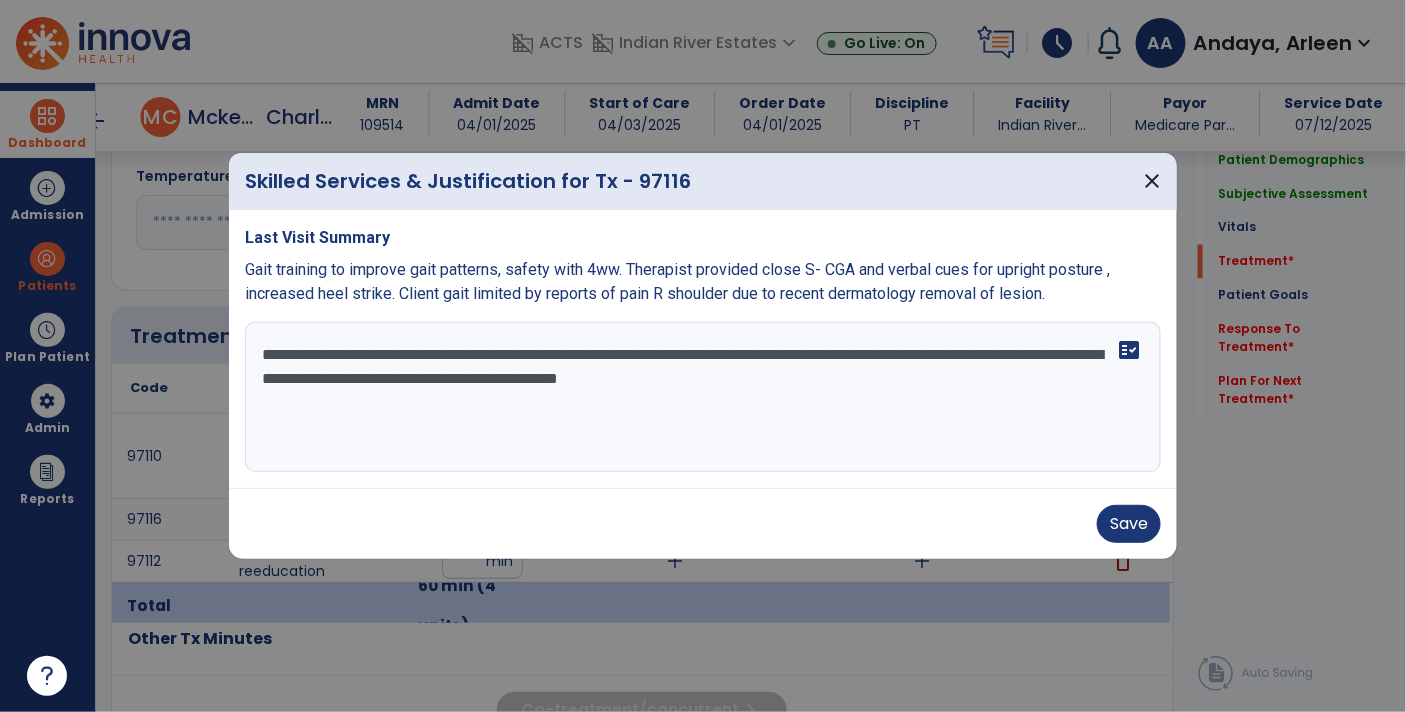 click on "**********" at bounding box center (703, 397) 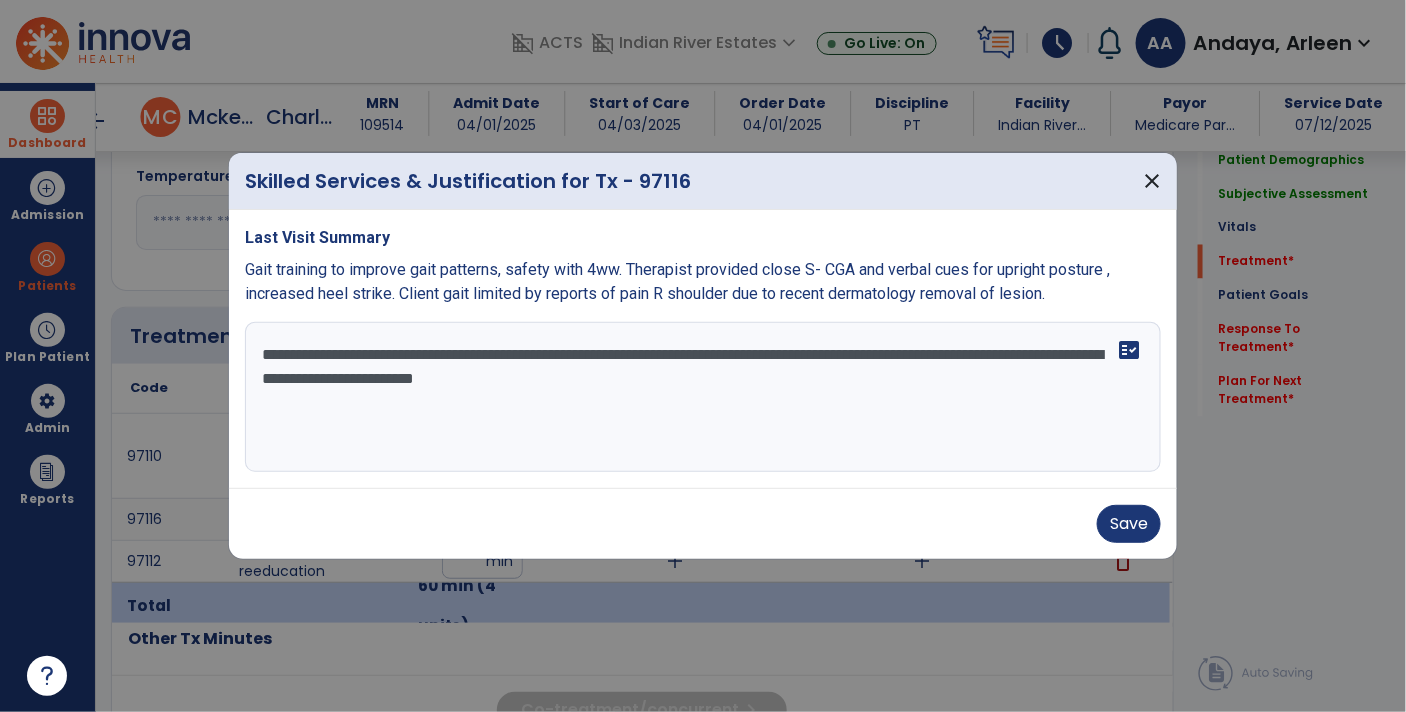 click on "**********" at bounding box center (703, 397) 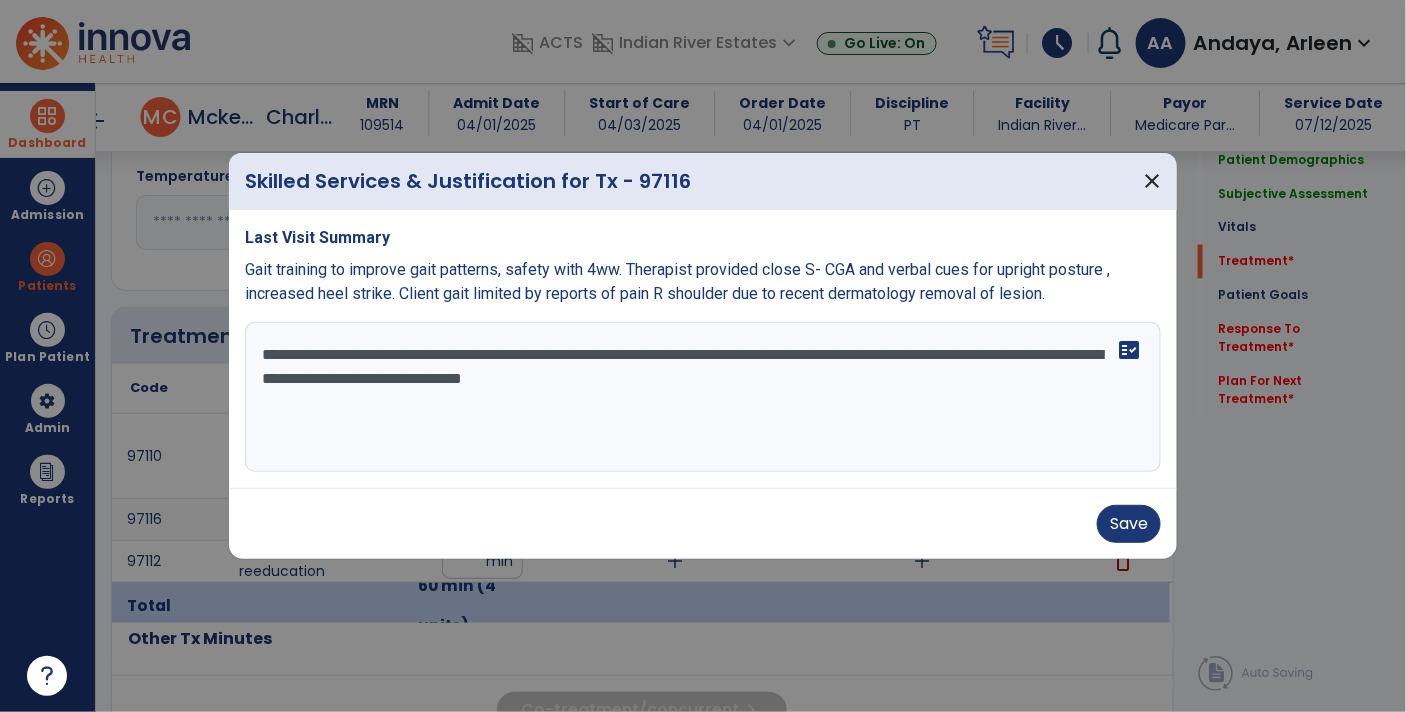 click on "**********" at bounding box center [703, 397] 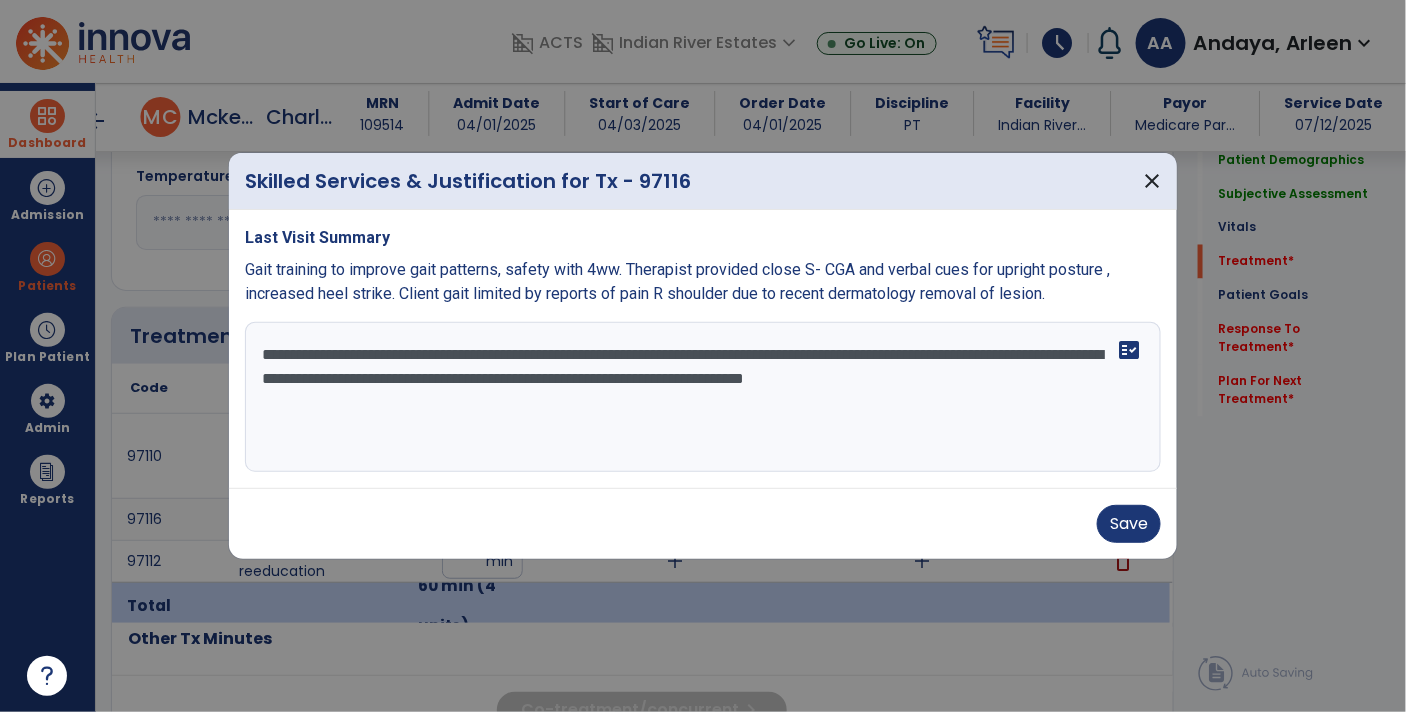 click on "**********" at bounding box center [703, 397] 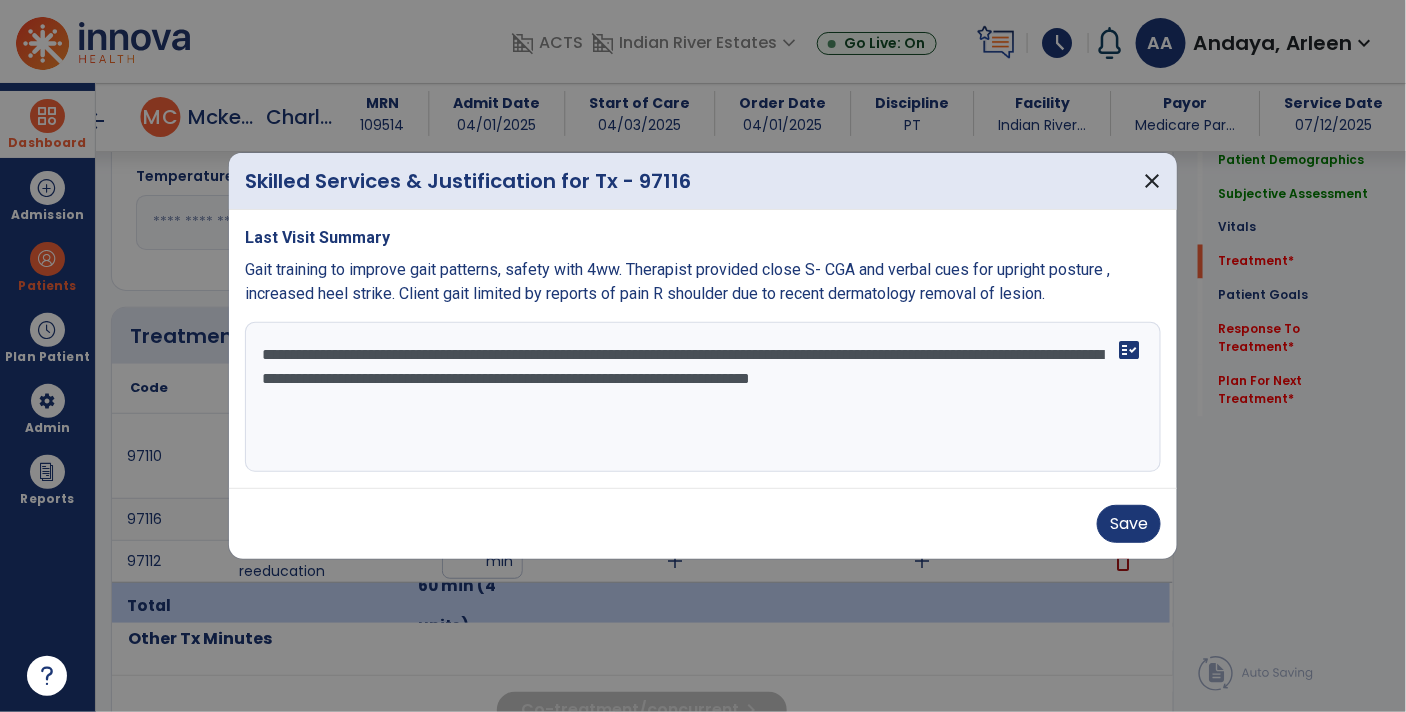 click on "**********" at bounding box center (703, 397) 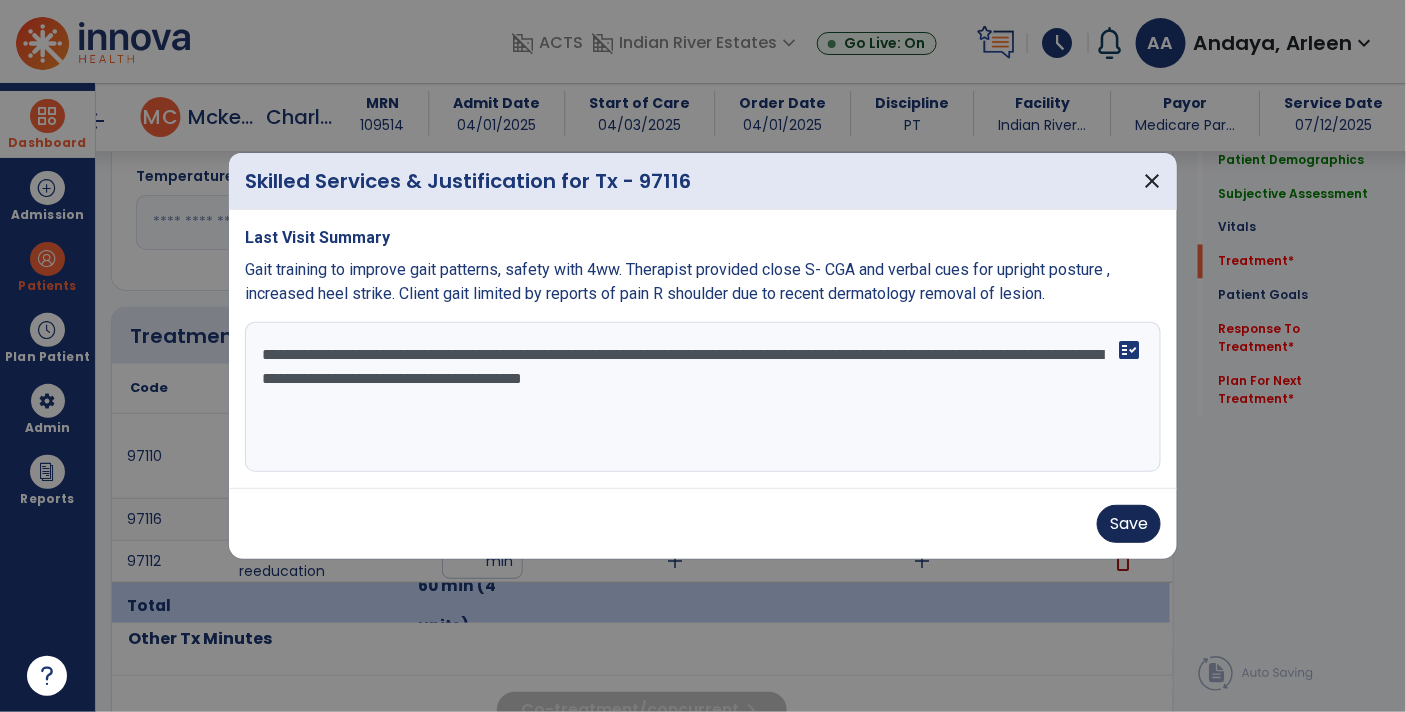type on "**********" 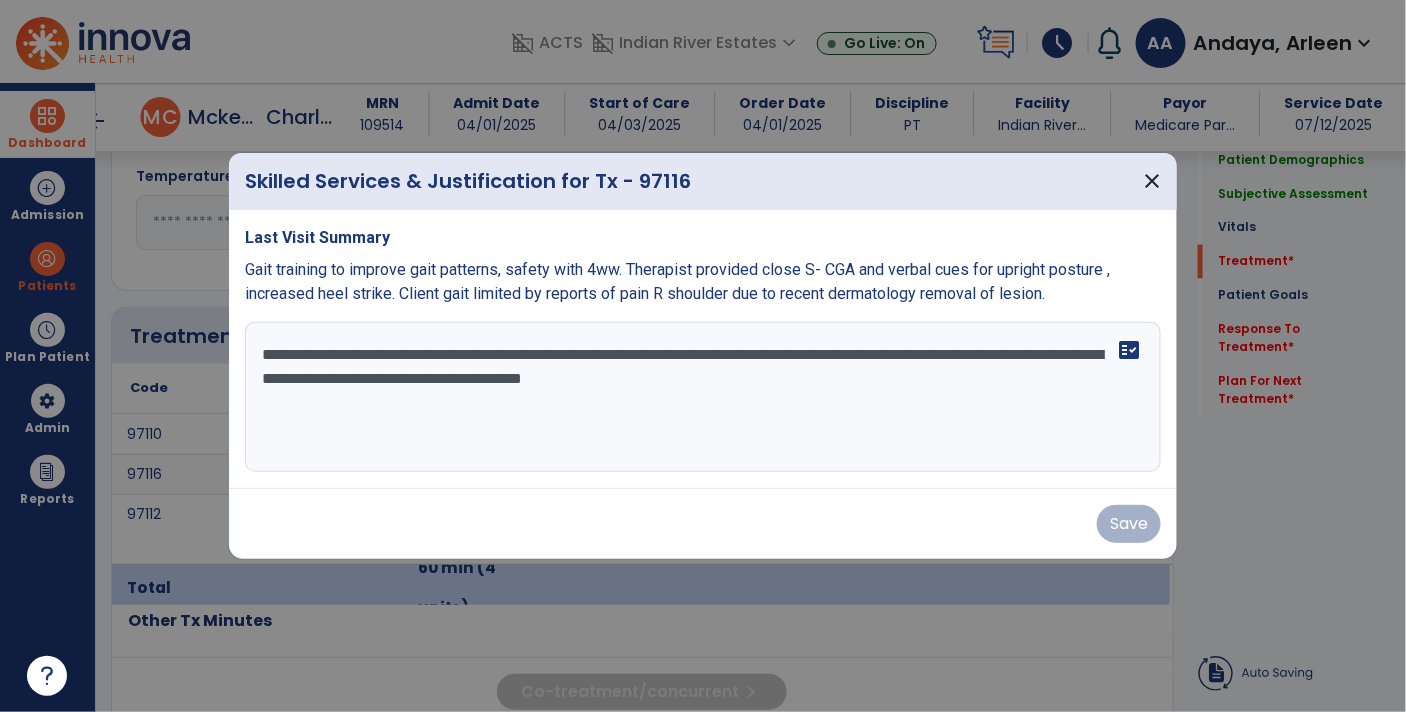 click on "Save" at bounding box center (703, 523) 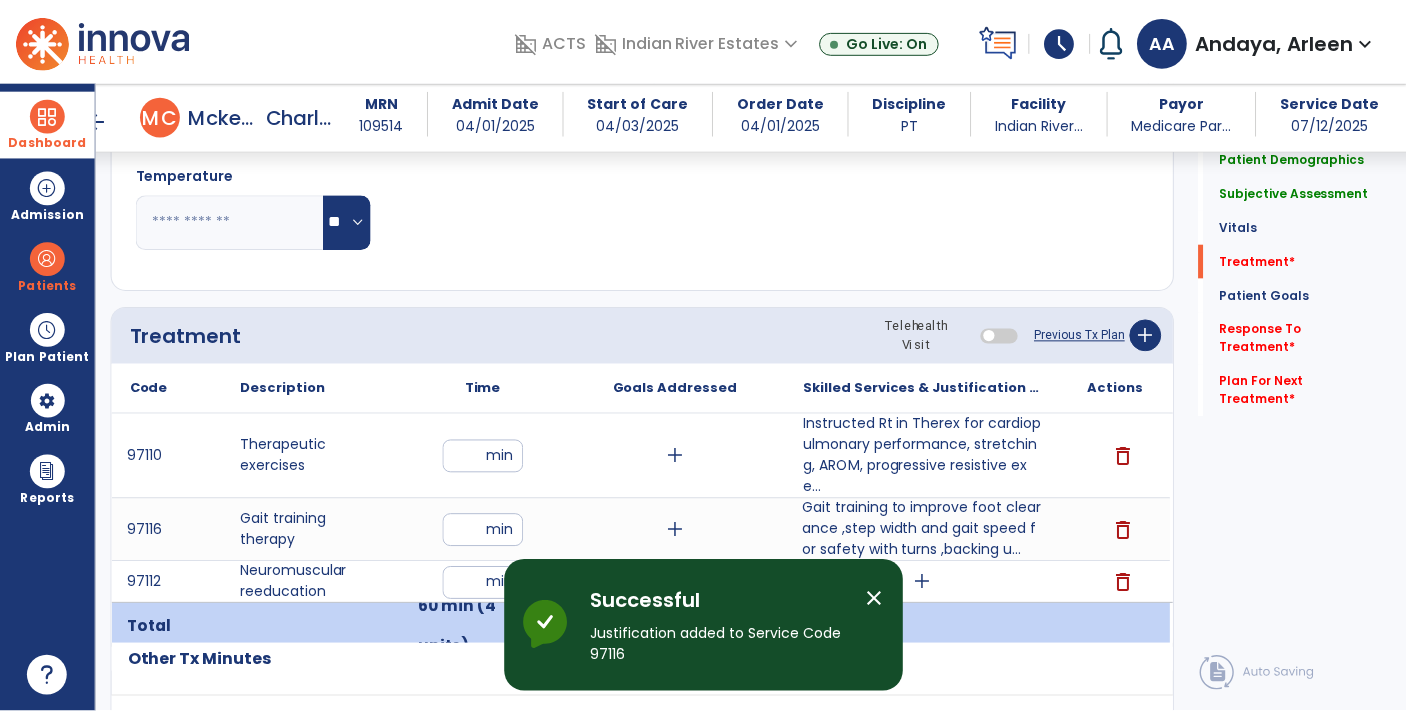 scroll, scrollTop: 1050, scrollLeft: 0, axis: vertical 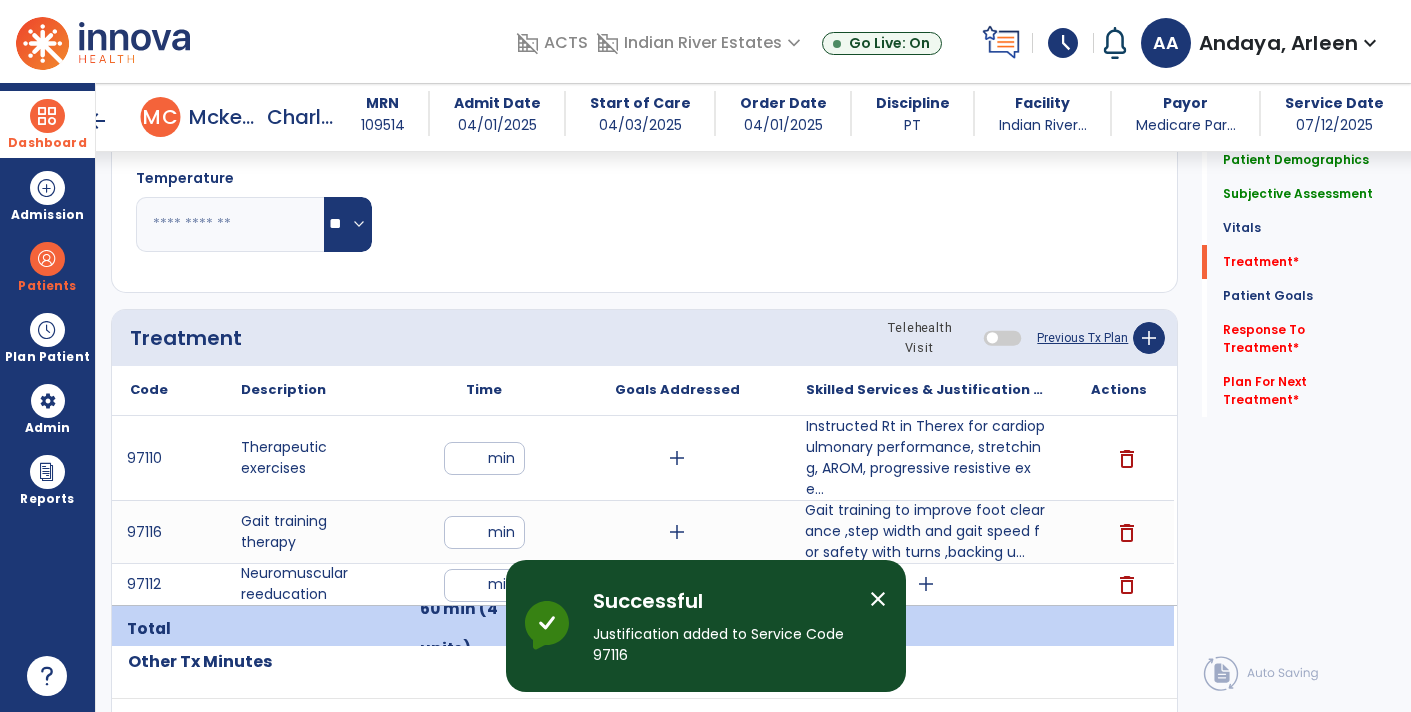 click on "Gait training to improve foot clearance ,step width and gait speed for safety  with turns ,backing u..." at bounding box center (926, 531) 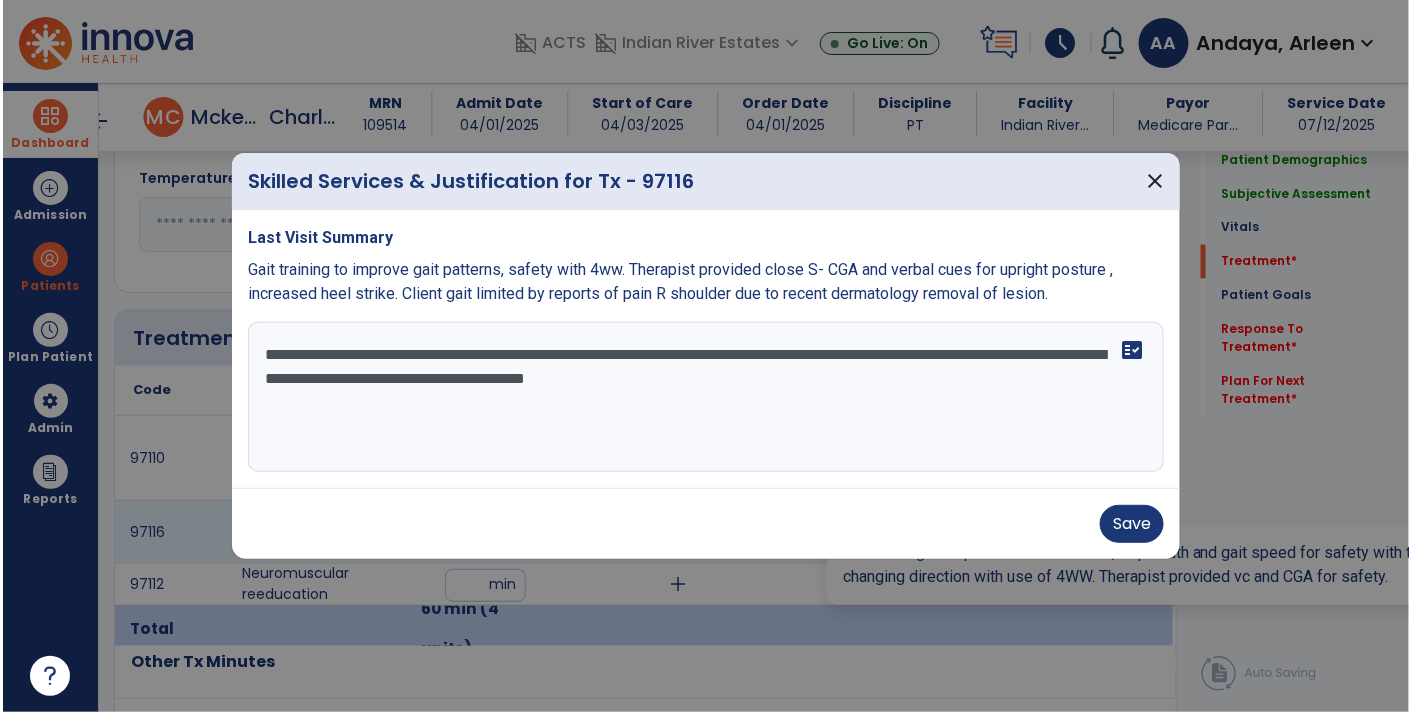 scroll, scrollTop: 1050, scrollLeft: 0, axis: vertical 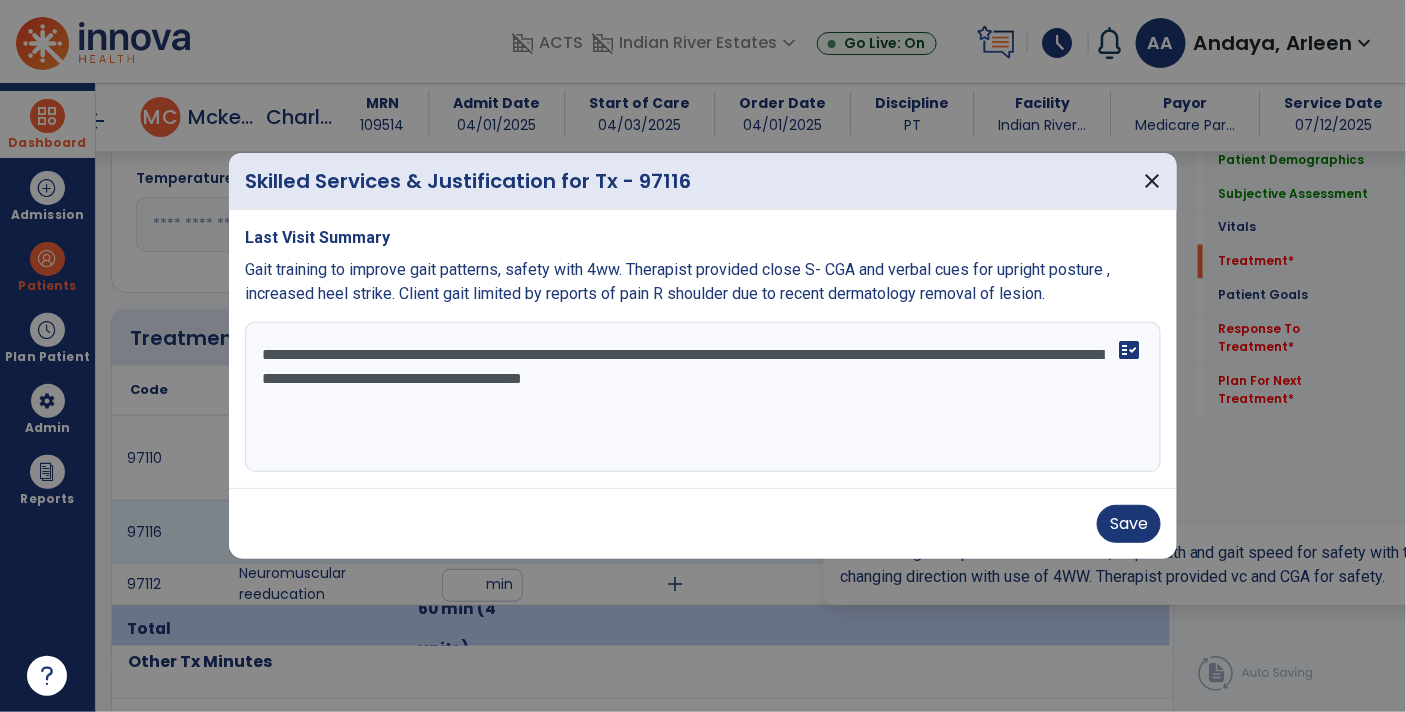 click on "**********" at bounding box center (703, 397) 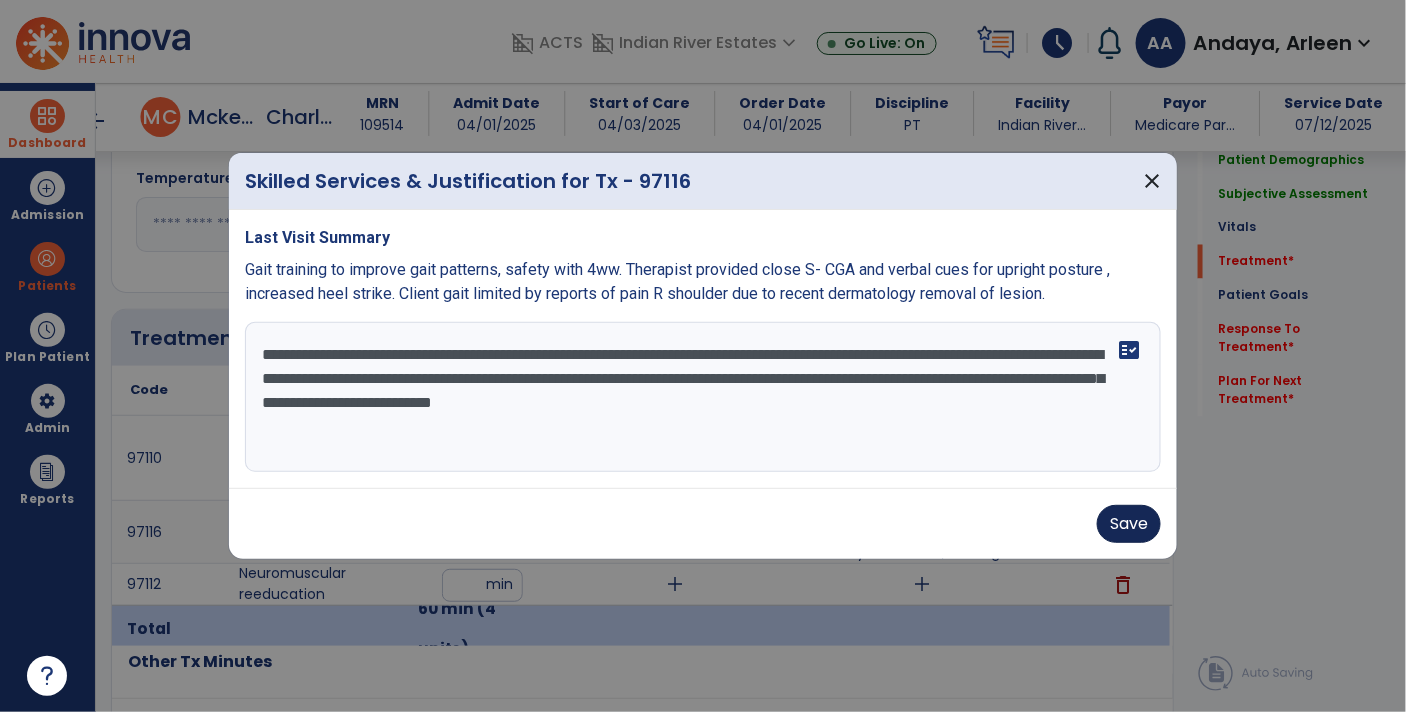 type on "**********" 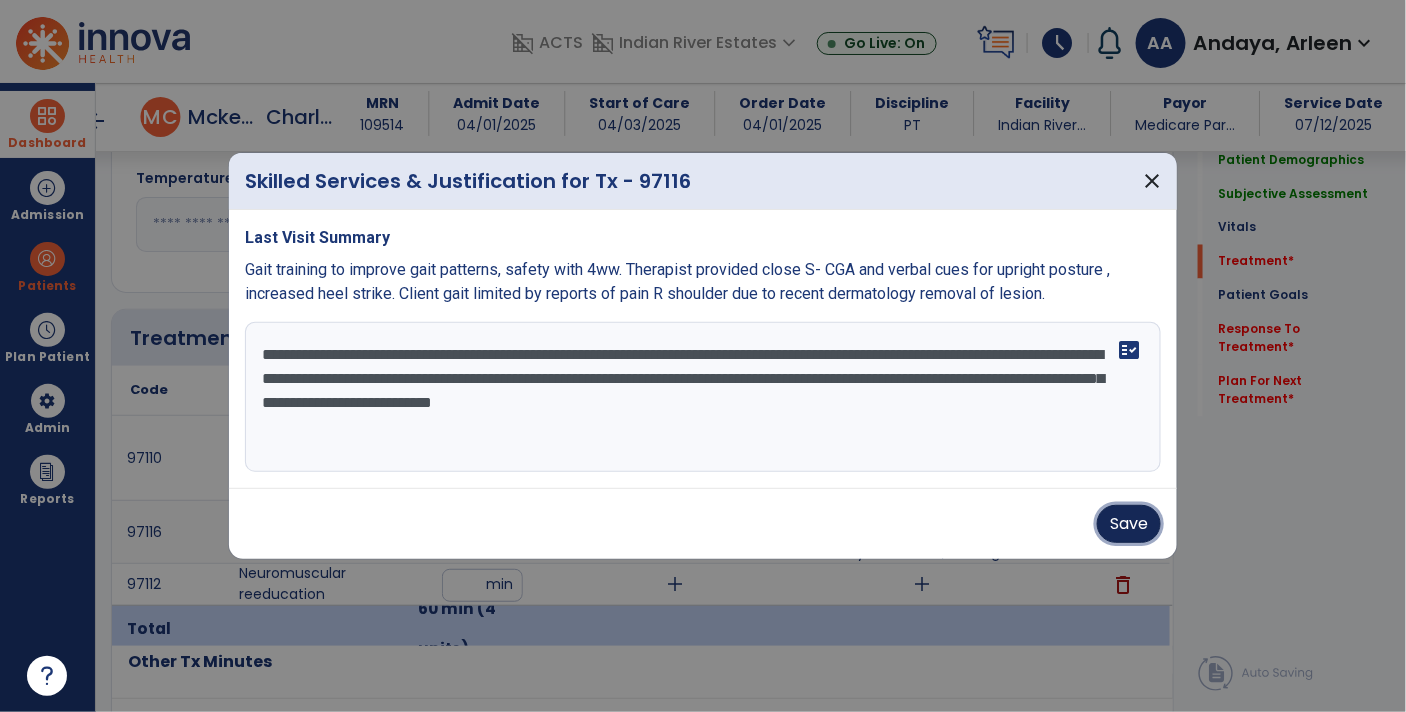 click on "Save" at bounding box center (1129, 524) 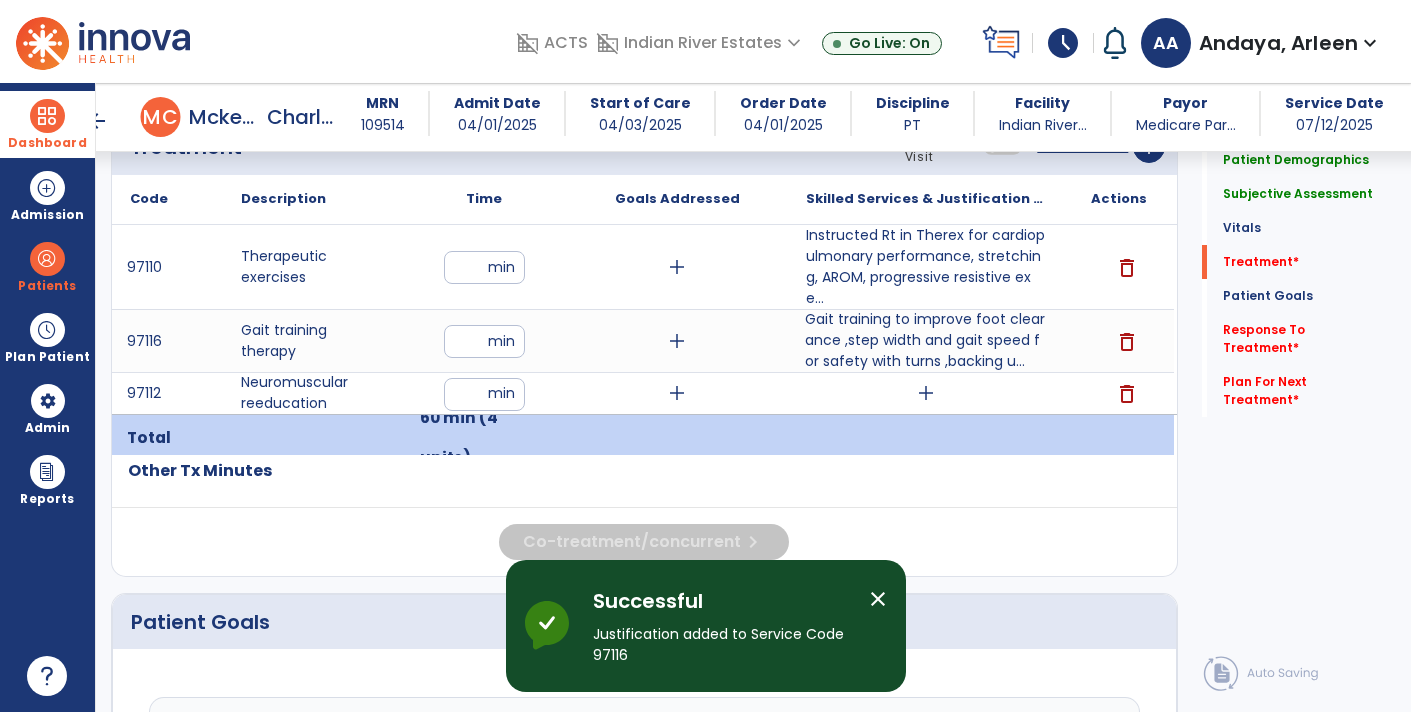 click on "add" at bounding box center [926, 393] 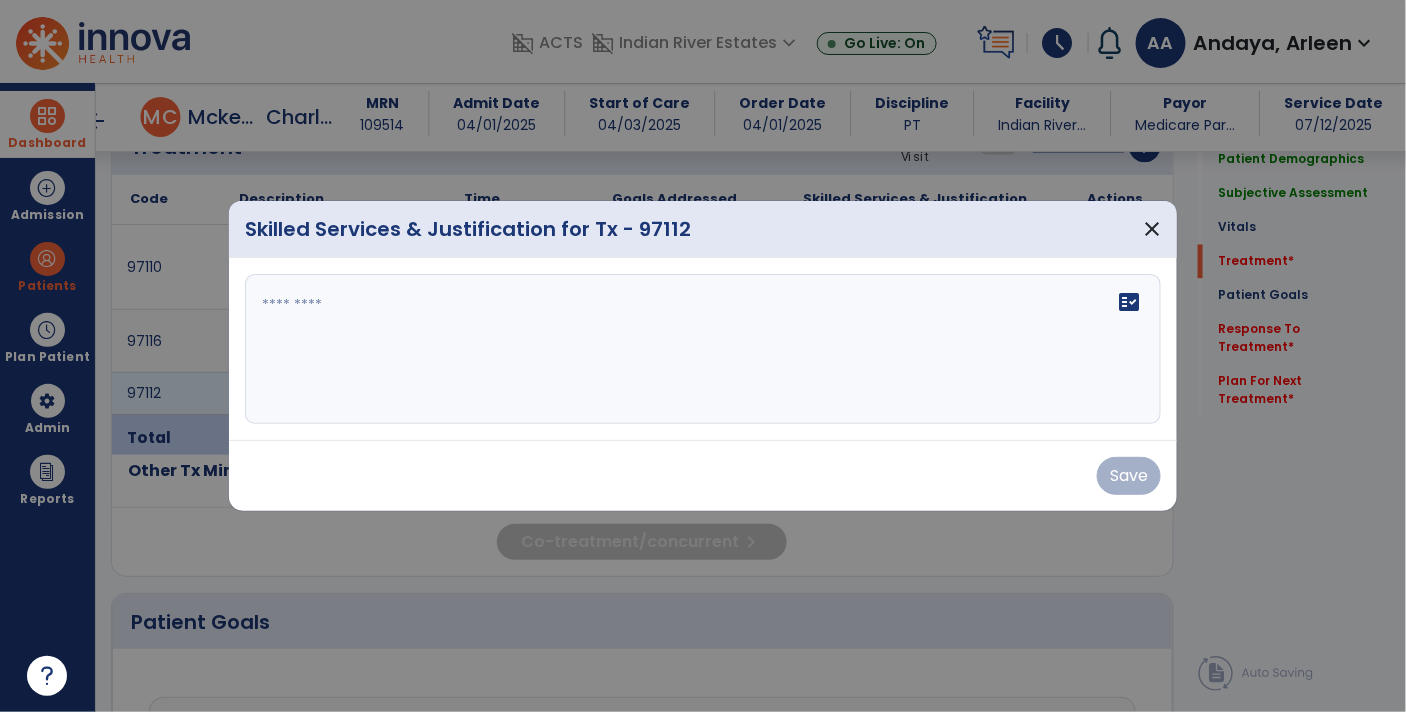 scroll, scrollTop: 1241, scrollLeft: 0, axis: vertical 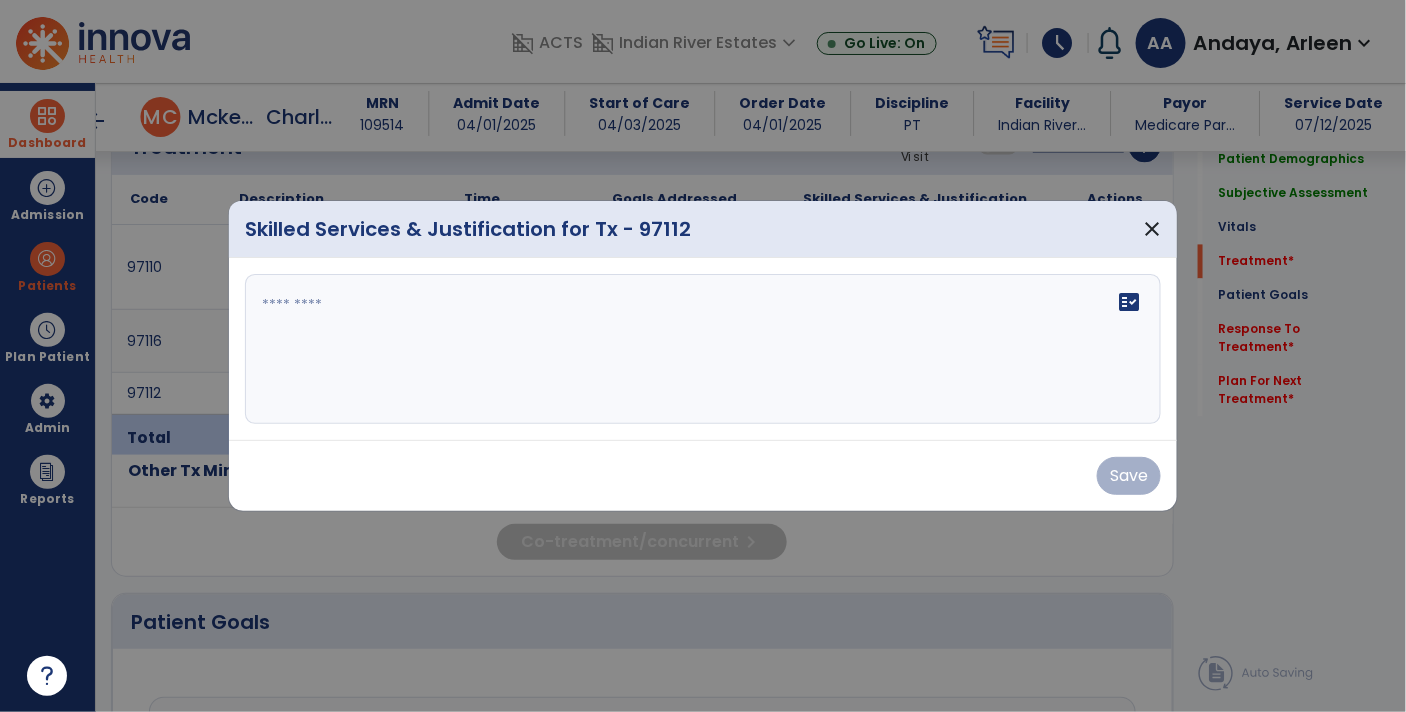 click 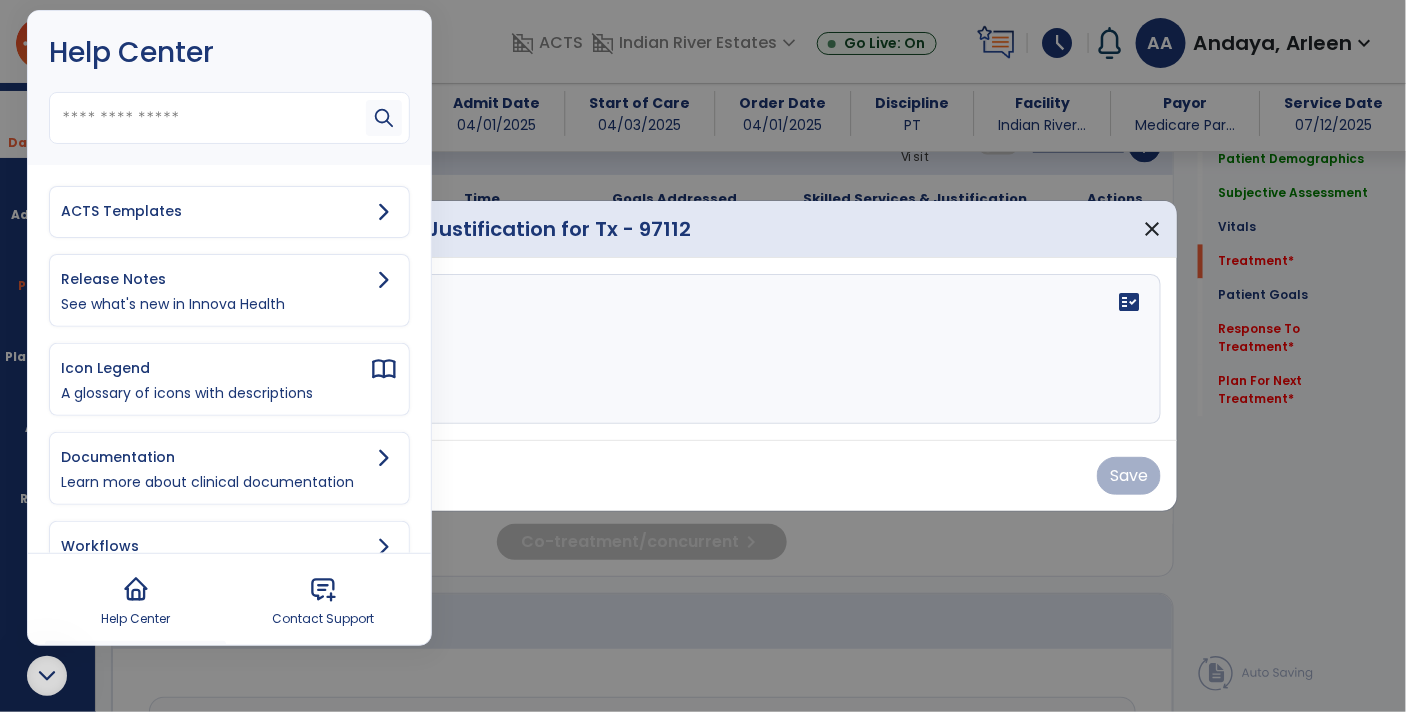 click on "ACTS Templates" at bounding box center [215, 211] 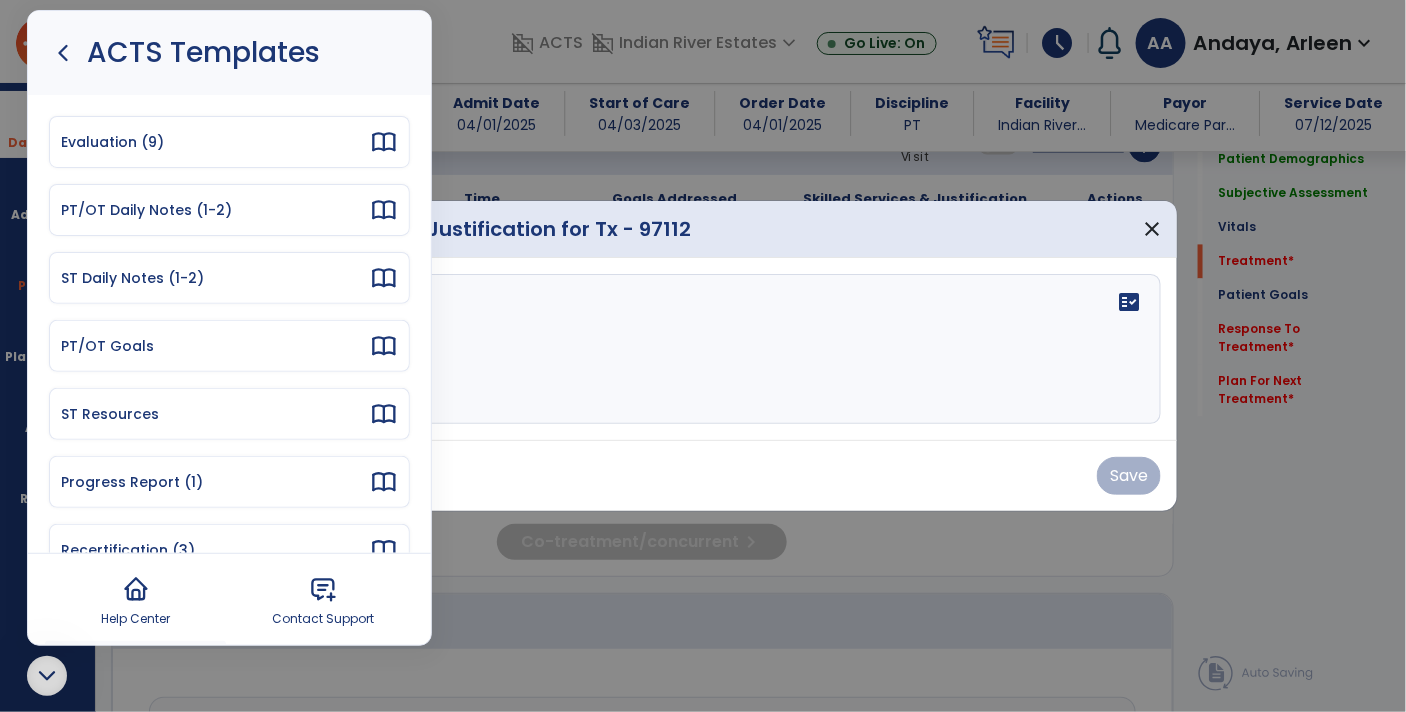 click on "PT/OT Daily Notes (1-2)" at bounding box center [215, 210] 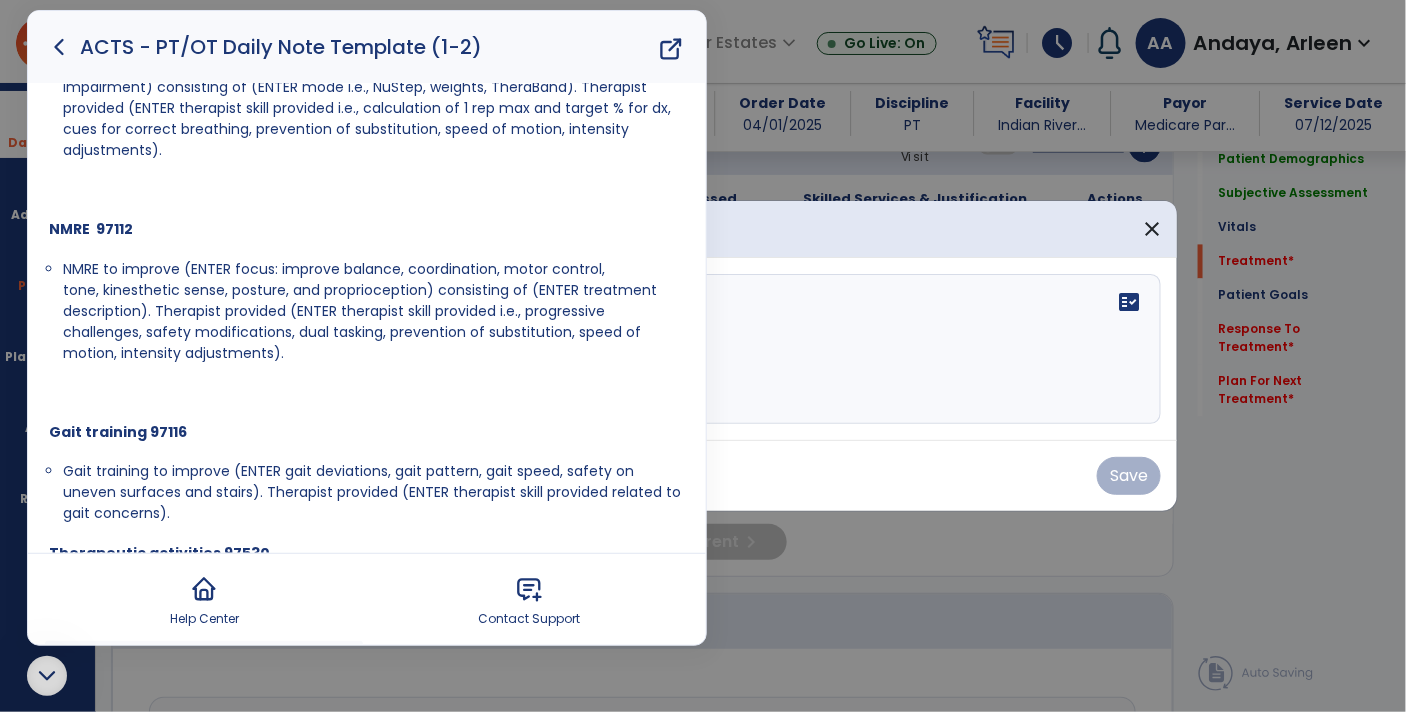 scroll, scrollTop: 306, scrollLeft: 0, axis: vertical 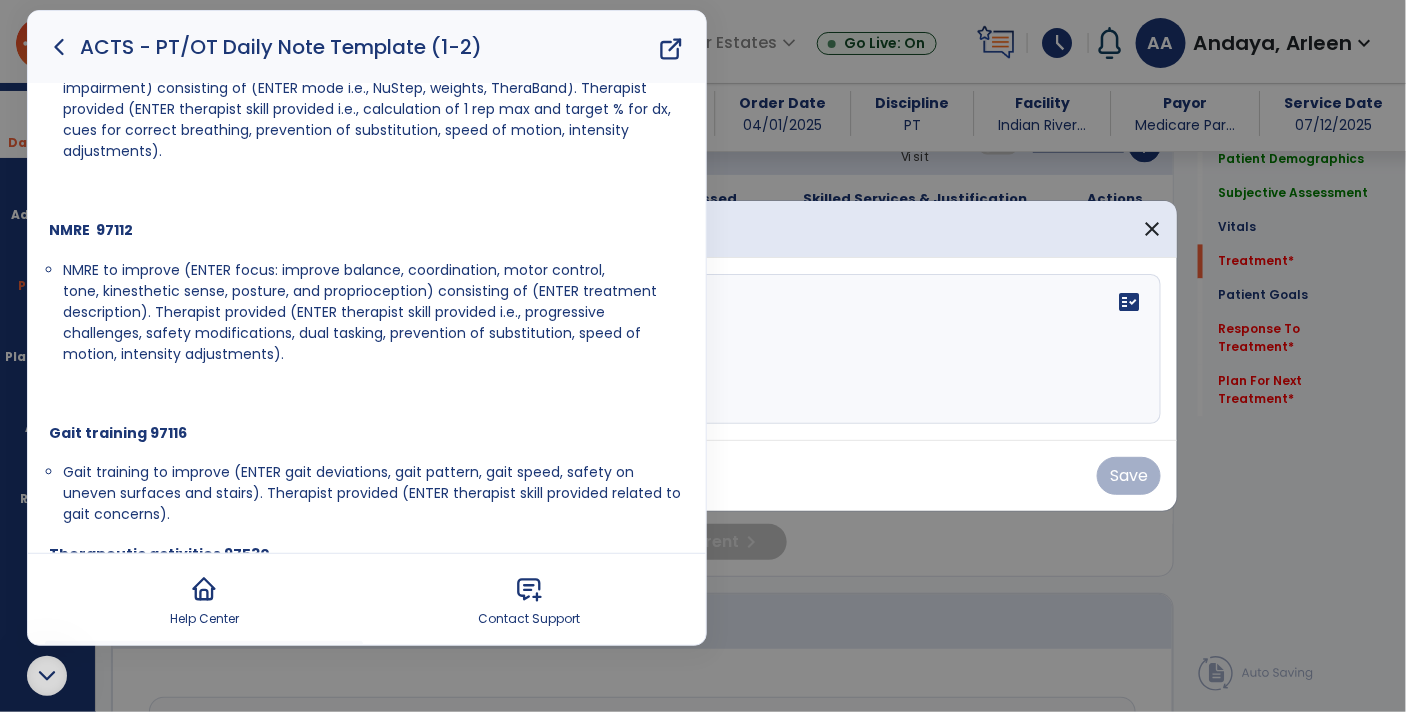 drag, startPoint x: 63, startPoint y: 266, endPoint x: 299, endPoint y: 352, distance: 251.18121 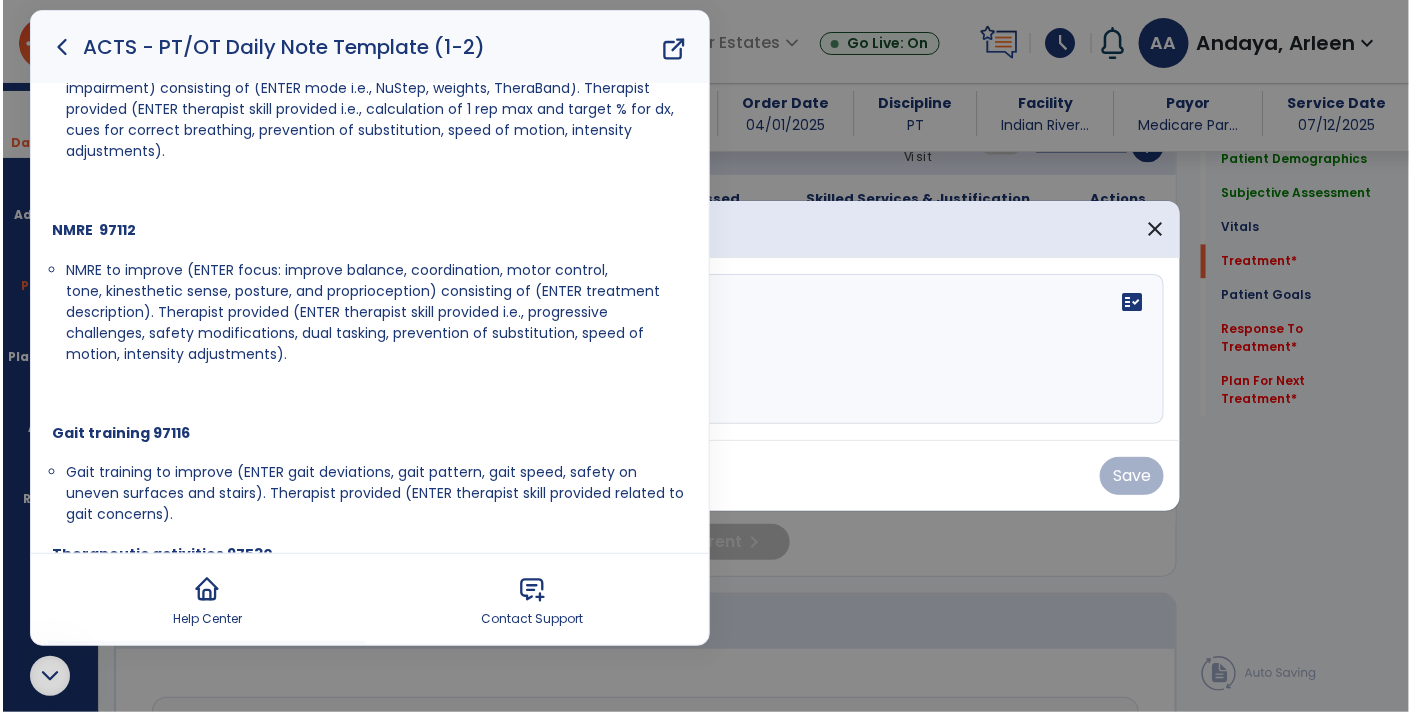 scroll, scrollTop: 0, scrollLeft: 0, axis: both 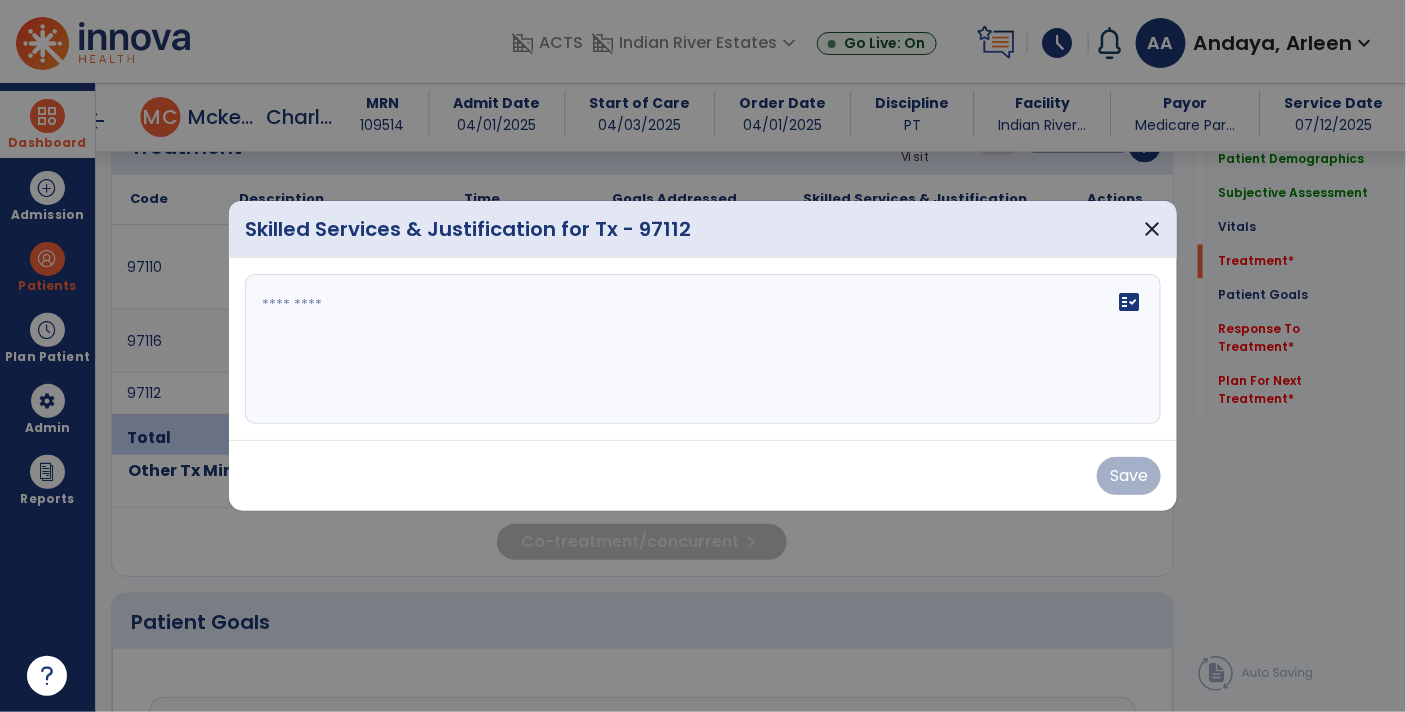 click on "fact_check" at bounding box center (703, 349) 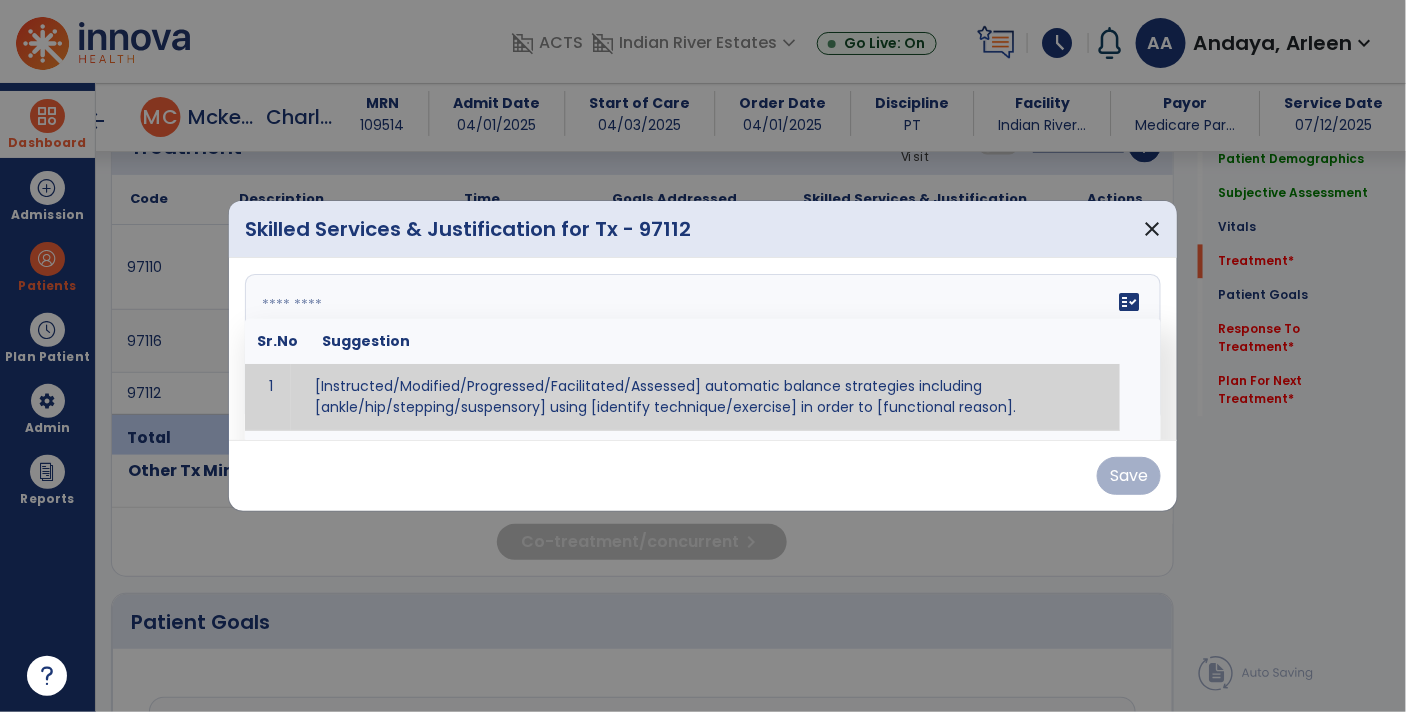 paste on "**********" 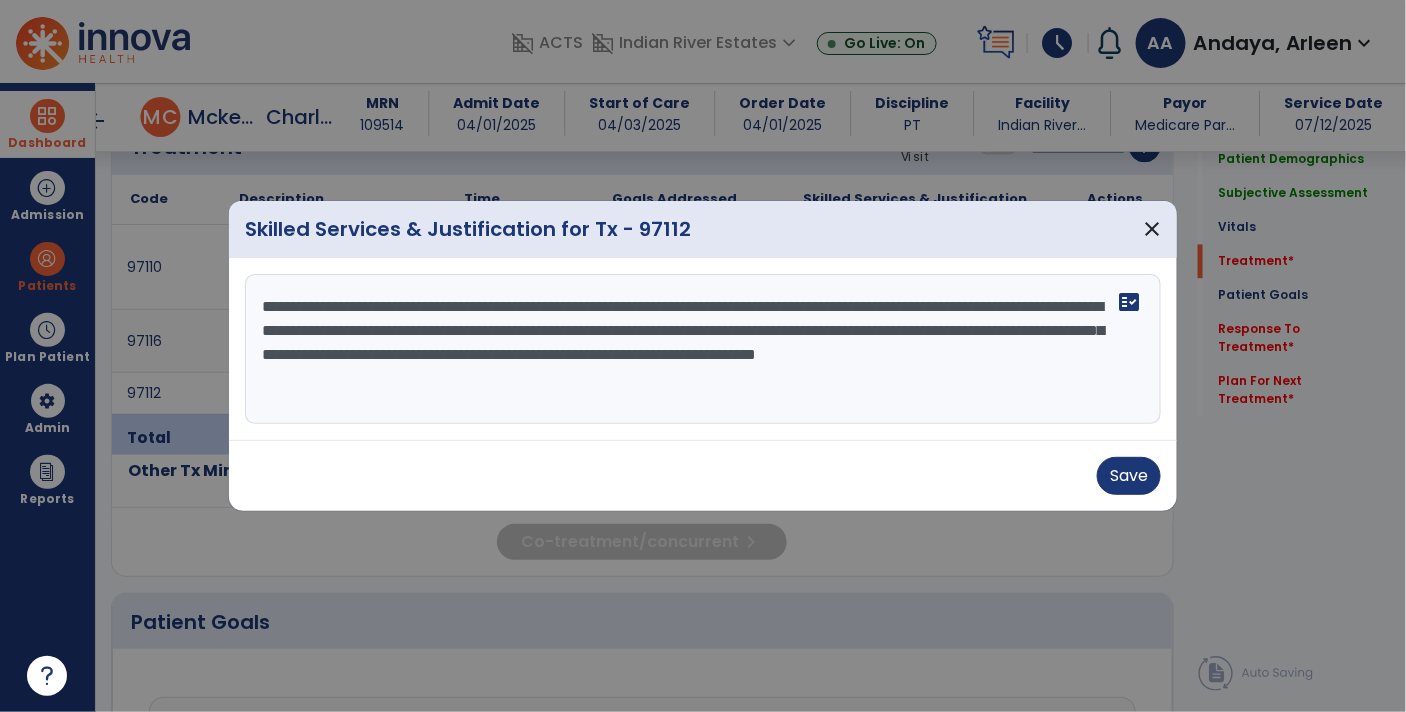 click on "**********" at bounding box center [703, 349] 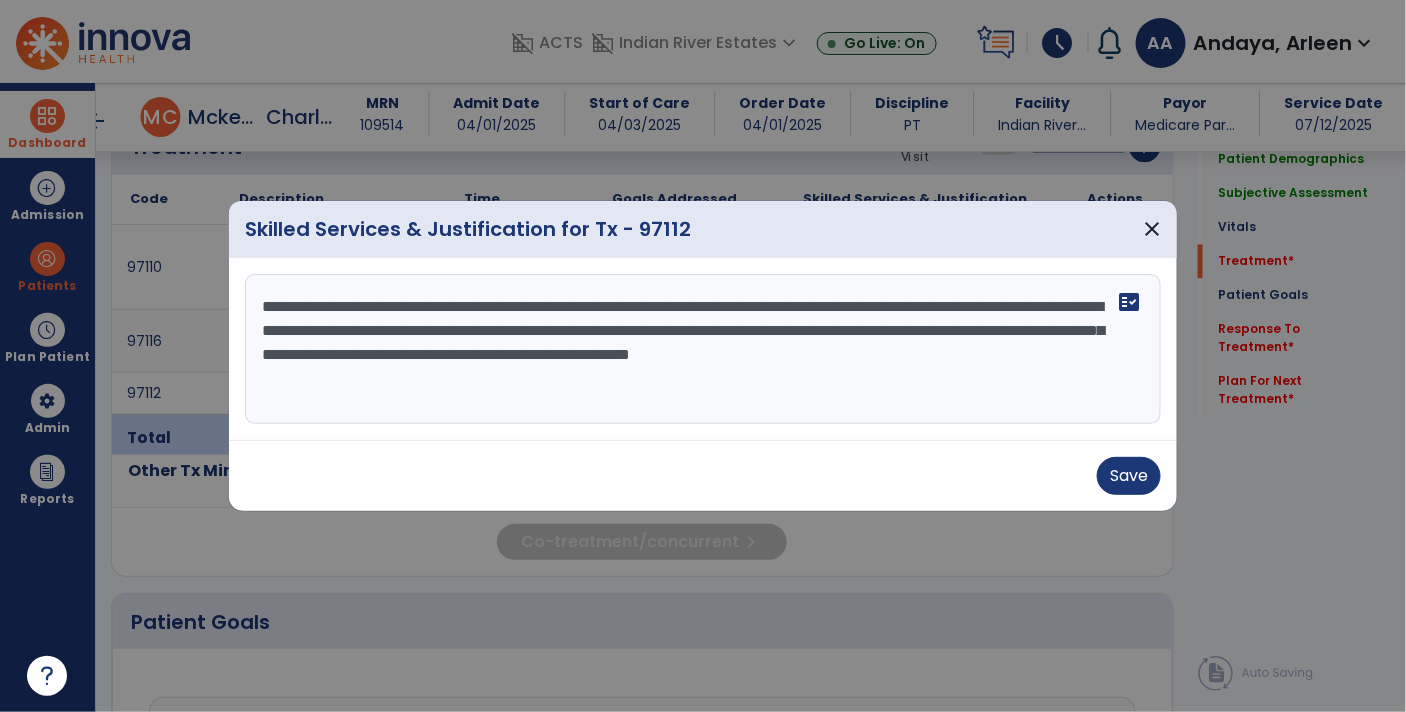 click on "**********" at bounding box center (703, 349) 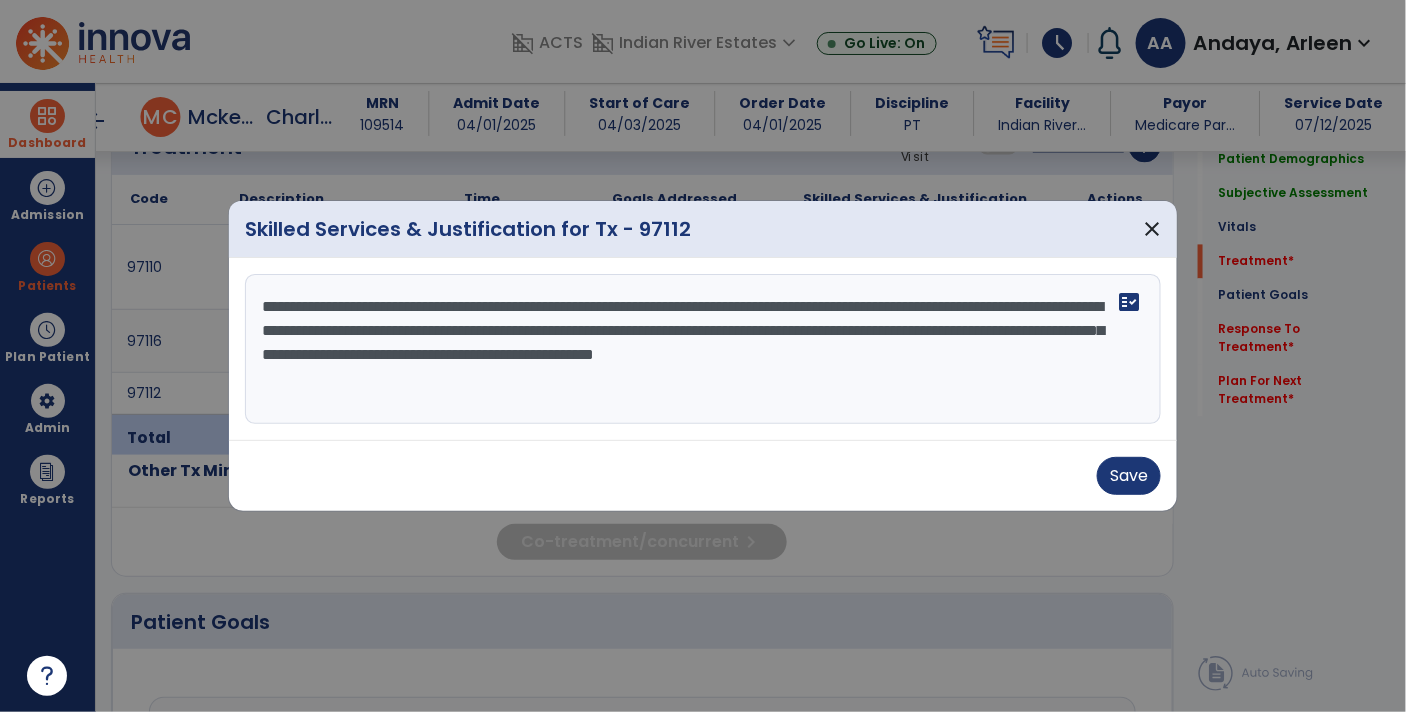 click on "**********" at bounding box center [703, 349] 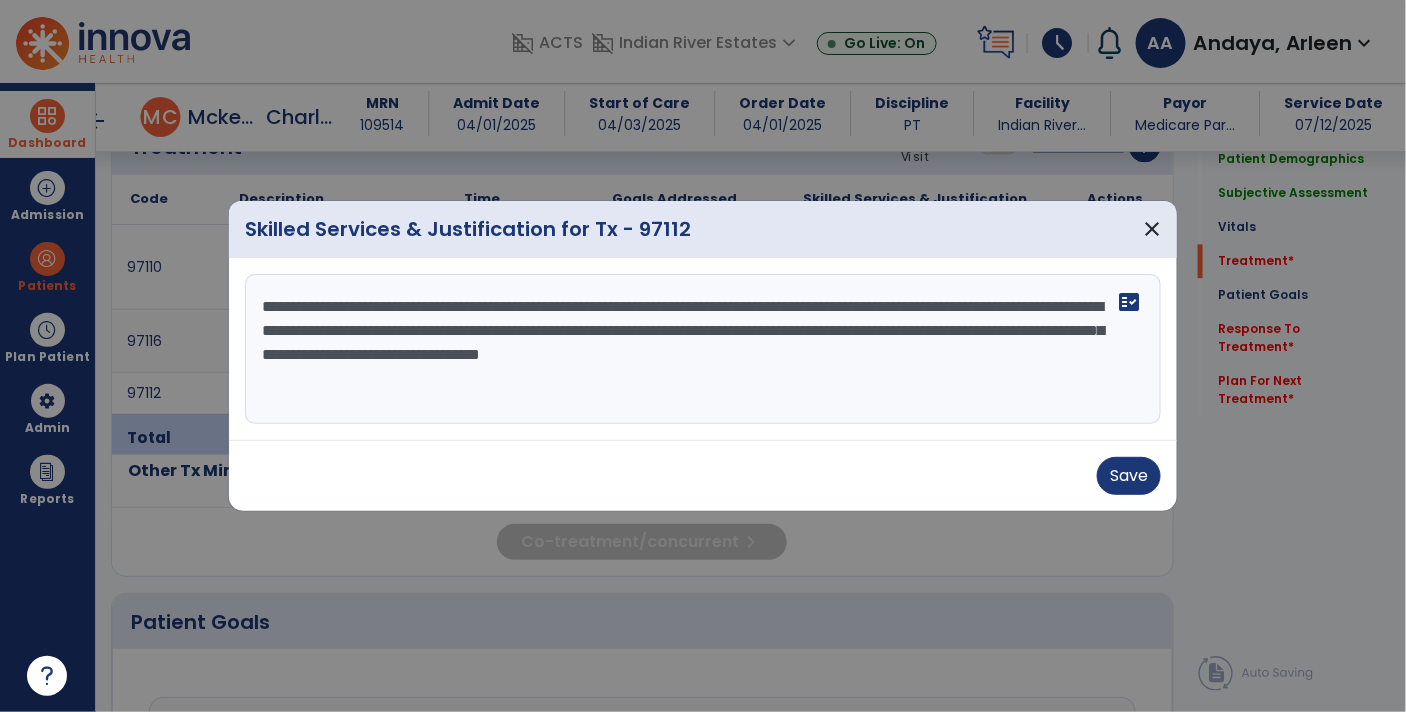 click on "**********" at bounding box center [703, 349] 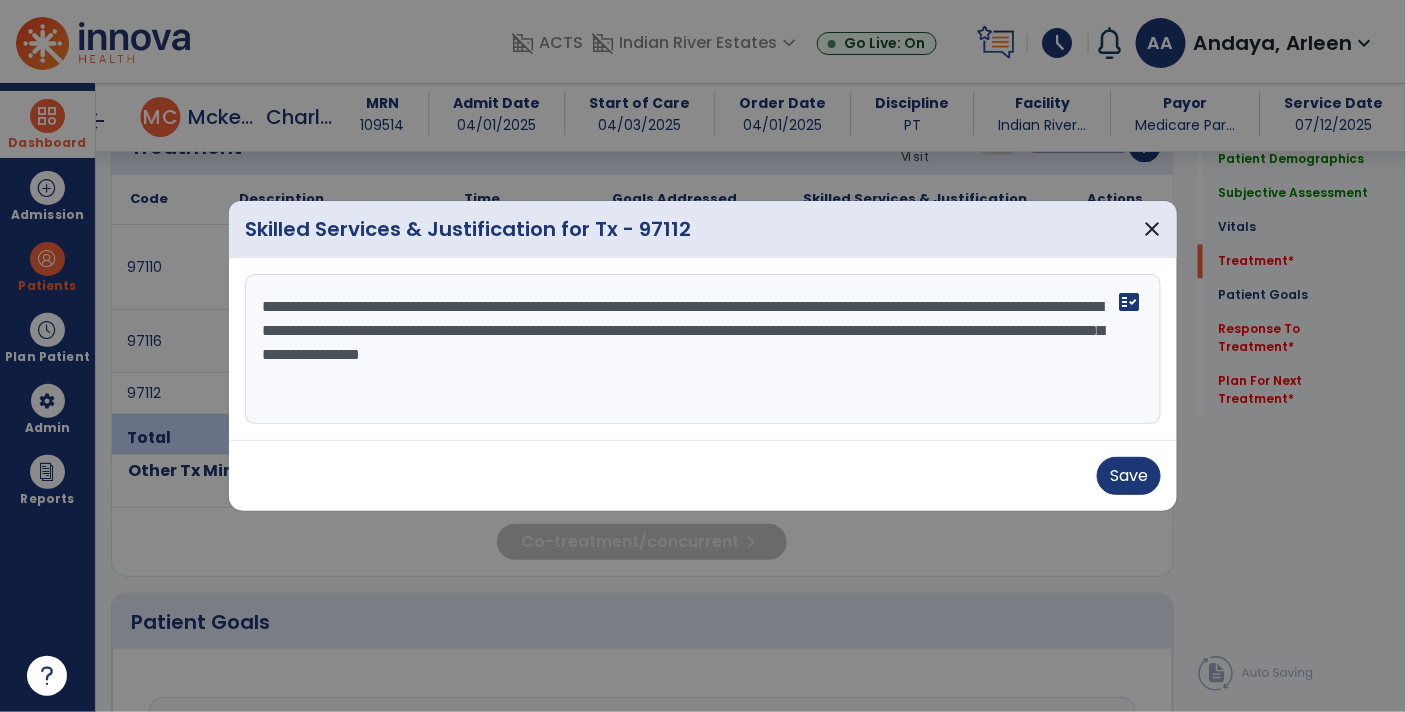 click on "**********" at bounding box center [703, 349] 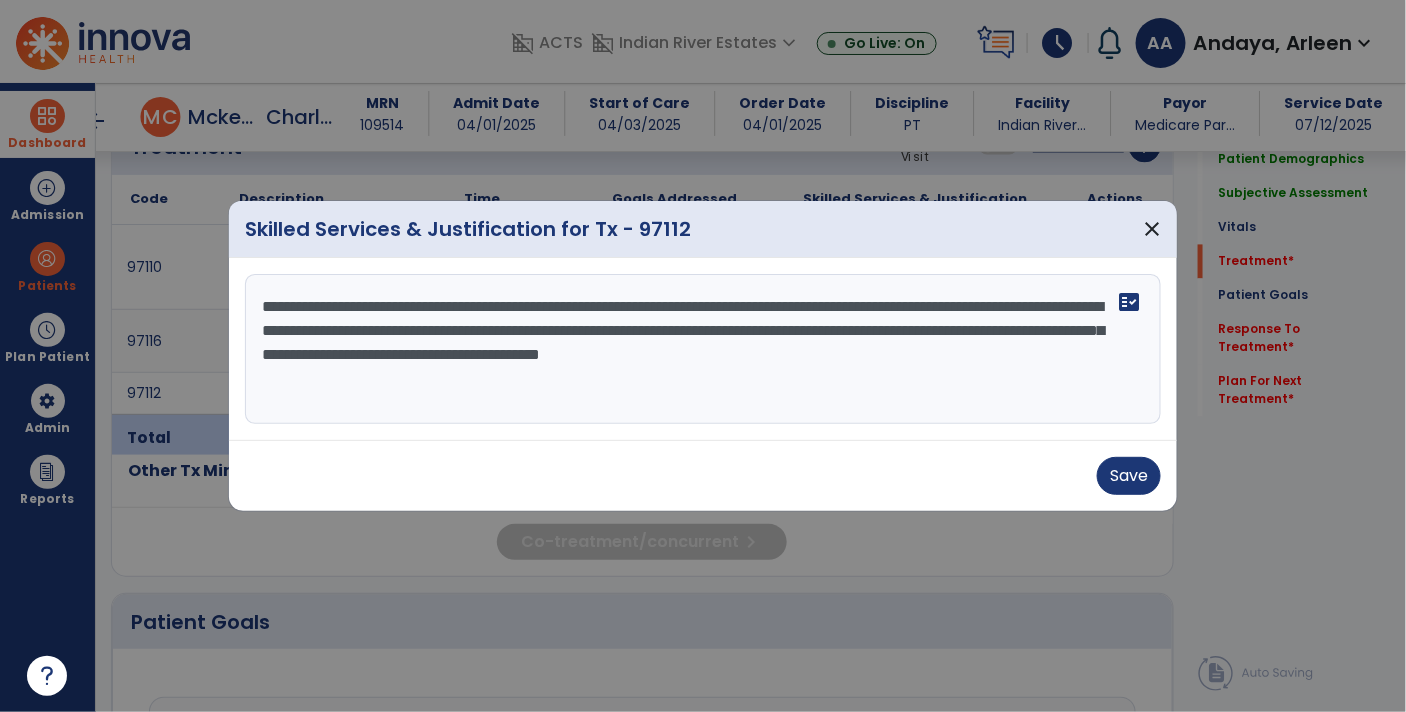 click on "**********" at bounding box center [703, 349] 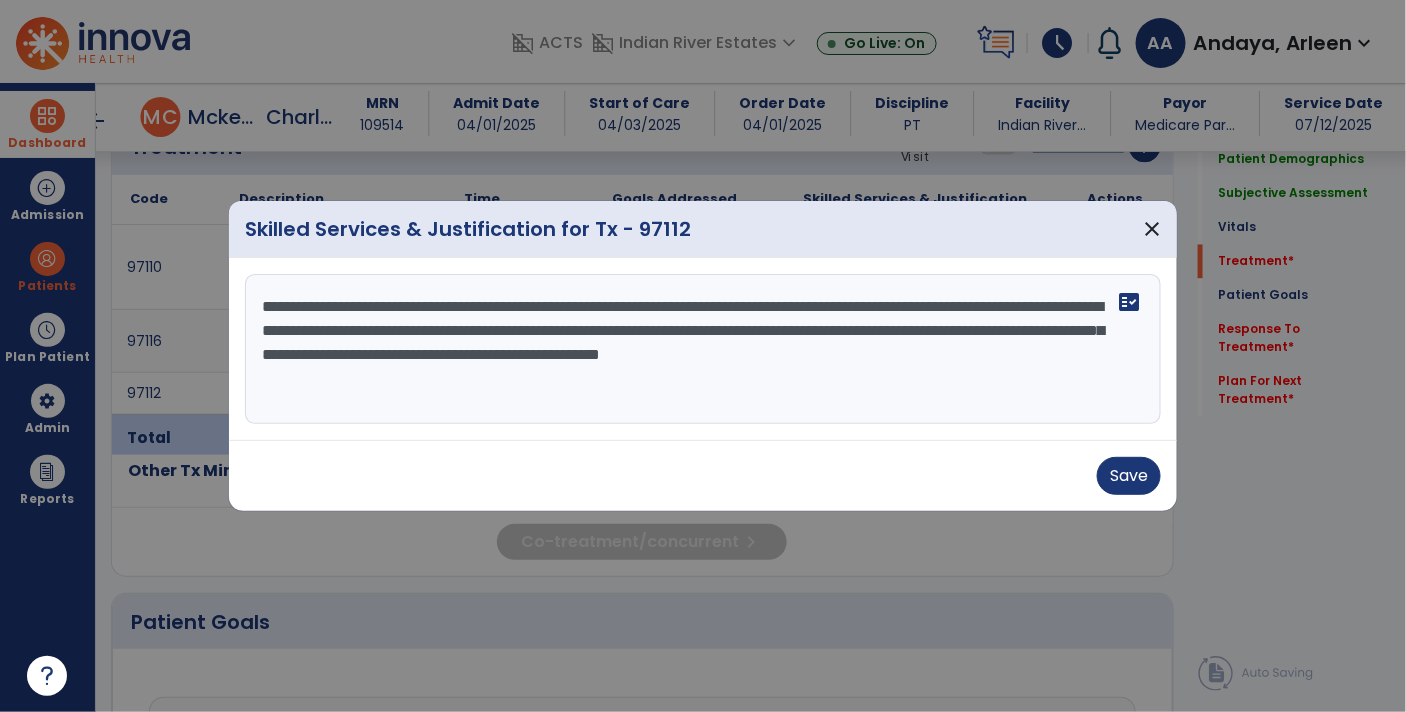 click on "**********" at bounding box center (703, 349) 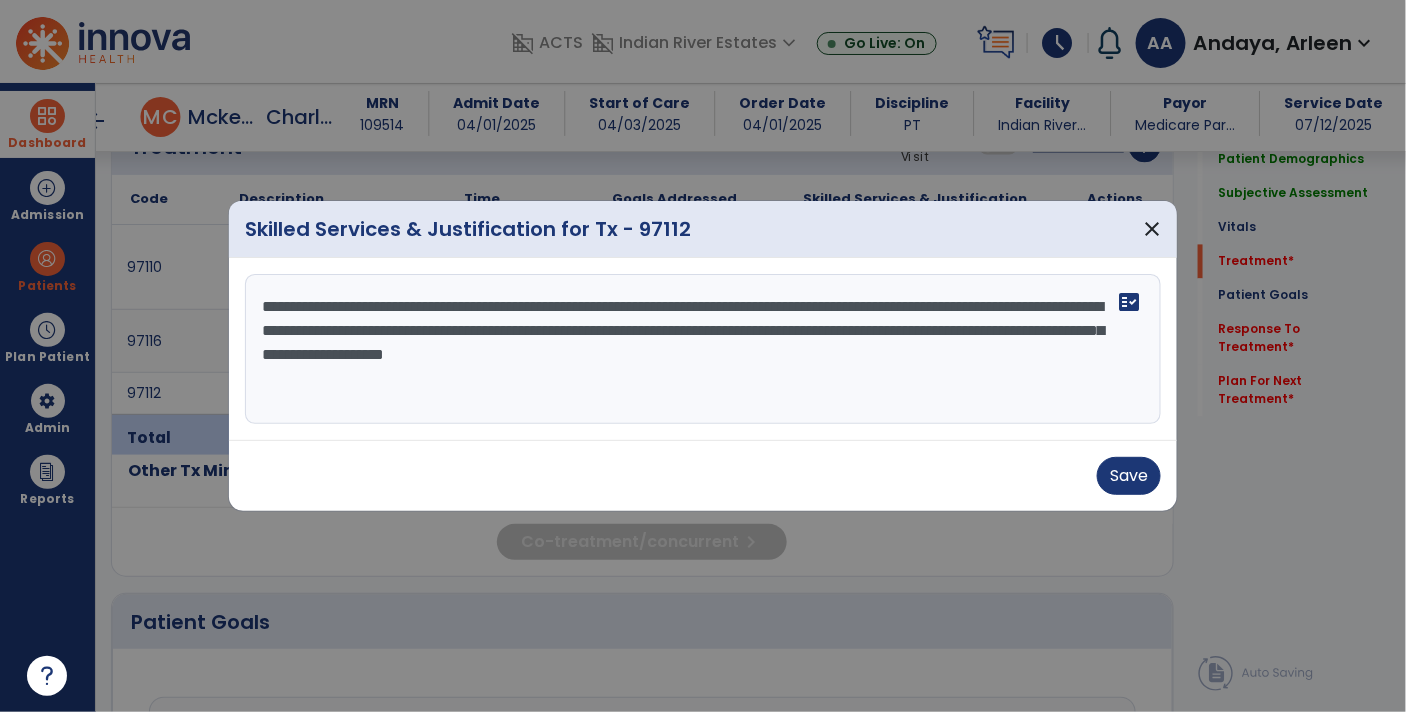 click on "**********" at bounding box center [703, 349] 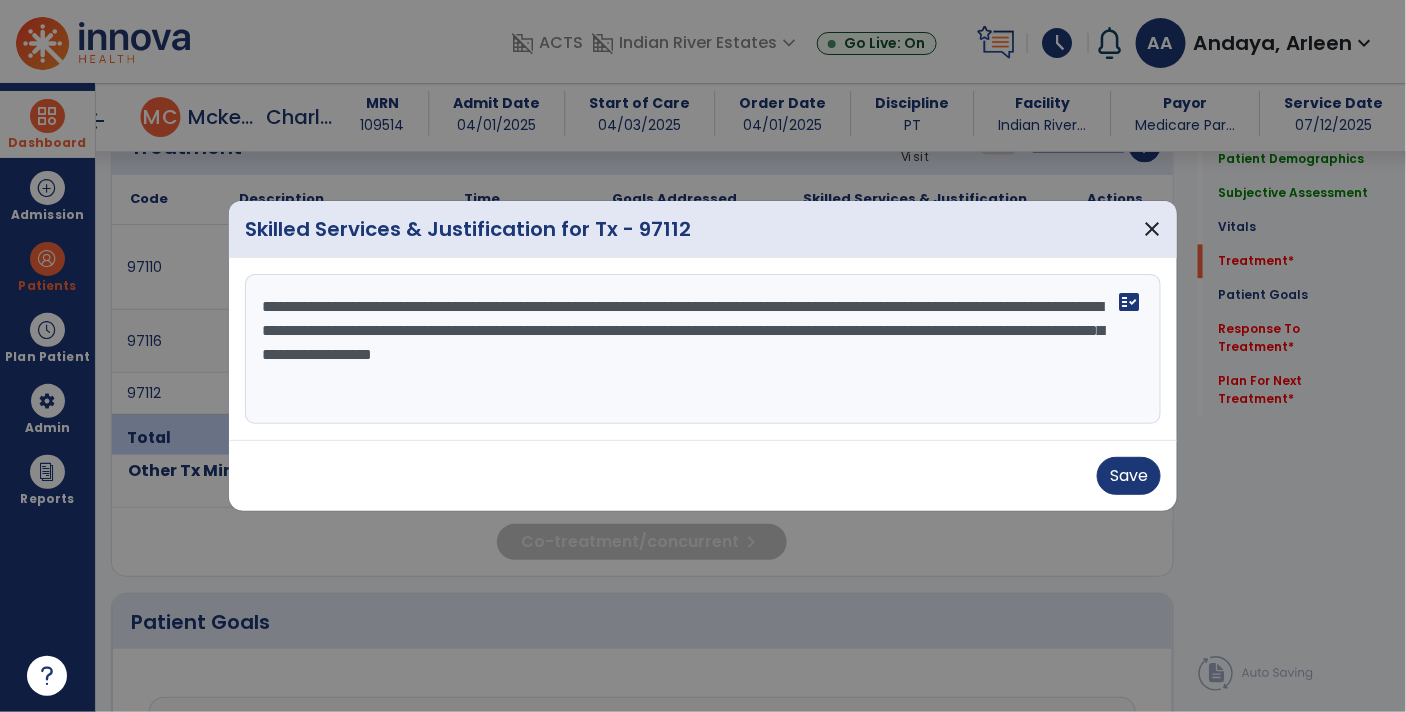 click on "**********" at bounding box center (703, 349) 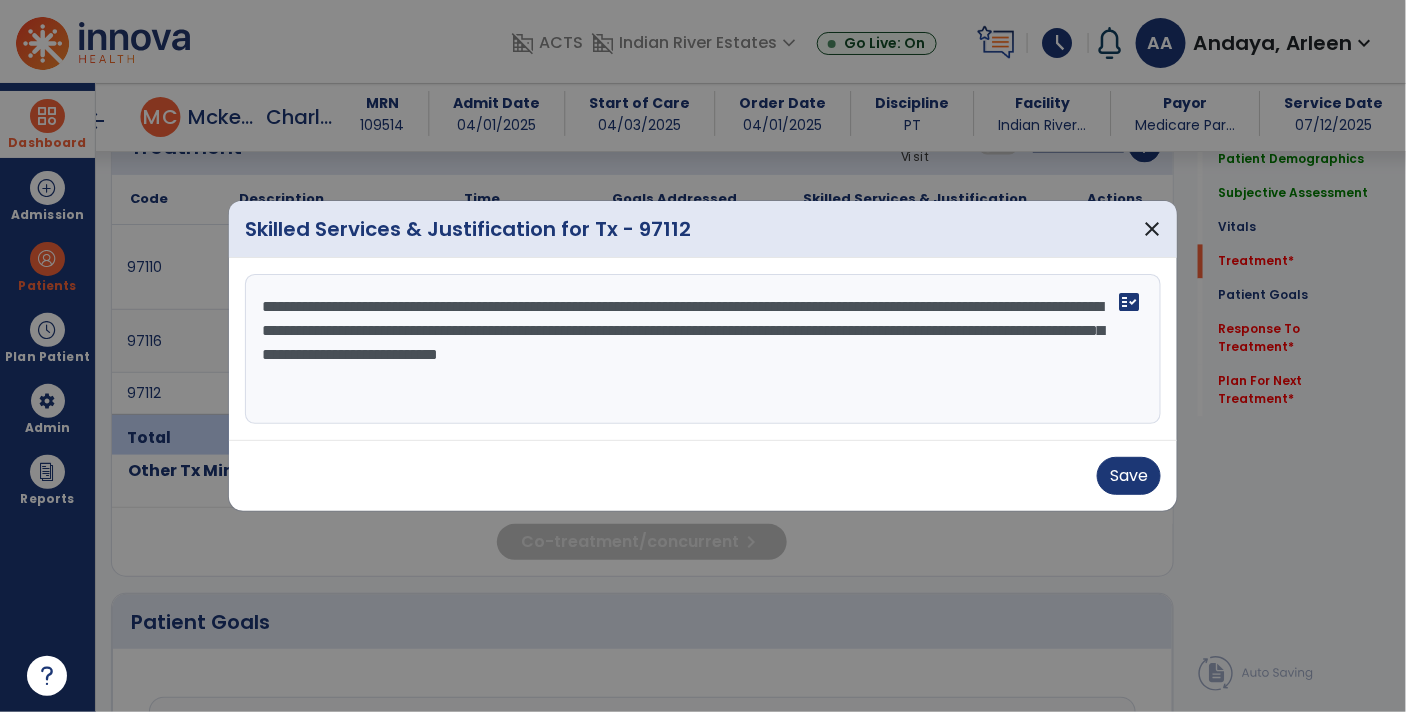 click on "**********" at bounding box center (703, 349) 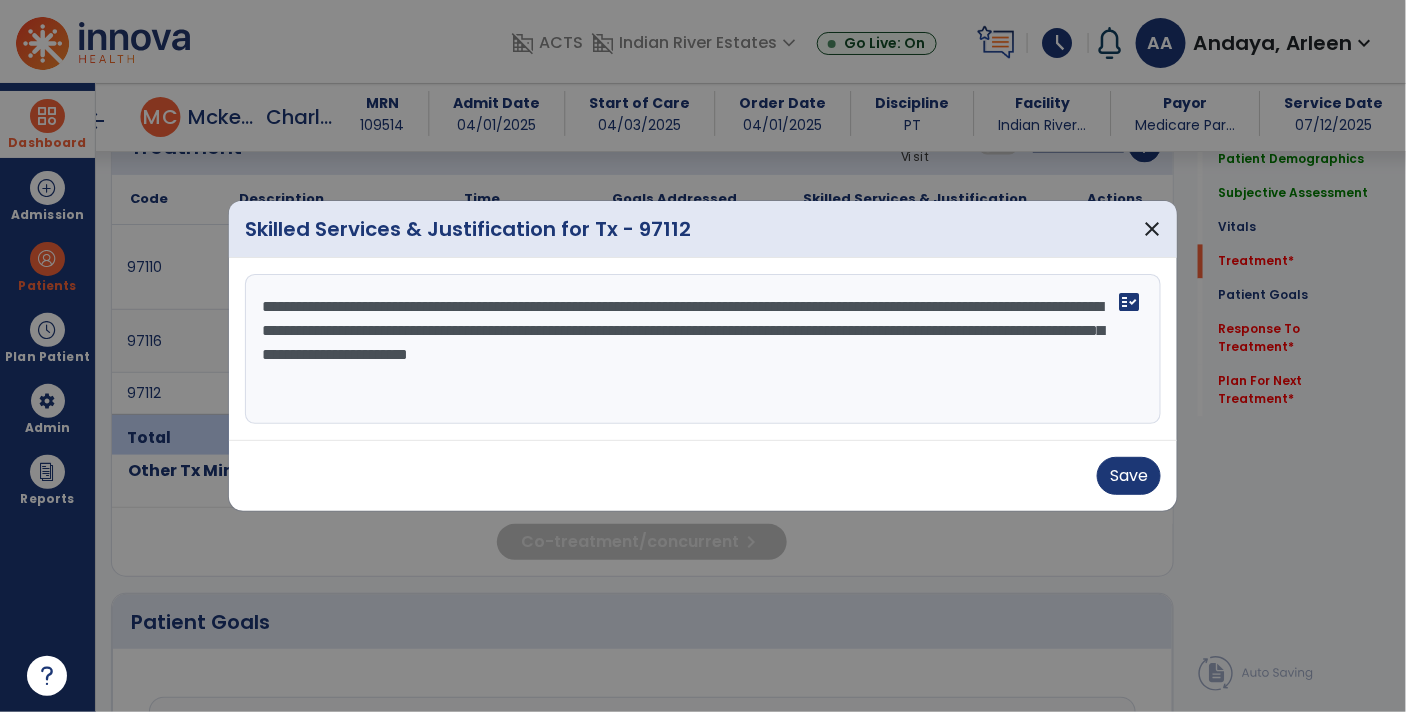 click on "**********" at bounding box center [703, 349] 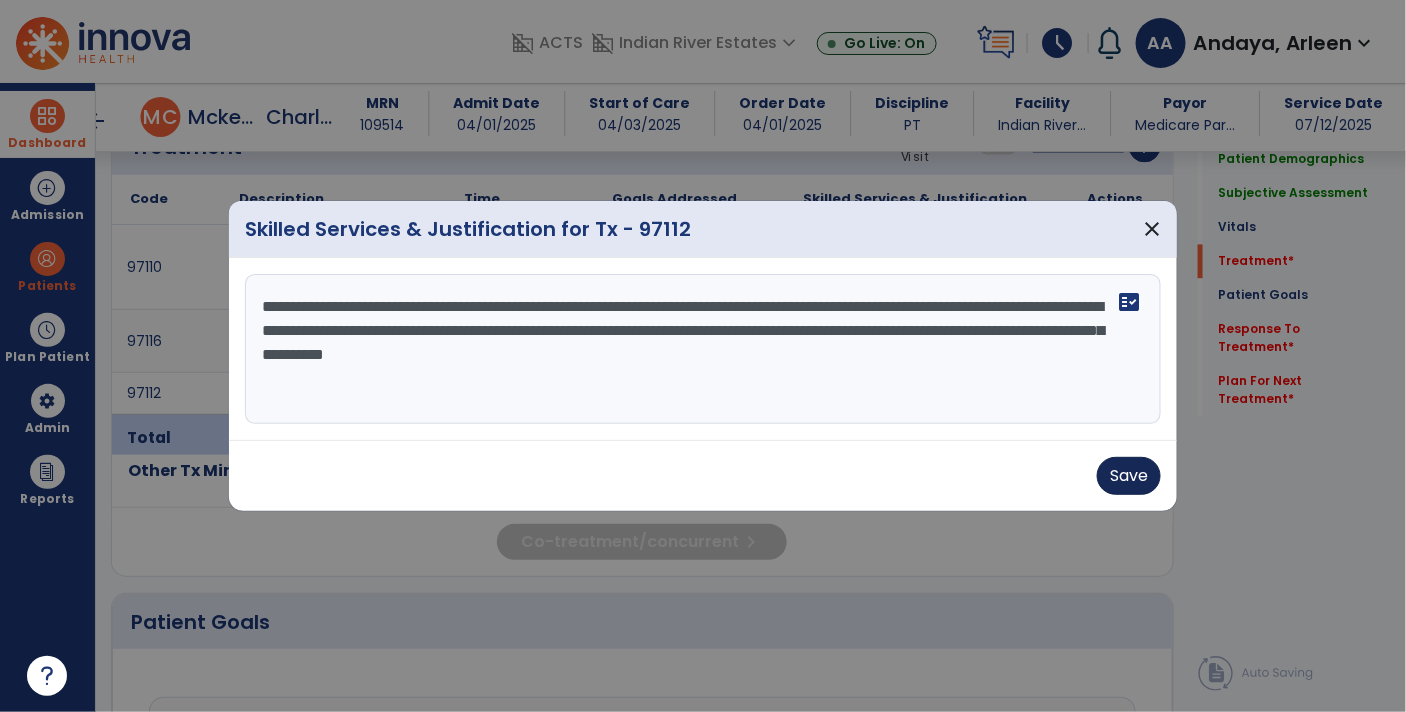 type on "**********" 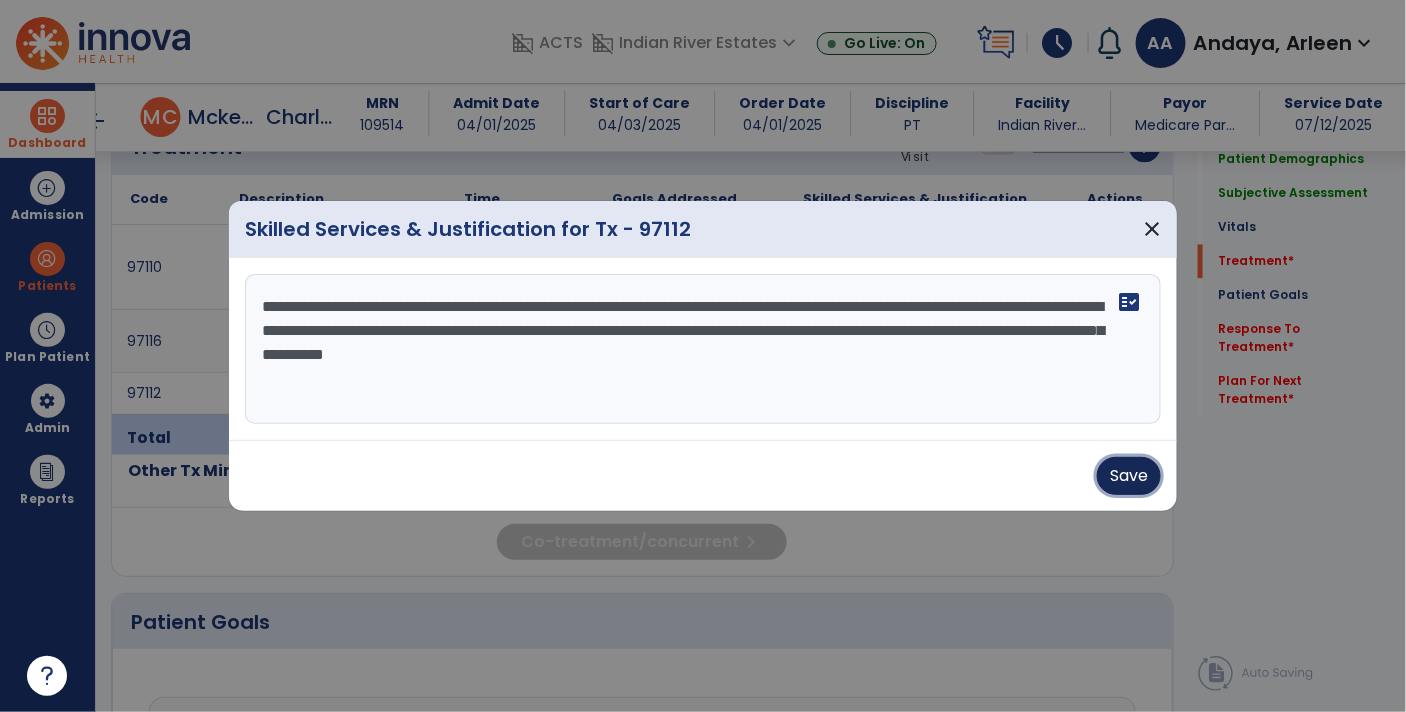 click on "Save" at bounding box center (1129, 476) 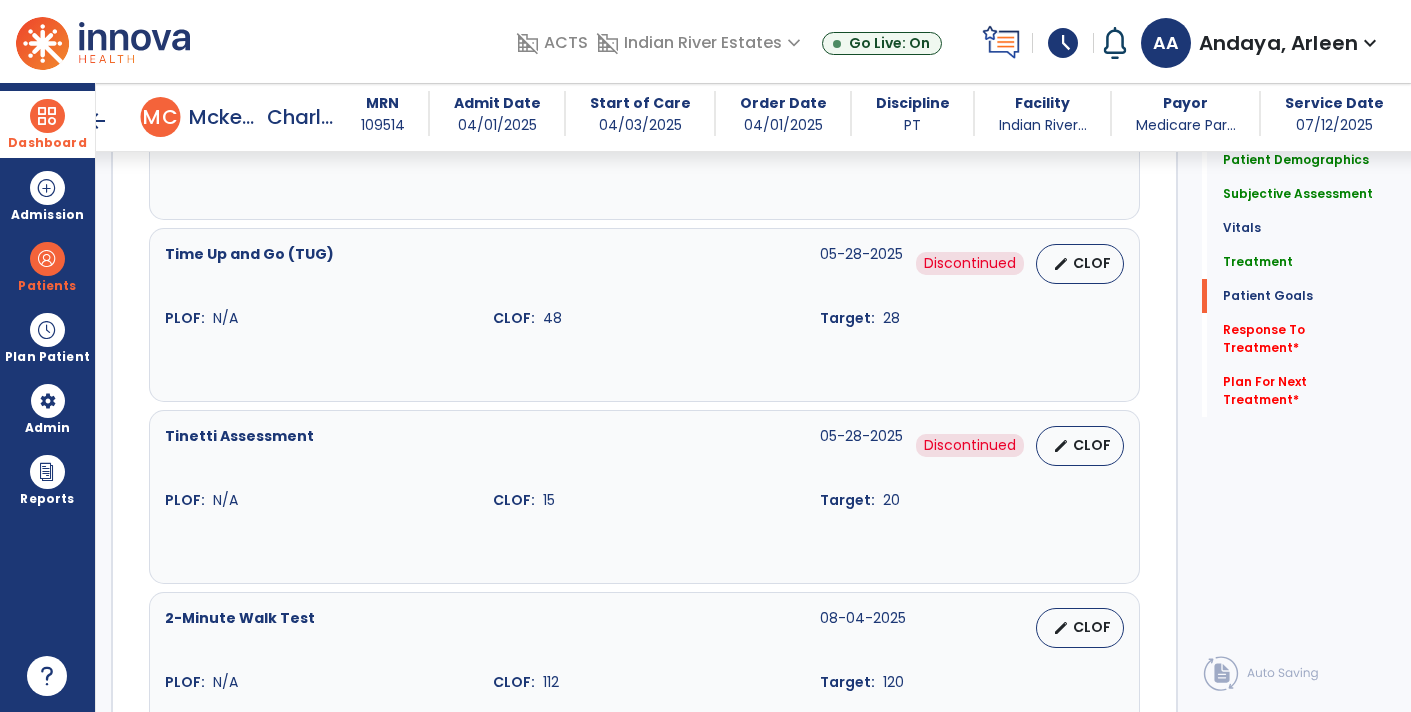scroll, scrollTop: 3072, scrollLeft: 0, axis: vertical 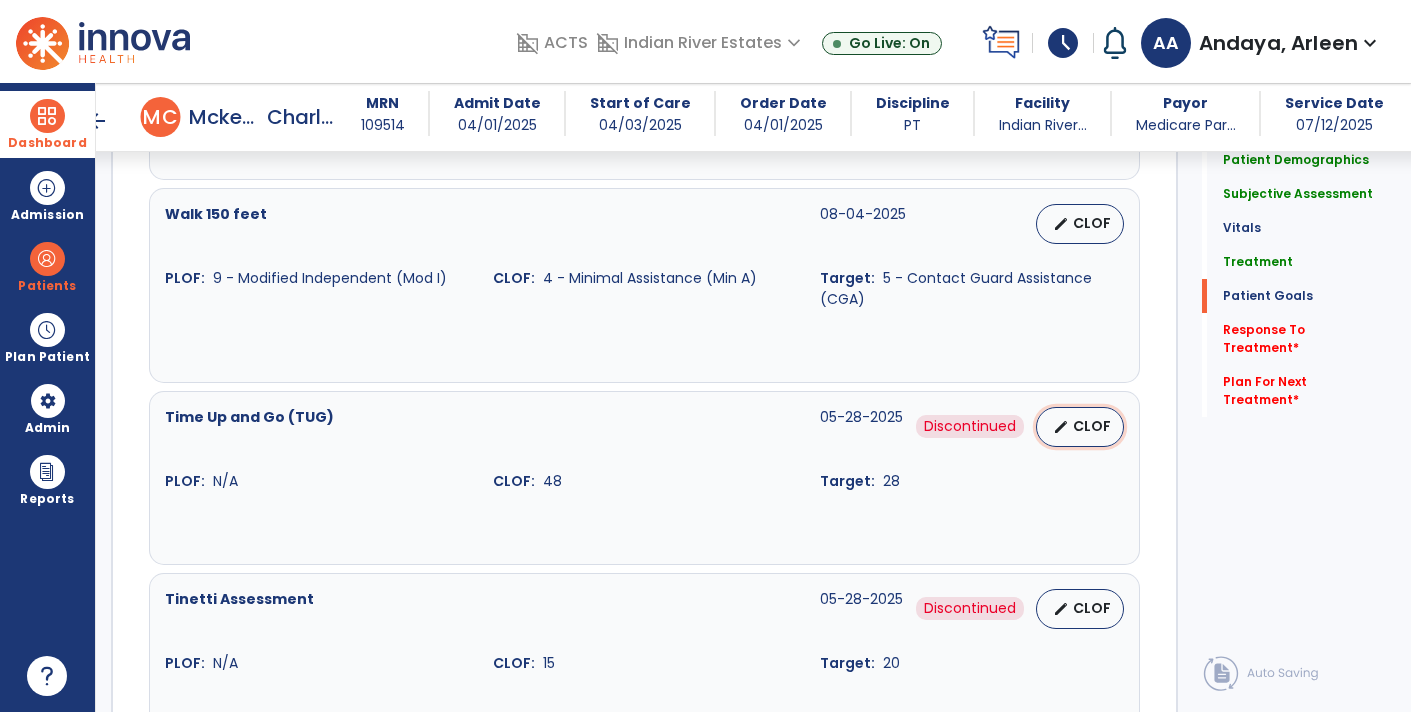 click on "CLOF" at bounding box center (1092, 426) 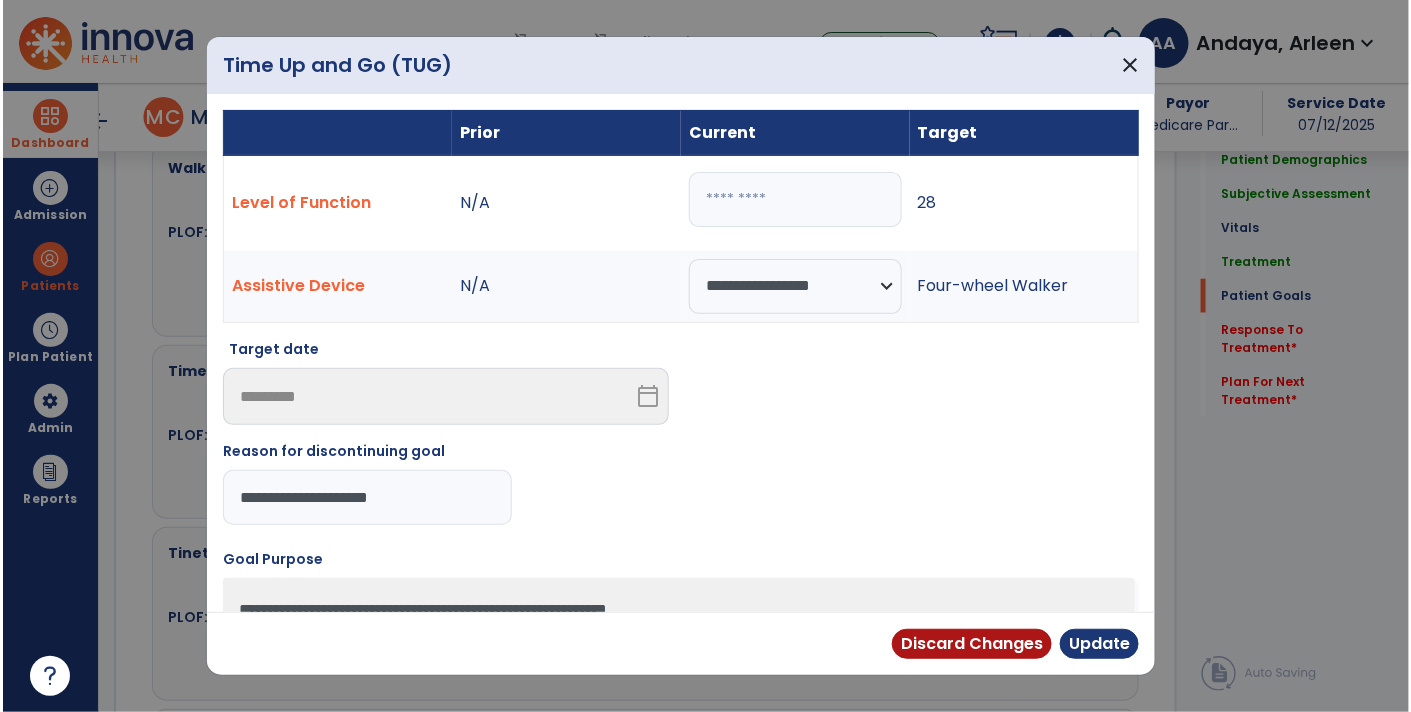 scroll, scrollTop: 2947, scrollLeft: 0, axis: vertical 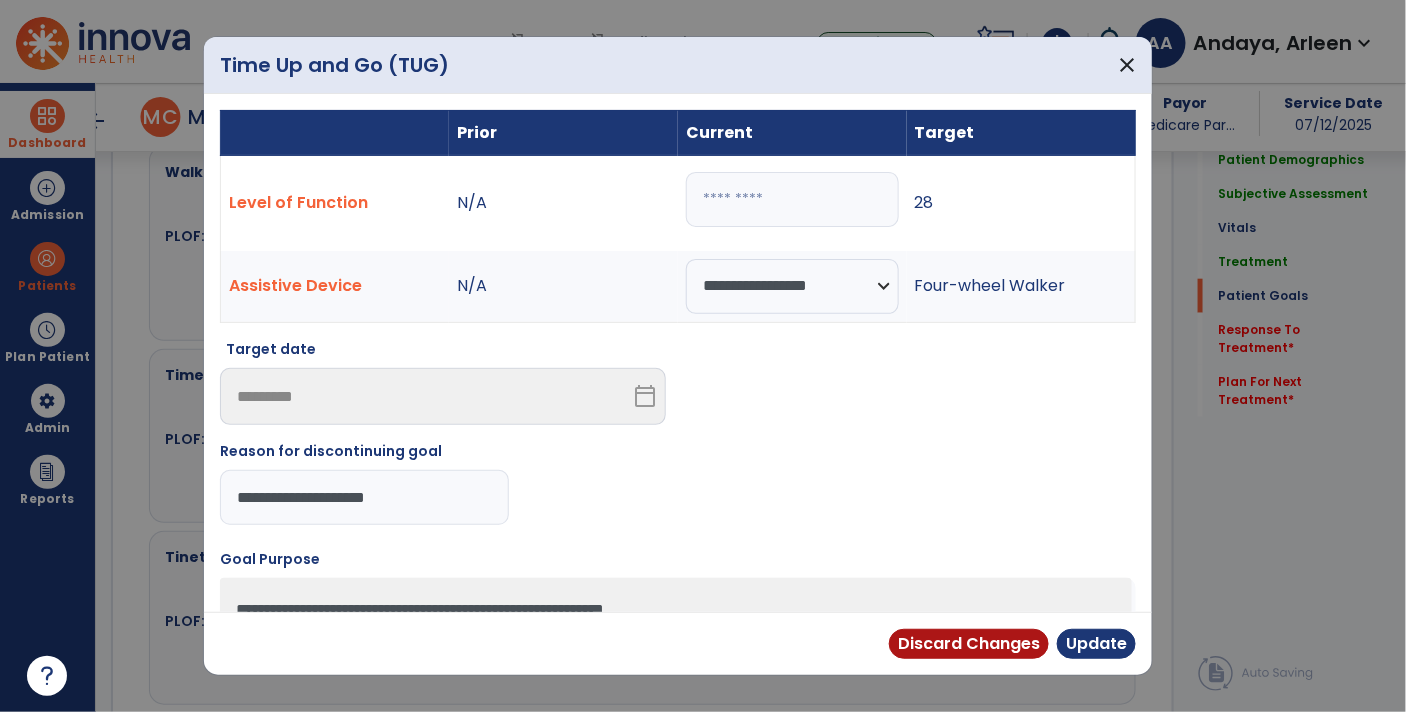 click on "**" at bounding box center [792, 199] 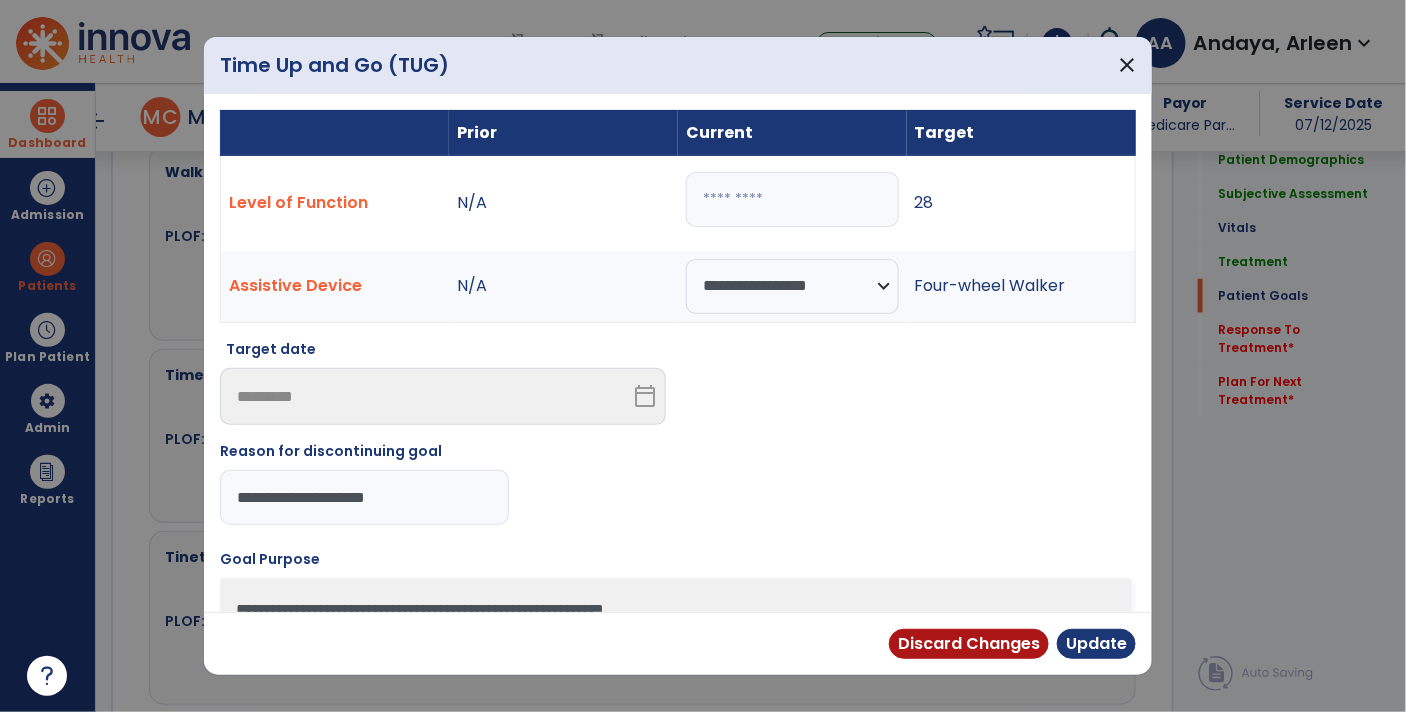 type on "*" 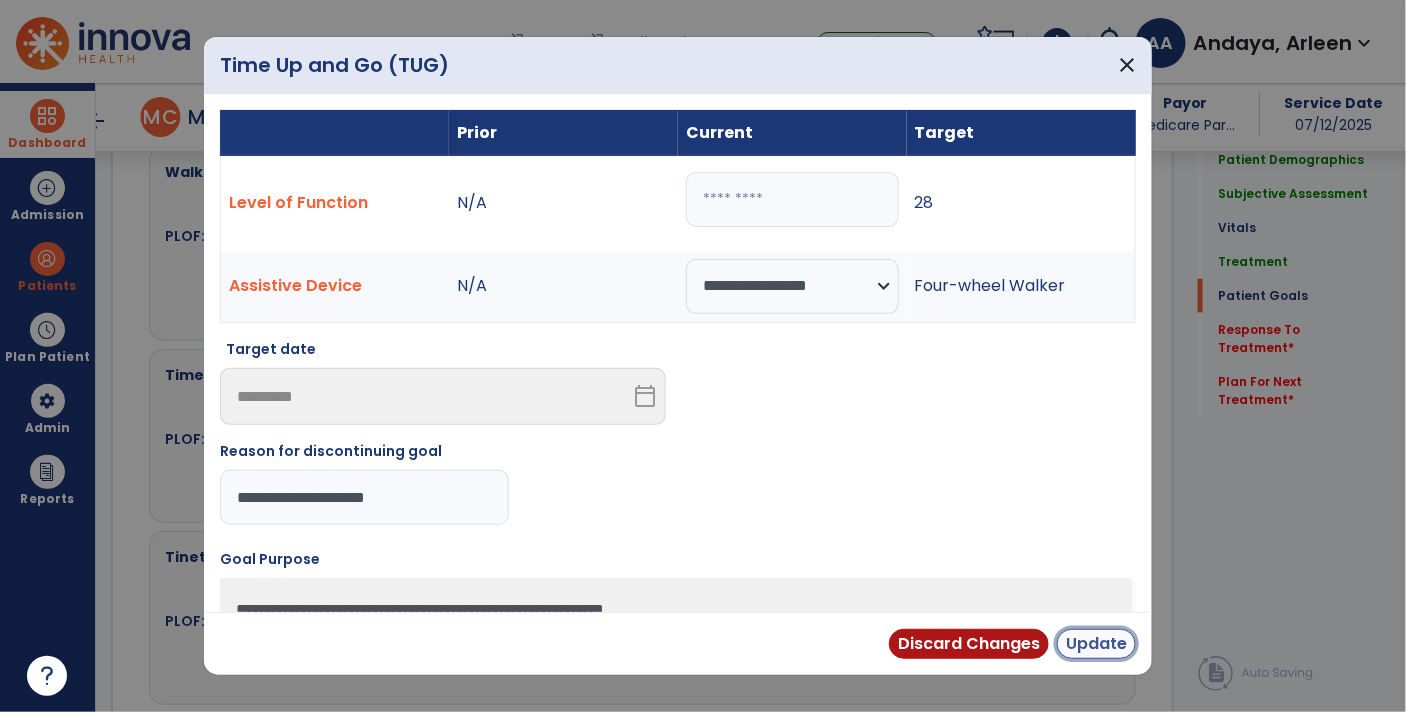 click on "Update" at bounding box center (1096, 644) 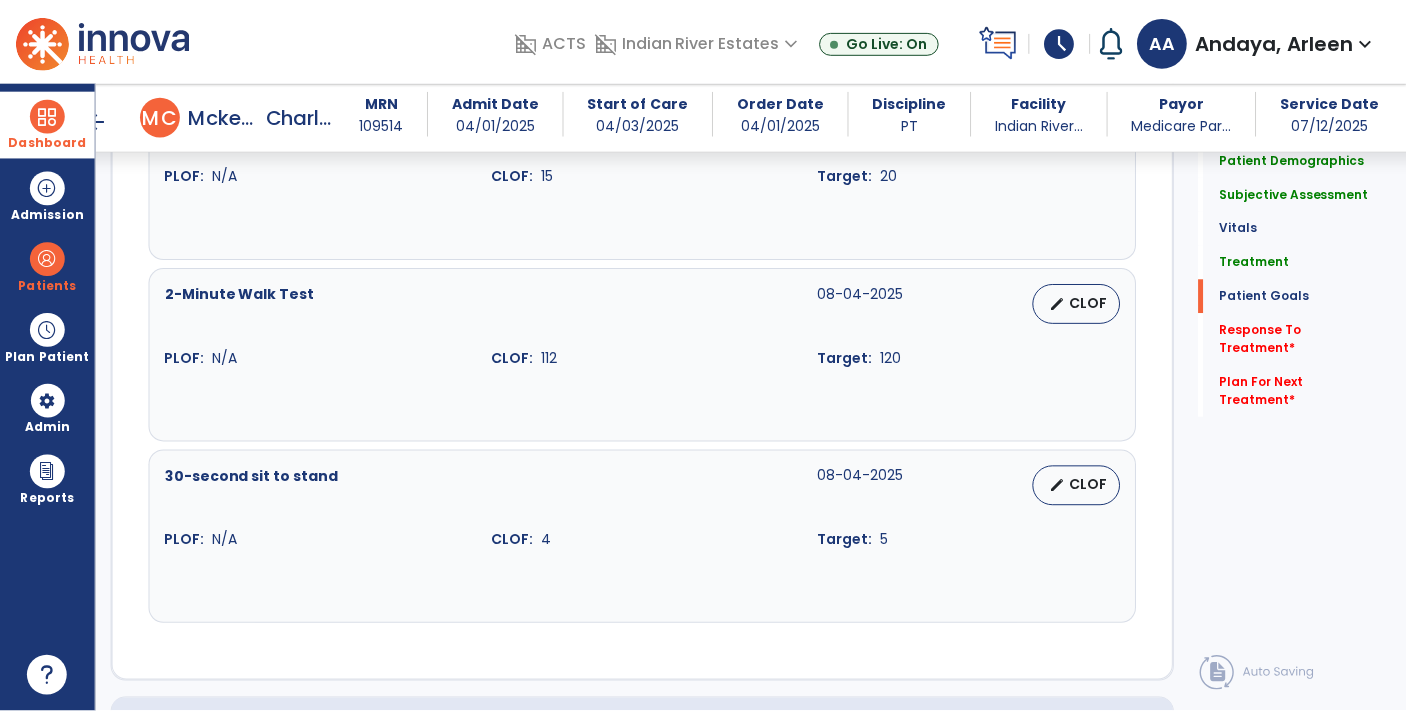 scroll, scrollTop: 3406, scrollLeft: 0, axis: vertical 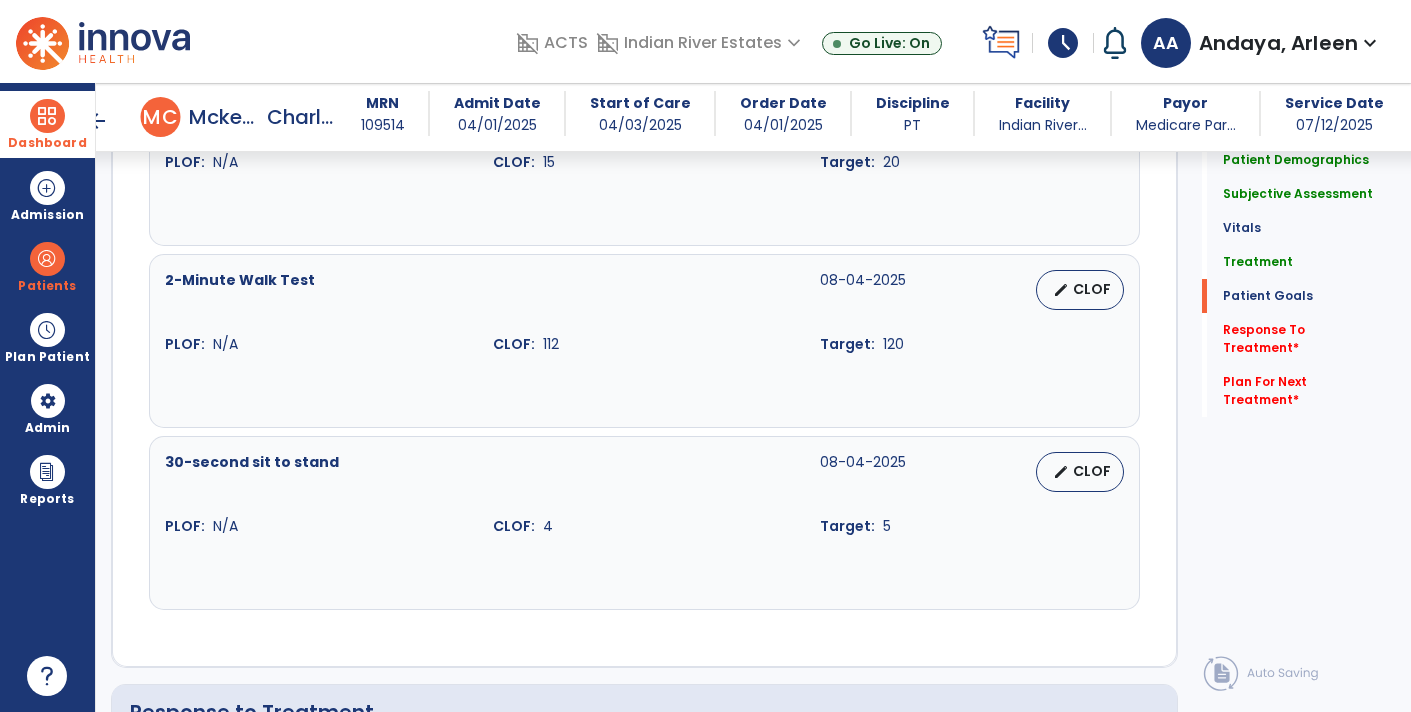 click on "edit   CLOF" at bounding box center [1080, 472] 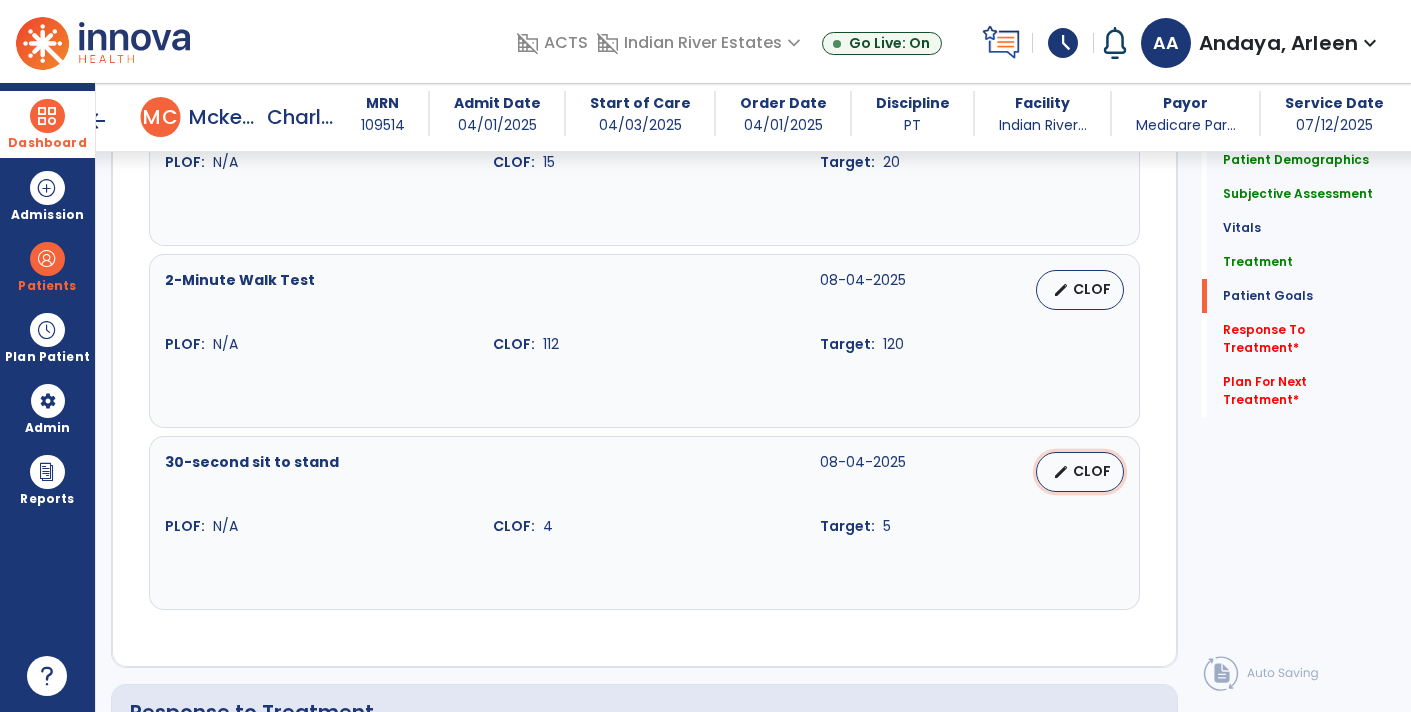 select on "**********" 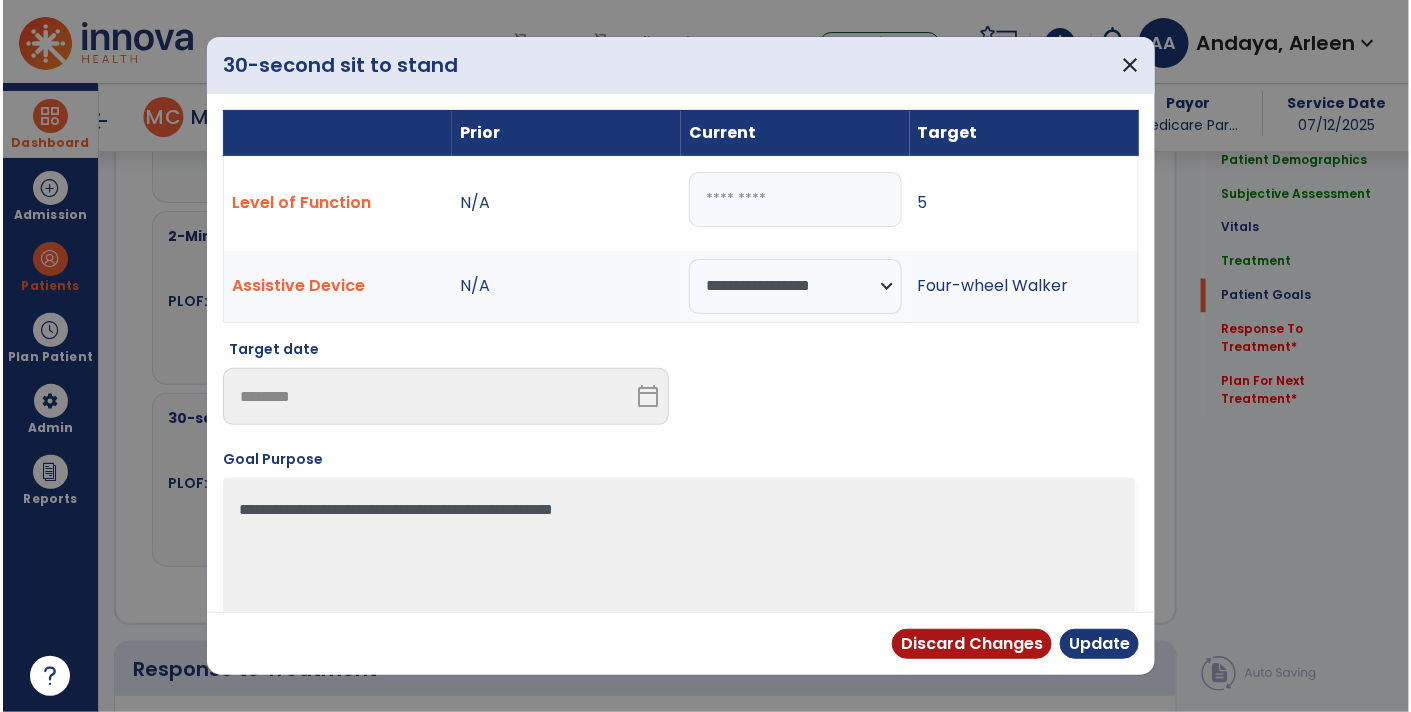scroll, scrollTop: 3449, scrollLeft: 0, axis: vertical 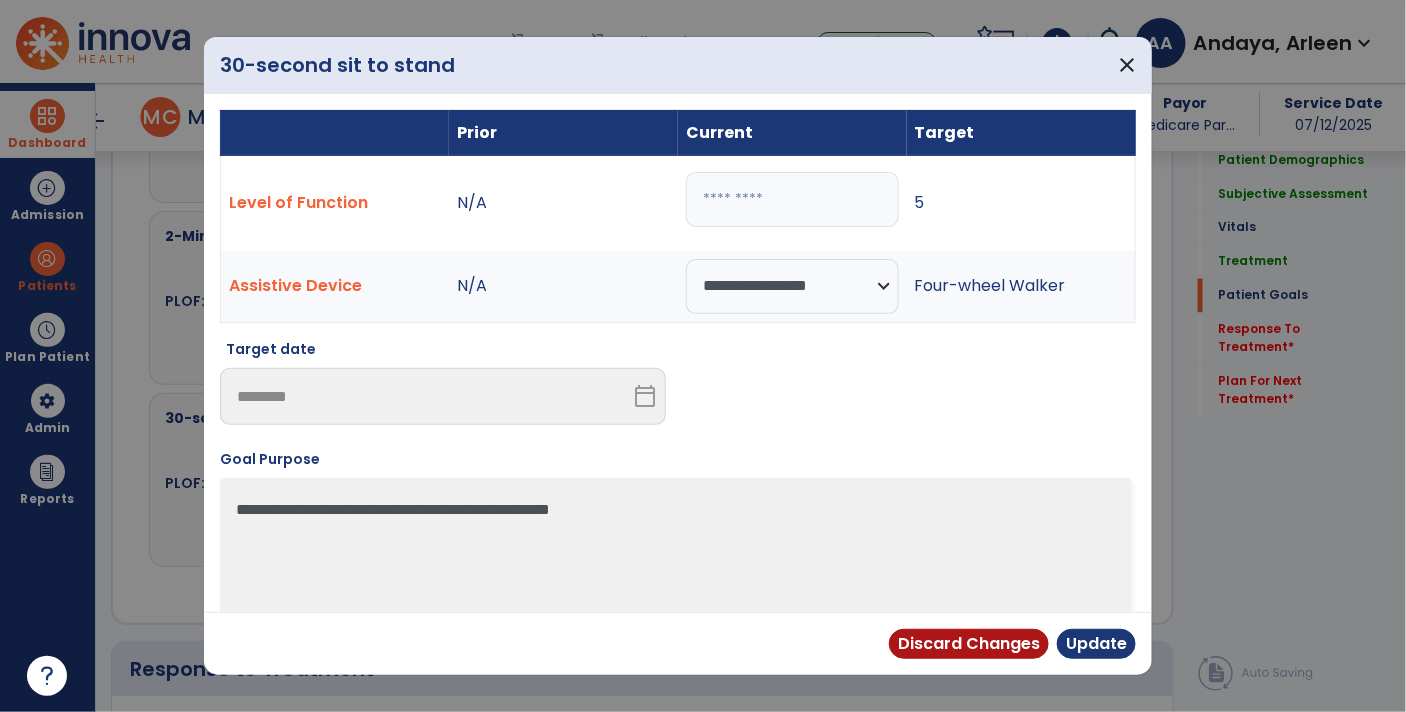 click on "*" at bounding box center [792, 199] 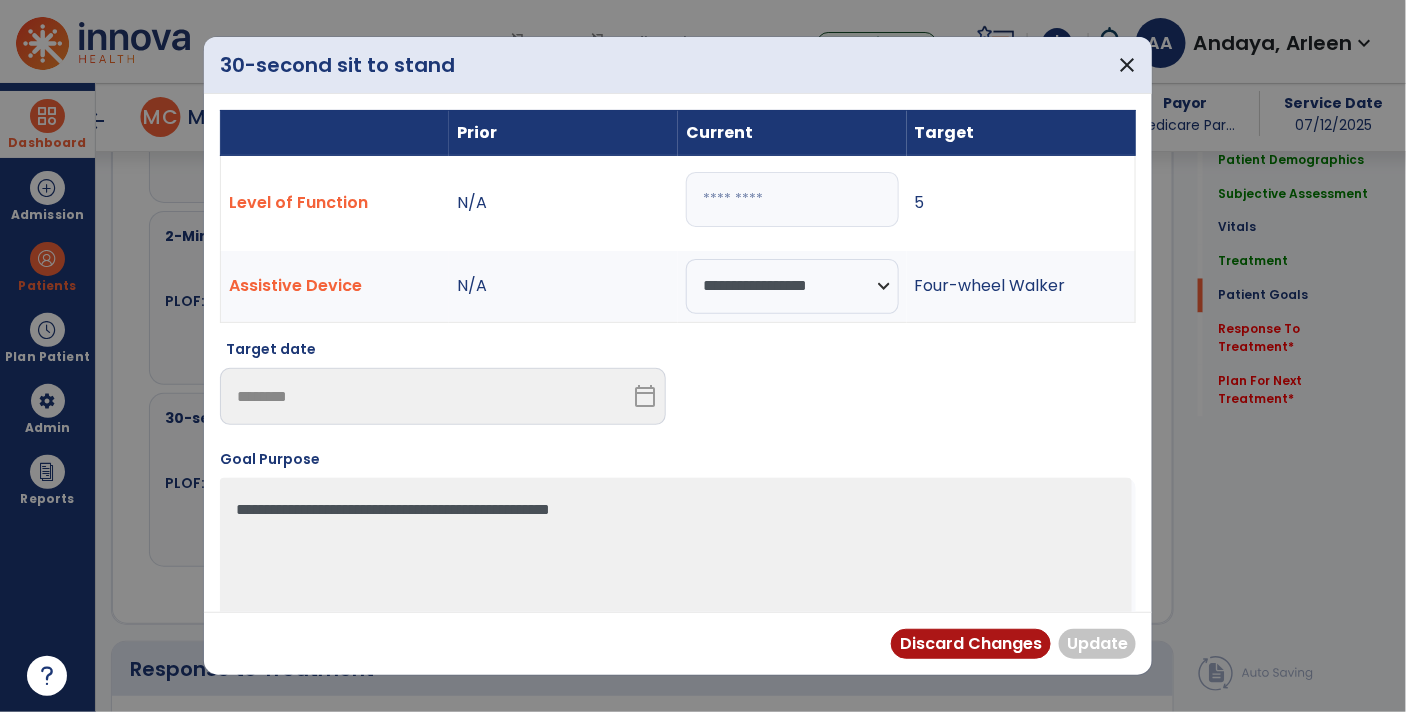 type on "*" 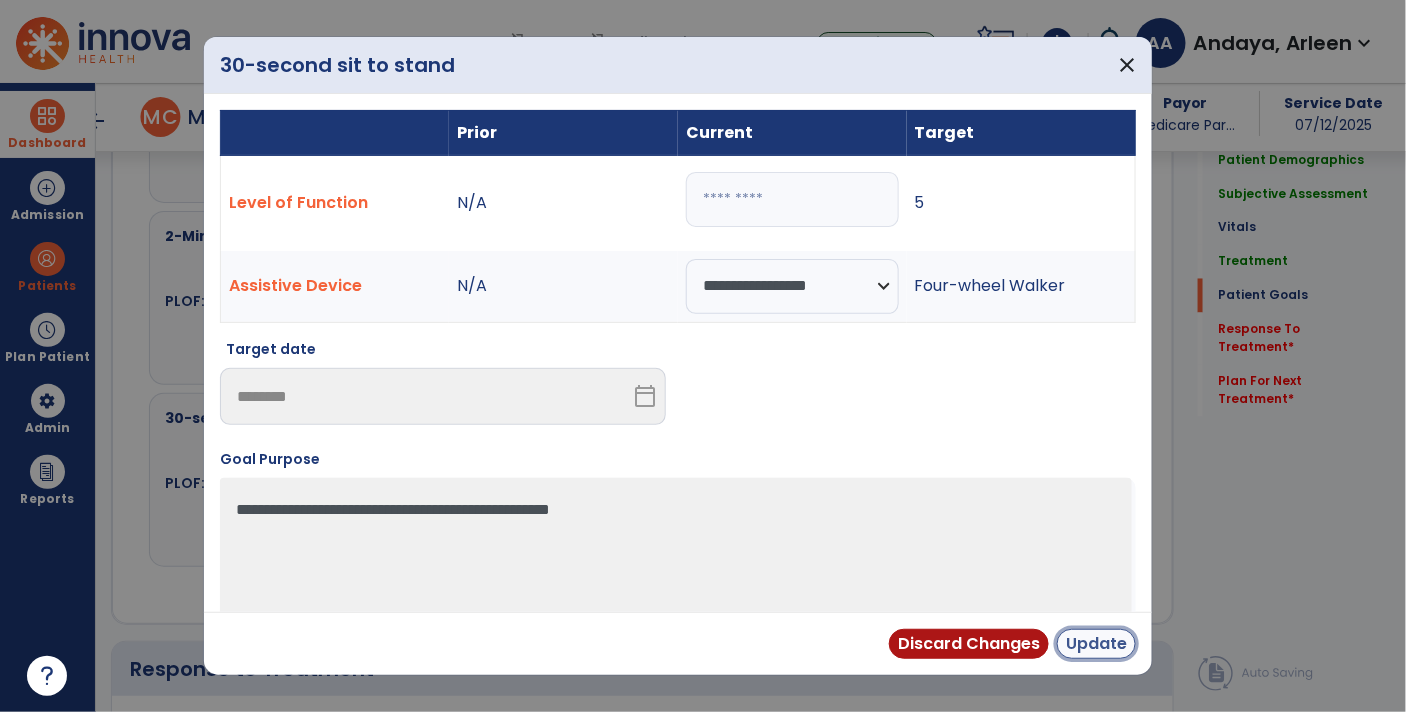 click on "Update" at bounding box center [1096, 644] 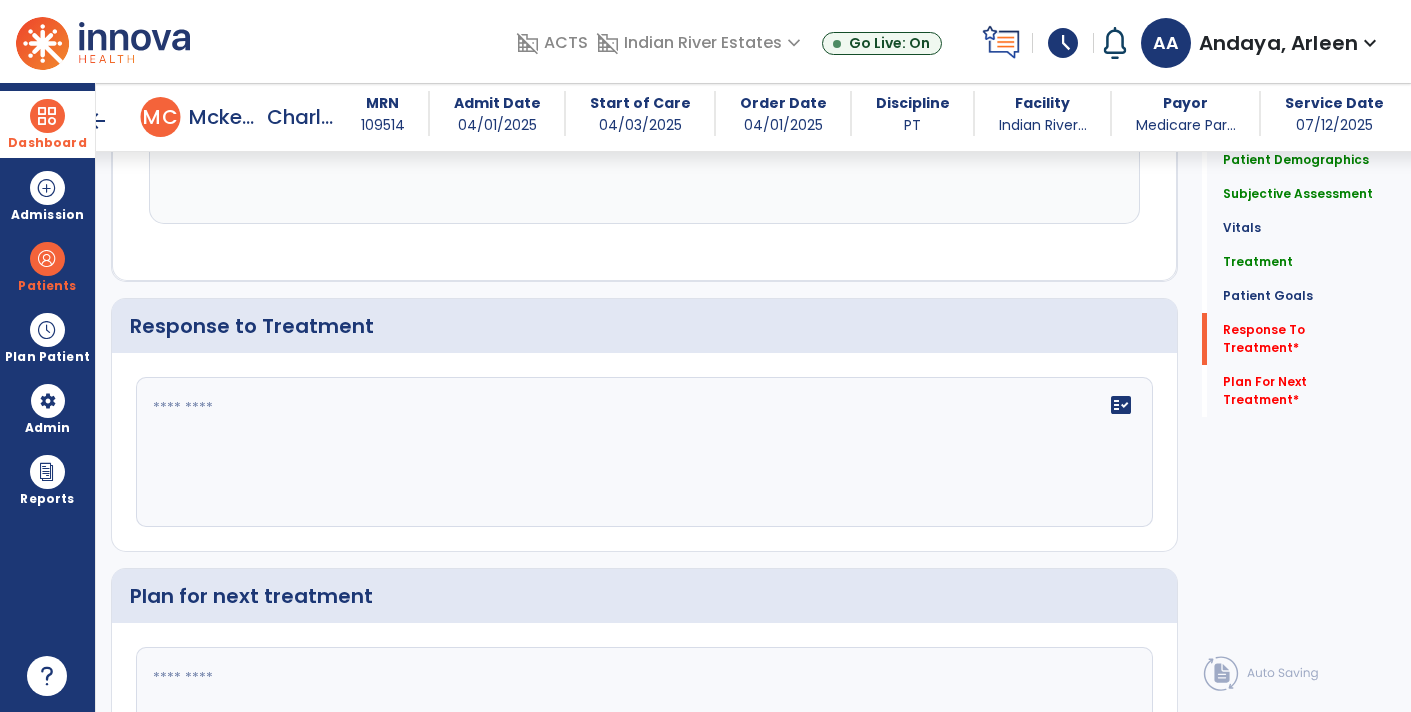 scroll, scrollTop: 3787, scrollLeft: 0, axis: vertical 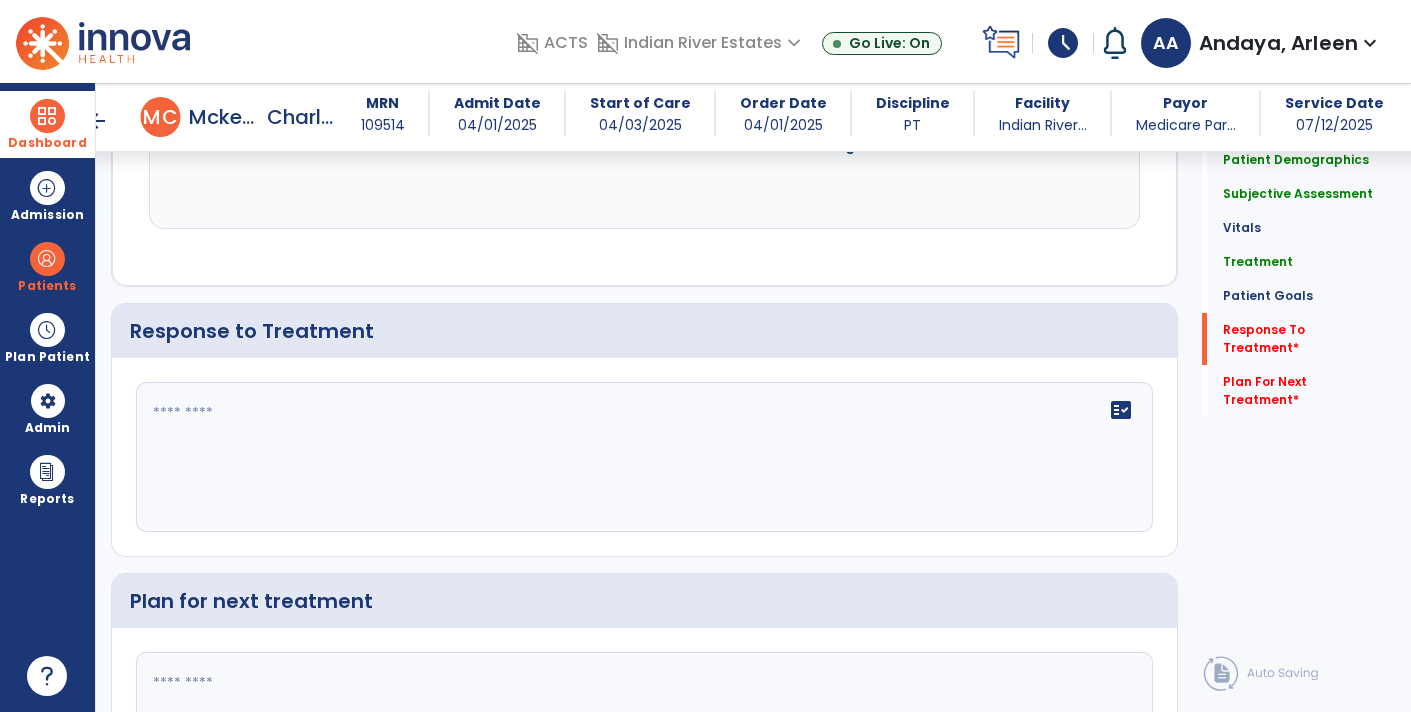 click 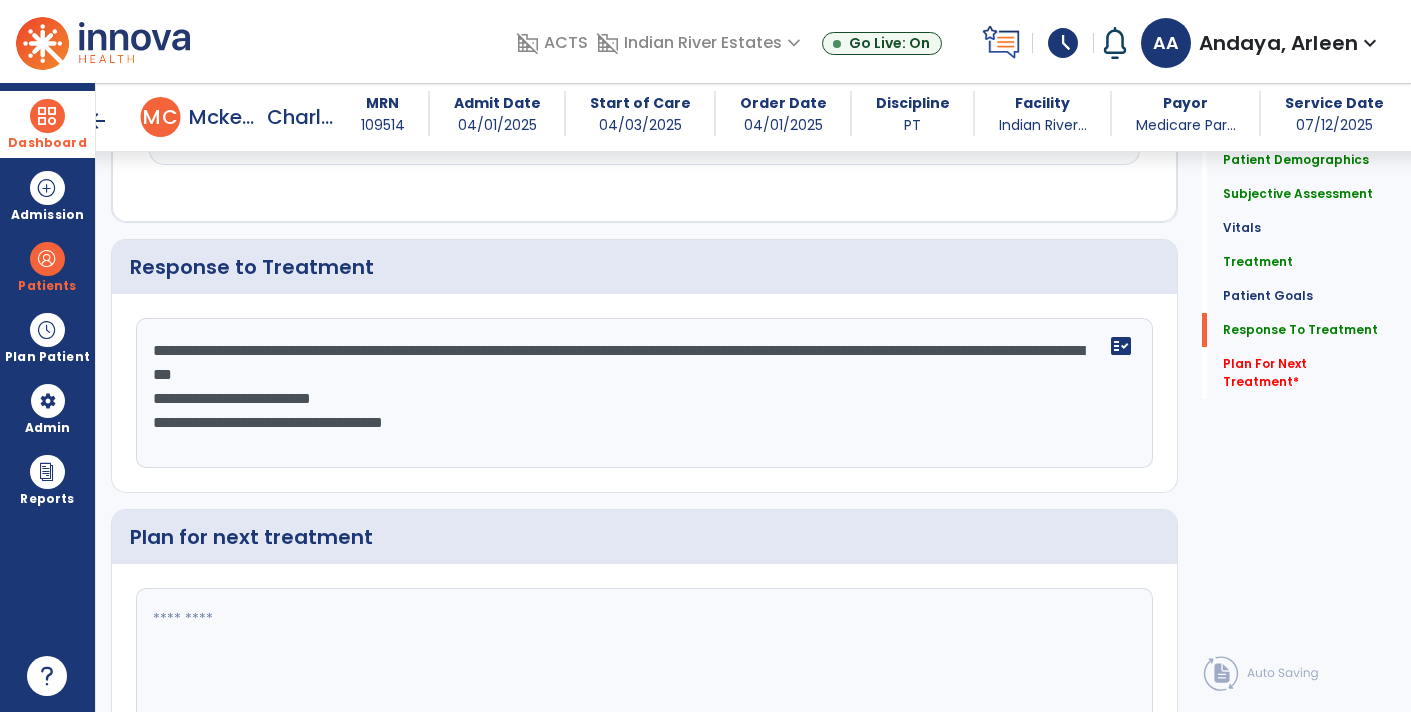 scroll, scrollTop: 3911, scrollLeft: 0, axis: vertical 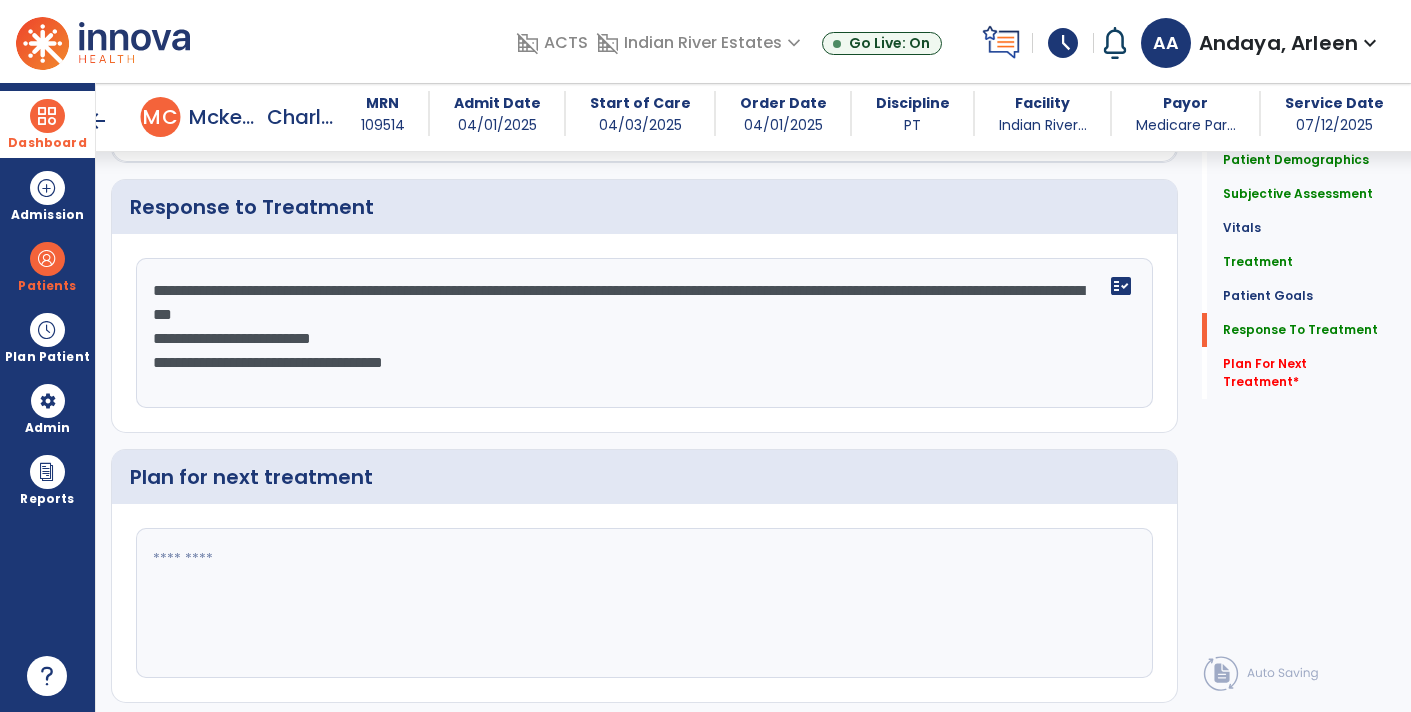type on "**********" 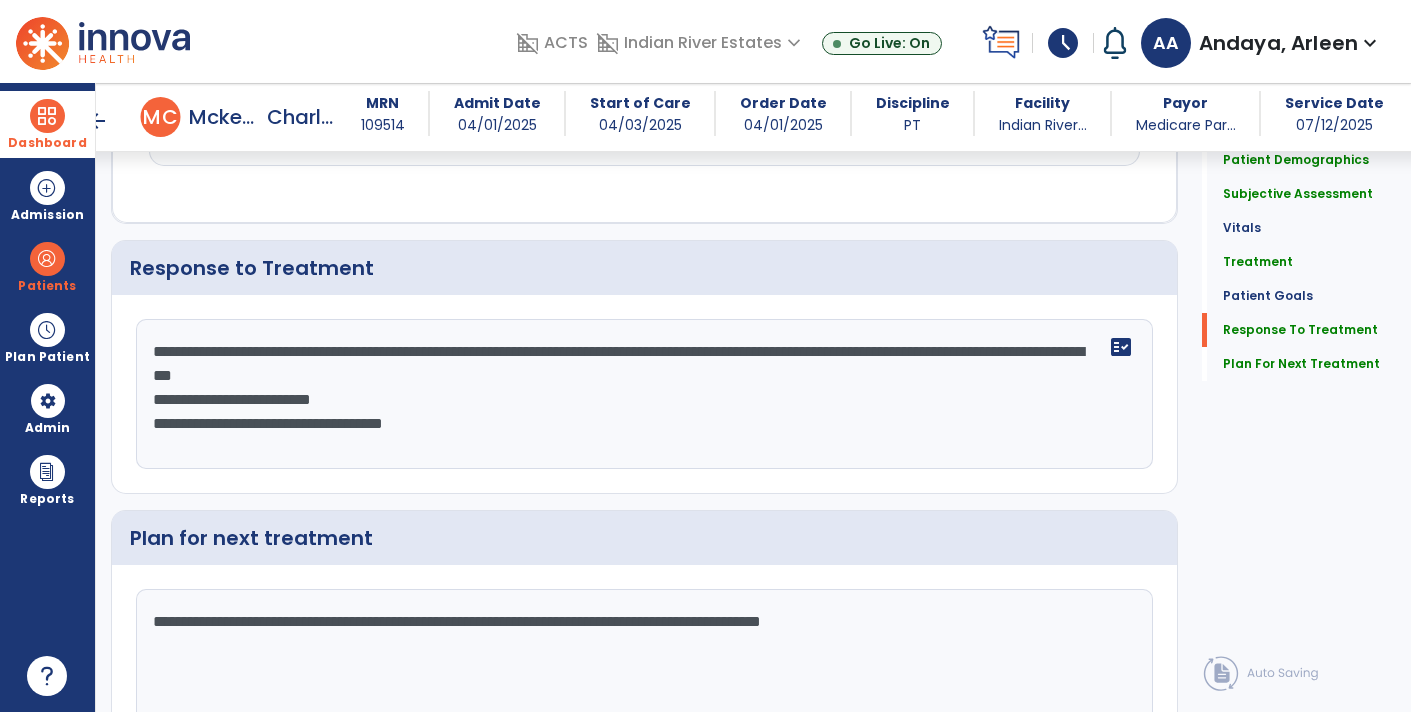 scroll, scrollTop: 3911, scrollLeft: 0, axis: vertical 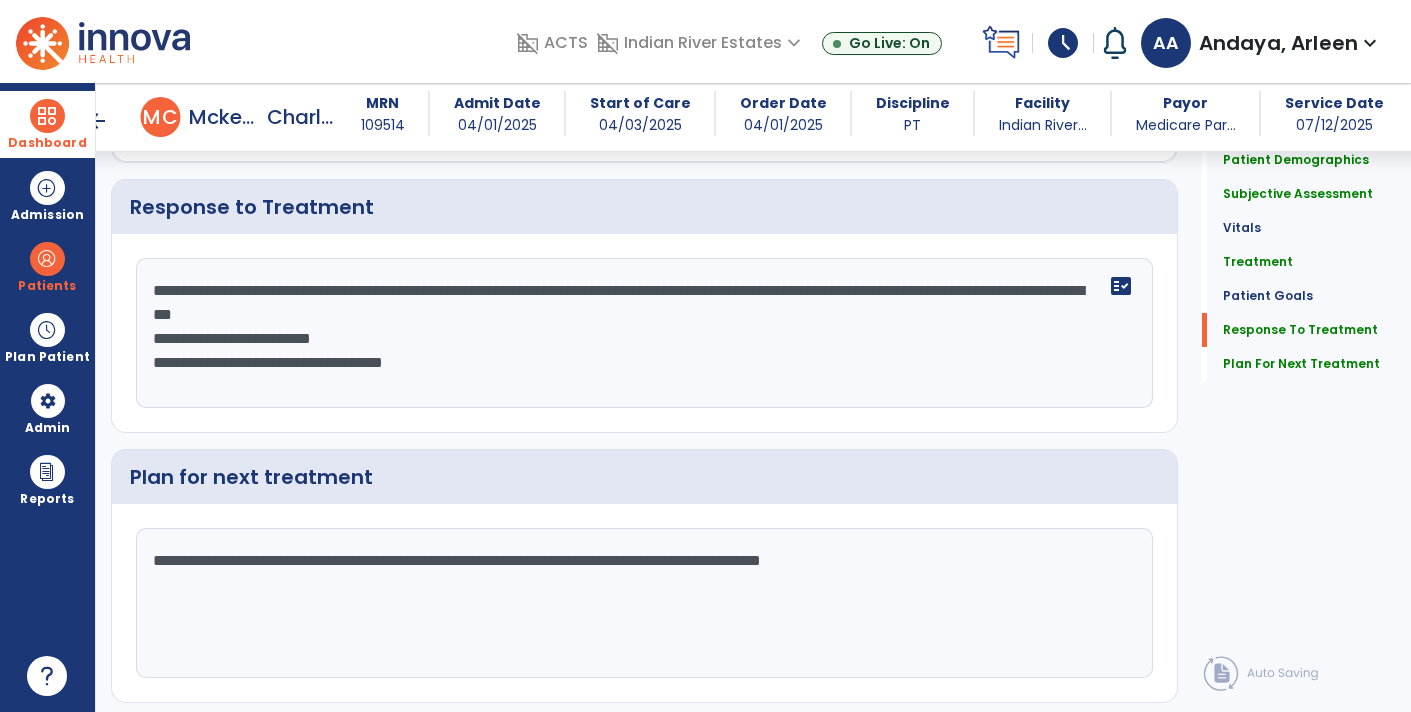 click on "**********" 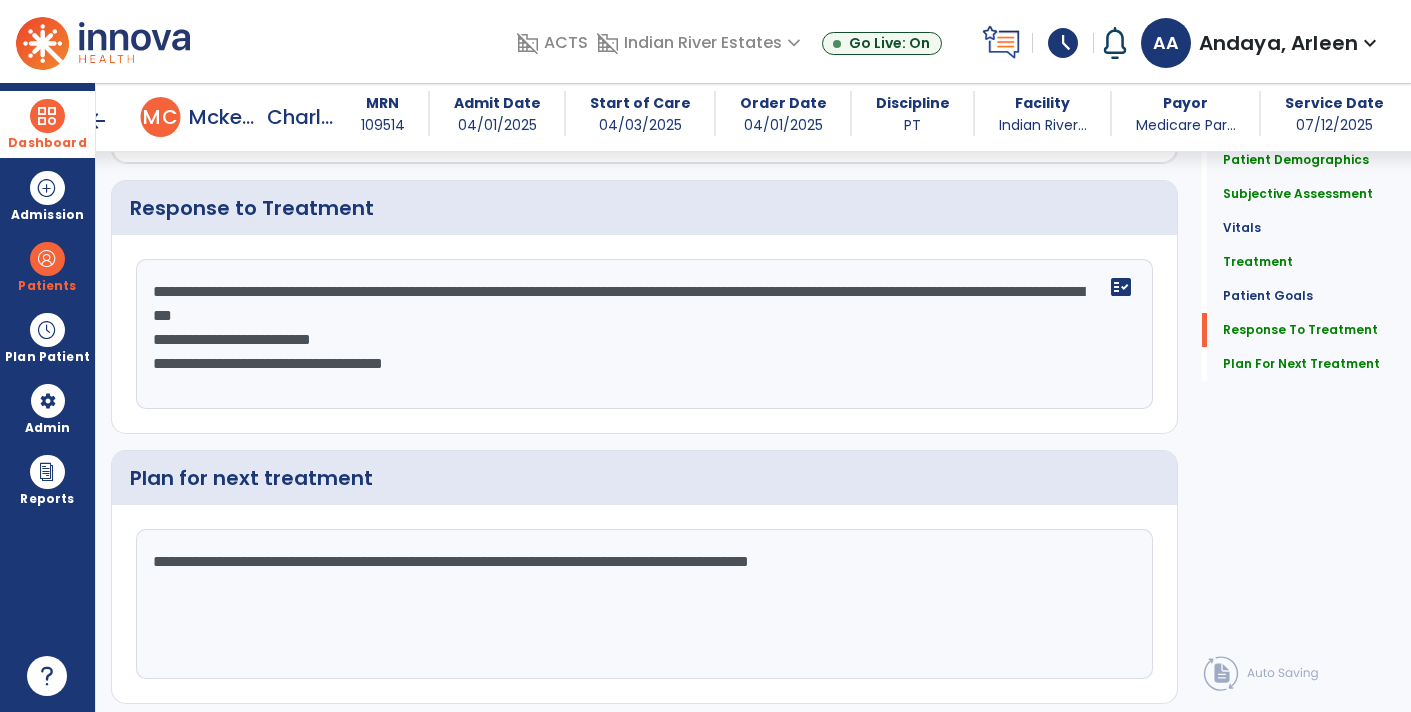 click on "**********" 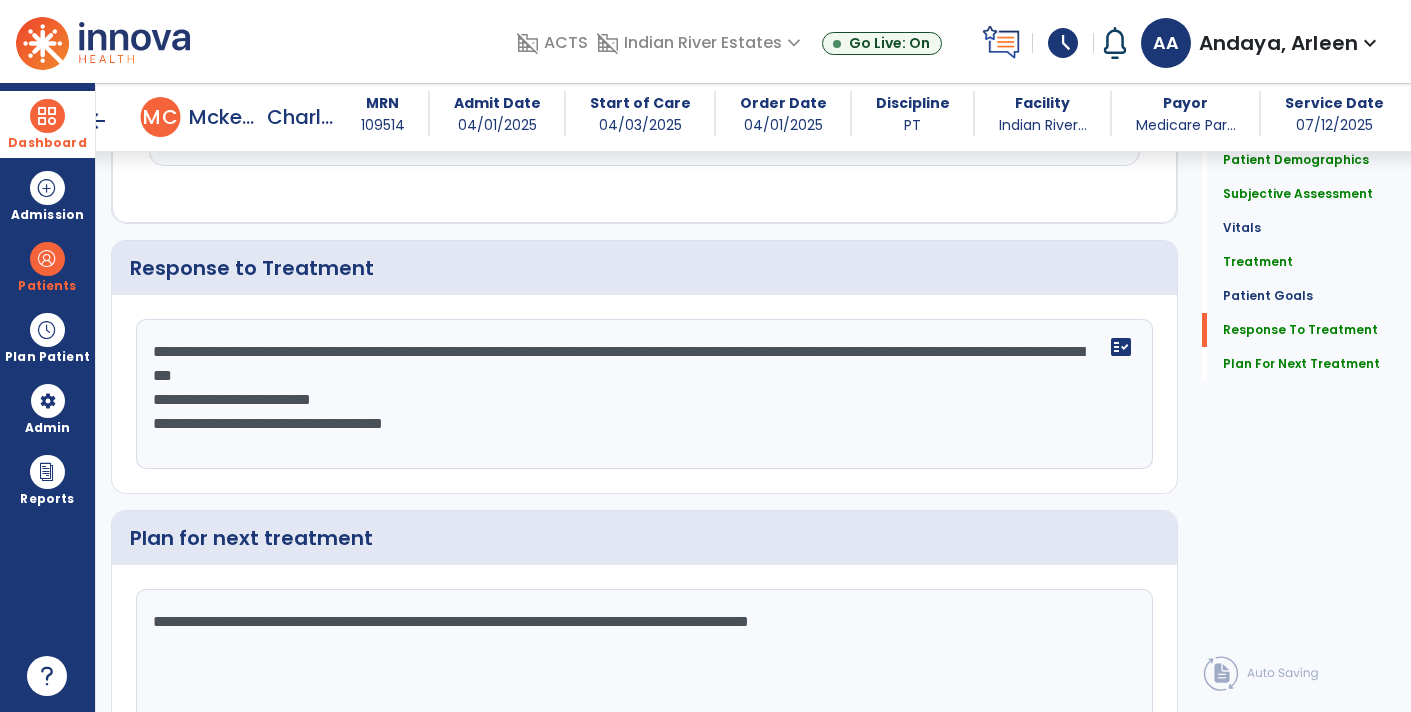 scroll, scrollTop: 3911, scrollLeft: 0, axis: vertical 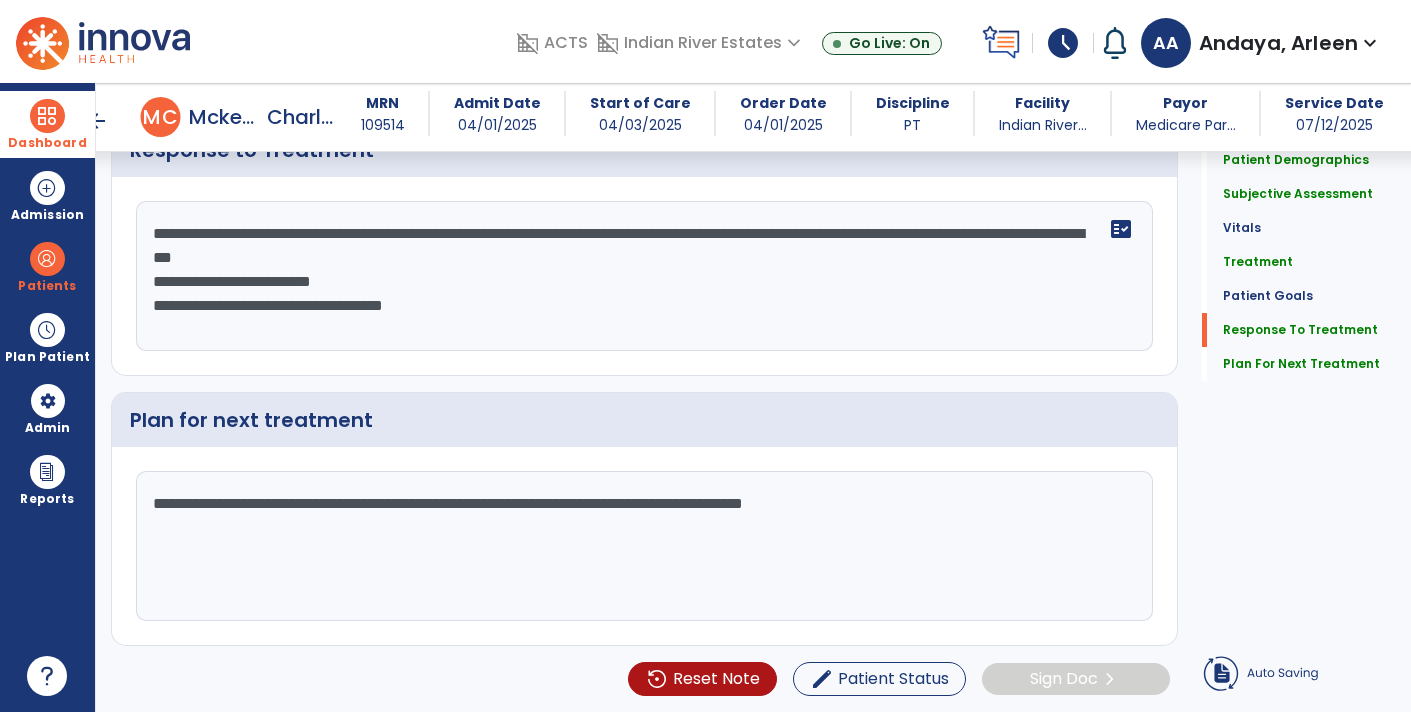 click on "**********" 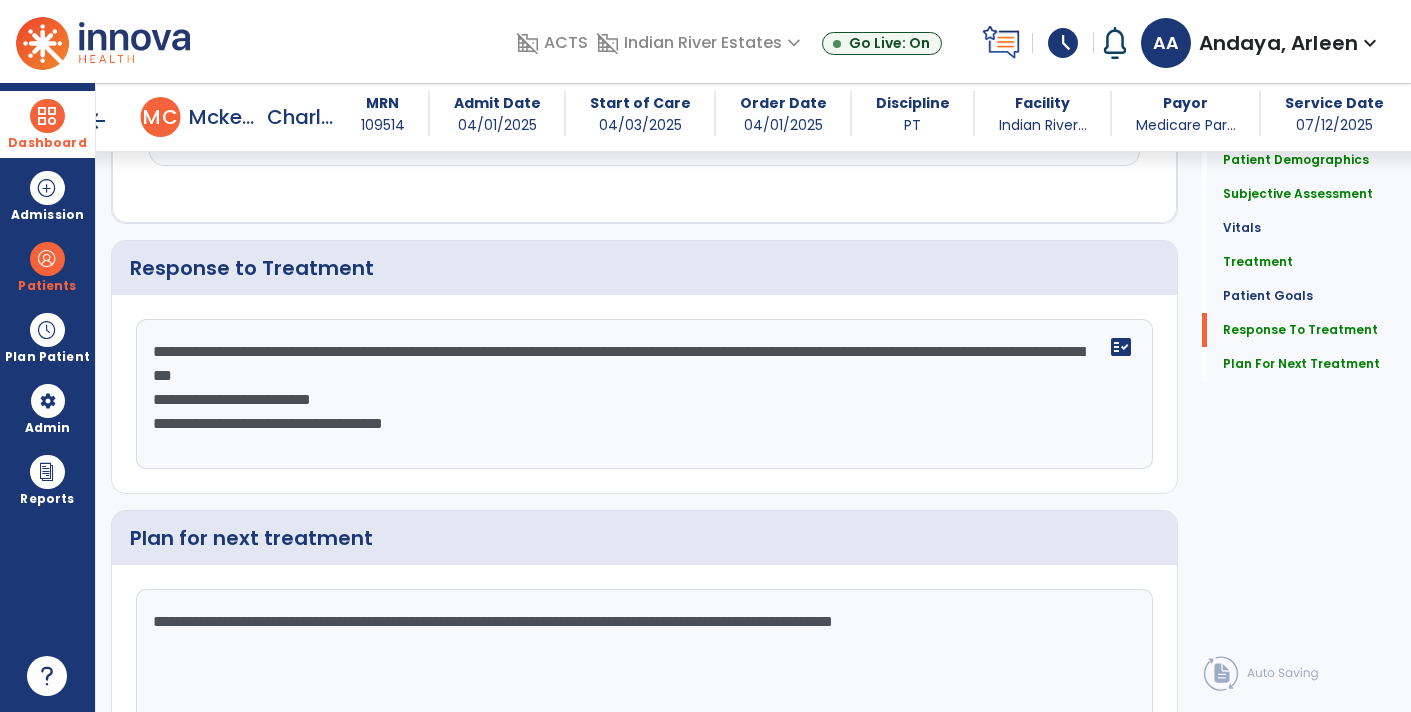 scroll, scrollTop: 3911, scrollLeft: 0, axis: vertical 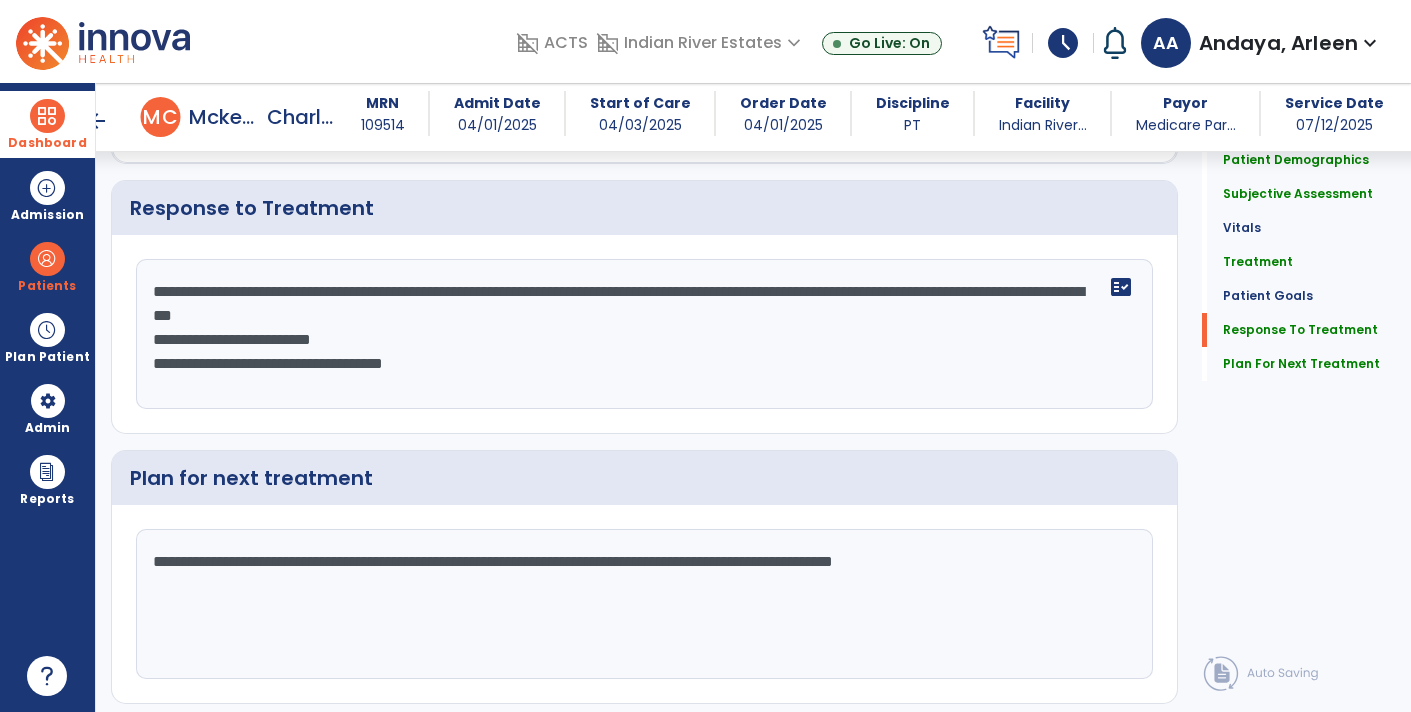 type on "**********" 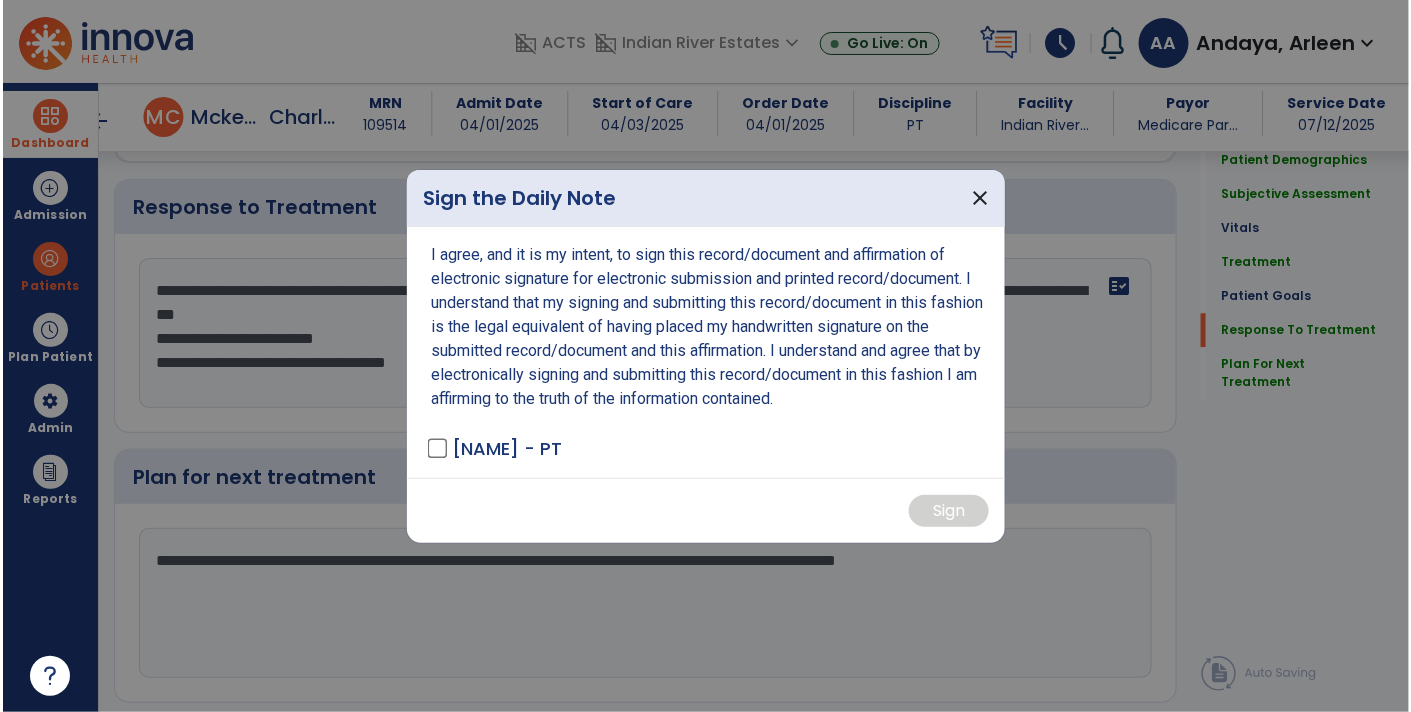 scroll, scrollTop: 3911, scrollLeft: 0, axis: vertical 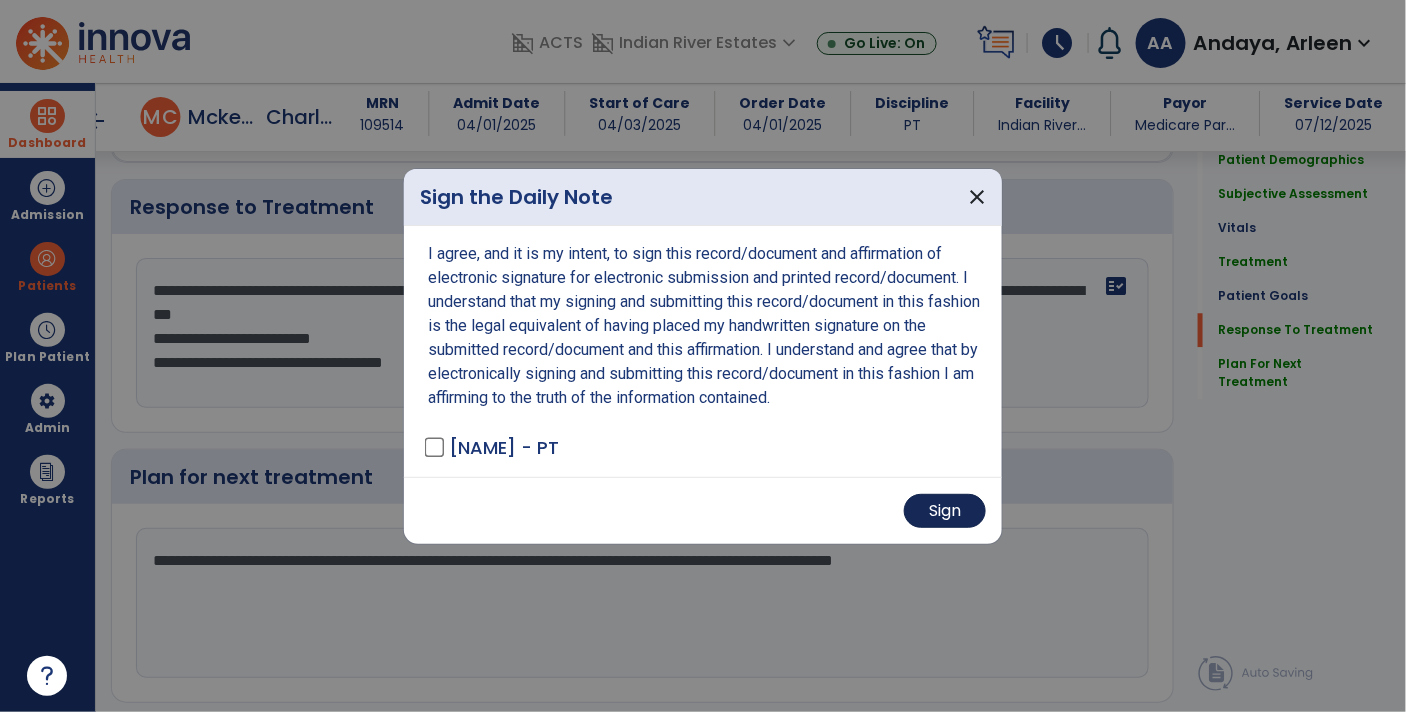 click on "Sign" at bounding box center [945, 511] 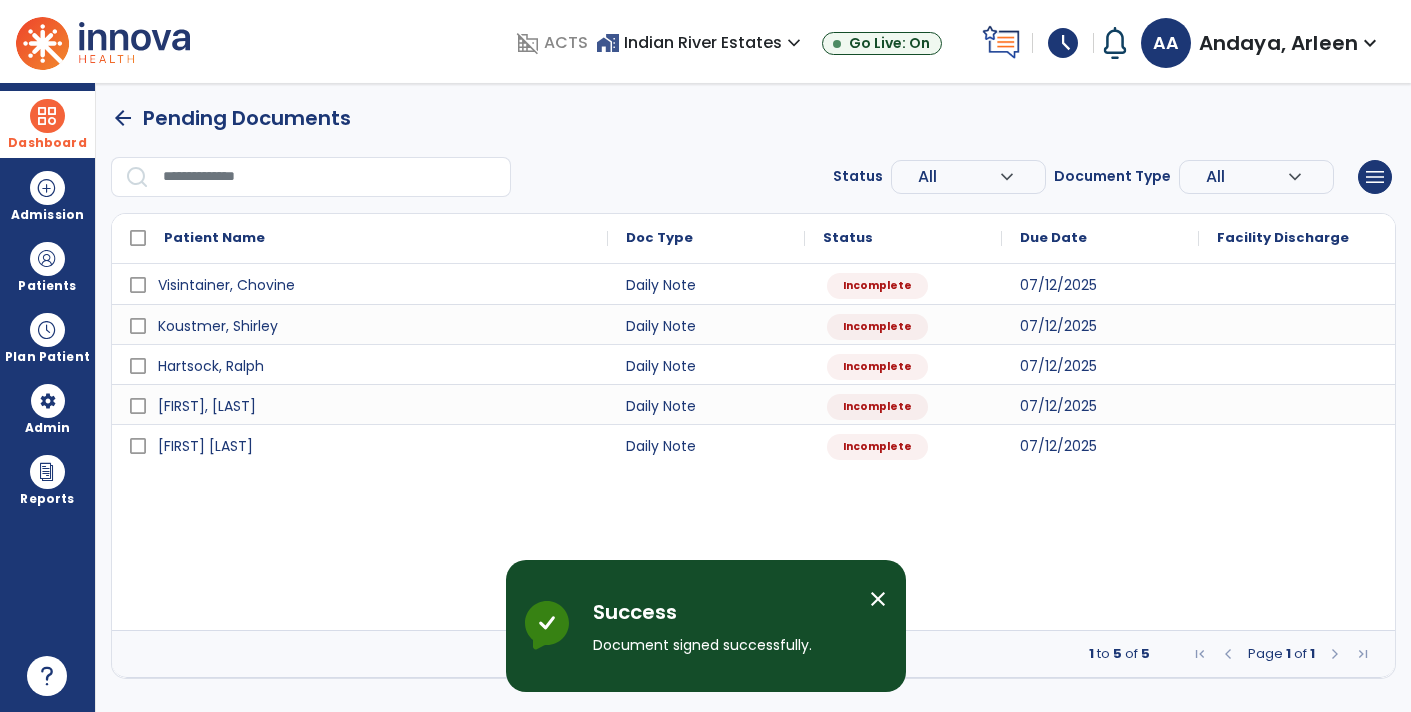 scroll, scrollTop: 0, scrollLeft: 0, axis: both 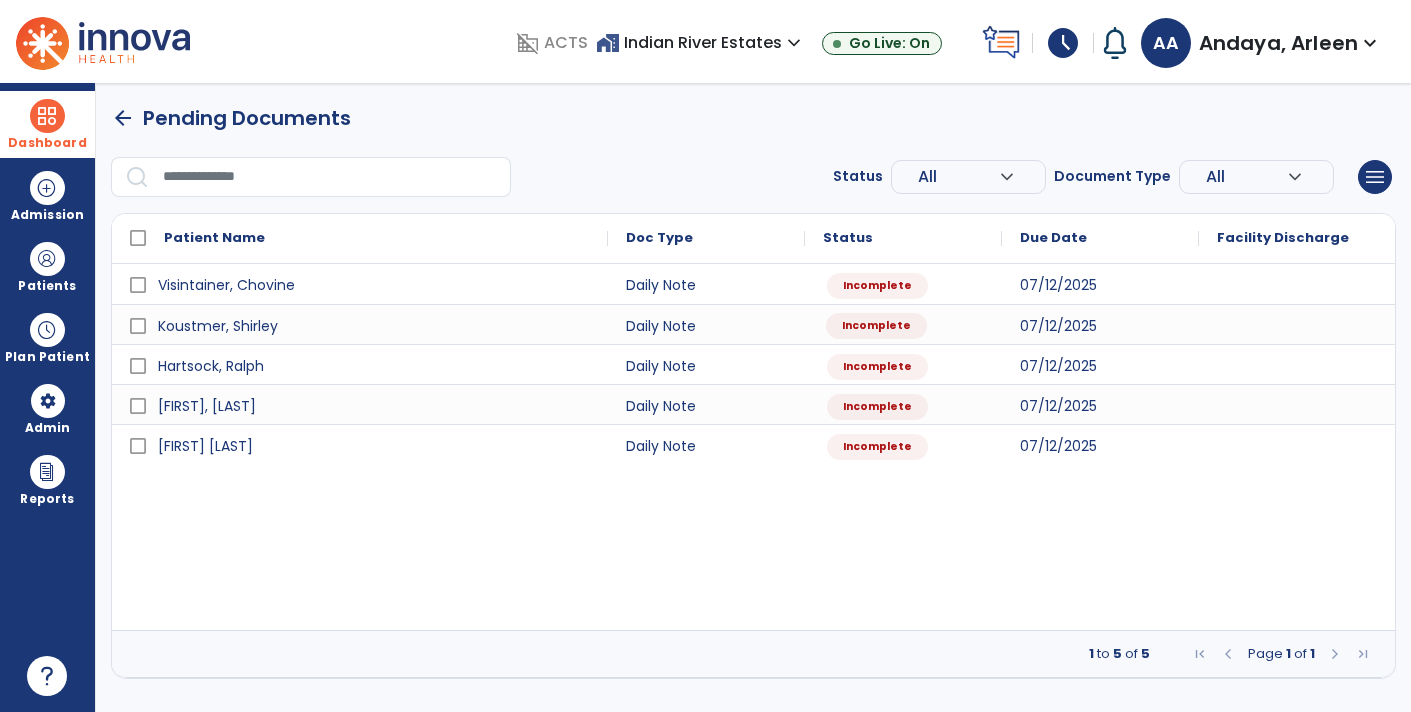 click on "Incomplete" at bounding box center [876, 326] 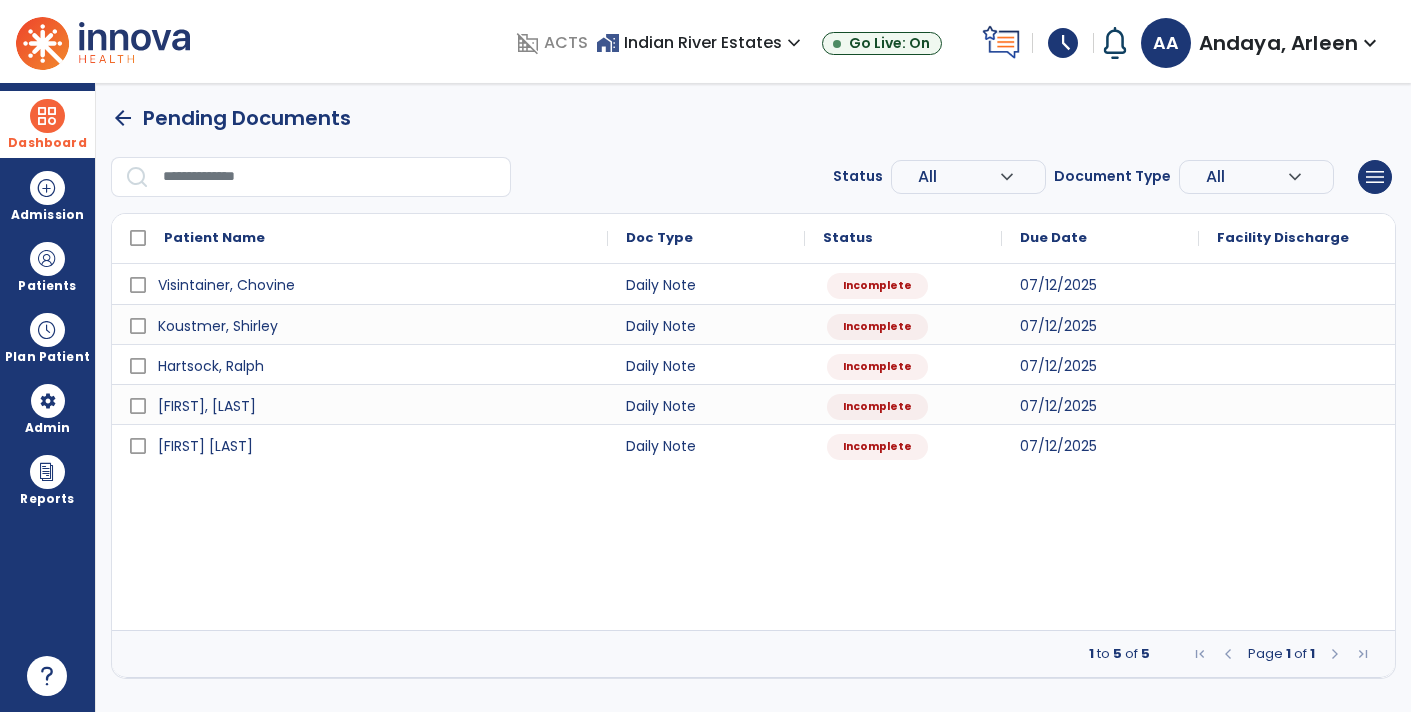 select on "*" 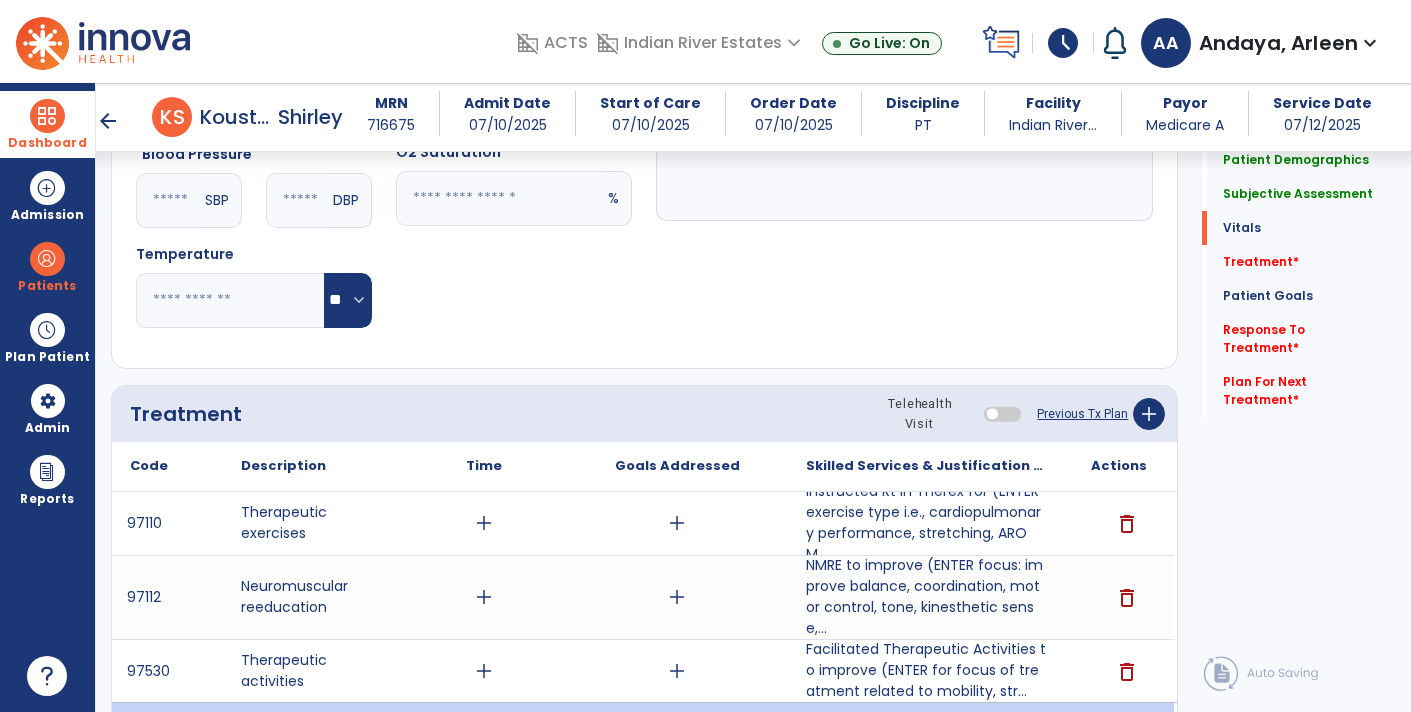 scroll, scrollTop: 984, scrollLeft: 0, axis: vertical 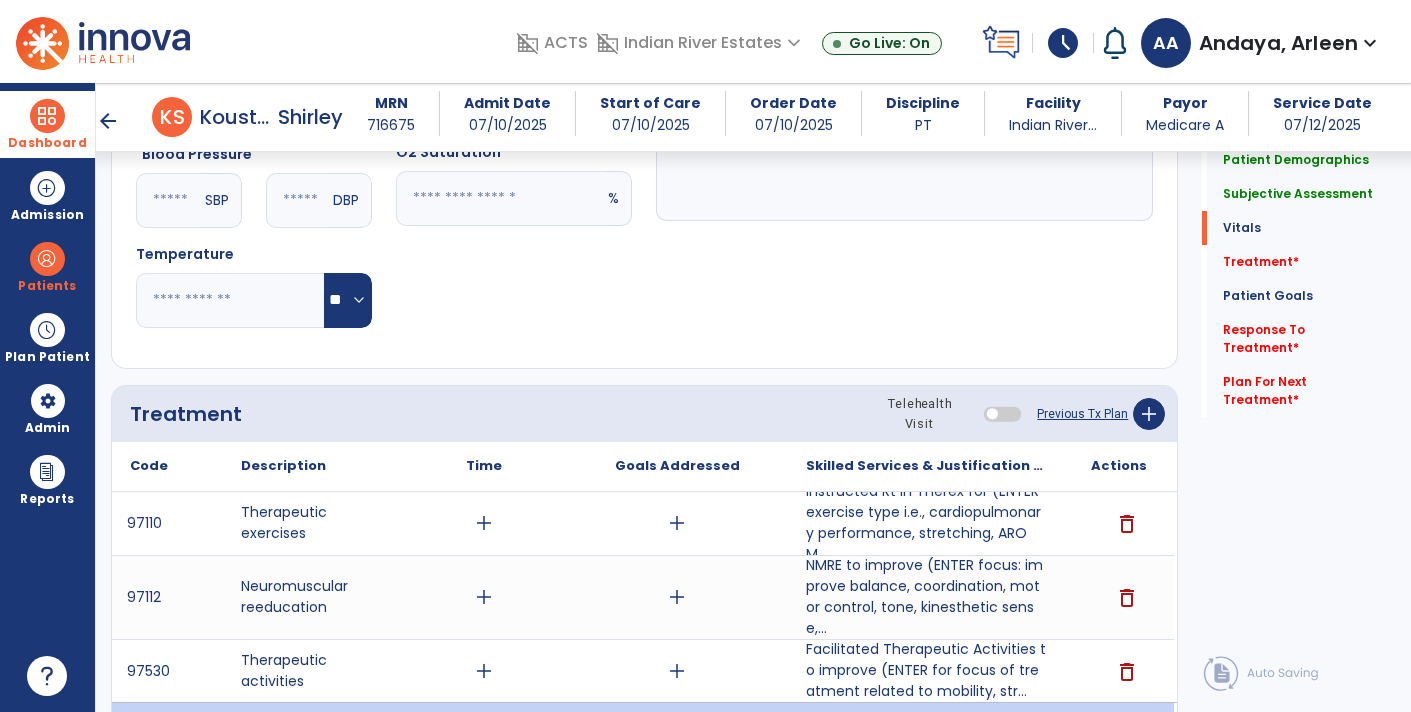 click on "add" at bounding box center (484, 523) 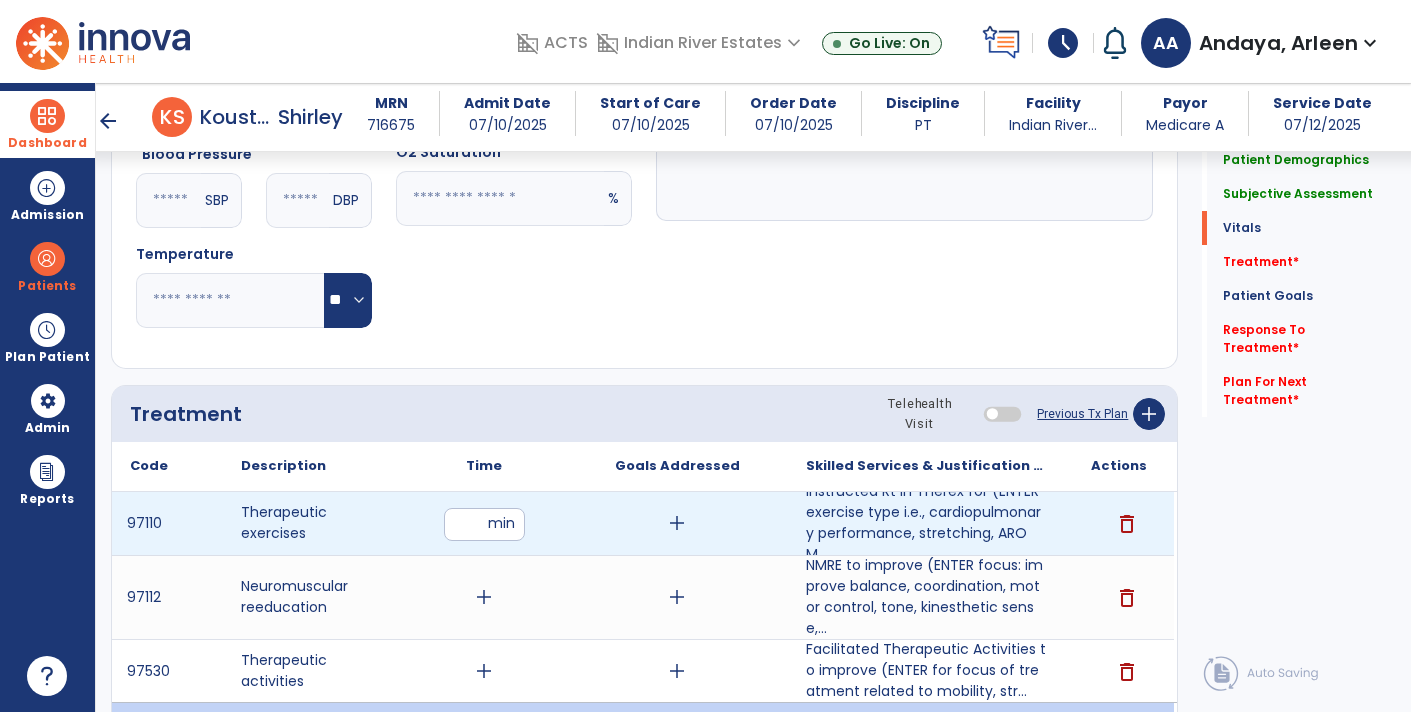 type on "**" 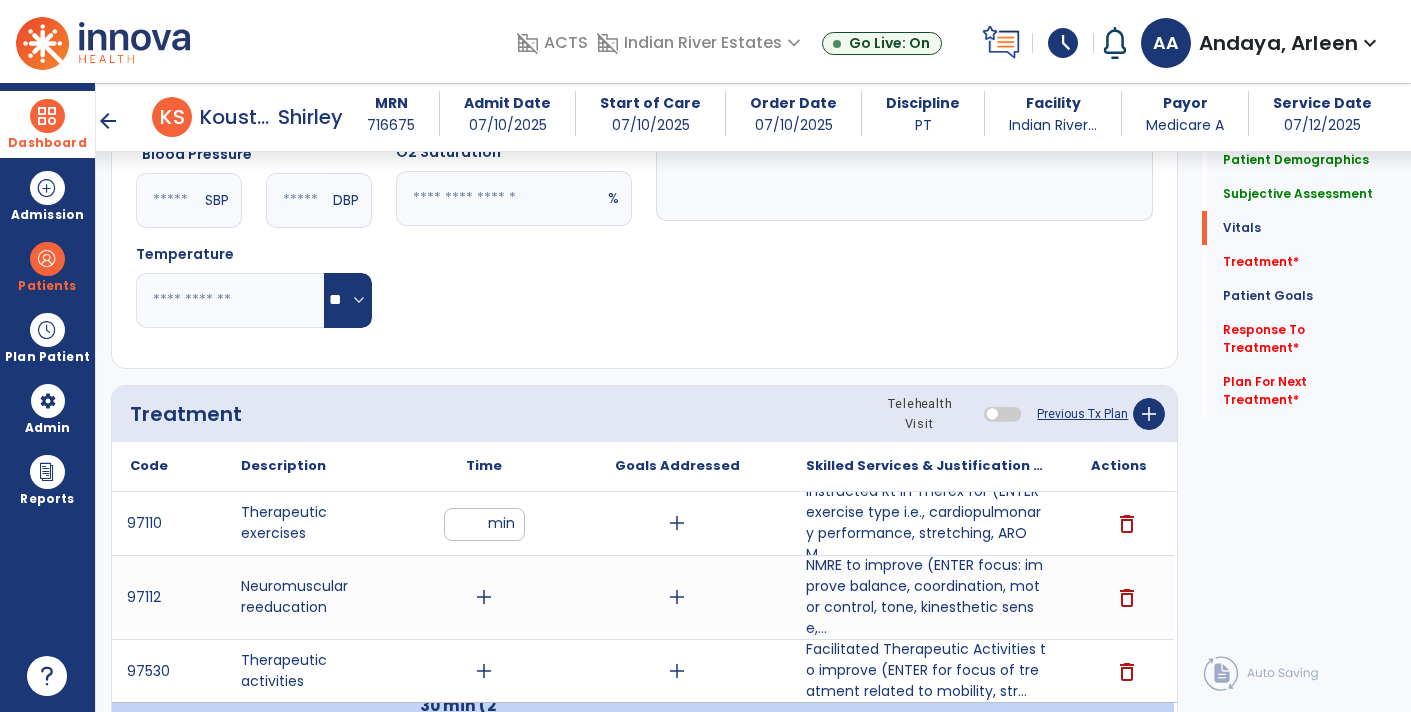 click on "add" at bounding box center (484, 597) 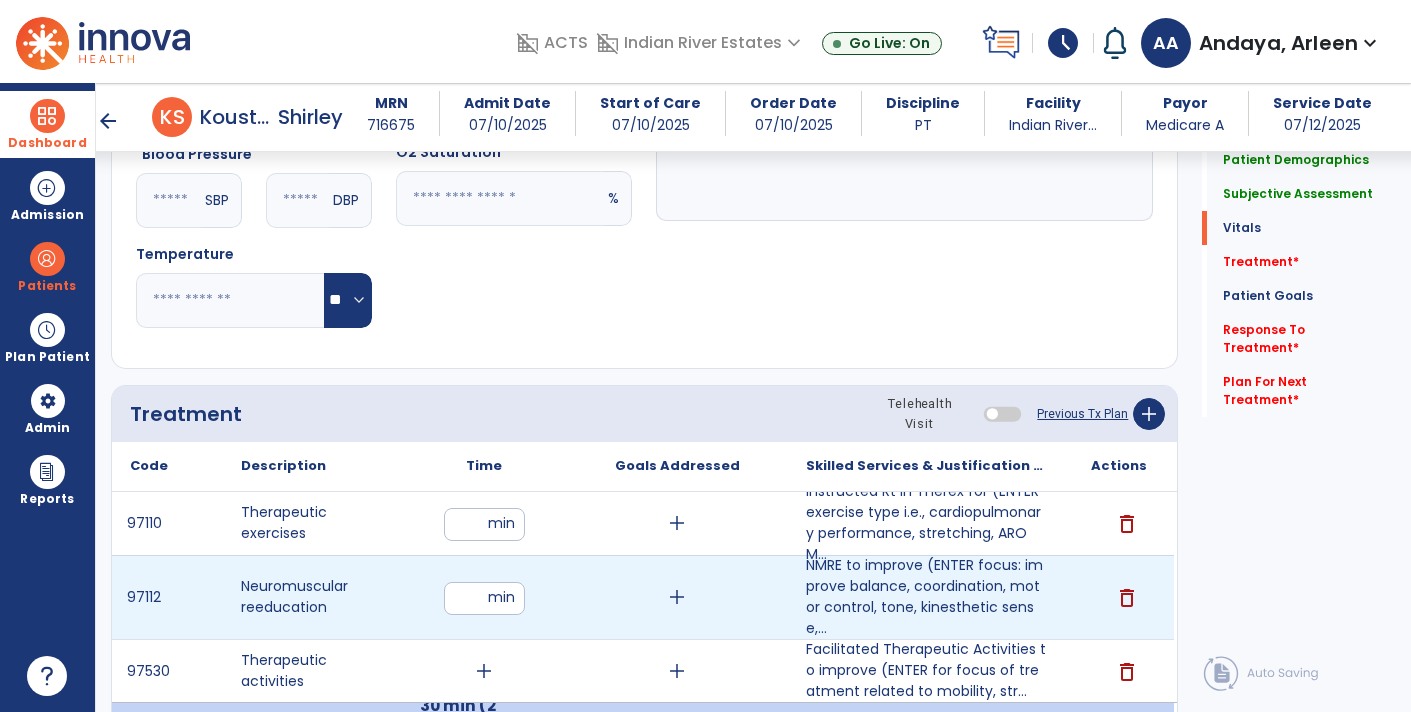 type on "**" 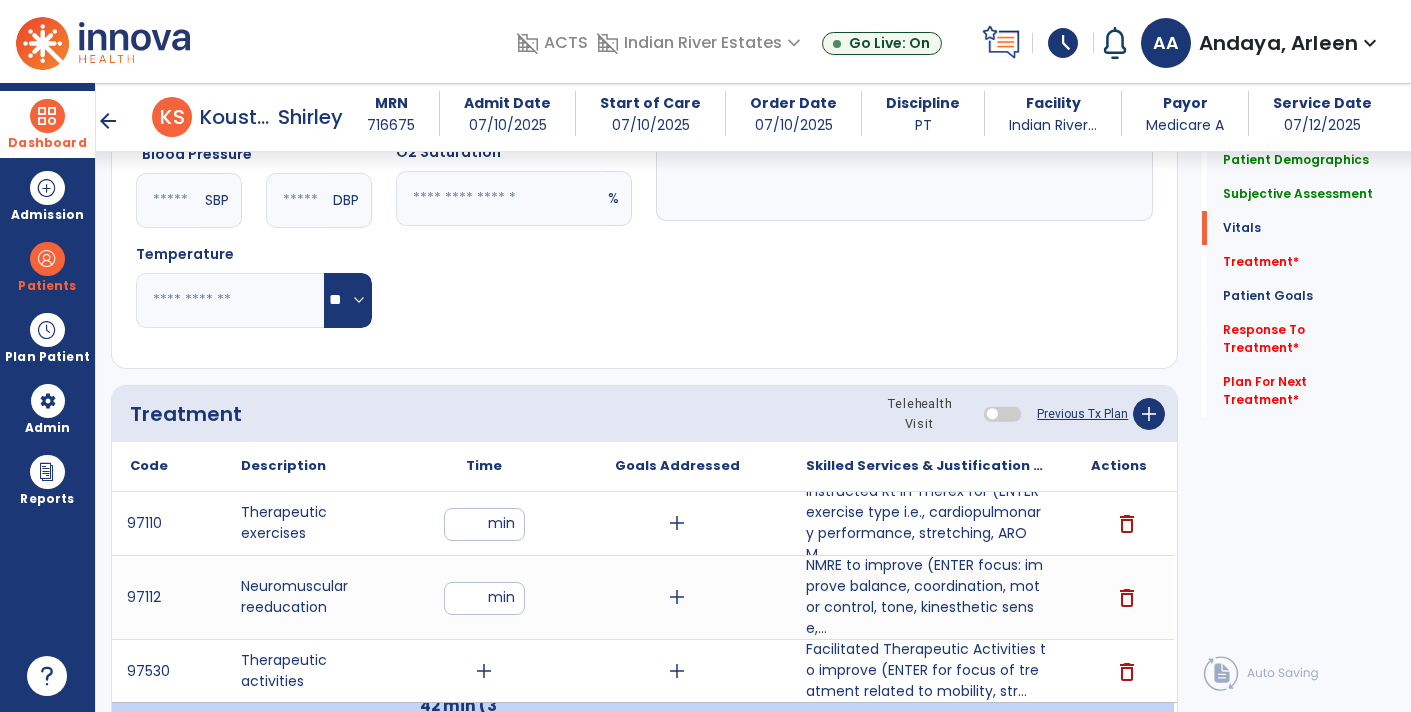 click on "add" at bounding box center (484, 671) 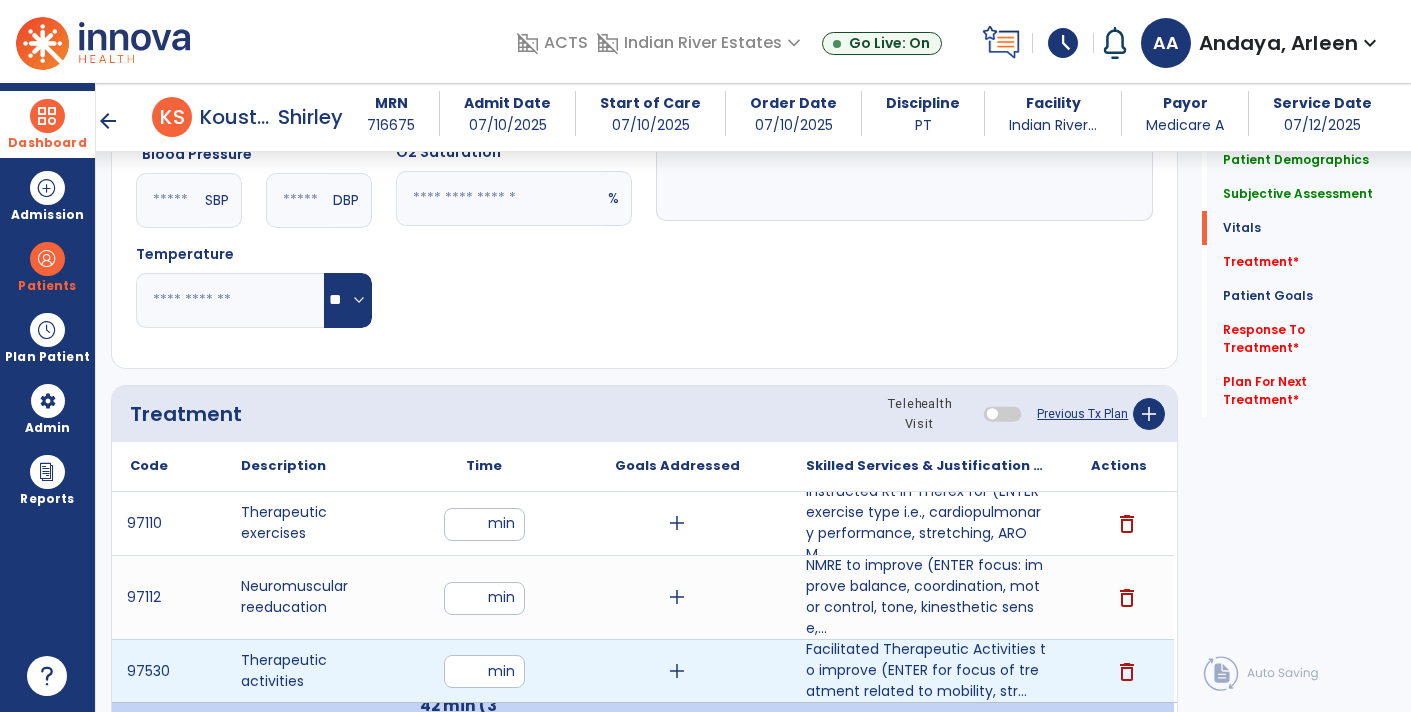 type on "**" 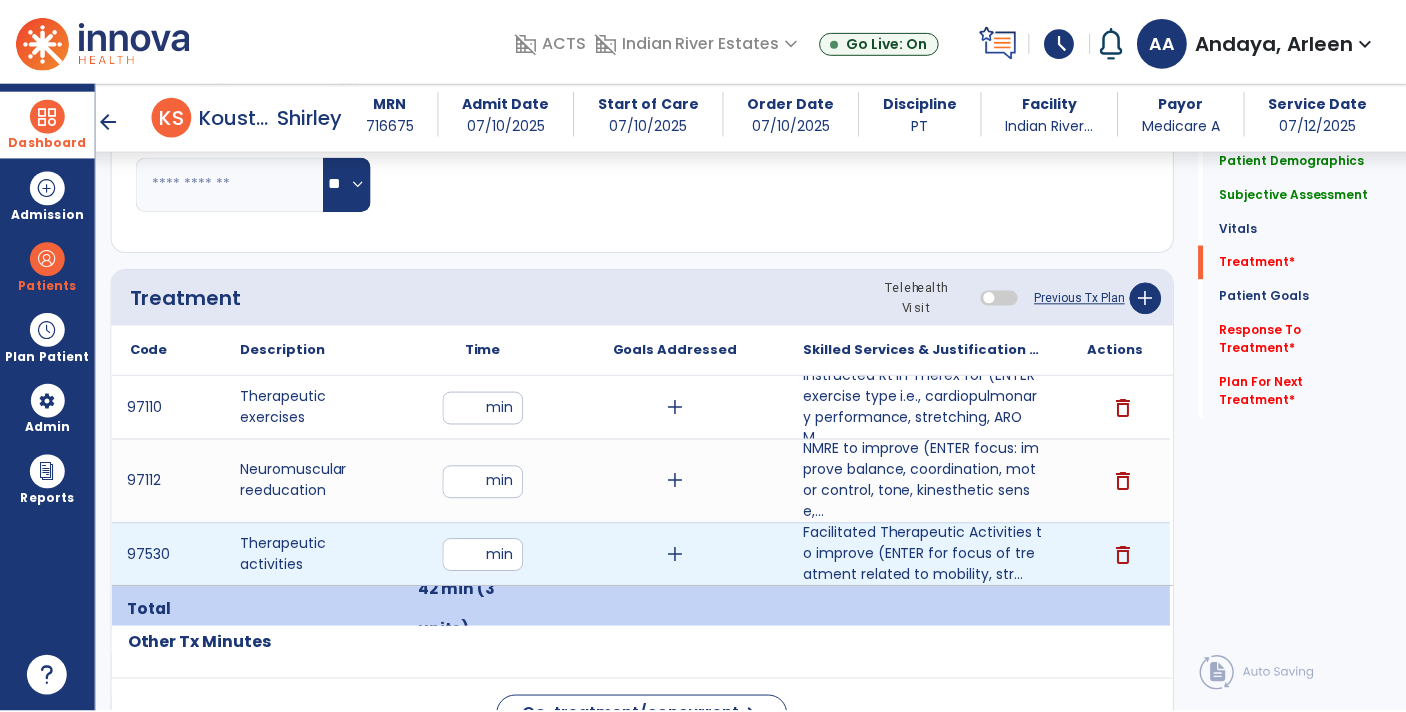scroll, scrollTop: 1120, scrollLeft: 0, axis: vertical 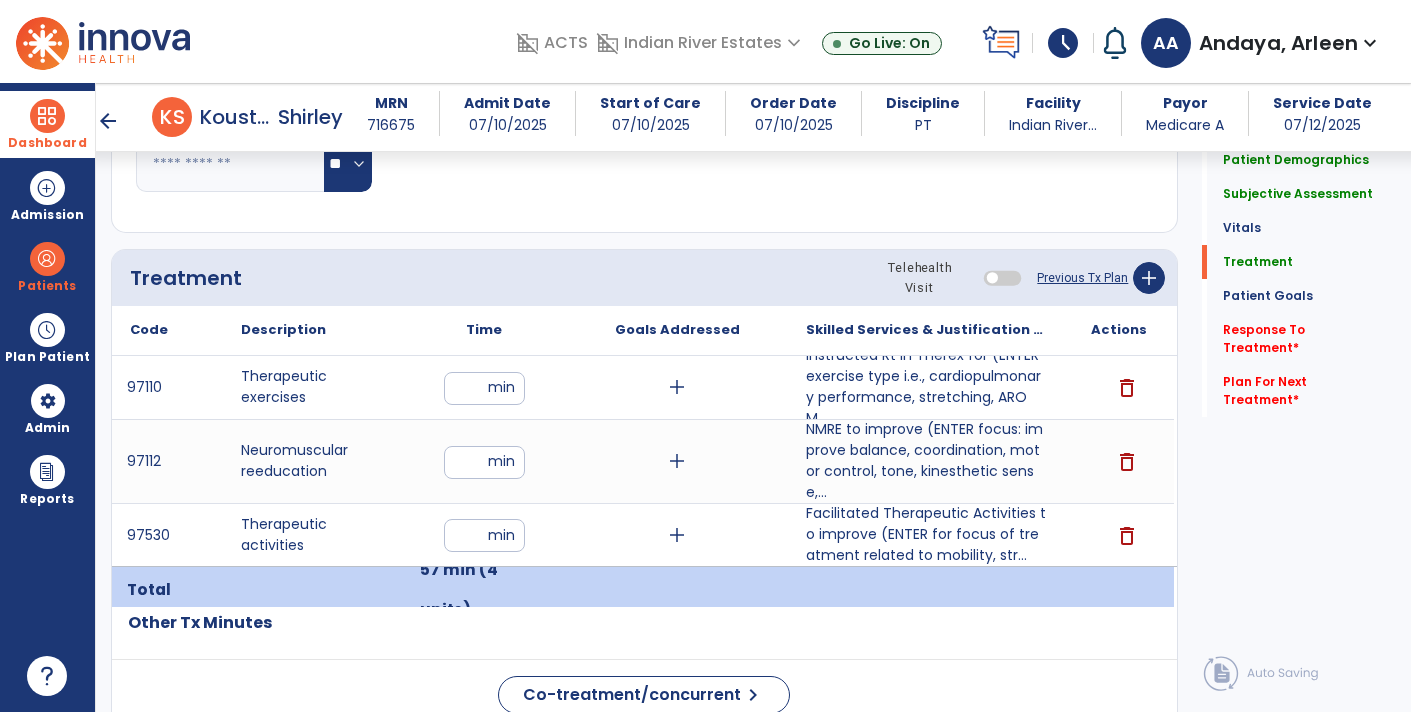 click on "**" at bounding box center [484, 462] 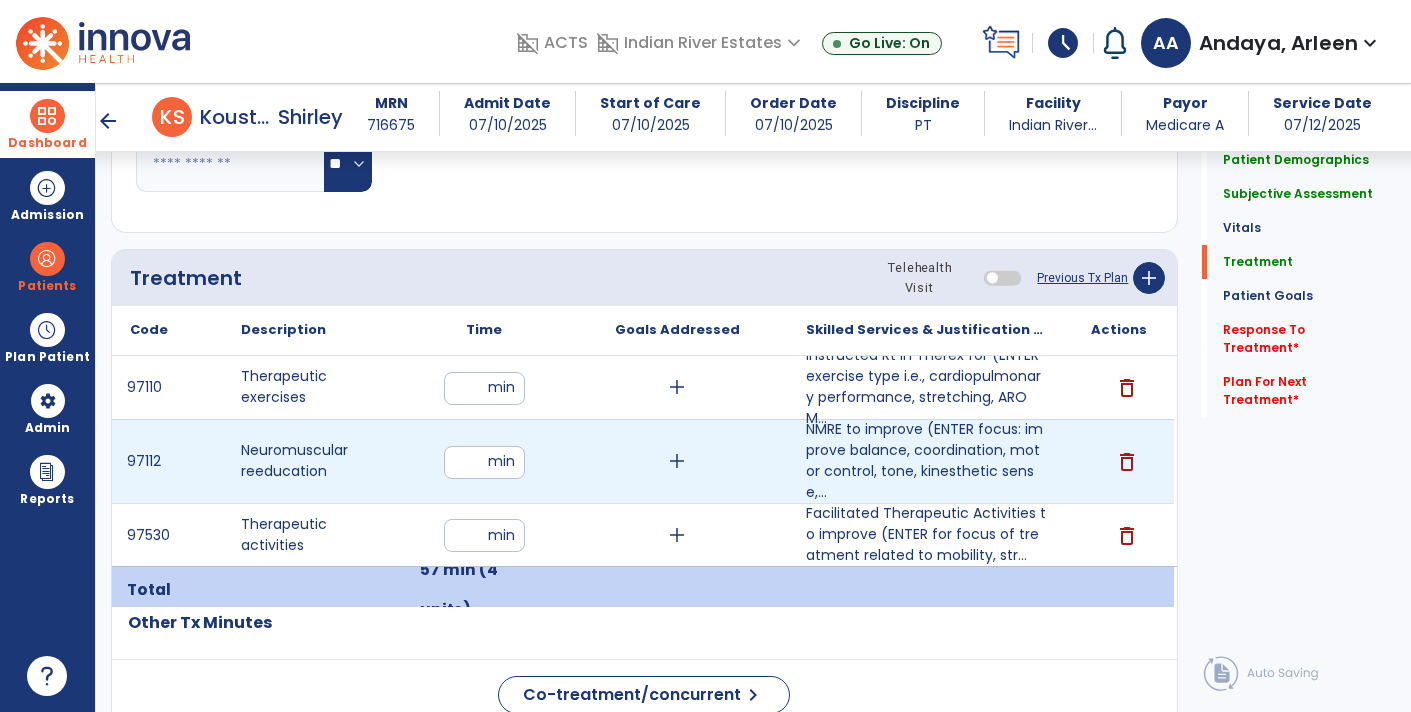 type on "**" 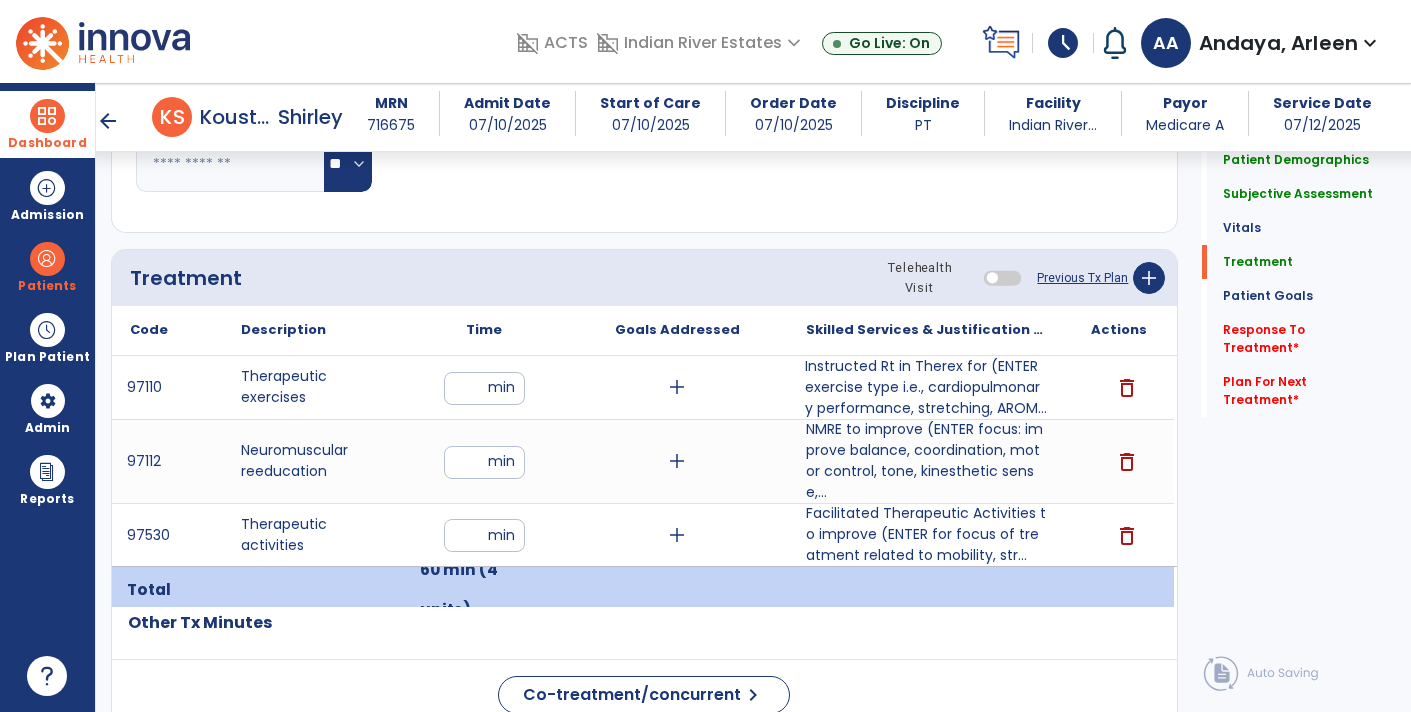 click on "Instructed Rt in Therex for (ENTER exercise type i.e., cardiopulmonary performance, stretching, AROM..." at bounding box center [926, 387] 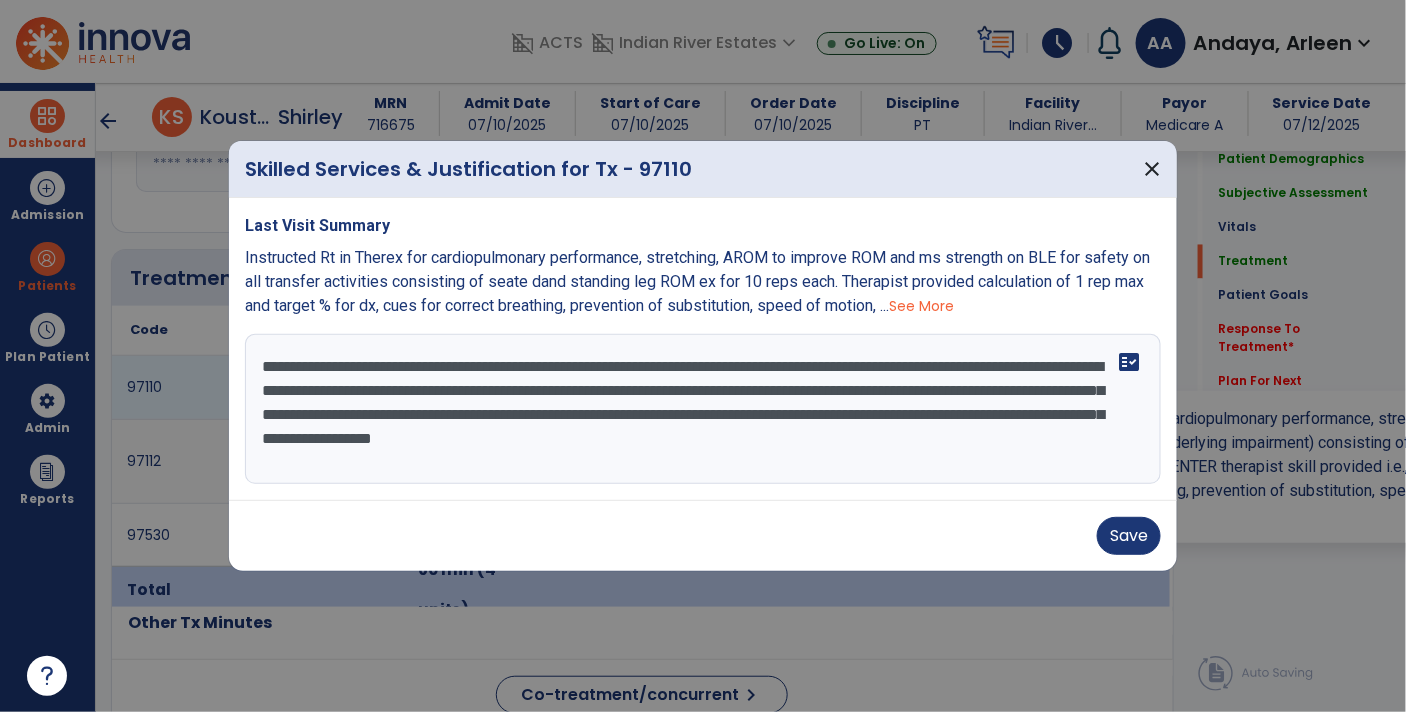 scroll, scrollTop: 1120, scrollLeft: 0, axis: vertical 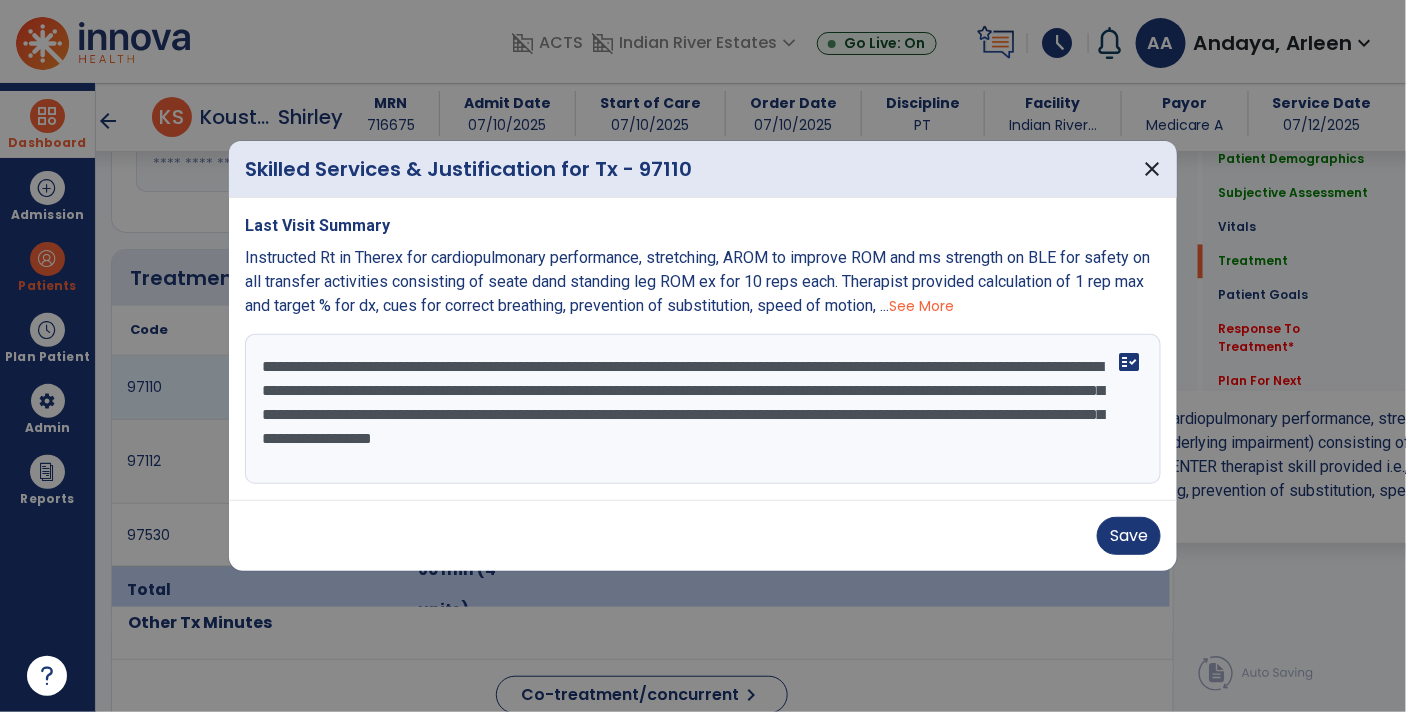 click on "**********" at bounding box center [703, 409] 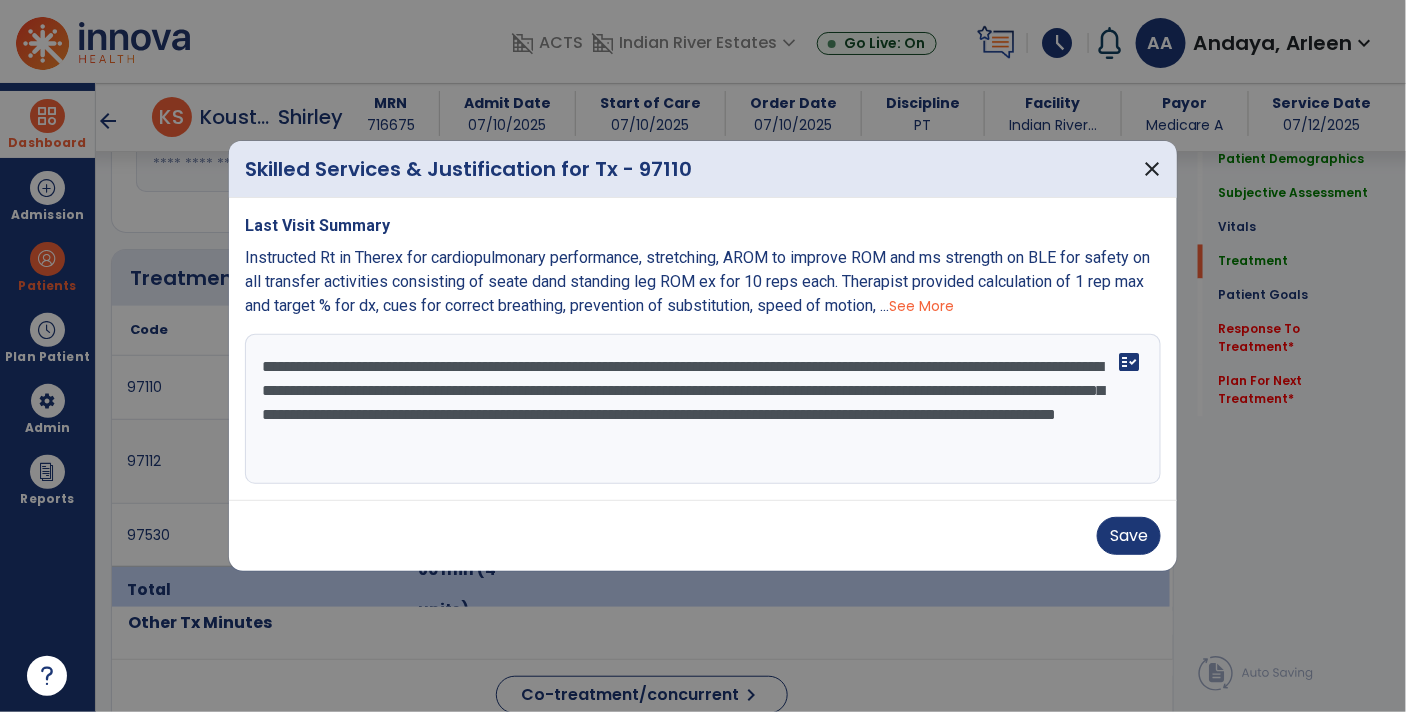 click on "fact_check" at bounding box center [1129, 362] 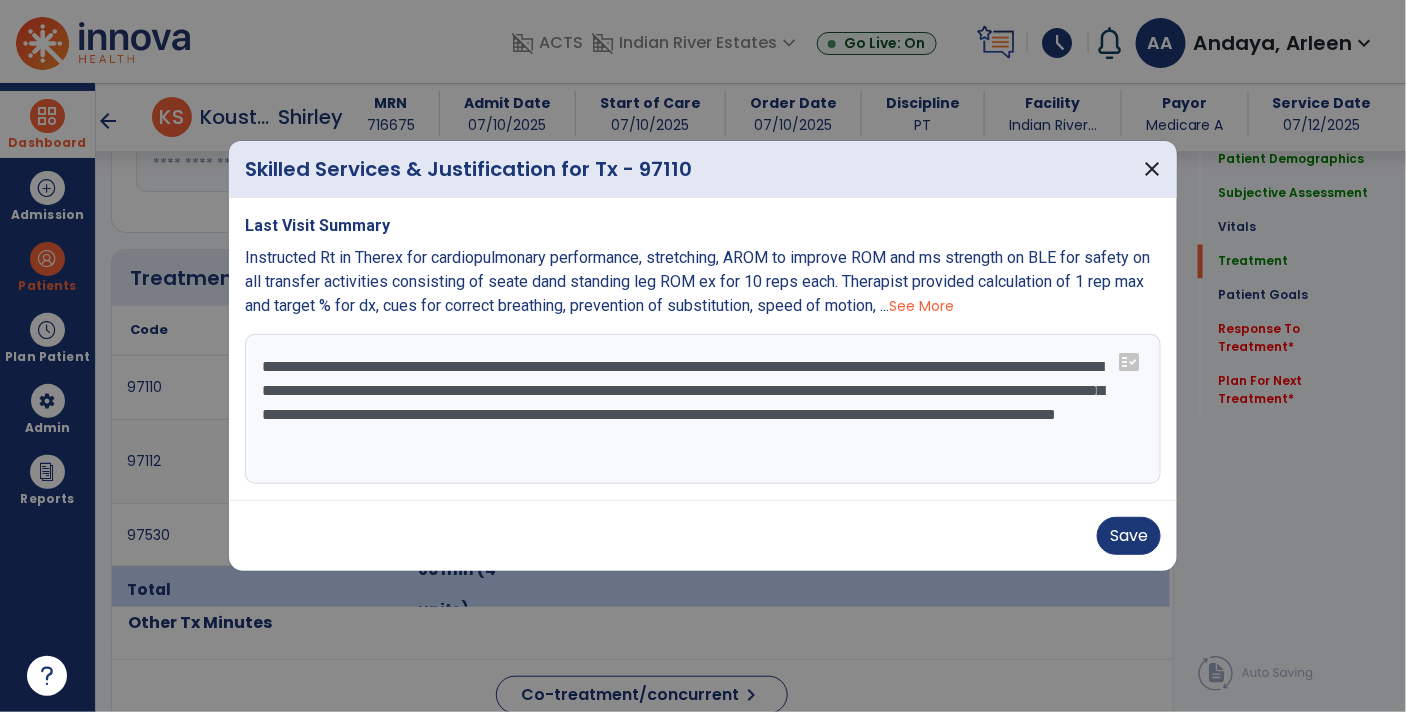 click on "fact_check" at bounding box center (1129, 362) 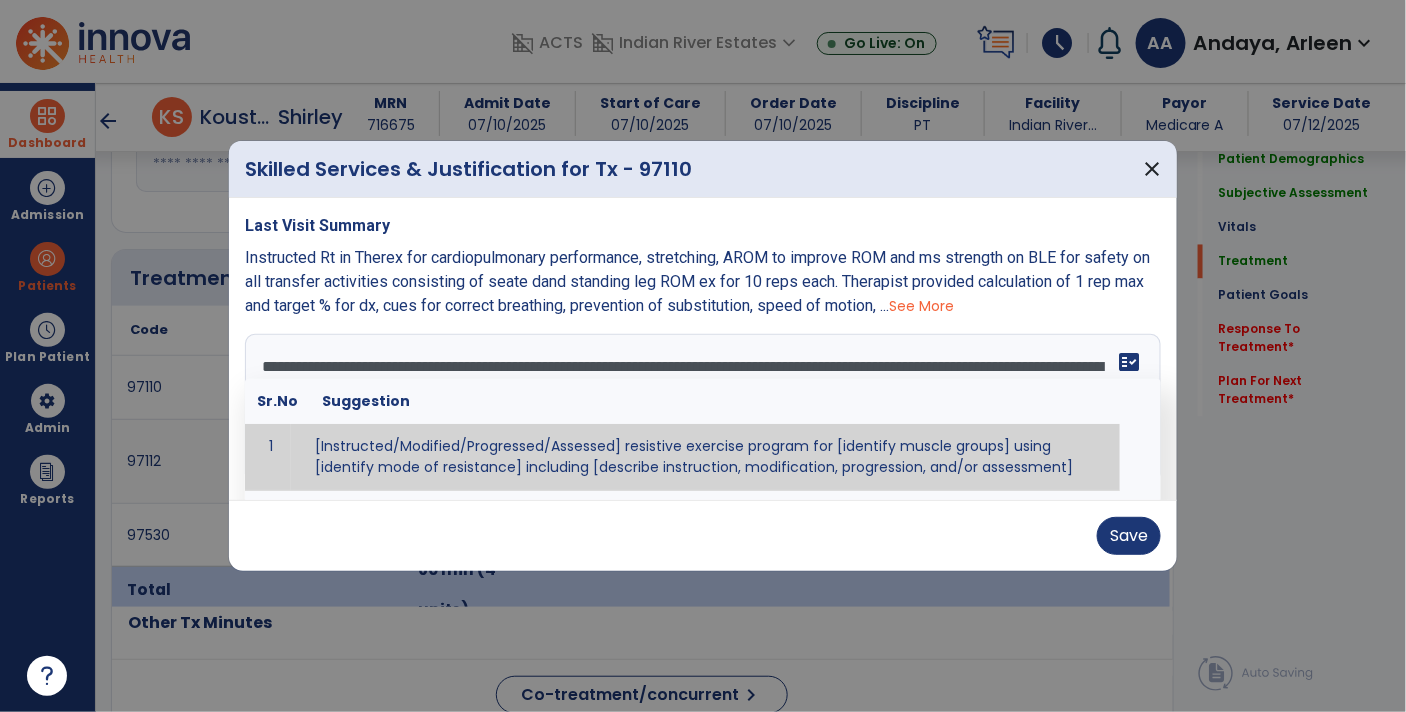 click on "fact_check" at bounding box center (1129, 362) 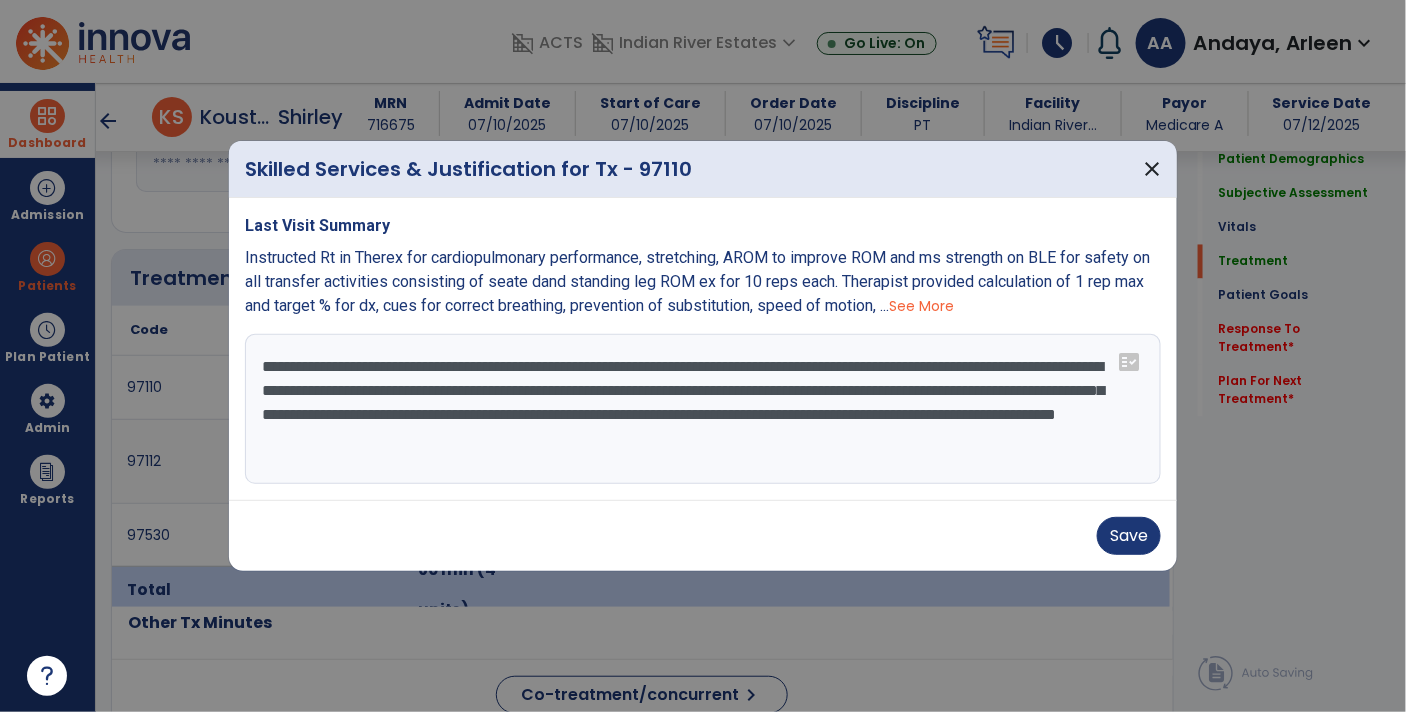 click on "**********" at bounding box center (703, 409) 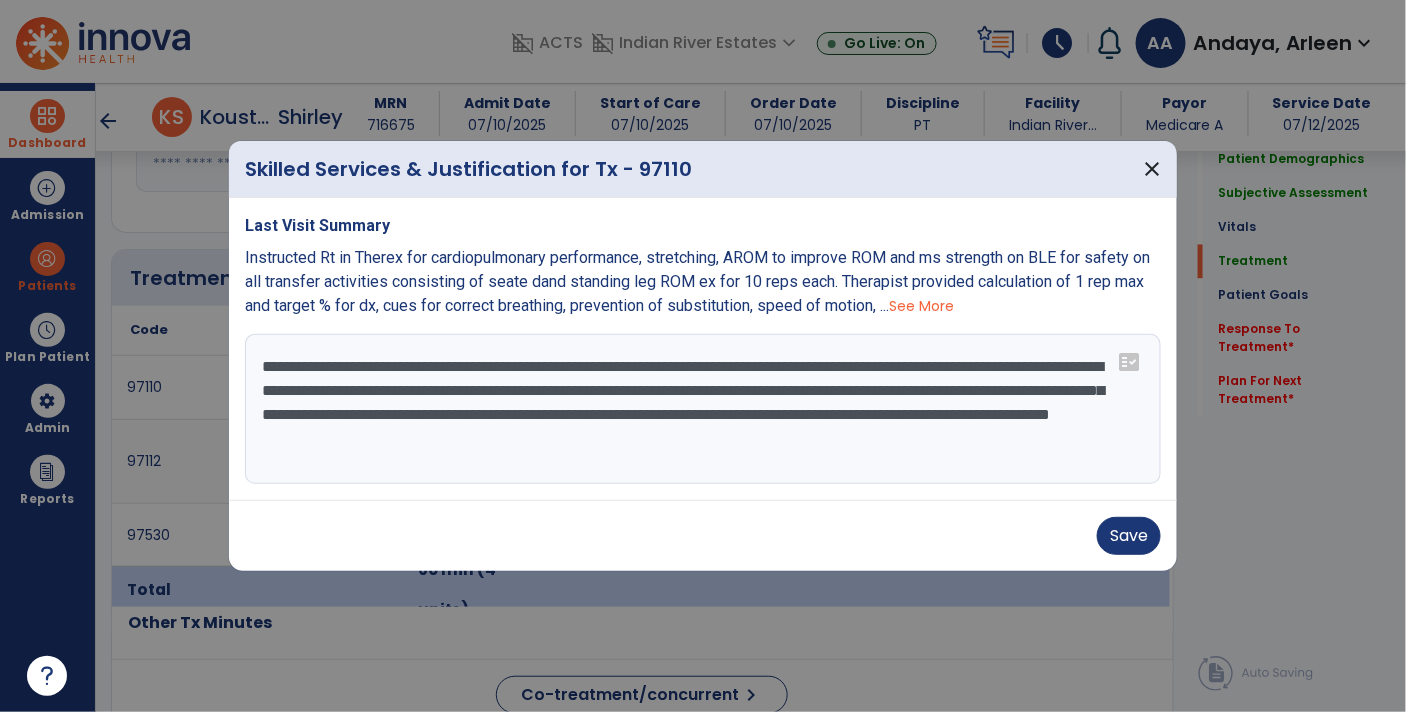 click on "**********" at bounding box center (703, 409) 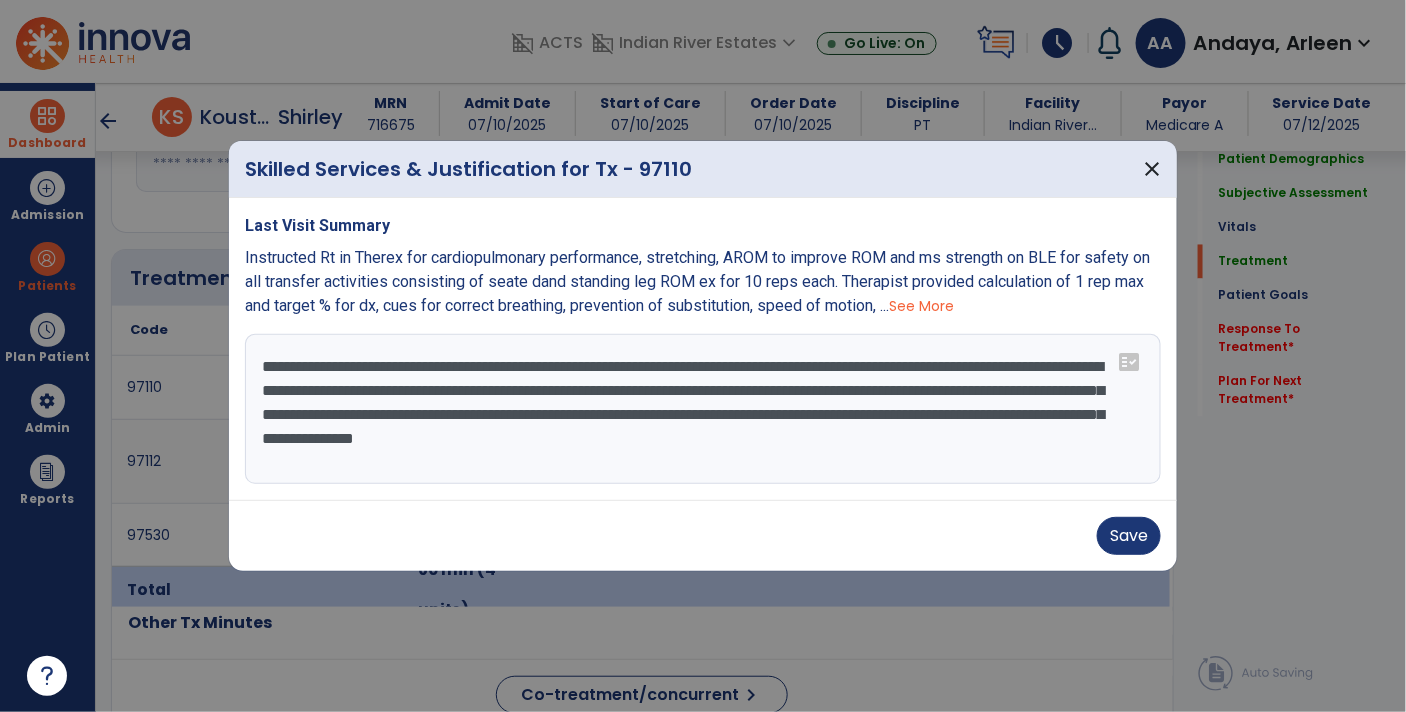 click on "**********" at bounding box center (703, 409) 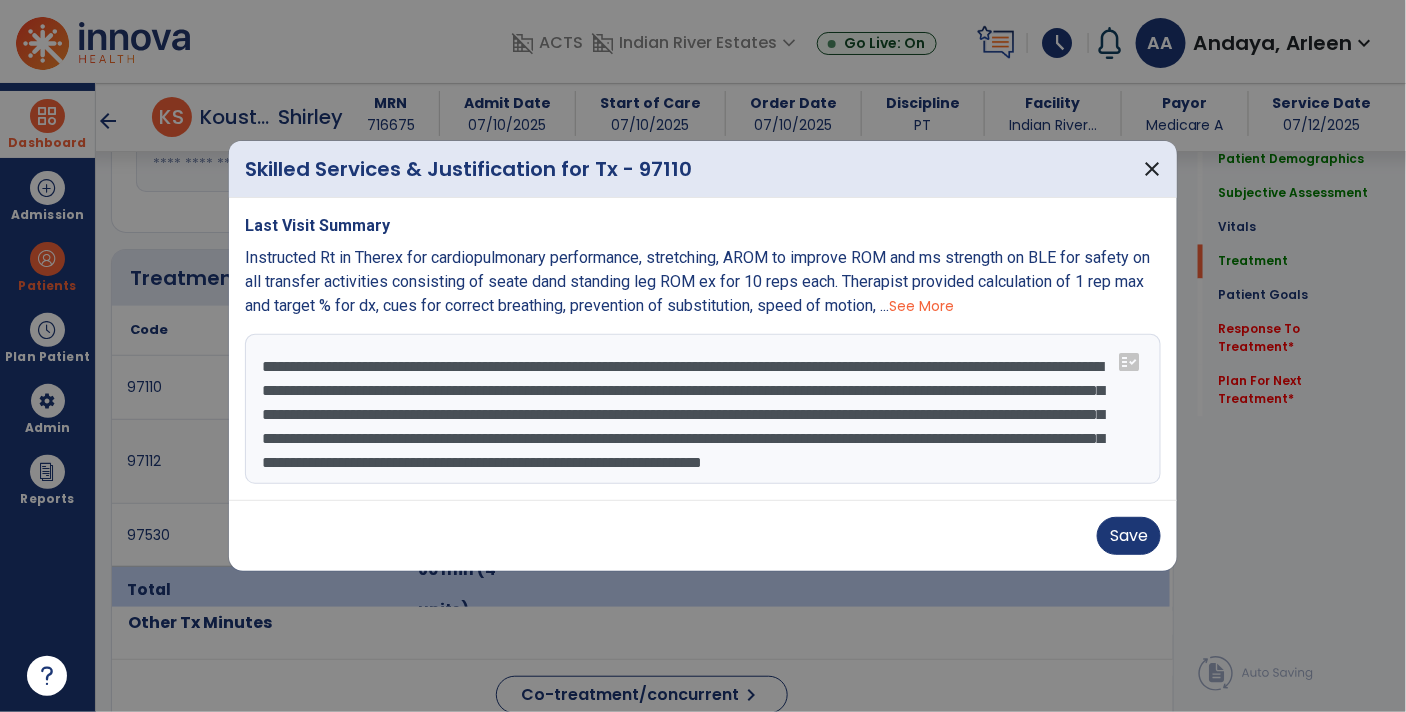 scroll, scrollTop: 44, scrollLeft: 0, axis: vertical 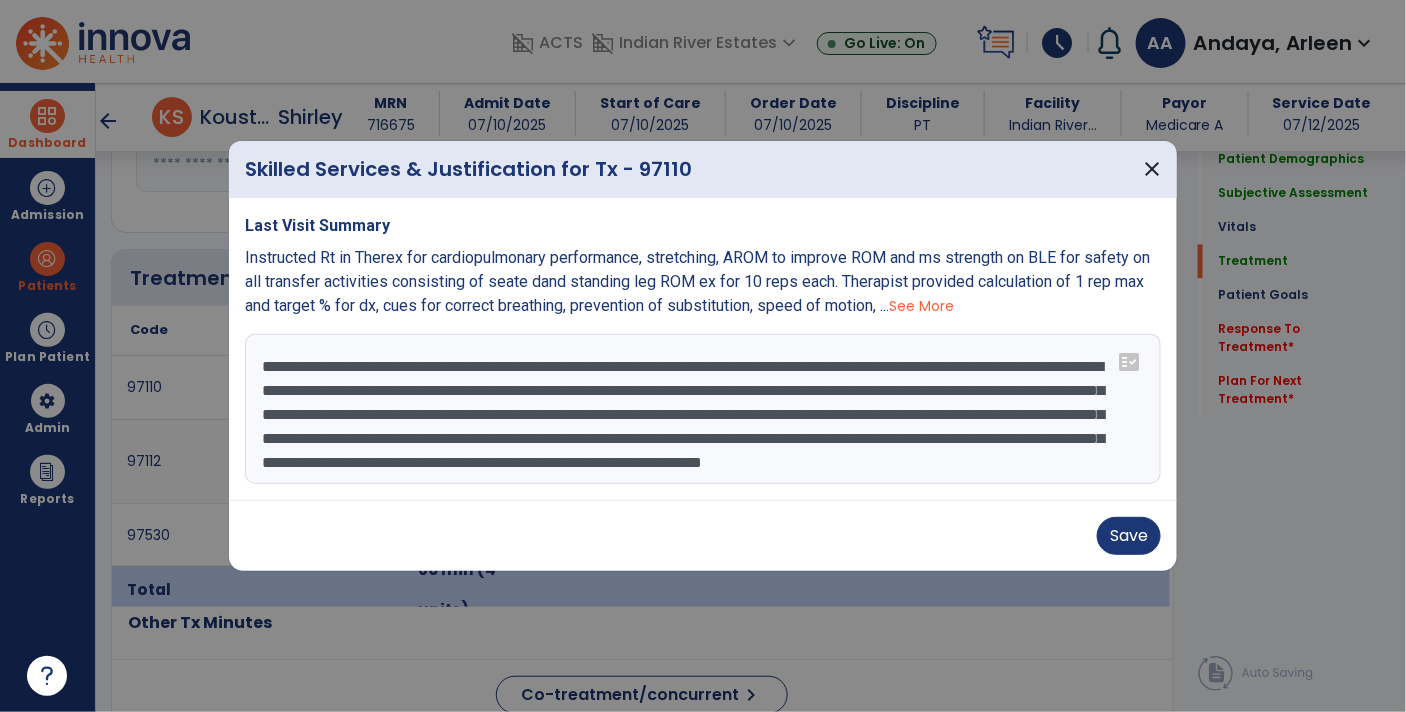 click on "**********" at bounding box center (703, 409) 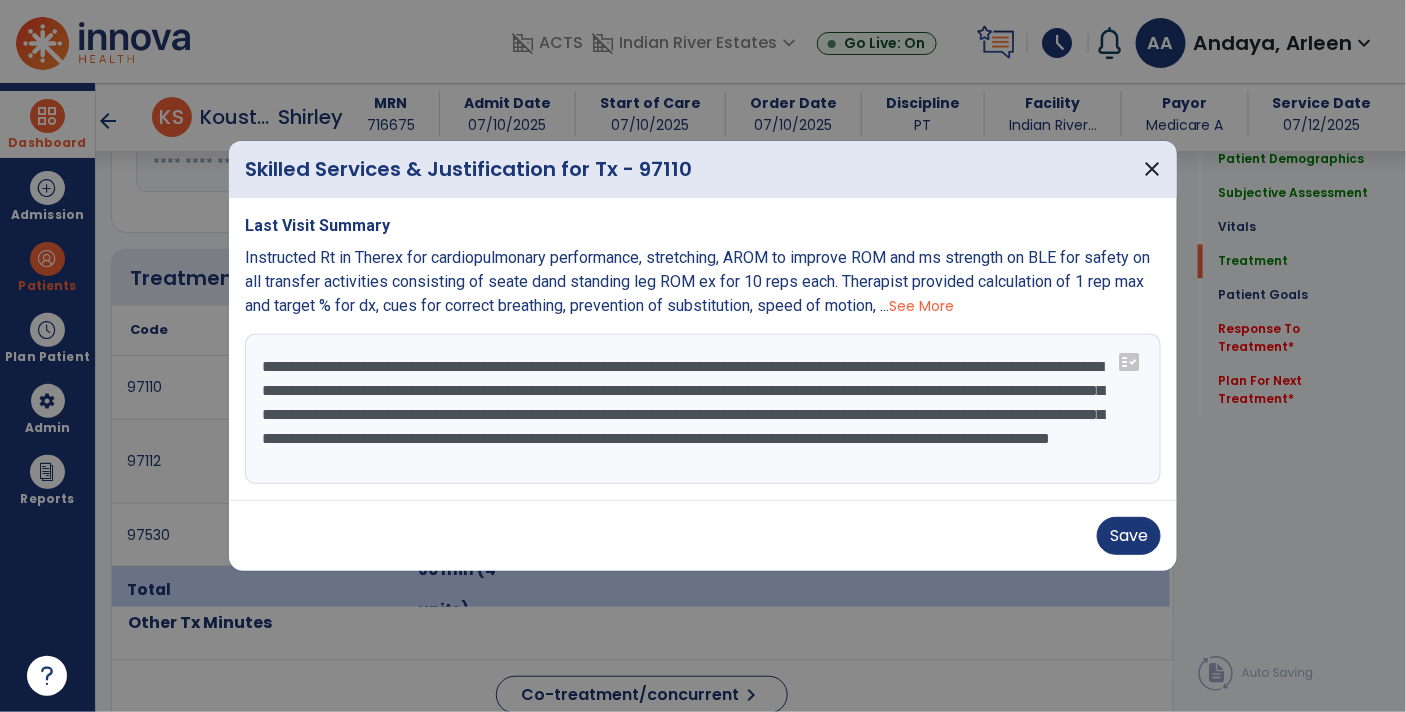 click on "**********" at bounding box center [703, 409] 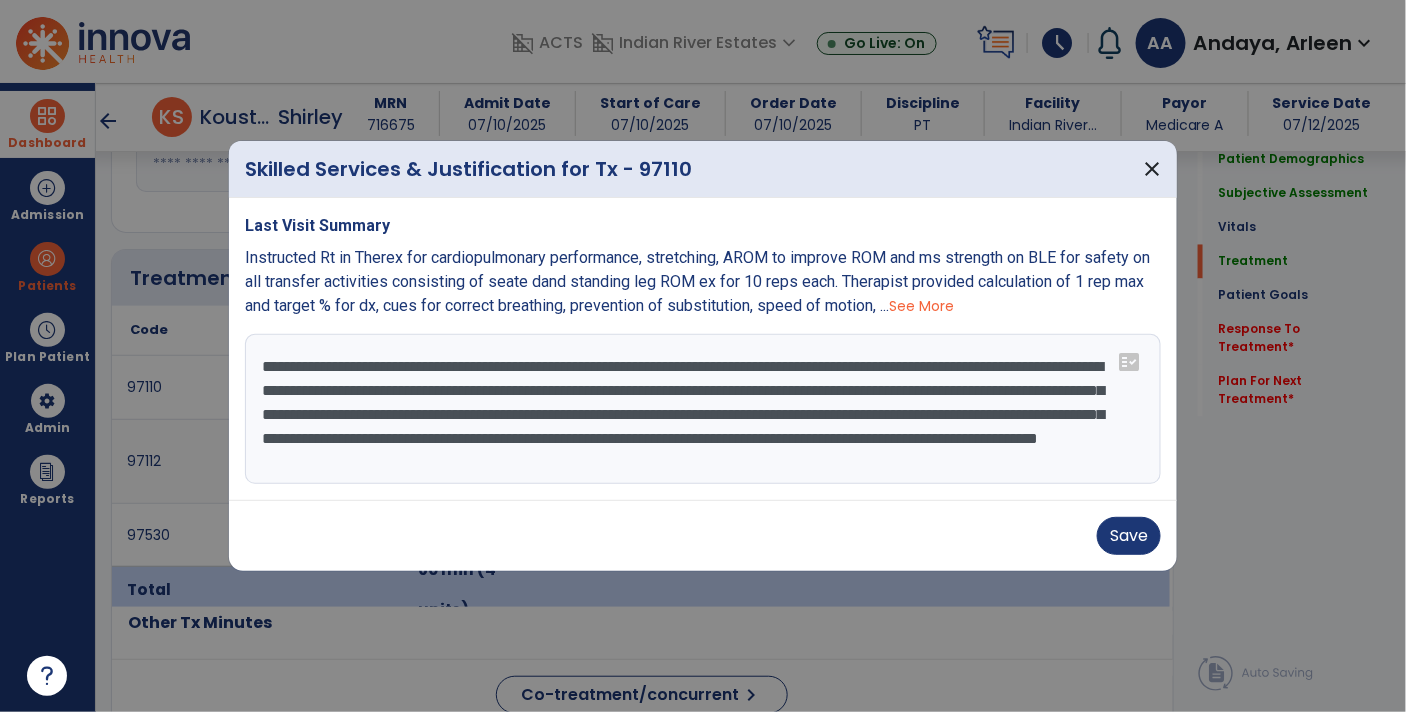 type on "**********" 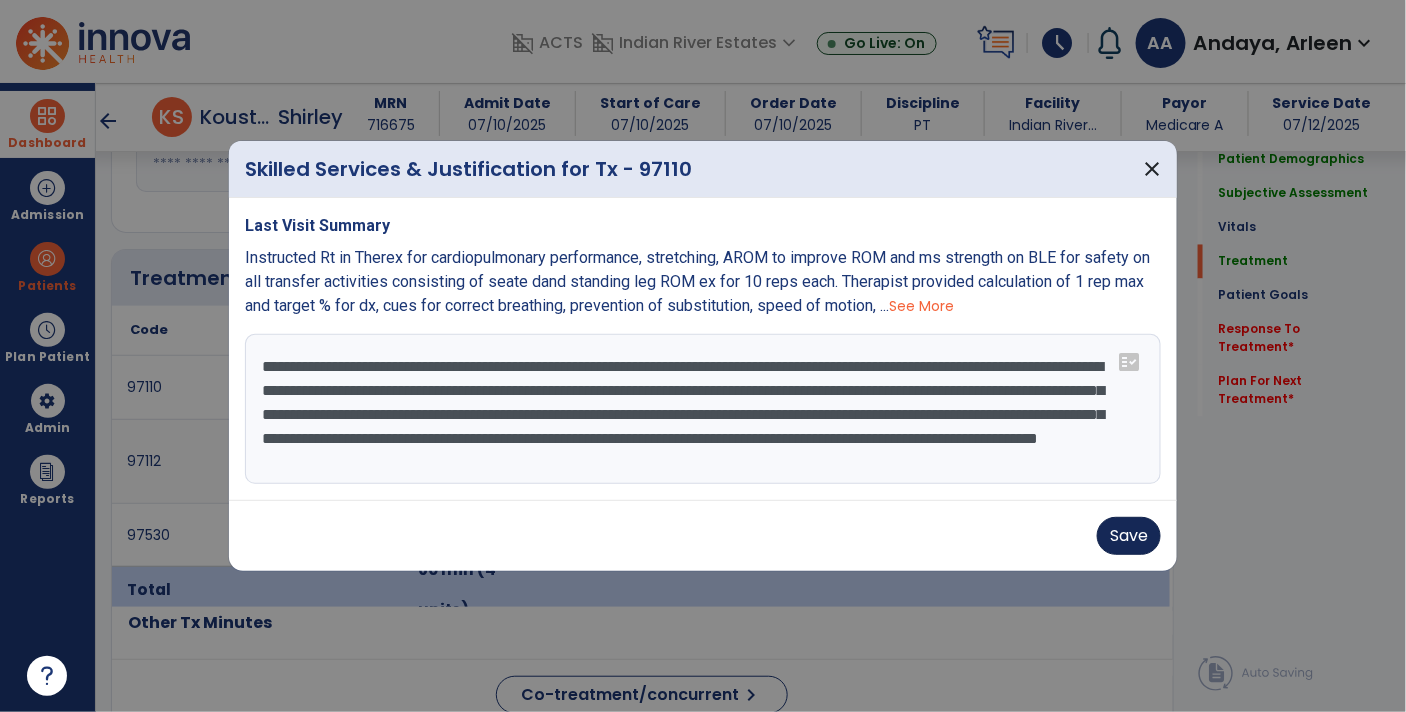 click on "Save" at bounding box center [1129, 536] 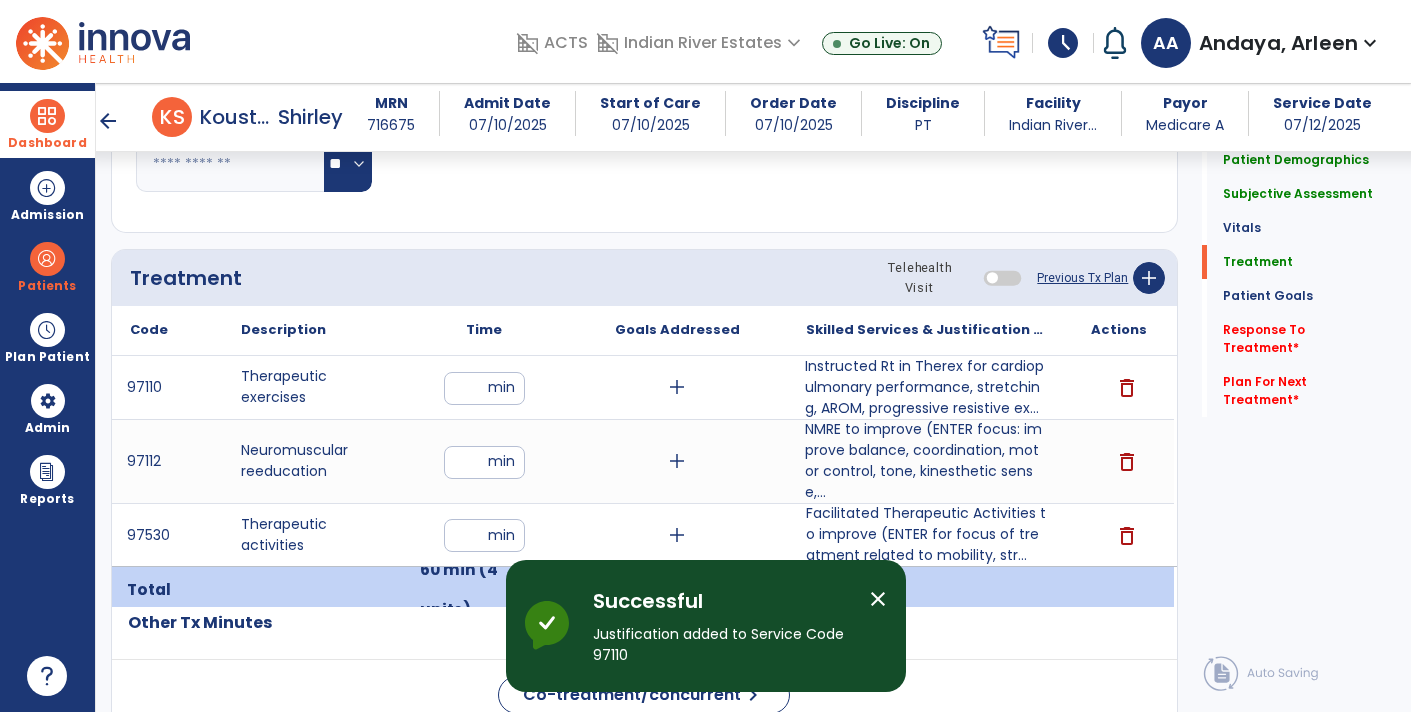 click on "NMRE to improve (ENTER focus: improve balance, coordination, motor control, tone, kinesthetic sense,..." at bounding box center (926, 461) 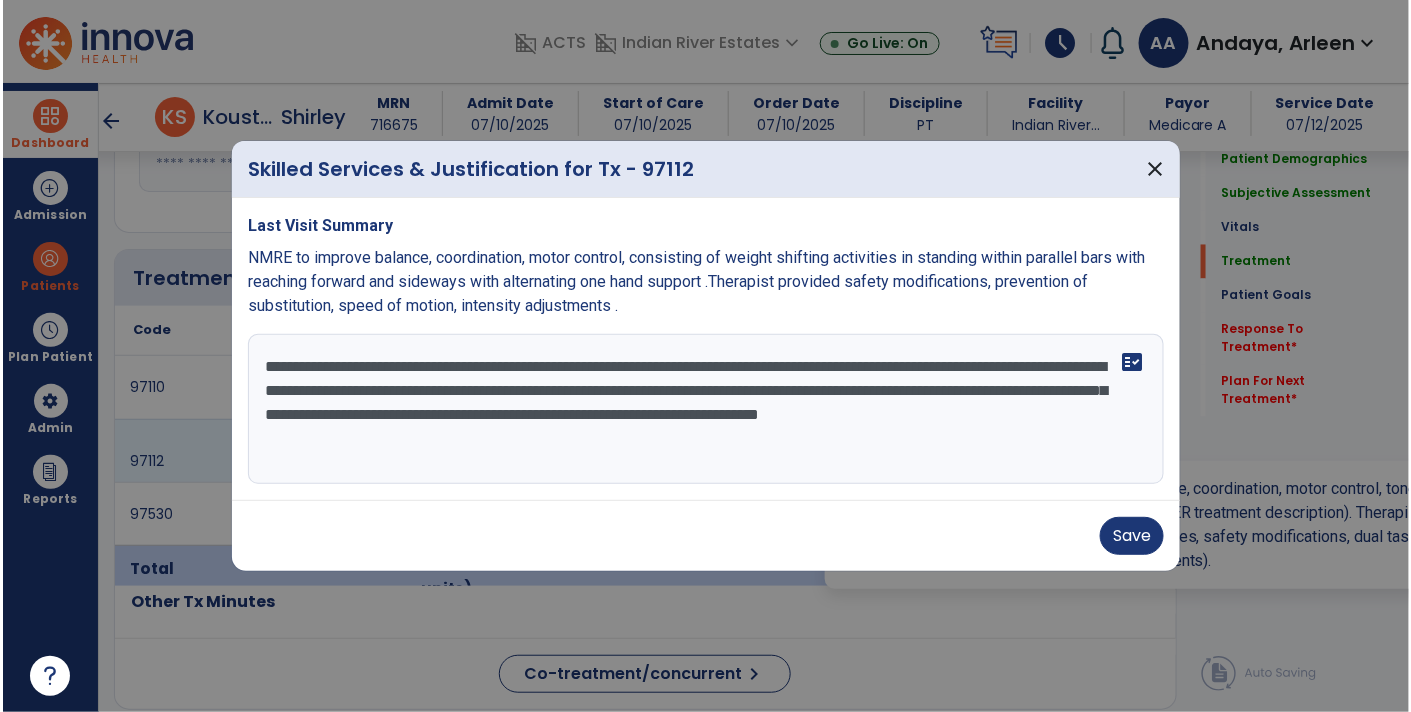 scroll, scrollTop: 1120, scrollLeft: 0, axis: vertical 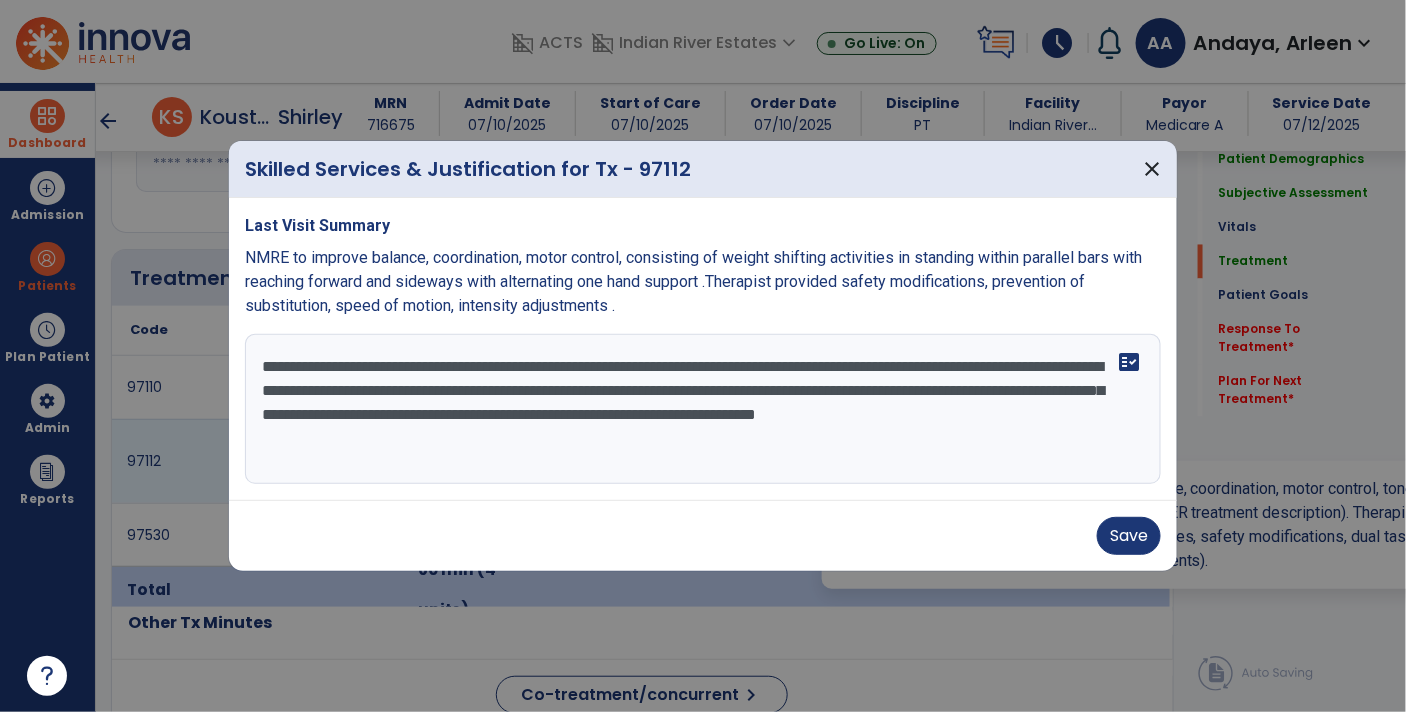 click on "**********" at bounding box center (703, 409) 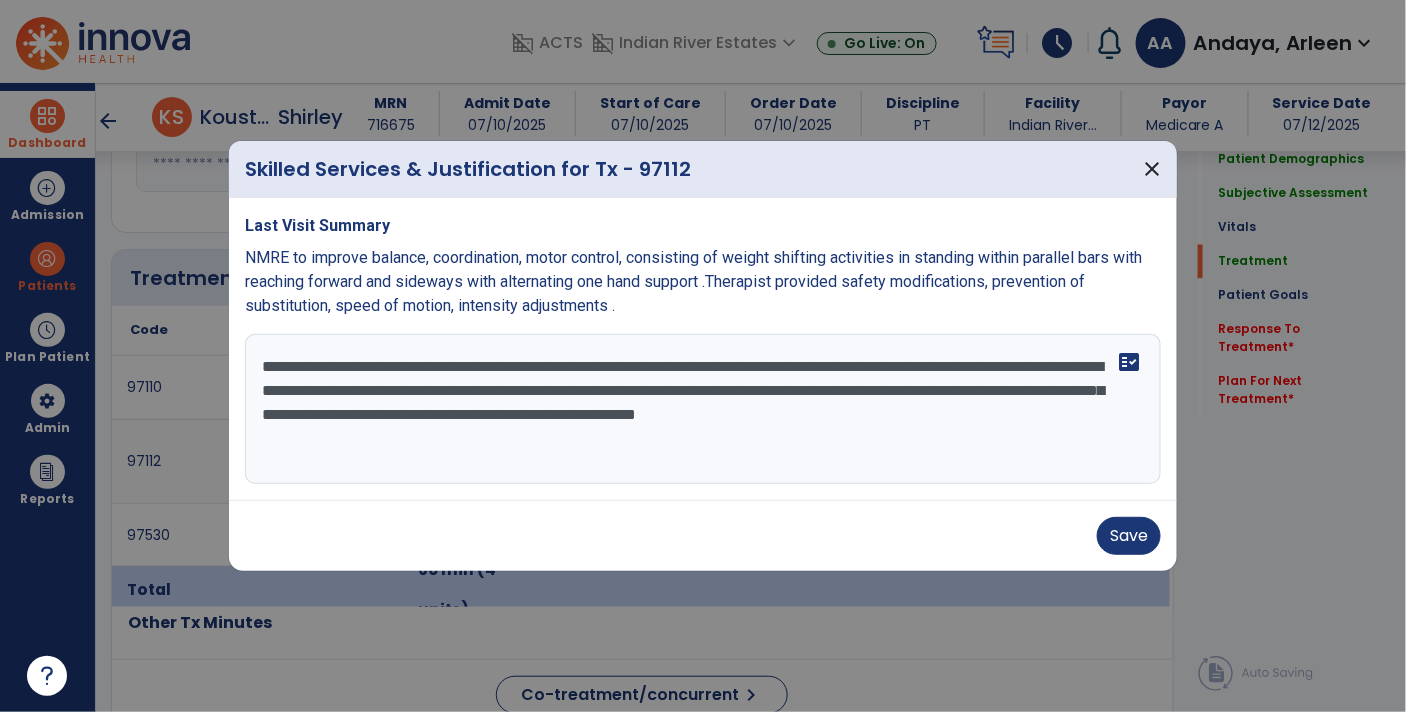 click on "**********" at bounding box center [703, 409] 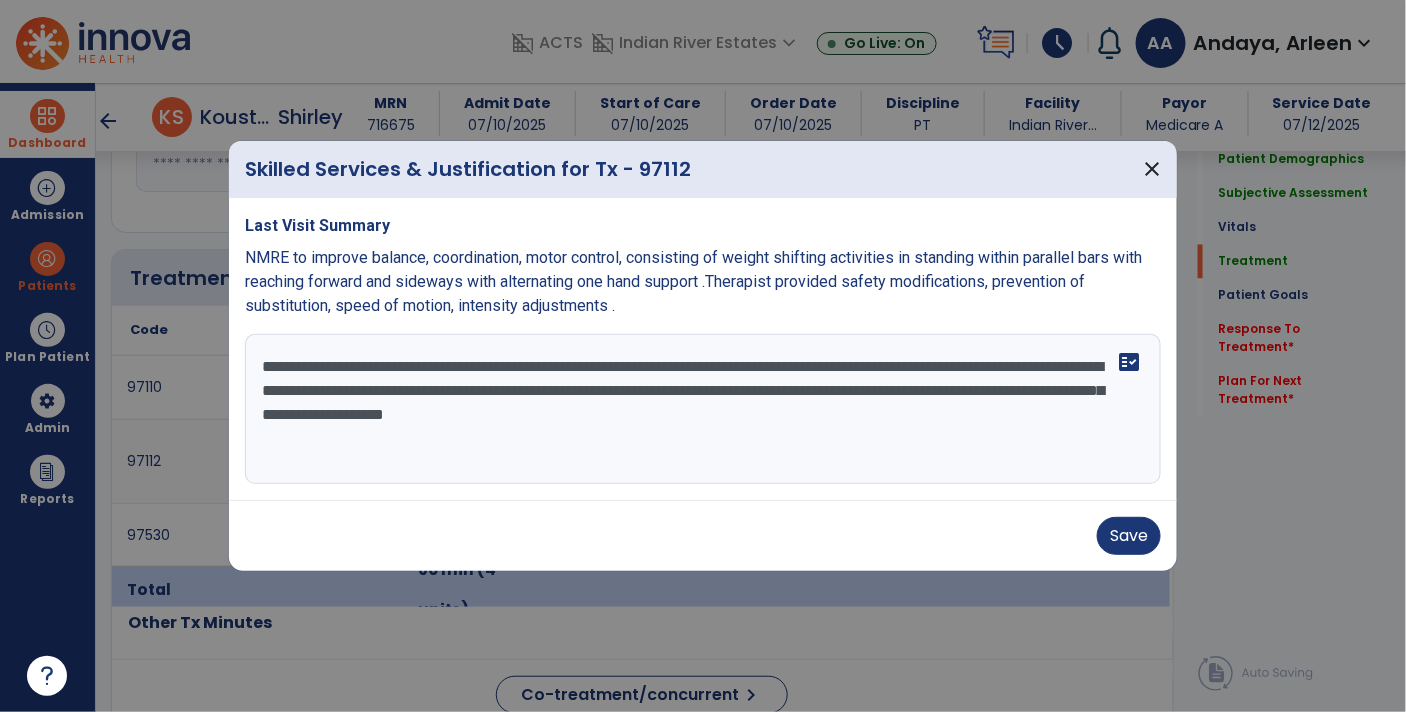 click on "**********" at bounding box center (703, 409) 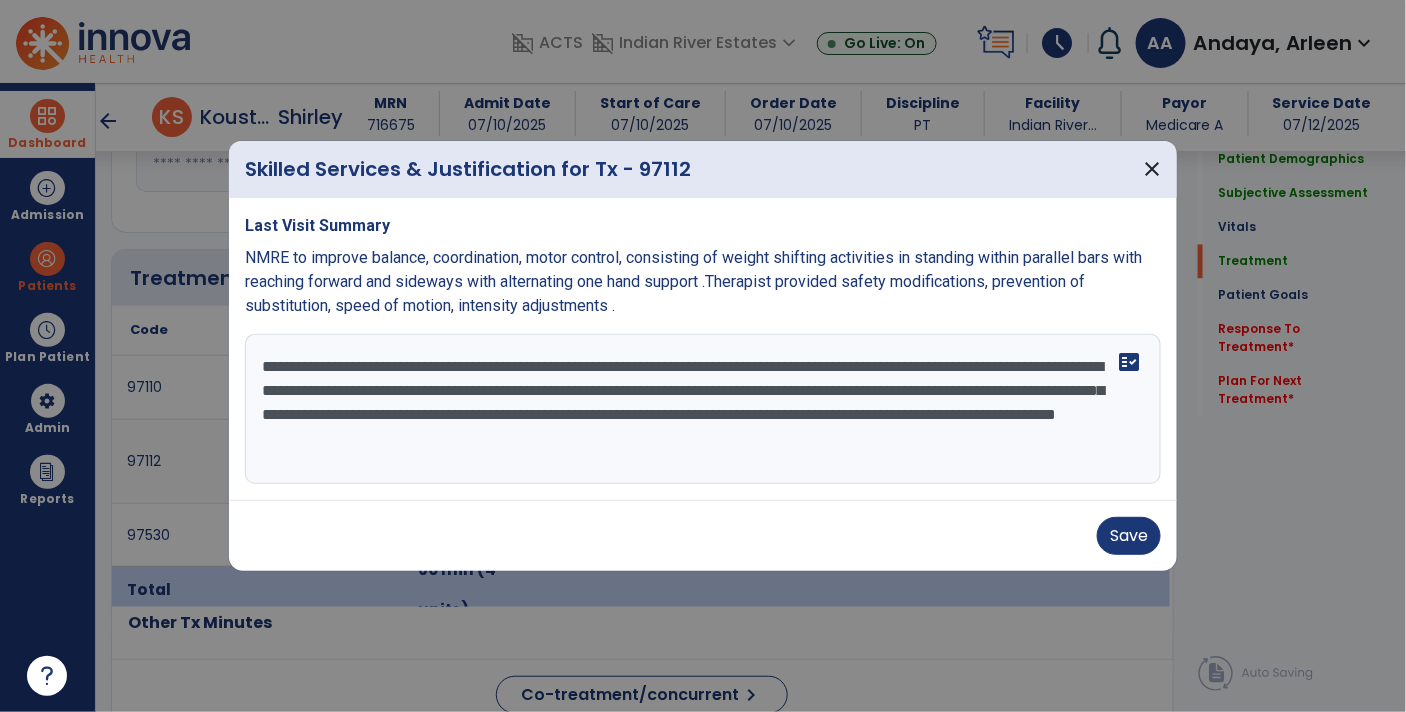 click on "**********" at bounding box center [703, 409] 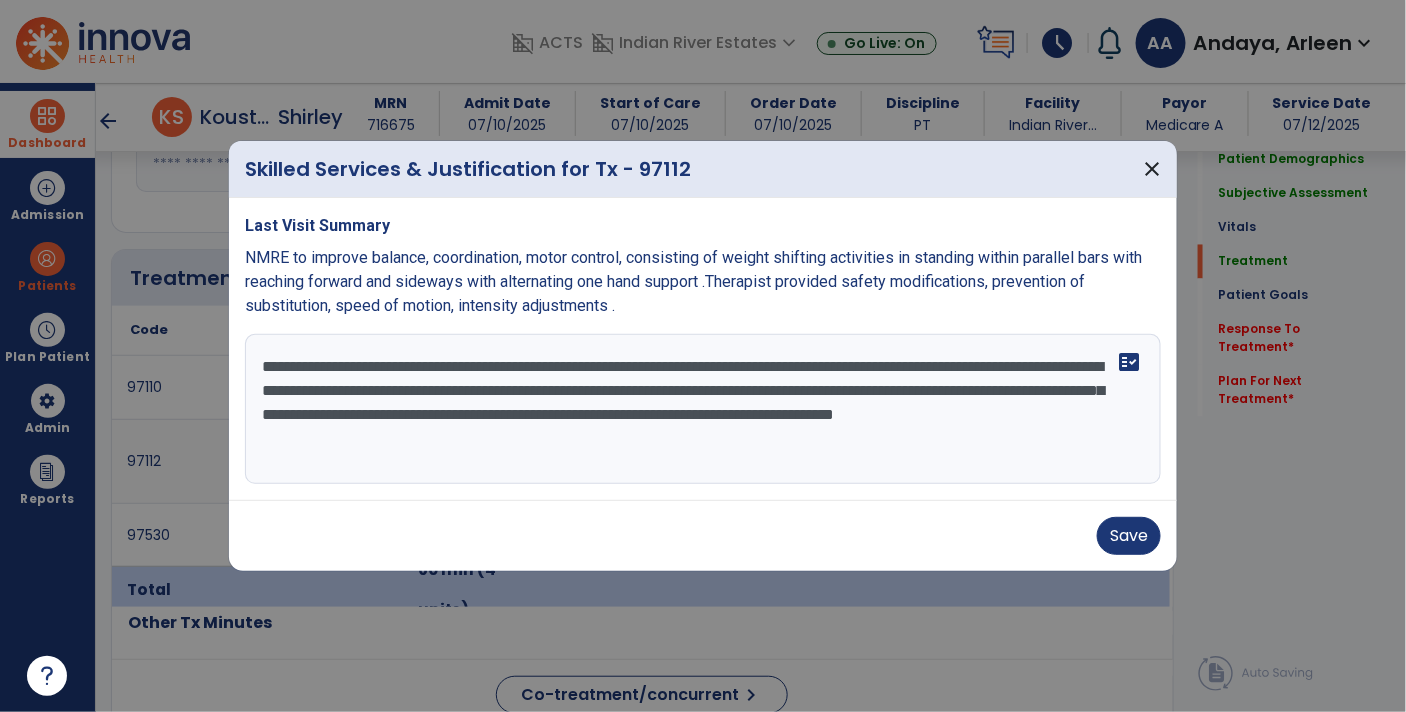 click on "**********" at bounding box center [703, 409] 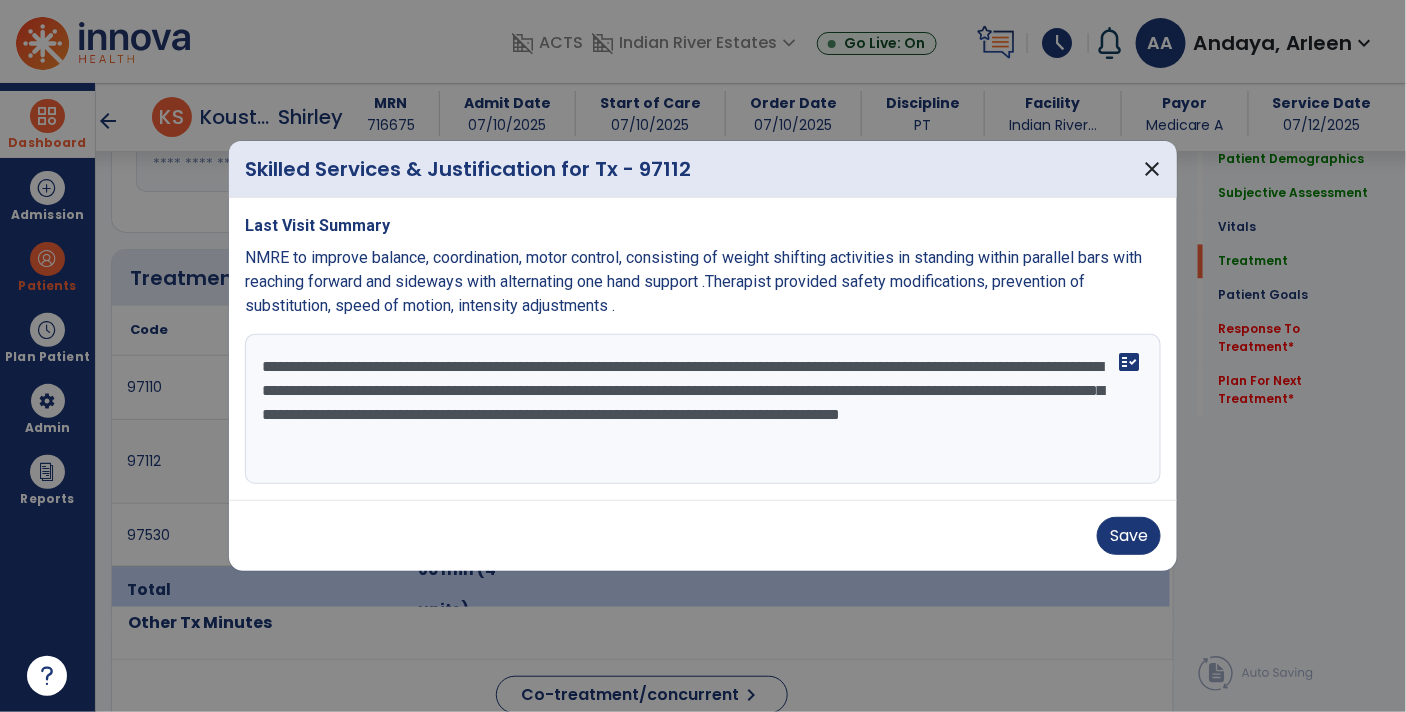 click on "**********" at bounding box center (703, 409) 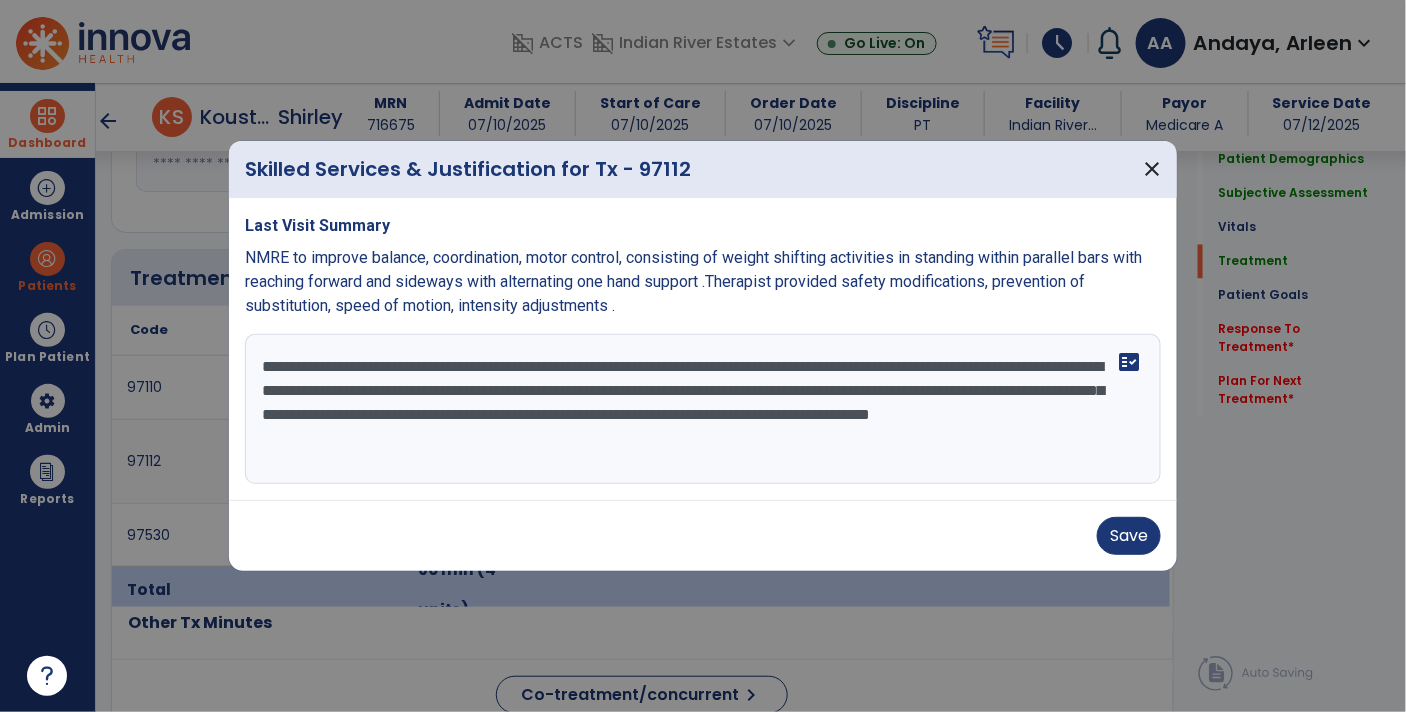 click on "**********" at bounding box center [703, 409] 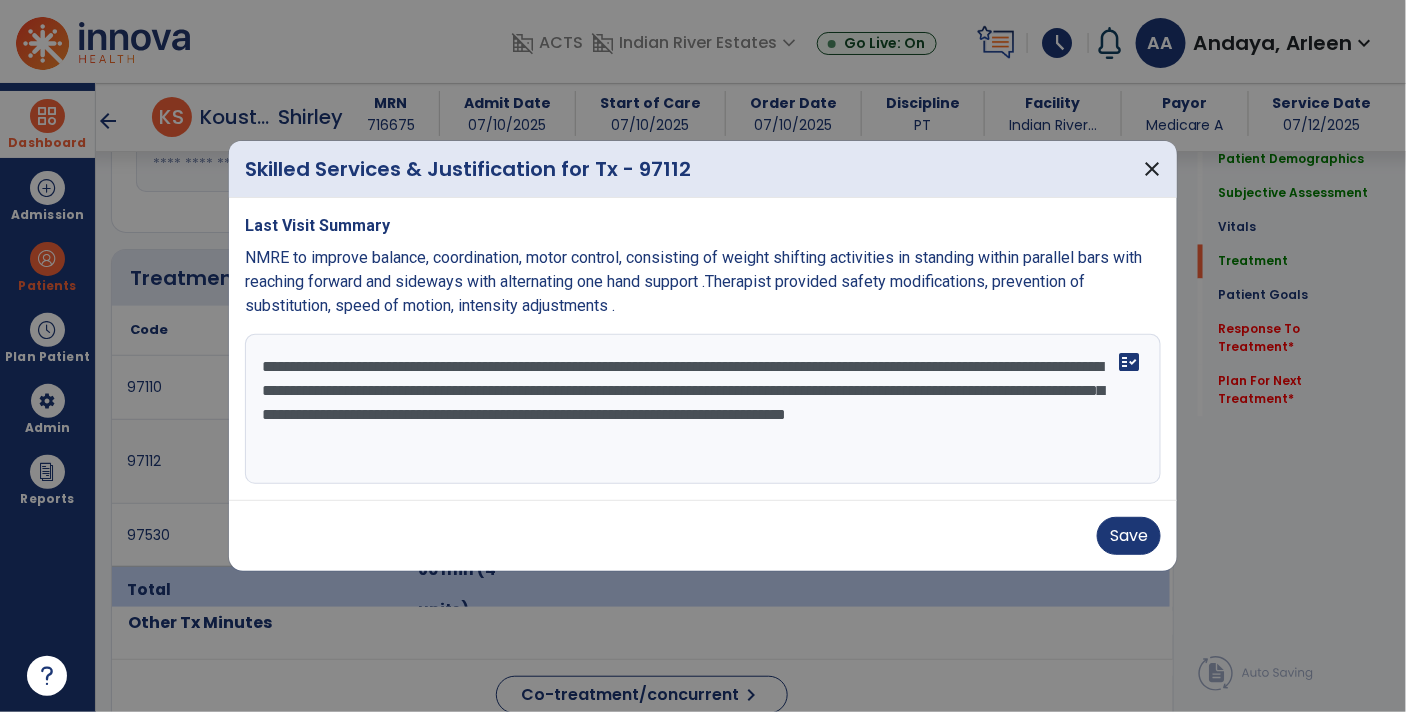 click on "**********" at bounding box center [703, 409] 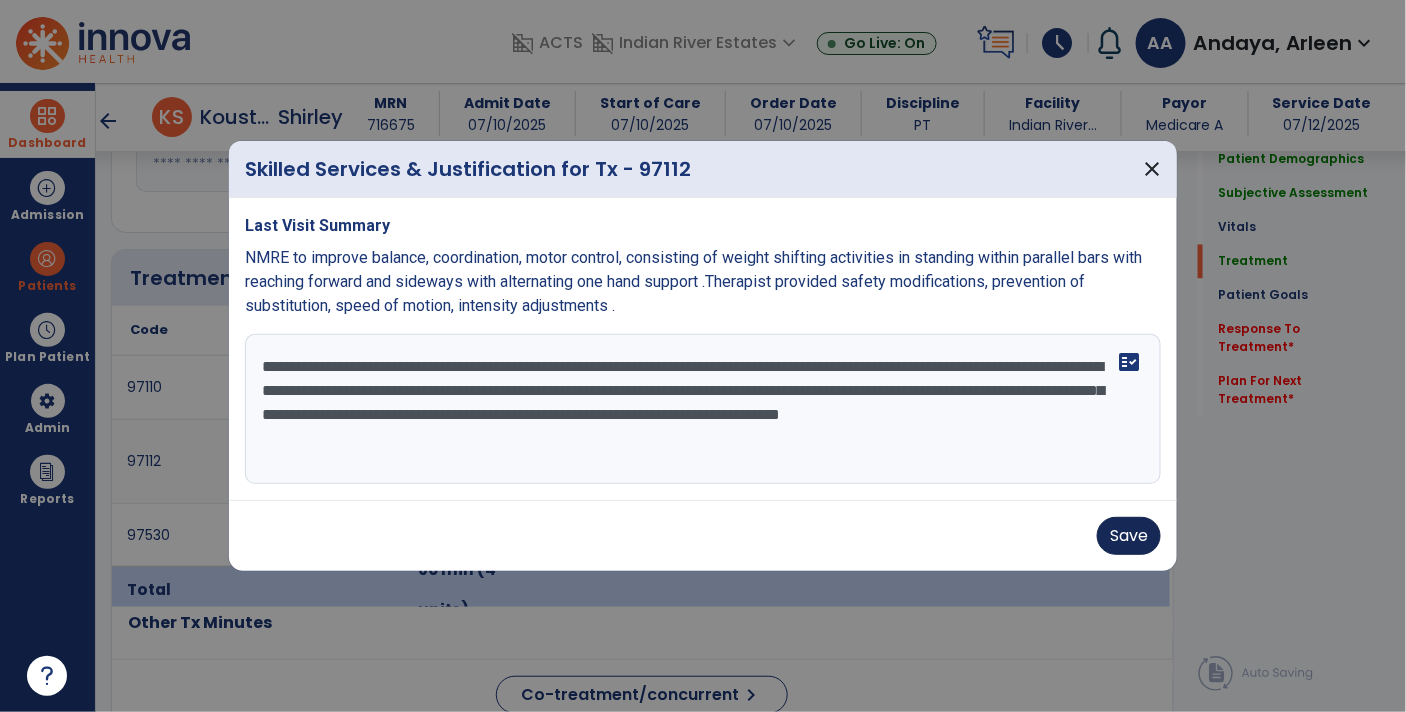 type on "**********" 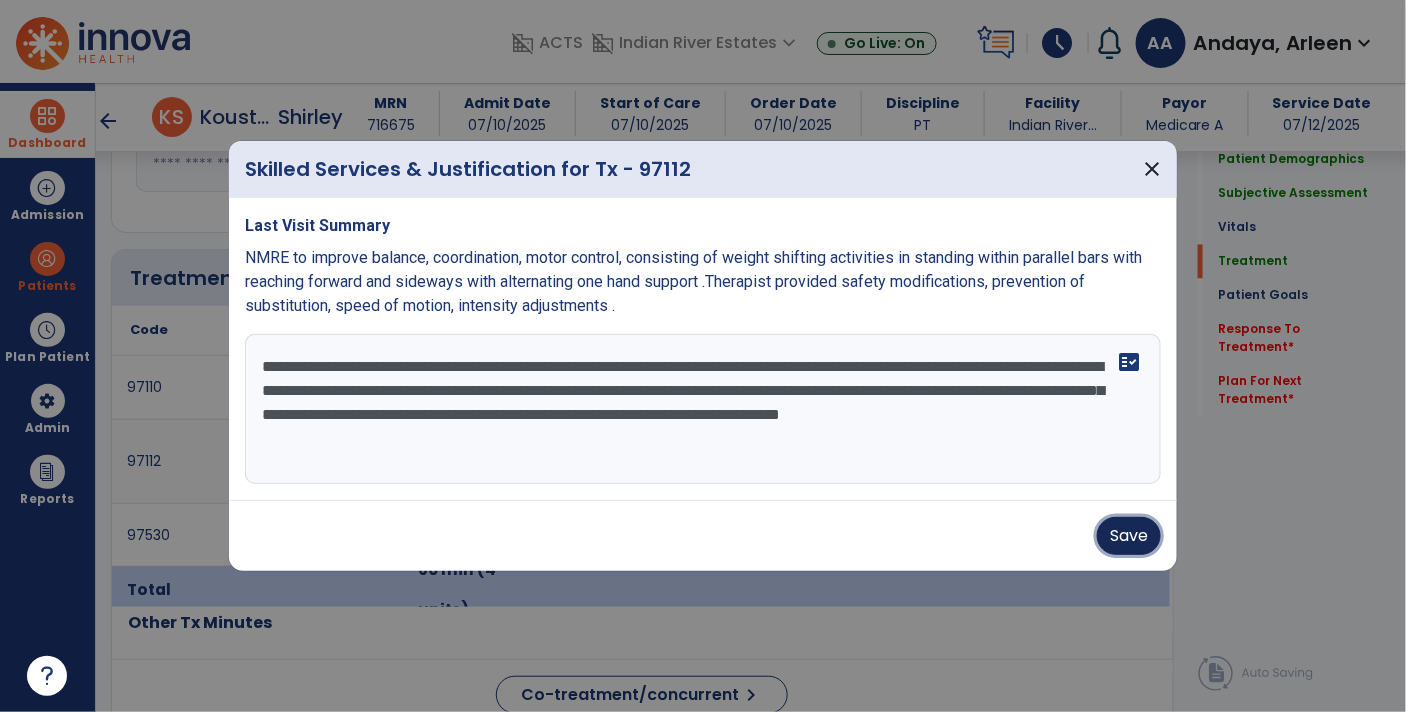 click on "Save" at bounding box center (1129, 536) 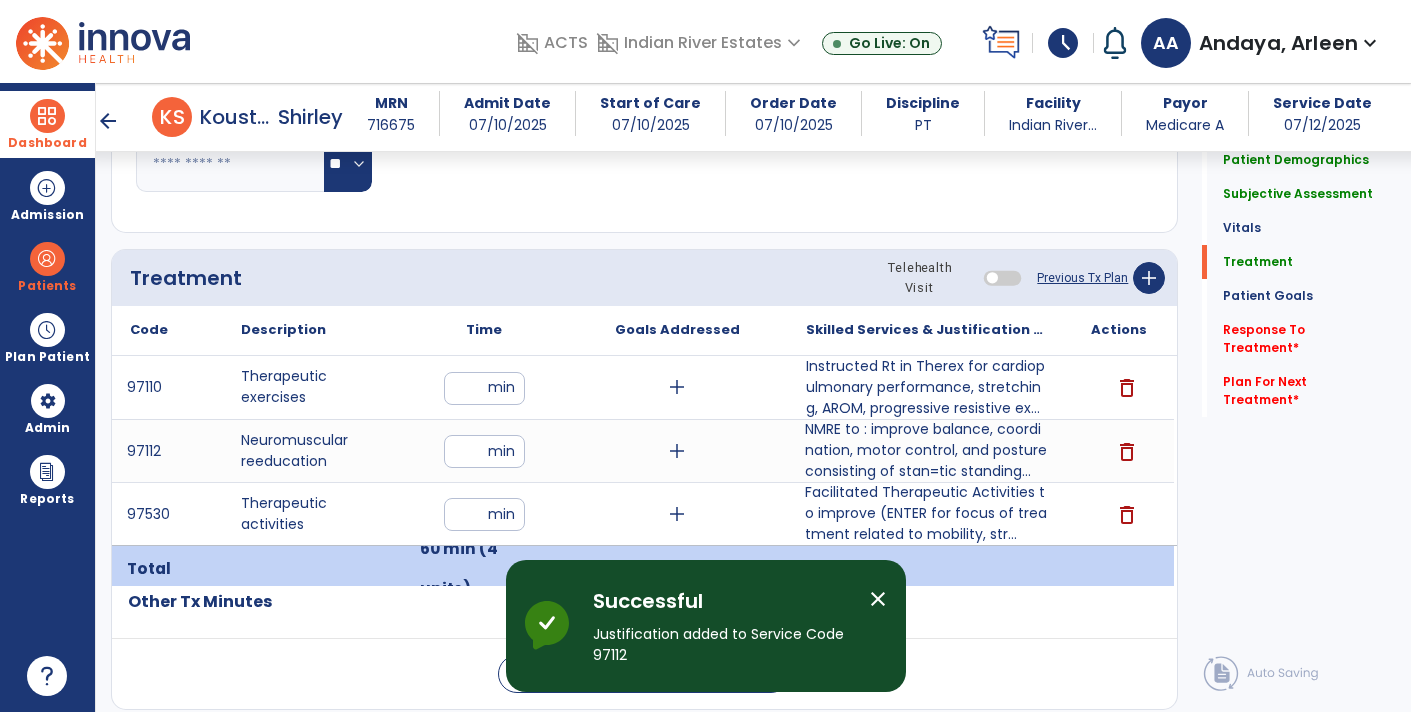 click on "Facilitated Therapeutic Activities to improve (ENTER for focus of treatment related to mobility, str..." at bounding box center [926, 513] 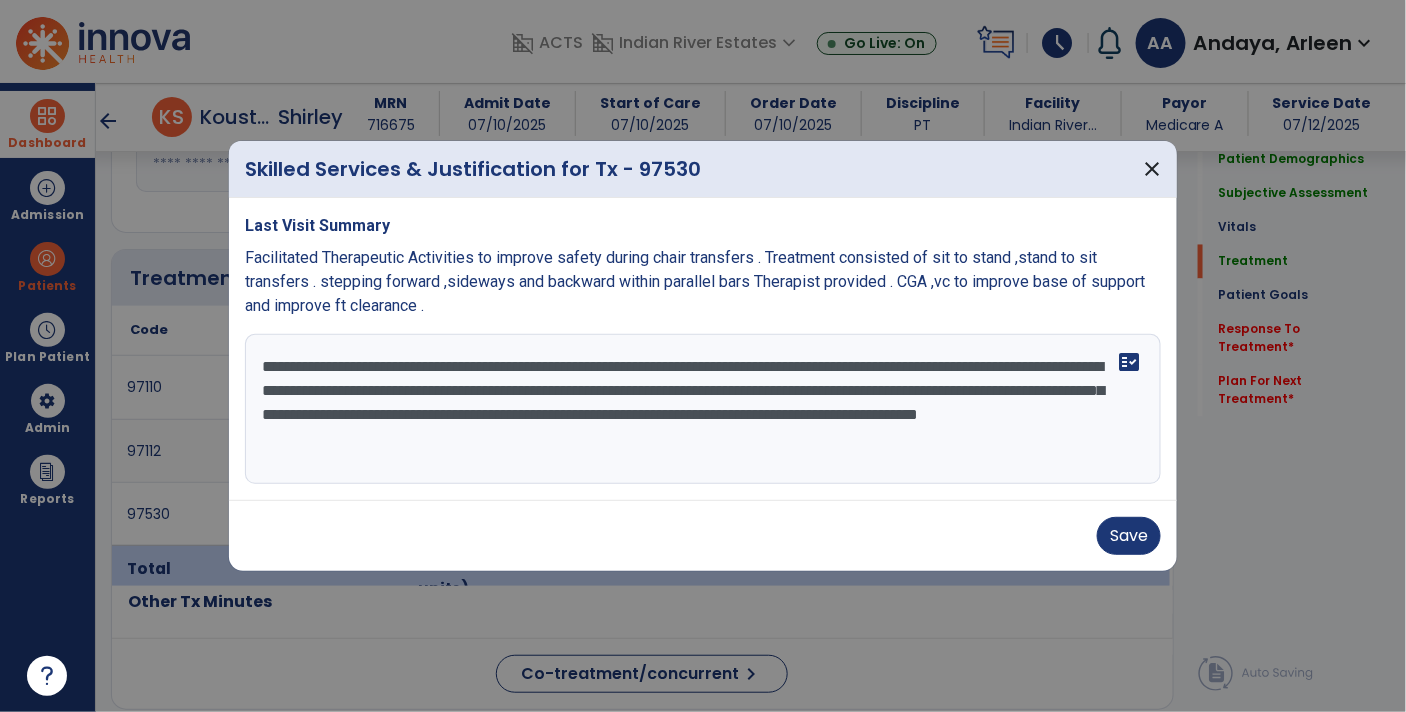 click on "**********" at bounding box center [703, 409] 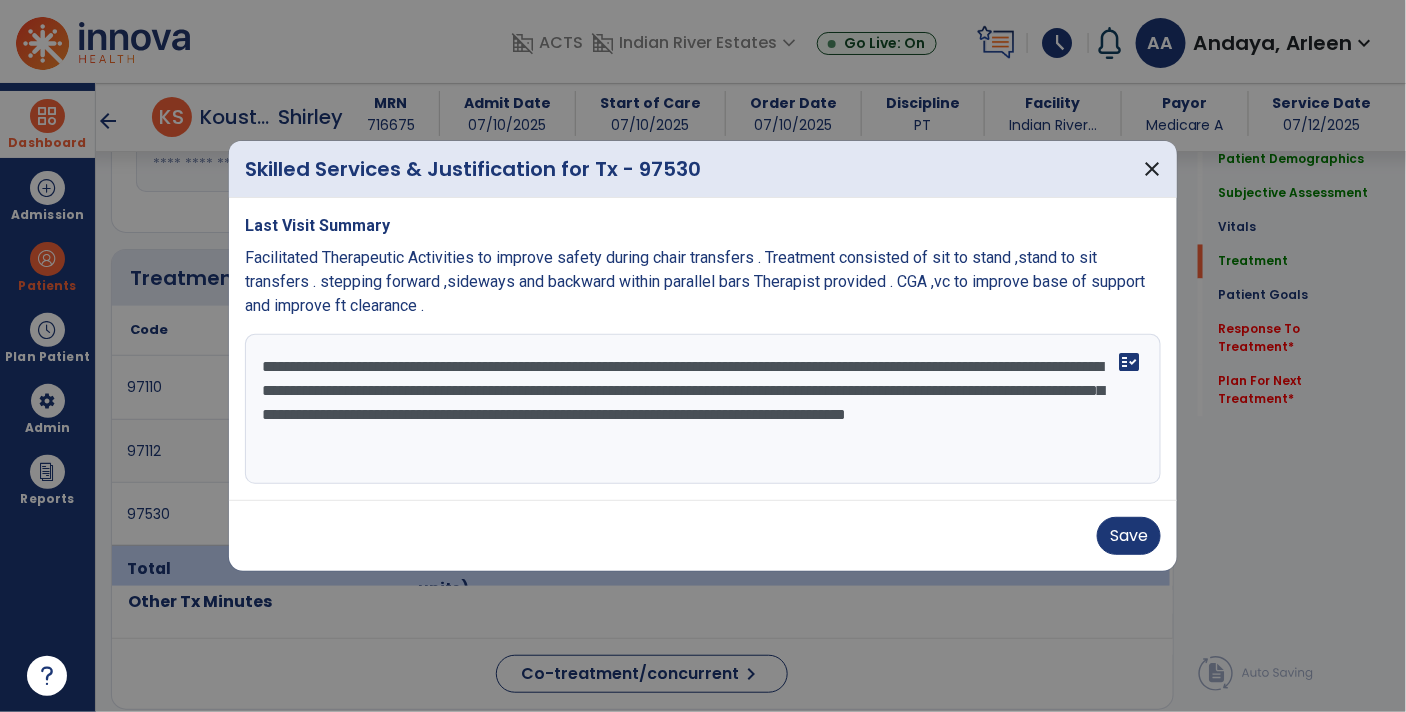 click on "**********" at bounding box center [703, 409] 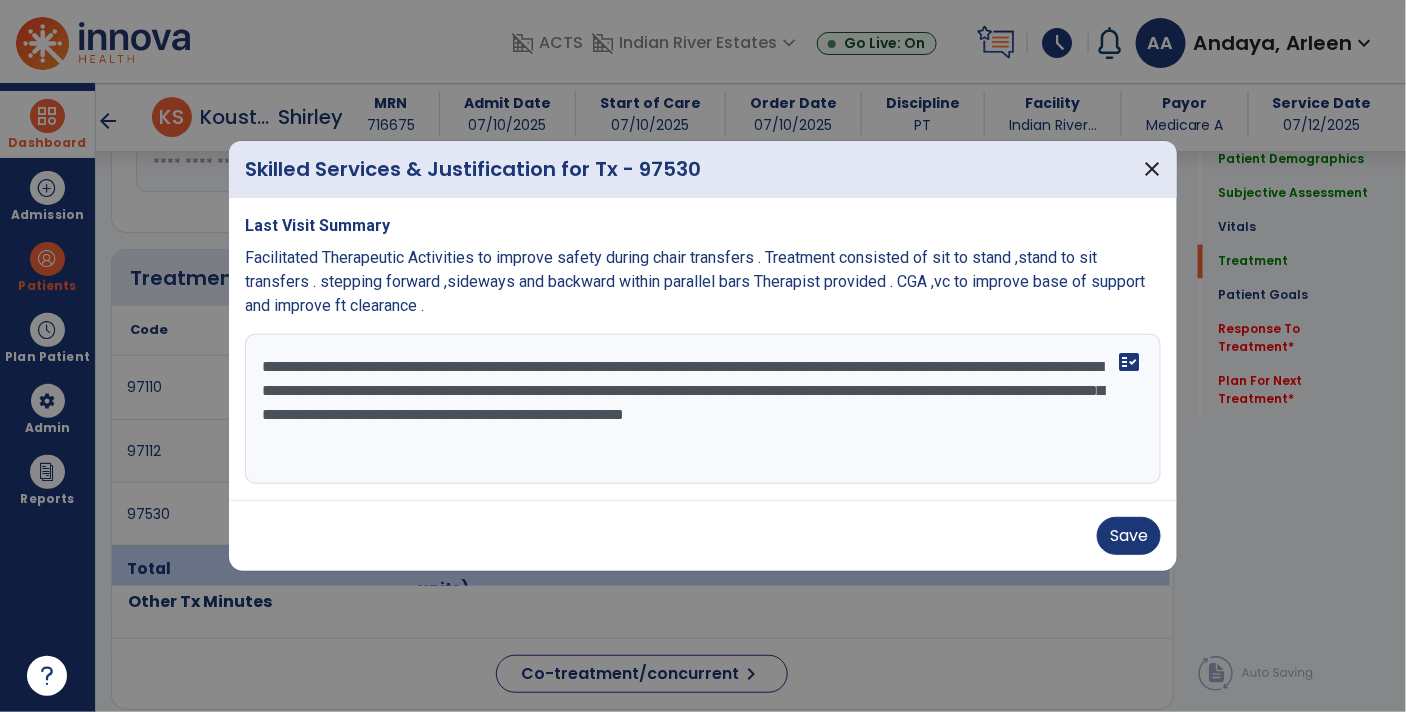 click on "**********" at bounding box center [703, 409] 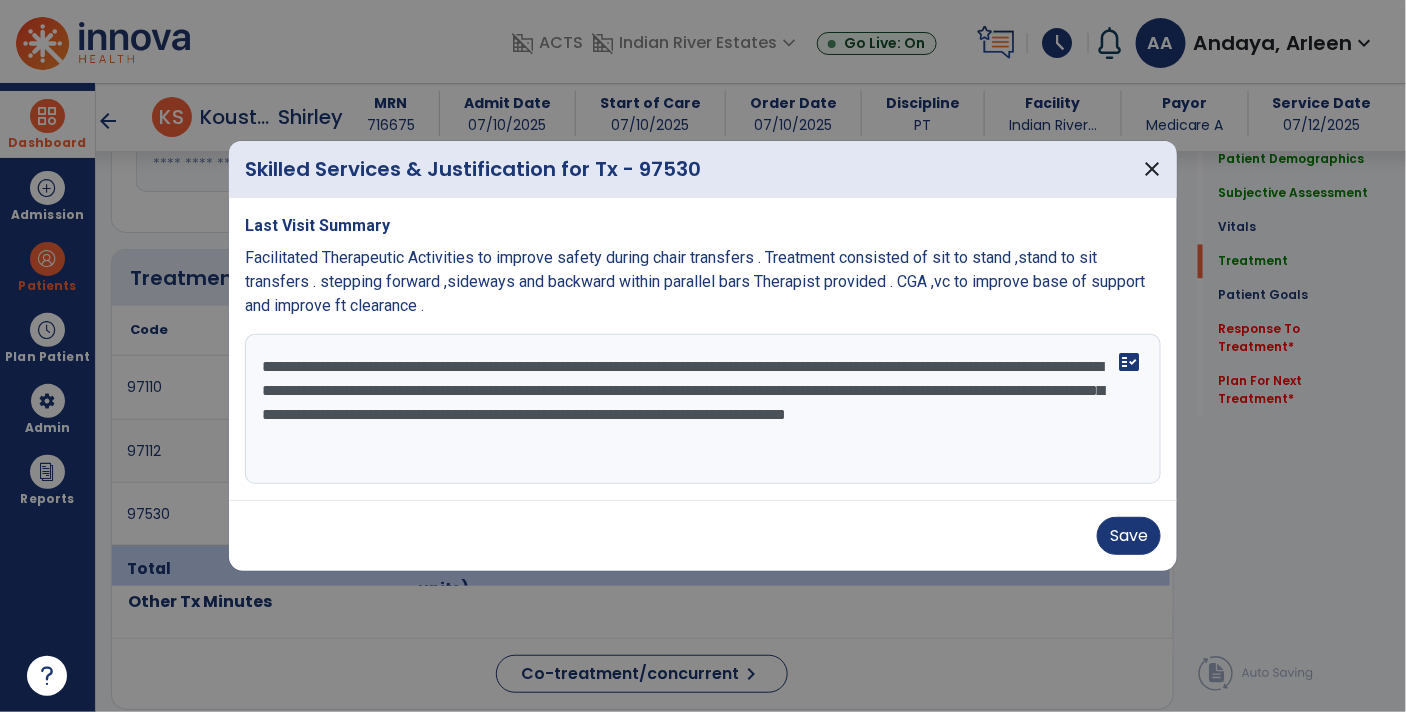 click on "**********" at bounding box center [703, 409] 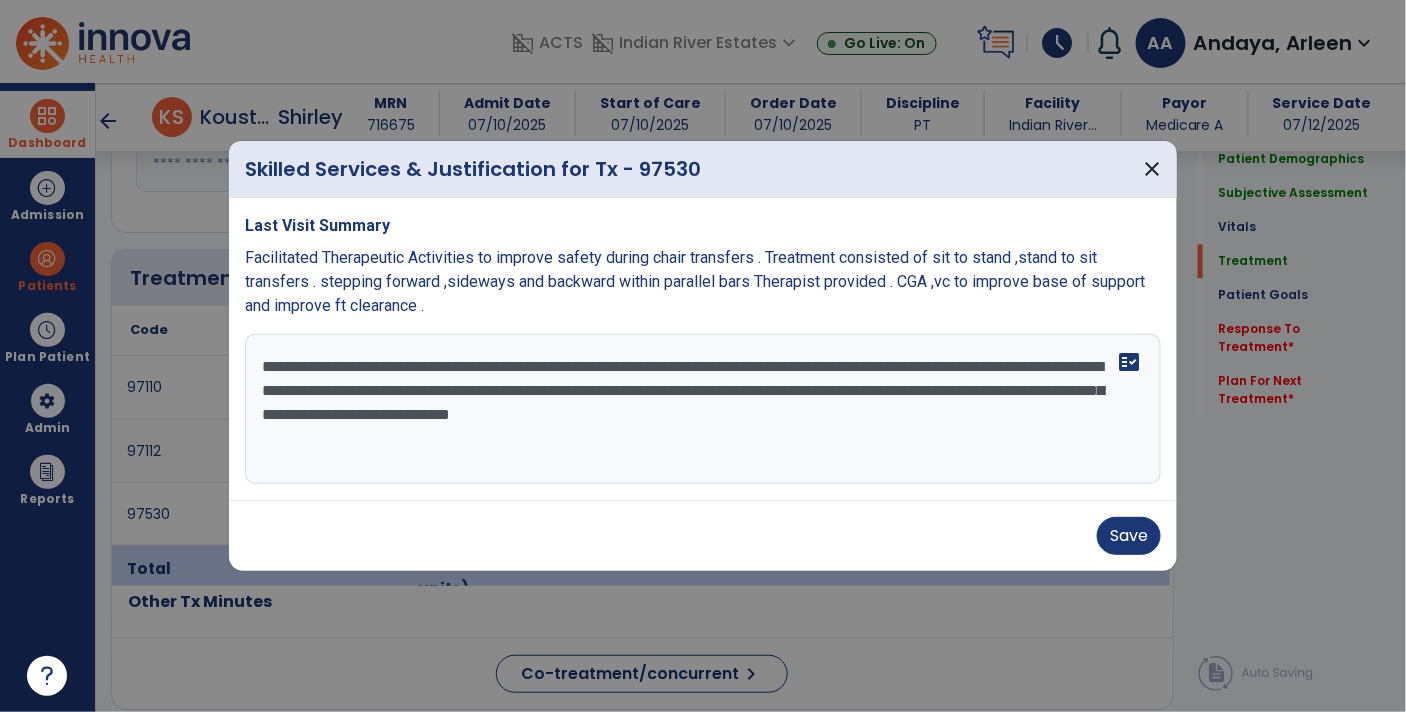click on "**********" at bounding box center [703, 409] 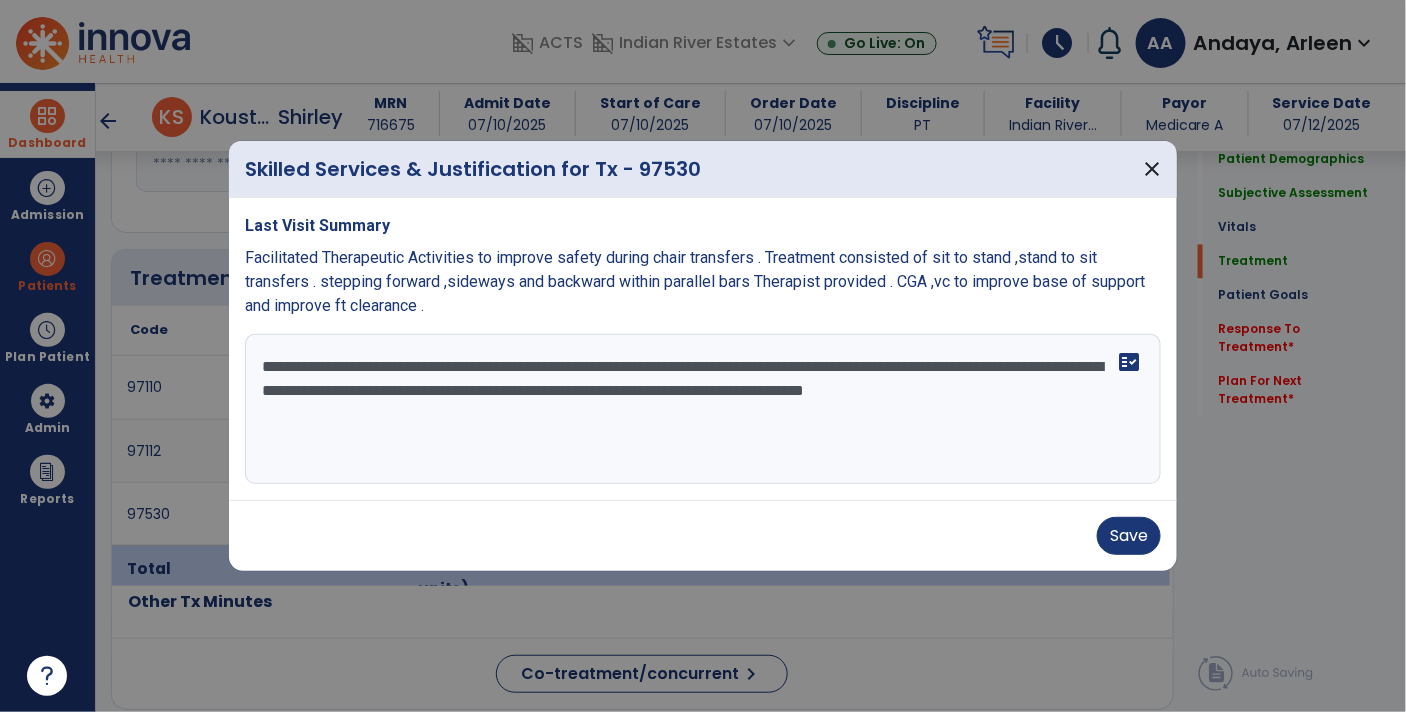 click on "**********" at bounding box center (703, 409) 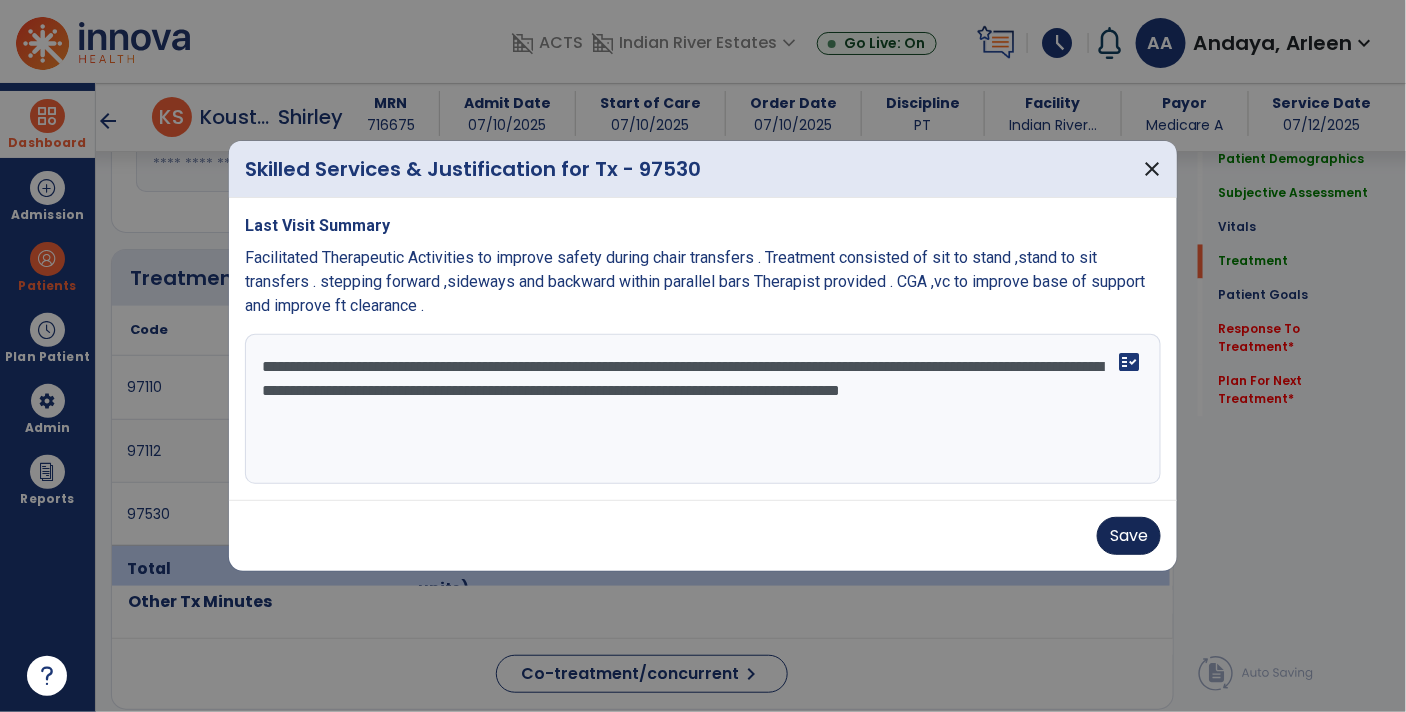 type on "**********" 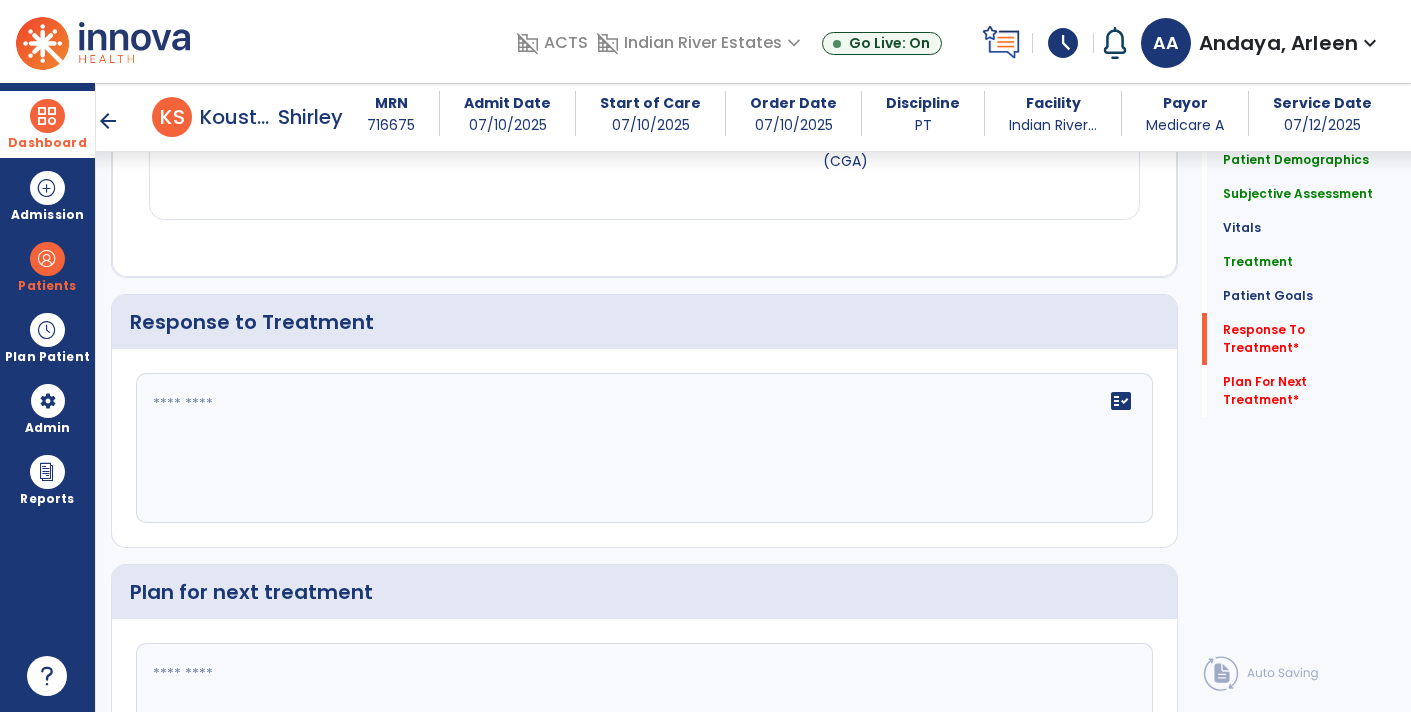 scroll, scrollTop: 3505, scrollLeft: 0, axis: vertical 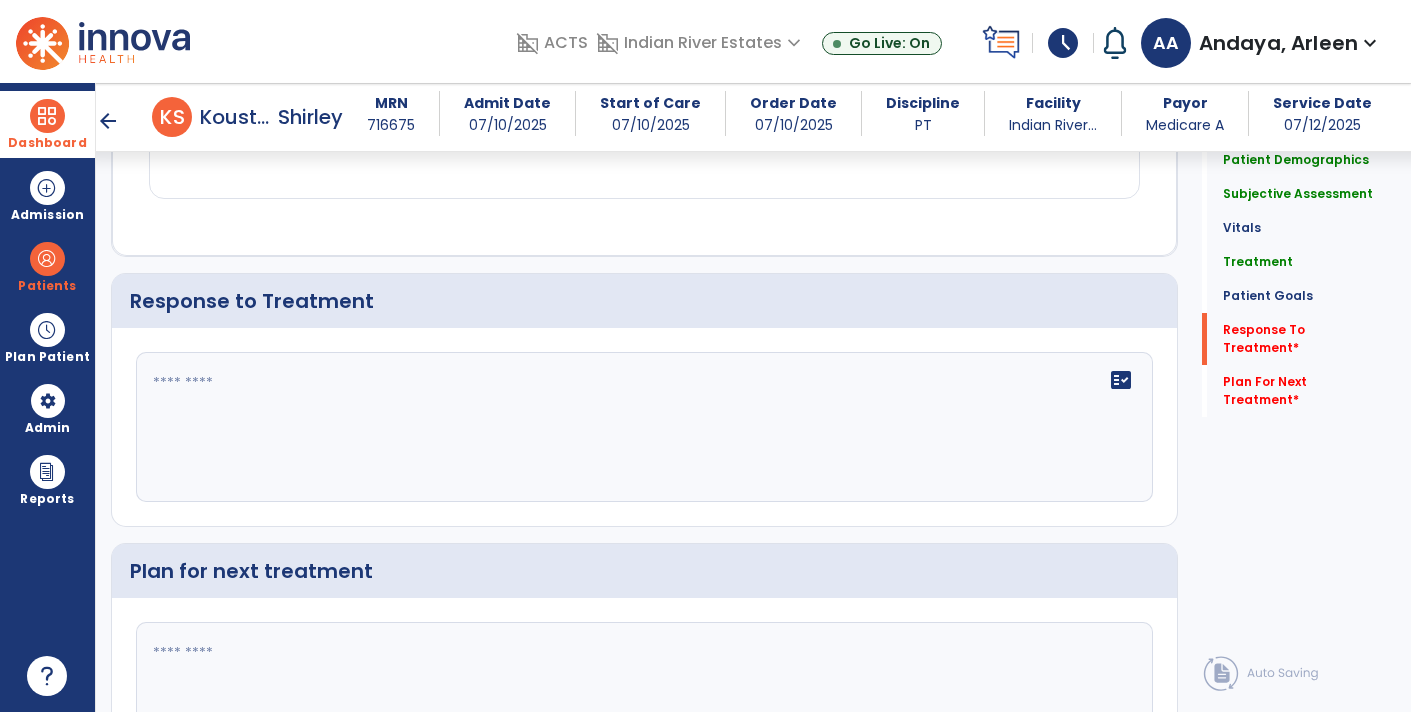 click on "fact_check" 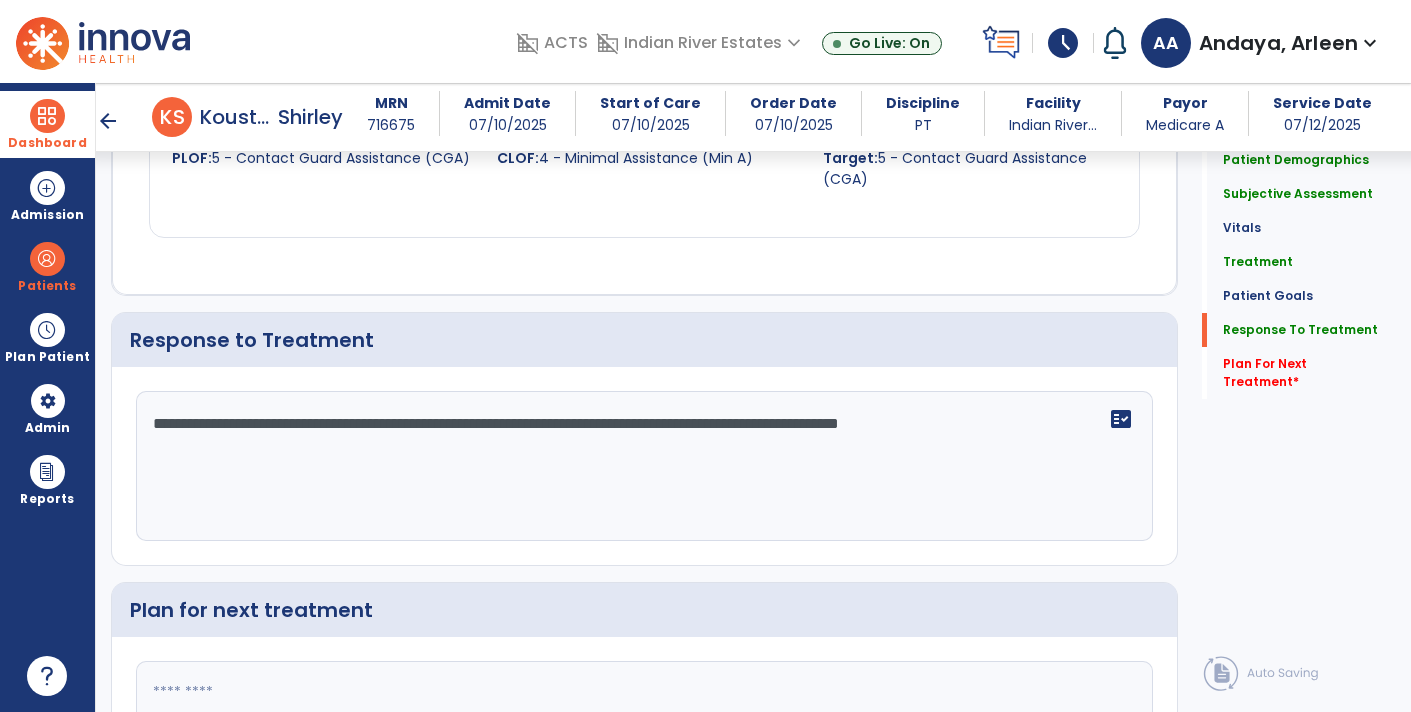 scroll, scrollTop: 3505, scrollLeft: 0, axis: vertical 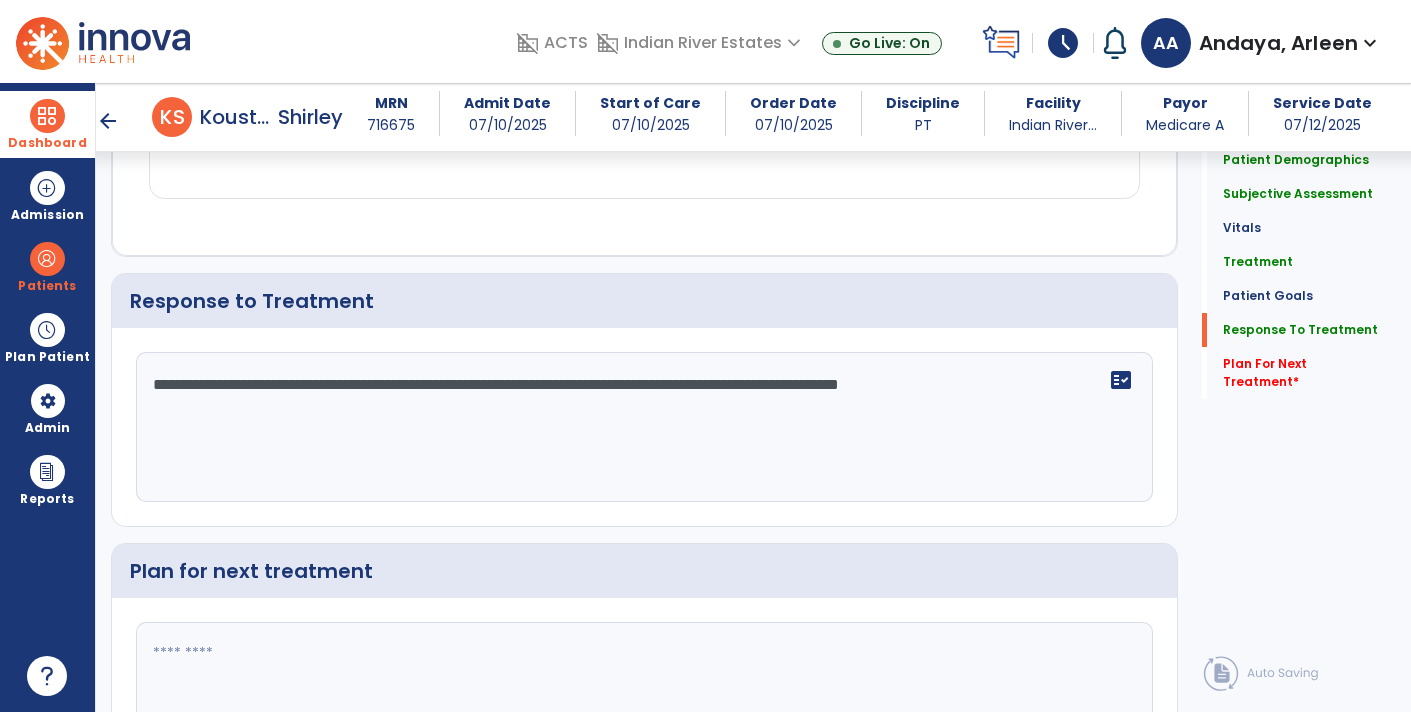type on "**********" 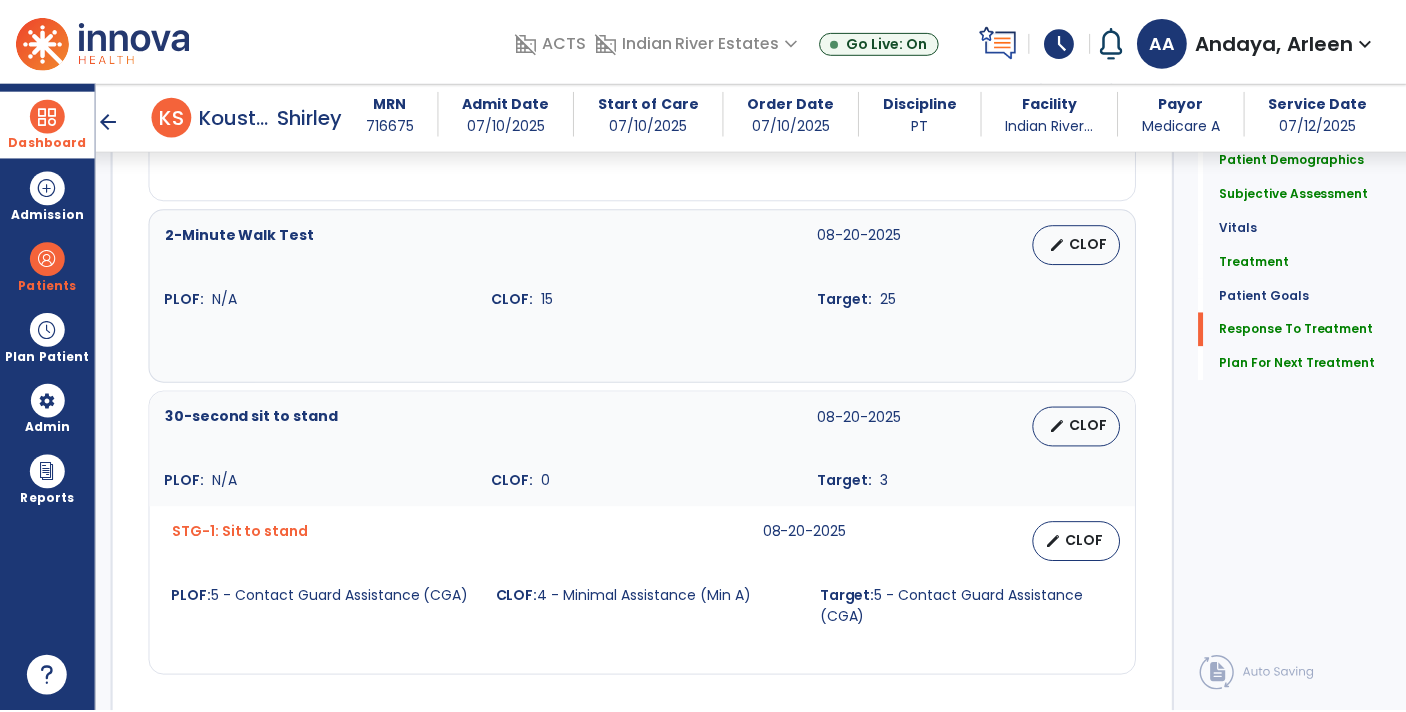 scroll, scrollTop: 3600, scrollLeft: 0, axis: vertical 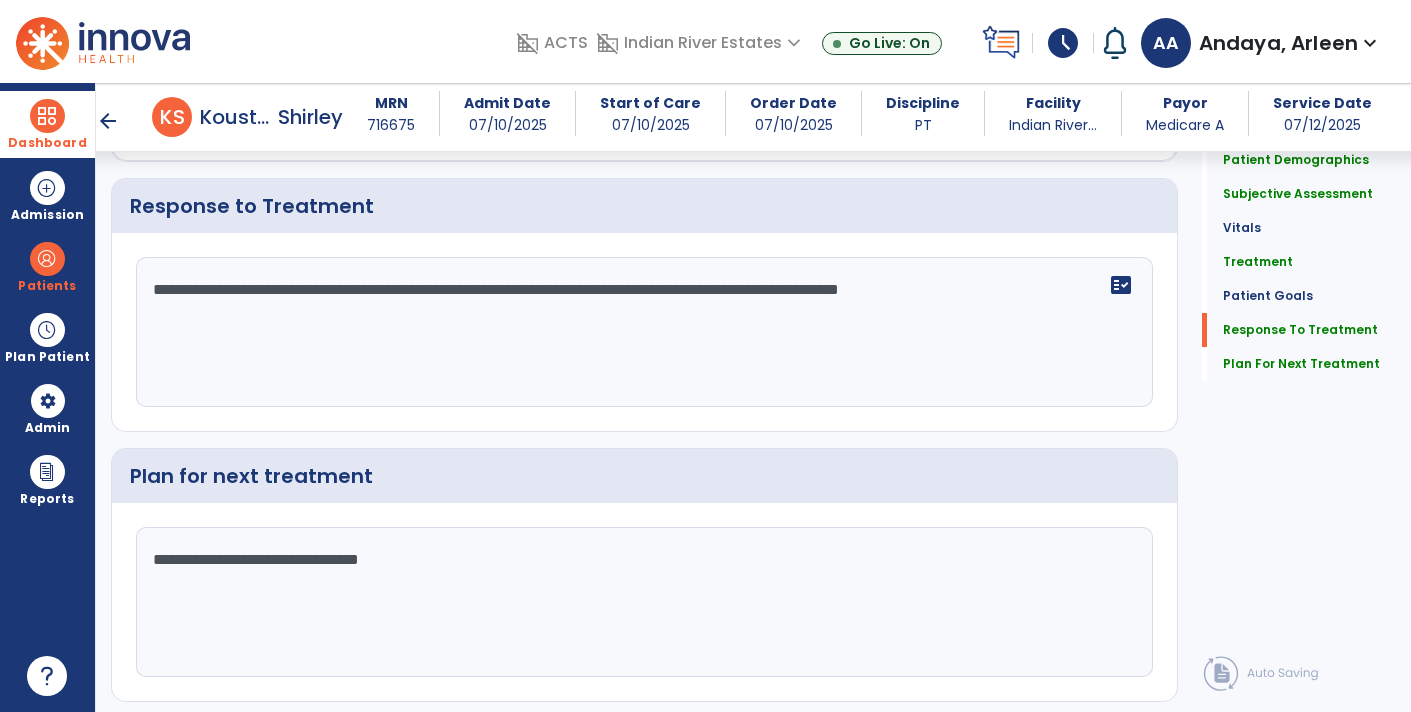 type on "**********" 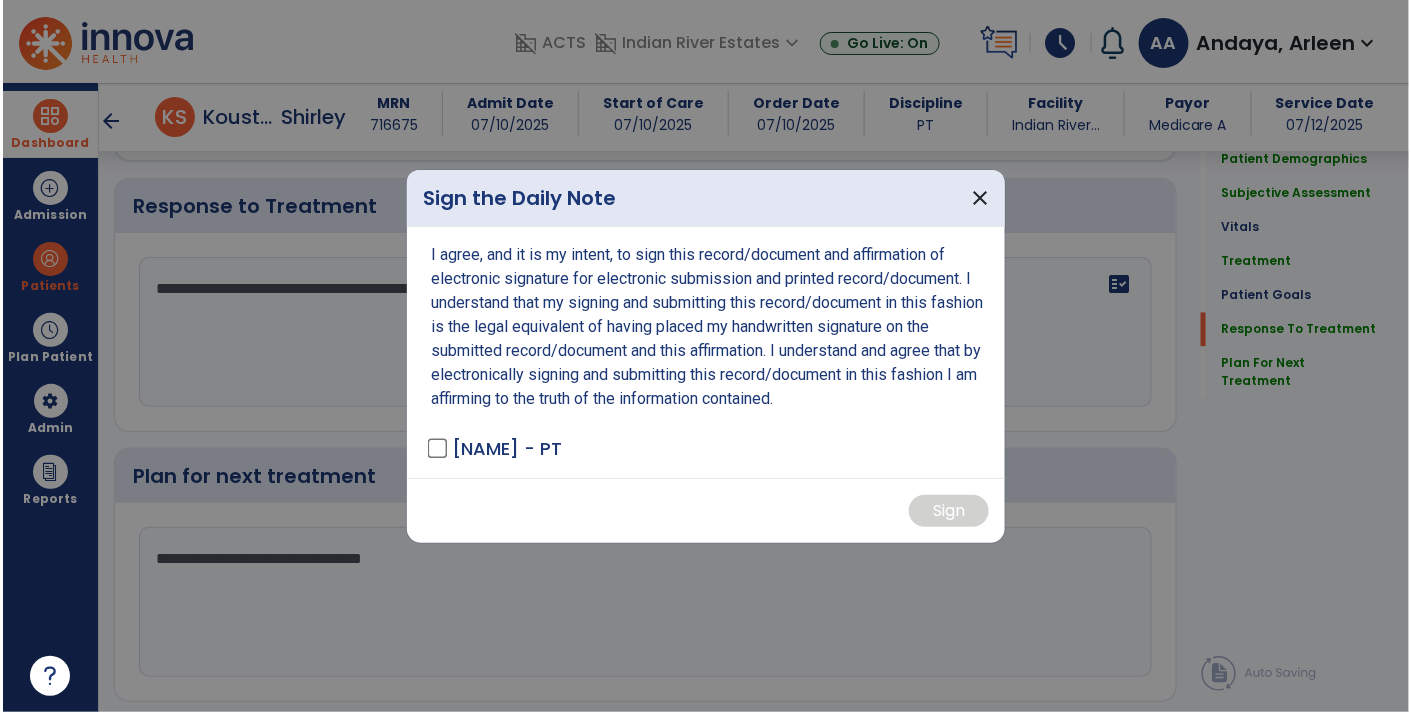scroll, scrollTop: 3600, scrollLeft: 0, axis: vertical 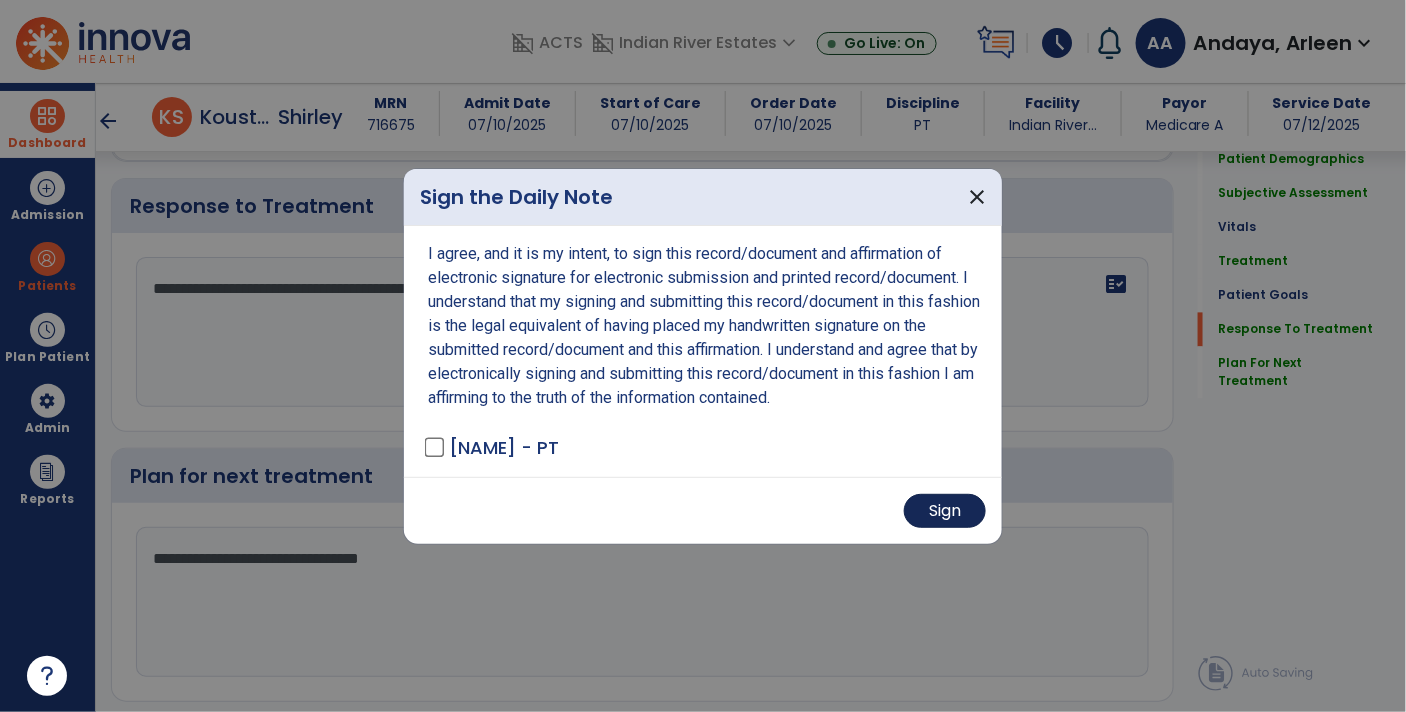 click on "Sign" at bounding box center (945, 511) 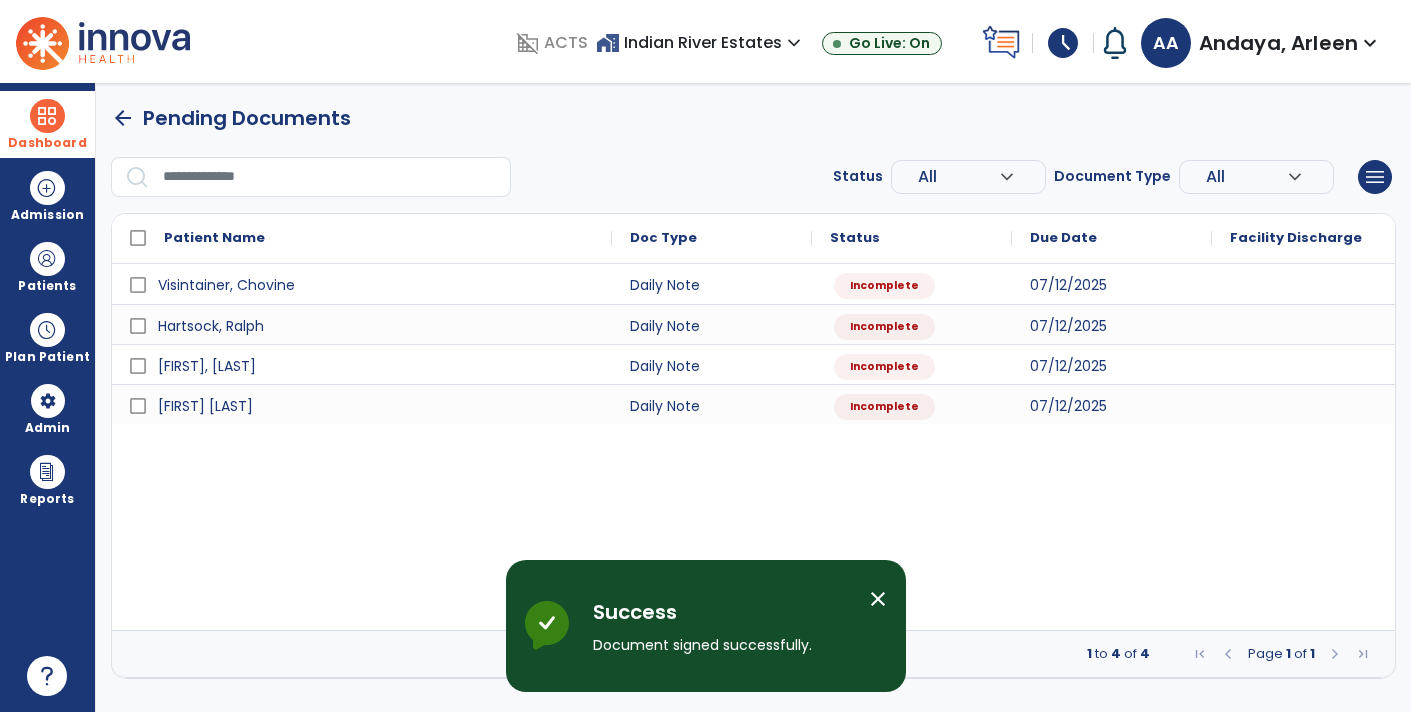 scroll, scrollTop: 0, scrollLeft: 0, axis: both 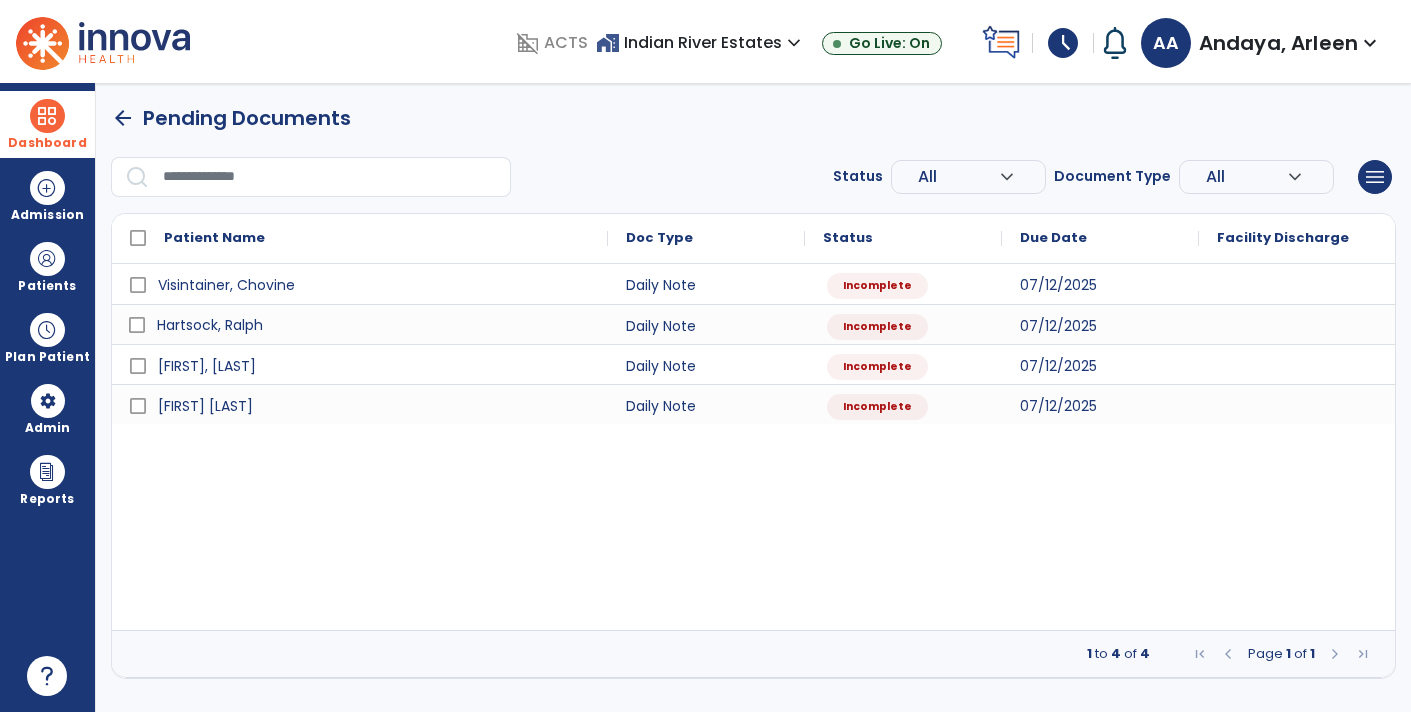 click on "Hartsock, Ralph" at bounding box center [210, 325] 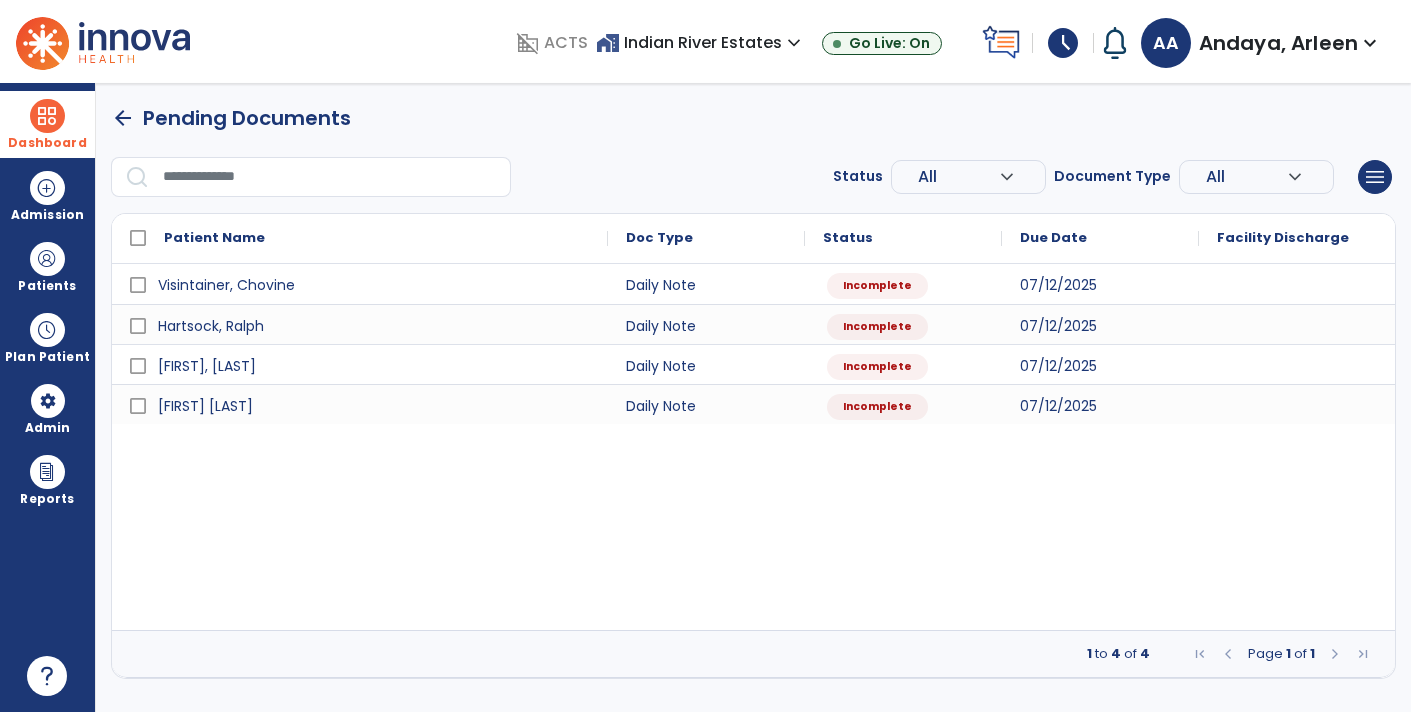 select on "*" 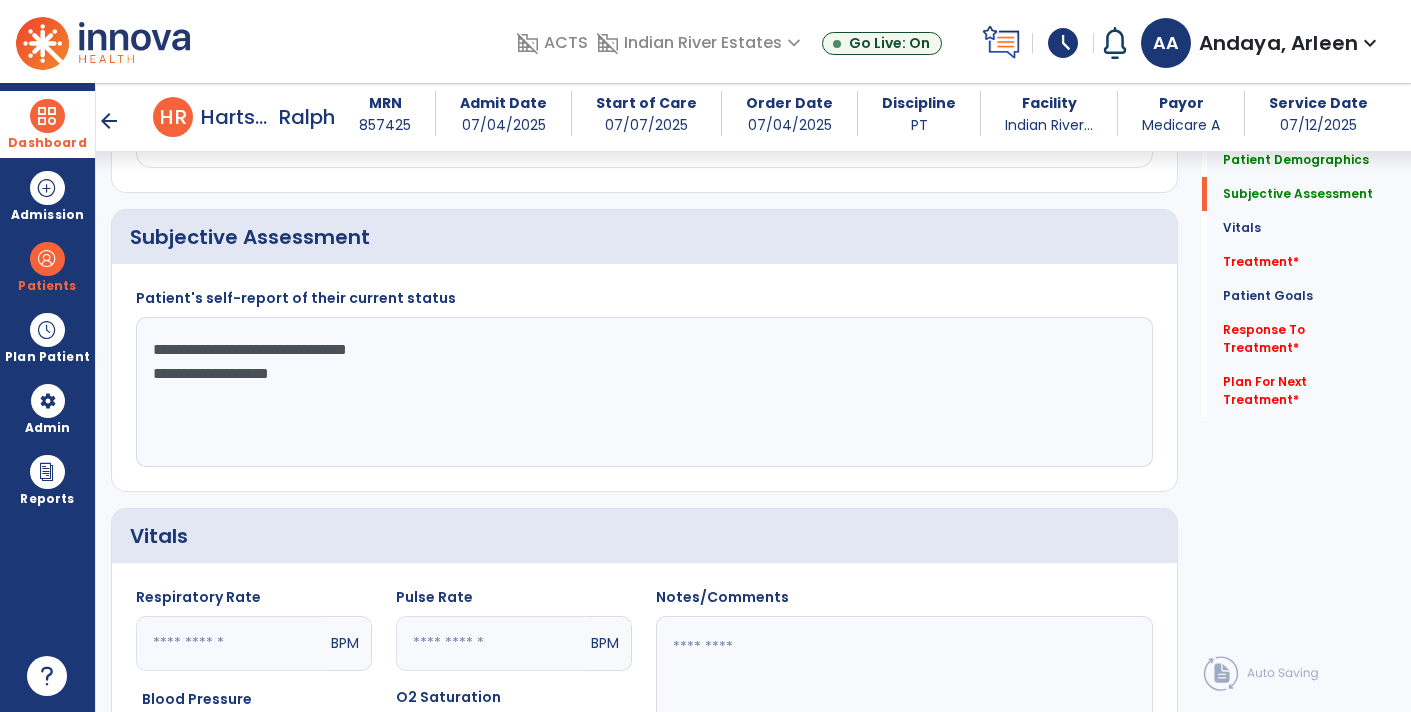 scroll, scrollTop: 434, scrollLeft: 0, axis: vertical 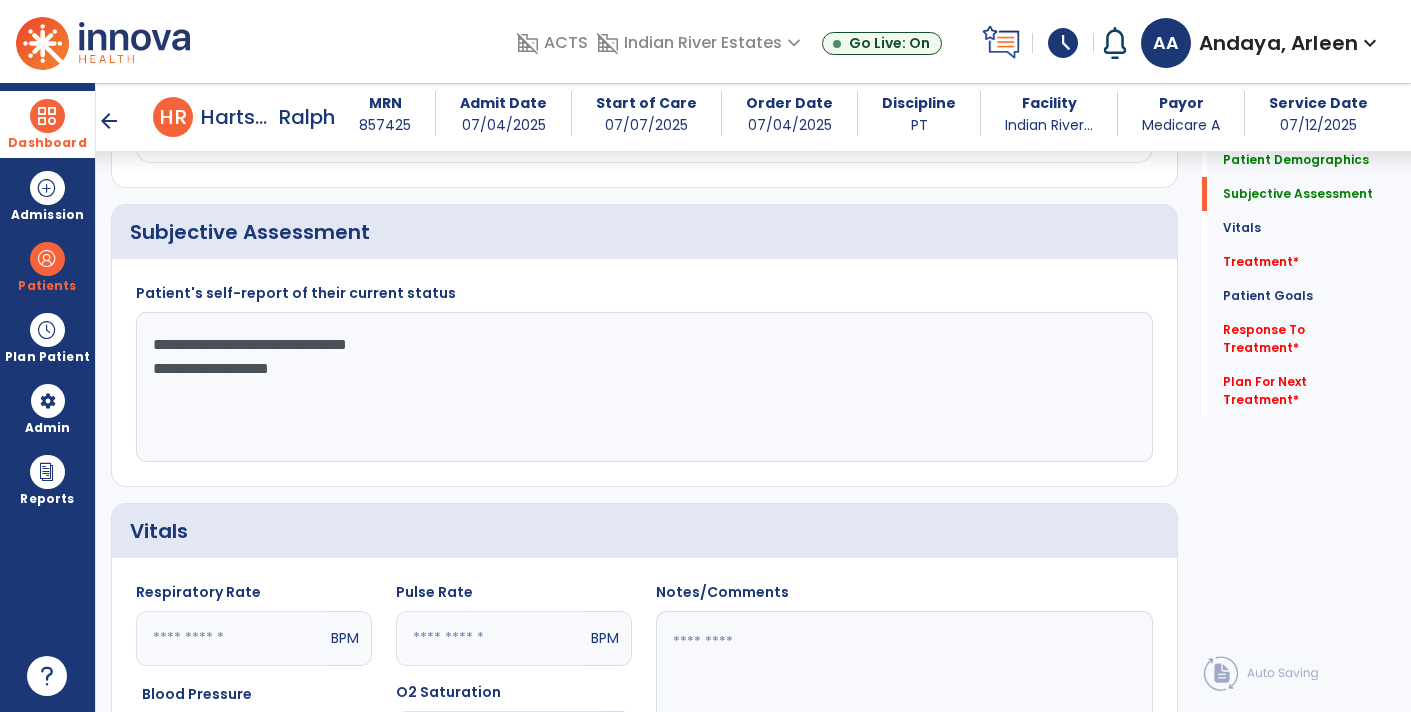 click on "**********" 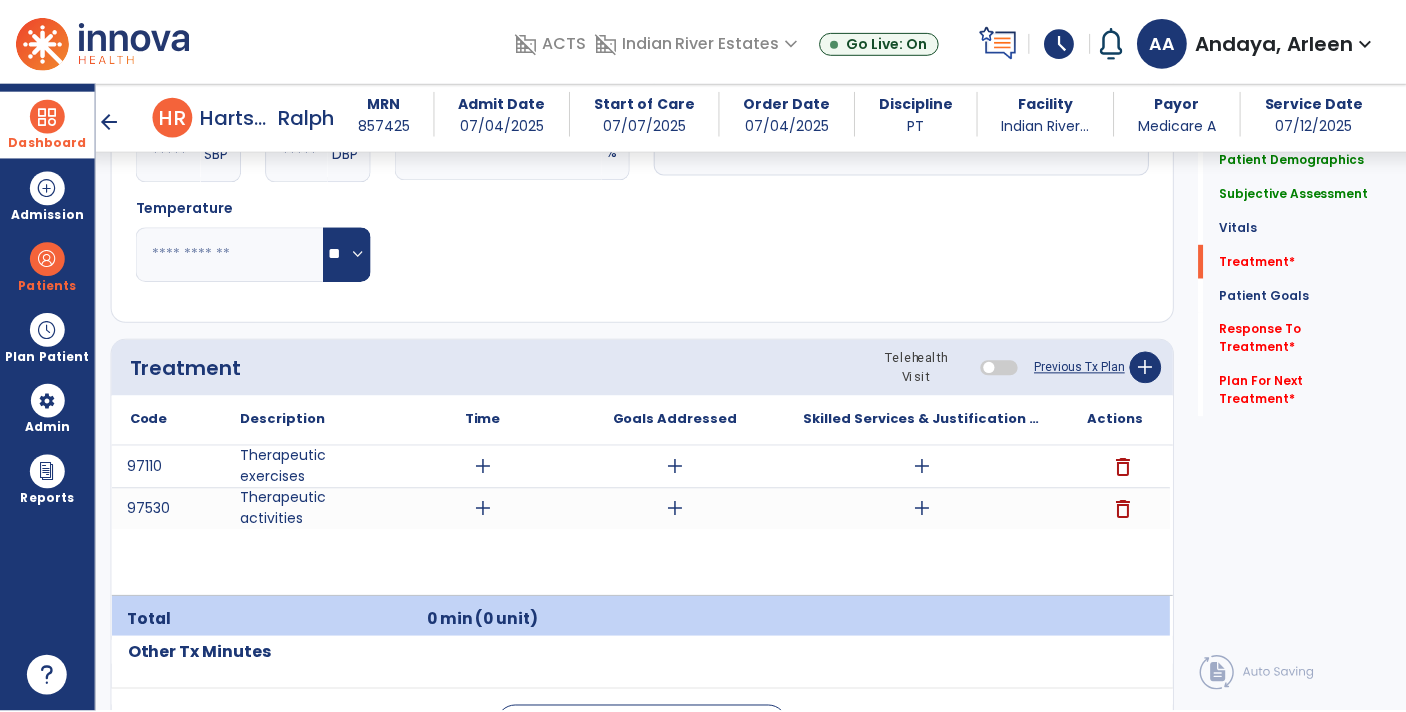 scroll, scrollTop: 1039, scrollLeft: 0, axis: vertical 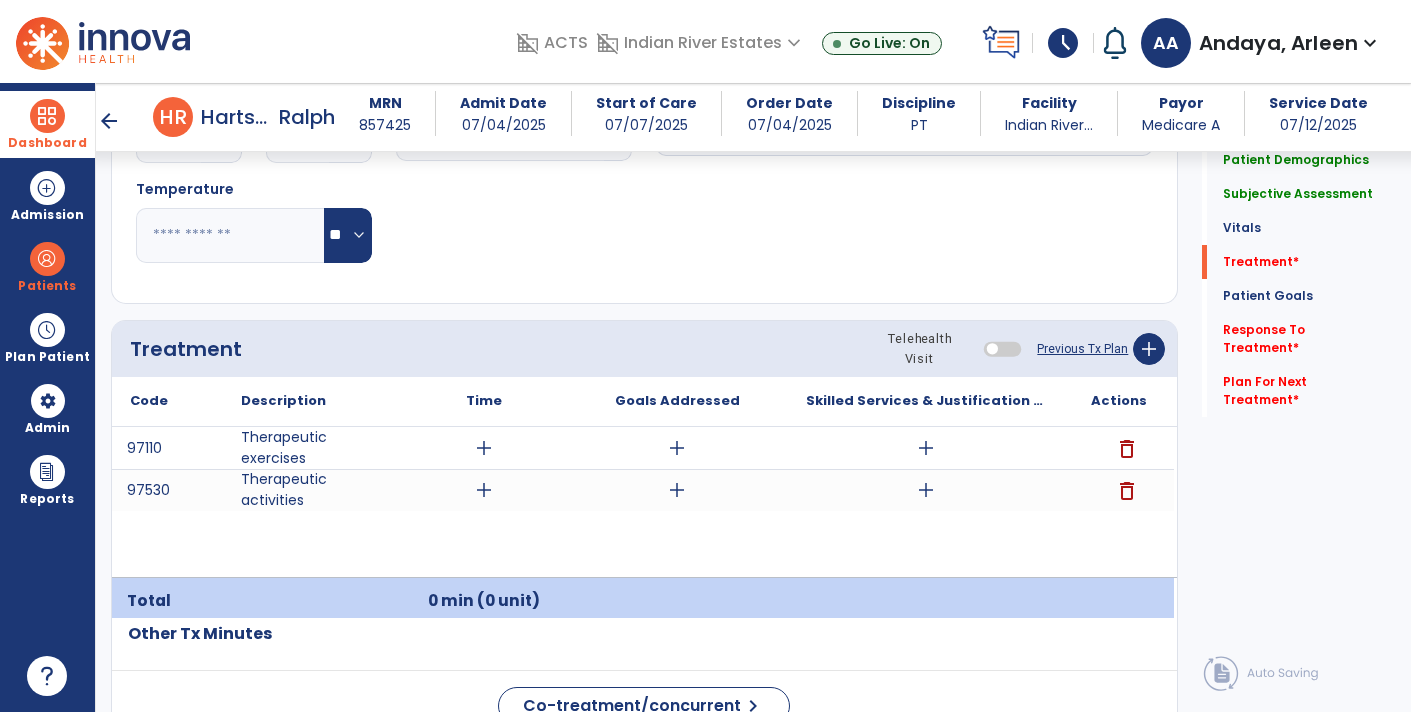 type on "**********" 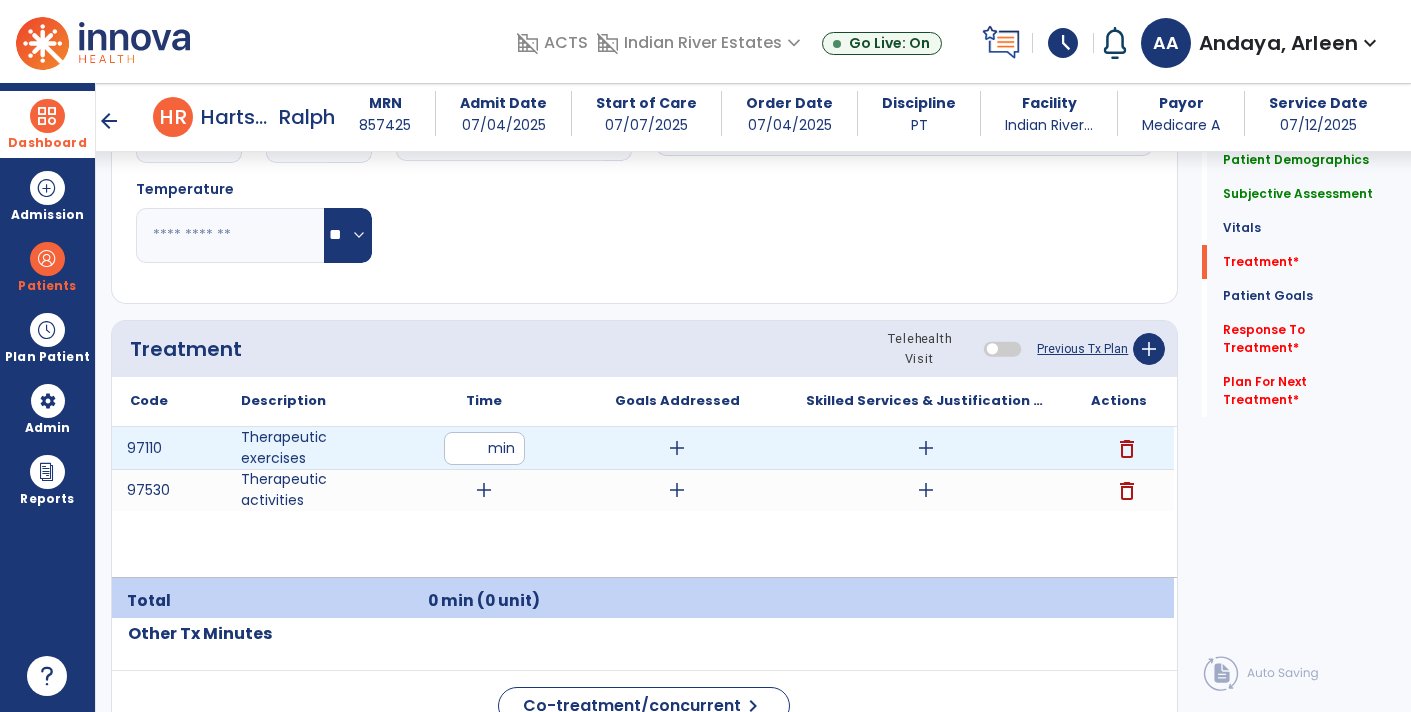 type on "**" 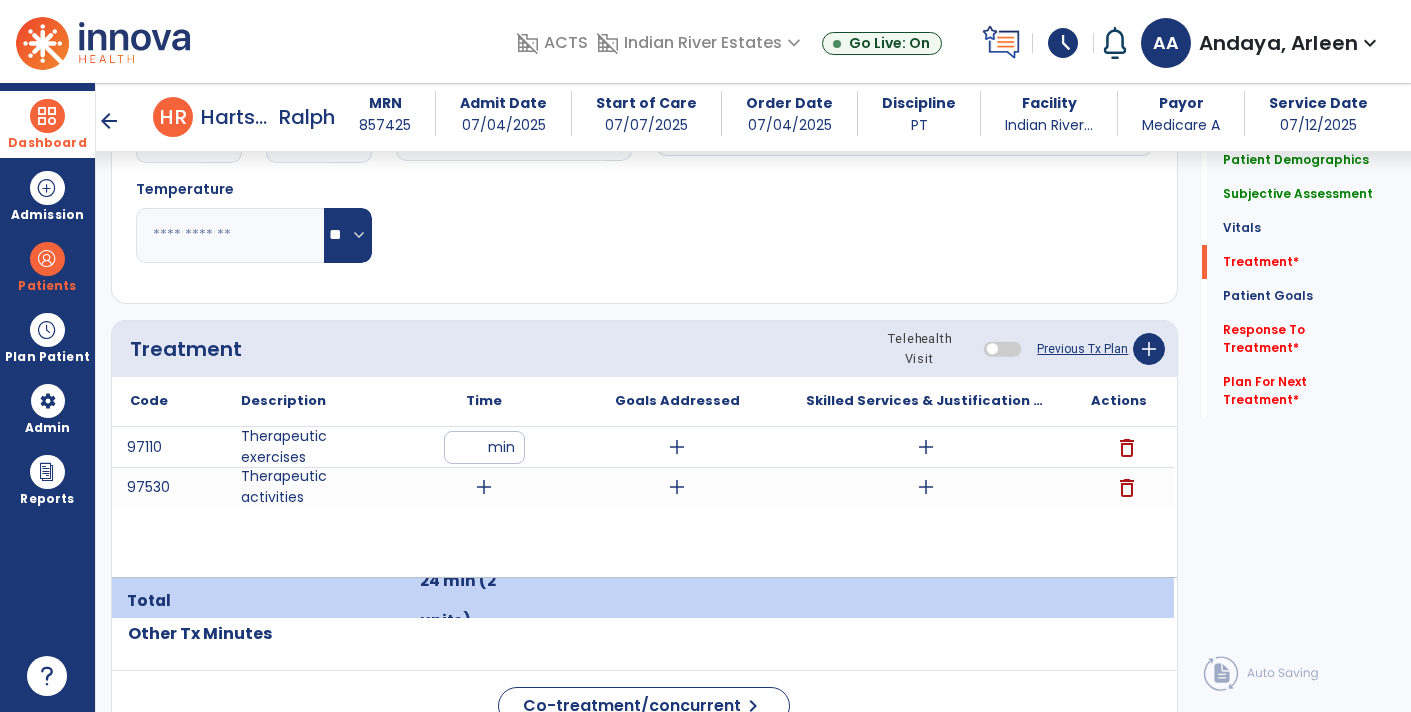 click on "add" at bounding box center [484, 487] 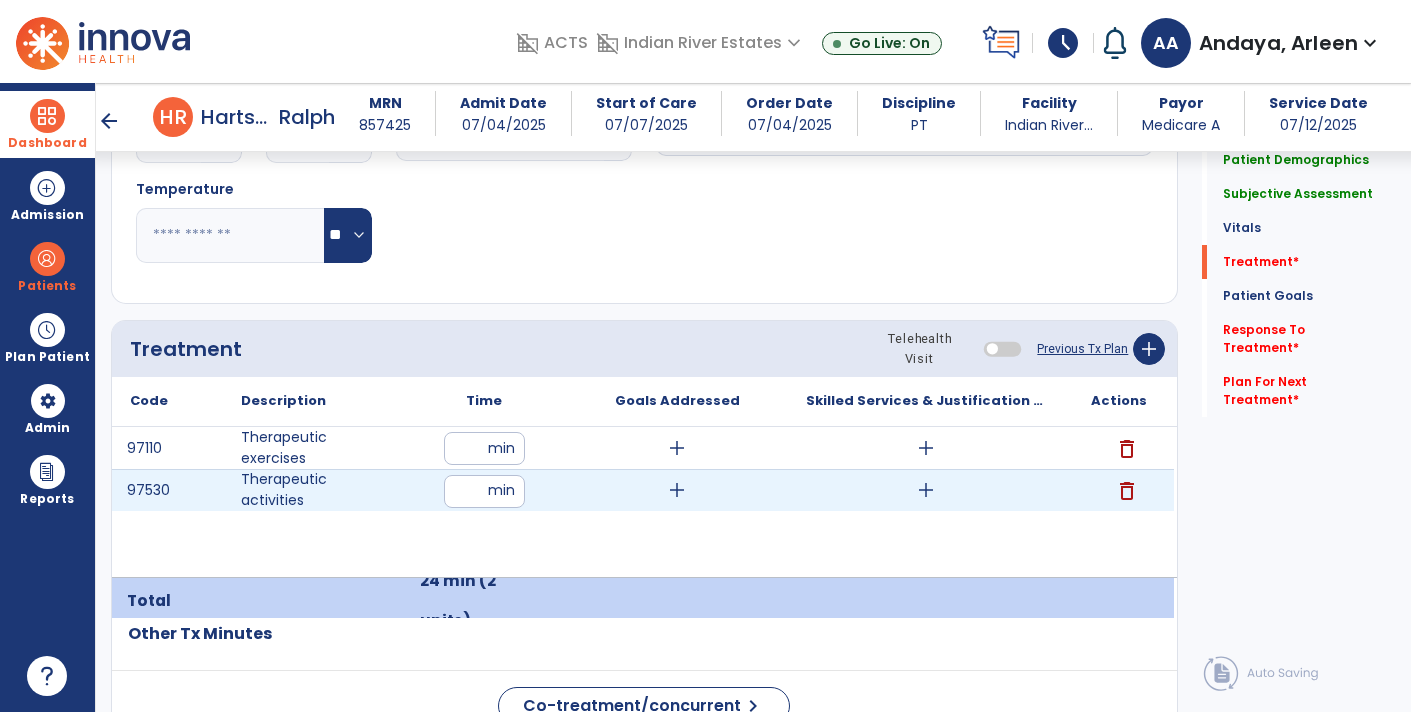 type on "**" 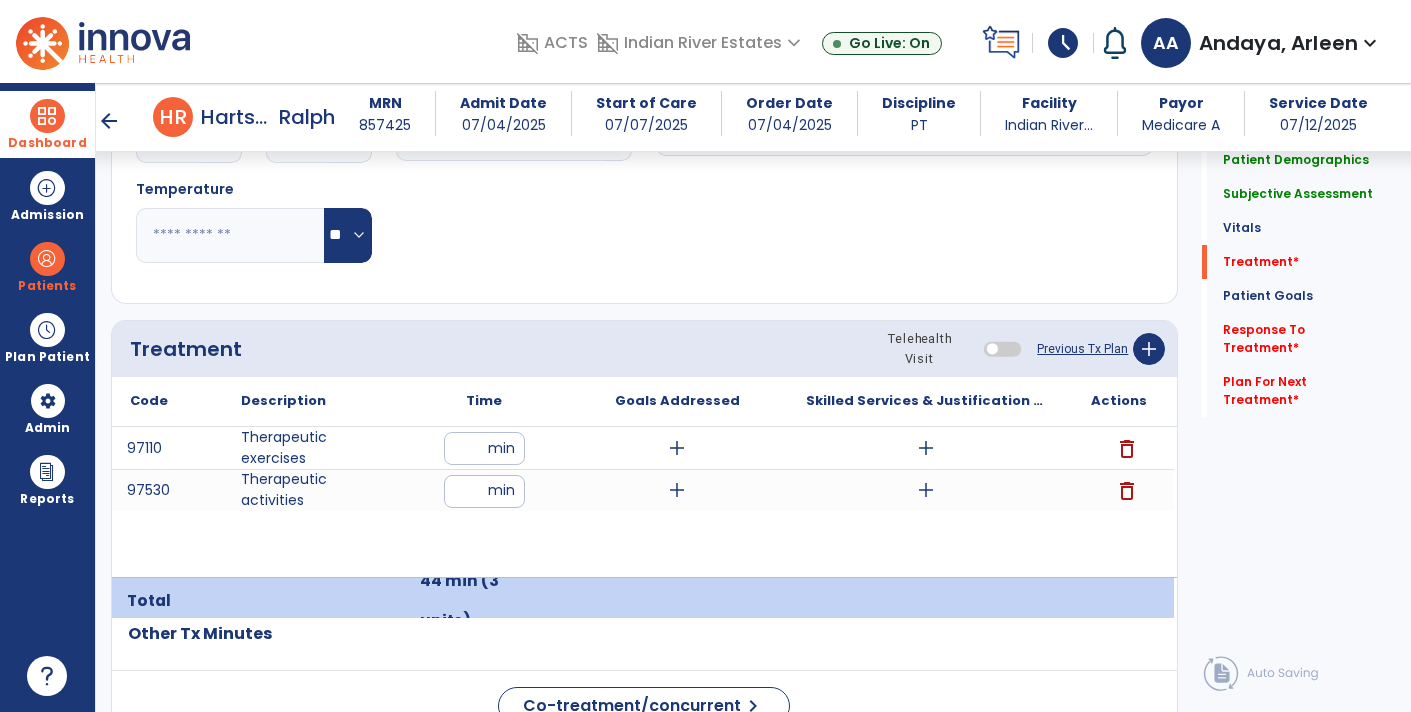 click on "add" at bounding box center [926, 448] 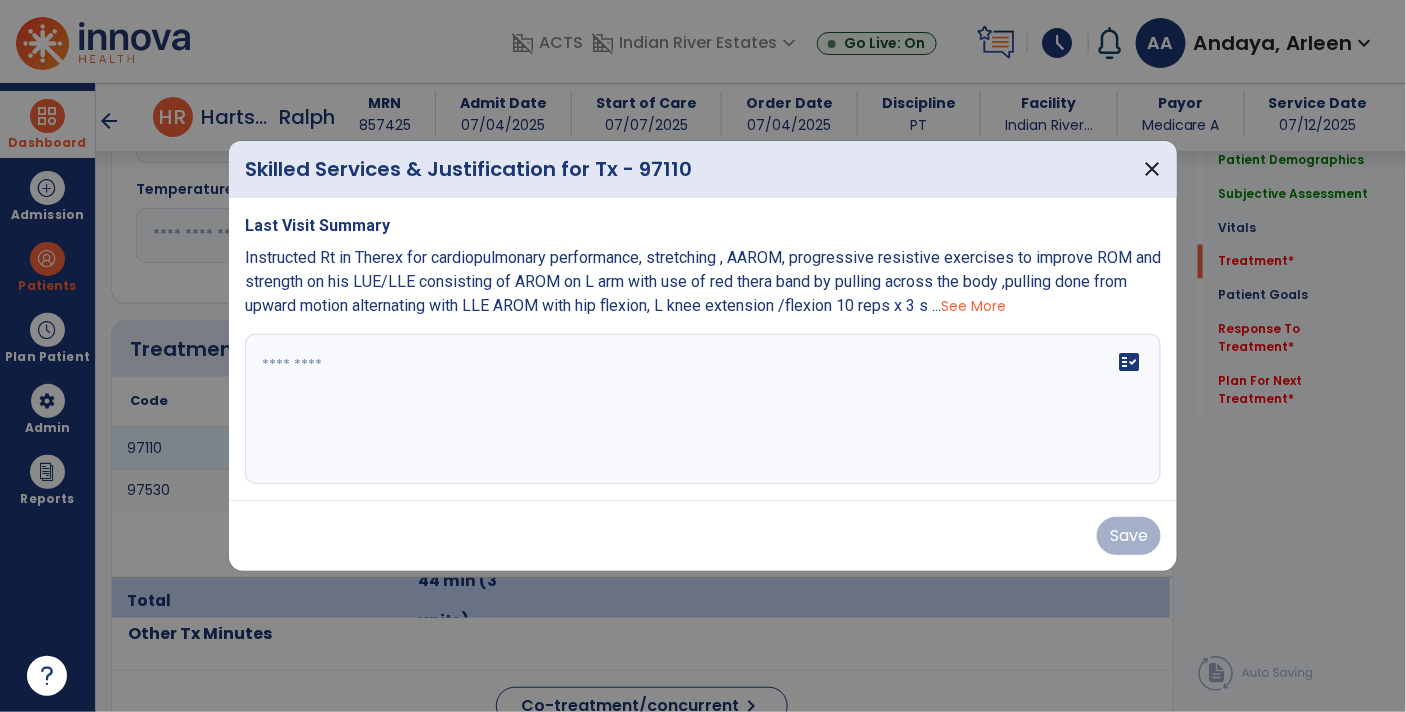 scroll, scrollTop: 1039, scrollLeft: 0, axis: vertical 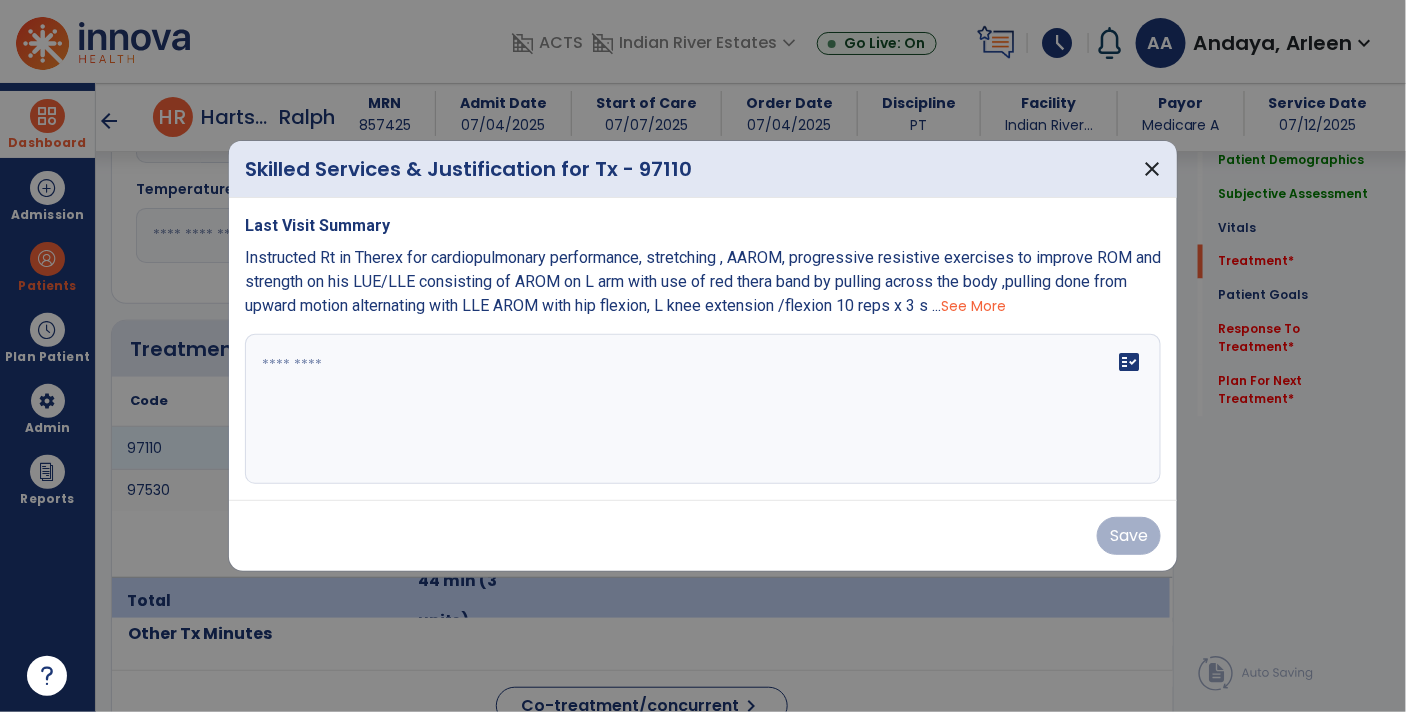 click on "See More" at bounding box center [973, 306] 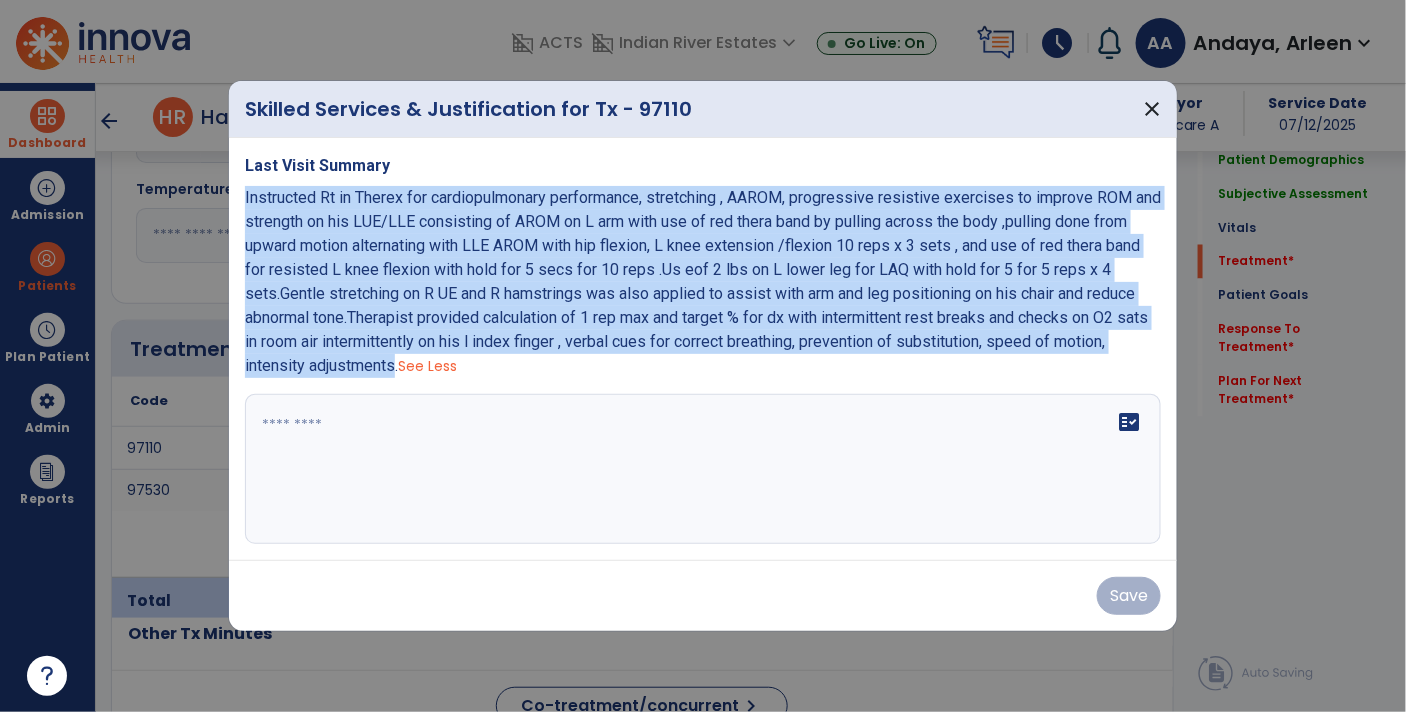 drag, startPoint x: 238, startPoint y: 194, endPoint x: 399, endPoint y: 367, distance: 236.32605 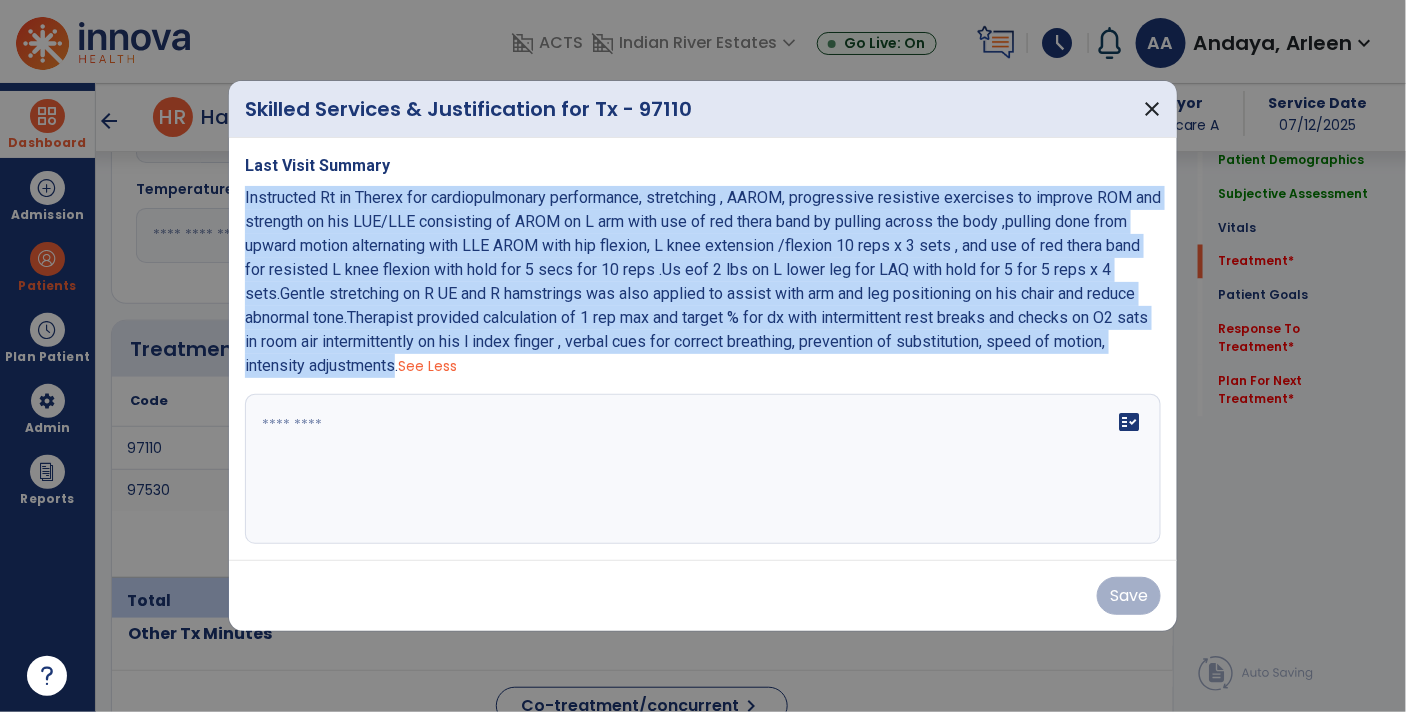 click on "Last Visit Summary Instructed Rt in Therex for cardiopulmonary performance, stretching , AAROM, progressive resistive exercises to improve ROM and strength on his LUE/LLE consisting of AROM on L arm with use of red thera band by pulling across the body ,pulling done from upward motion alternating with LLE AROM with hip flexion, L knee extension /flexion 10 reps x 3 sets , and use of red thera band for resisted L knee flexion with hold for 5 secs for 10 reps .Us eof 2 lbs on L lower leg for LAQ with hold for 5 for 5 reps x 4 sets.Gentle stretching on R UE and R hamstrings was also applied to assist with arm and leg positioning on his chair and reduce abnormal tone.Therapist provided calculation of 1 rep max and target % for dx with intermittent rest breaks and checks on O2 sats in room air intermittently on his l index finger , verbal cues for correct breathing, prevention of substitution, speed of motion, intensity adjustments.
See Less   fact_check" at bounding box center (703, 349) 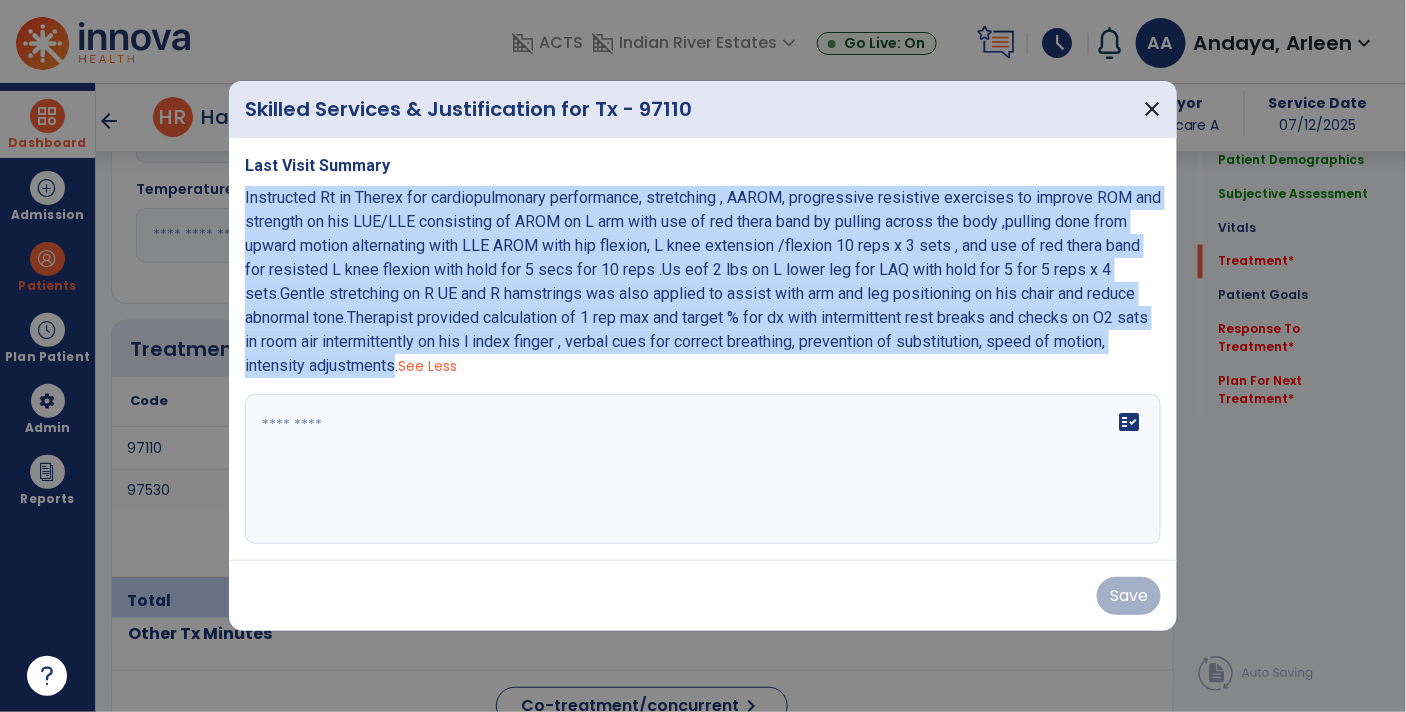 copy on "Instructed Rt in Therex for cardiopulmonary performance, stretching , AAROM, progressive resistive exercises to improve ROM and strength on his LUE/LLE consisting of AROM on L arm with use of red thera band by pulling across the body ,pulling done from upward motion alternating with LLE AROM with hip flexion, L knee extension /flexion 10 reps x 3 sets , and use of red thera band for resisted L knee flexion with hold for 5 secs for 10 reps .Us eof 2 lbs on L lower leg for LAQ with hold for 5 for 5 reps x 4 sets.Gentle stretching on R UE and R hamstrings was also applied to assist with arm and leg positioning on his chair and reduce abnormal tone.Therapist provided calculation of 1 rep max and target % for dx with intermittent rest breaks and checks on O2 sats in room air intermittently on his l index finger , verbal cues for correct breathing, prevention of substitution, speed of motion, intensity adjustments" 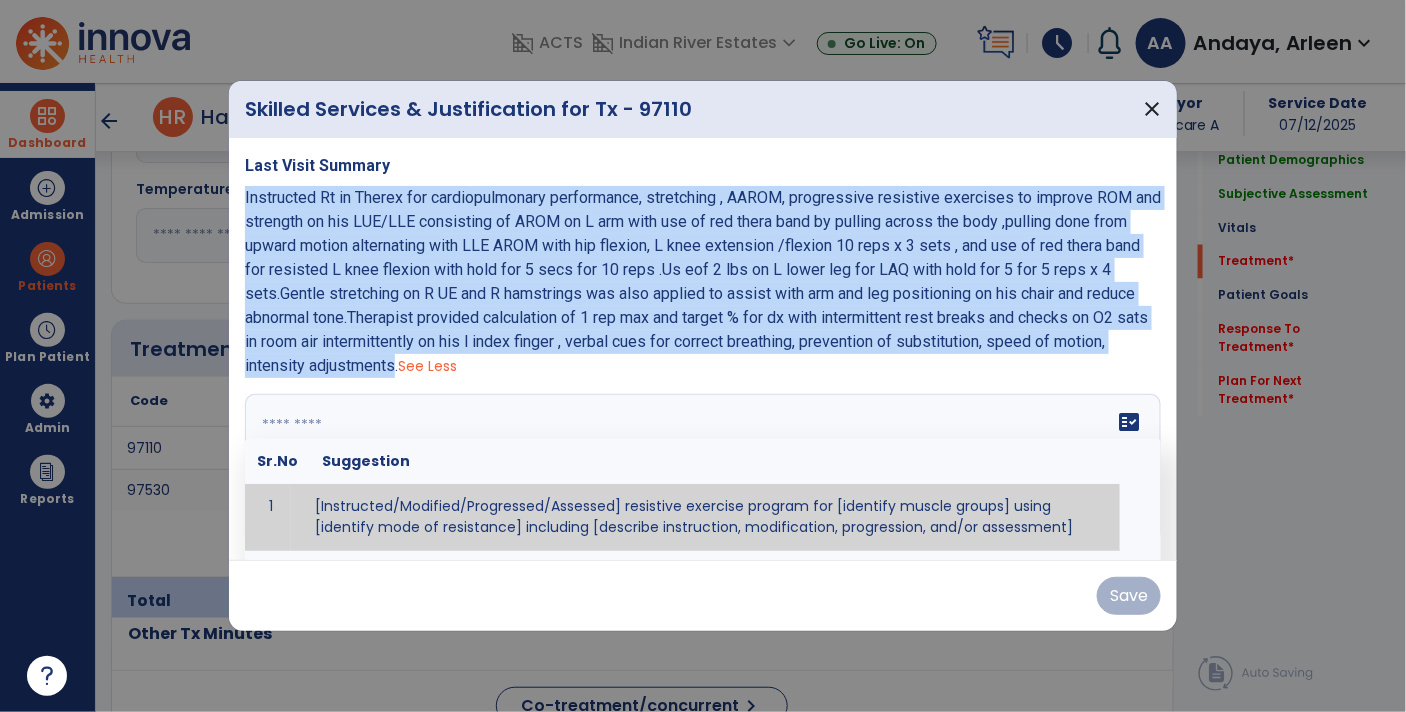 click on "fact_check  Sr.No Suggestion 1 [Instructed/Modified/Progressed/Assessed] resistive exercise program for [identify muscle groups] using [identify mode of resistance] including [describe instruction, modification, progression, and/or assessment] 2 [Instructed/Modified/Progressed/Assessed] aerobic exercise program using [identify equipment/mode] including [describe instruction, modification,progression, and/or assessment] 3 [Instructed/Modified/Progressed/Assessed] [PROM/A/AROM/AROM] program for [identify joint movements] using [contract-relax, over-pressure, inhibitory techniques, other] 4 [Assessed/Tested] aerobic capacity with administration of [aerobic capacity test]" at bounding box center [703, 469] 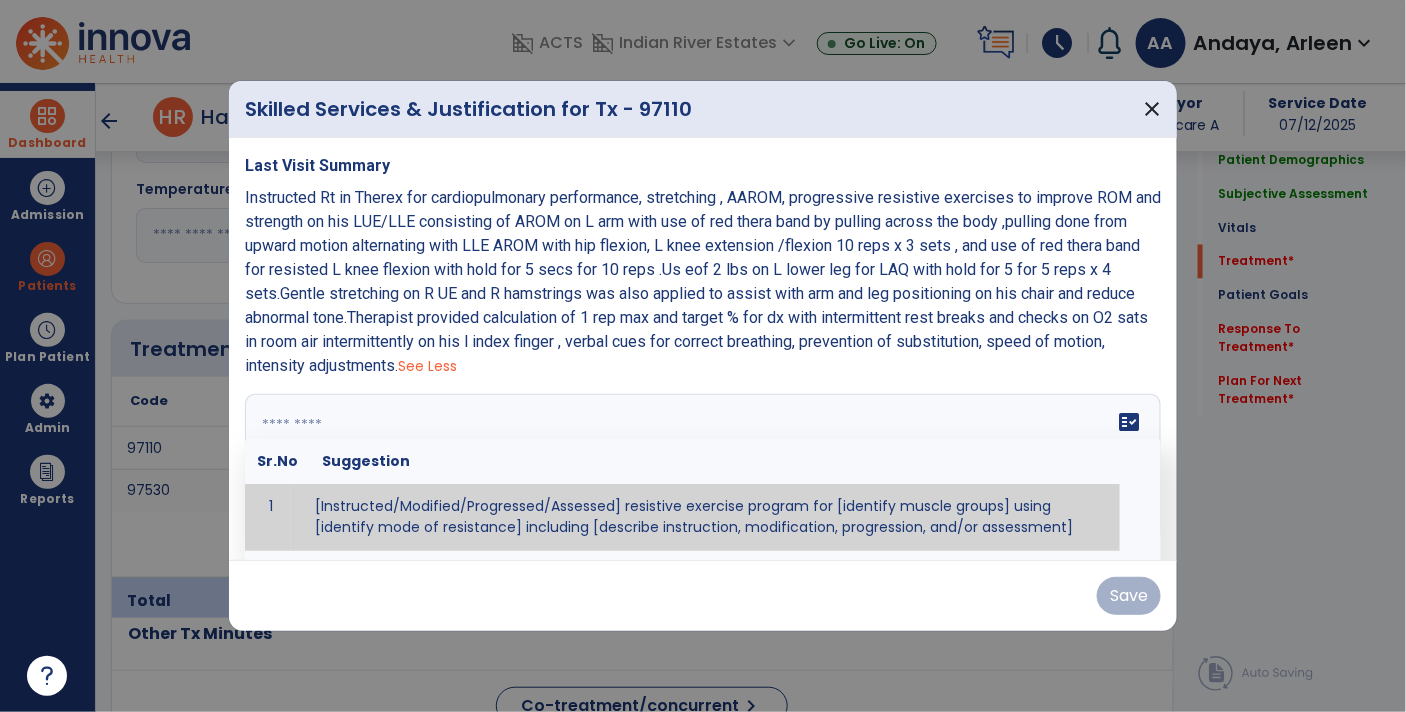 paste on "**********" 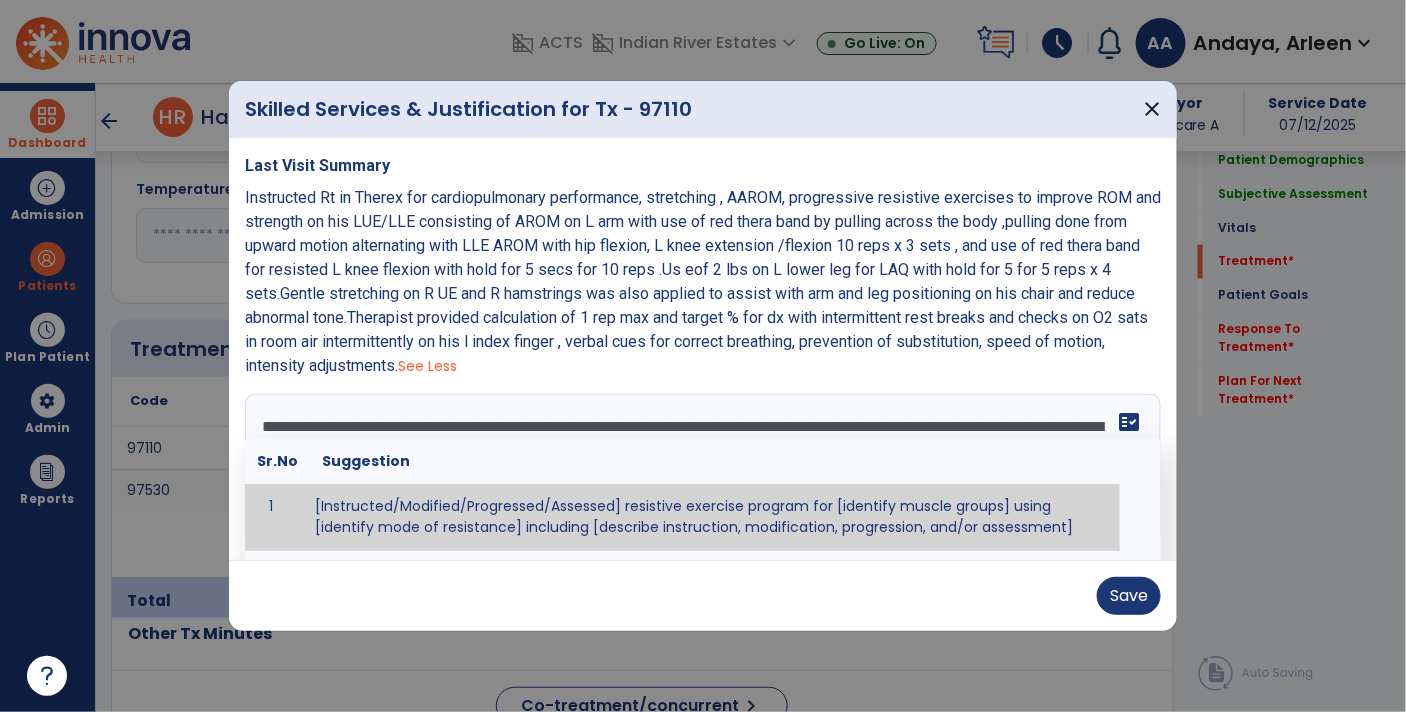 scroll, scrollTop: 87, scrollLeft: 0, axis: vertical 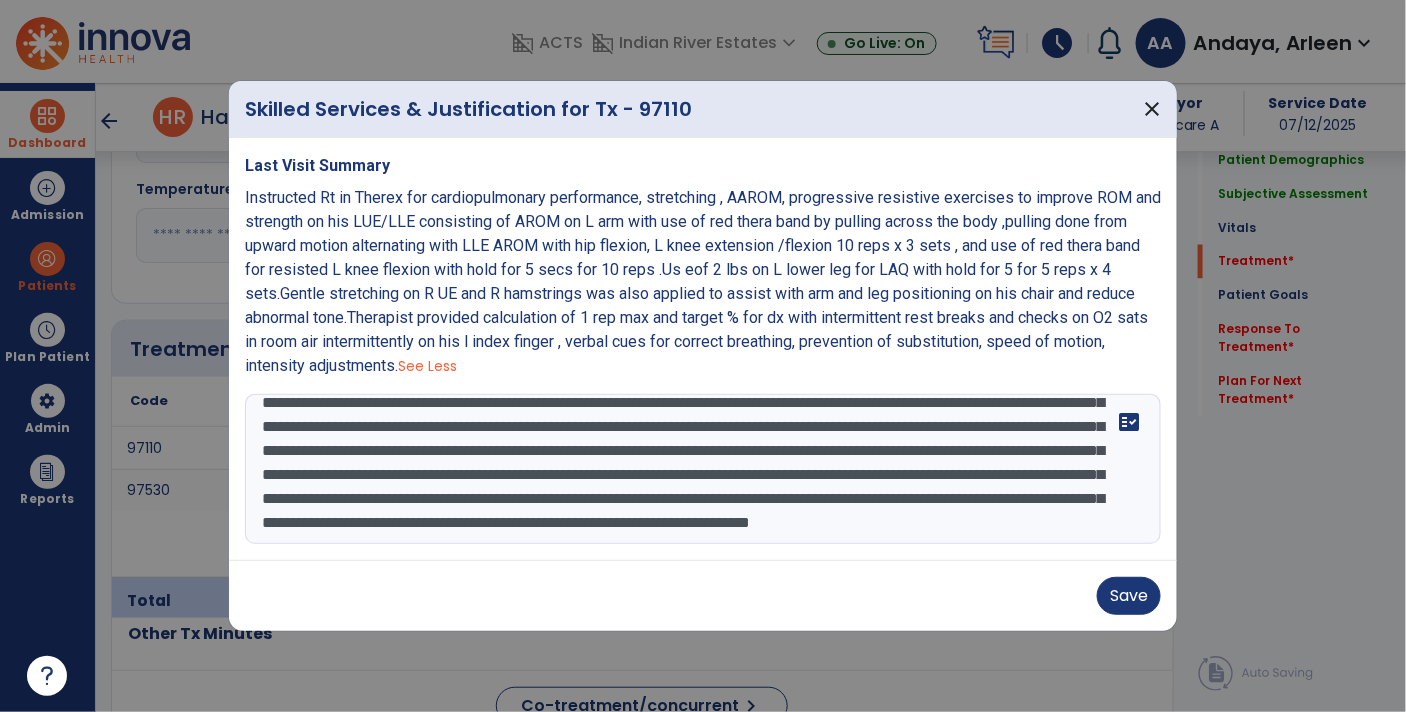 click on "**********" at bounding box center [703, 469] 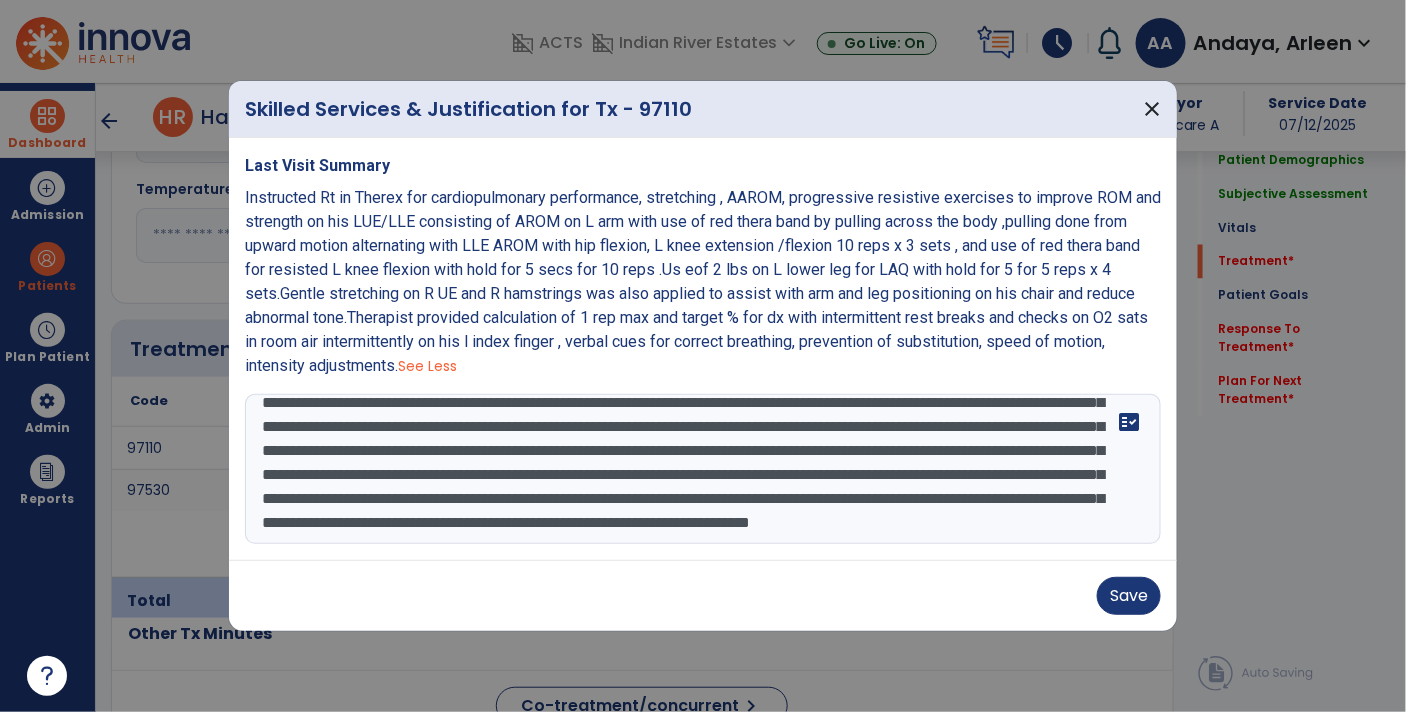 scroll, scrollTop: 96, scrollLeft: 0, axis: vertical 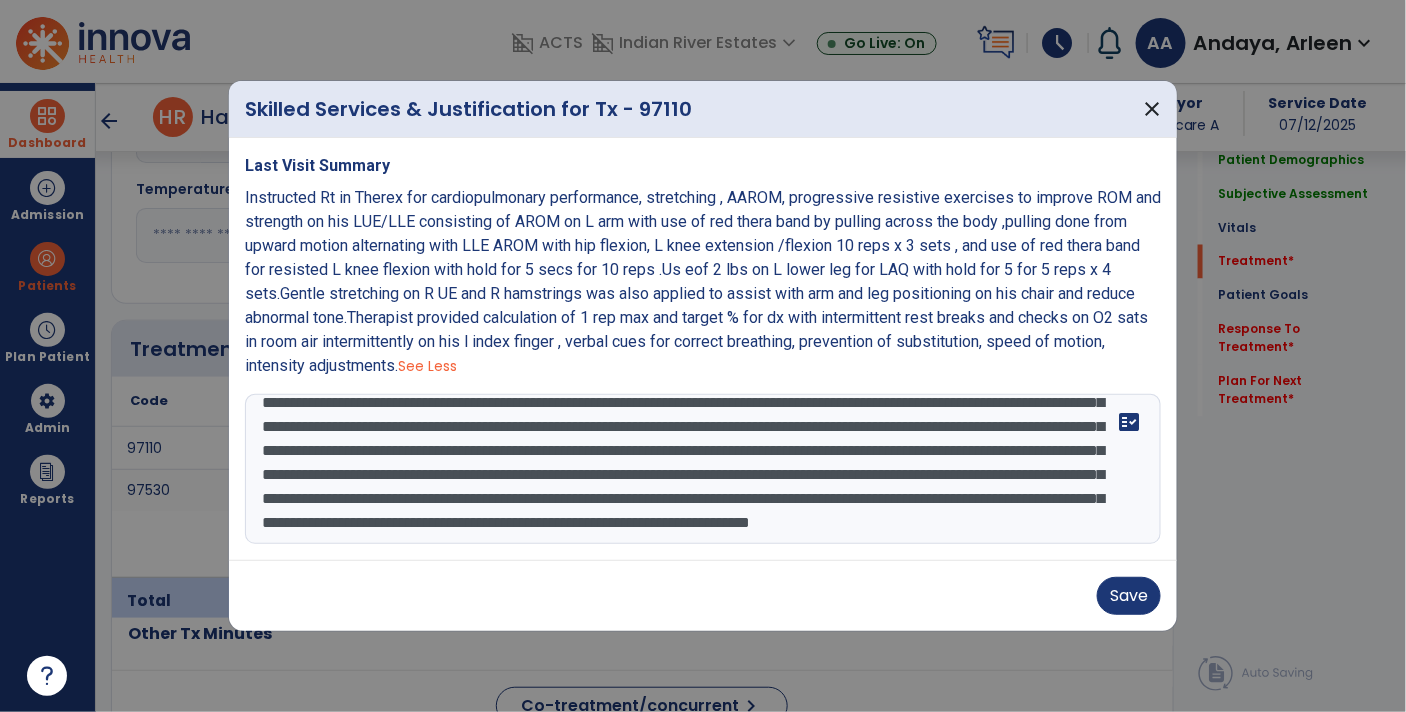 click on "**********" at bounding box center [703, 469] 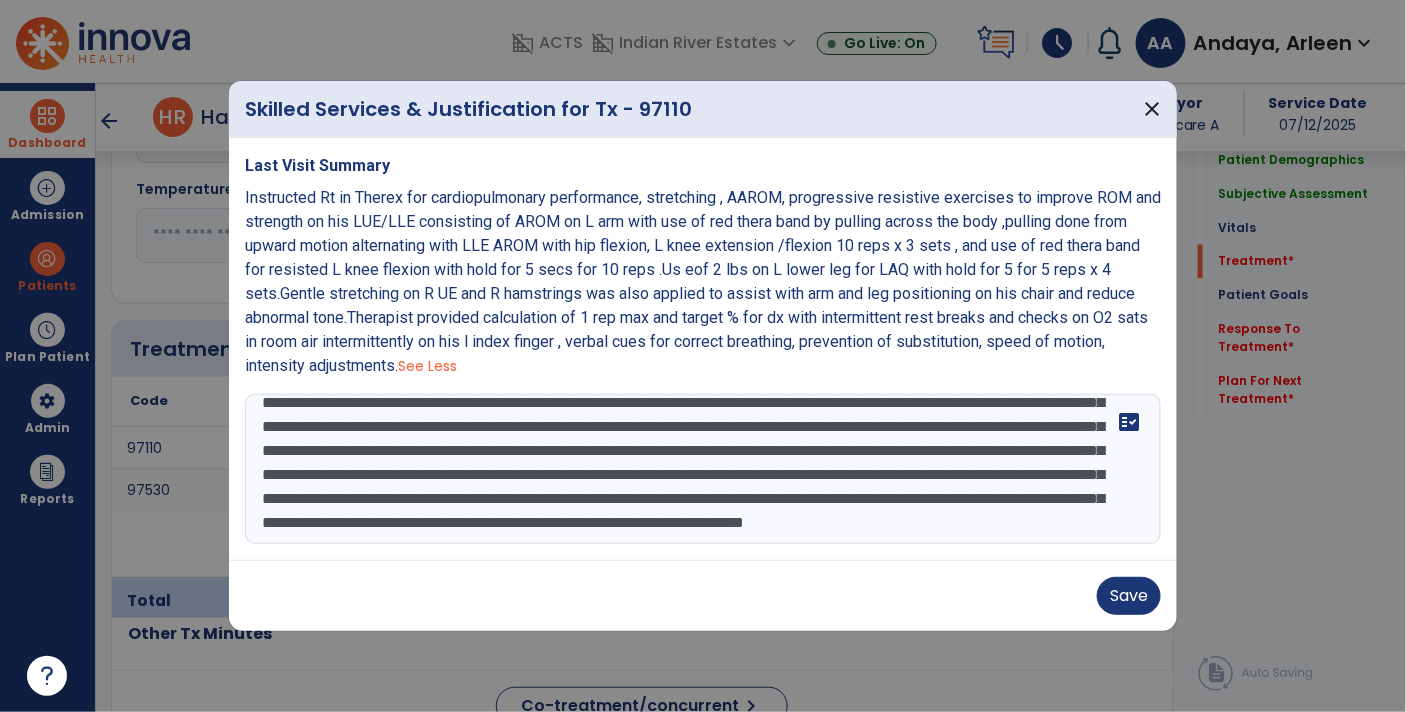 scroll, scrollTop: 91, scrollLeft: 0, axis: vertical 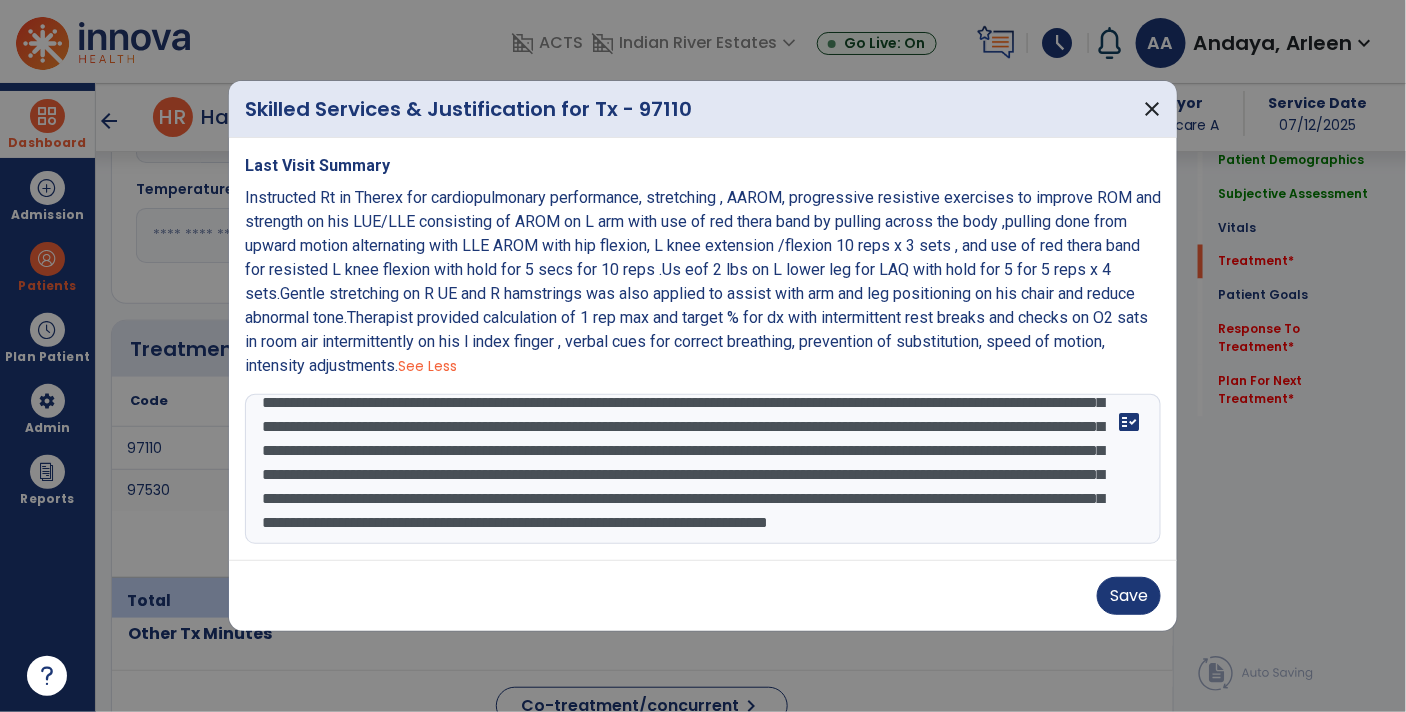 click on "**********" at bounding box center [703, 469] 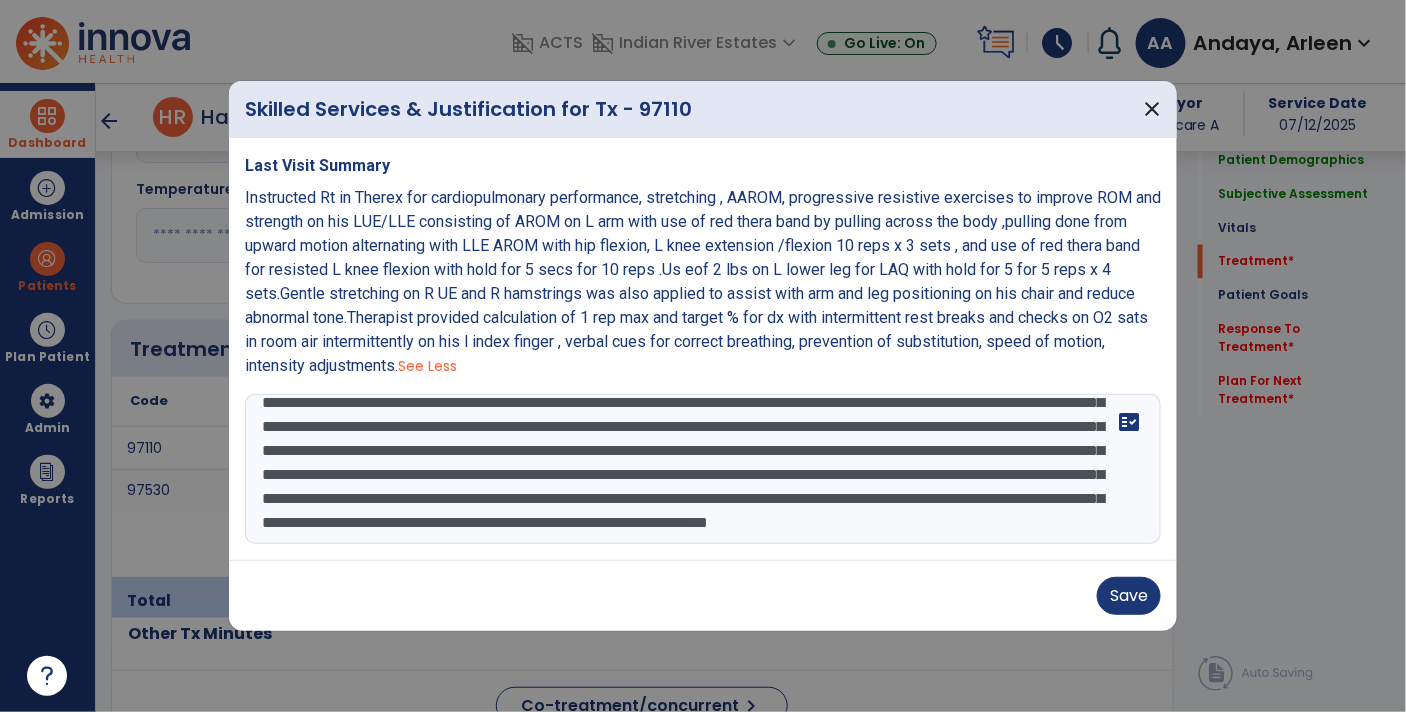 scroll, scrollTop: 96, scrollLeft: 0, axis: vertical 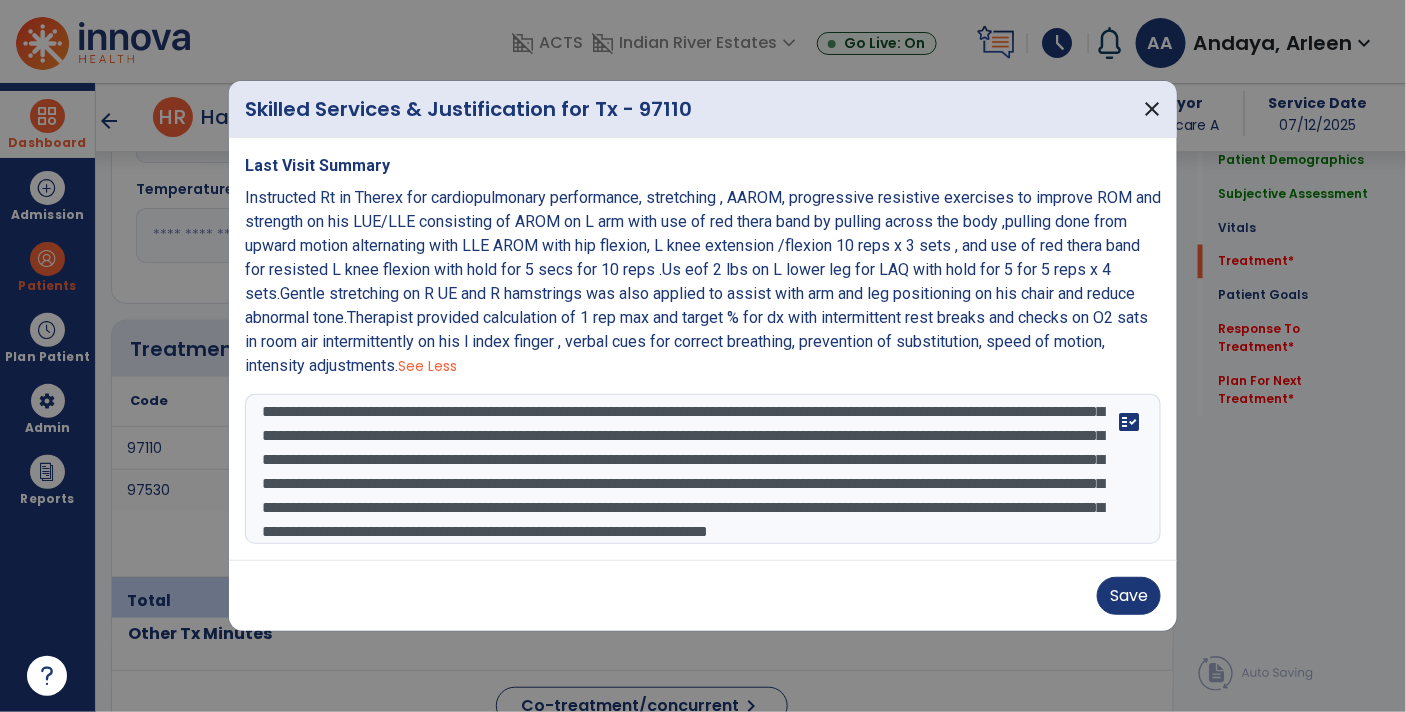 click on "**********" at bounding box center (703, 469) 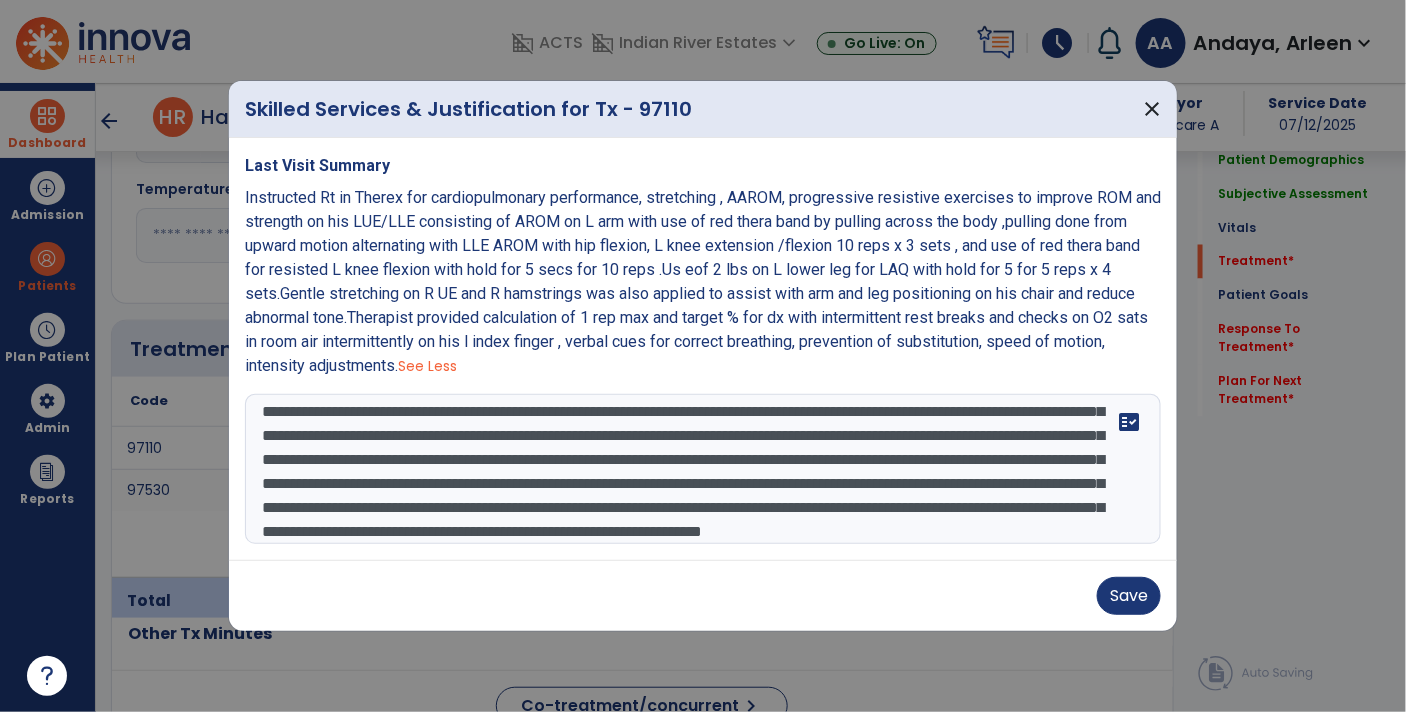 scroll, scrollTop: 0, scrollLeft: 0, axis: both 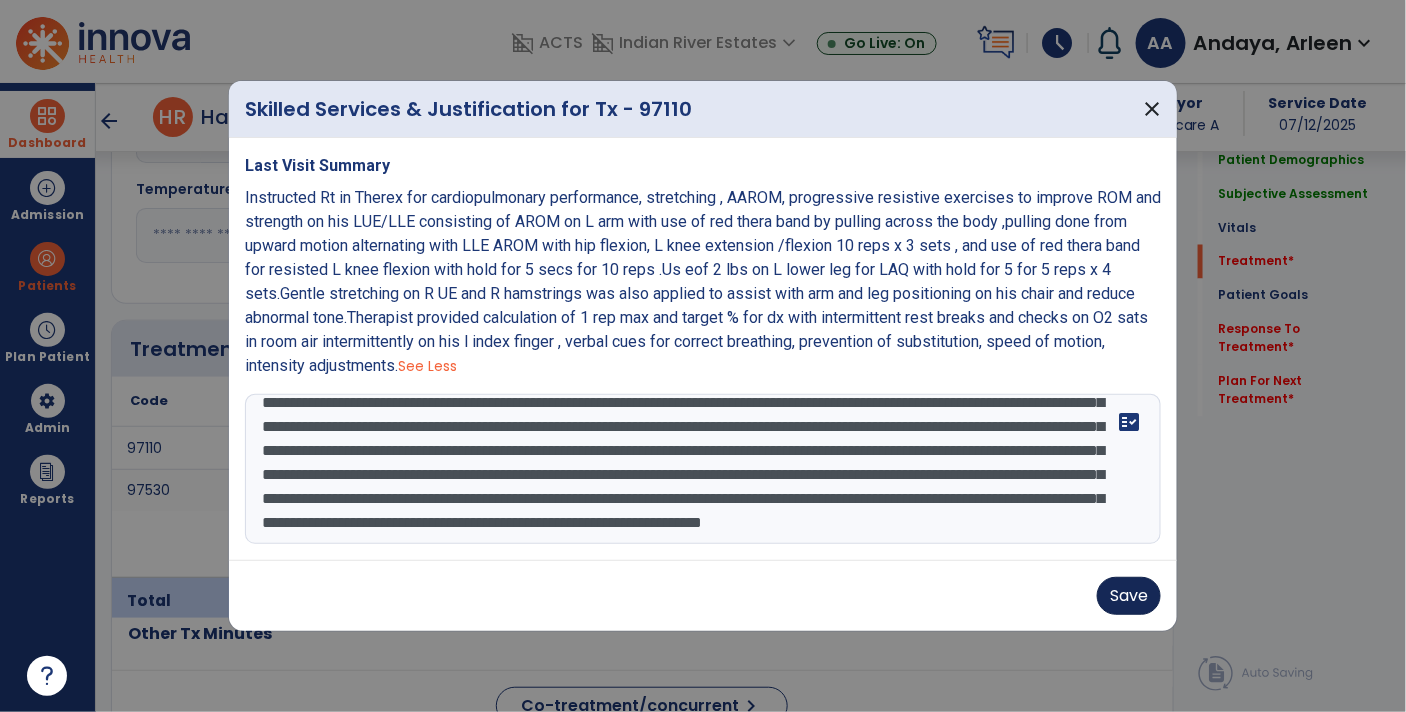type on "**********" 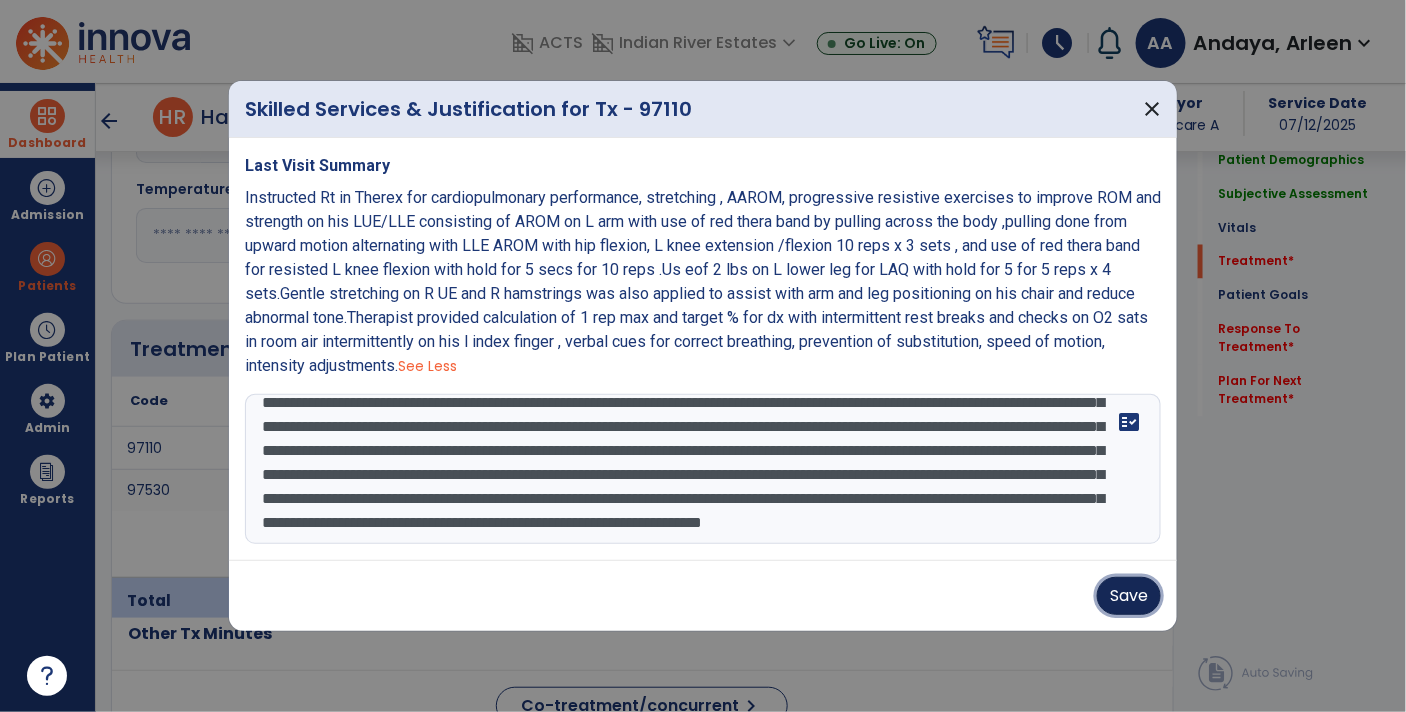 click on "Save" at bounding box center [1129, 596] 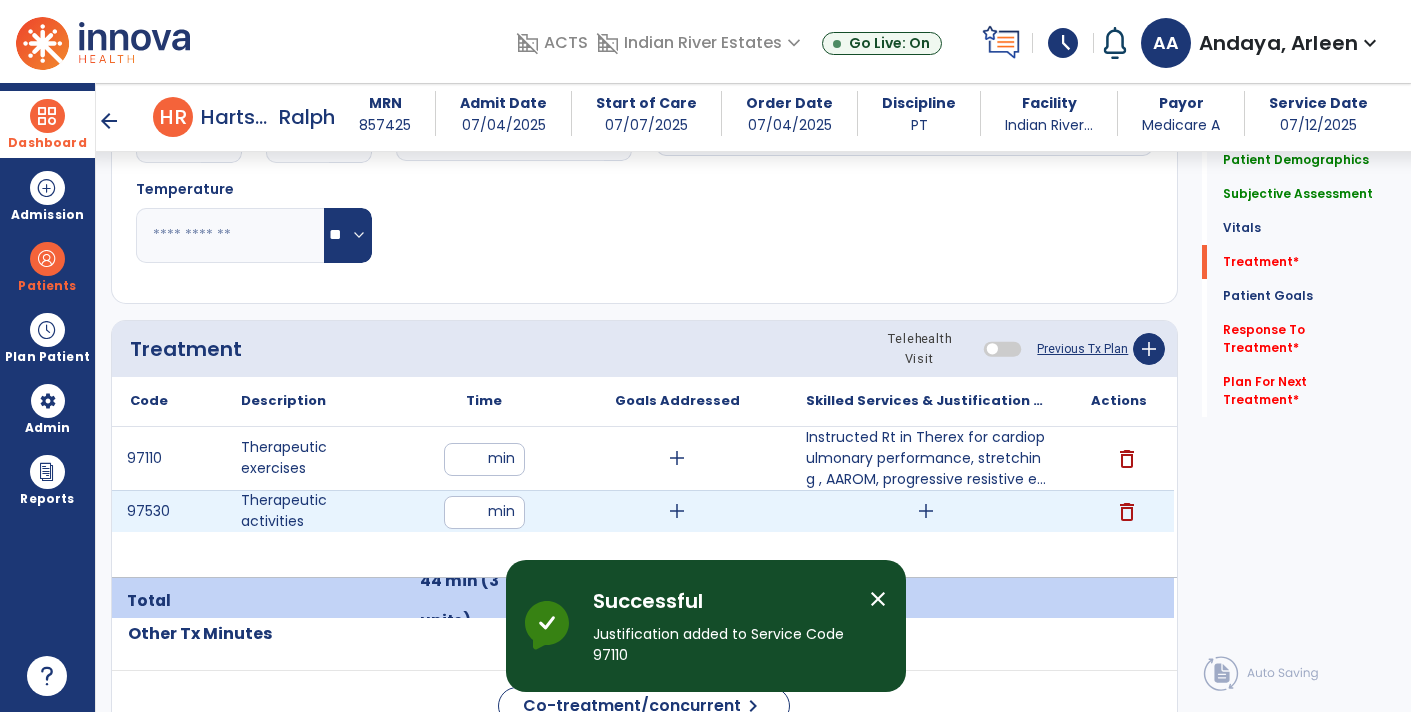 click on "add" at bounding box center (926, 511) 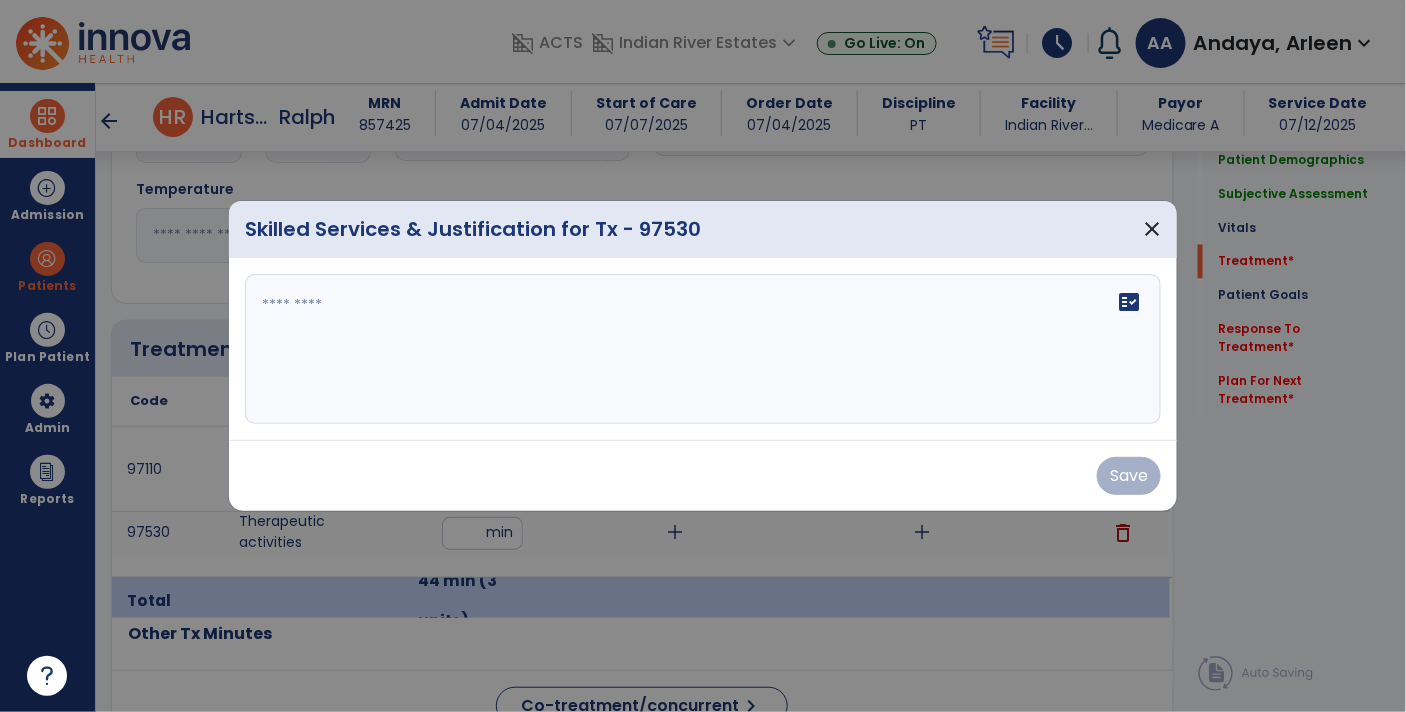 click on "Save" at bounding box center [703, 475] 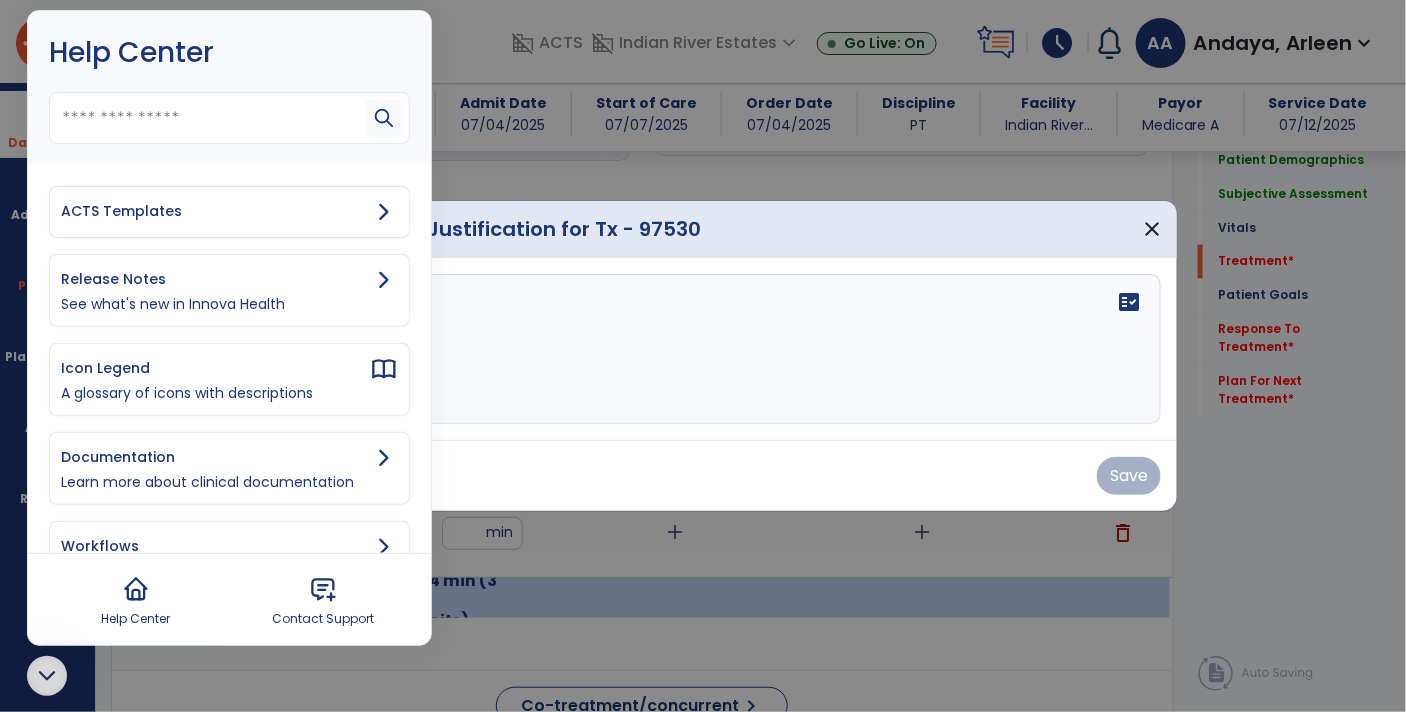 click on "ACTS Templates" at bounding box center [215, 211] 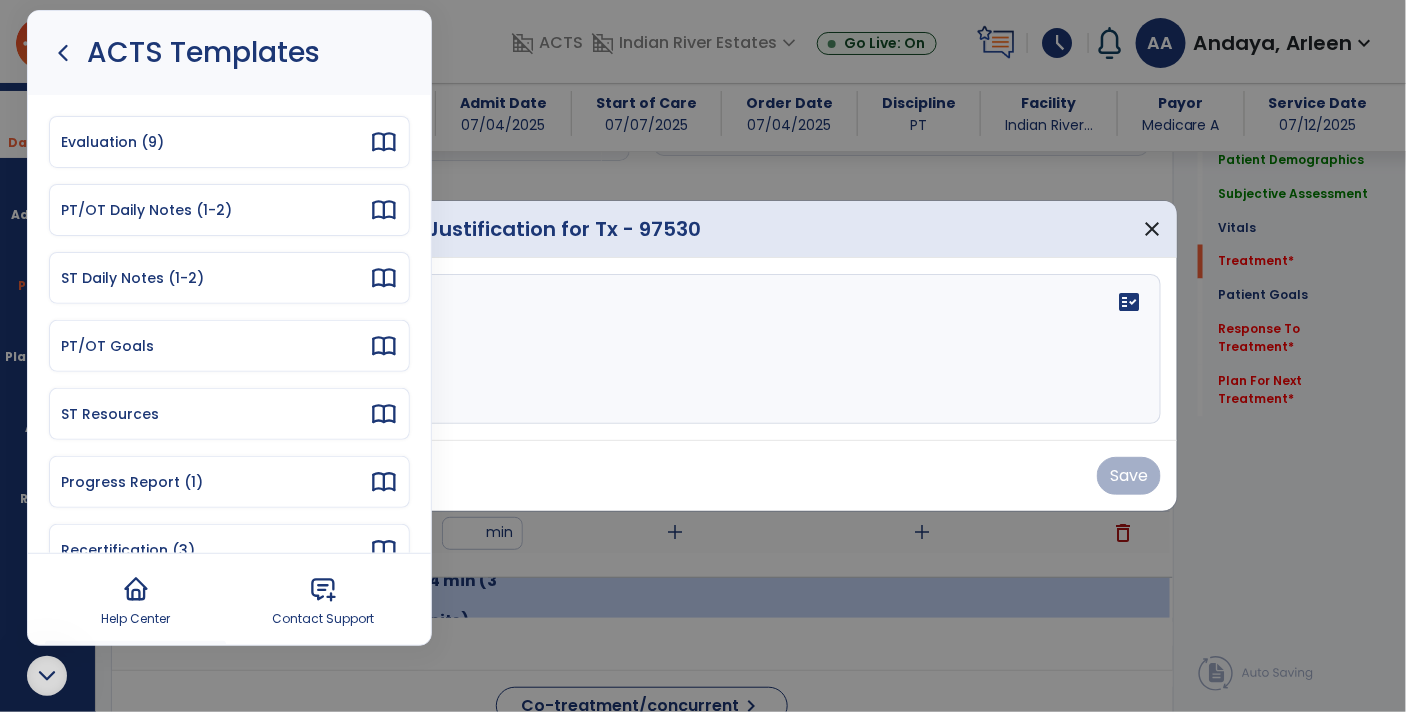 click on "PT/OT Daily Notes (1-2)" at bounding box center (215, 210) 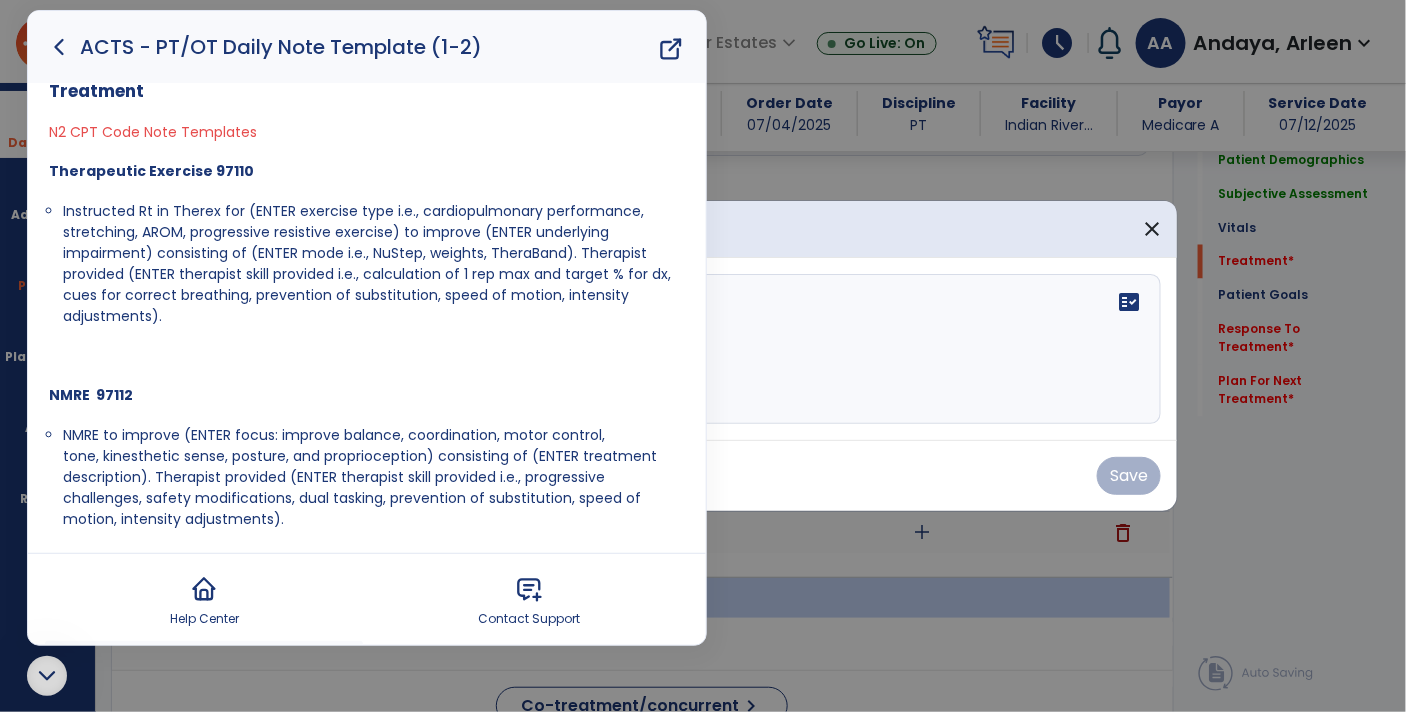 scroll, scrollTop: 141, scrollLeft: 0, axis: vertical 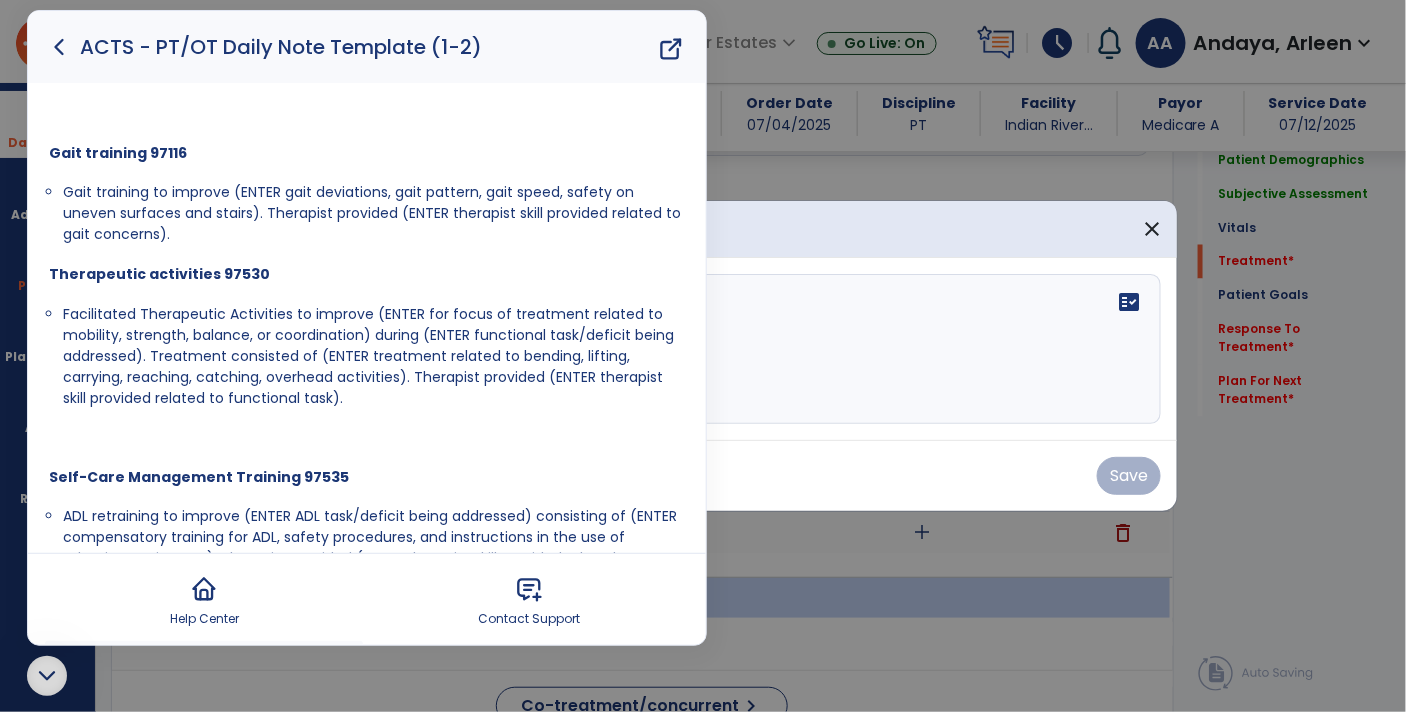 drag, startPoint x: 59, startPoint y: 309, endPoint x: 347, endPoint y: 387, distance: 298.3756 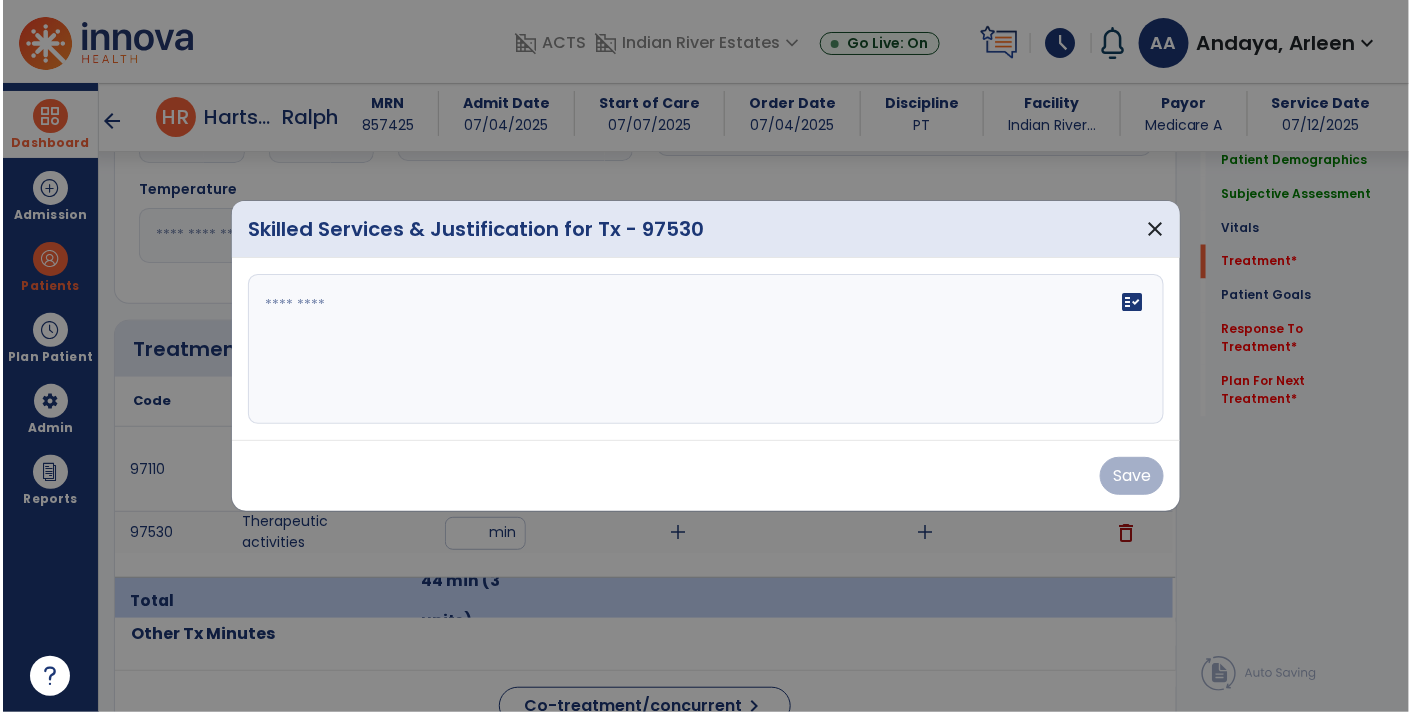 scroll, scrollTop: 0, scrollLeft: 0, axis: both 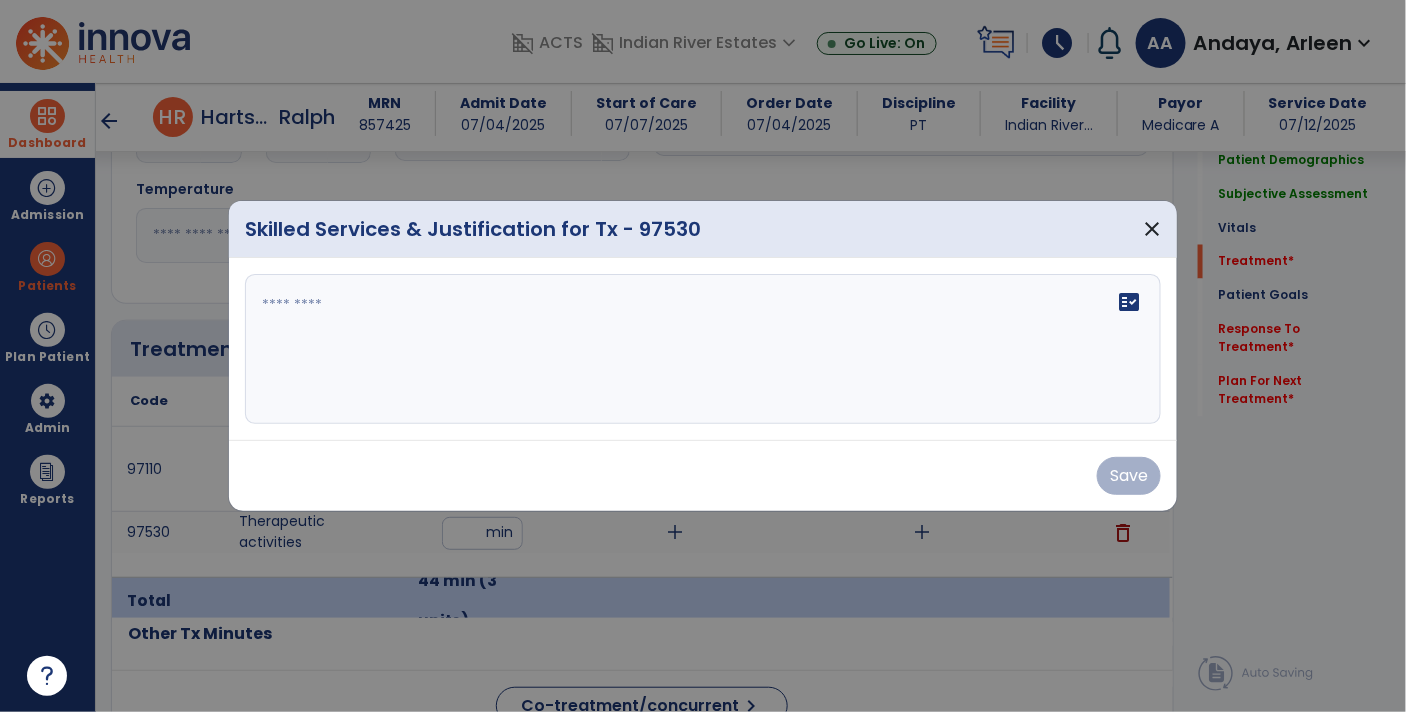 click on "fact_check" at bounding box center (703, 349) 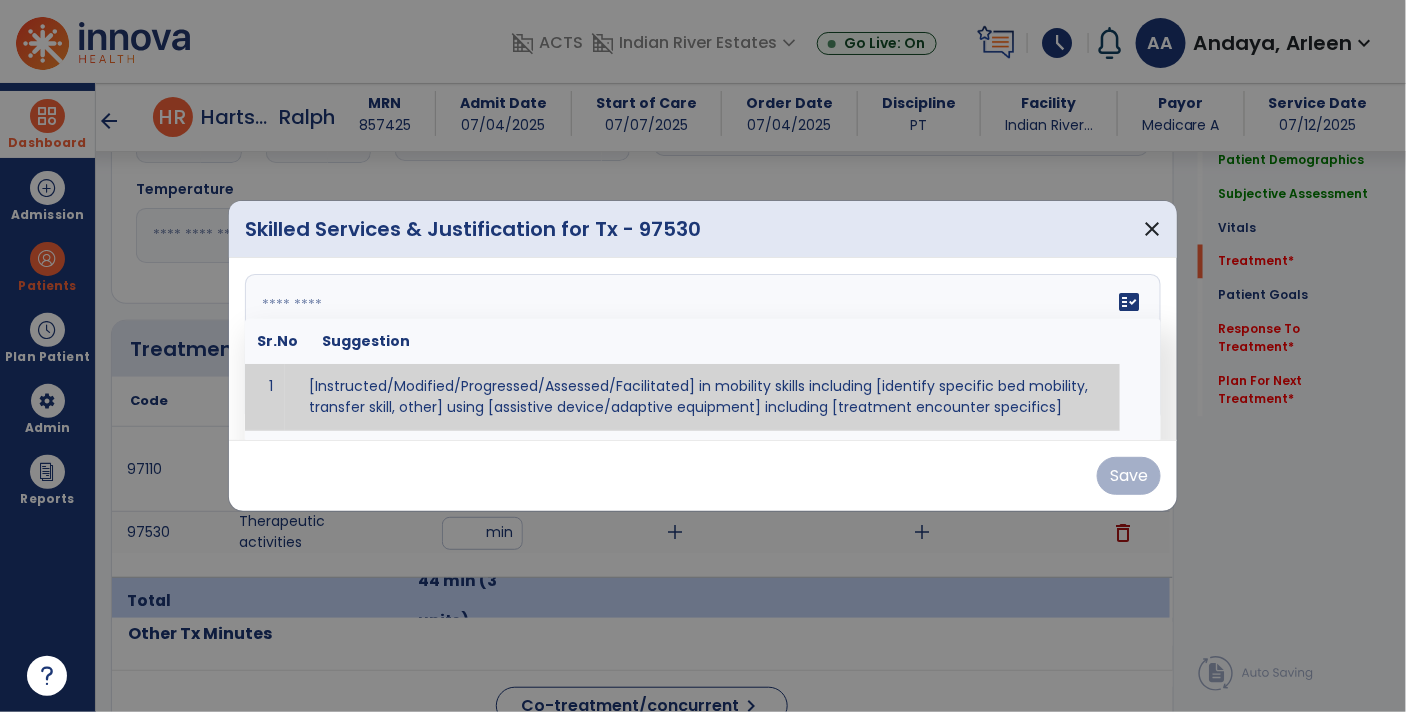 paste on "**********" 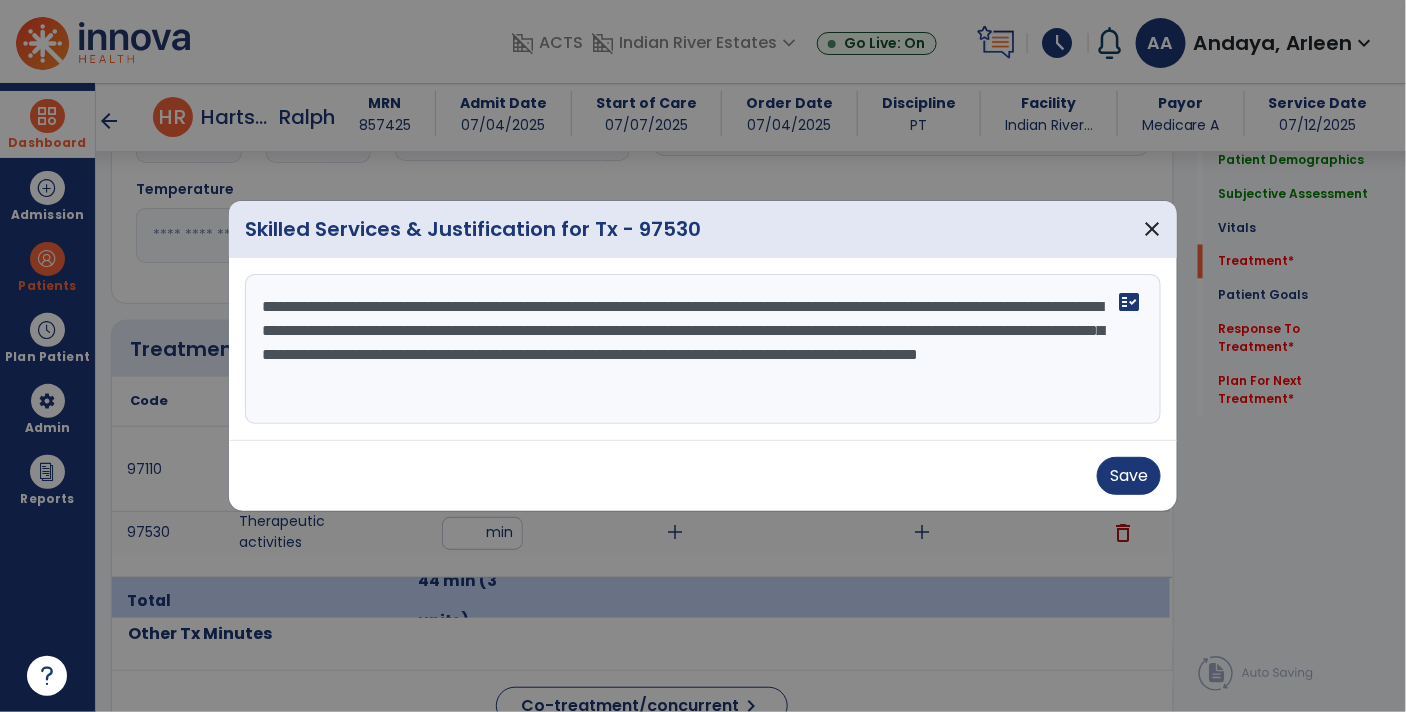 click on "**********" at bounding box center (703, 349) 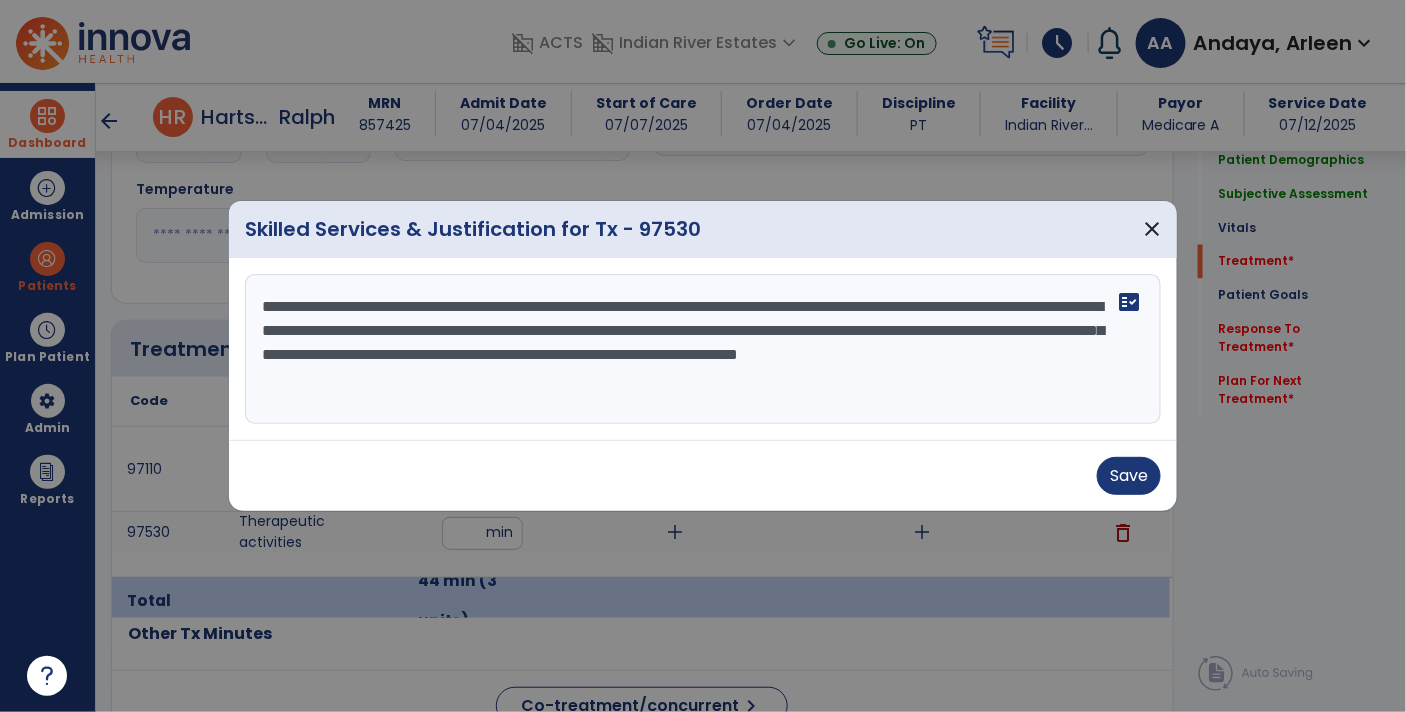 click on "**********" at bounding box center [703, 349] 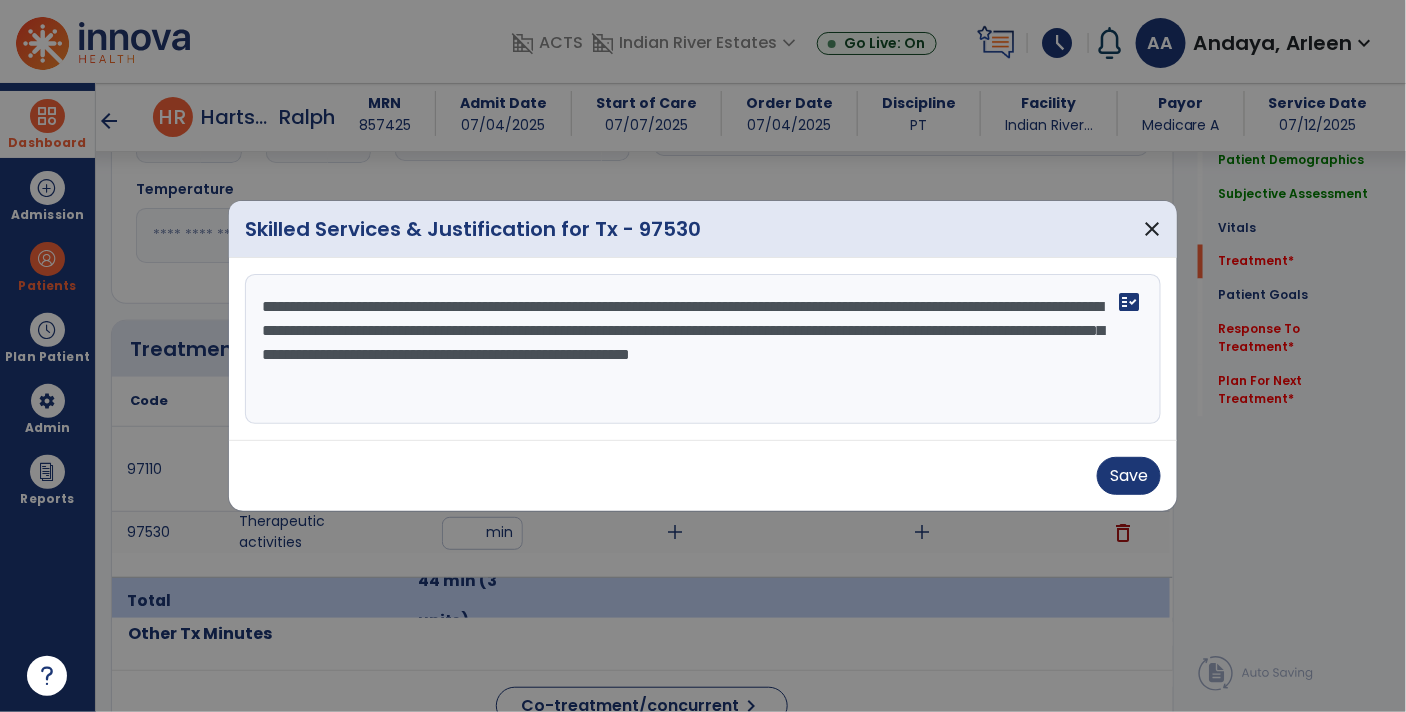 click on "**********" at bounding box center [703, 349] 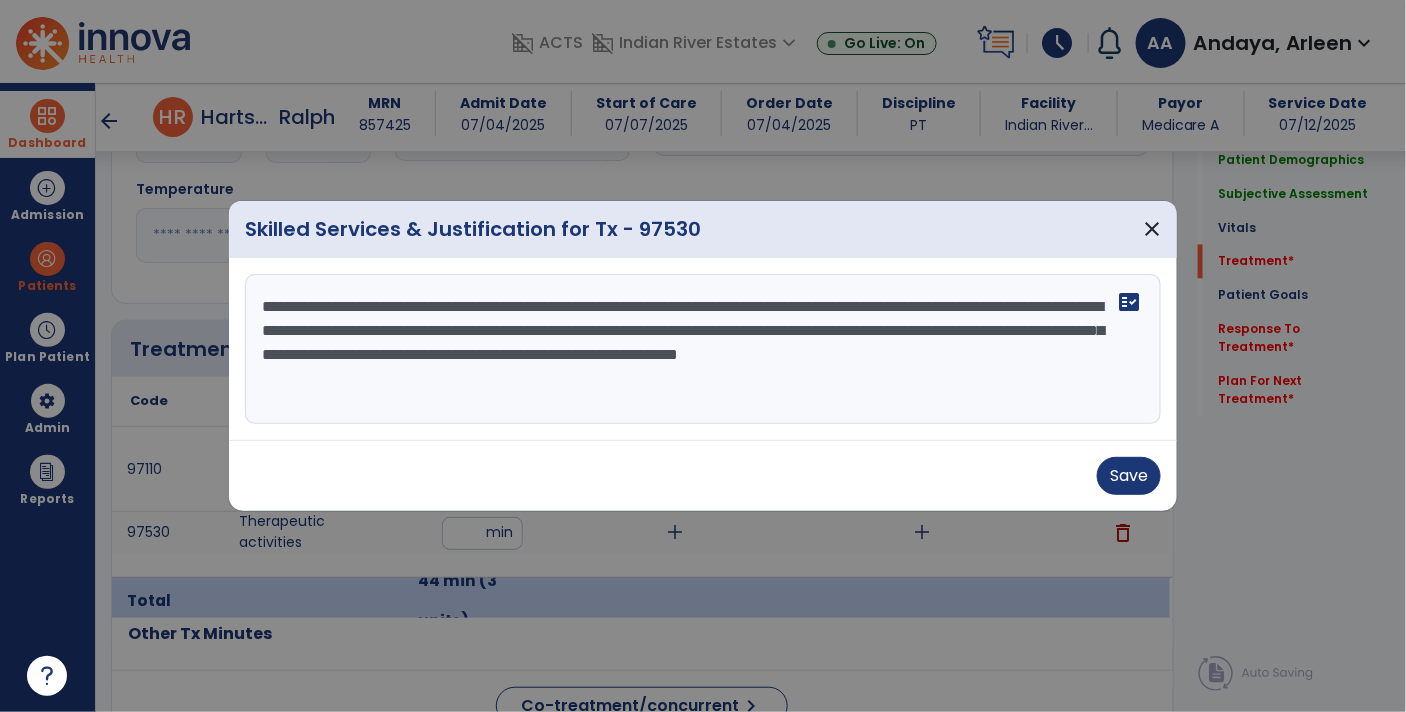 click on "**********" at bounding box center [703, 349] 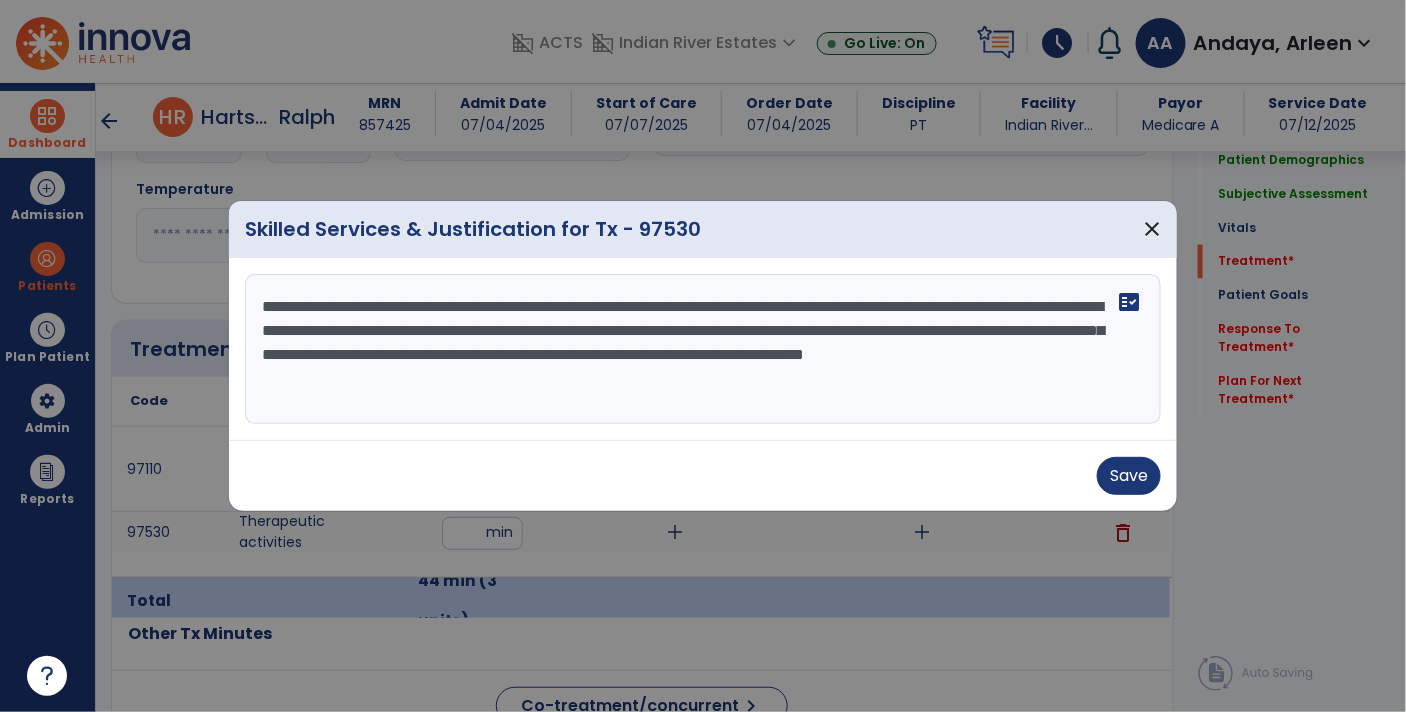 click on "**********" at bounding box center (703, 349) 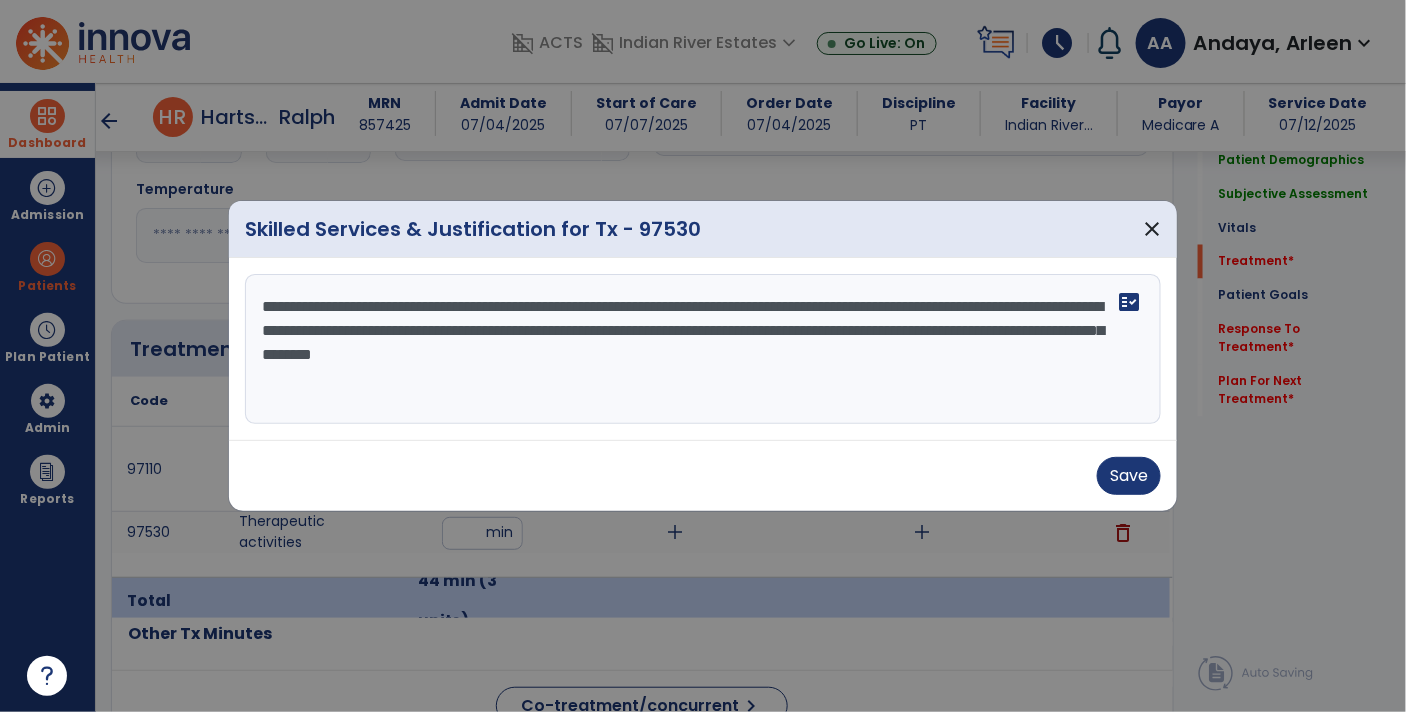 click on "**********" at bounding box center (703, 349) 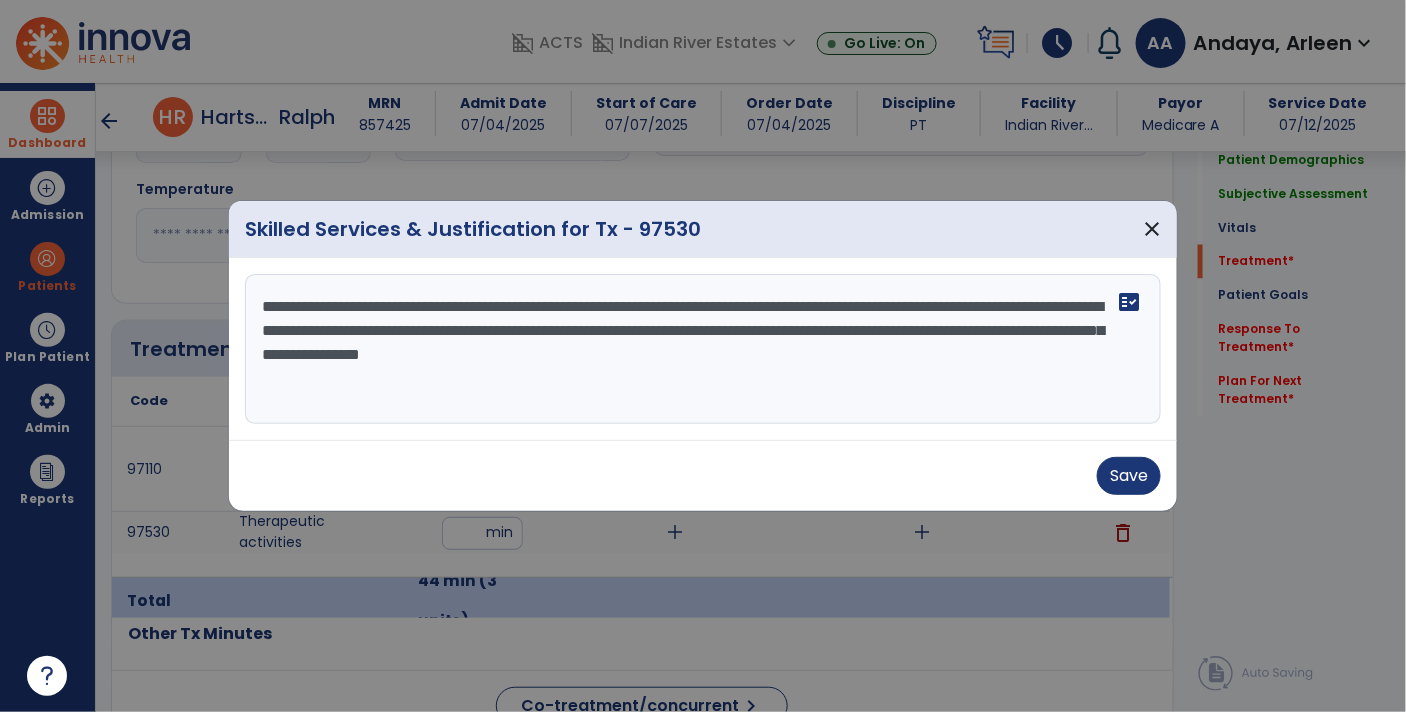 click on "**********" at bounding box center [703, 349] 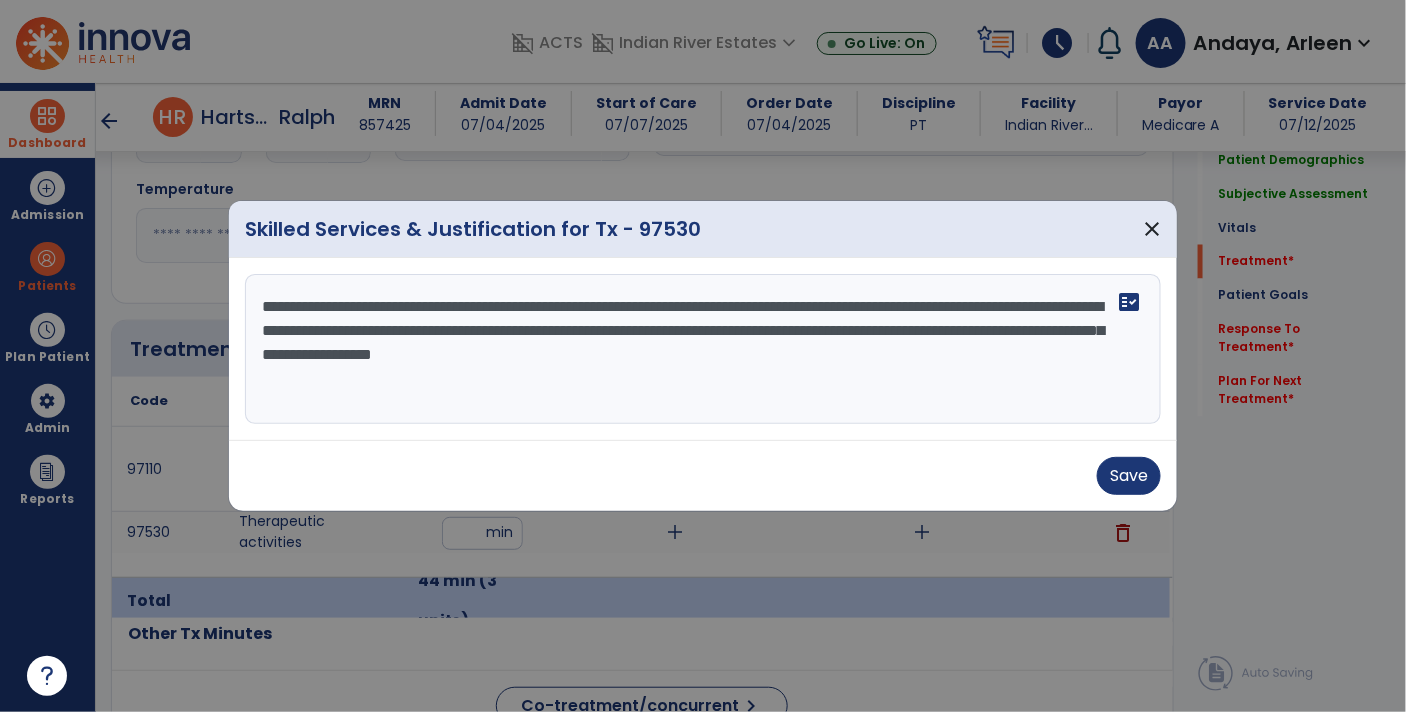 click on "**********" at bounding box center [703, 349] 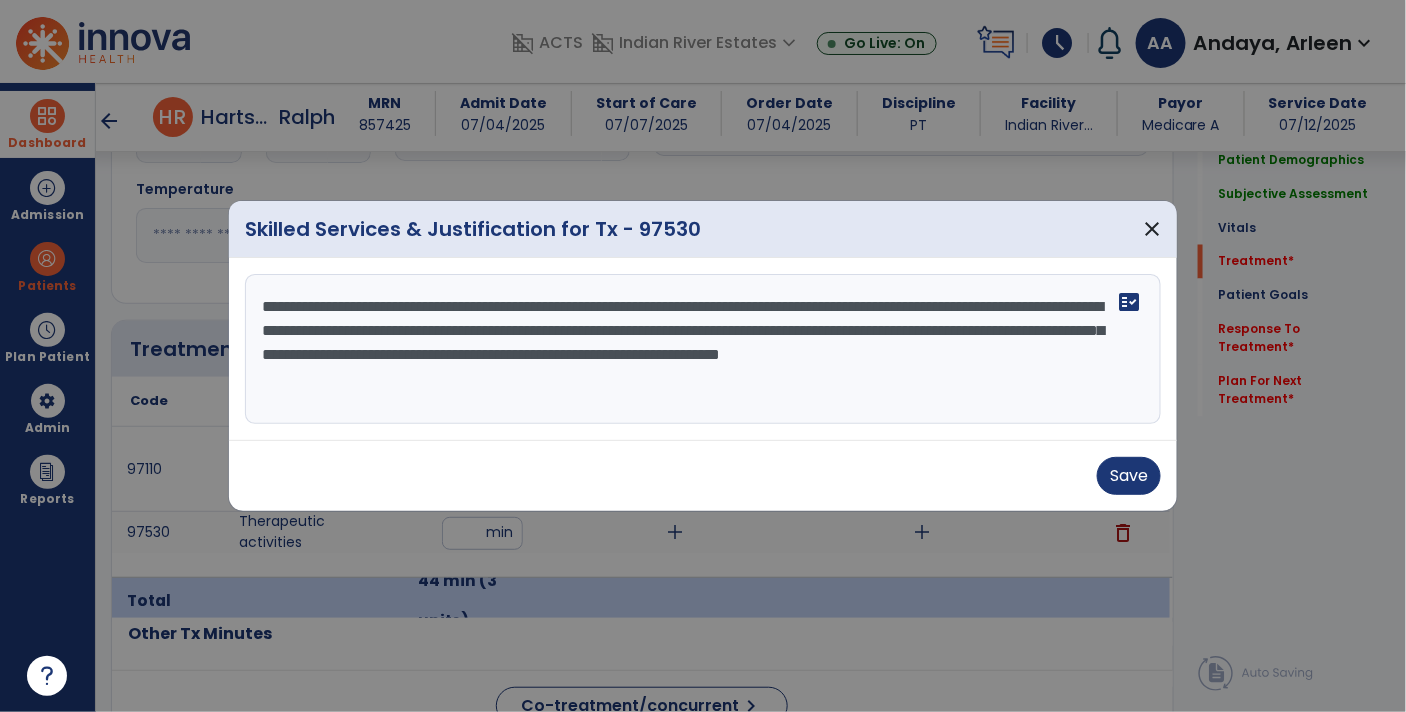 click on "**********" at bounding box center [703, 349] 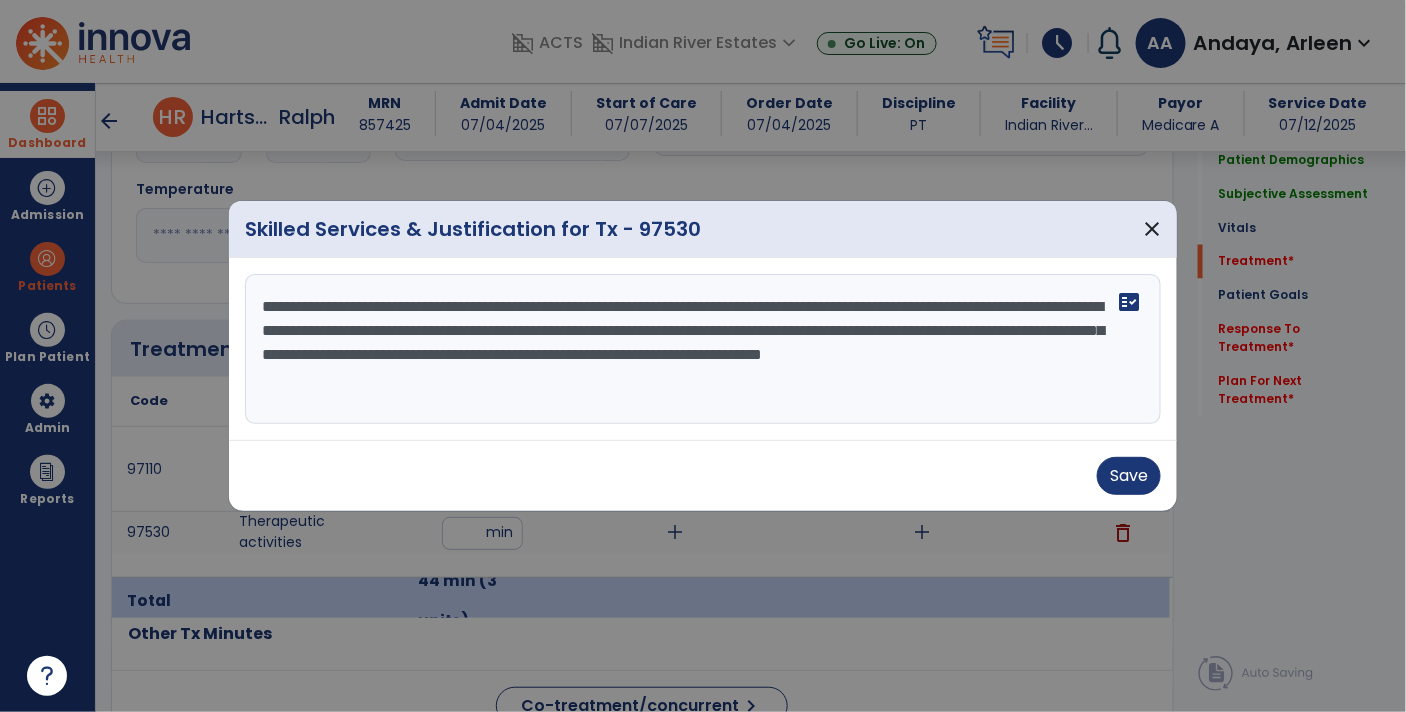 click on "**********" at bounding box center (703, 349) 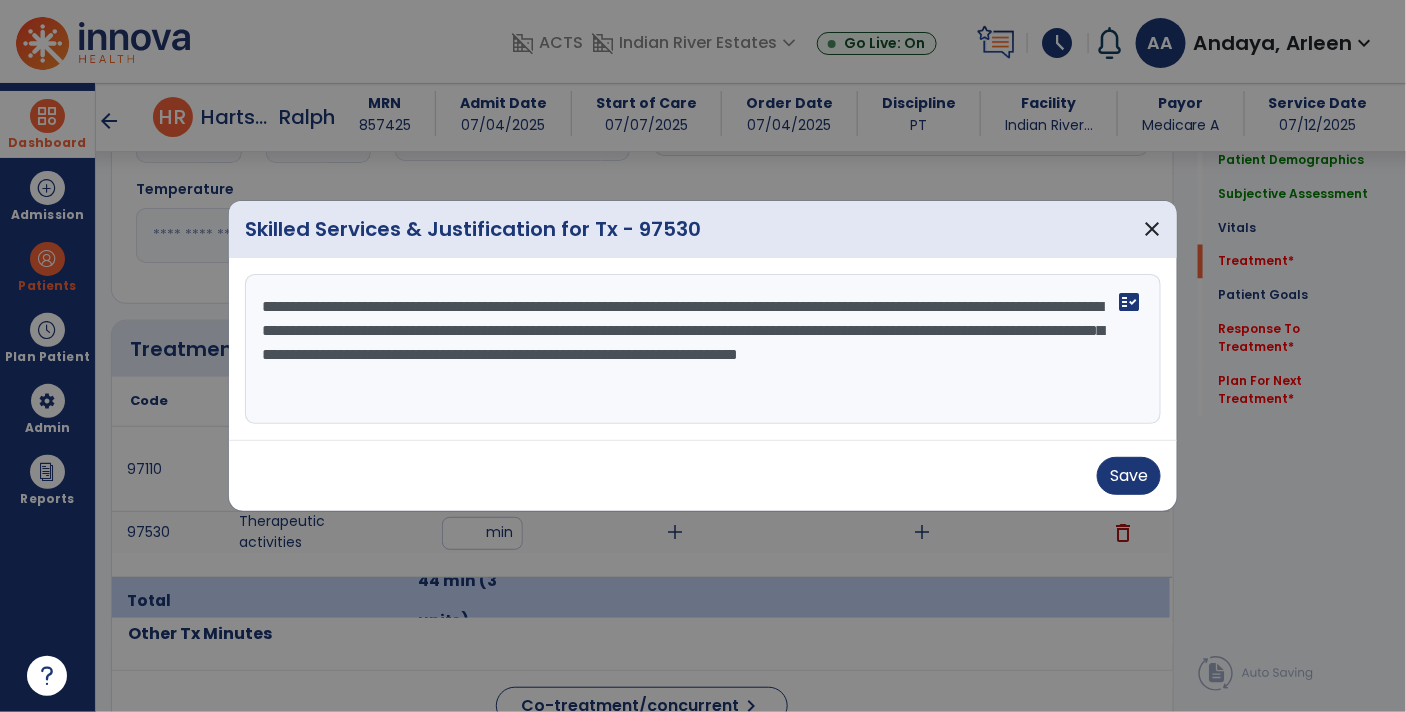 click on "**********" at bounding box center [703, 349] 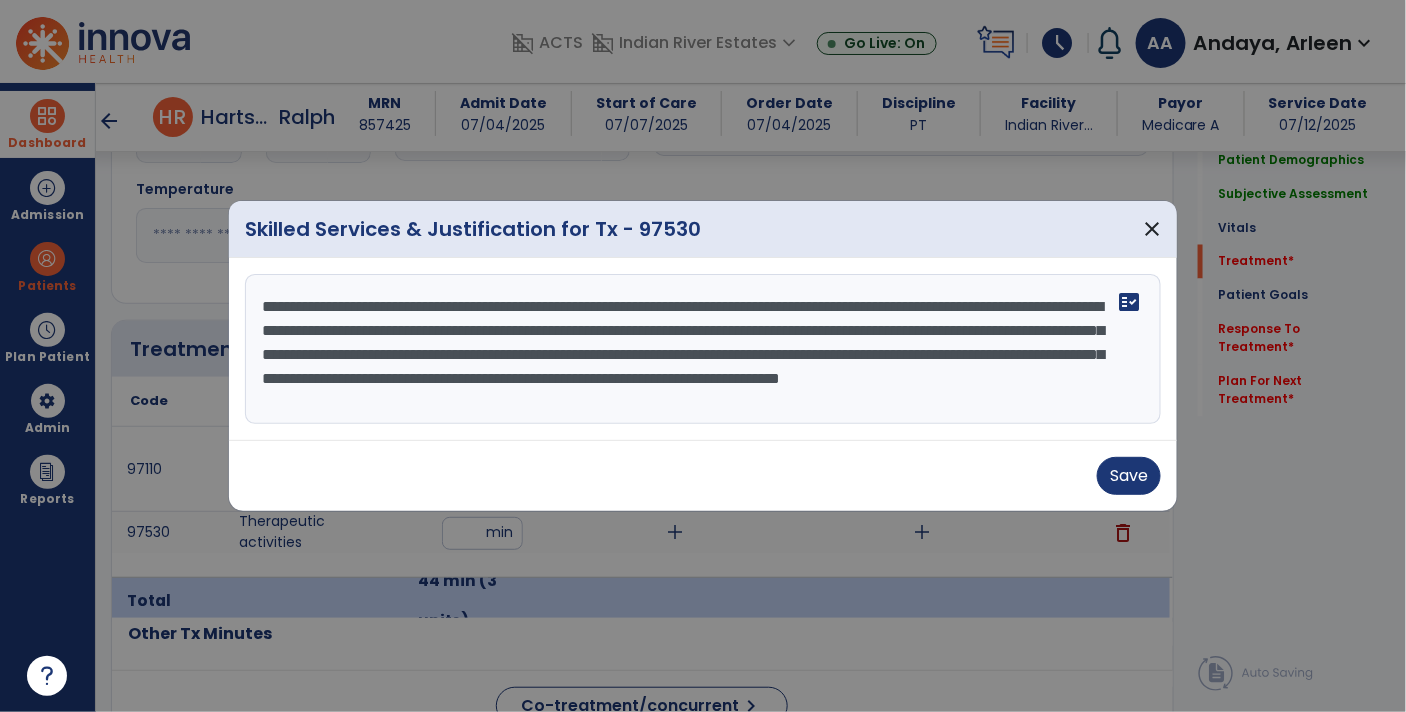 click on "**********" at bounding box center [703, 349] 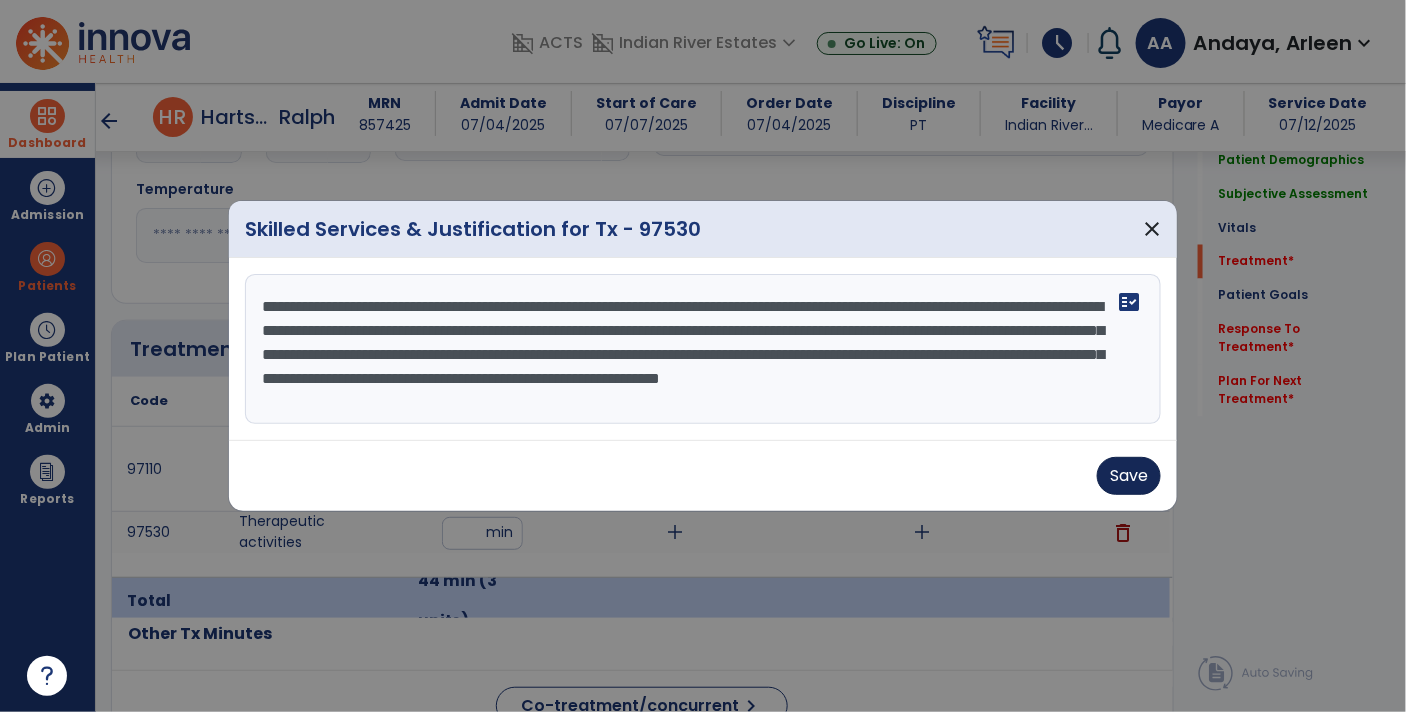 type on "**********" 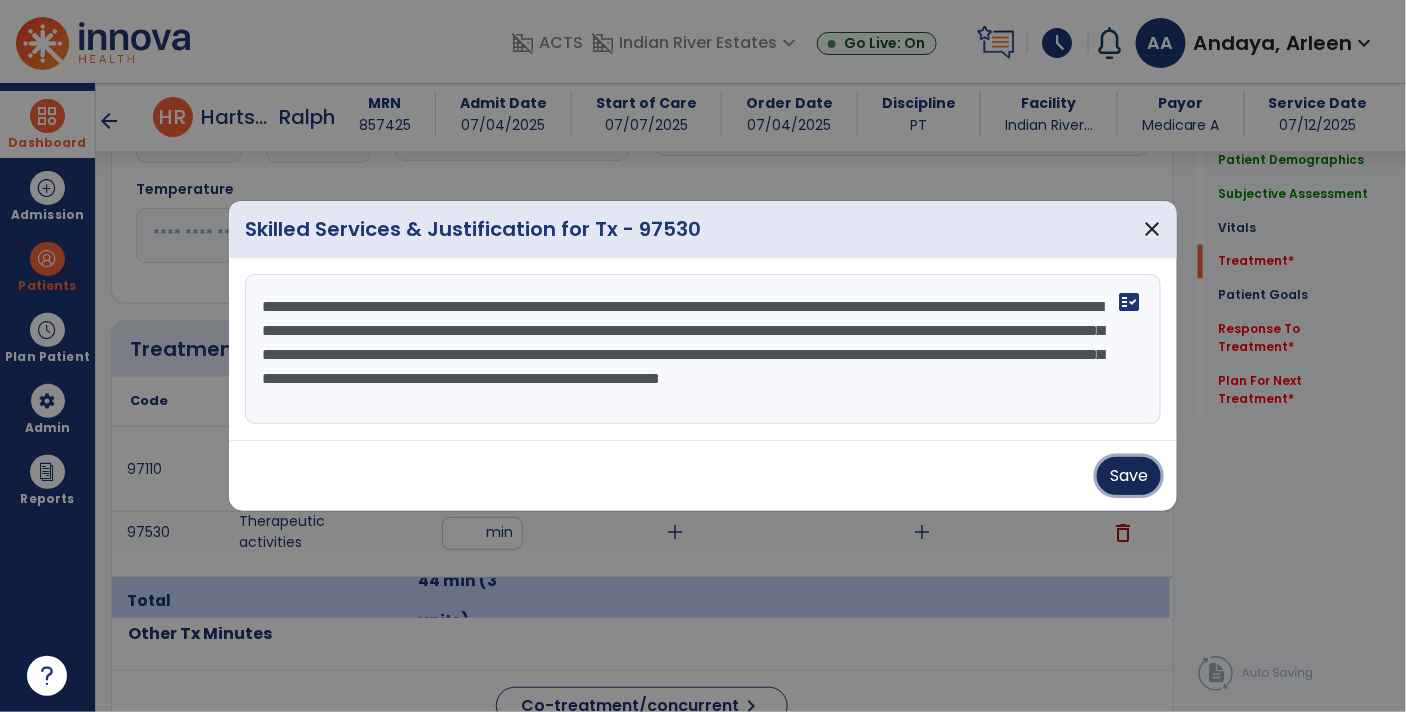 click on "Save" at bounding box center [1129, 476] 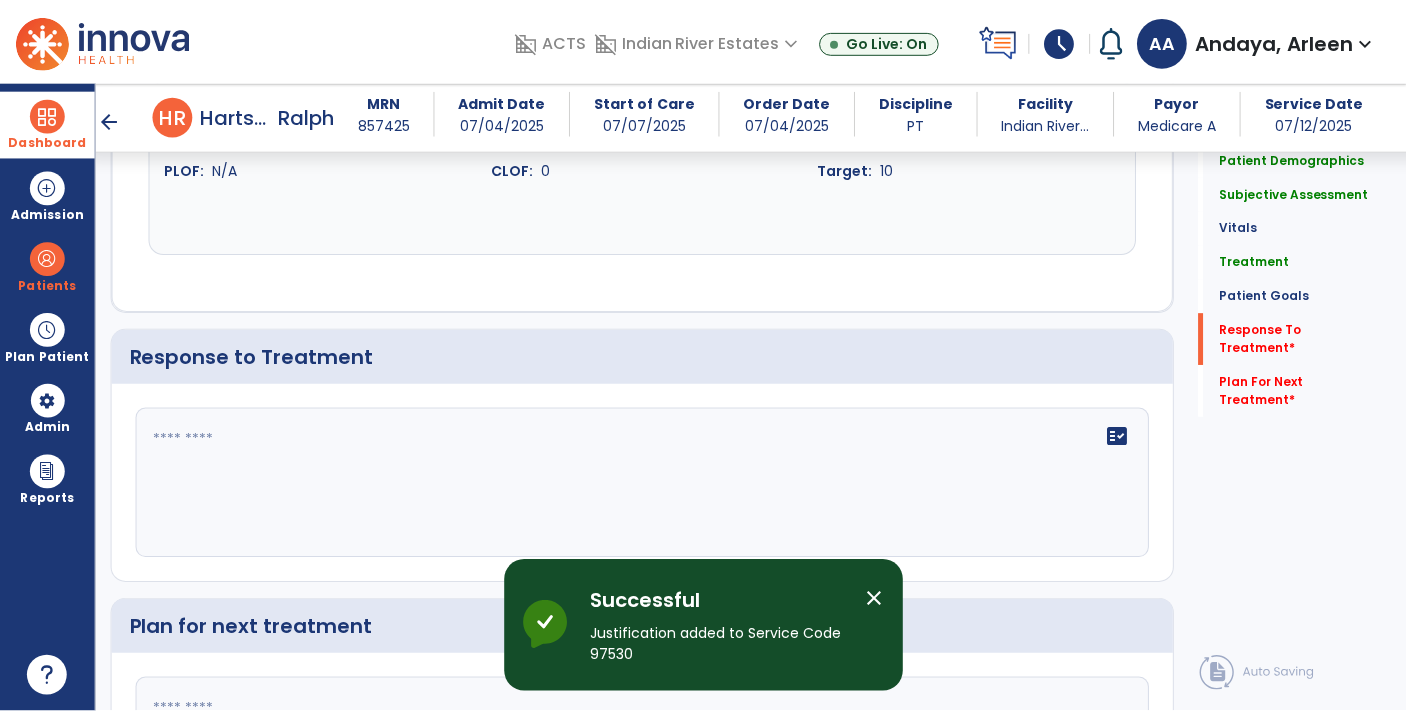 scroll, scrollTop: 2743, scrollLeft: 0, axis: vertical 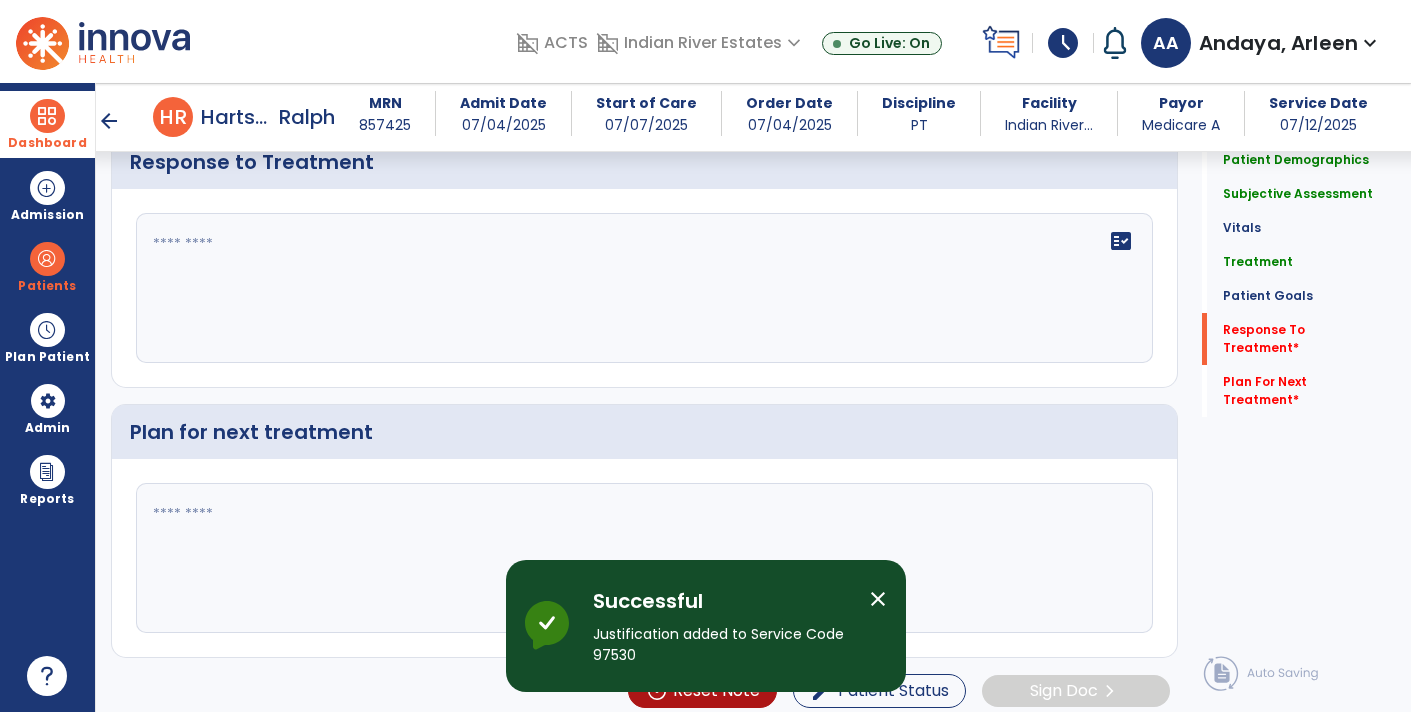 click on "fact_check" 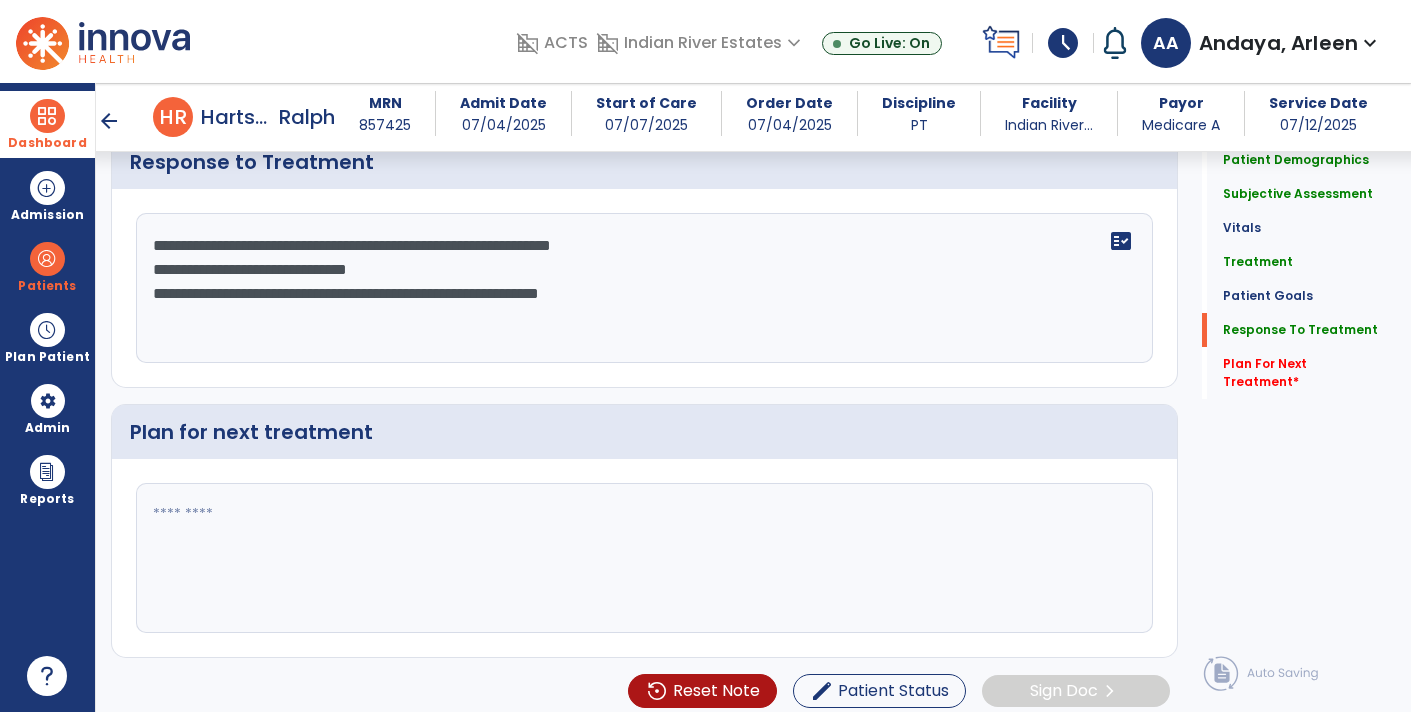 type on "**********" 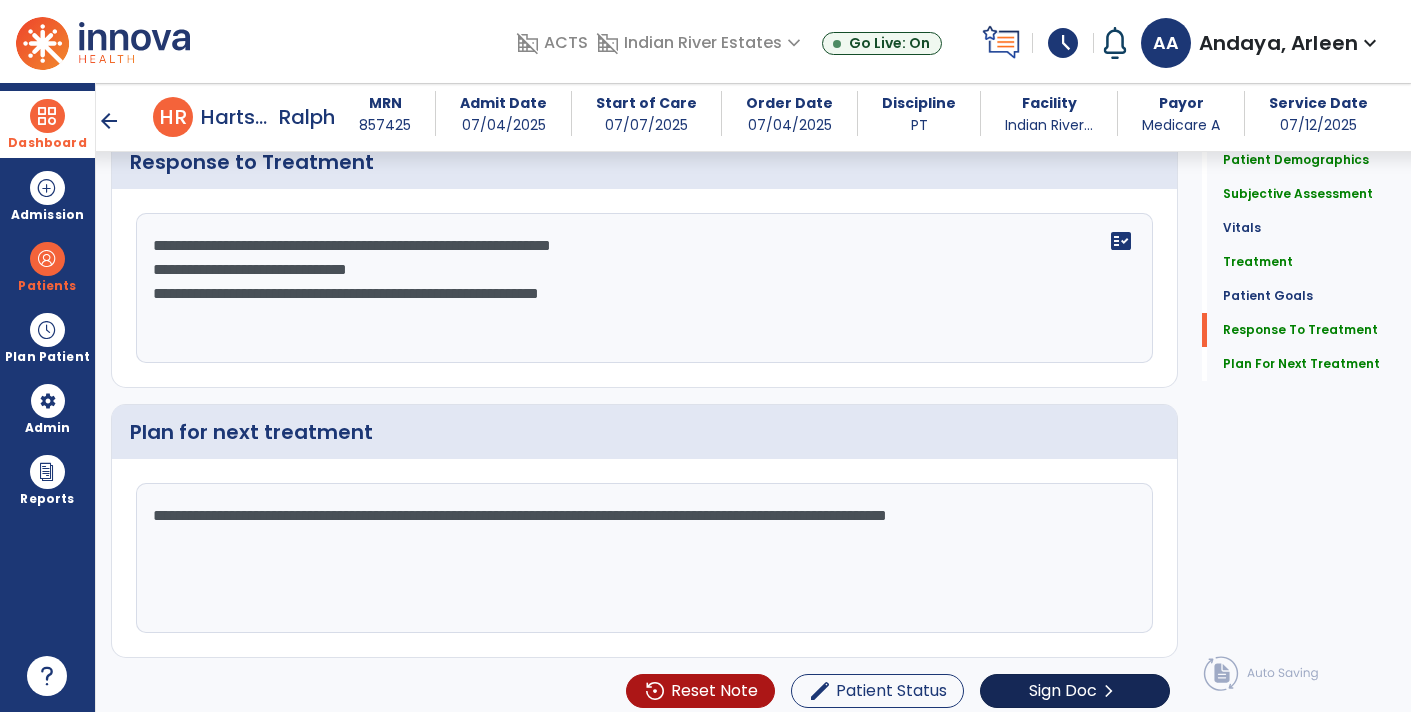 type on "**********" 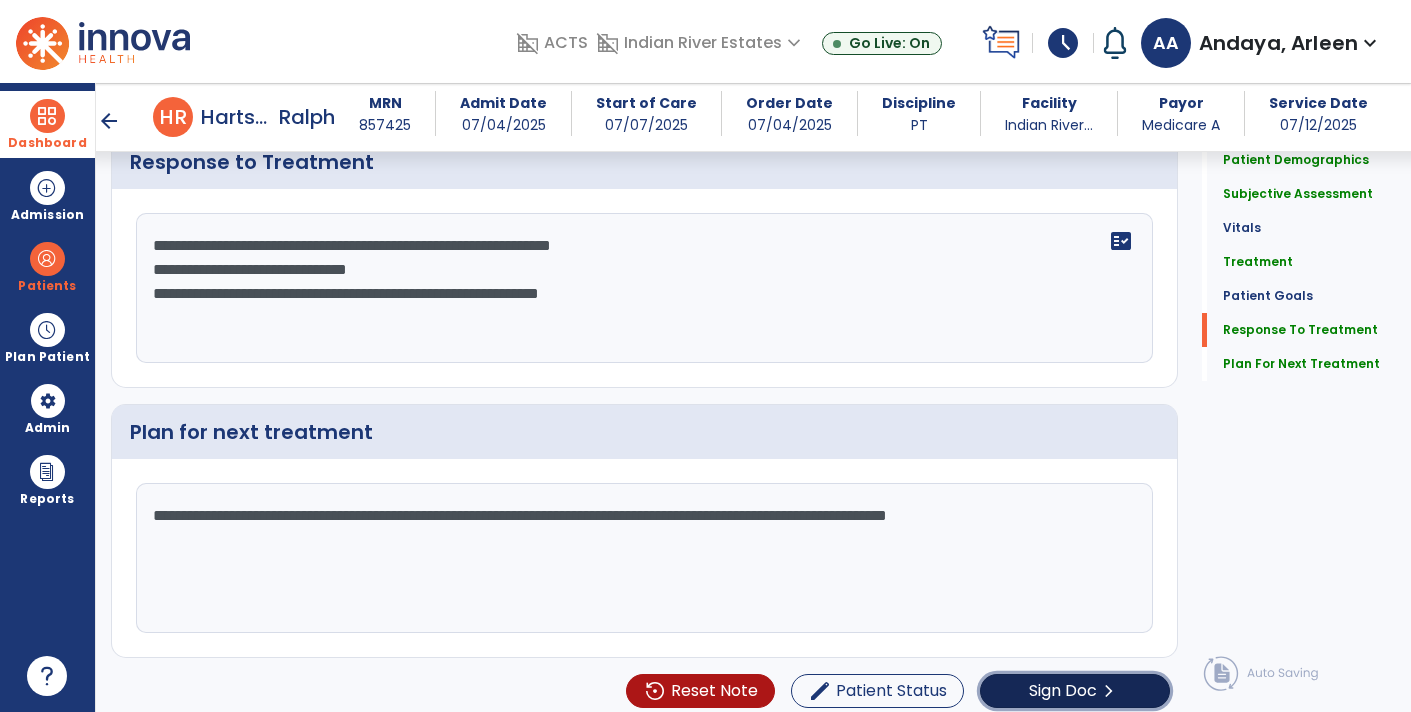 click on "Sign Doc" 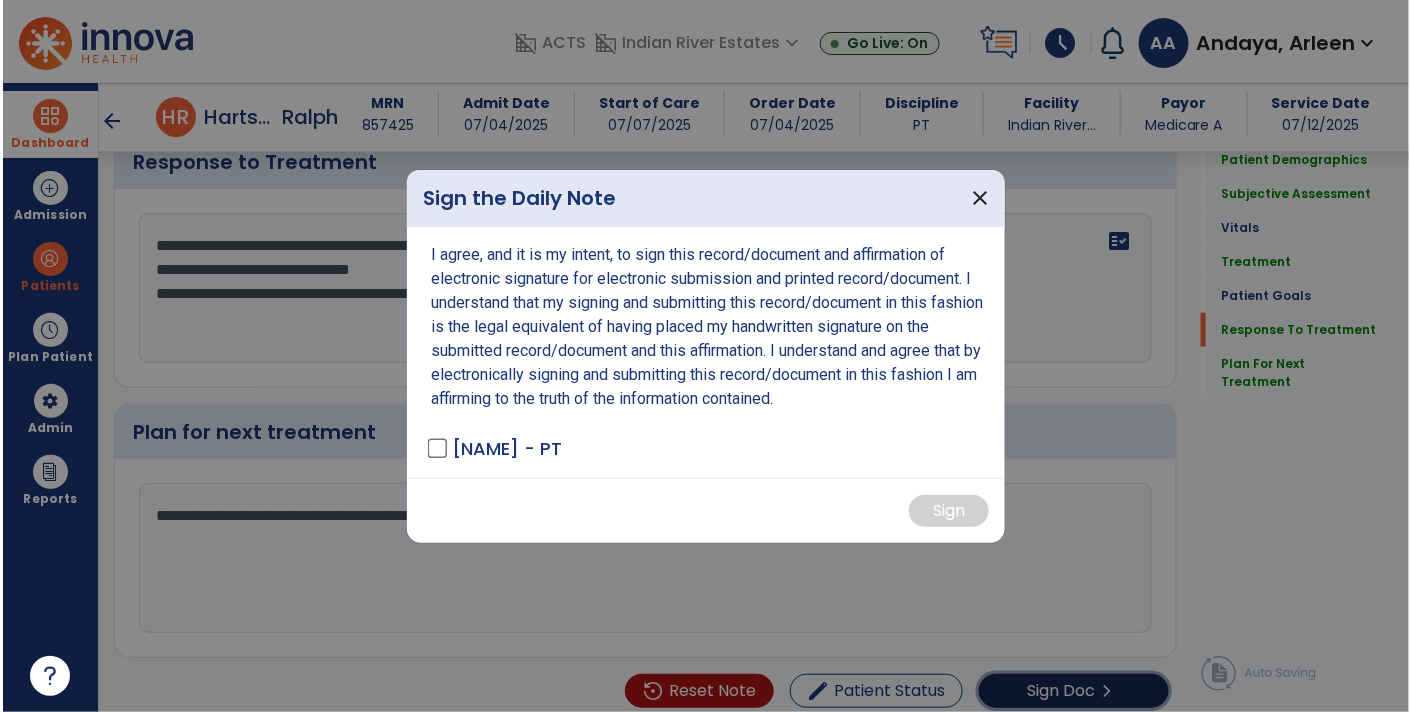 scroll, scrollTop: 2743, scrollLeft: 0, axis: vertical 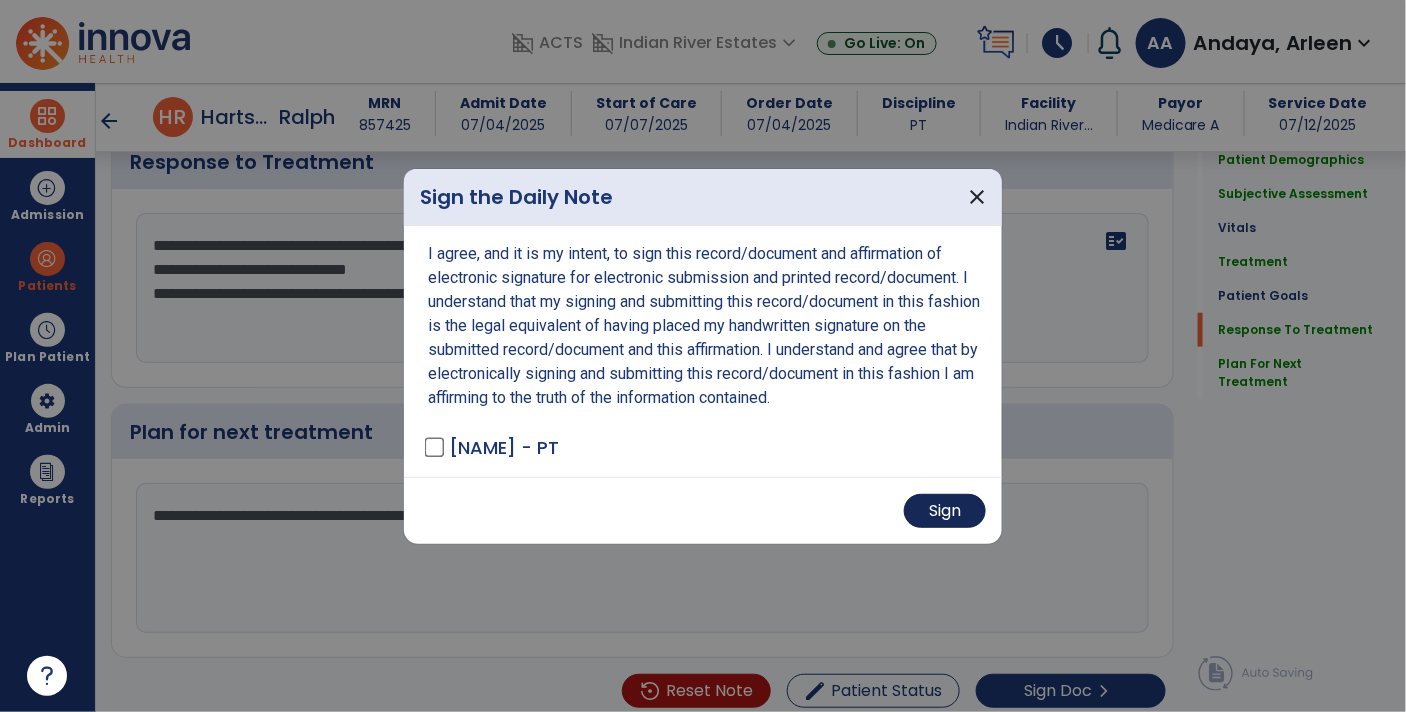 click on "Sign" at bounding box center [945, 511] 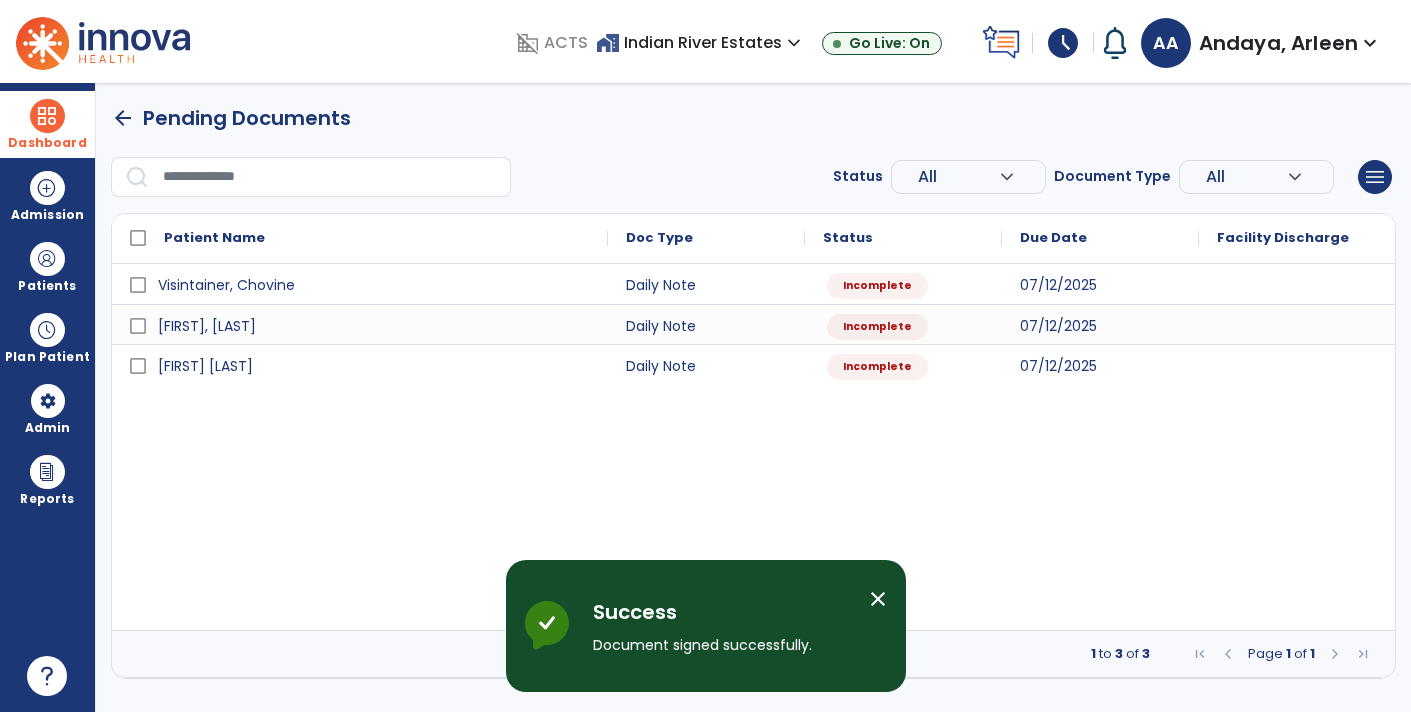 scroll, scrollTop: 0, scrollLeft: 0, axis: both 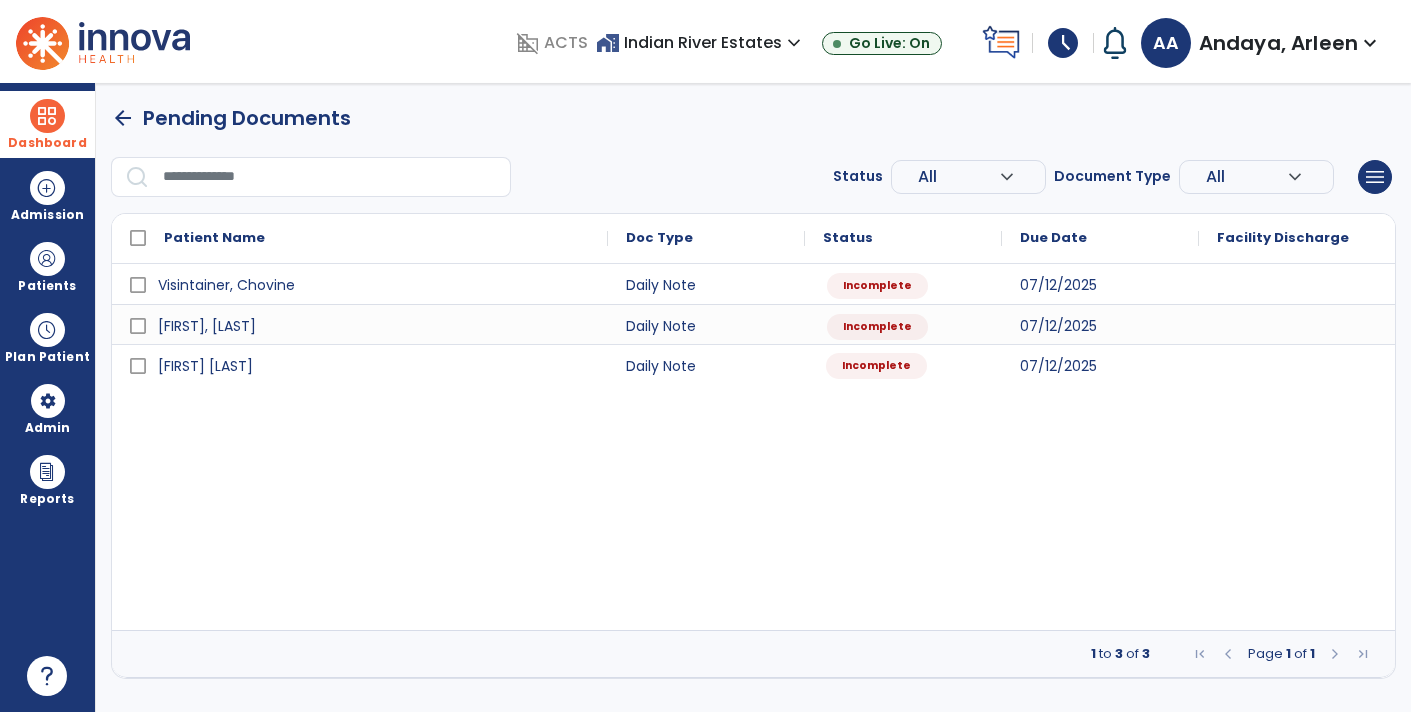 click on "Incomplete" at bounding box center (876, 366) 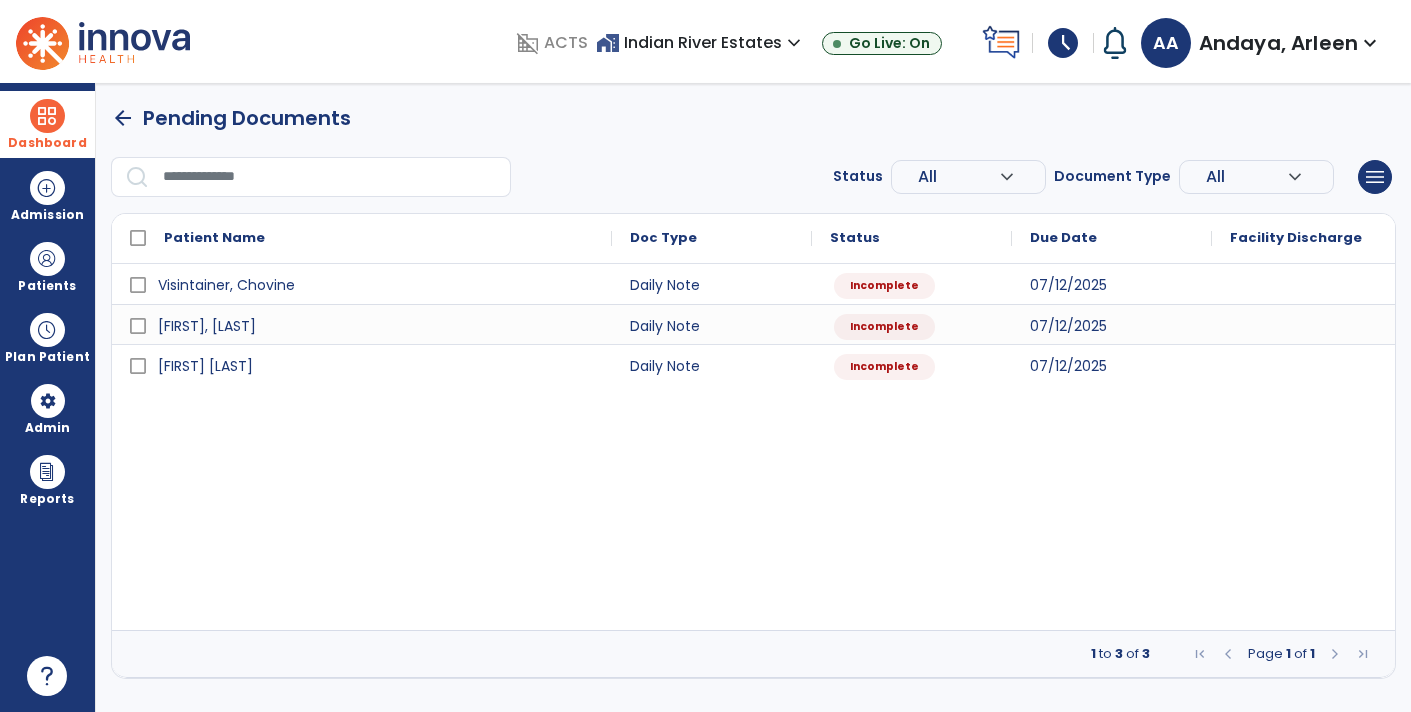 select on "*" 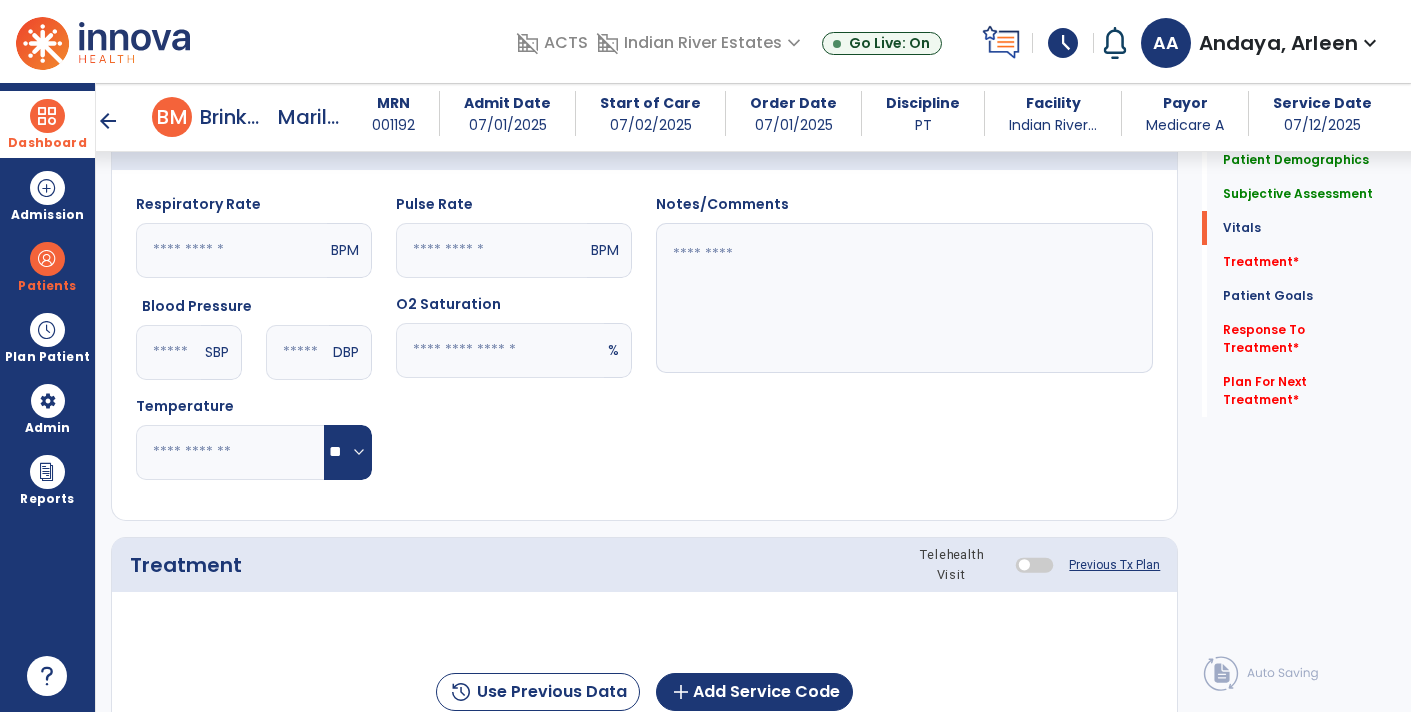 scroll, scrollTop: 839, scrollLeft: 0, axis: vertical 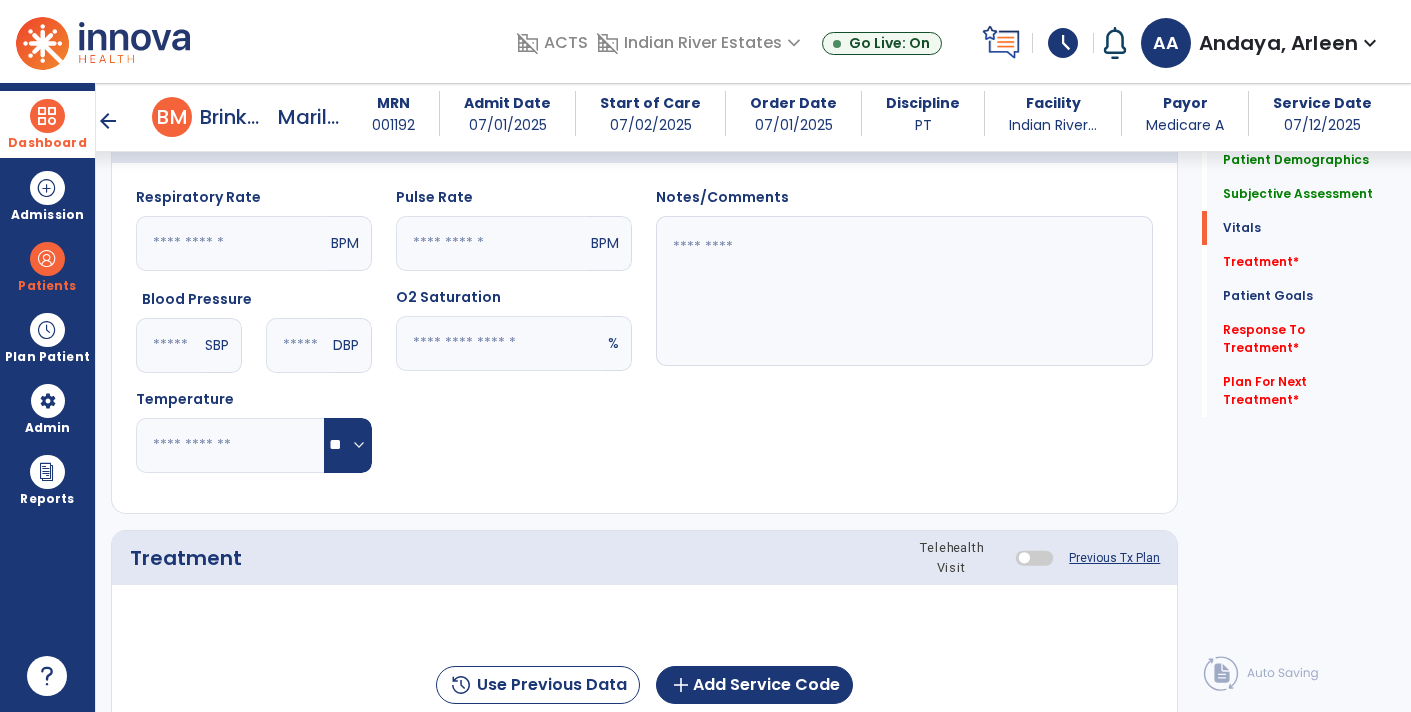 click 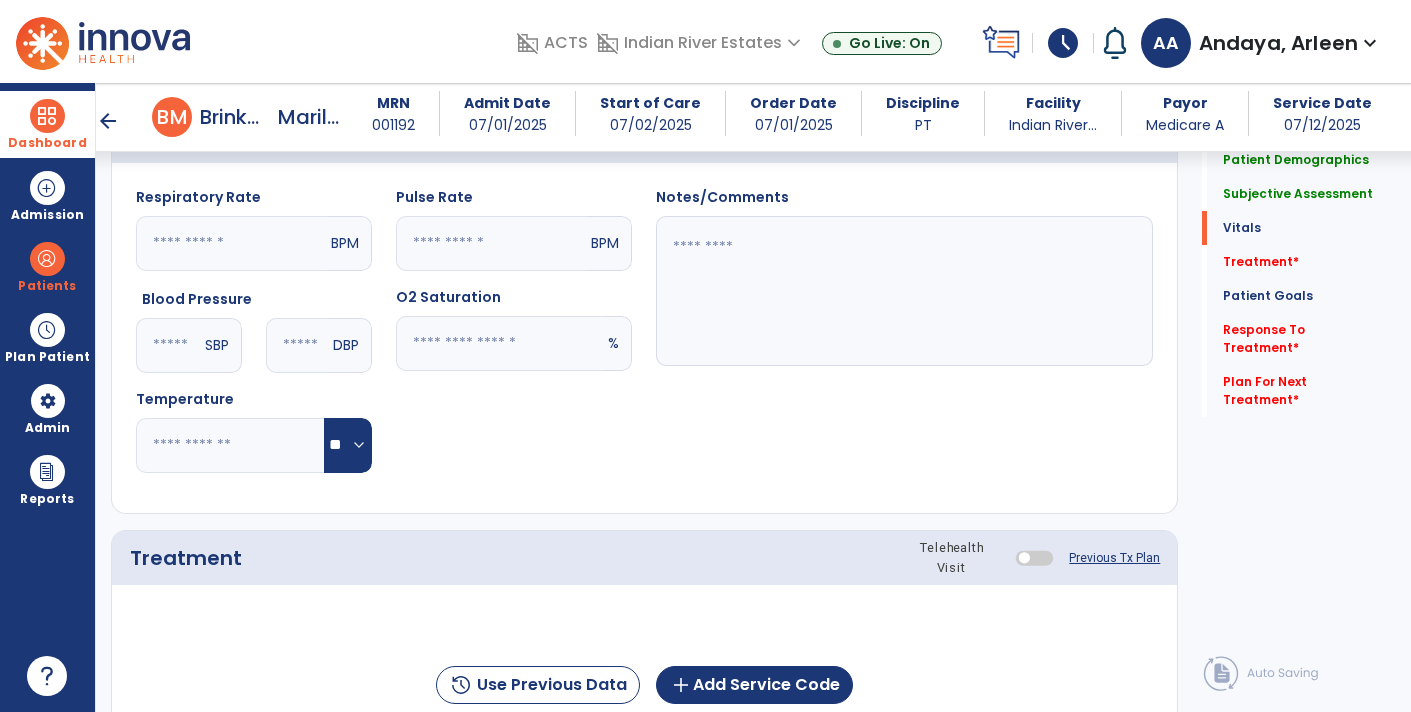 click 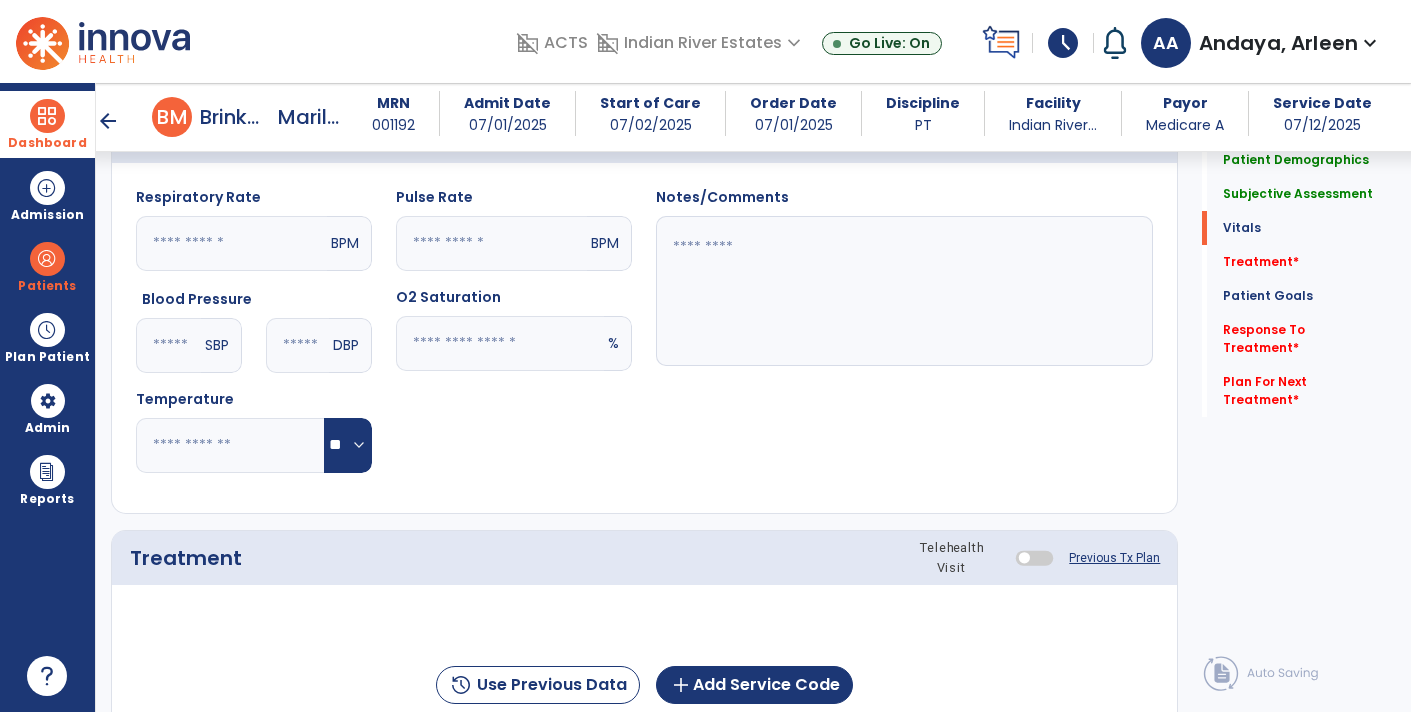 click 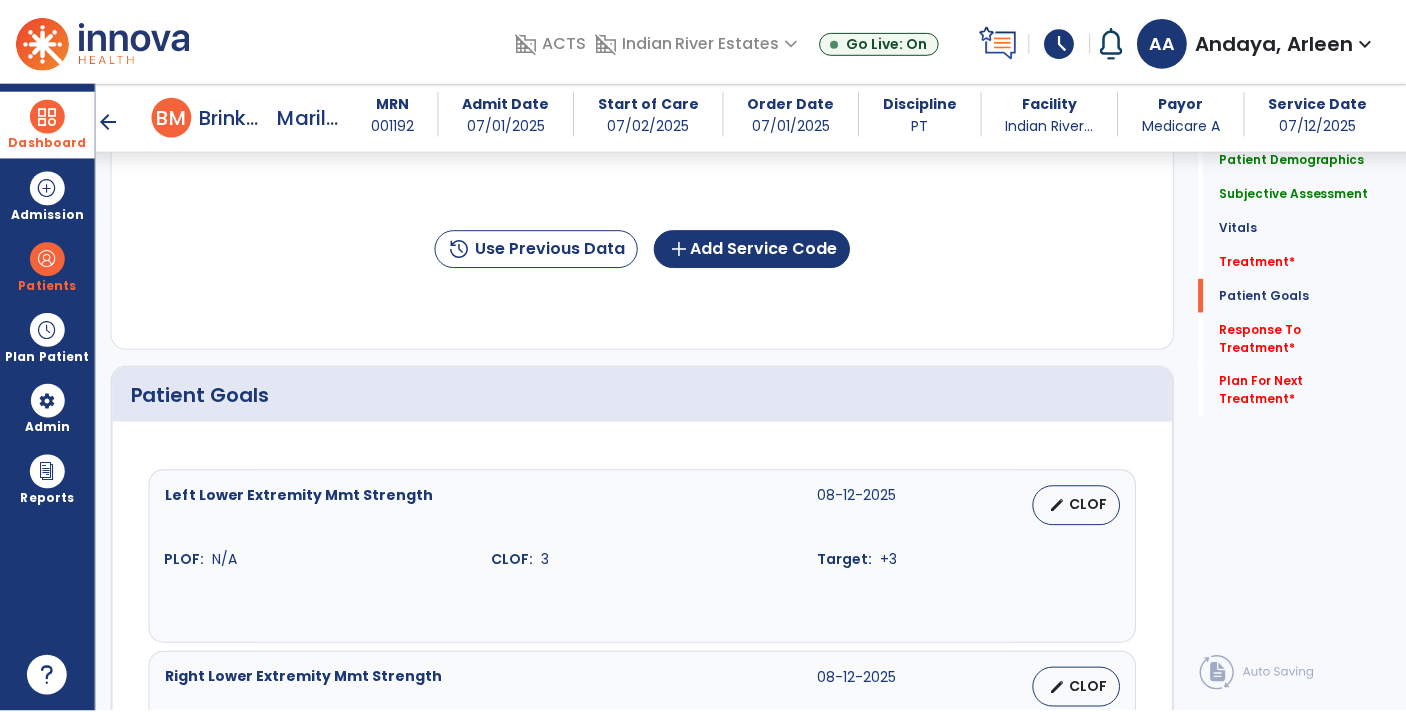 scroll, scrollTop: 1275, scrollLeft: 0, axis: vertical 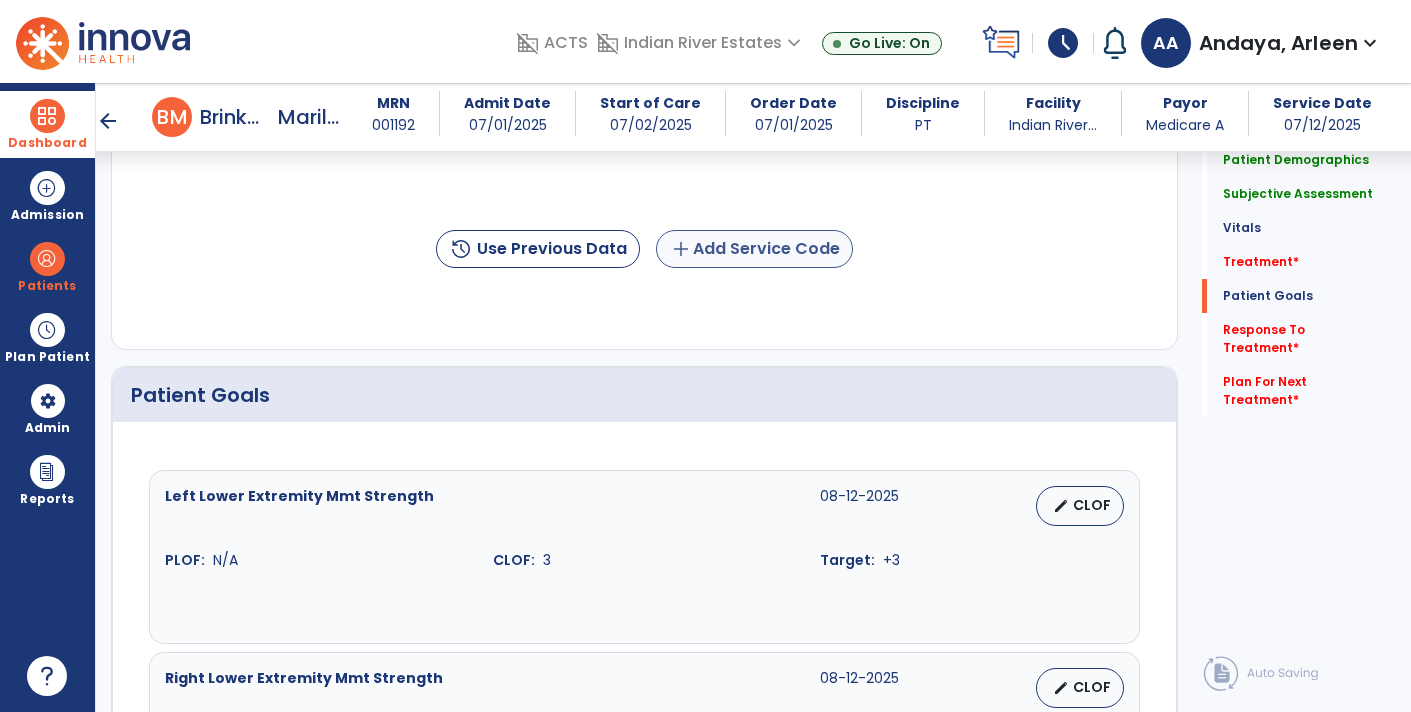 type on "**" 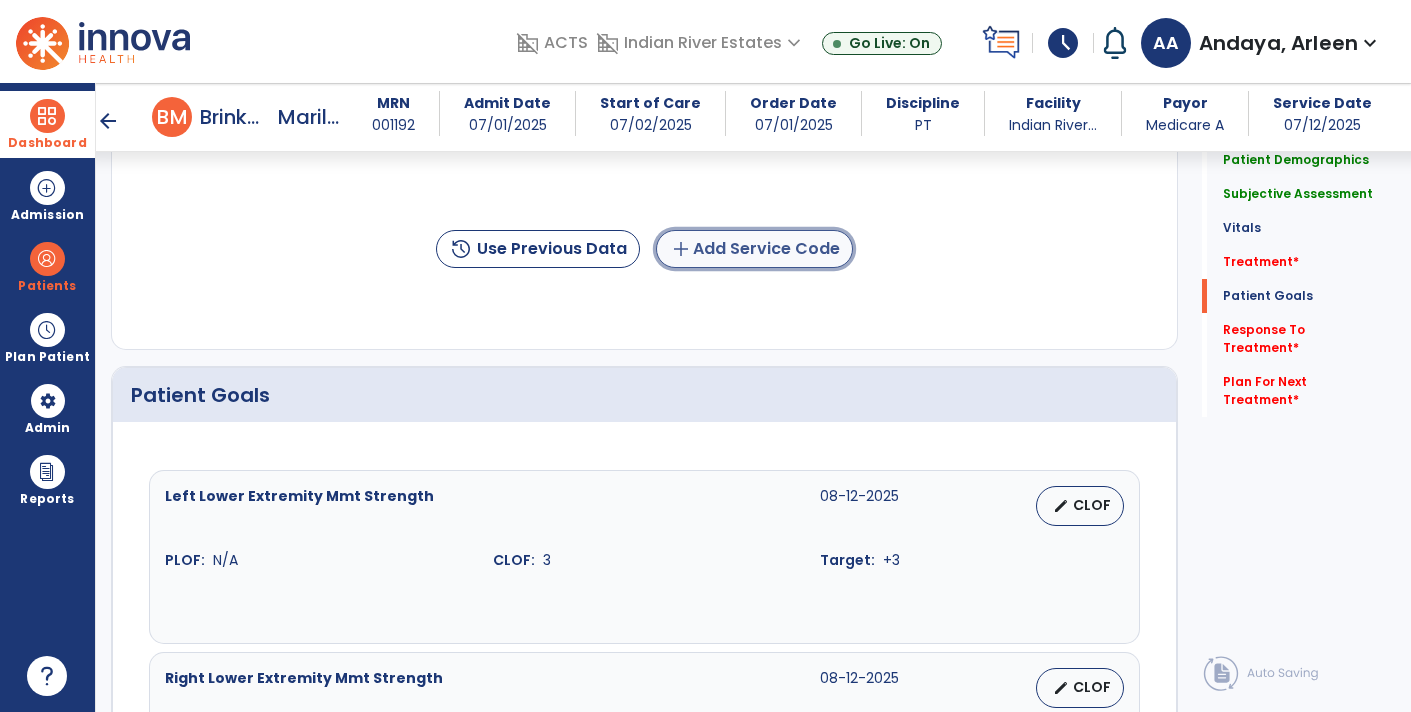 click on "add  Add Service Code" 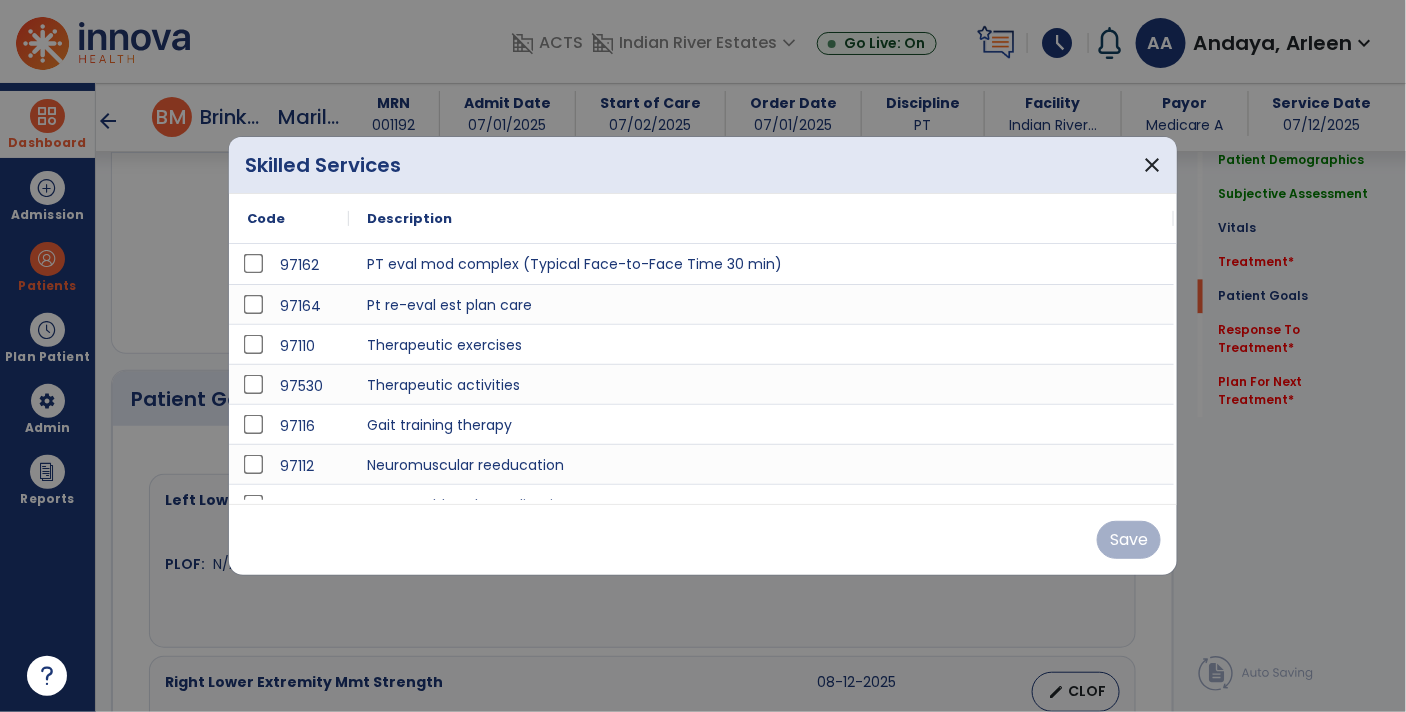 scroll, scrollTop: 1275, scrollLeft: 0, axis: vertical 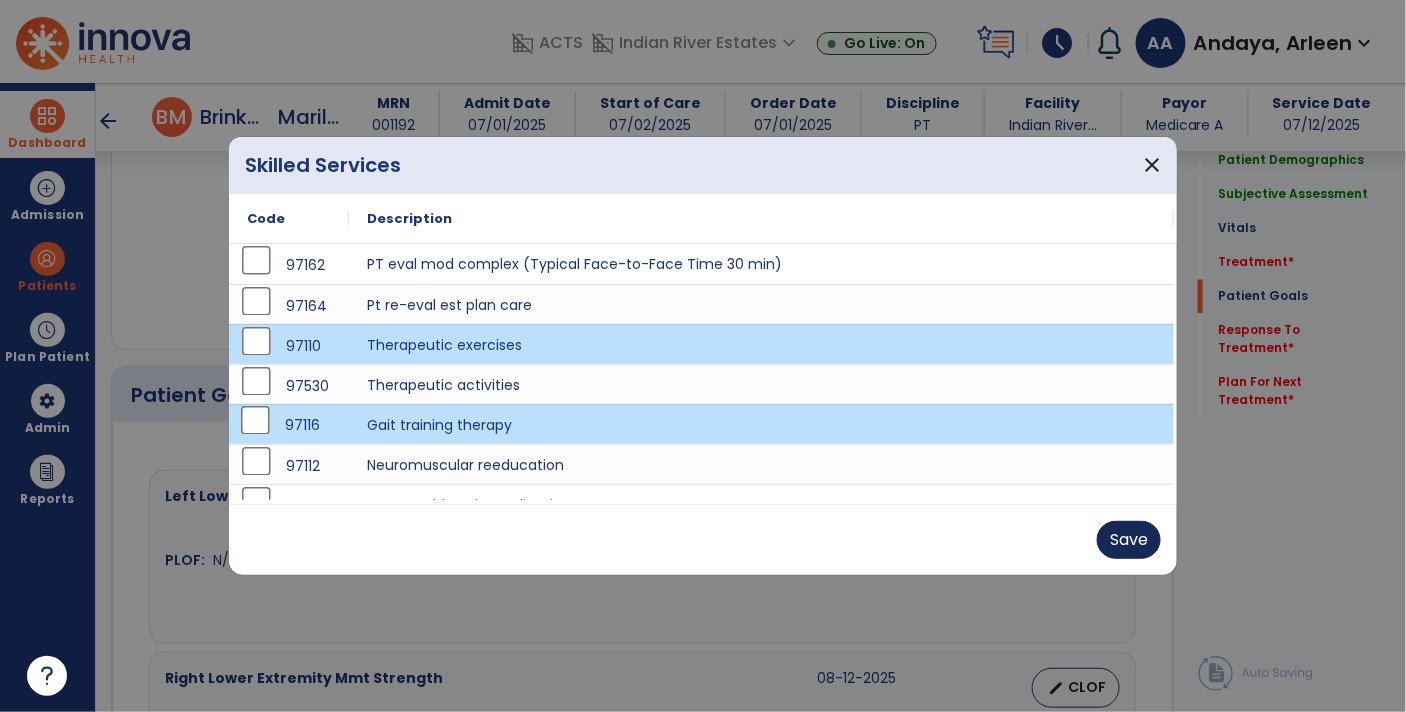 click on "Save" at bounding box center (1129, 540) 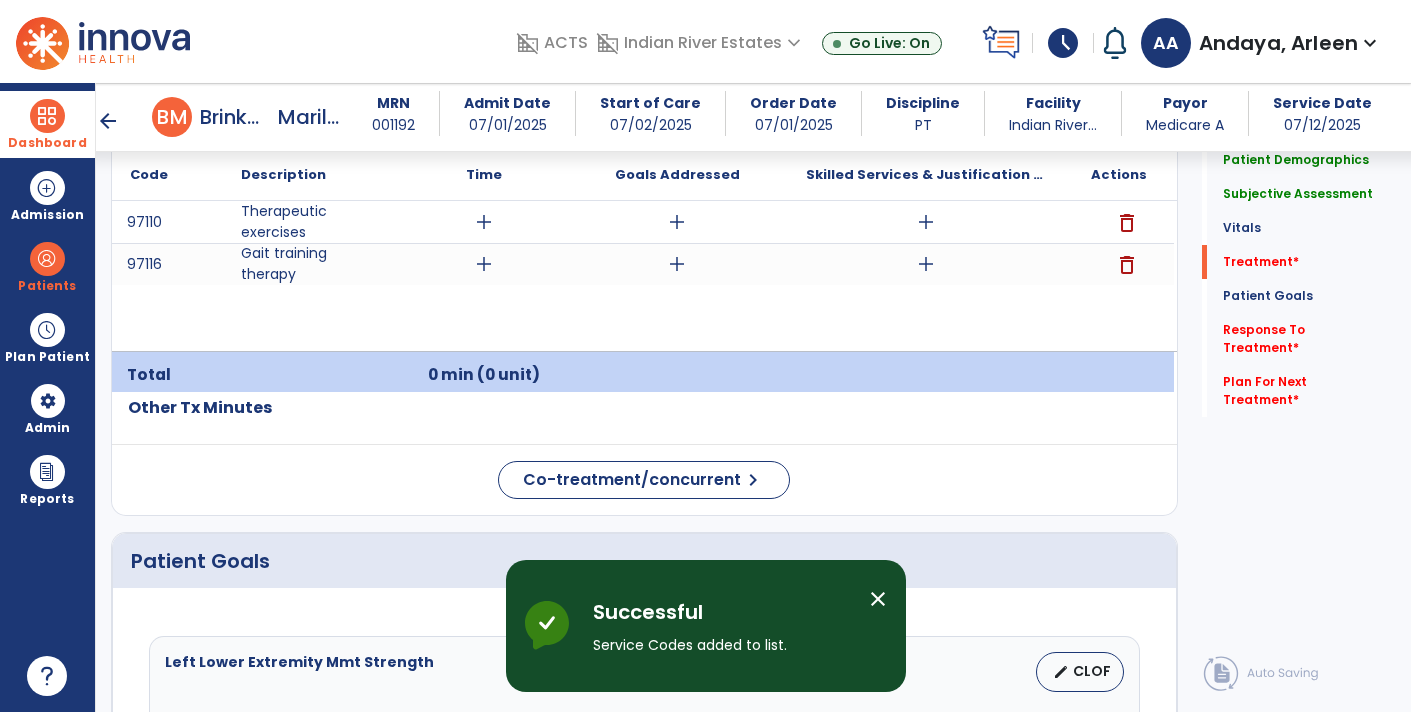 click on "add" at bounding box center (484, 222) 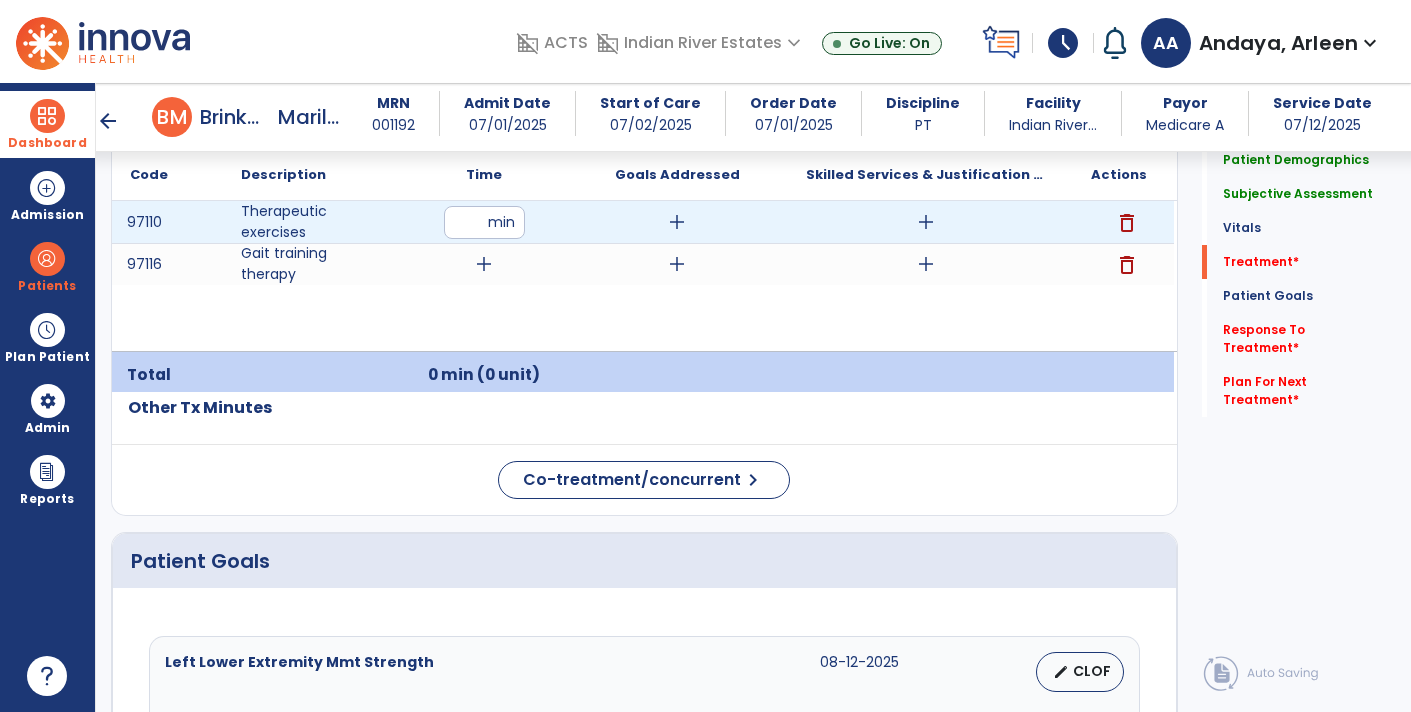 type on "**" 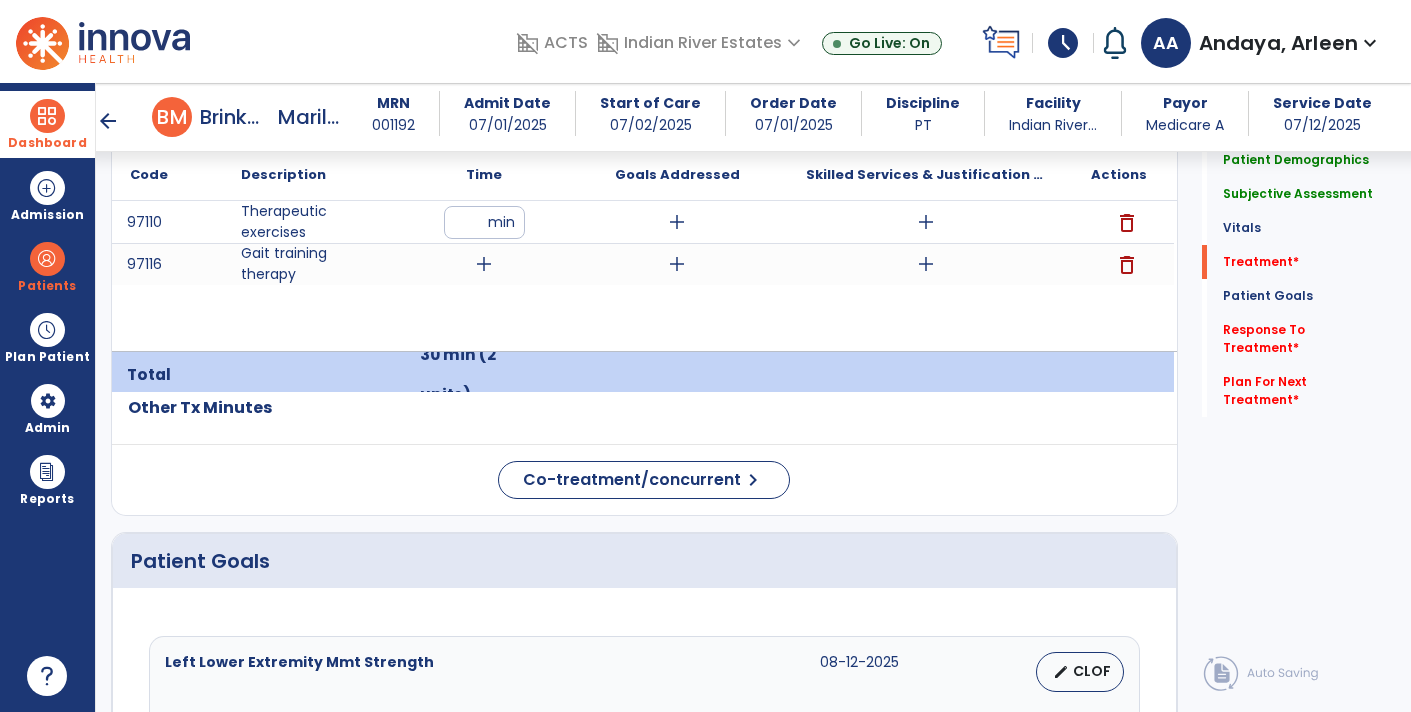 click on "add" at bounding box center [484, 264] 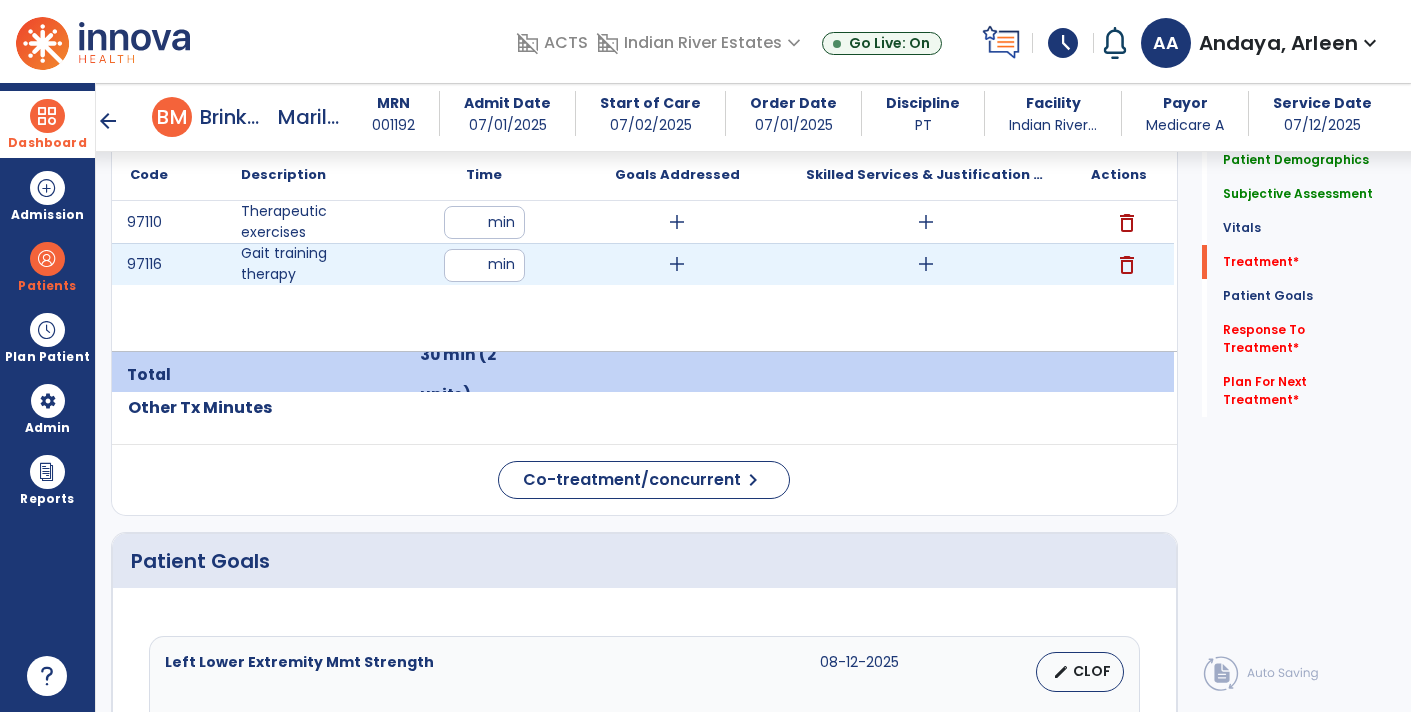 type on "**" 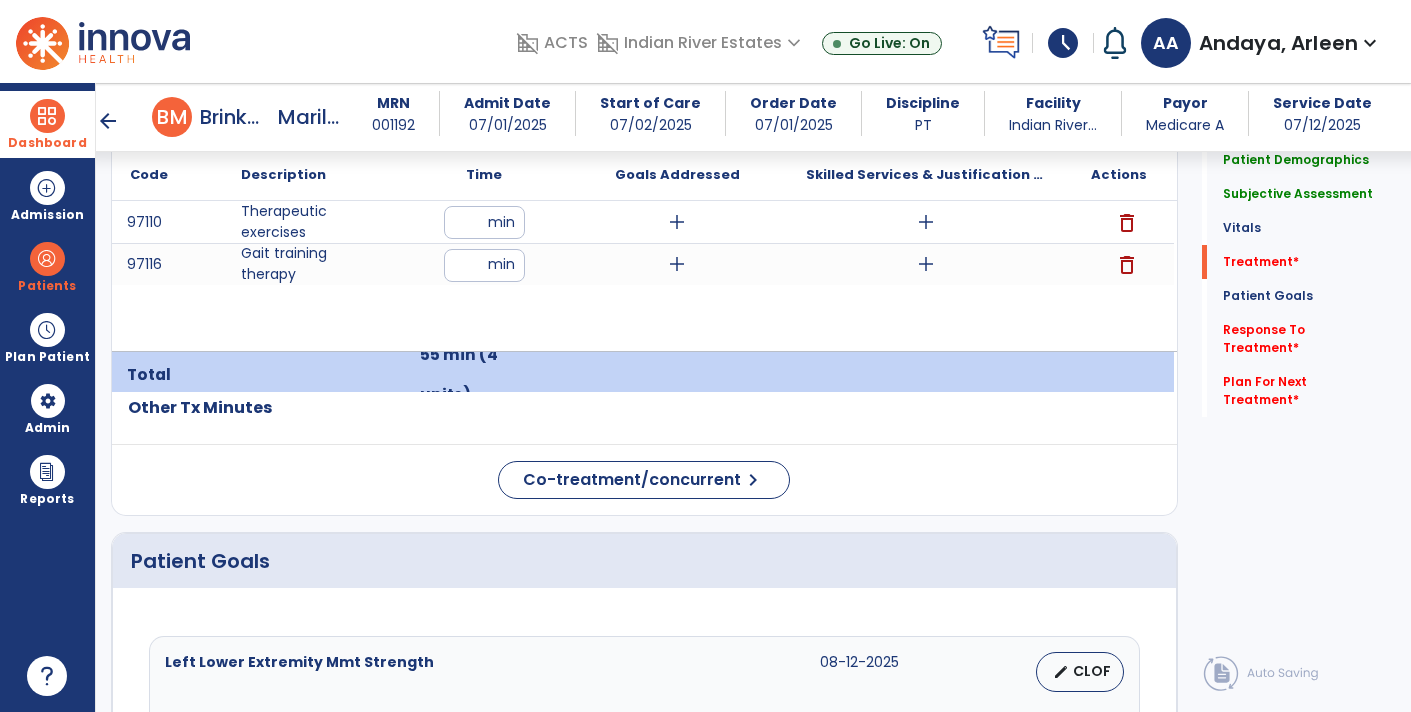 click on "add" at bounding box center [926, 222] 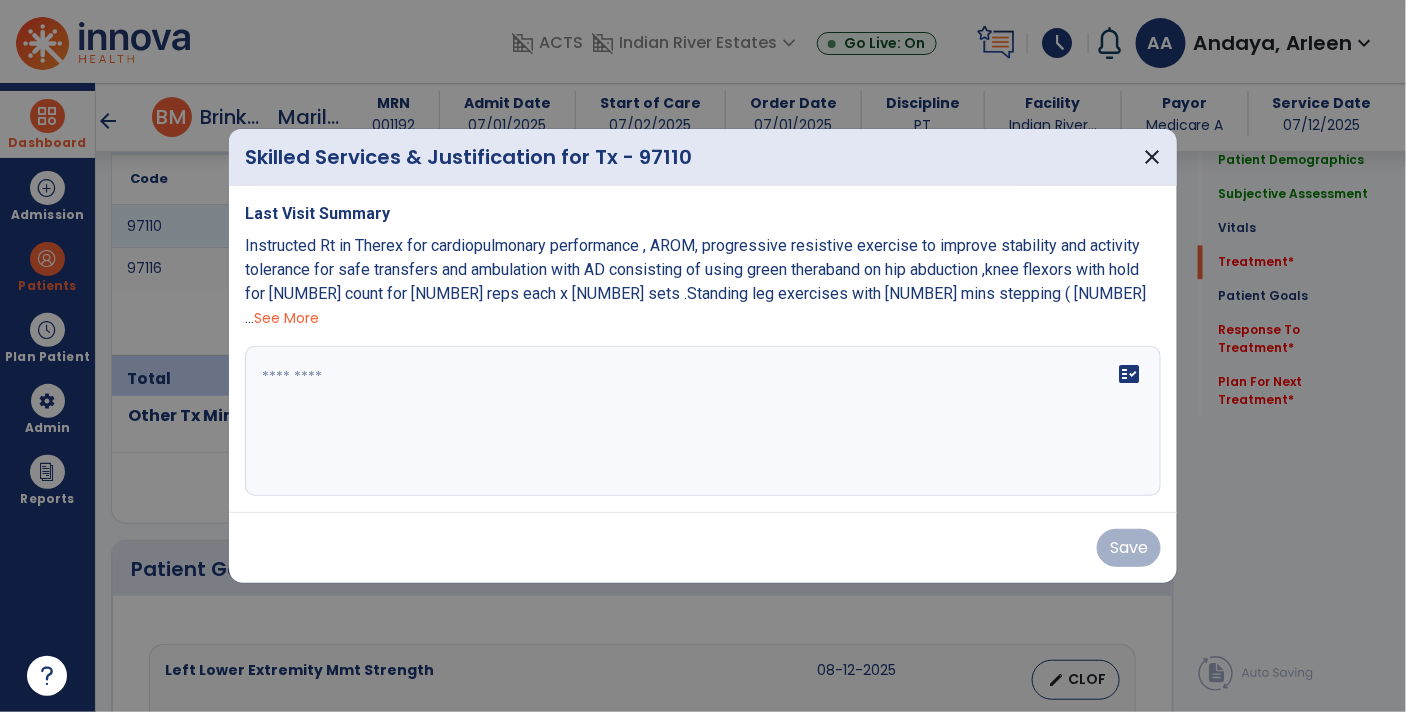 scroll, scrollTop: 1275, scrollLeft: 0, axis: vertical 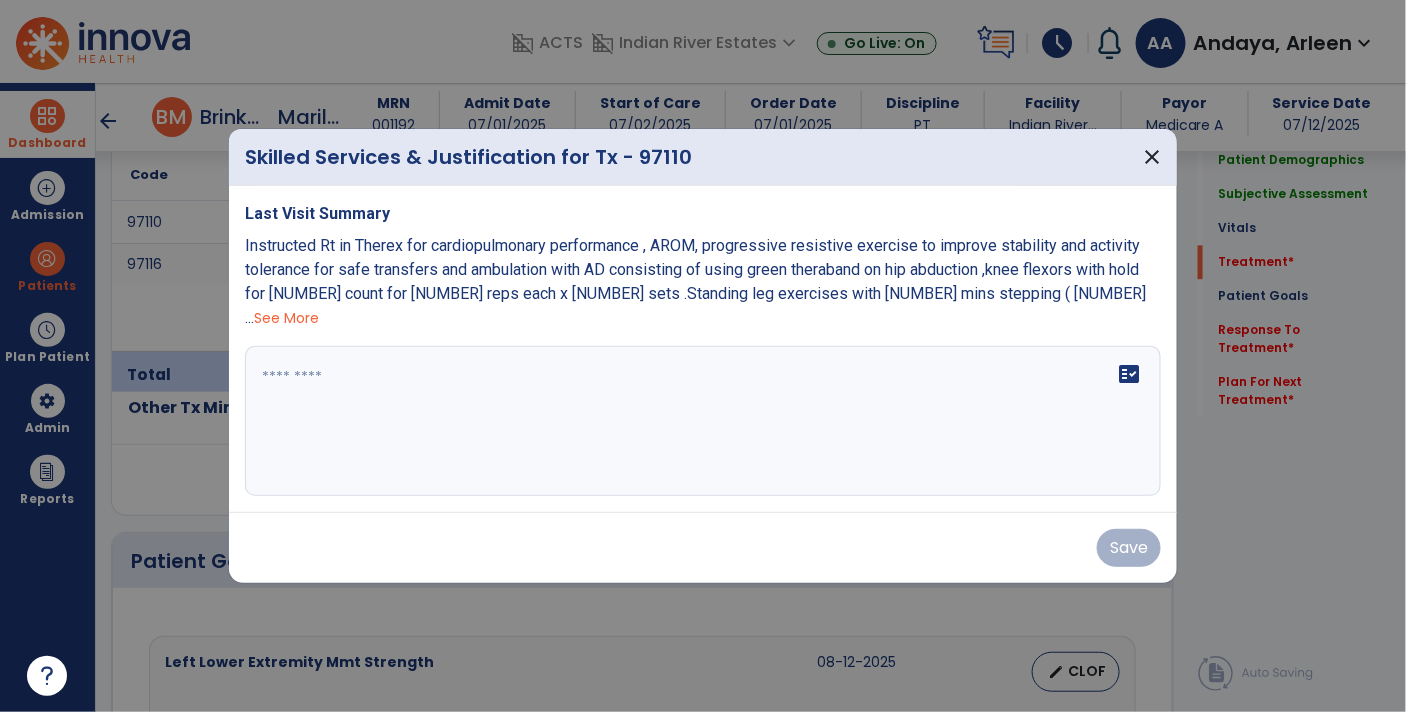 click 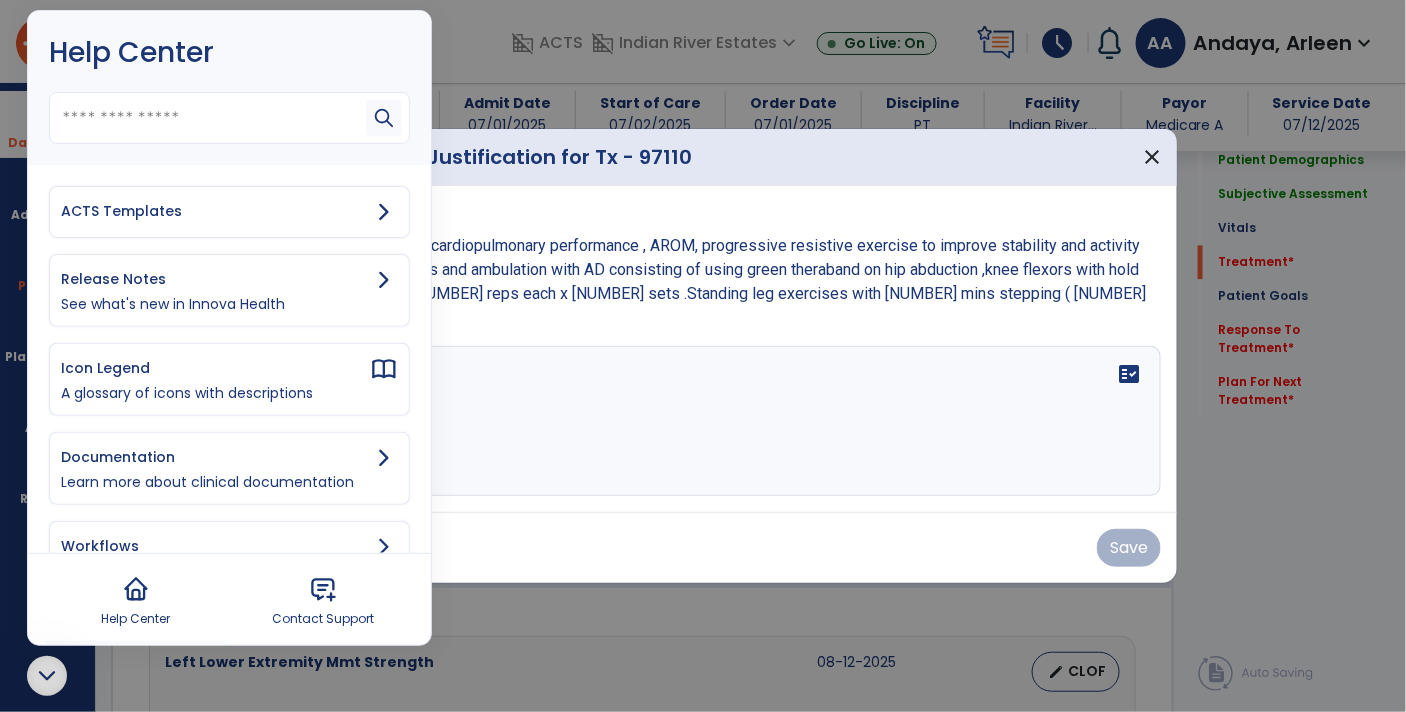 click on "ACTS Templates" at bounding box center (215, 211) 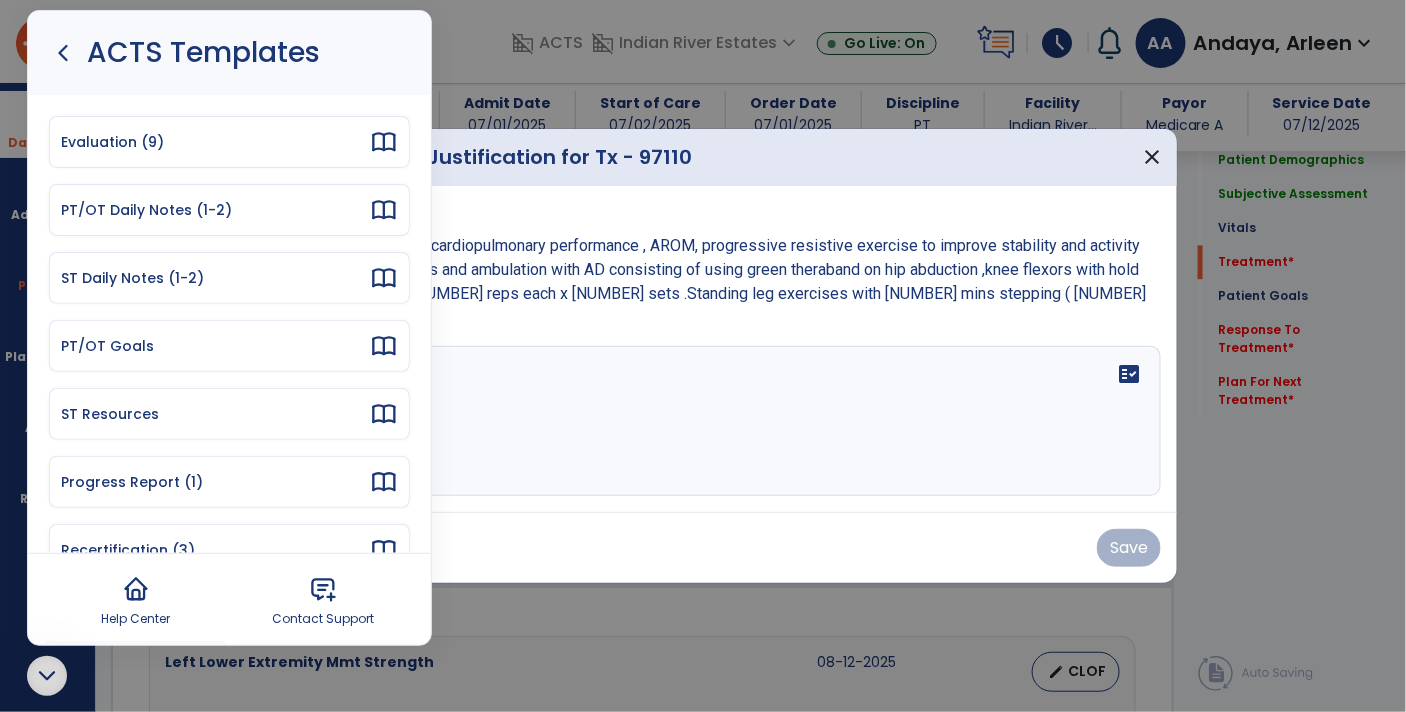 click on "PT/OT Daily Notes (1-2)" at bounding box center (215, 210) 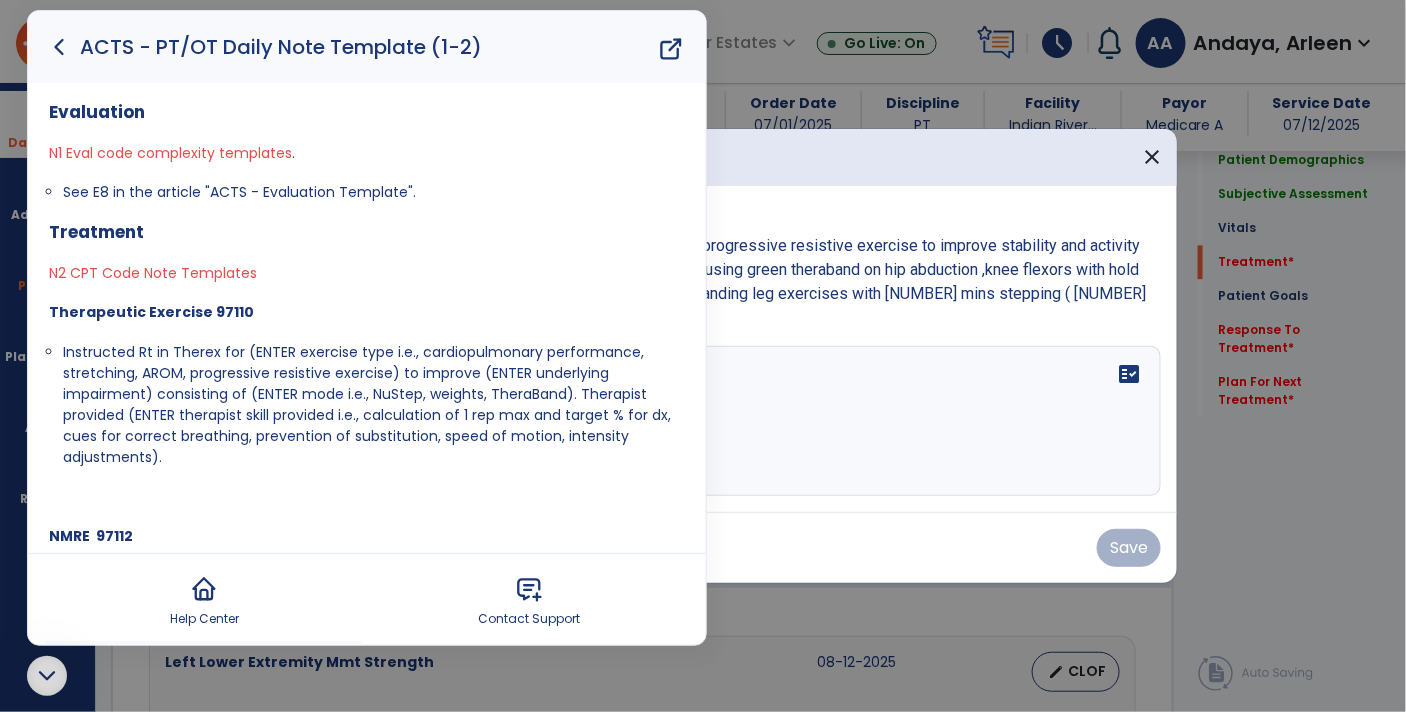 drag, startPoint x: 62, startPoint y: 341, endPoint x: 180, endPoint y: 455, distance: 164.07315 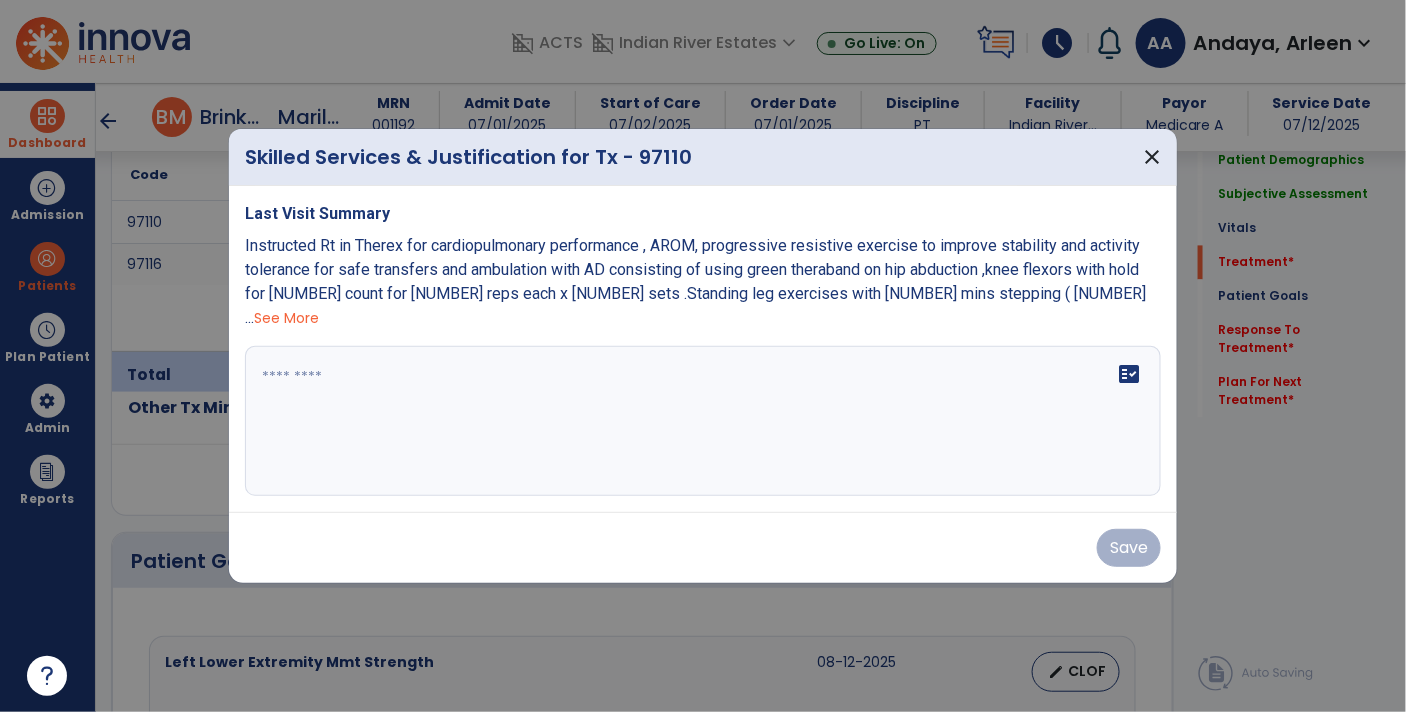 click on "fact_check" at bounding box center (703, 421) 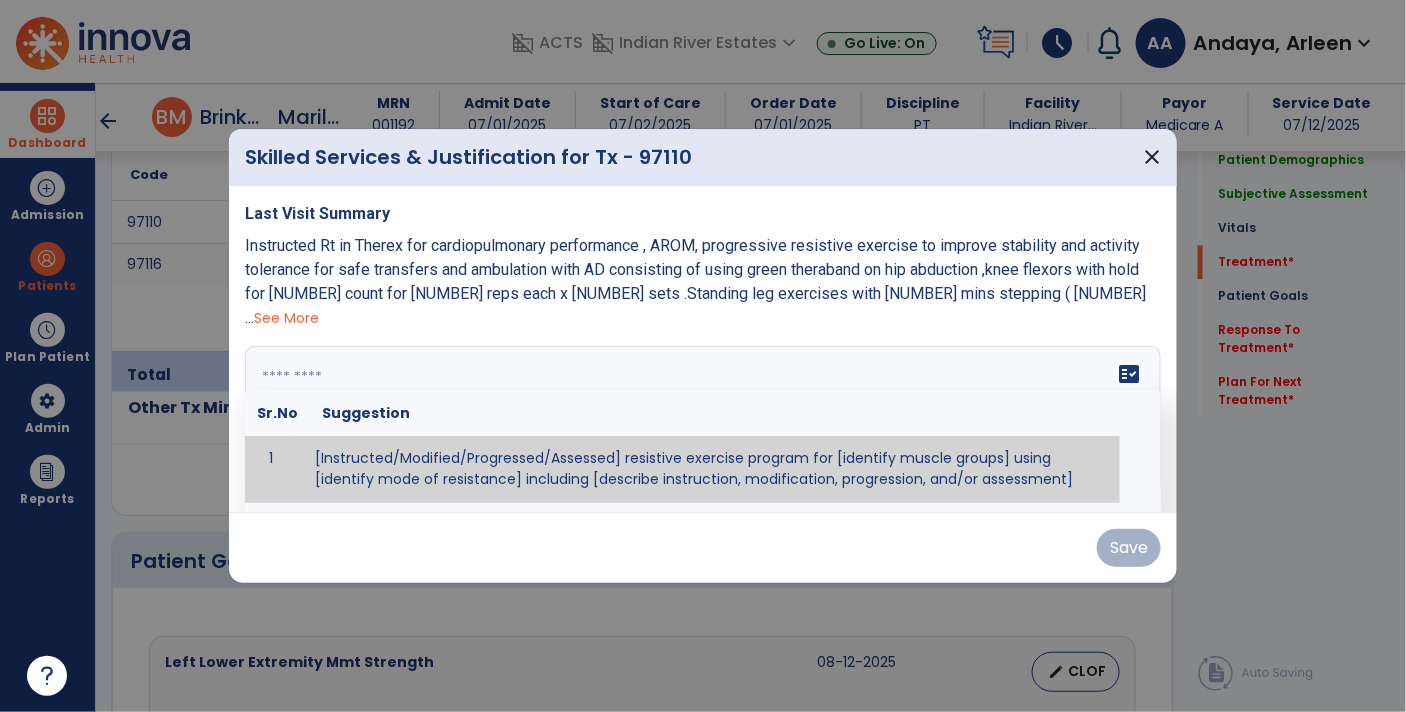 paste on "**********" 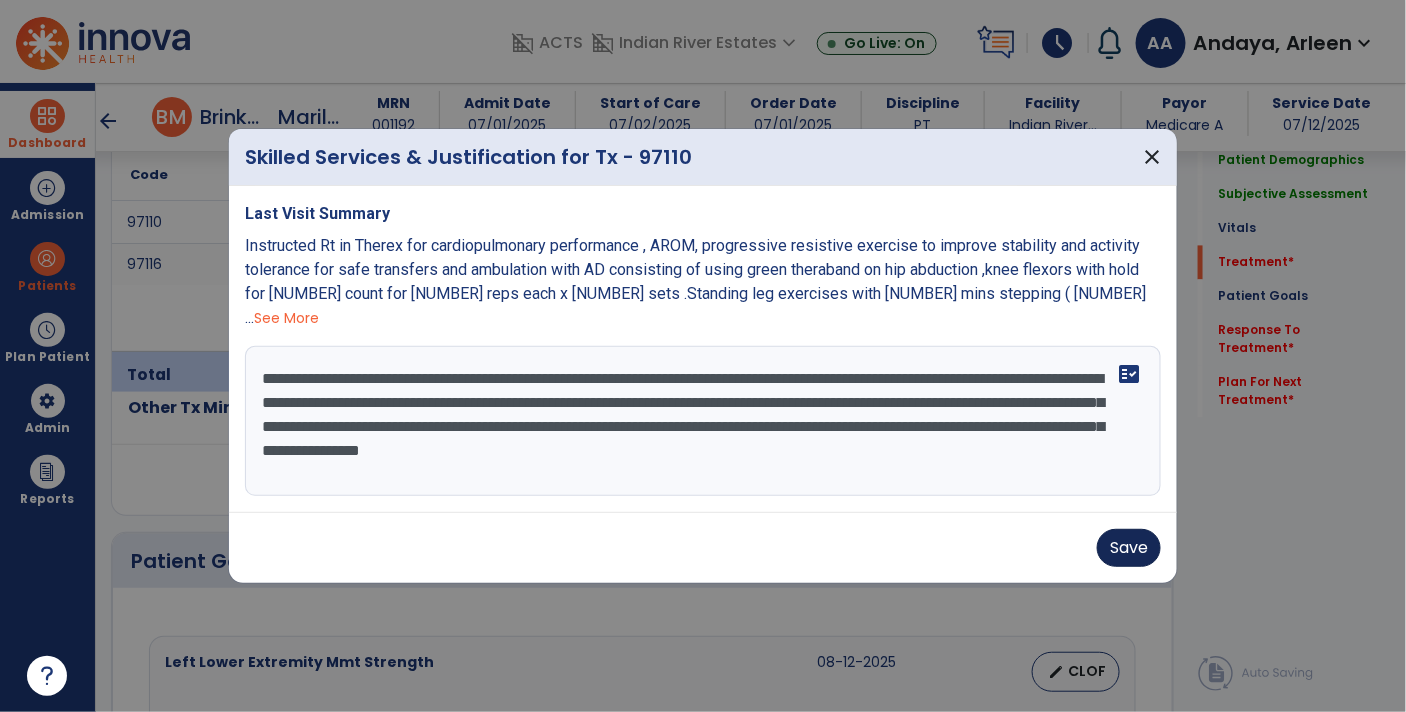 type on "**********" 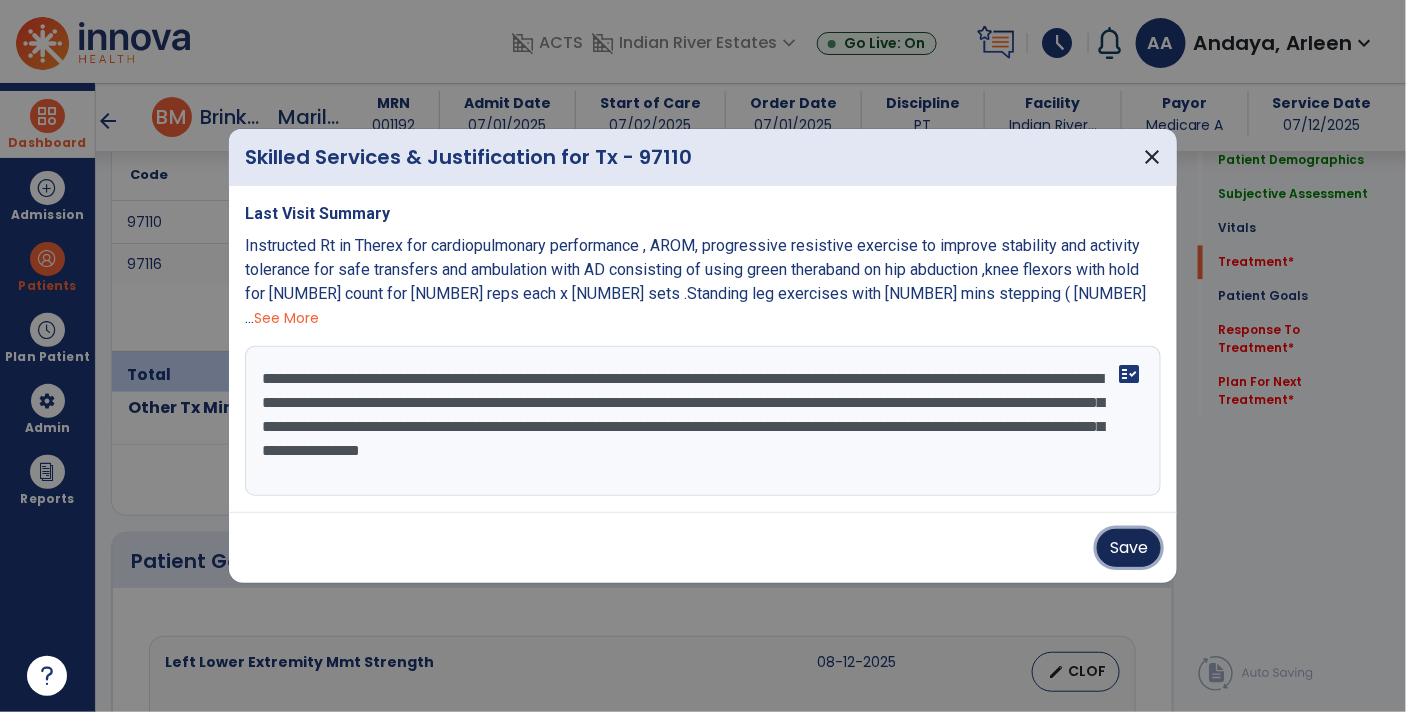 click on "Save" at bounding box center [1129, 548] 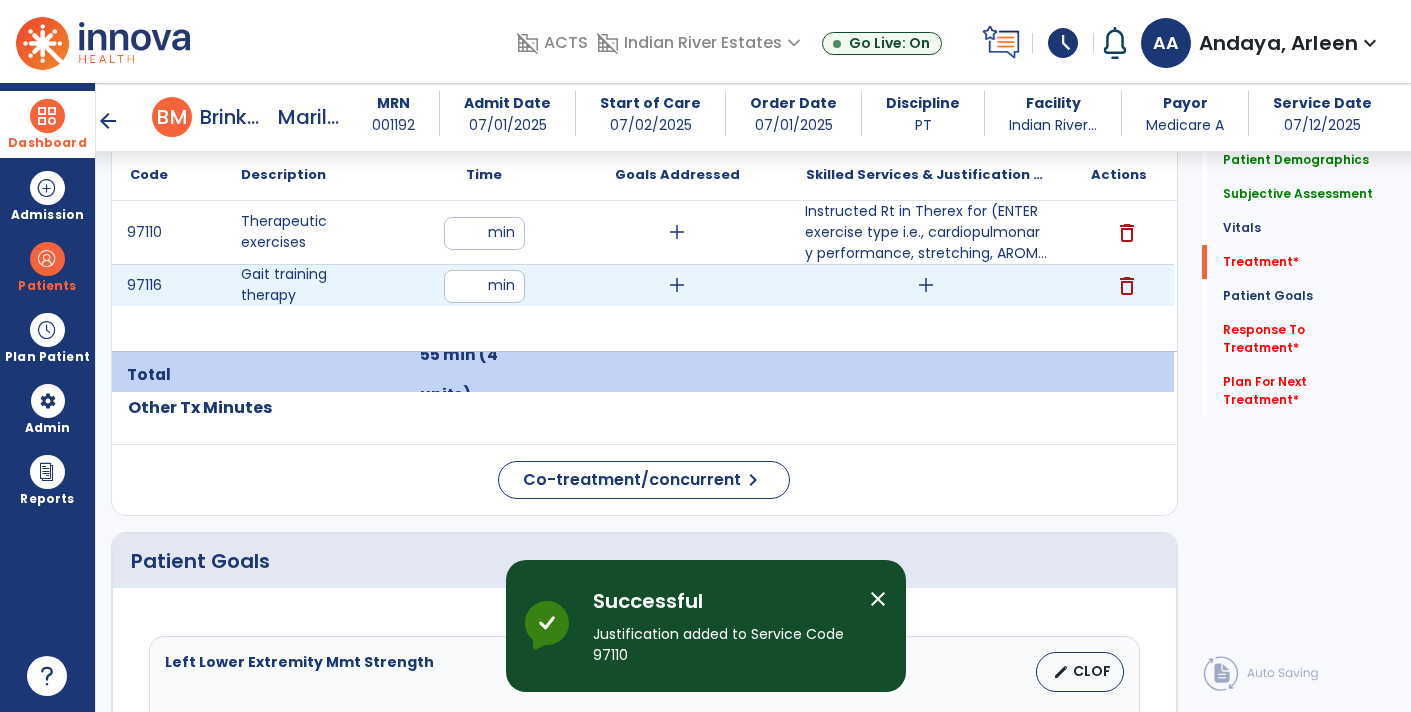 click on "add" at bounding box center [926, 285] 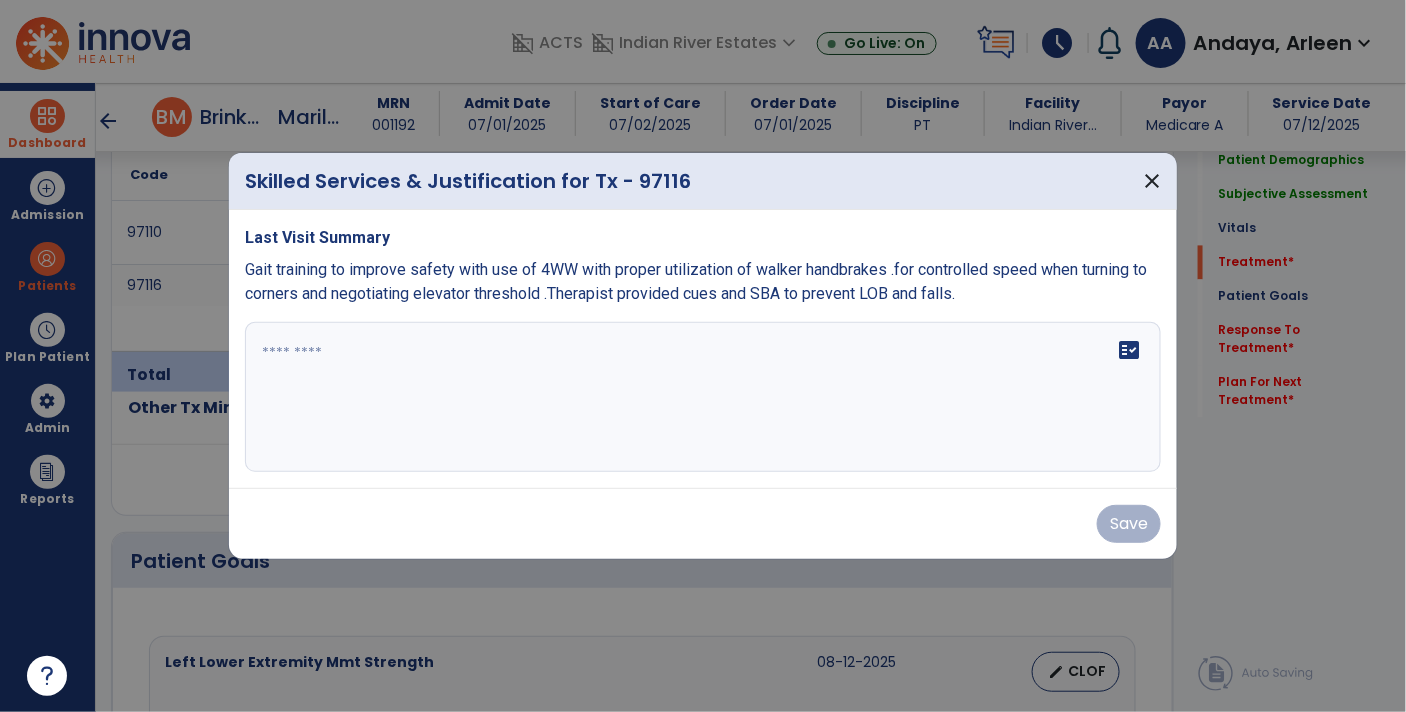 scroll, scrollTop: 1275, scrollLeft: 0, axis: vertical 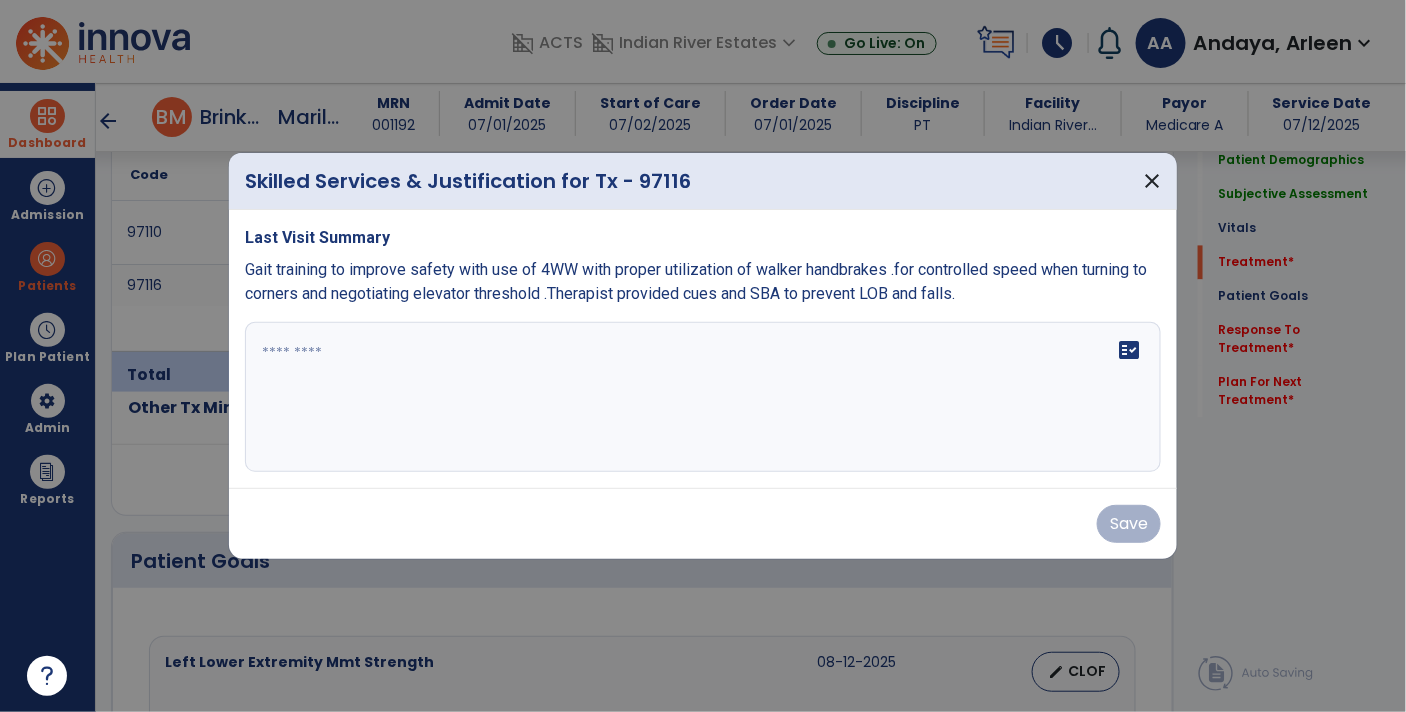 click 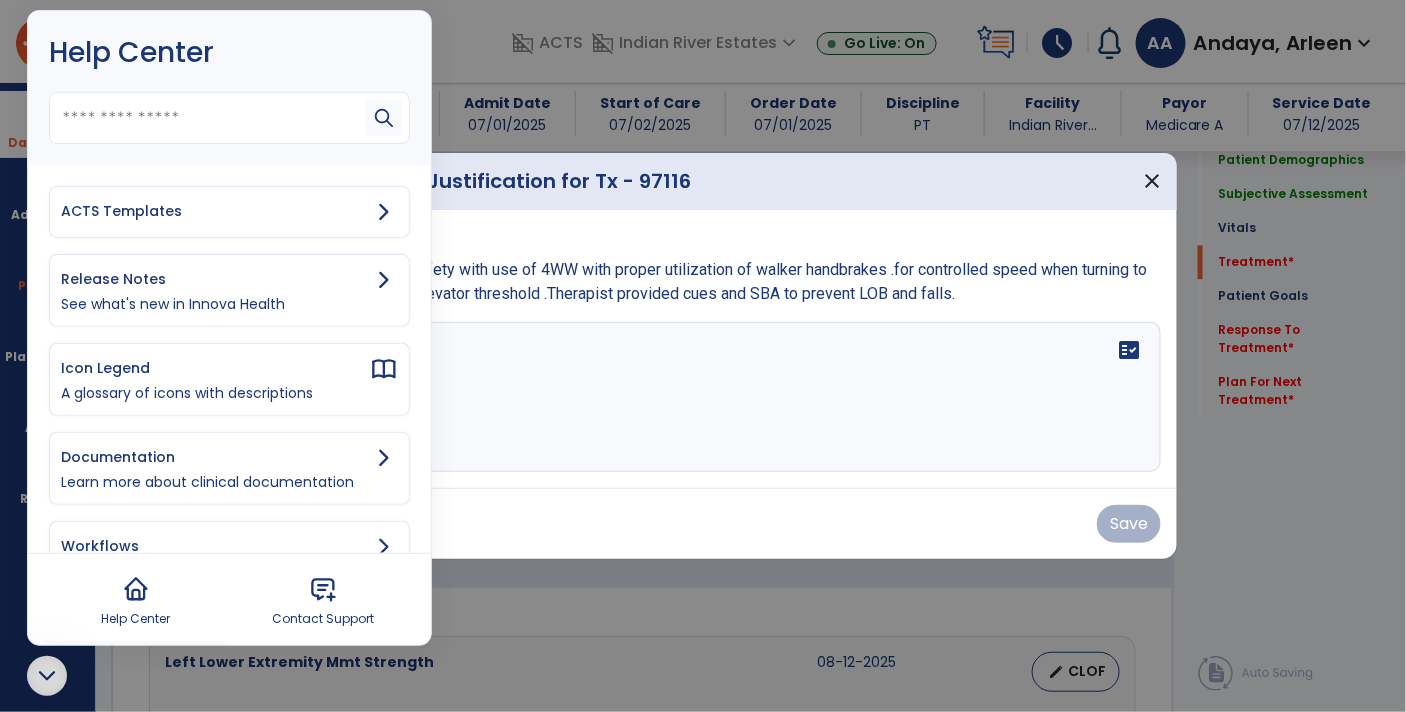 click on "ACTS Templates" at bounding box center (229, 212) 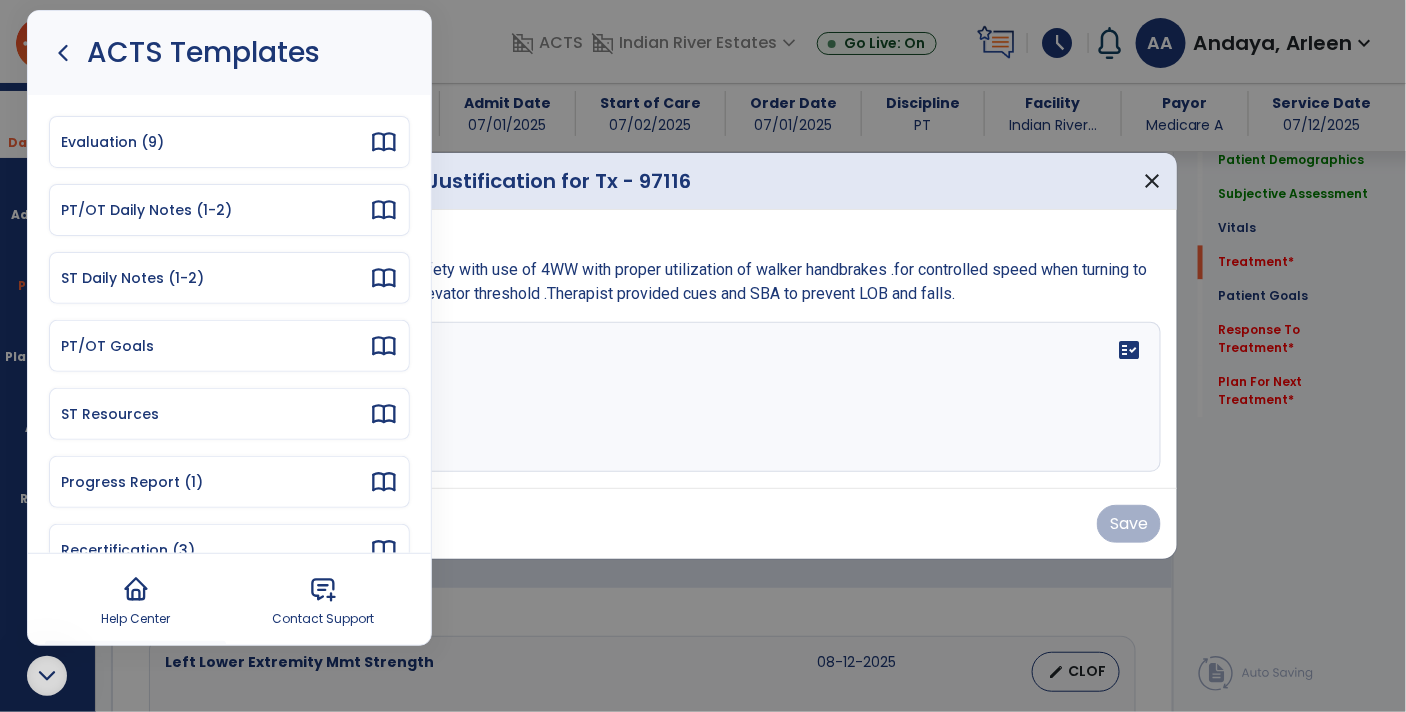 click on "PT/OT Daily Notes (1-2)" at bounding box center (215, 210) 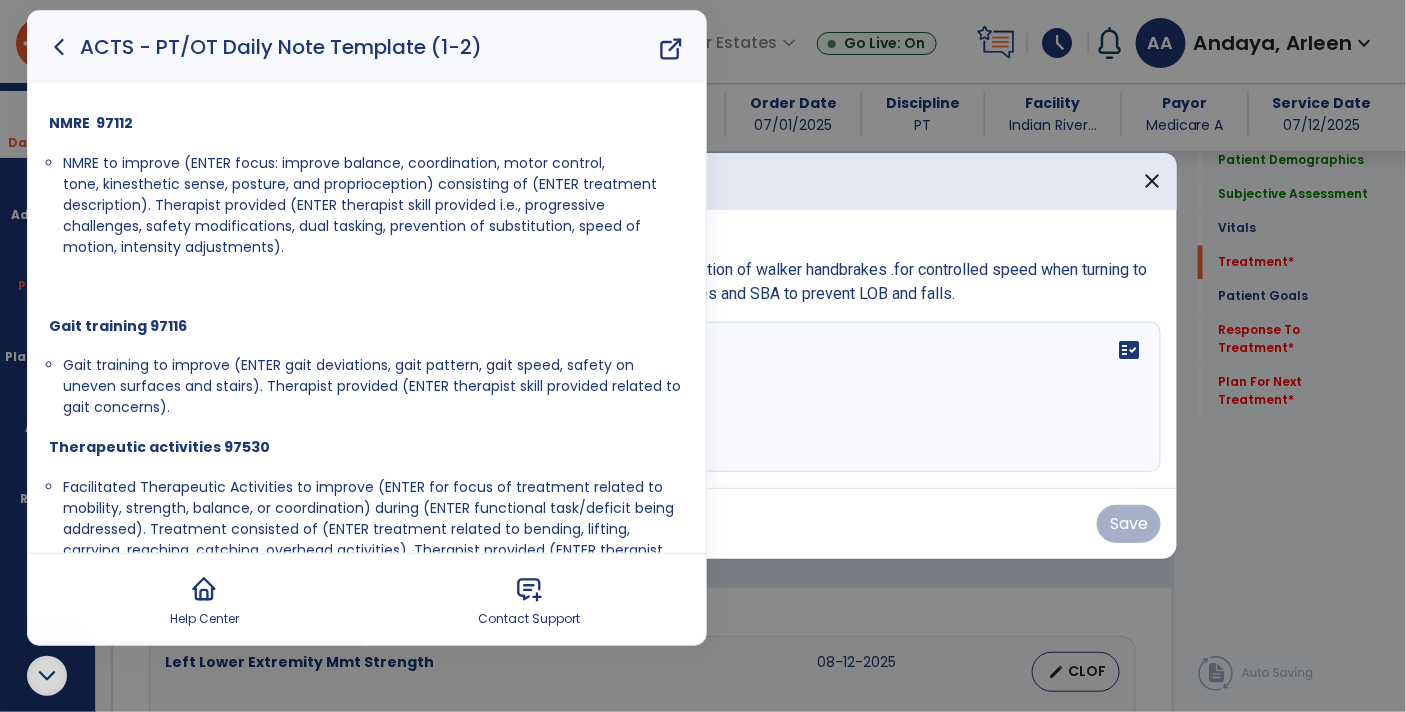 scroll, scrollTop: 415, scrollLeft: 0, axis: vertical 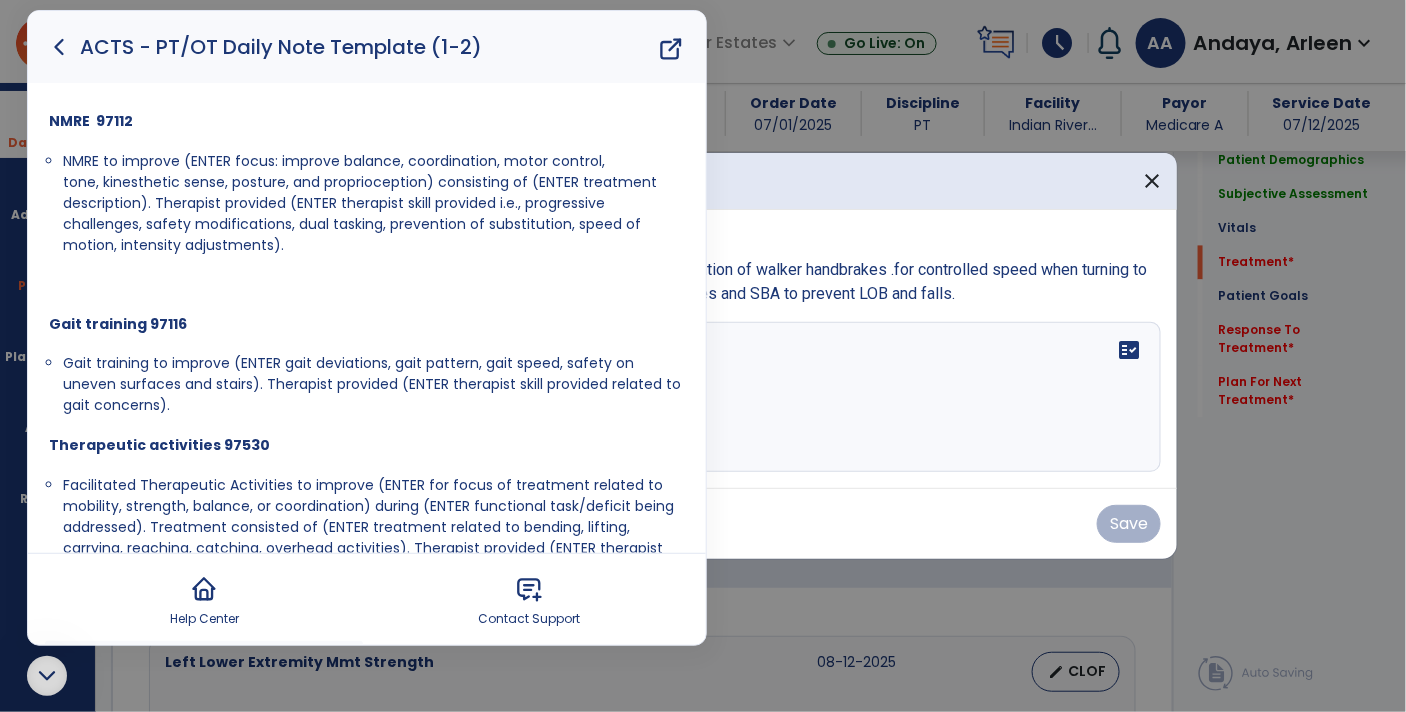 drag, startPoint x: 56, startPoint y: 360, endPoint x: 250, endPoint y: 409, distance: 200.09248 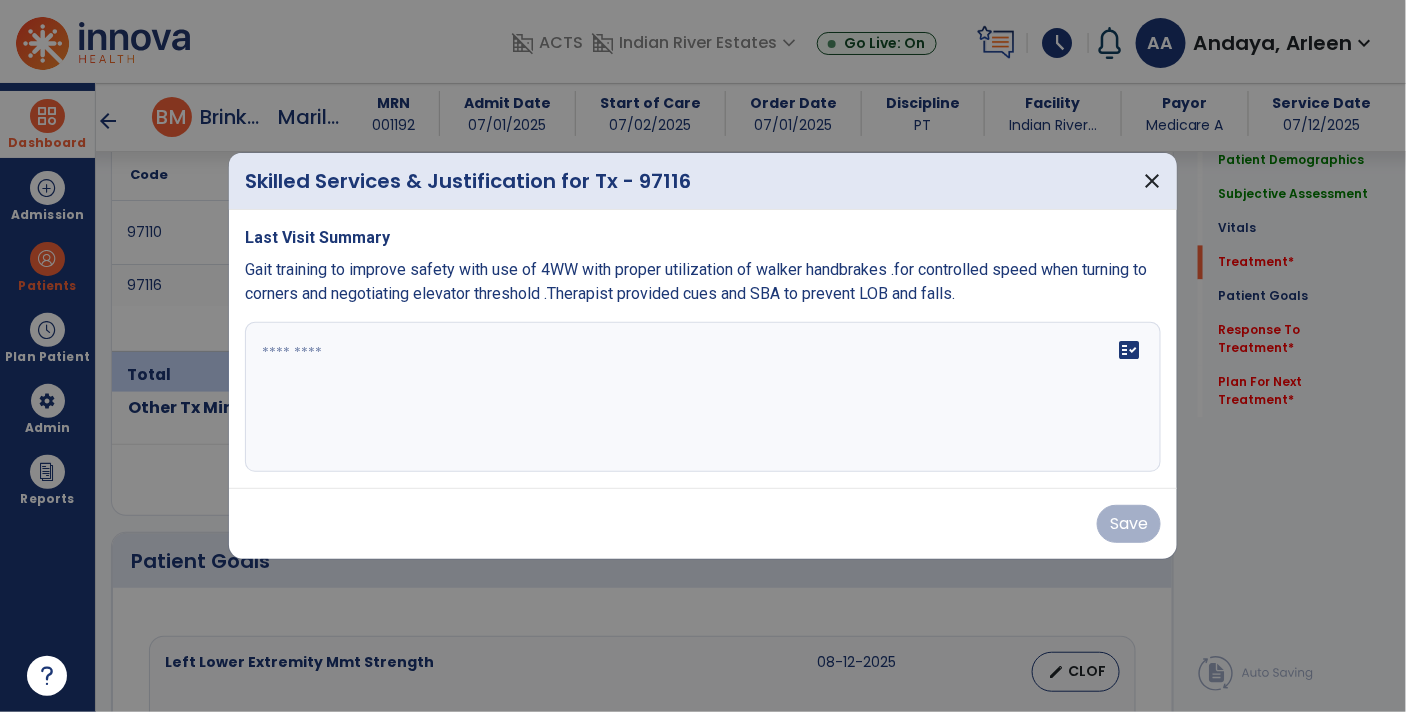 click at bounding box center [703, 397] 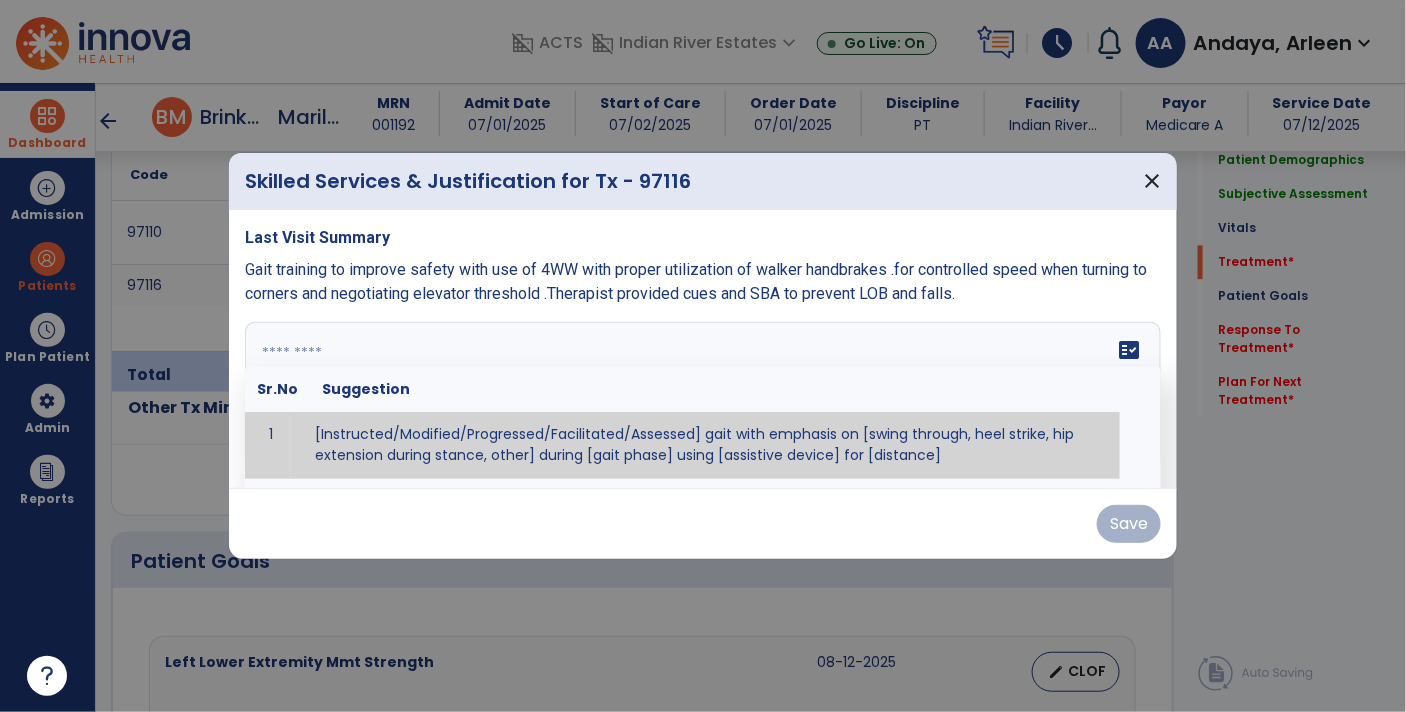 paste on "**********" 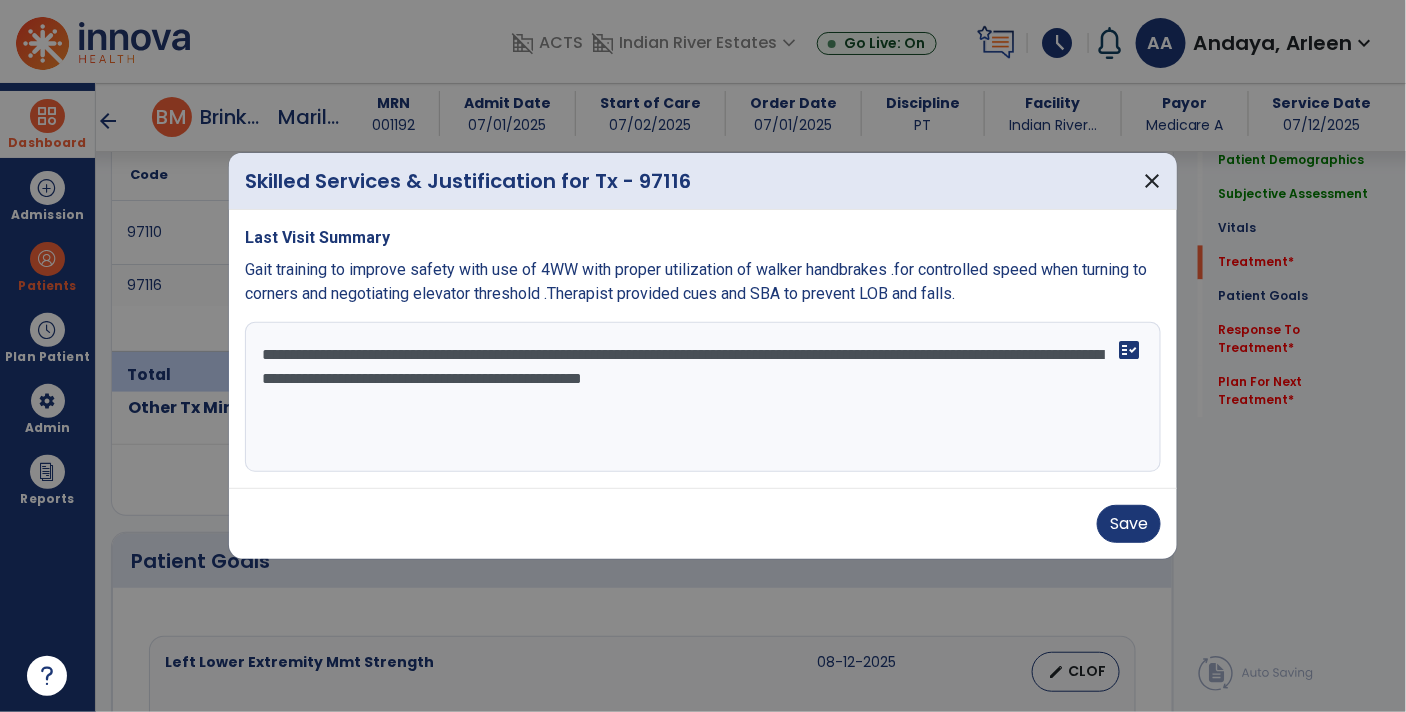 click on "**********" at bounding box center (703, 397) 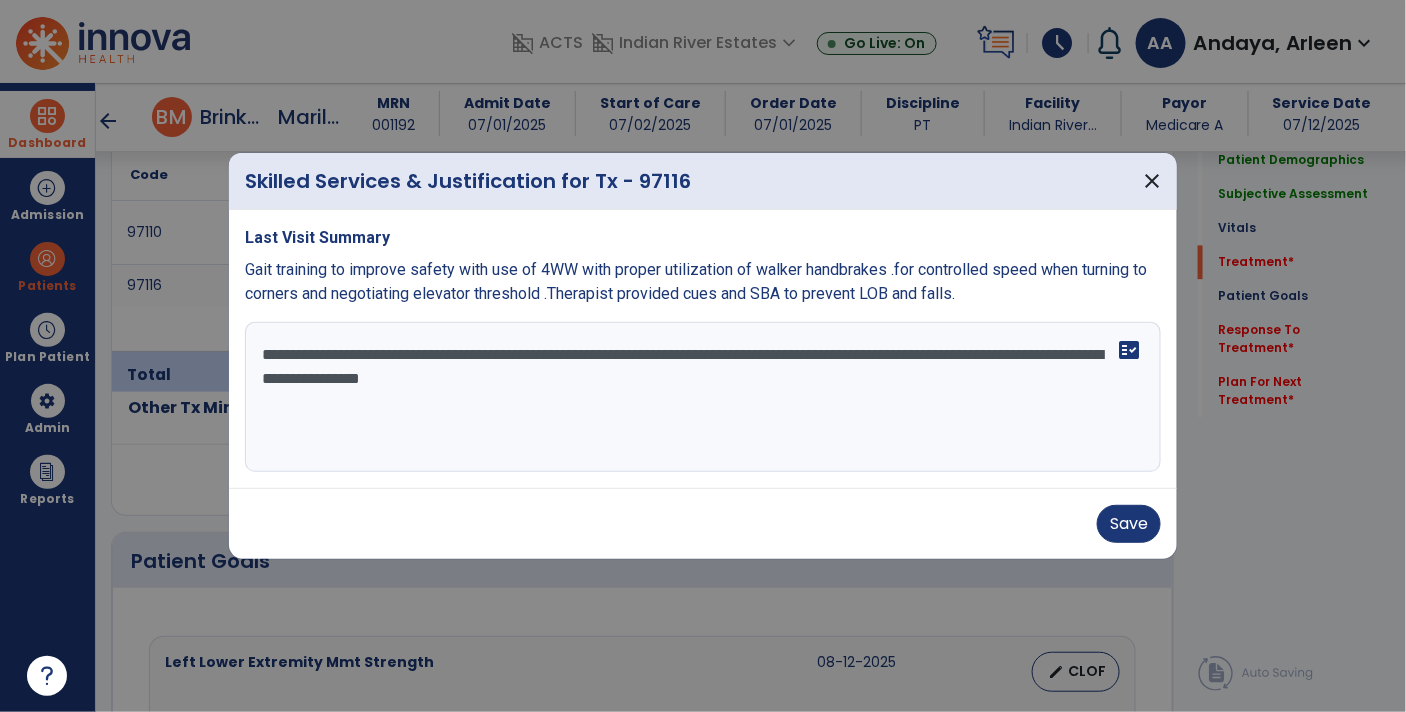 click on "**********" at bounding box center (703, 397) 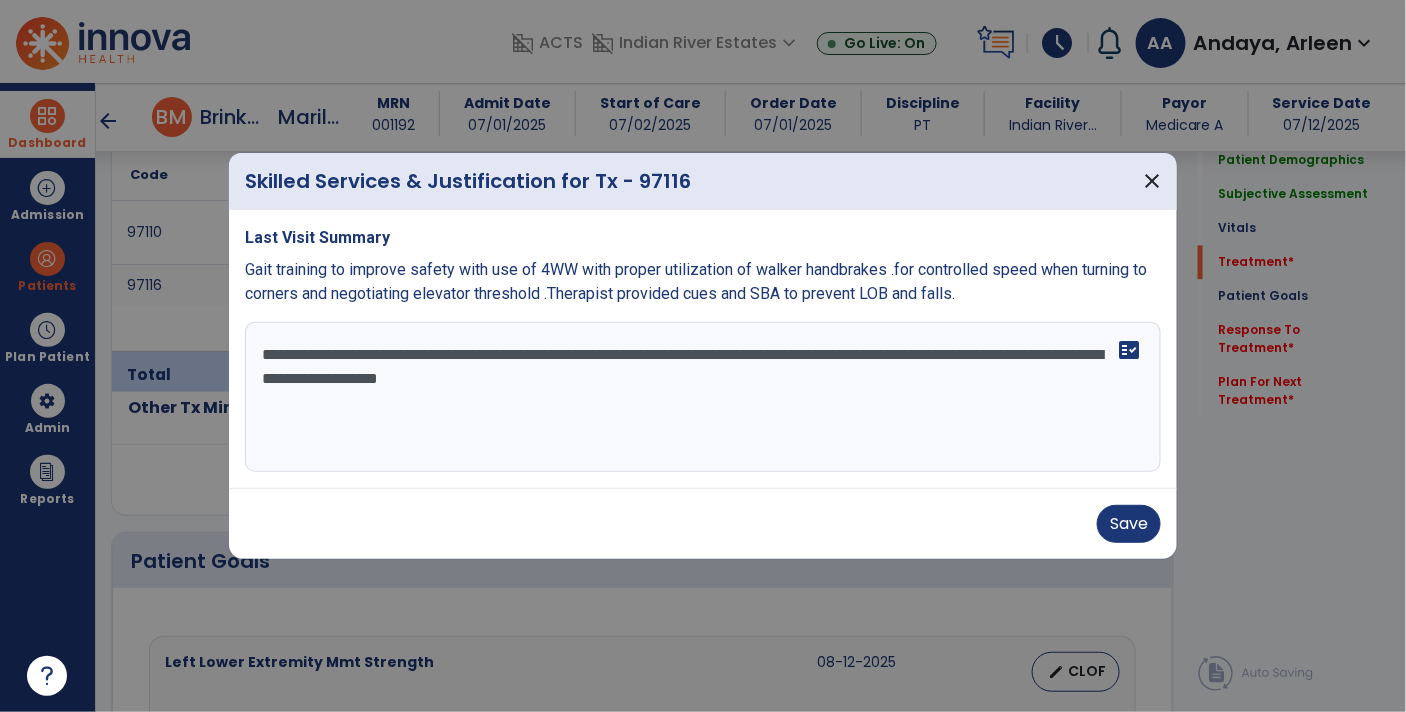 click on "**********" at bounding box center (703, 397) 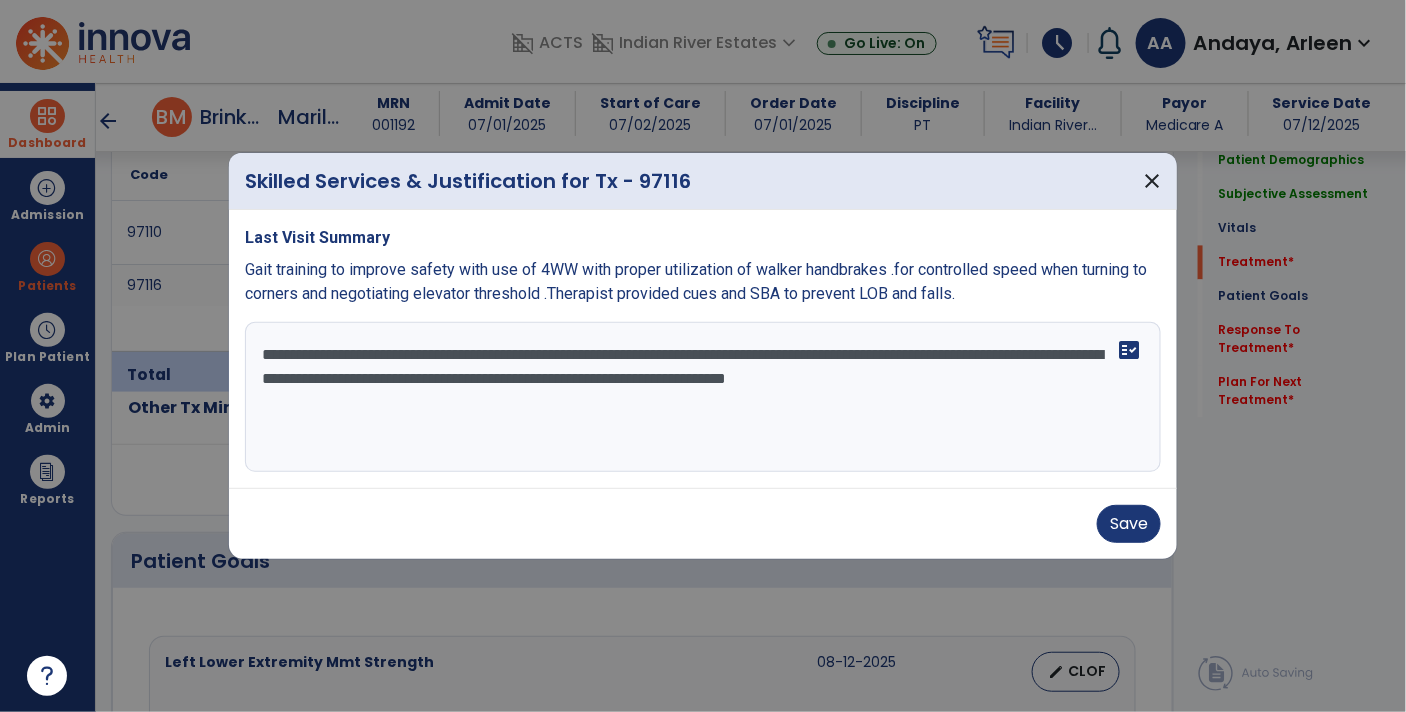 click on "**********" at bounding box center [703, 397] 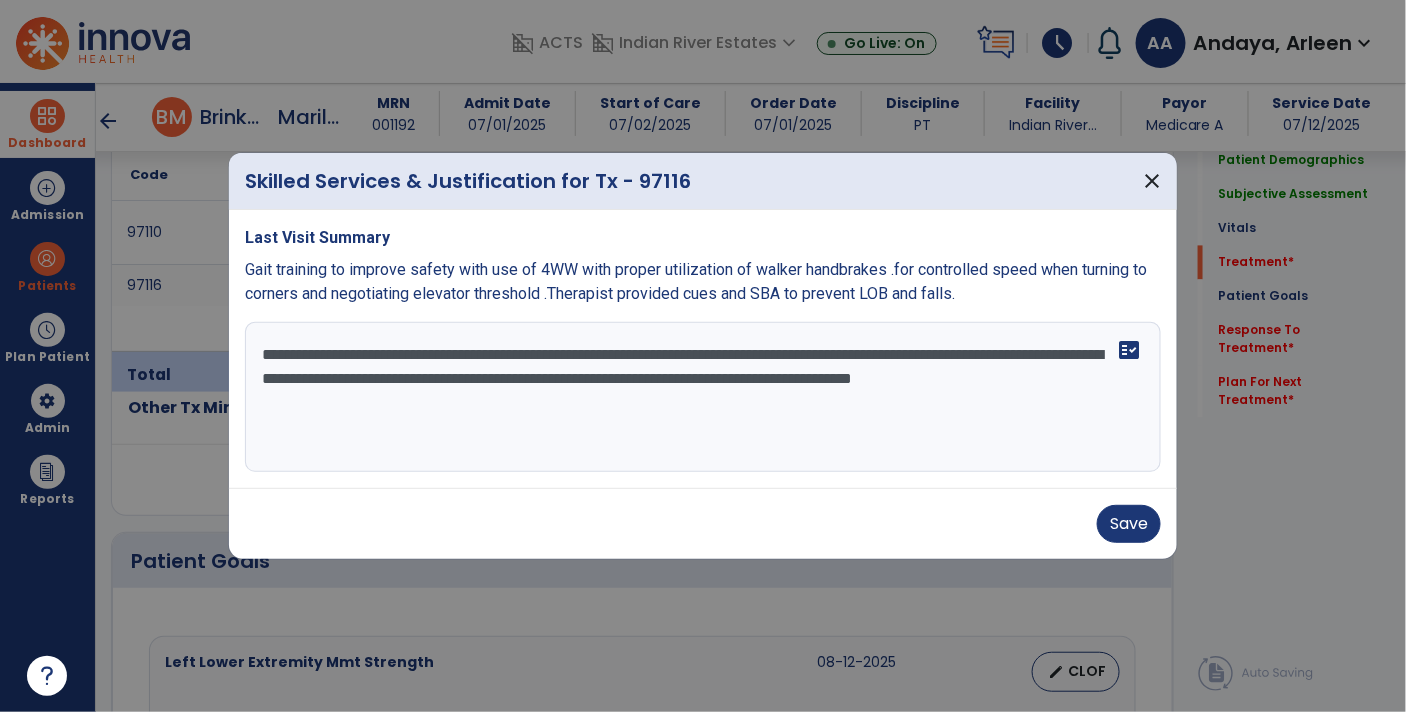 click on "**********" at bounding box center [703, 397] 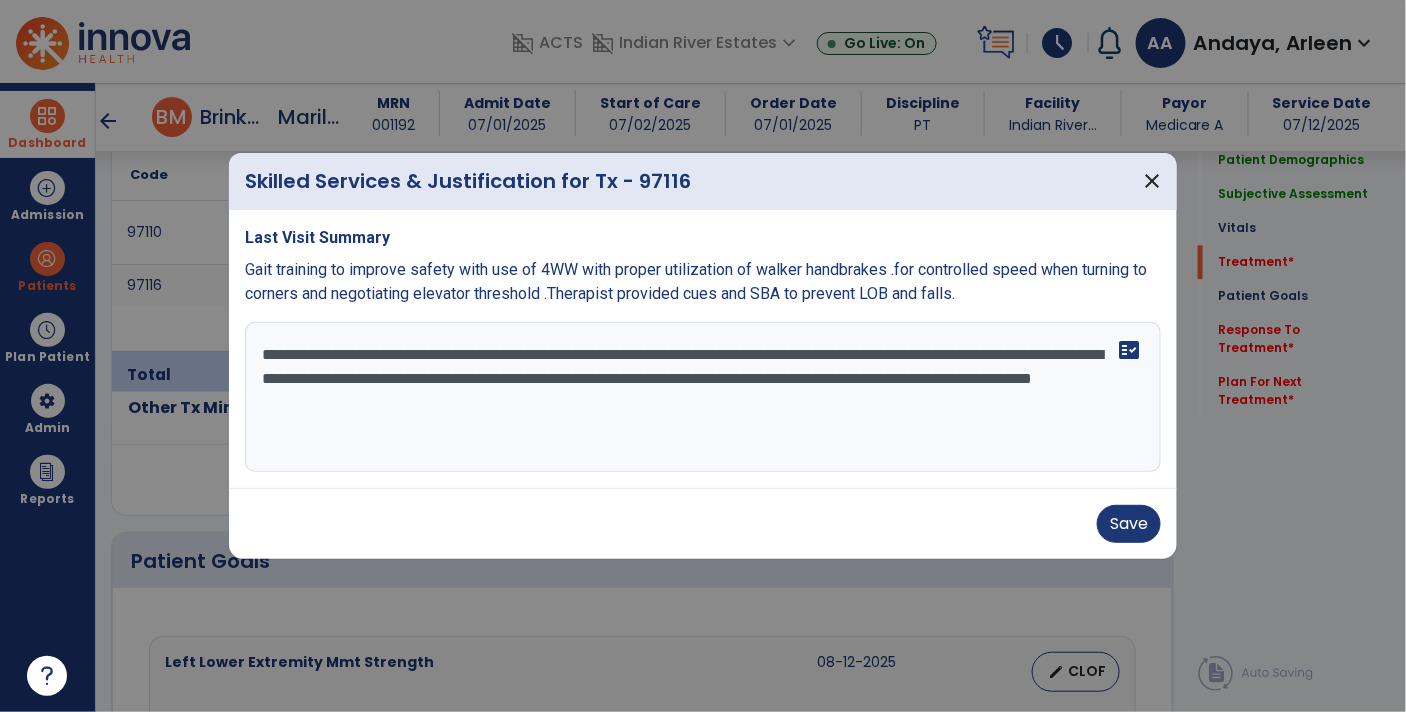 click on "**********" at bounding box center [703, 397] 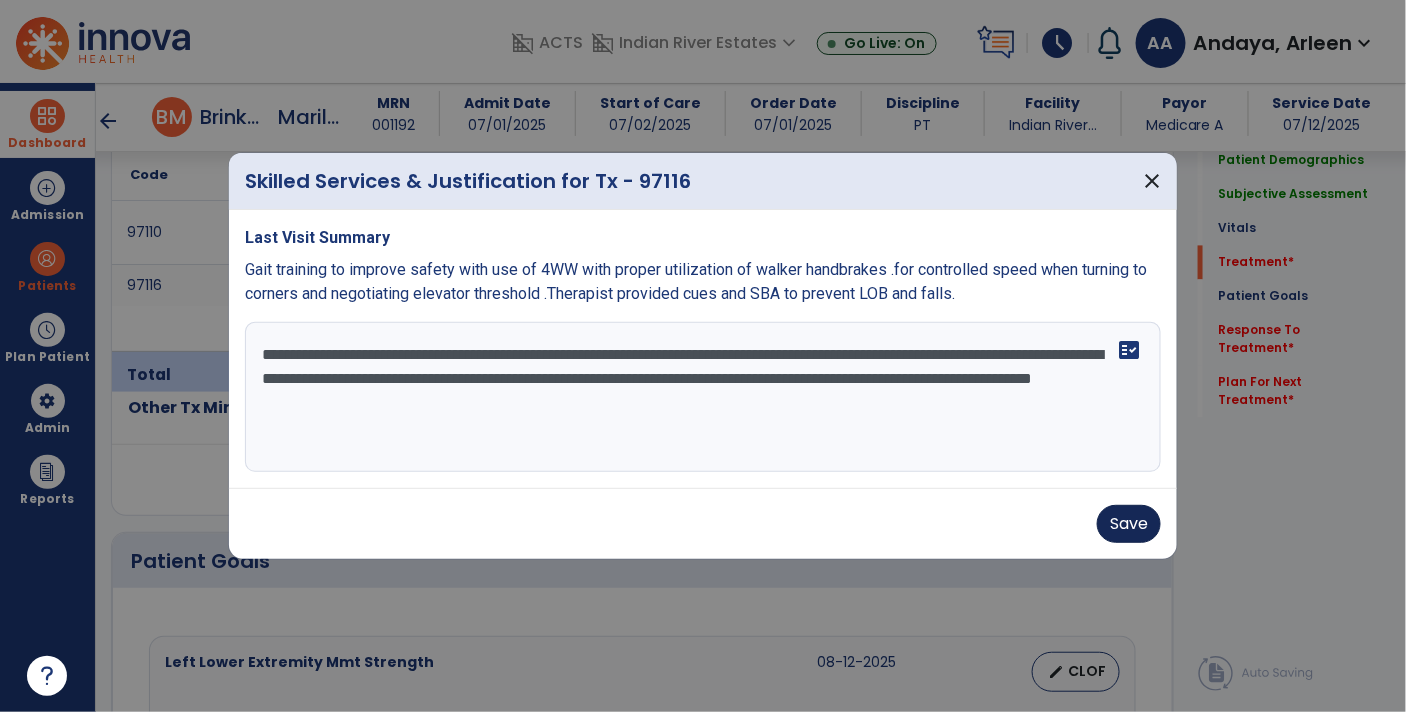 type on "**********" 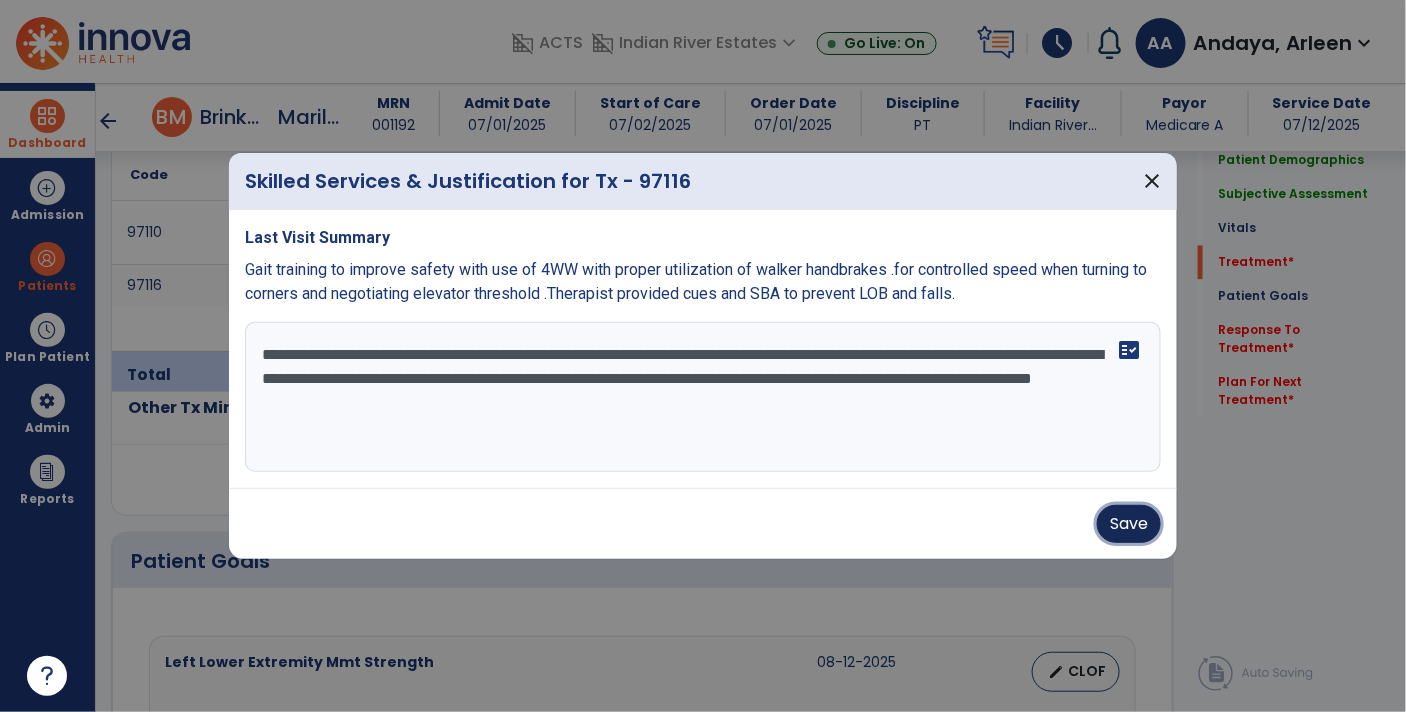 click on "Save" at bounding box center (1129, 524) 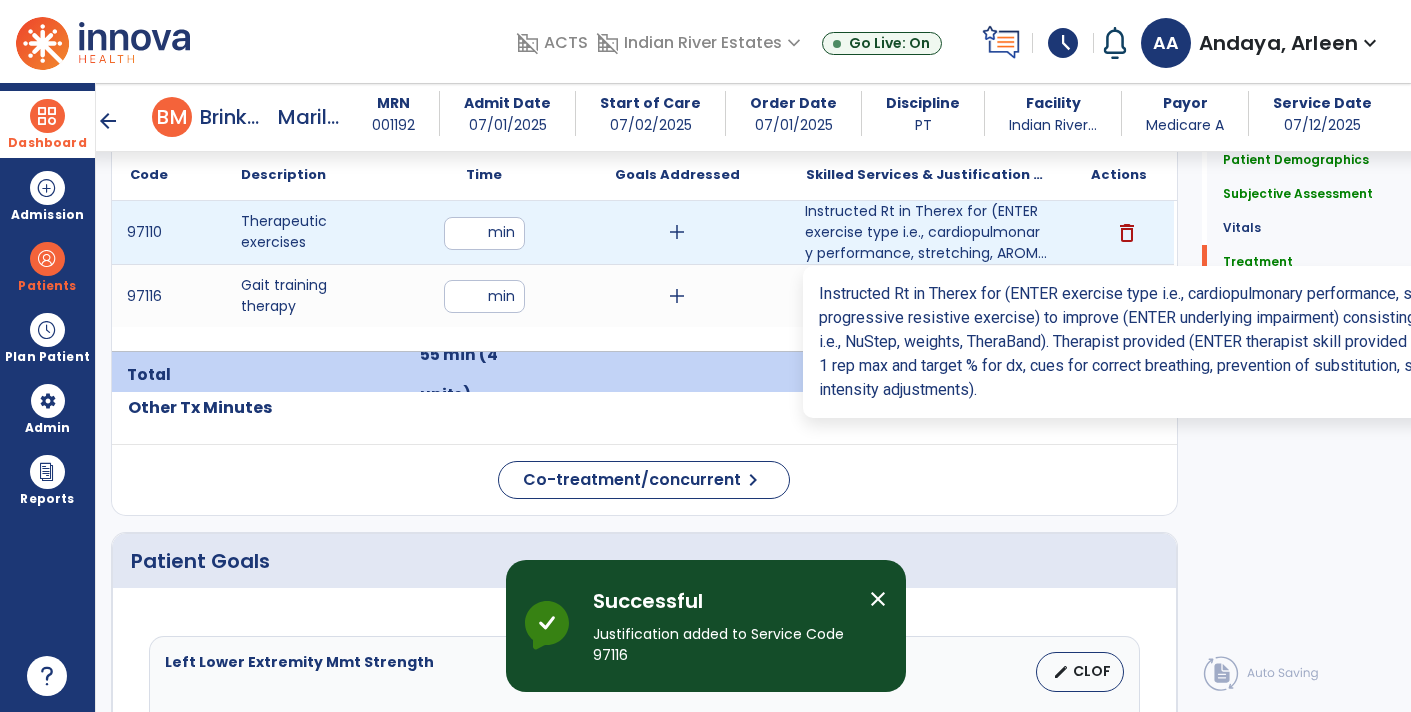 click on "Instructed Rt in Therex for (ENTER exercise type i.e., cardiopulmonary performance, stretching, AROM..." at bounding box center [926, 232] 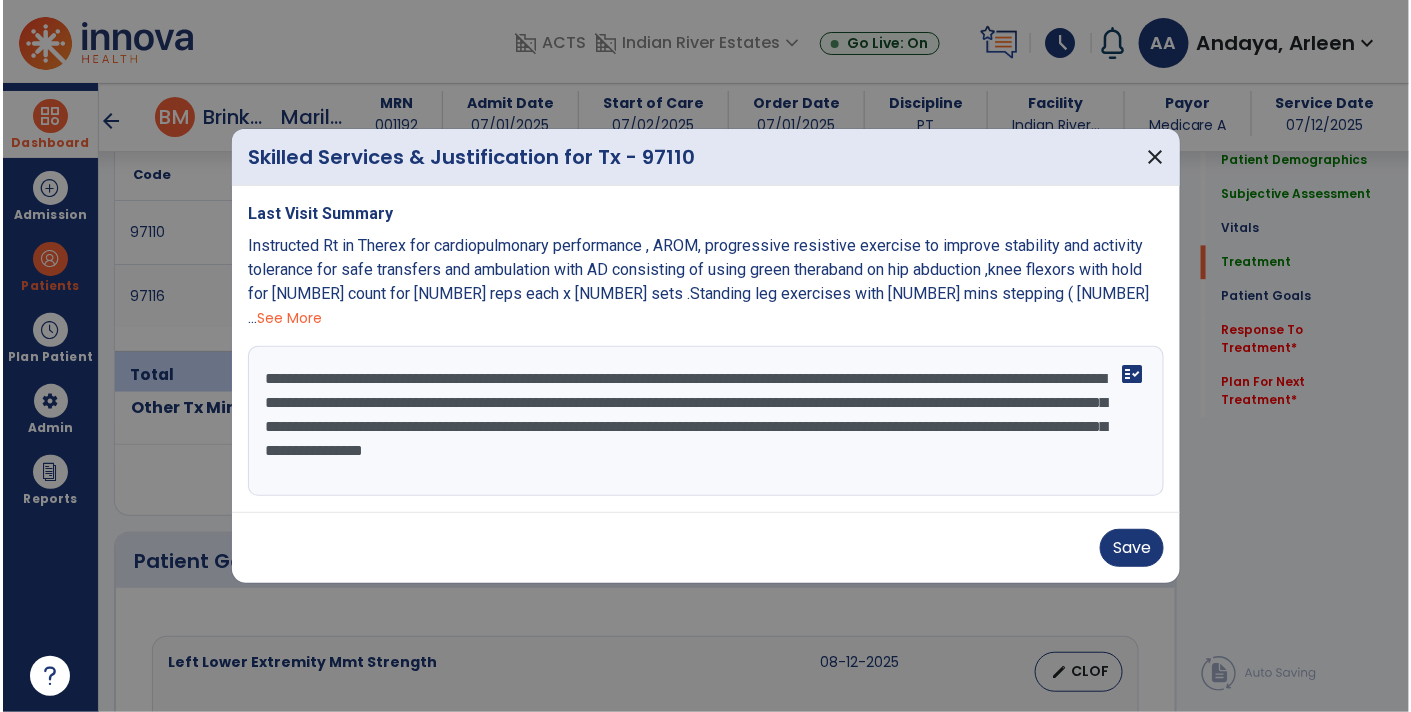 scroll, scrollTop: 1275, scrollLeft: 0, axis: vertical 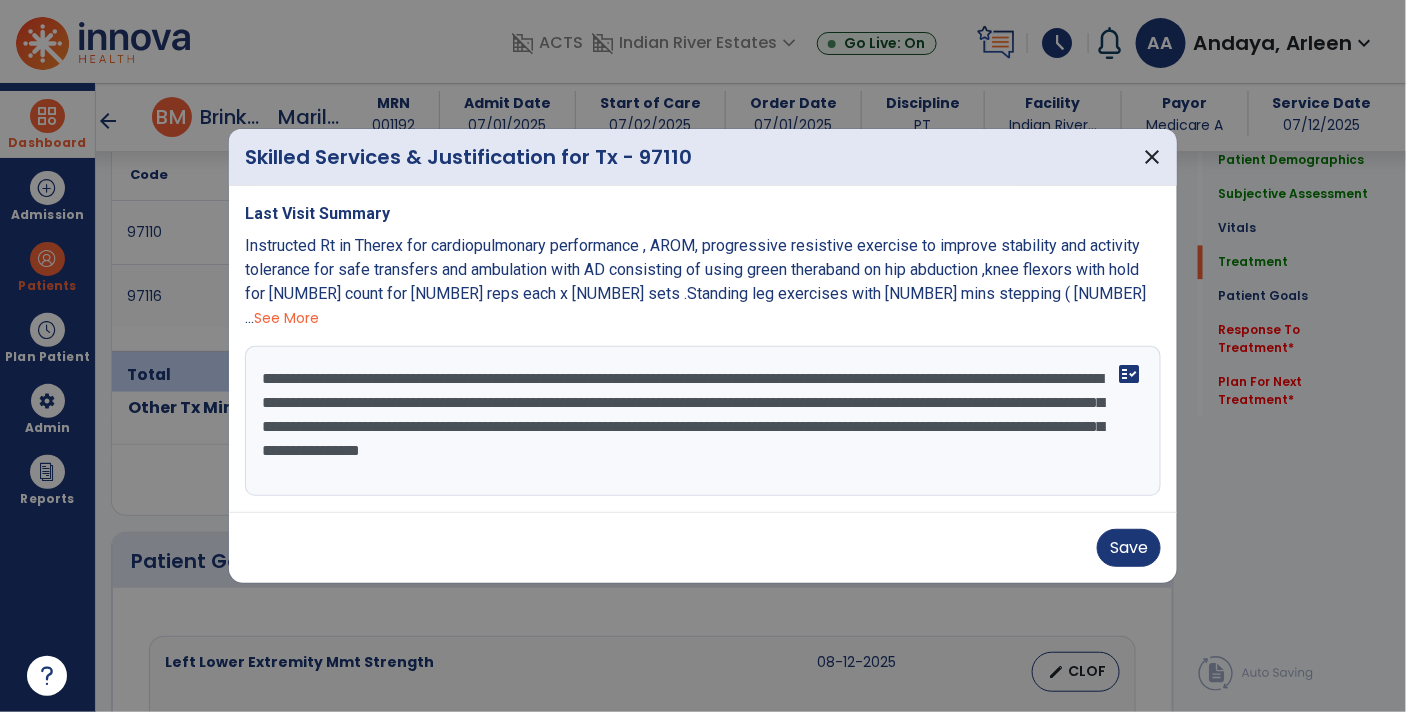 click on "**********" at bounding box center (703, 421) 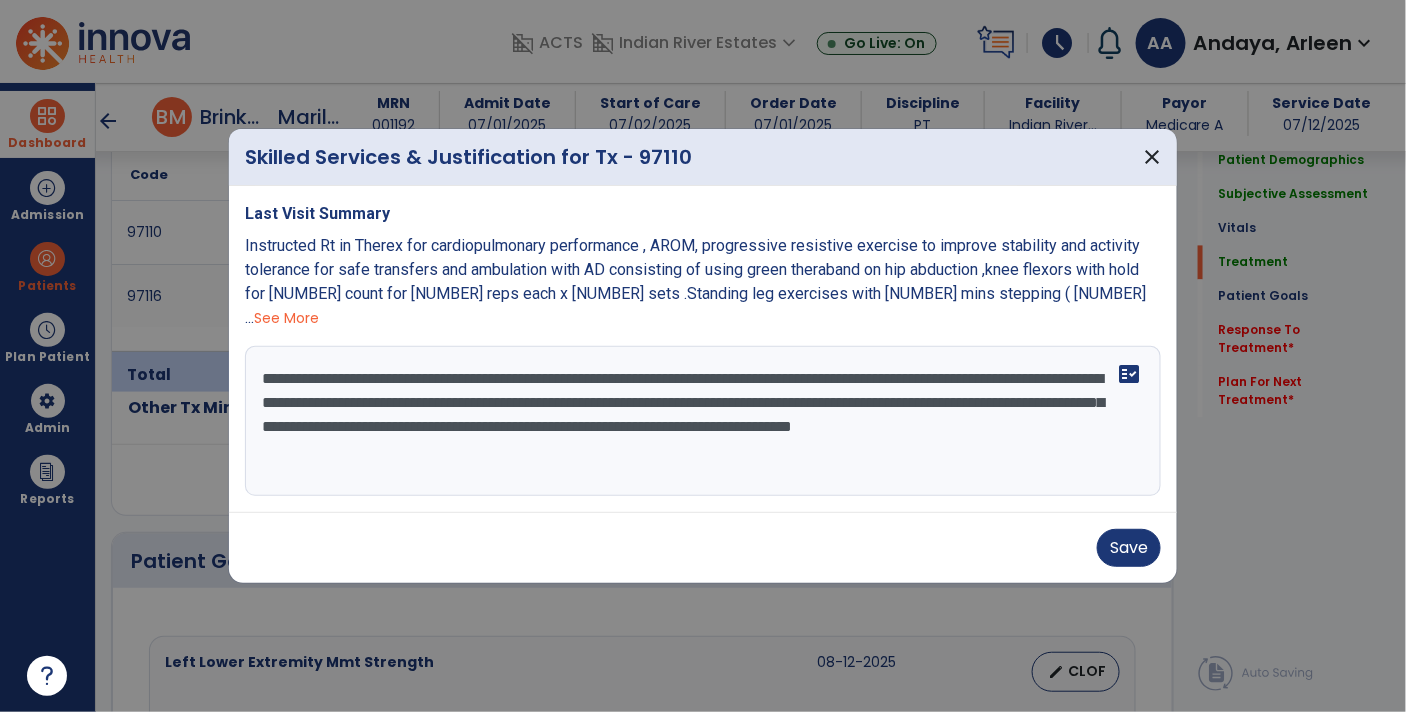 click on "**********" at bounding box center [703, 421] 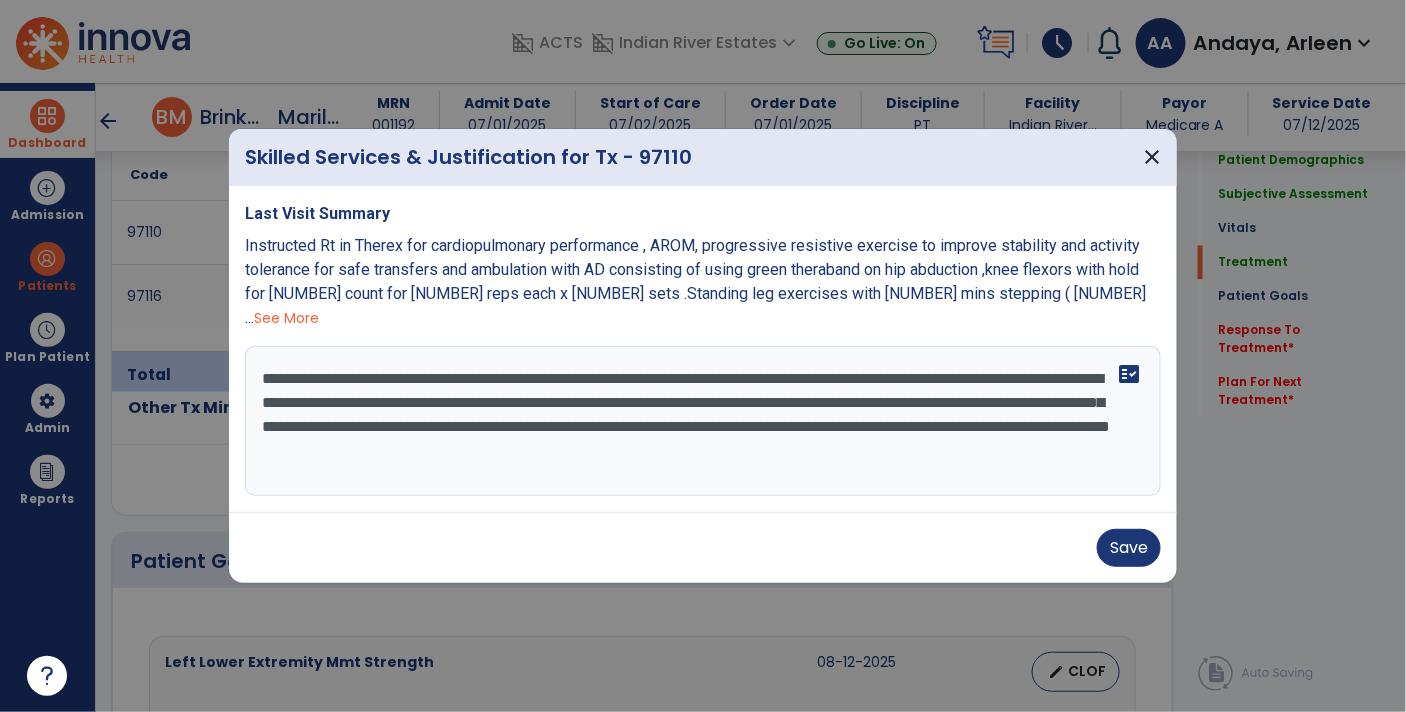 click on "**********" at bounding box center (703, 421) 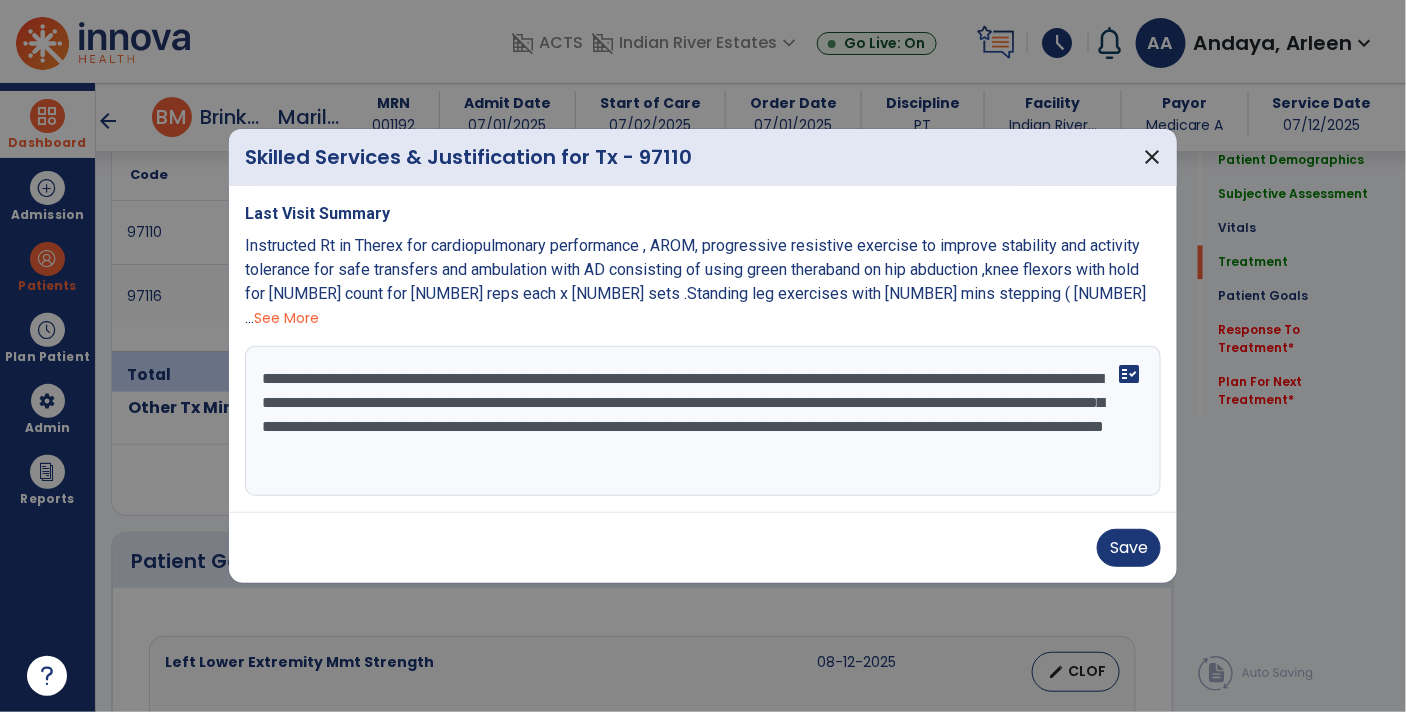 click on "**********" at bounding box center (703, 421) 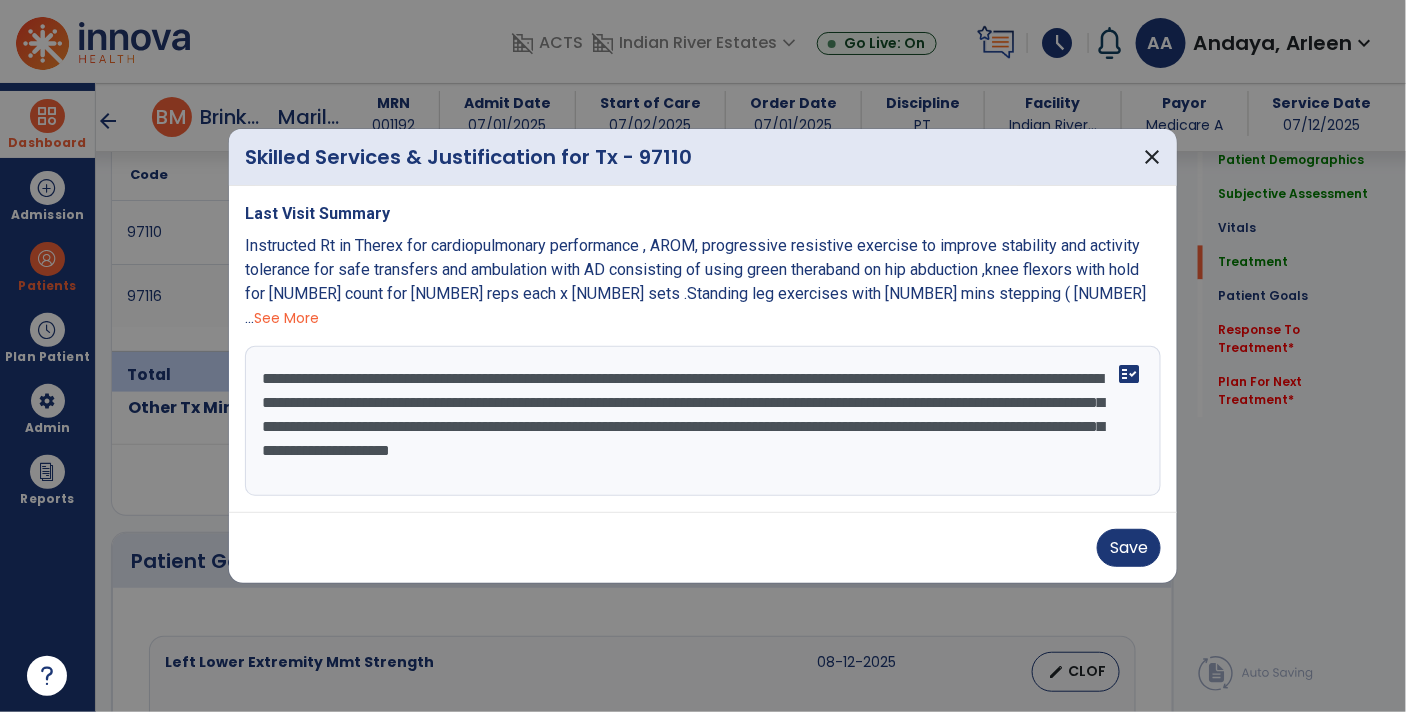 click on "**********" at bounding box center (703, 421) 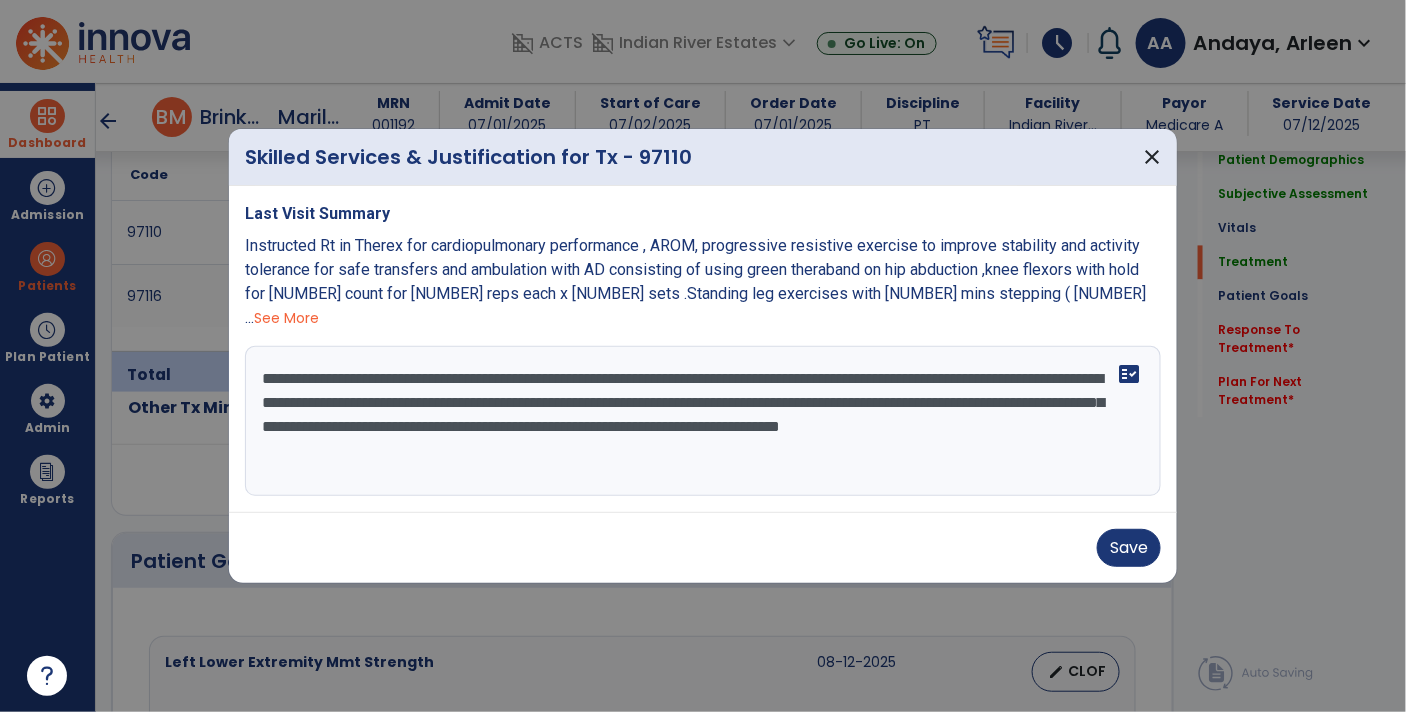 click on "**********" at bounding box center [703, 421] 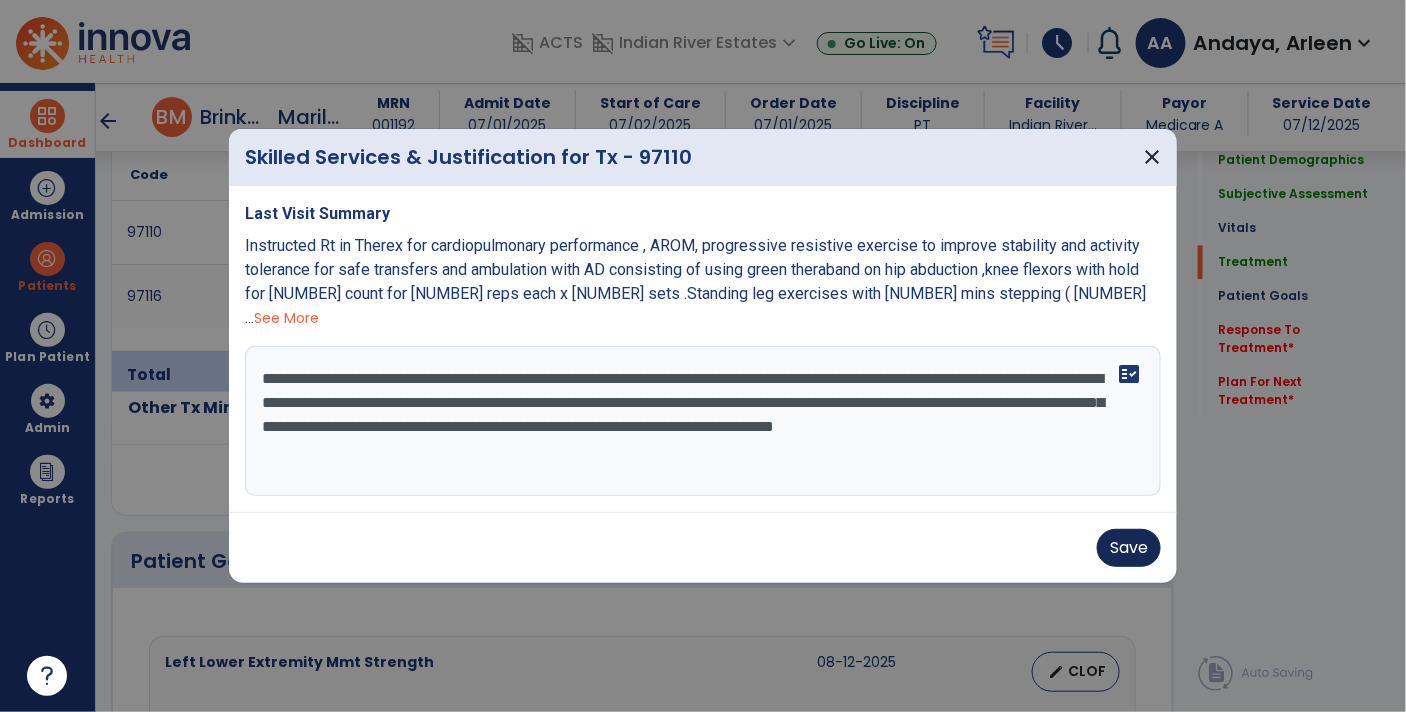 type on "**********" 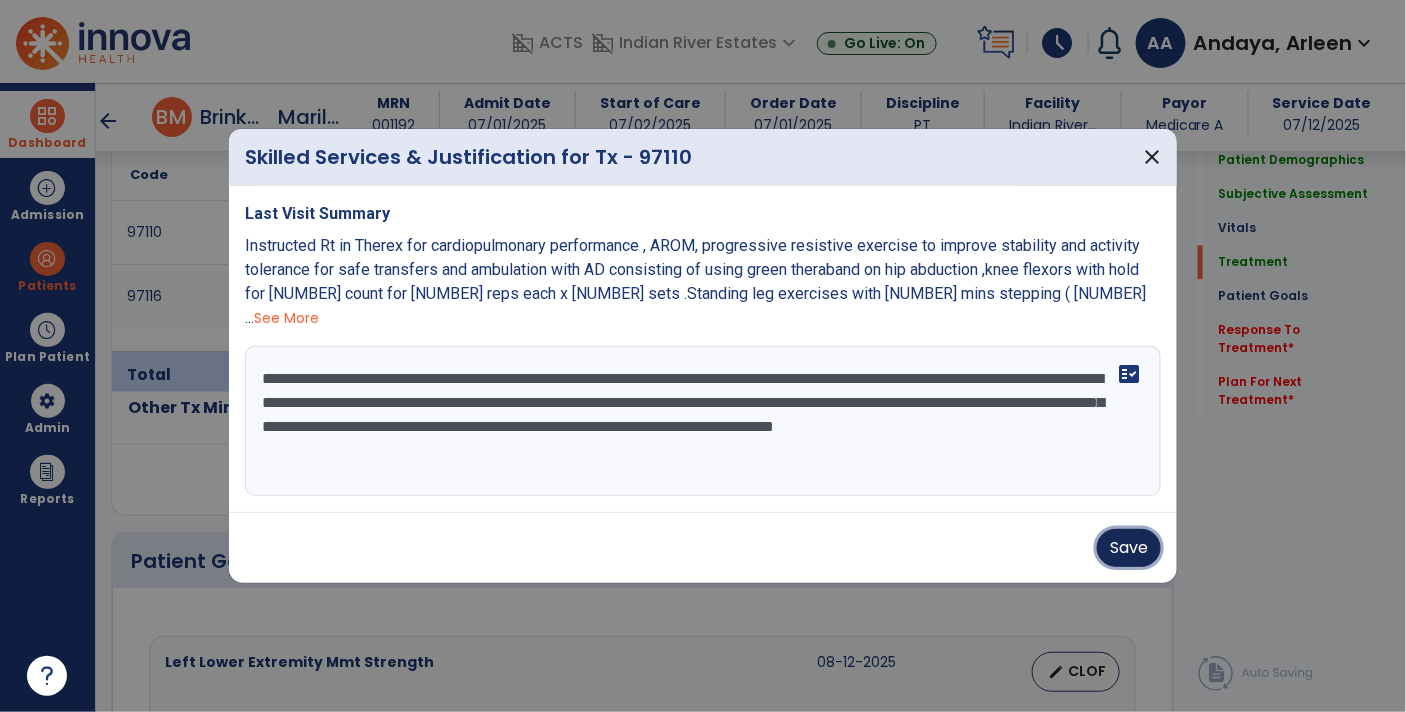 click on "Save" at bounding box center [1129, 548] 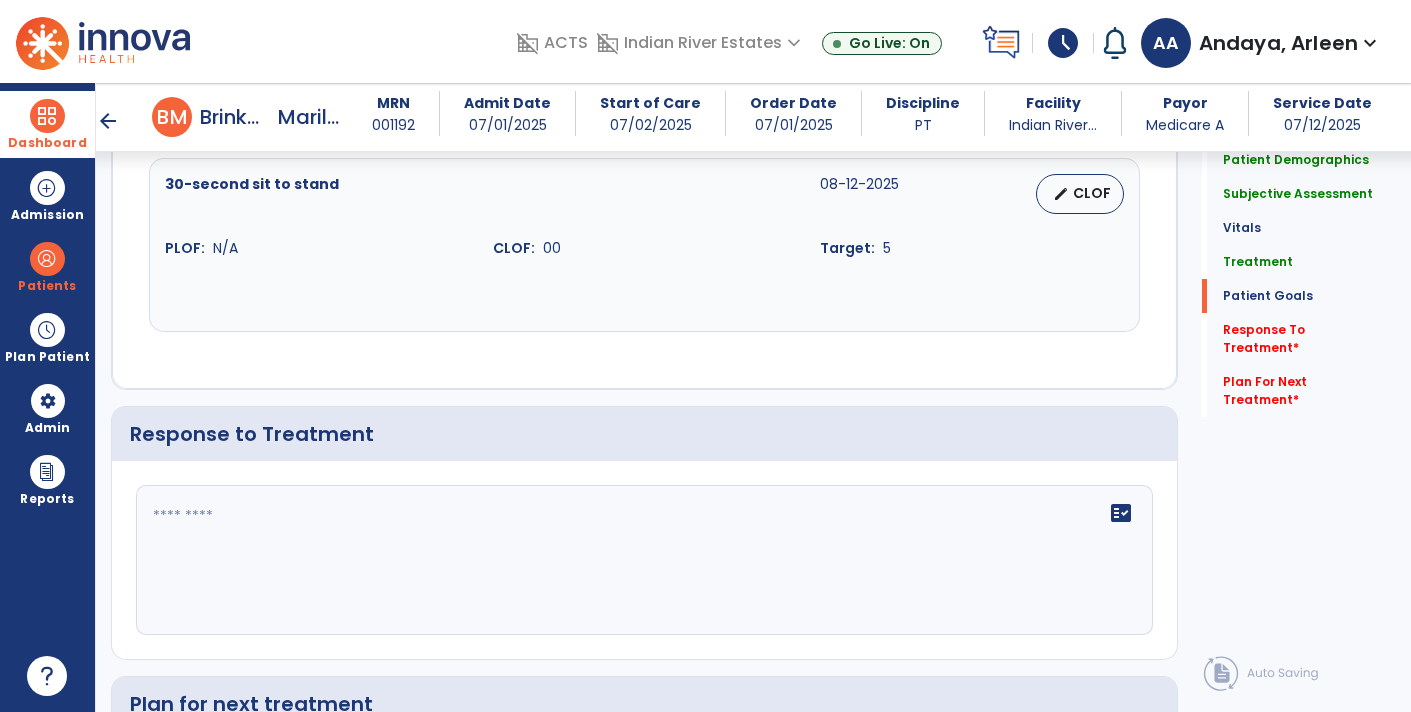 scroll, scrollTop: 3337, scrollLeft: 0, axis: vertical 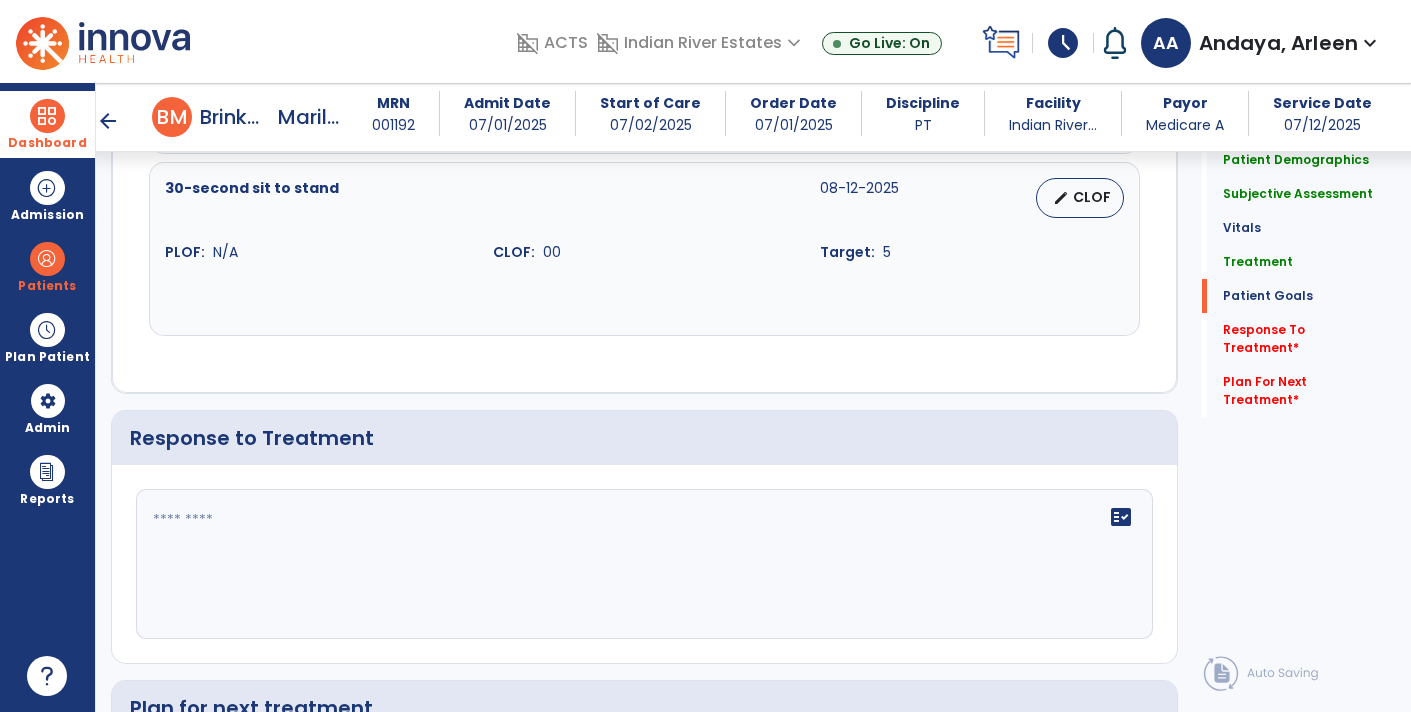 click 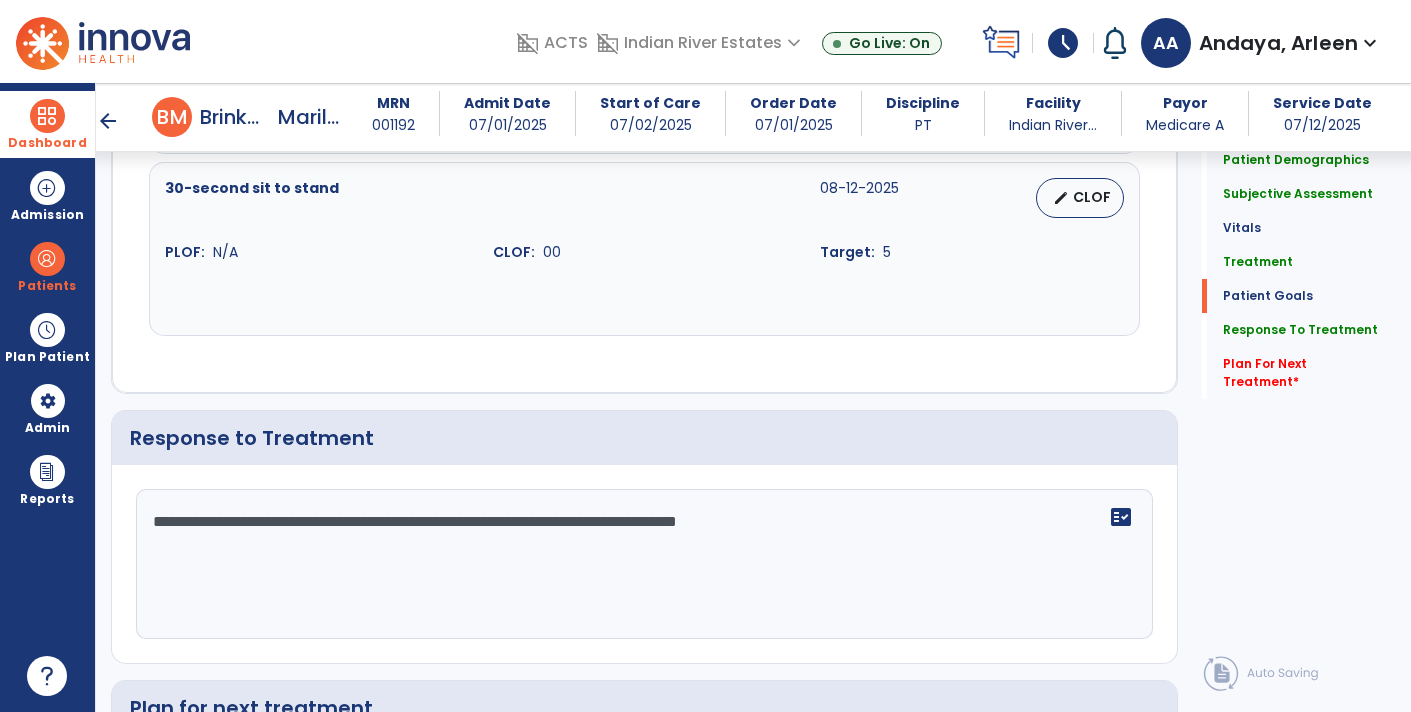 click on "**********" 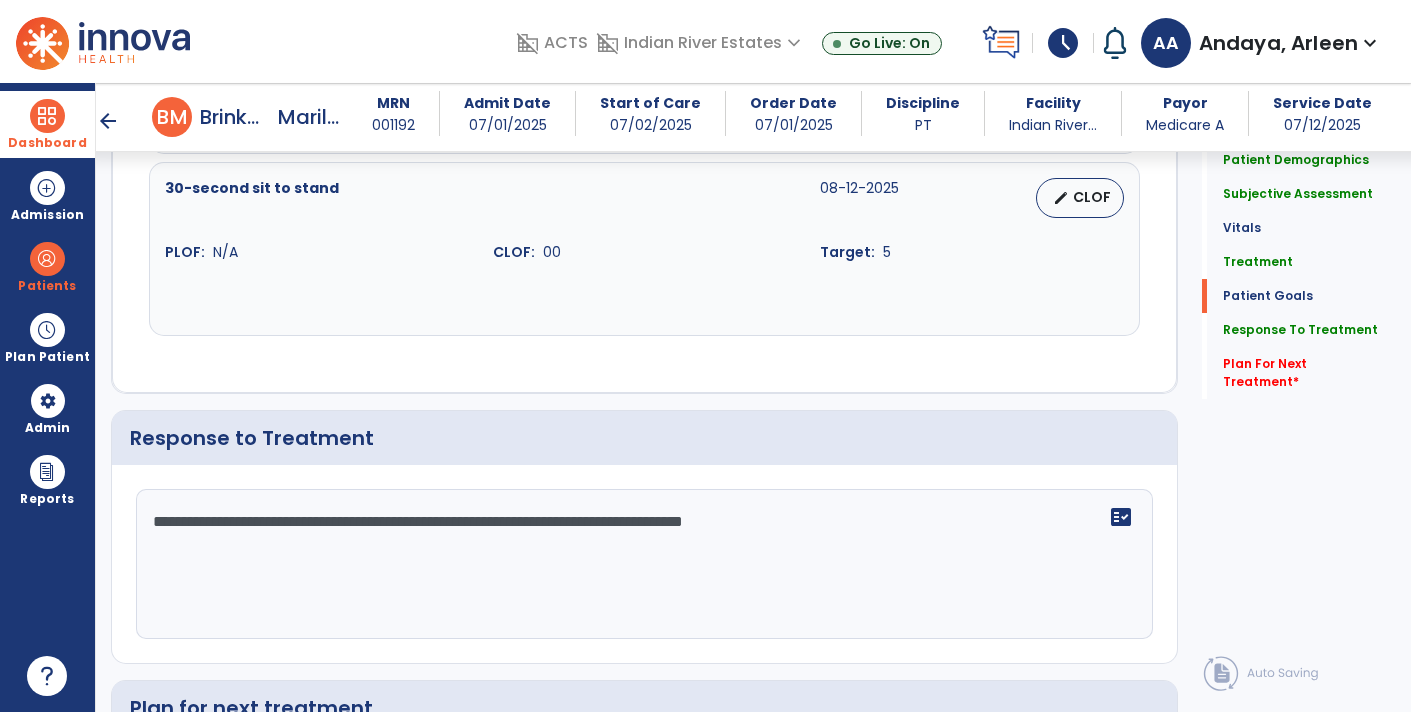 click on "**********" 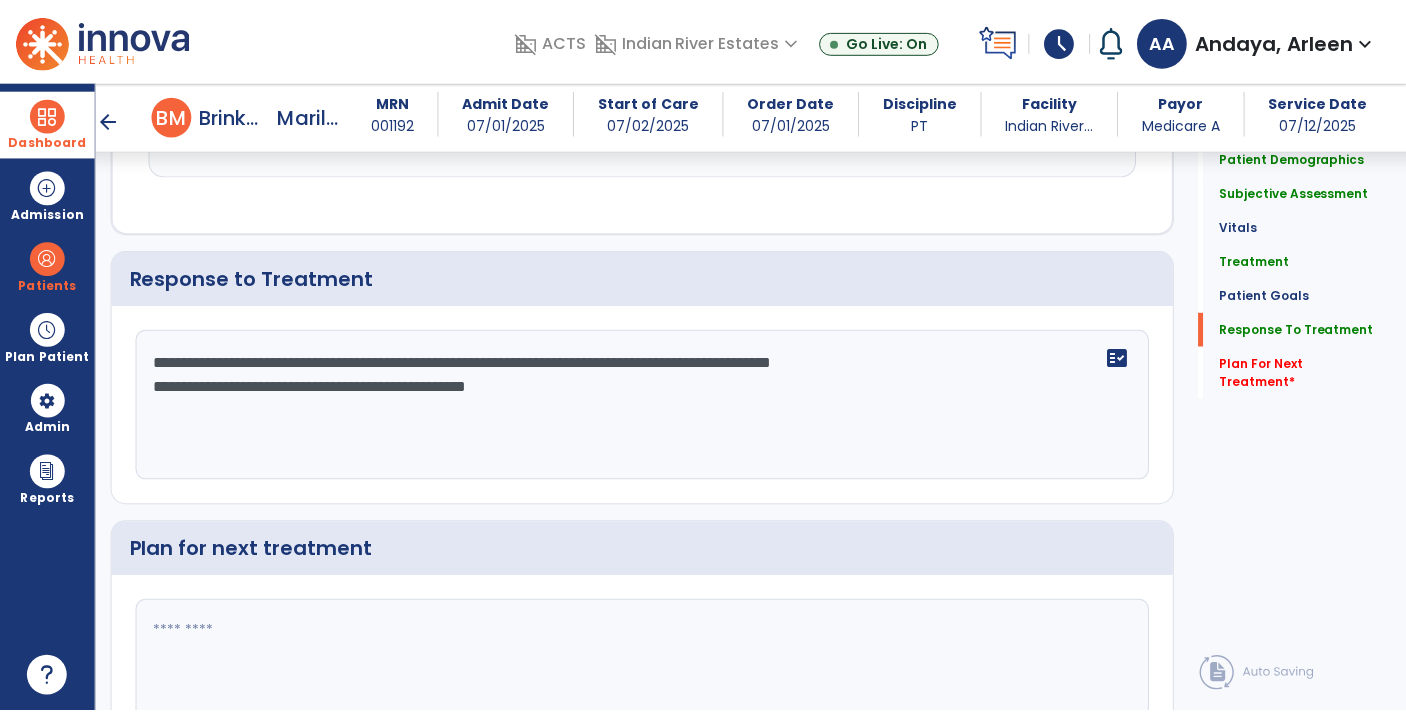 scroll, scrollTop: 3589, scrollLeft: 0, axis: vertical 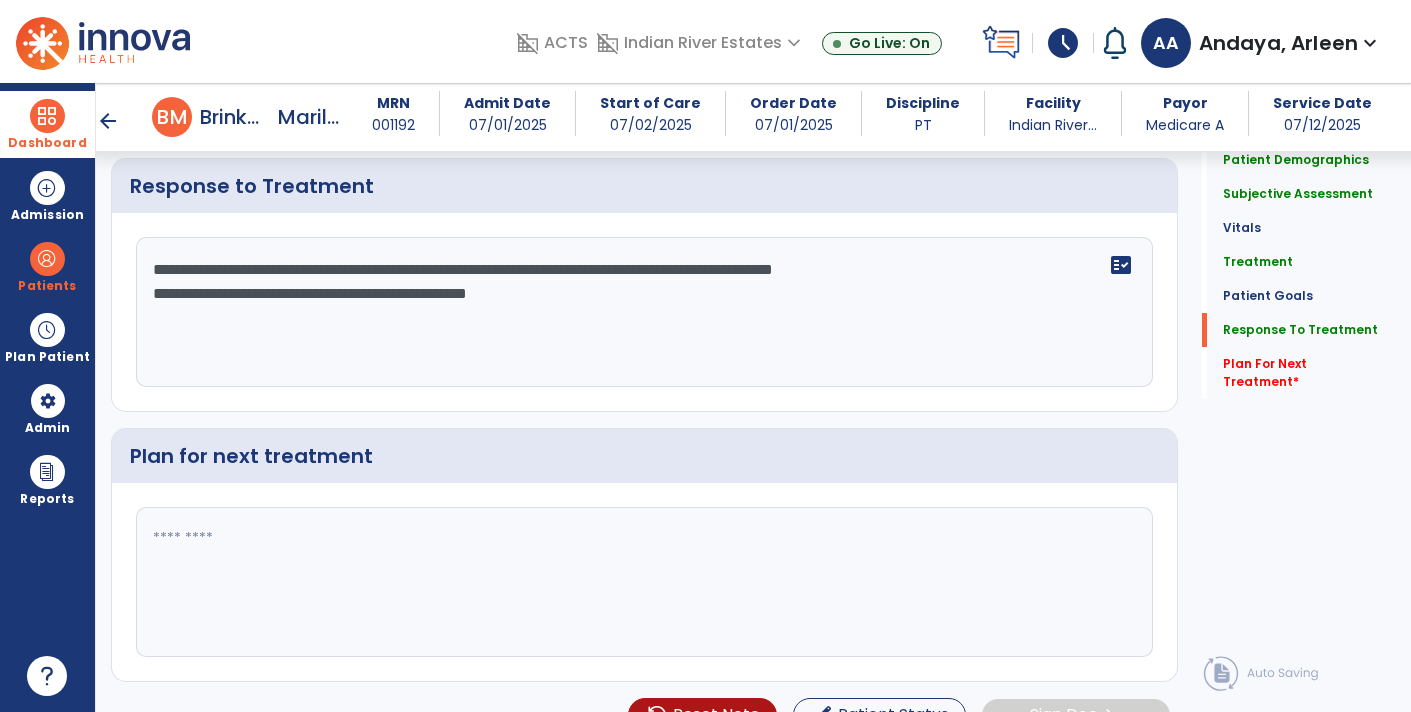 click 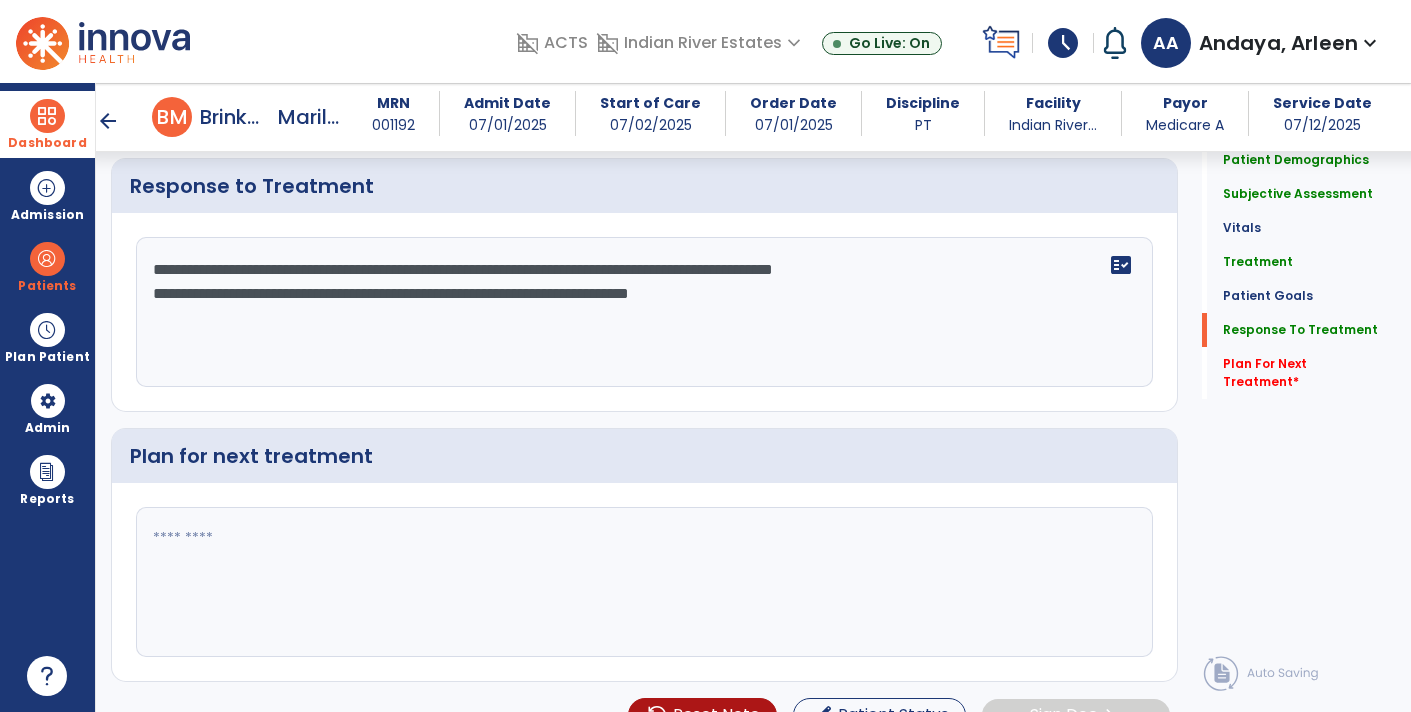 click on "**********" 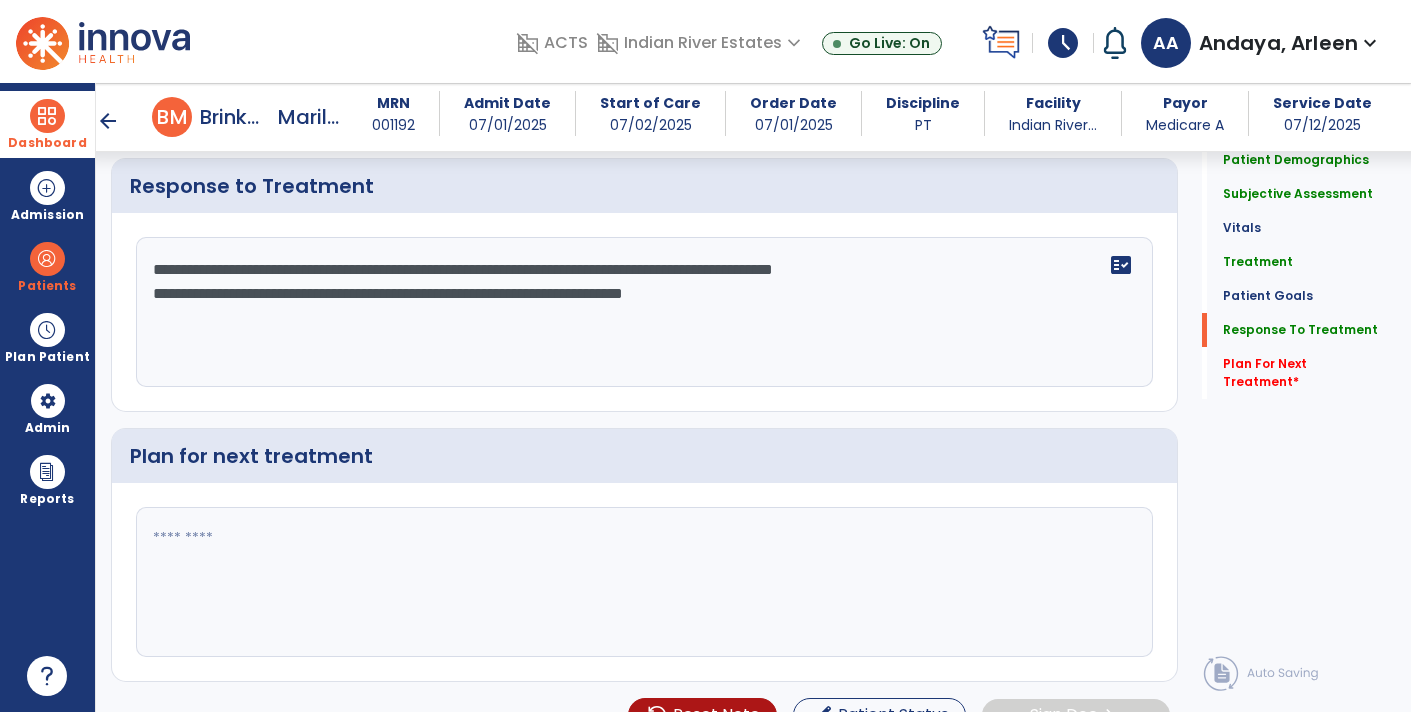 type on "**********" 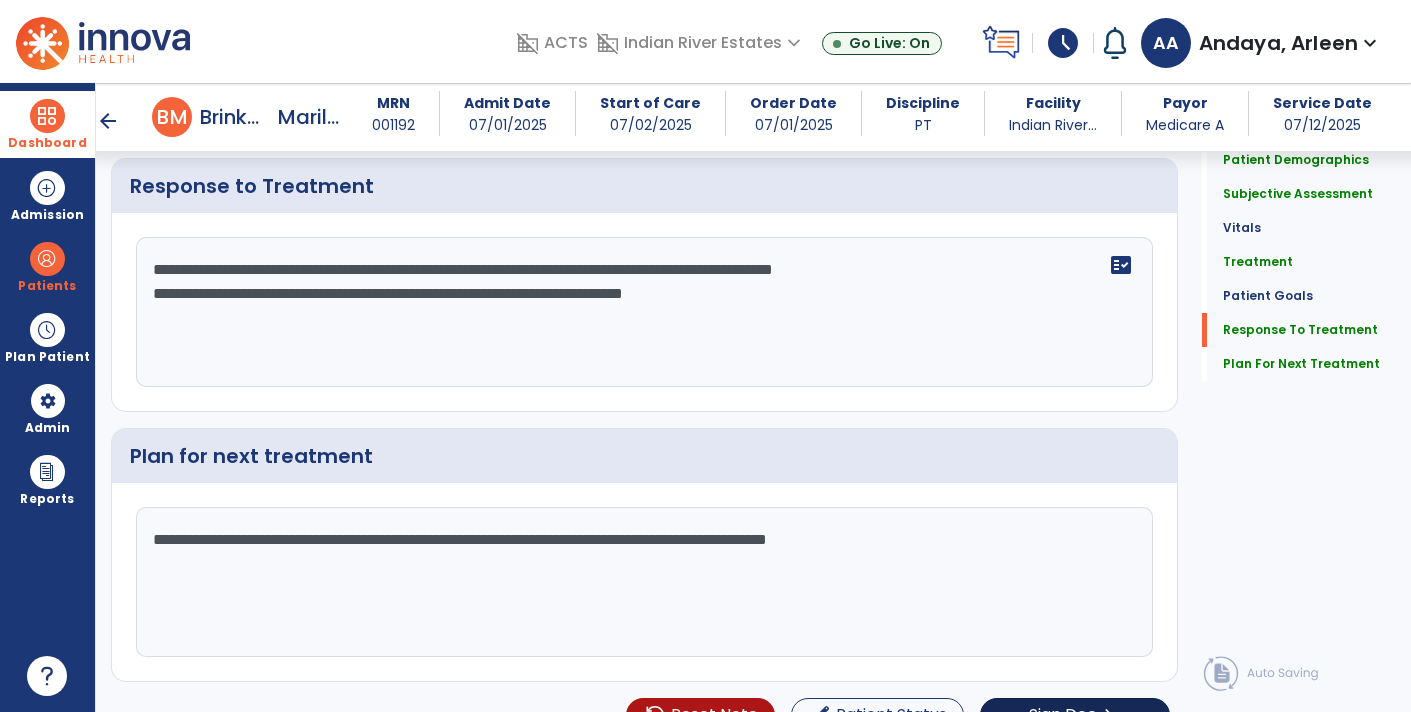 type on "**********" 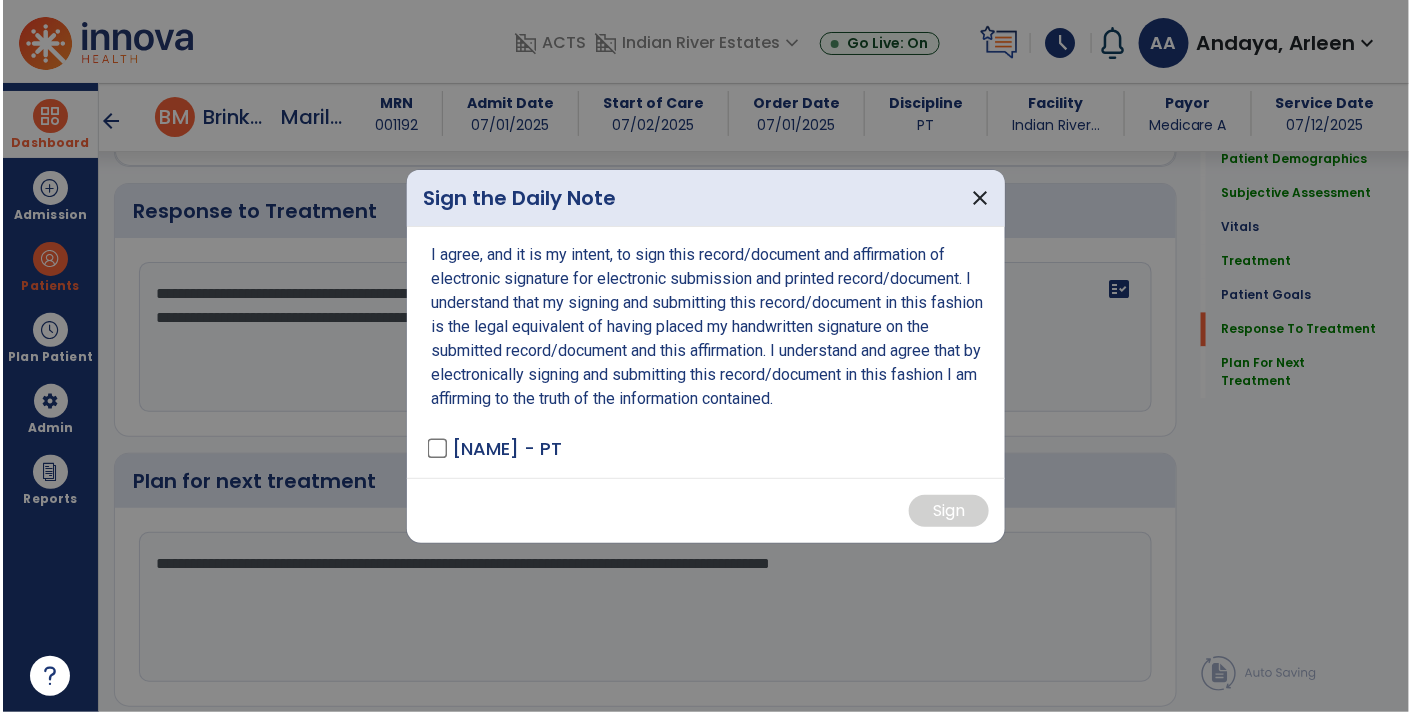scroll, scrollTop: 3589, scrollLeft: 0, axis: vertical 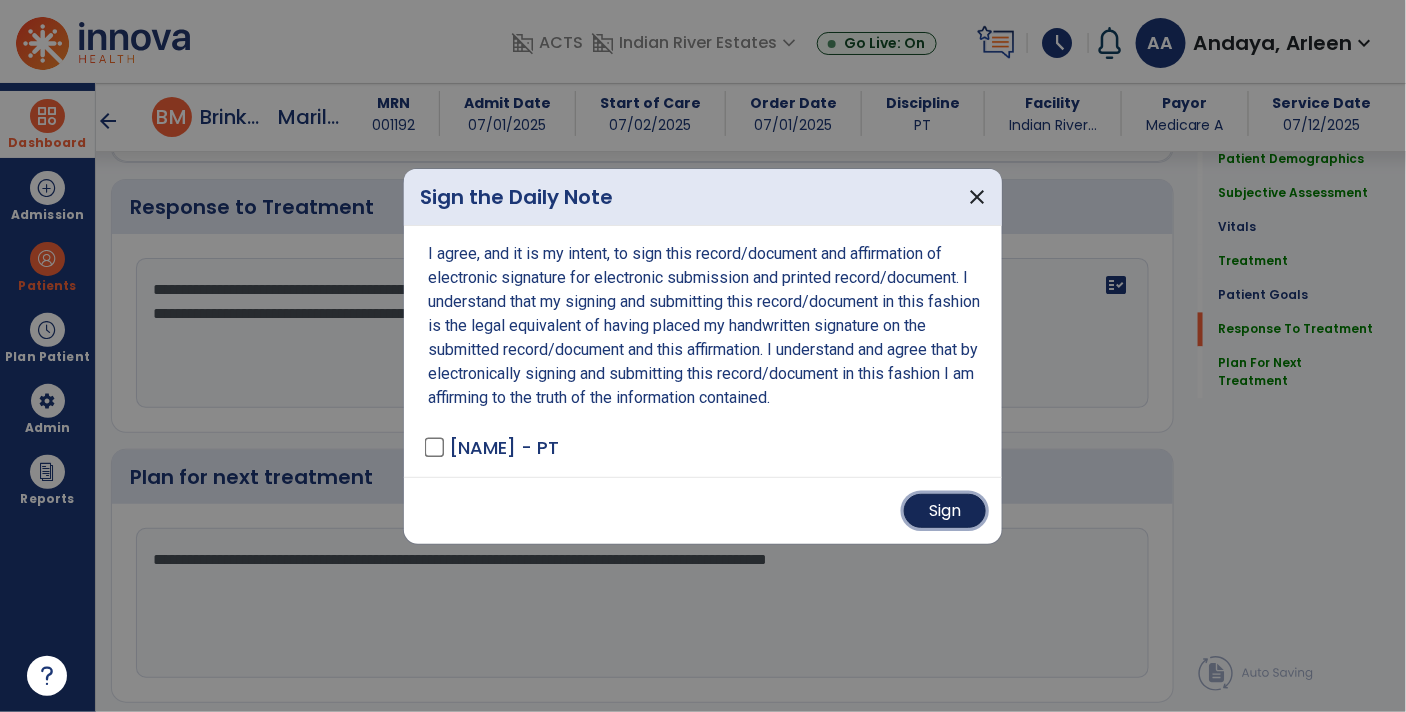 click on "Sign" at bounding box center (945, 511) 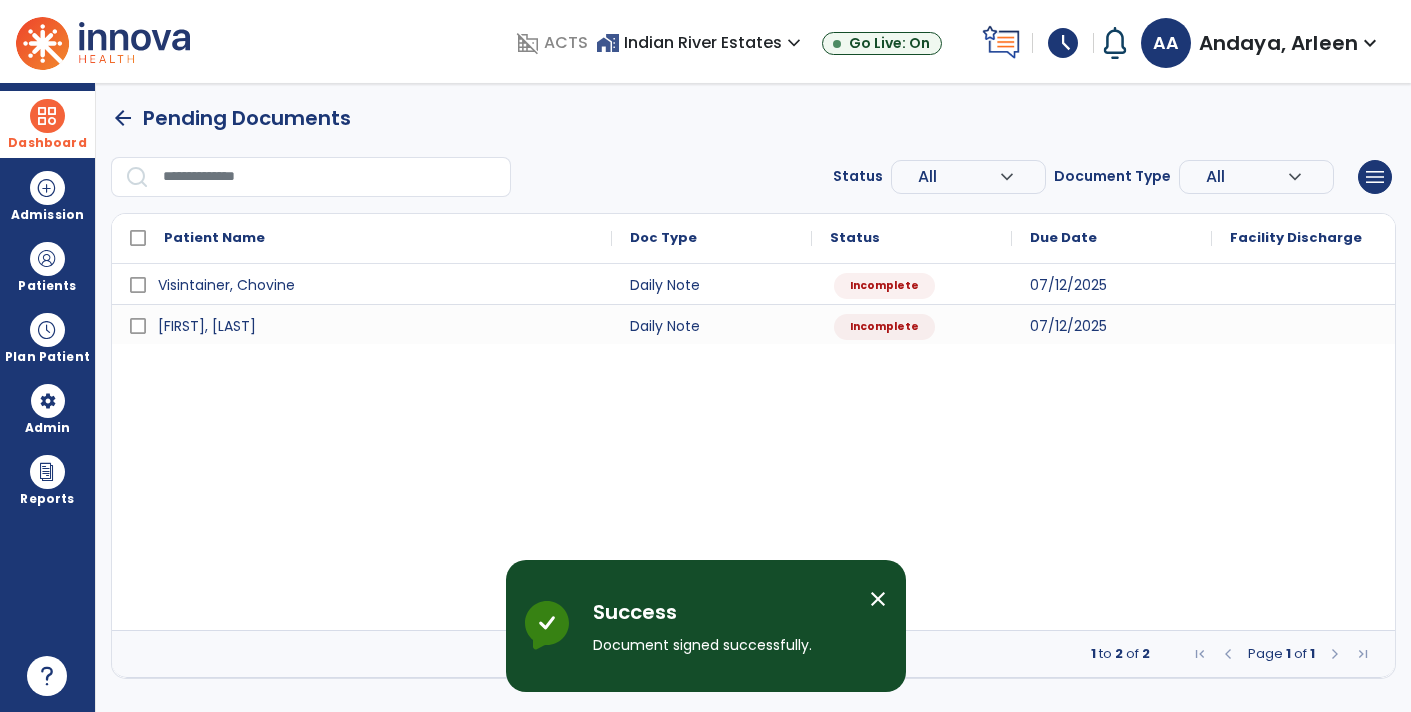 scroll, scrollTop: 0, scrollLeft: 0, axis: both 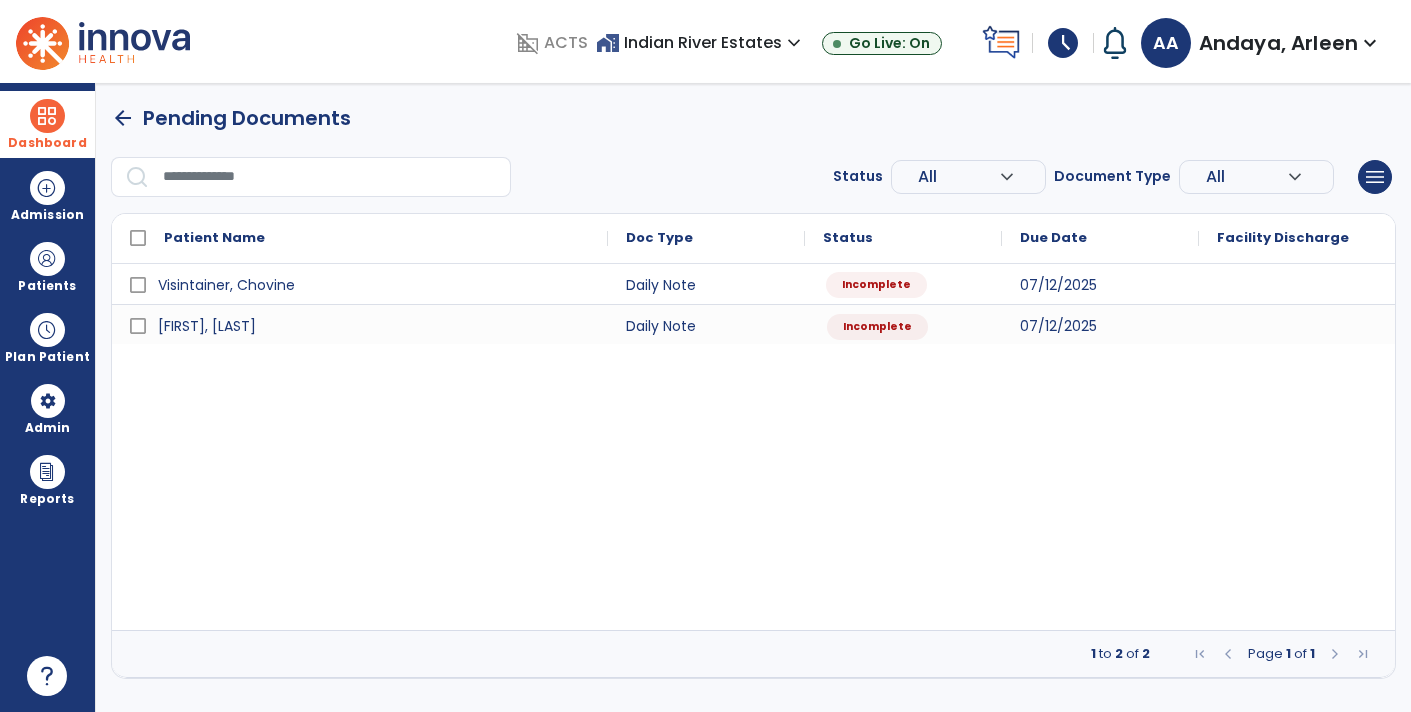 click on "Incomplete" at bounding box center [876, 285] 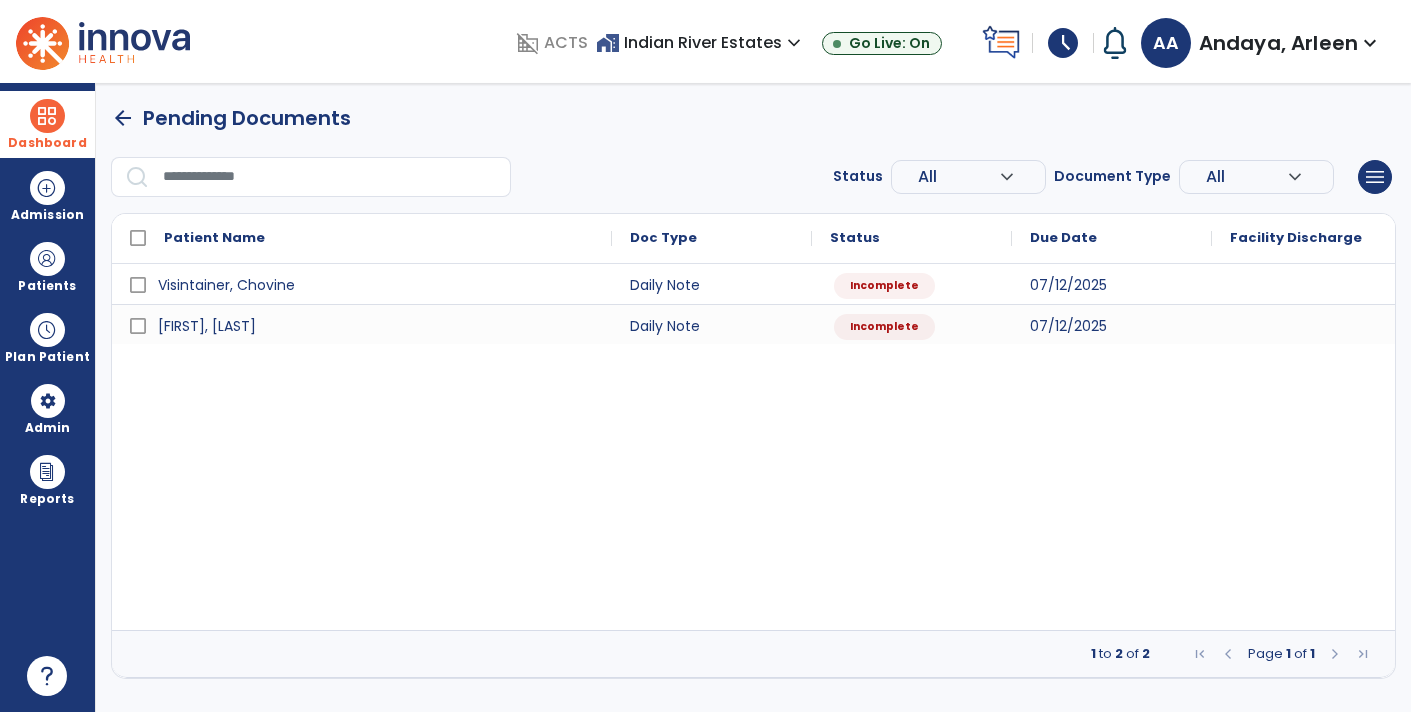 select on "*" 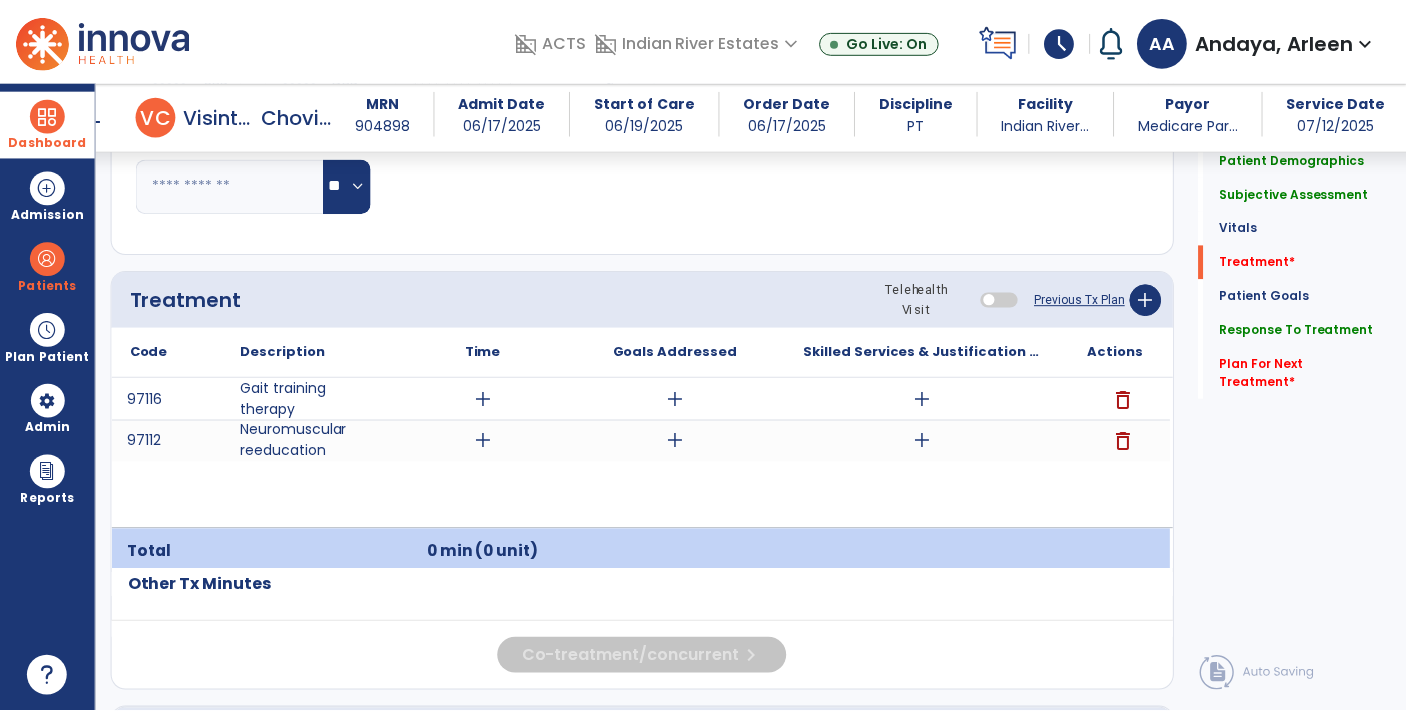 scroll, scrollTop: 1167, scrollLeft: 0, axis: vertical 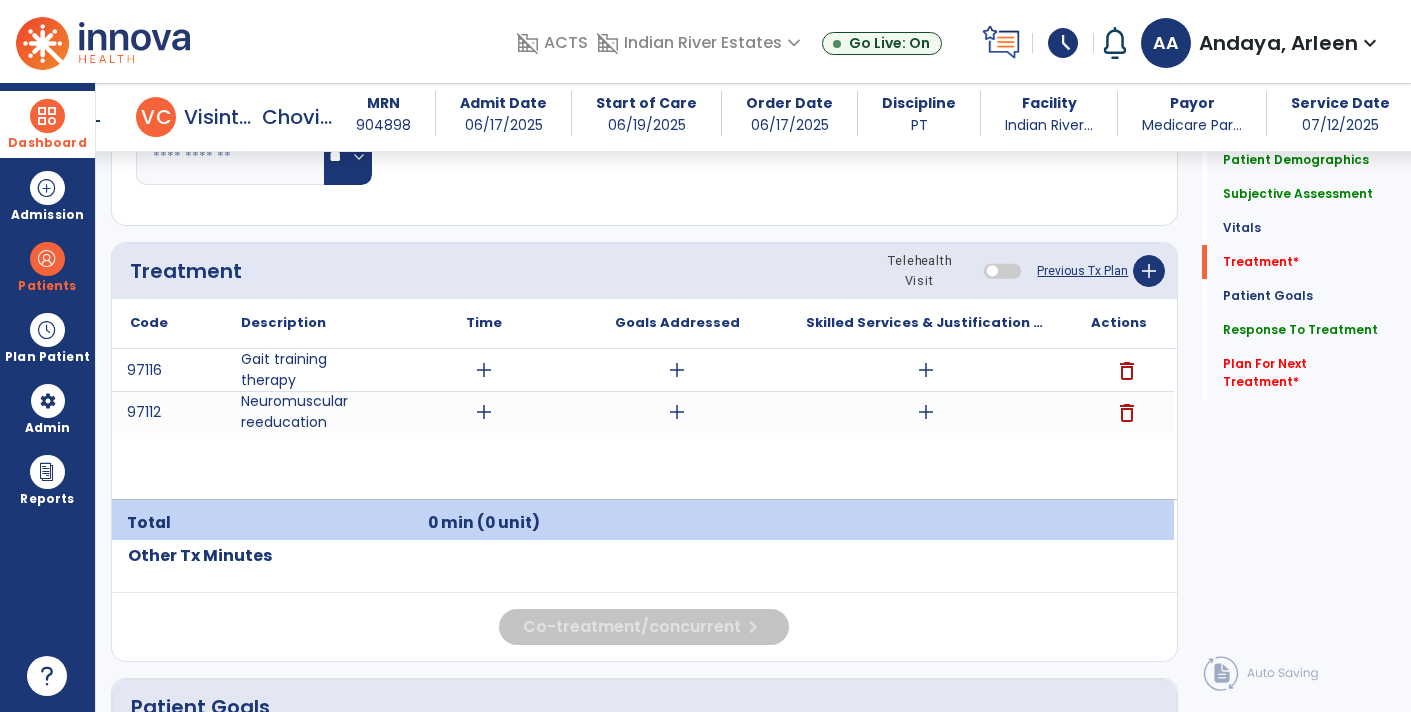 click on "add" at bounding box center [484, 370] 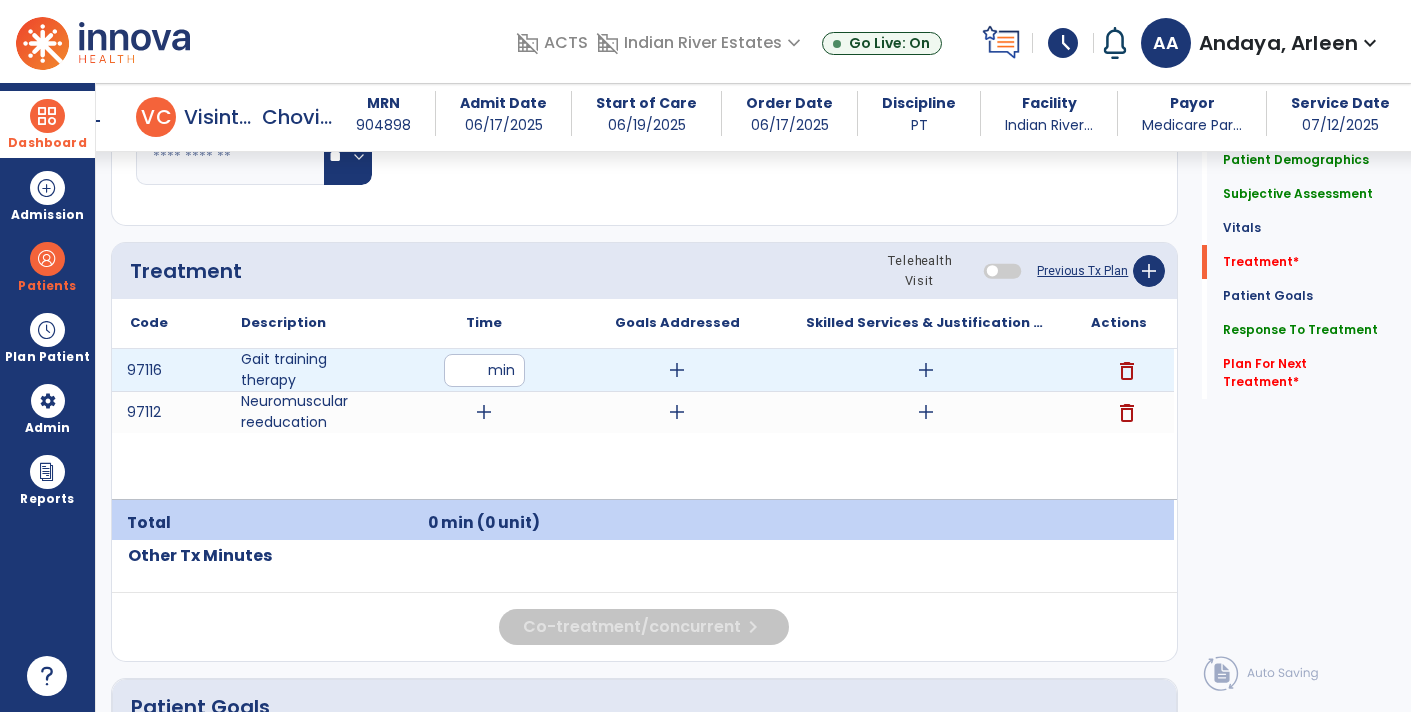 type on "**" 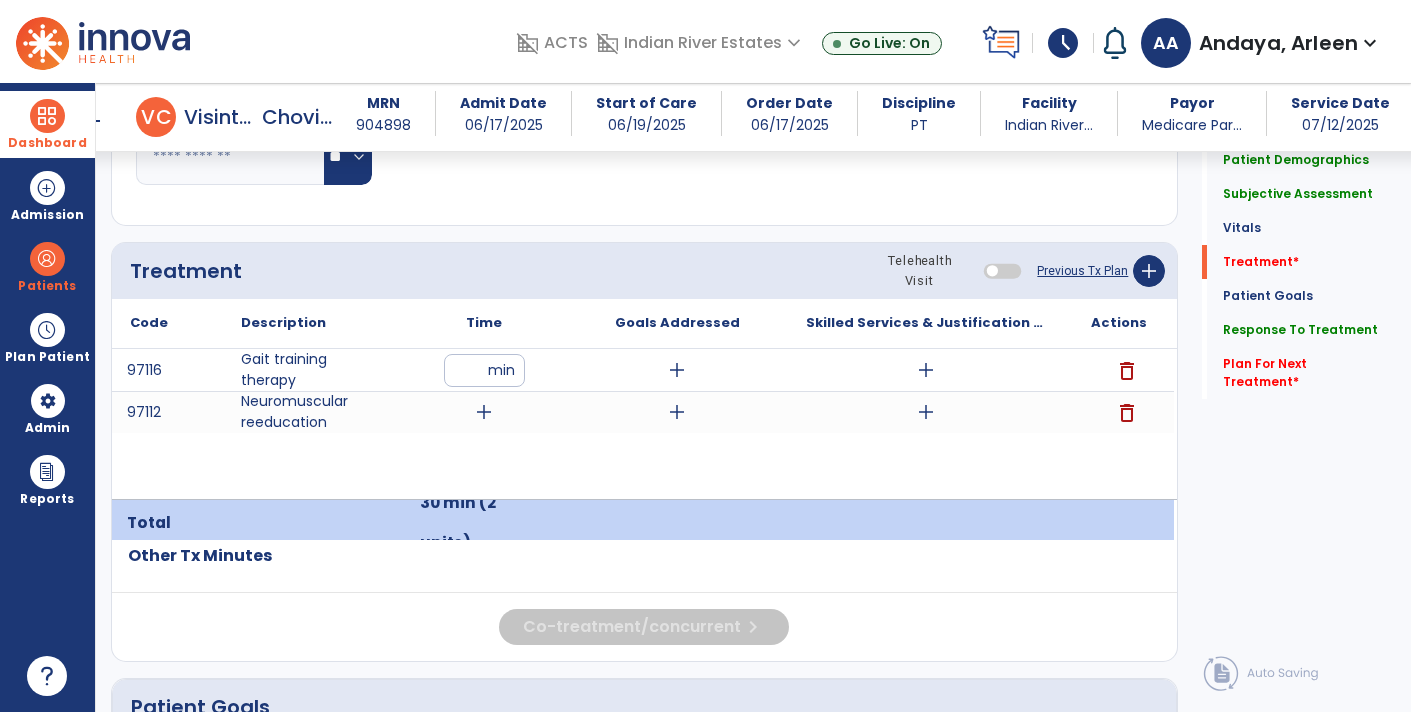 click on "add" at bounding box center [484, 412] 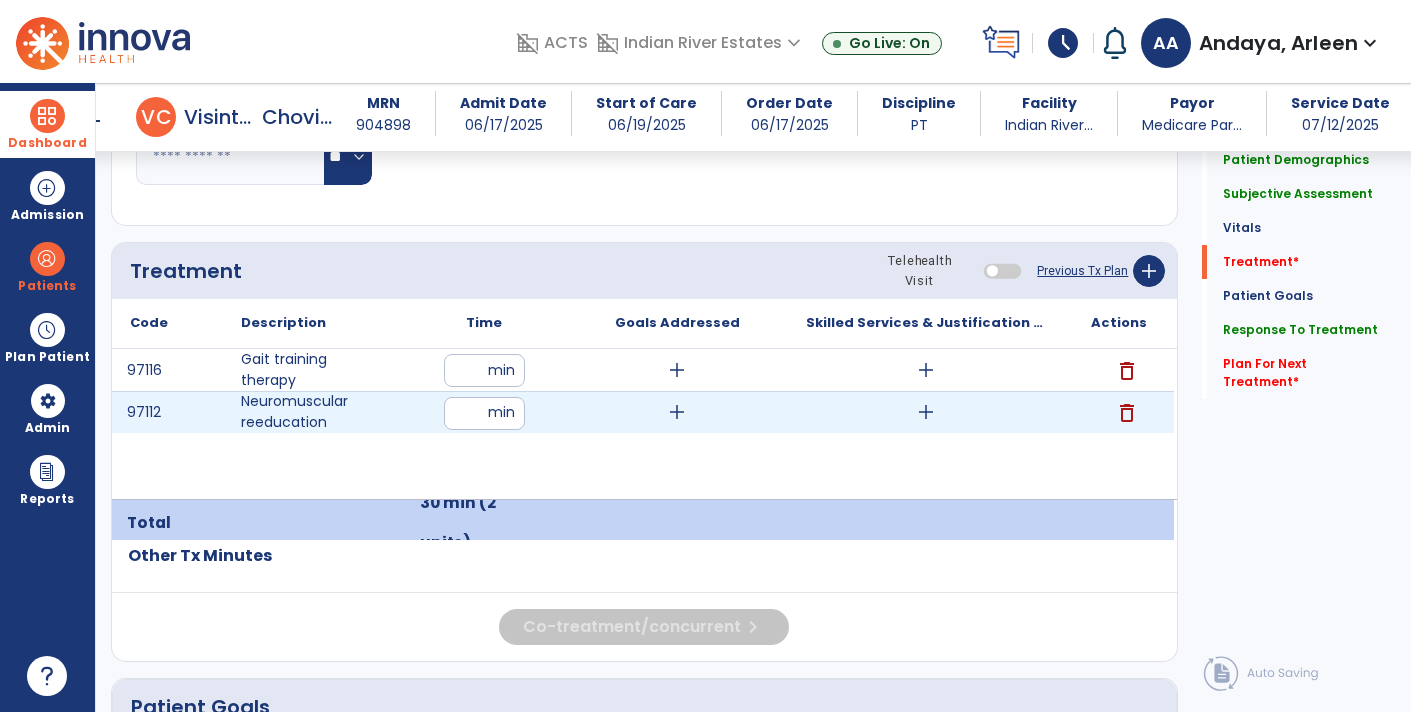type on "**" 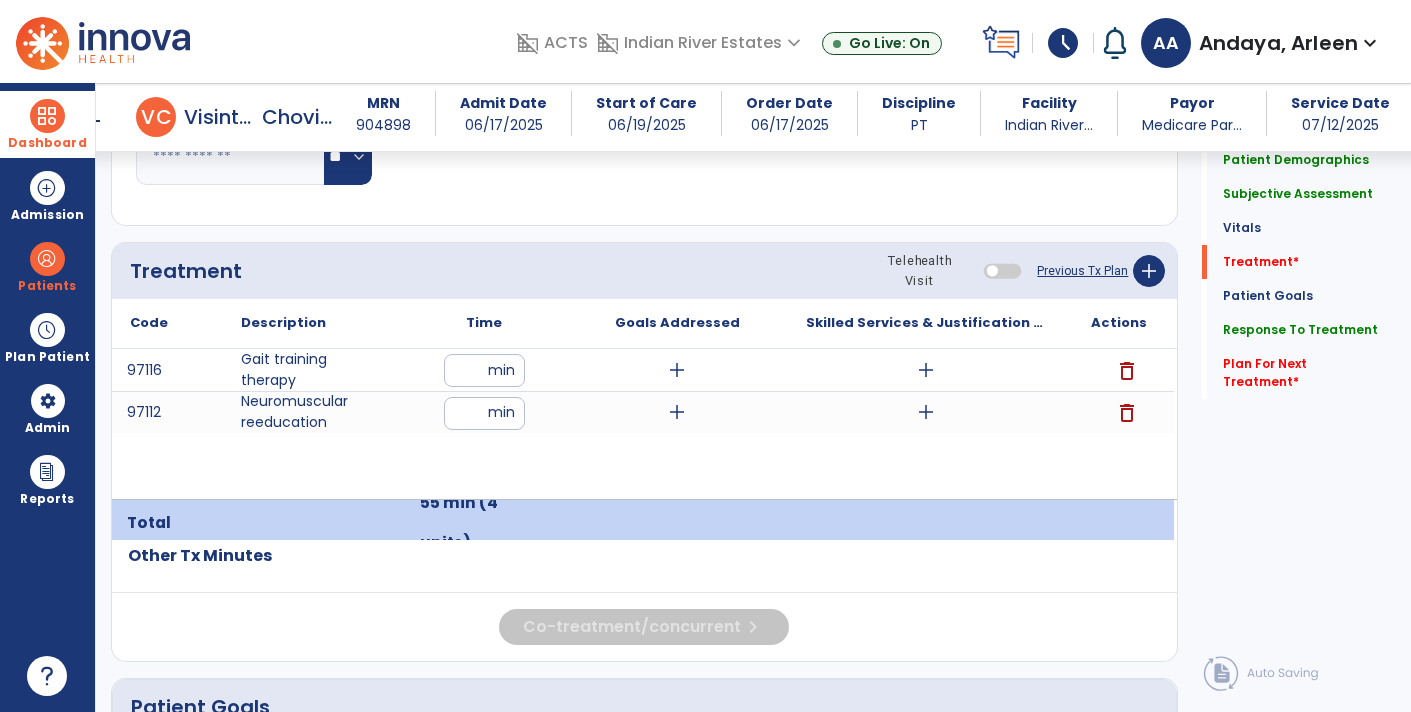 click on "add" at bounding box center [926, 370] 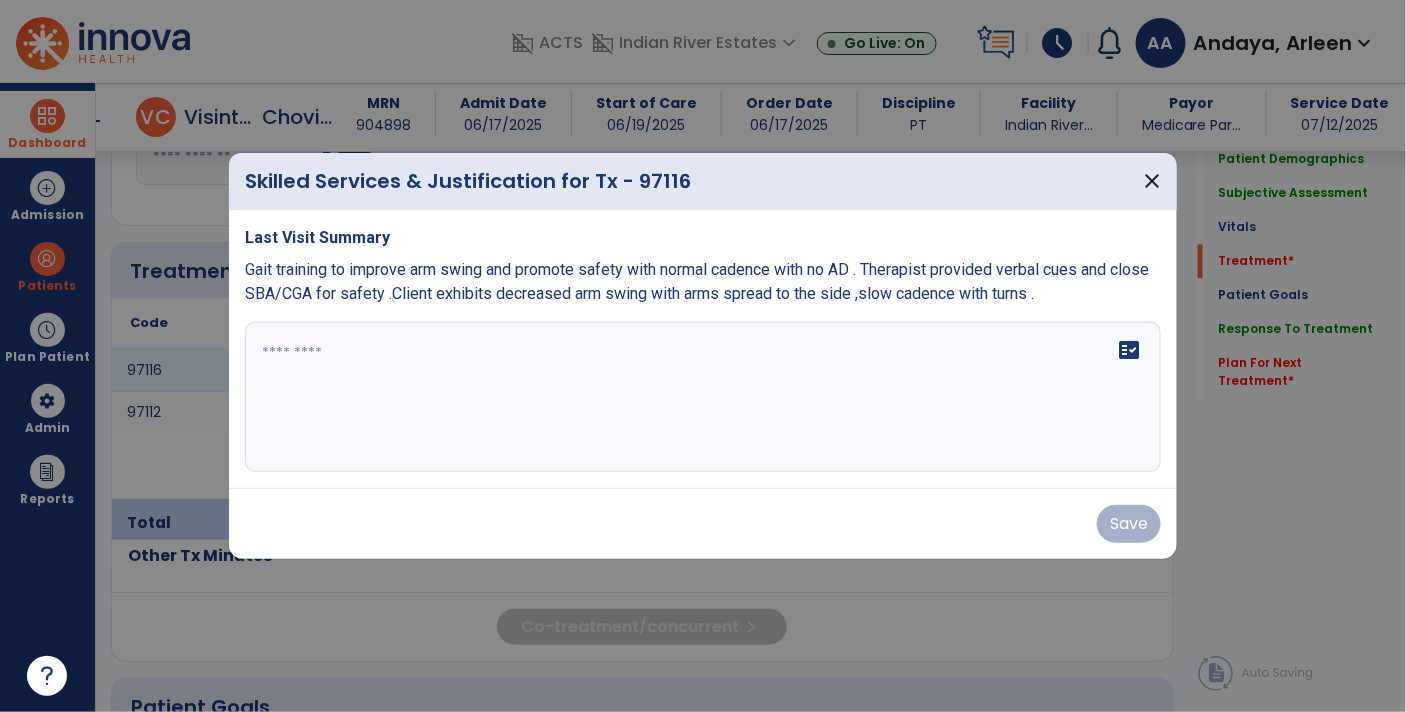 scroll, scrollTop: 1167, scrollLeft: 0, axis: vertical 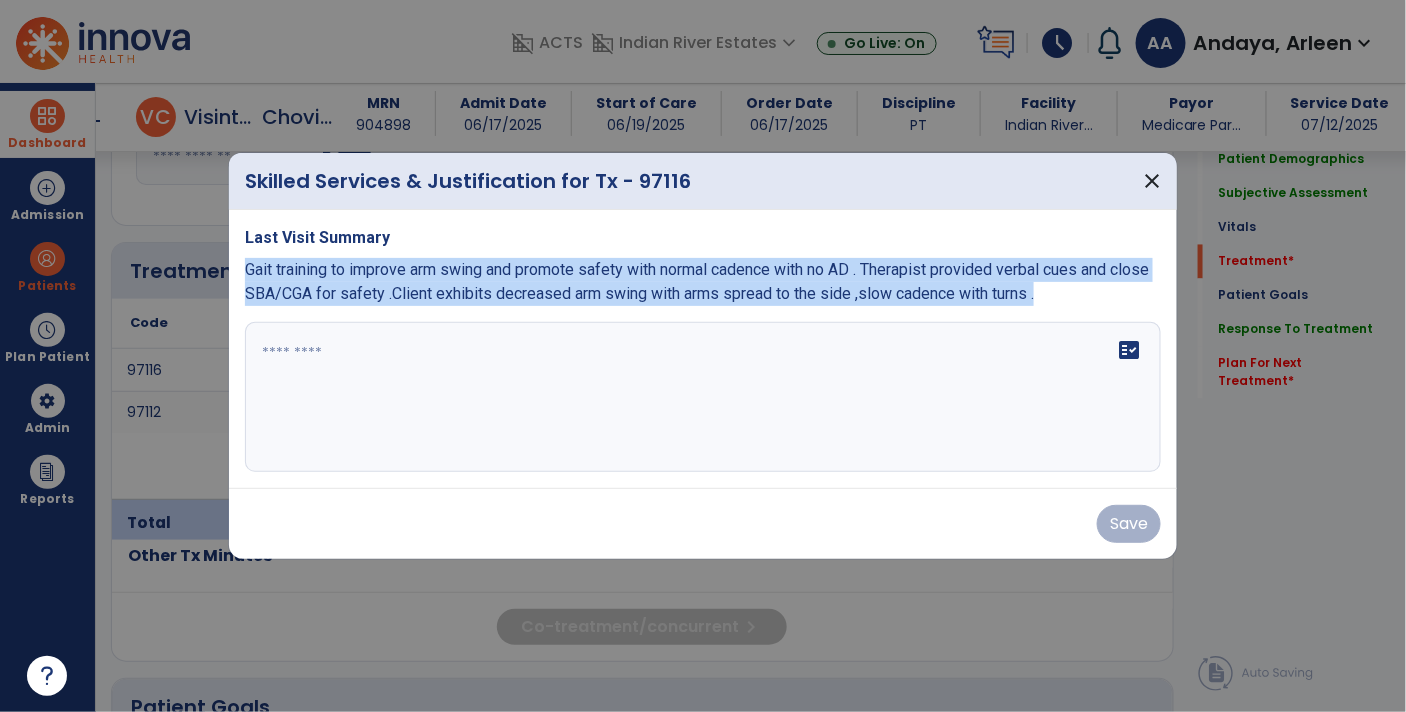 drag, startPoint x: 244, startPoint y: 262, endPoint x: 1085, endPoint y: 296, distance: 841.687 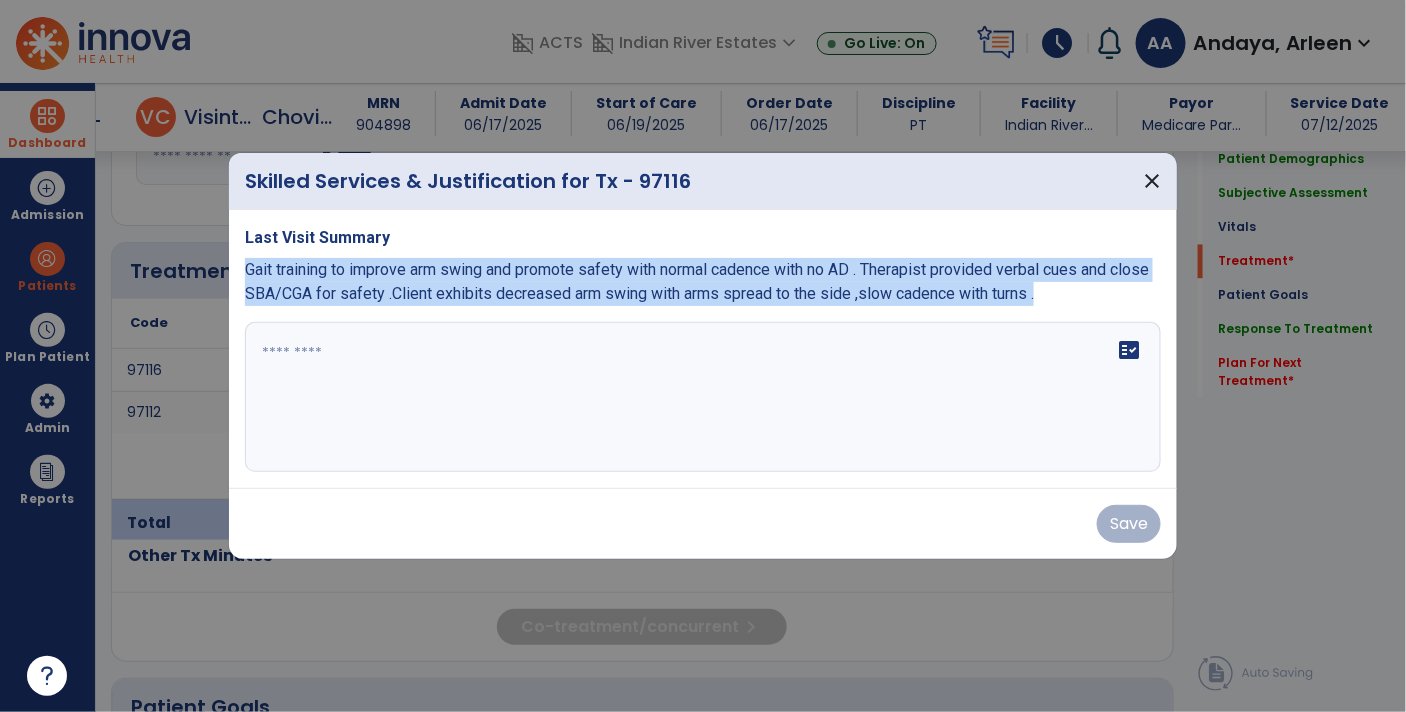 click on "Last Visit Summary Gait training to improve arm swing and promote safety with normal cadence with no AD . Therapist provided verbal cues and close SBA/CGA for safety .Client exhibits decreased arm swing with arms spread to the side ,slow cadence with turns .   fact_check" at bounding box center [703, 349] 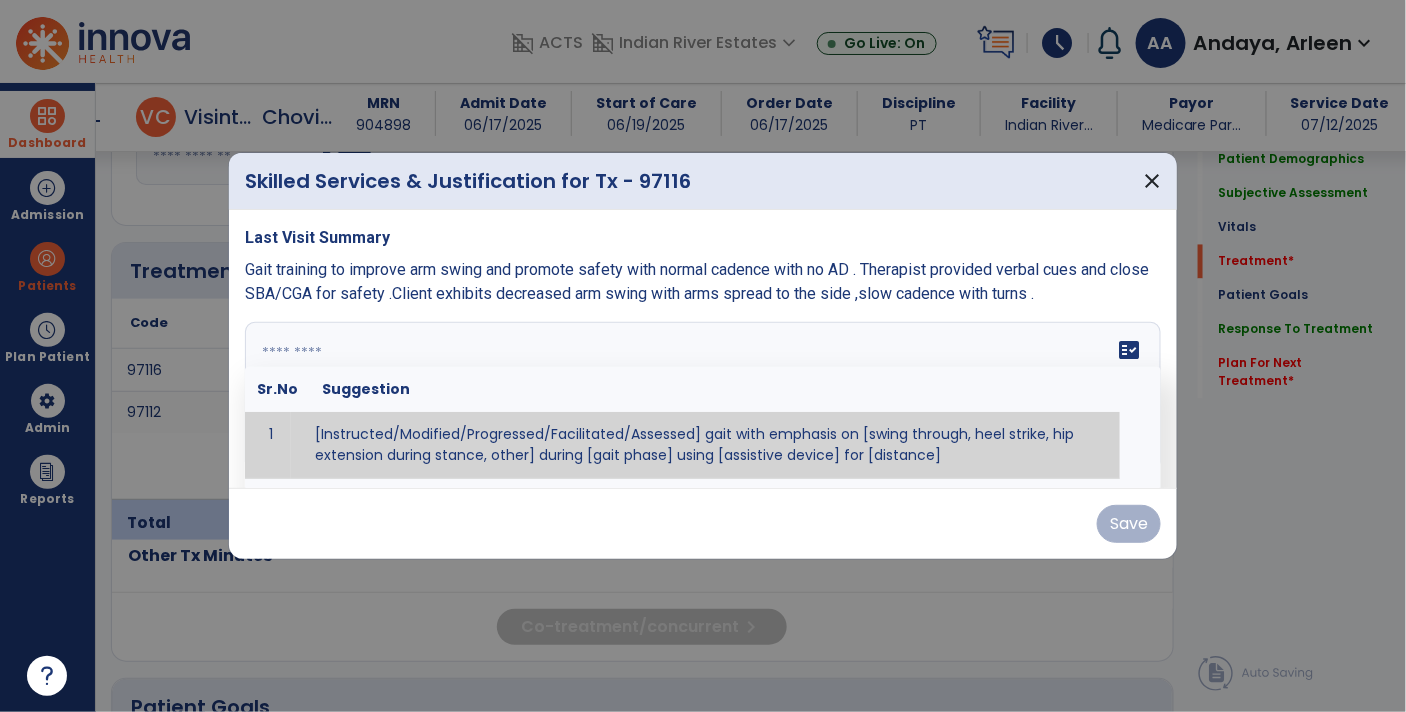 paste on "**********" 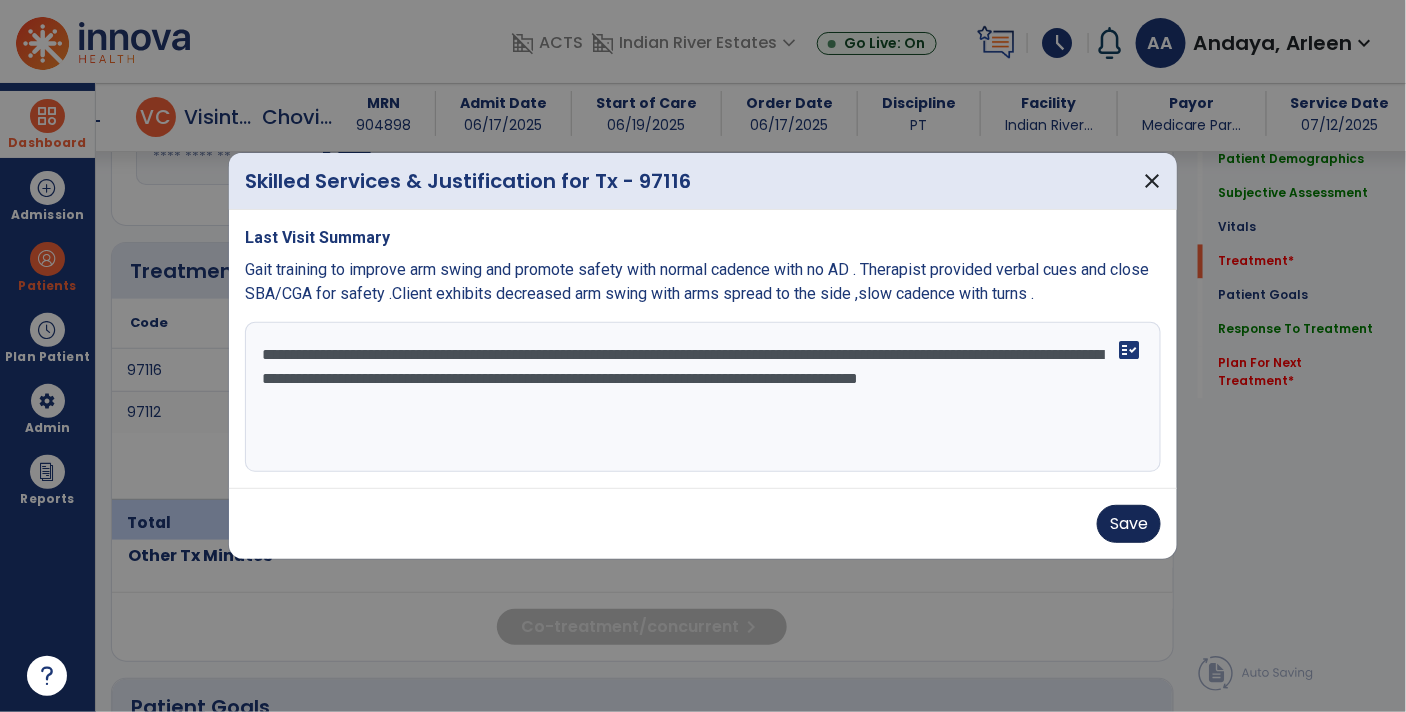type on "**********" 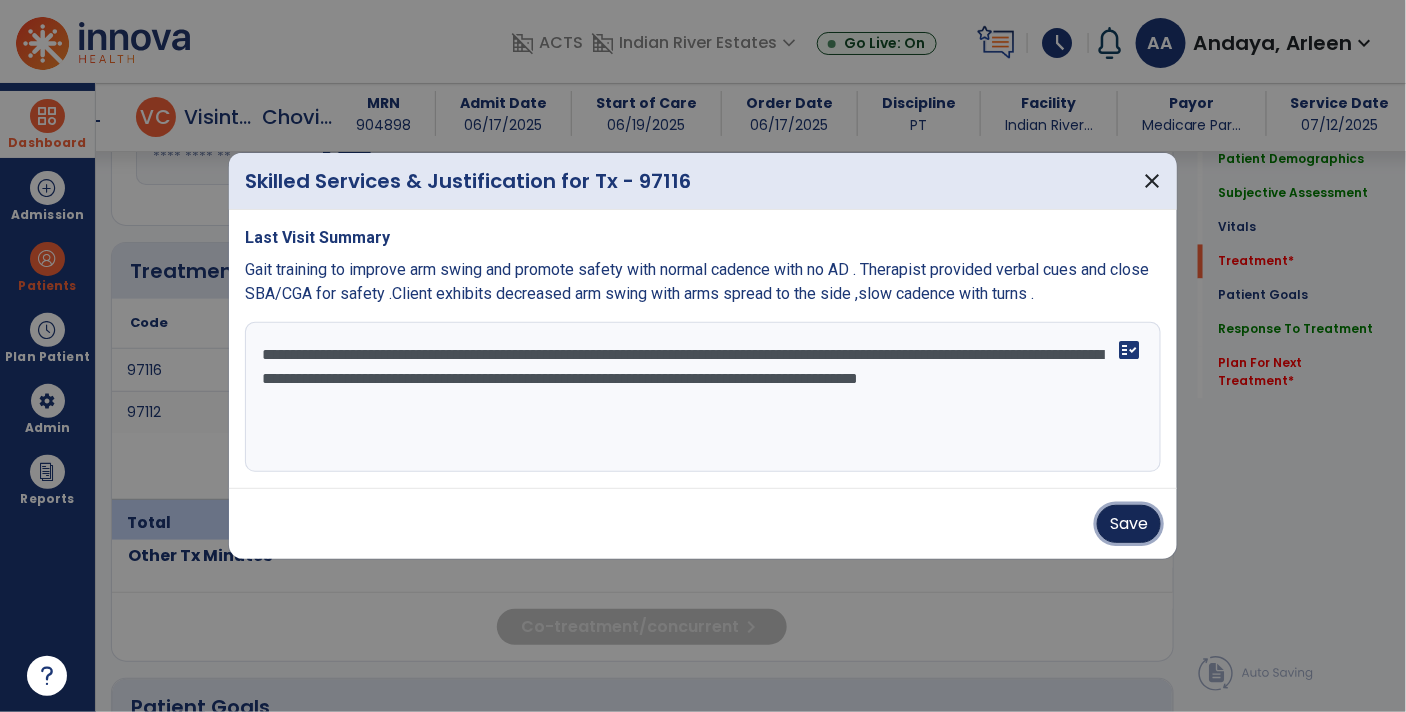 click on "Save" at bounding box center [1129, 524] 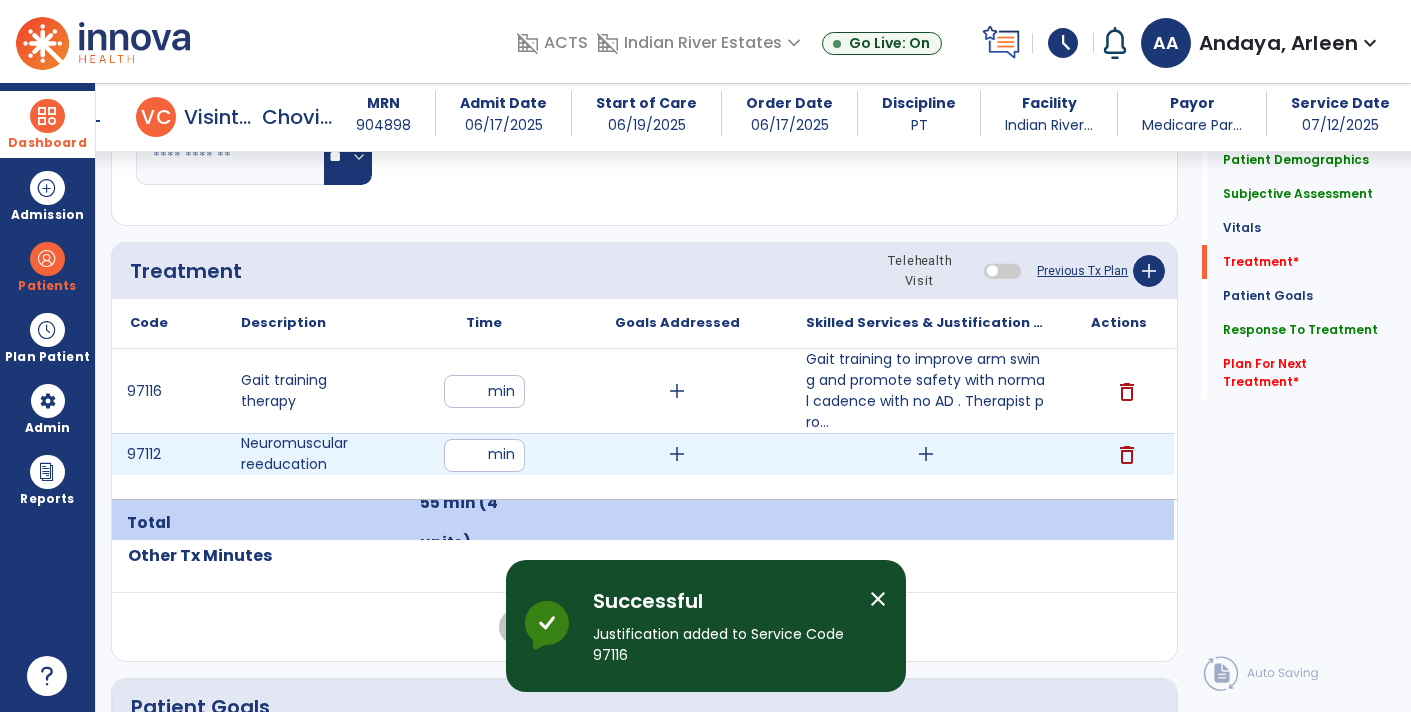 click on "add" at bounding box center (926, 454) 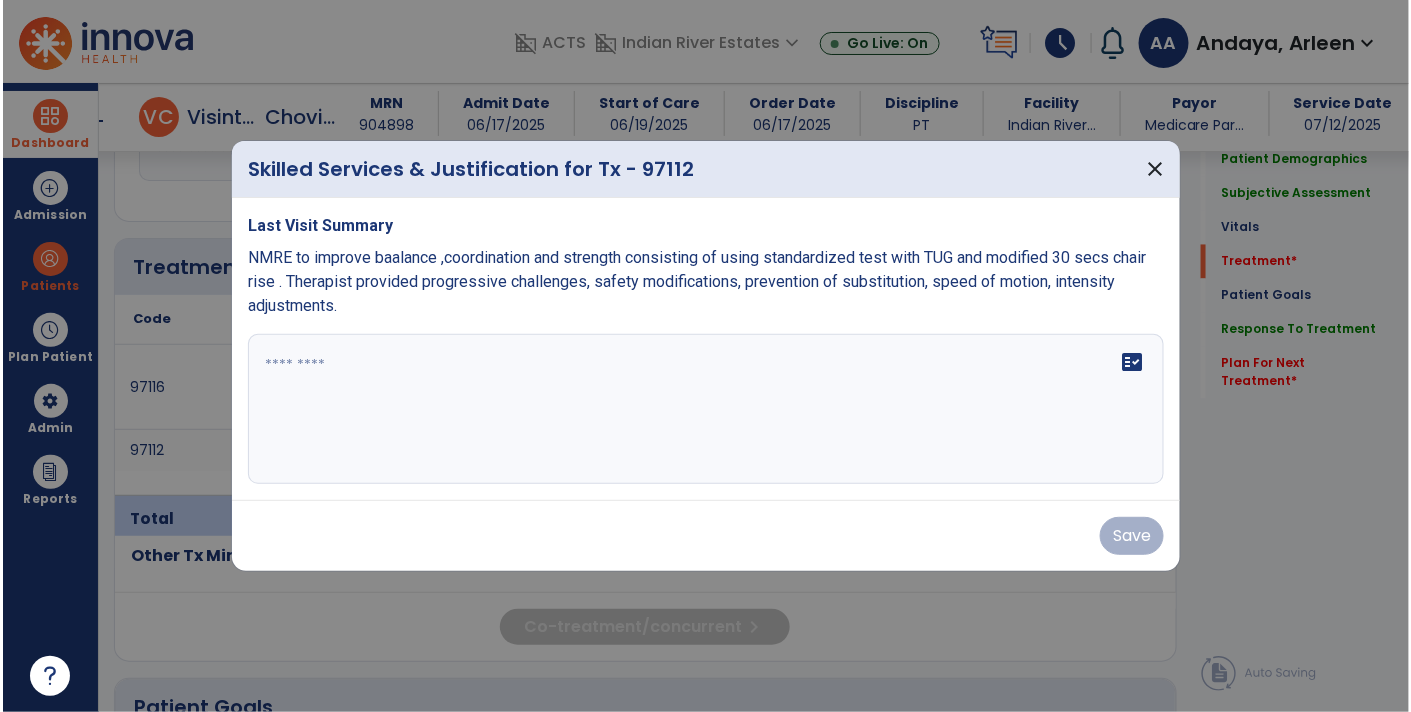 scroll, scrollTop: 1167, scrollLeft: 0, axis: vertical 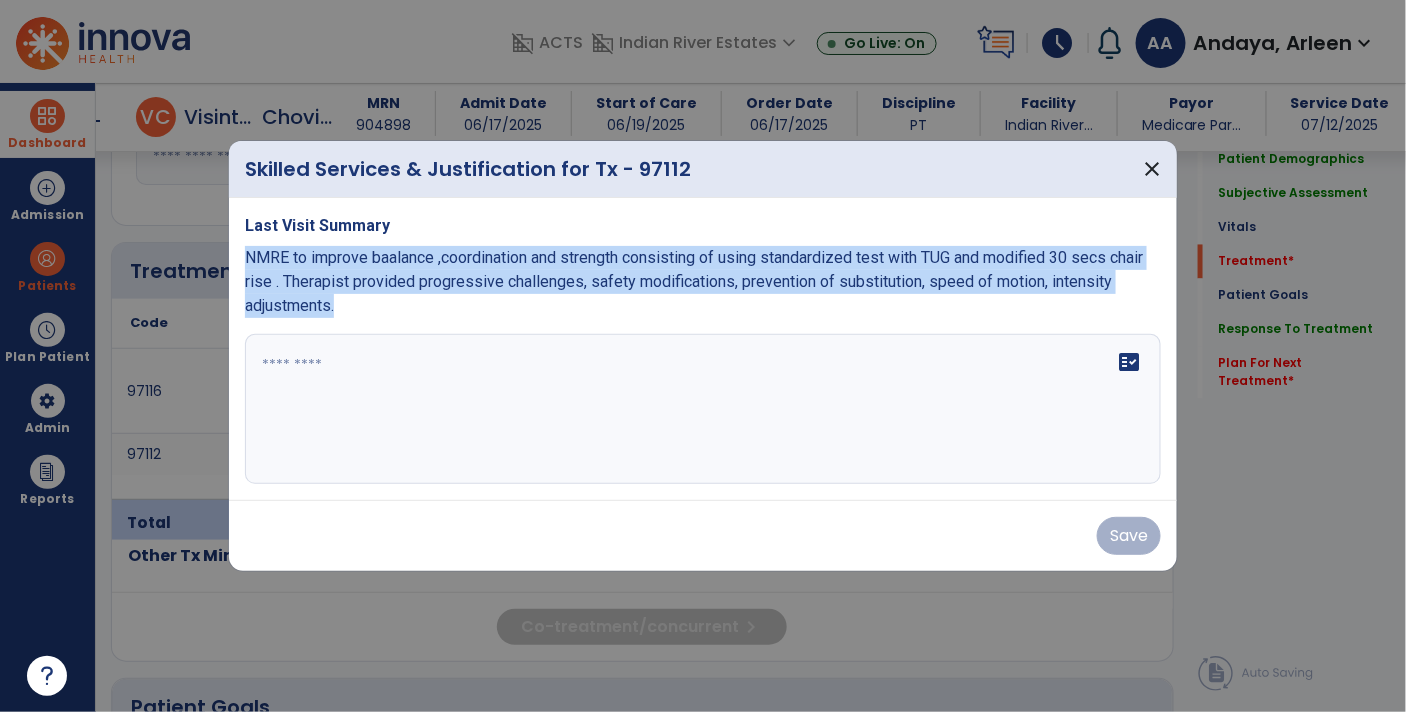 drag, startPoint x: 245, startPoint y: 260, endPoint x: 337, endPoint y: 303, distance: 101.55294 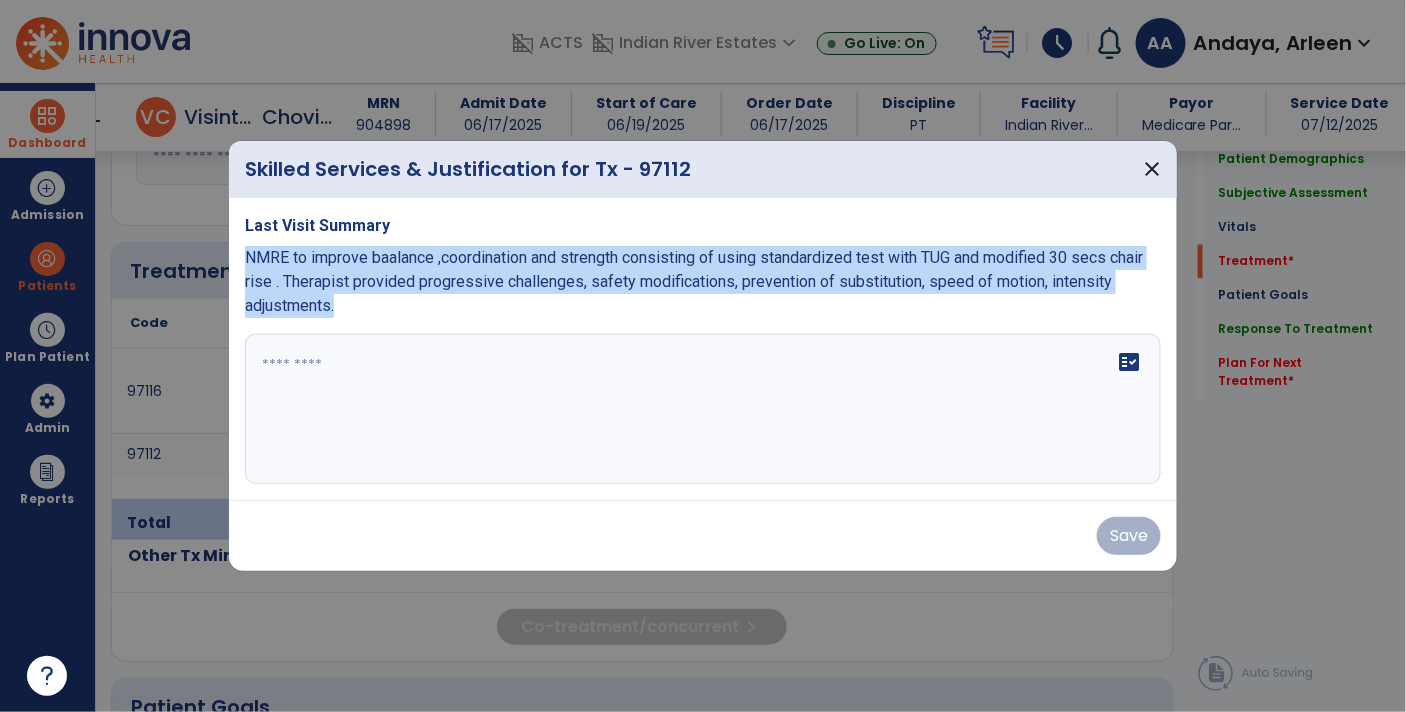 click on "NMRE to improve baalance ,coordination and strength consisting of using standardized test with TUG and modified 30 secs chair rise . Therapist provided progressive challenges, safety modifications, prevention of substitution, speed of motion, intensity adjustments." at bounding box center (694, 281) 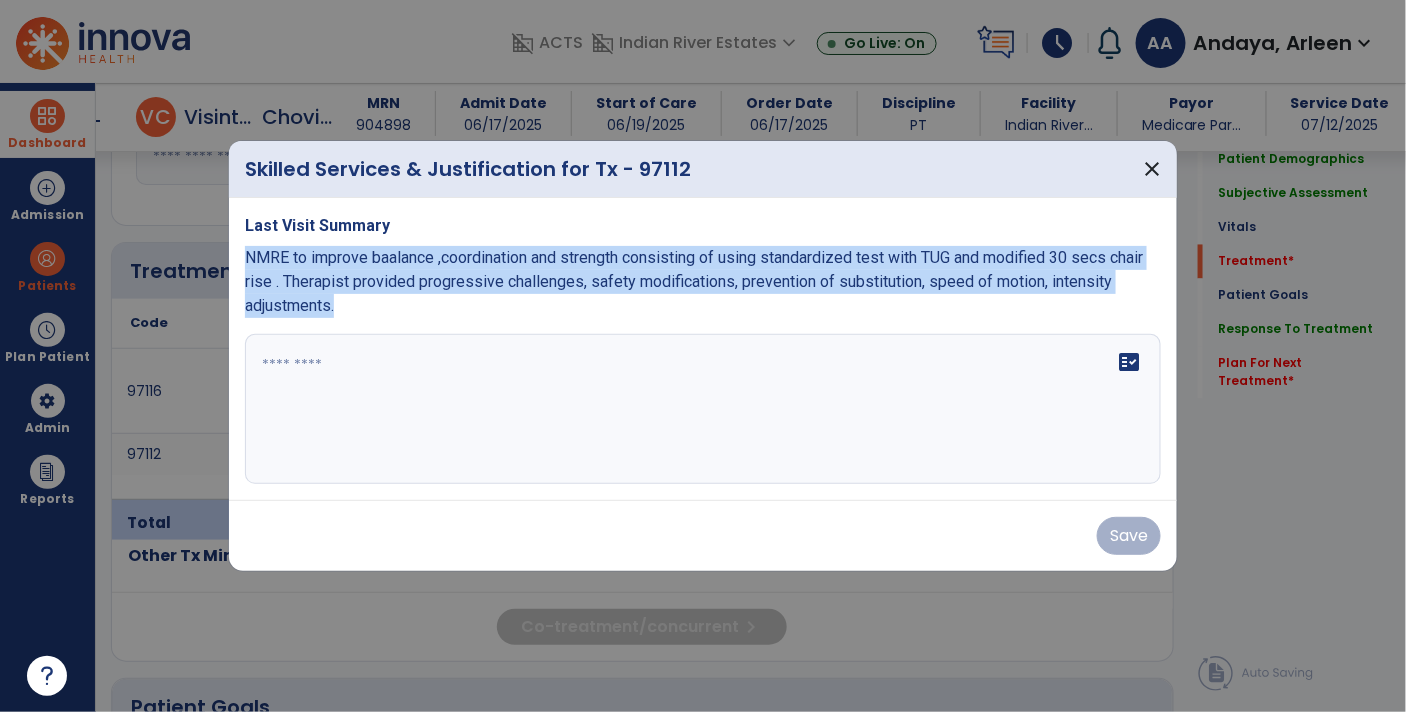 copy on "NMRE to improve baalance ,coordination and strength consisting of using standardized test with TUG and modified 30 secs chair rise . Therapist provided progressive challenges, safety modifications, prevention of substitution, speed of motion, intensity adjustments." 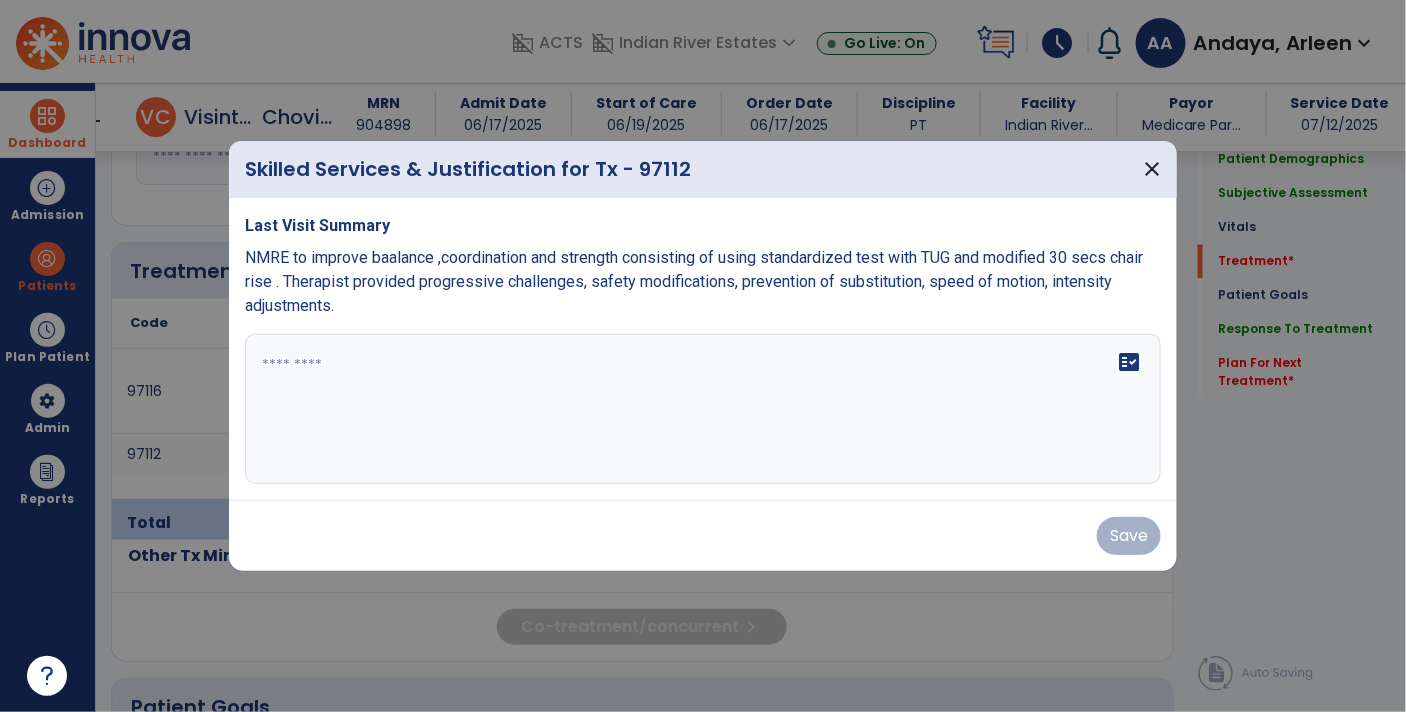 click on "fact_check" at bounding box center [703, 409] 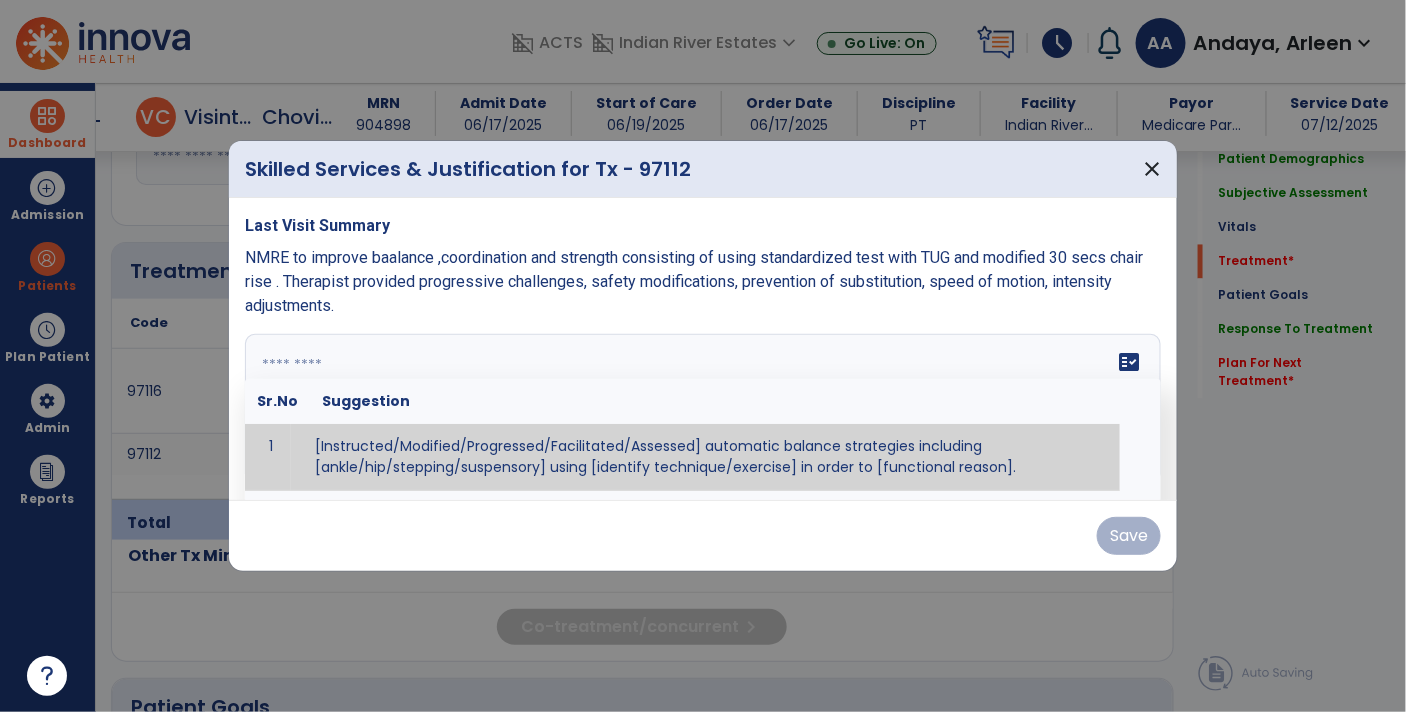 paste on "**********" 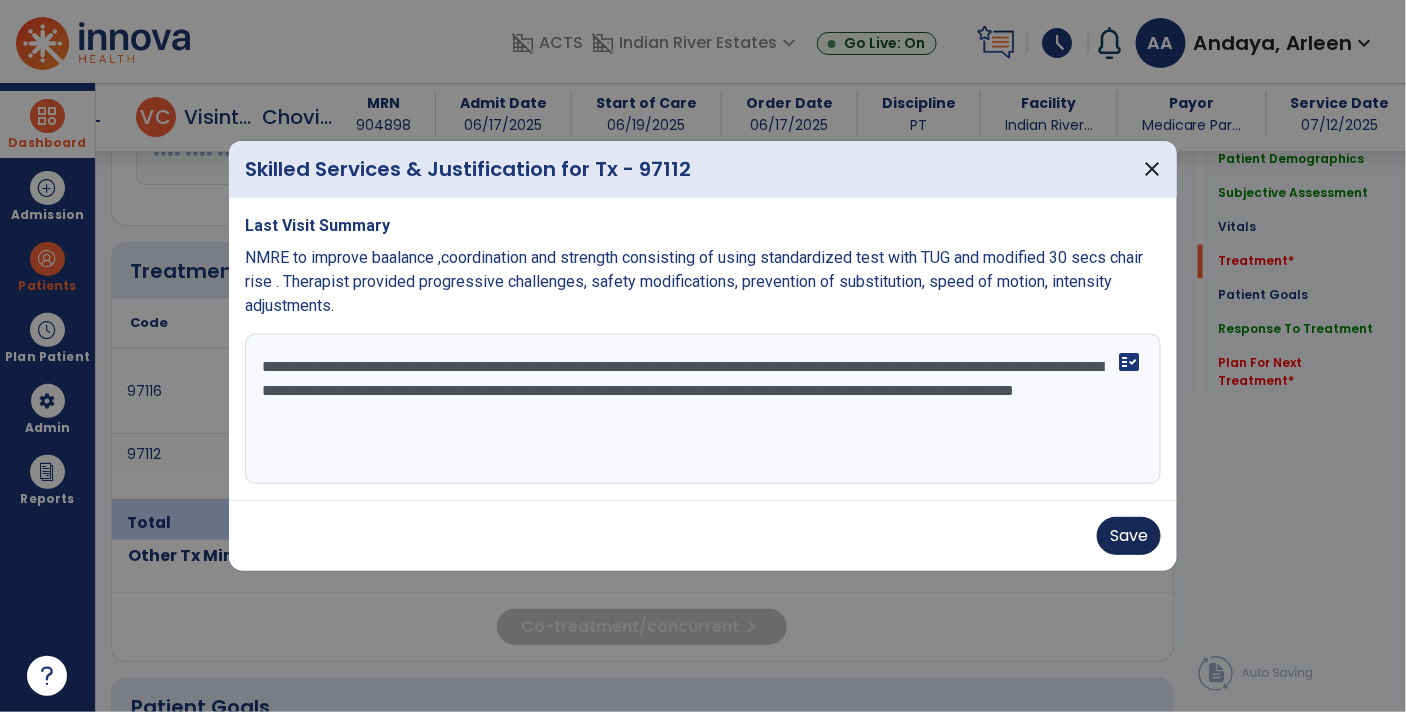 type on "**********" 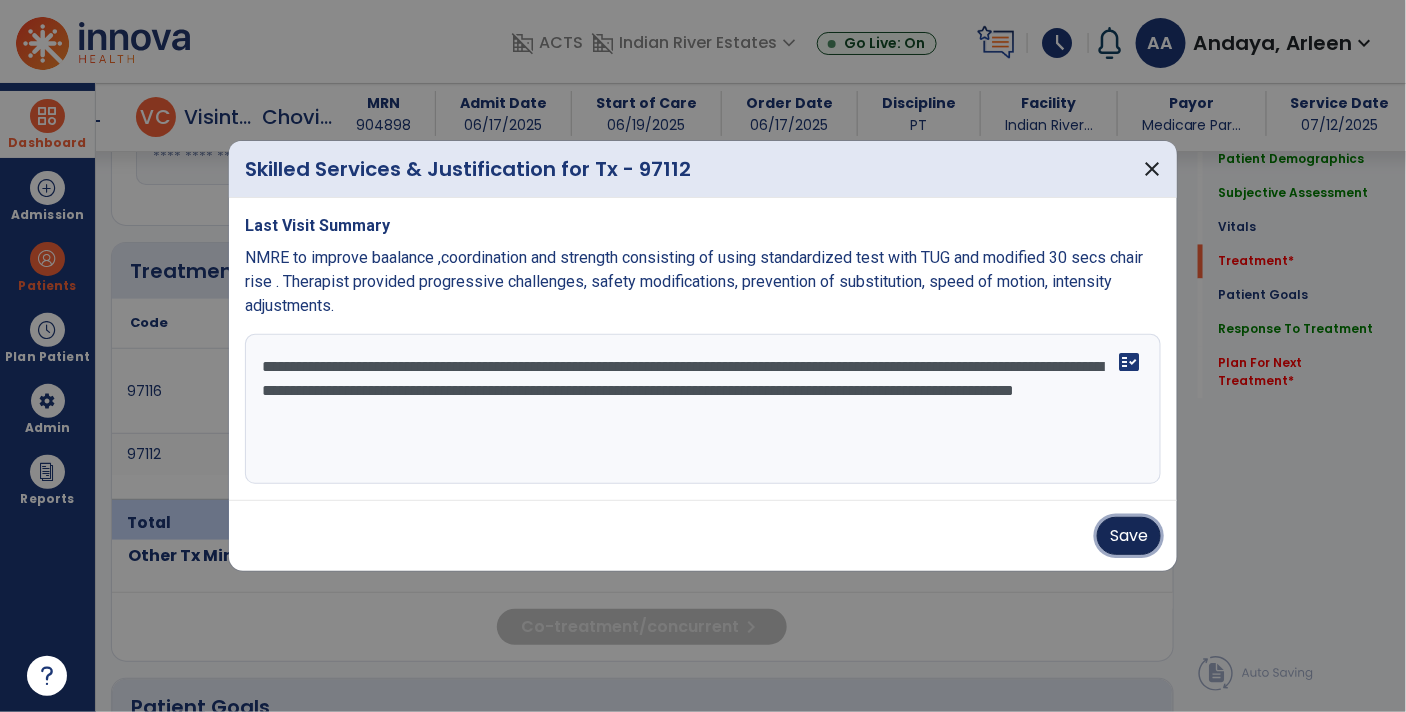 click on "Save" at bounding box center (1129, 536) 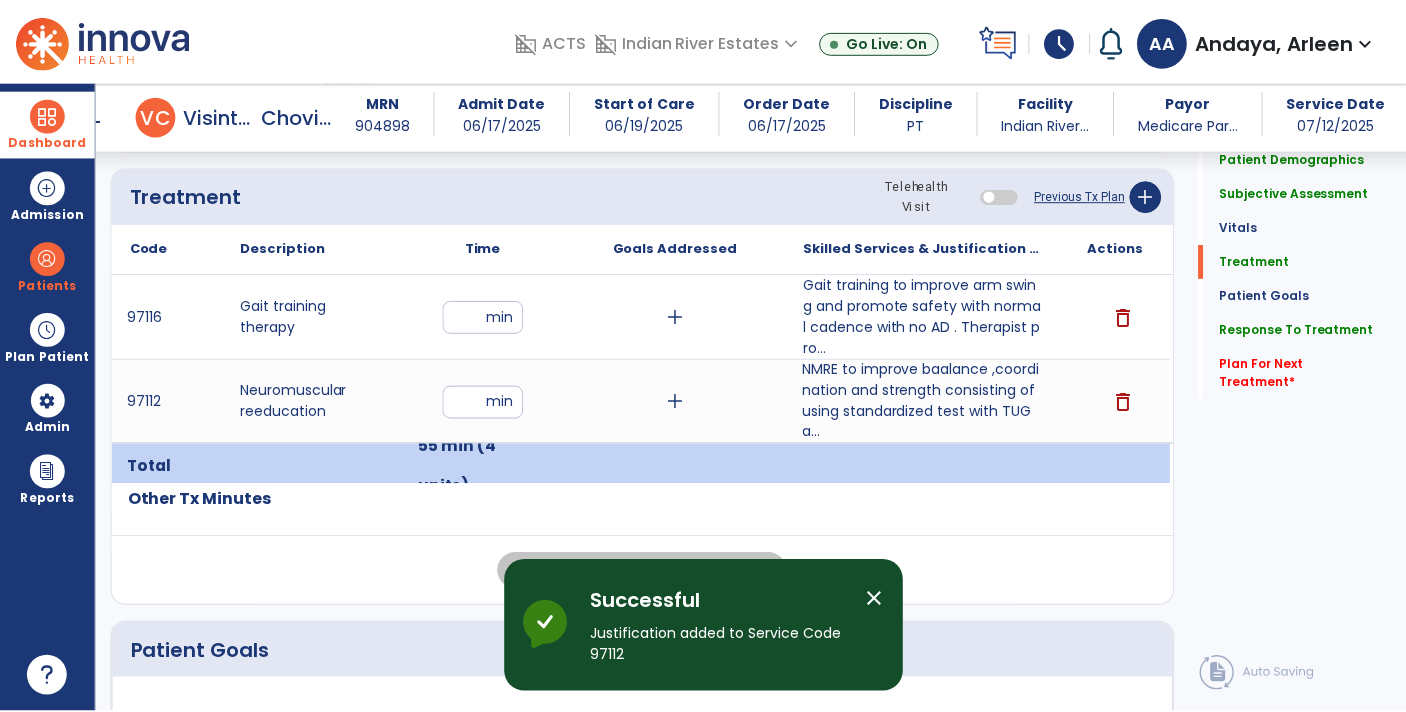 scroll, scrollTop: 1242, scrollLeft: 0, axis: vertical 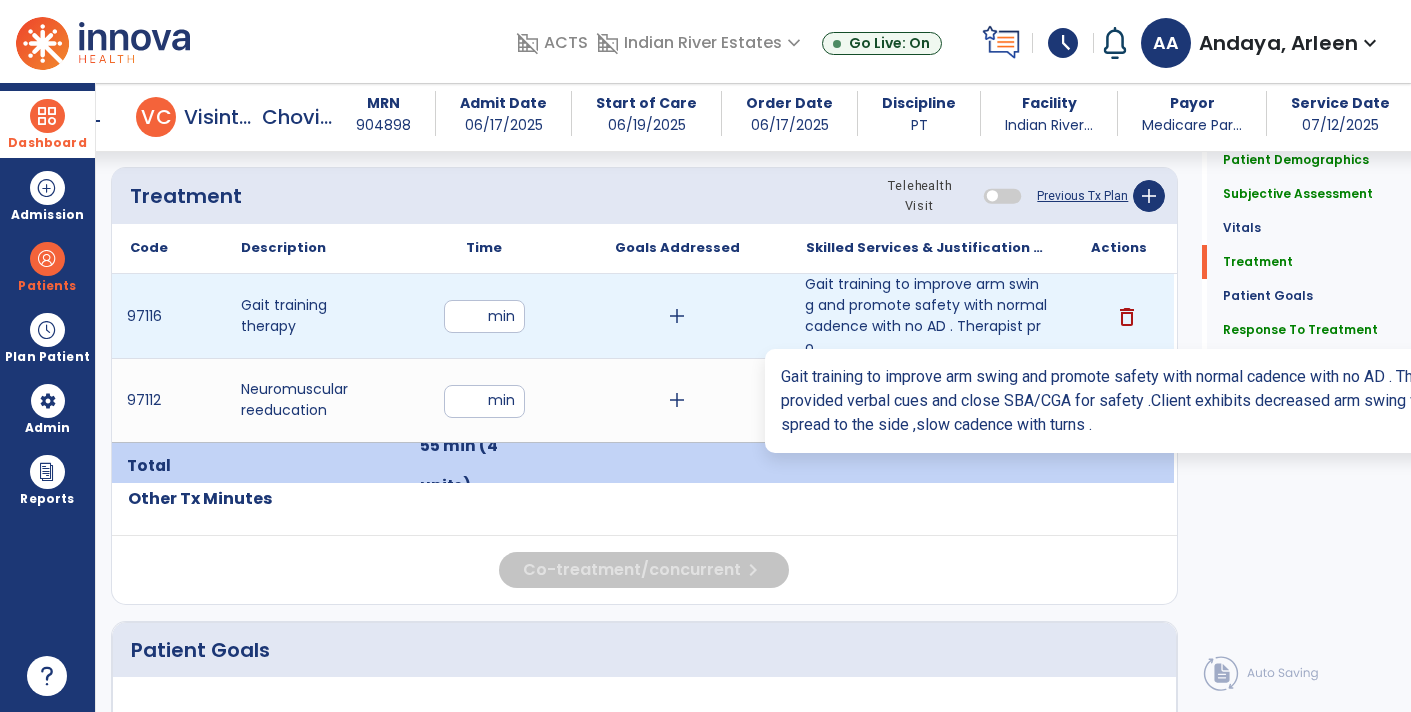 click on "Gait training to improve arm swing and promote safety with normal cadence with no AD . Therapist pro..." at bounding box center [926, 316] 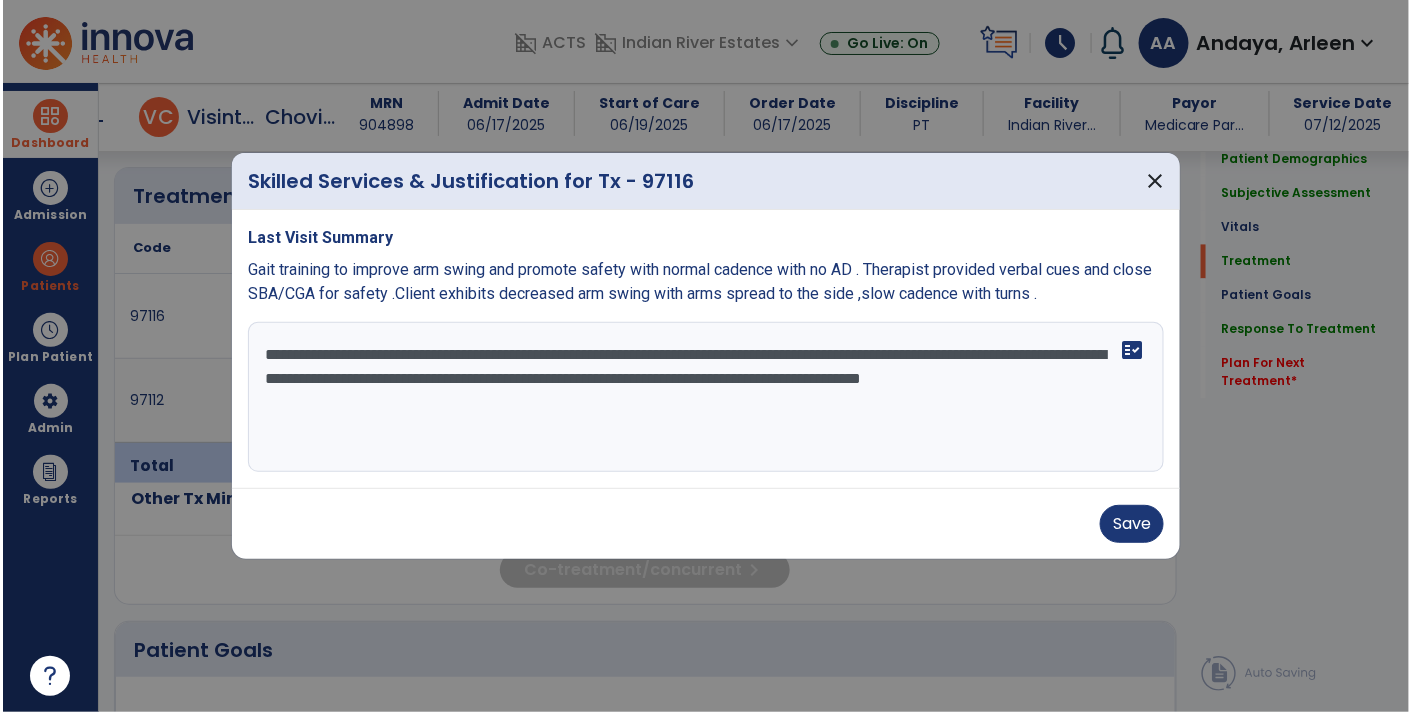 scroll, scrollTop: 1242, scrollLeft: 0, axis: vertical 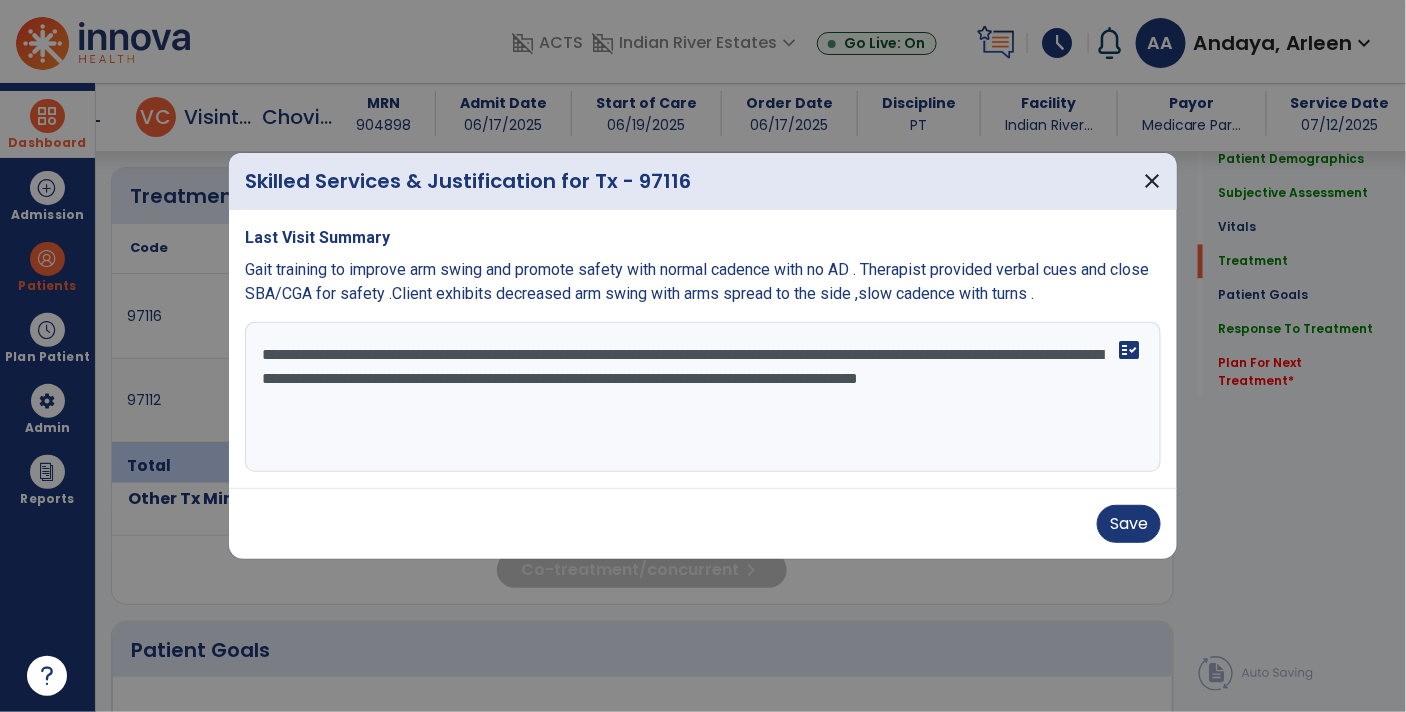 click on "**********" at bounding box center [703, 397] 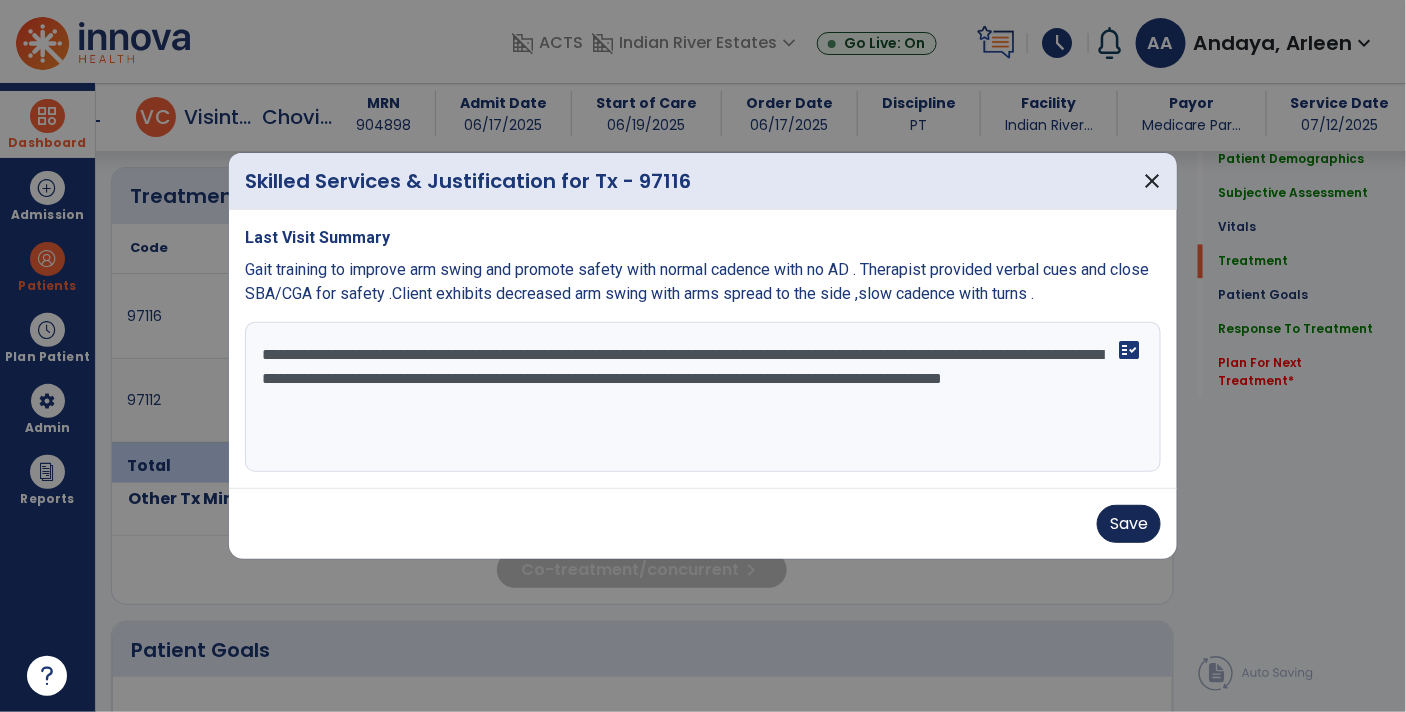 type on "**********" 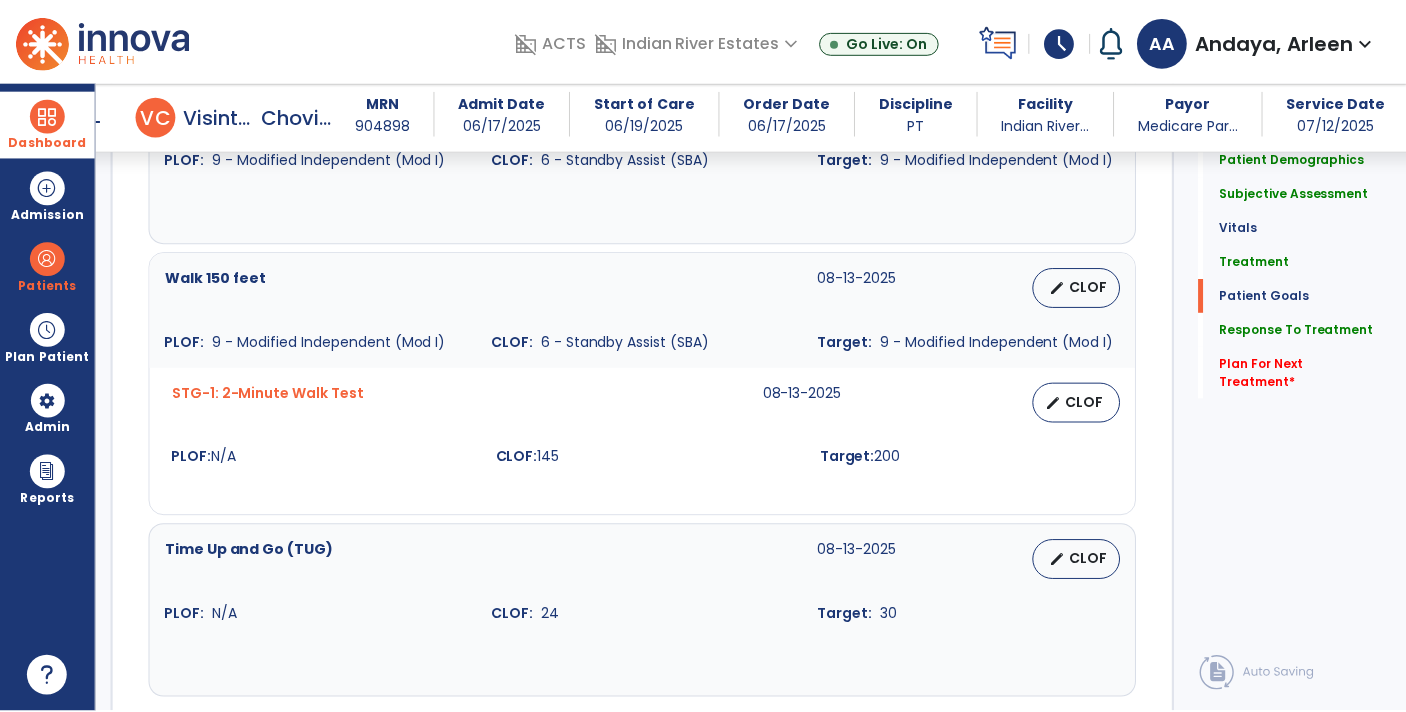 scroll, scrollTop: 2622, scrollLeft: 0, axis: vertical 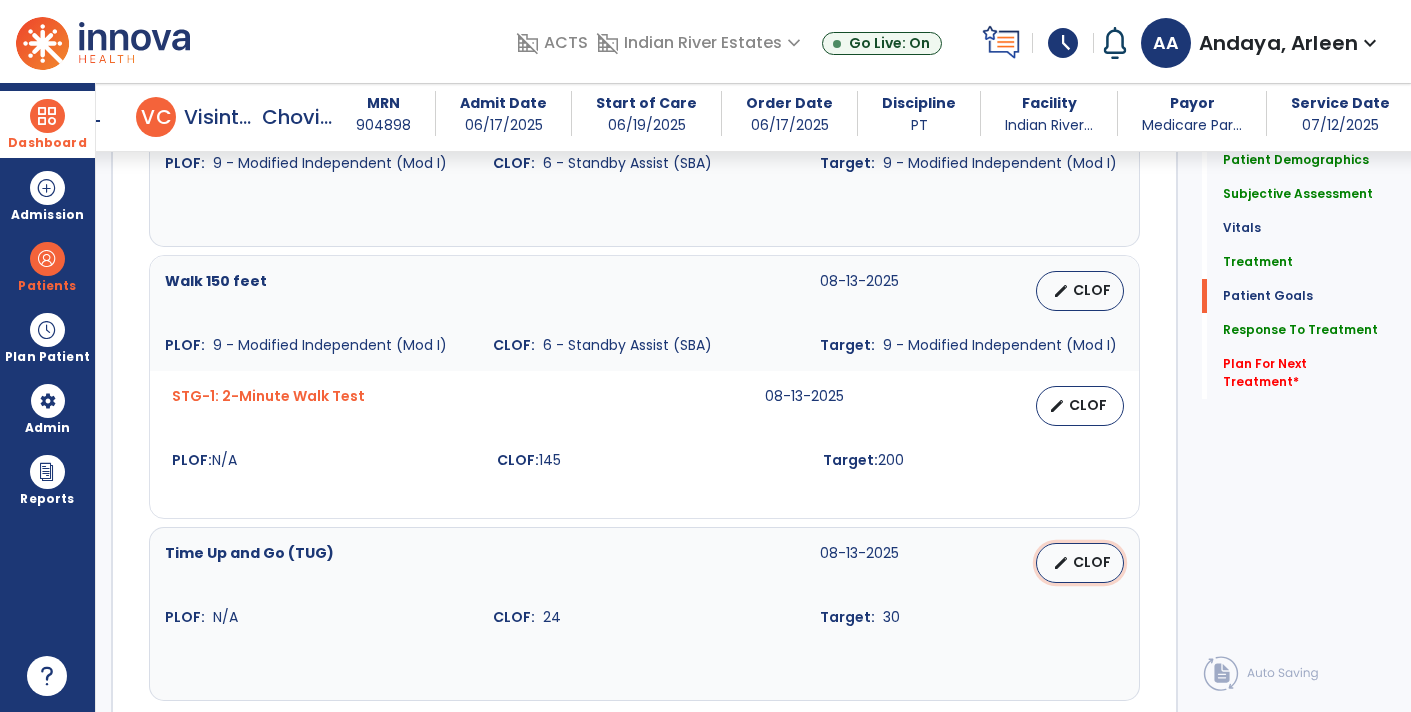 click on "CLOF" at bounding box center (1092, 562) 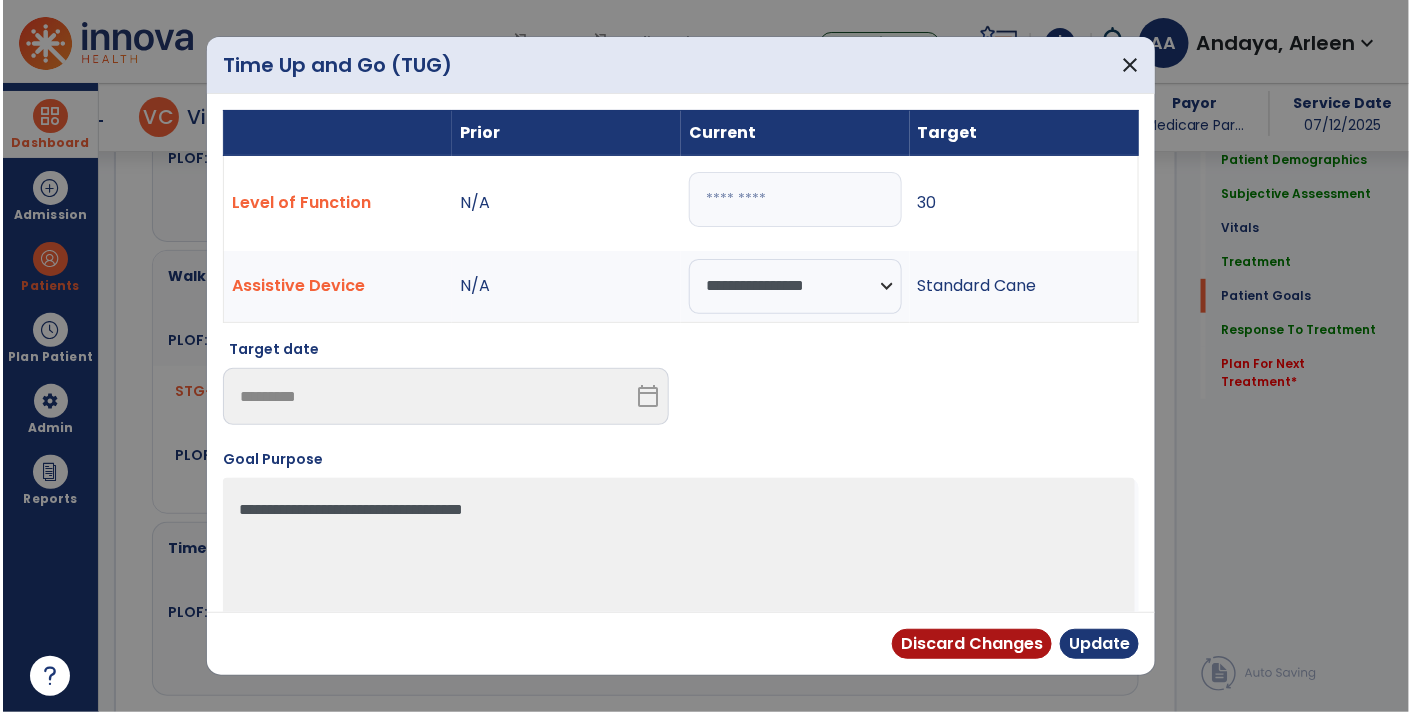scroll, scrollTop: 2622, scrollLeft: 0, axis: vertical 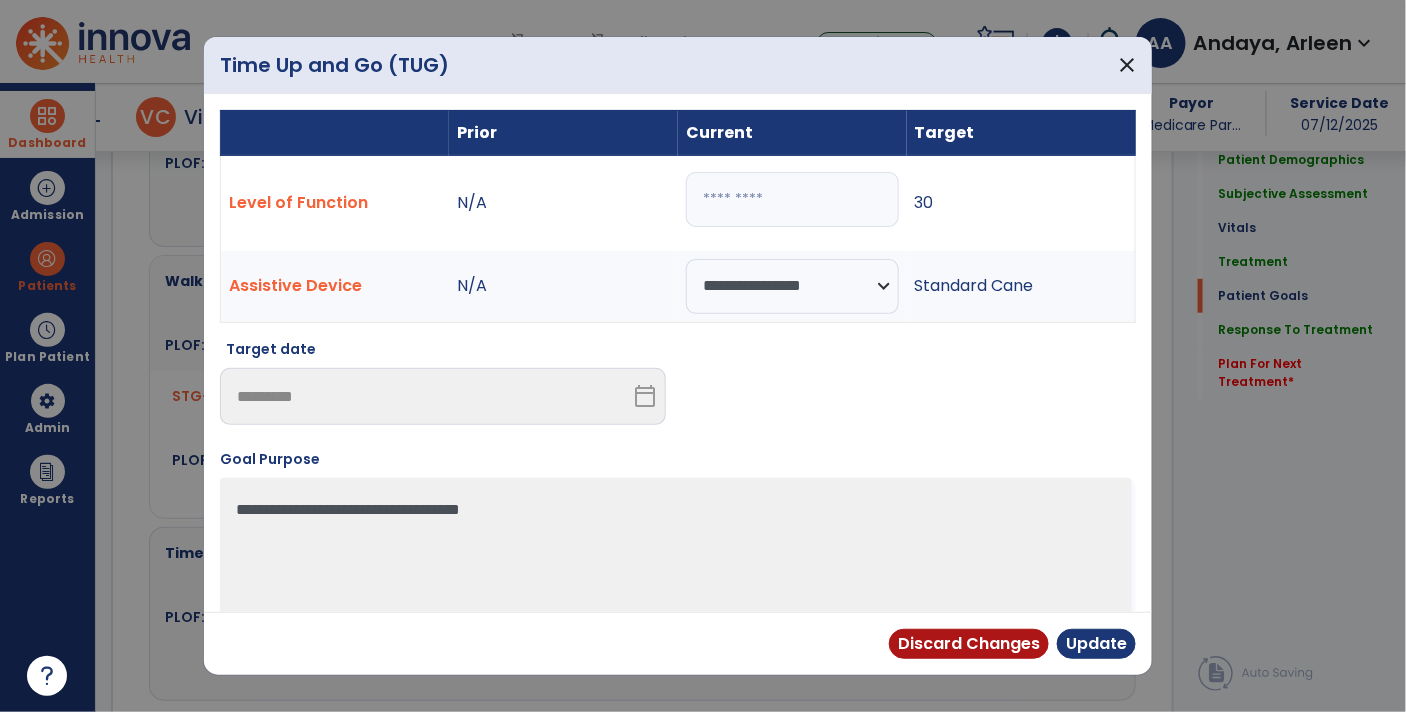 click on "**" at bounding box center (792, 199) 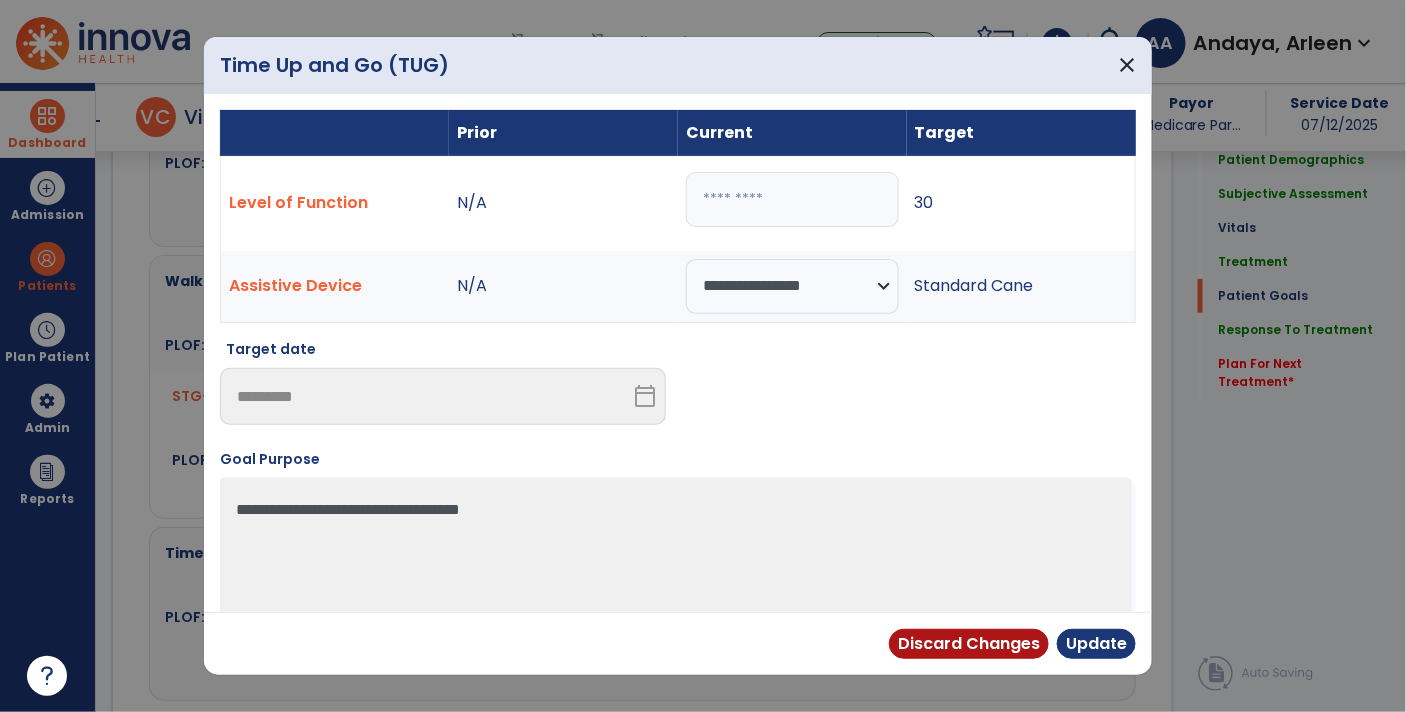 type on "**" 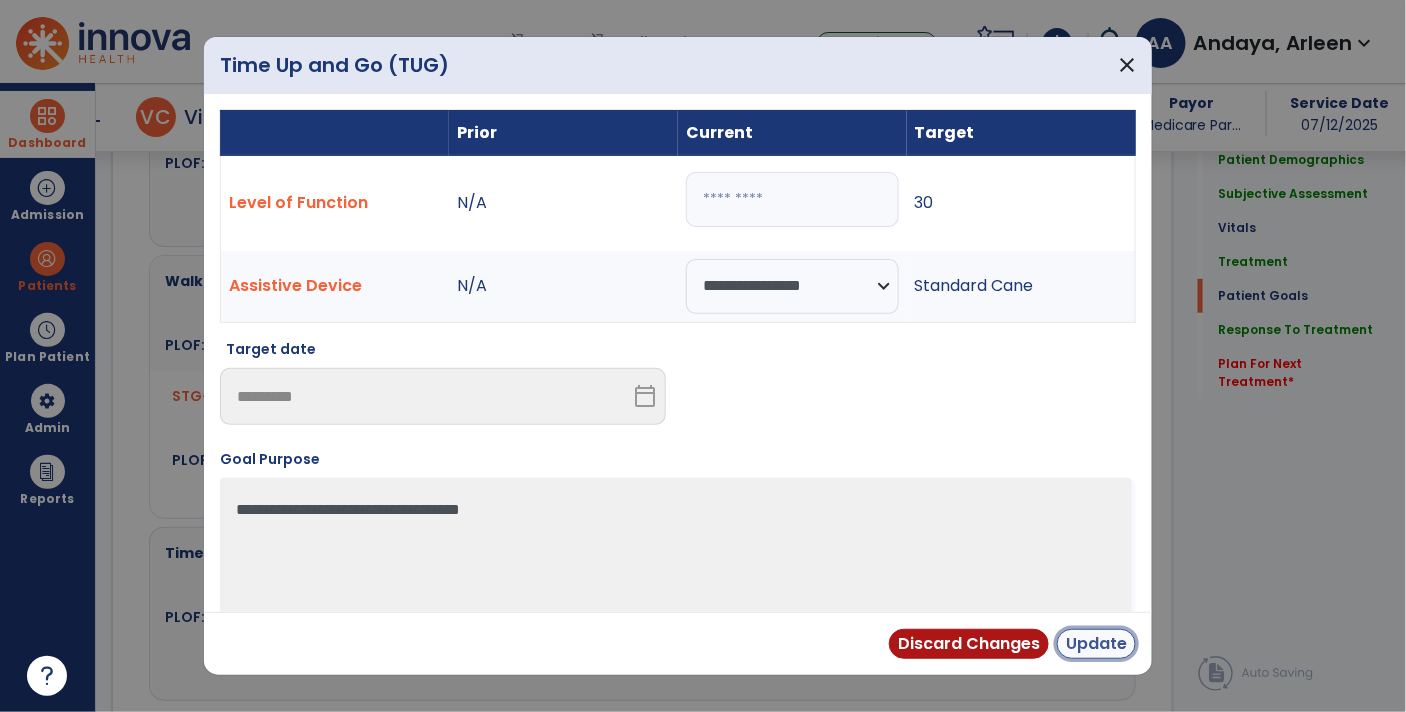 click on "Update" at bounding box center (1096, 644) 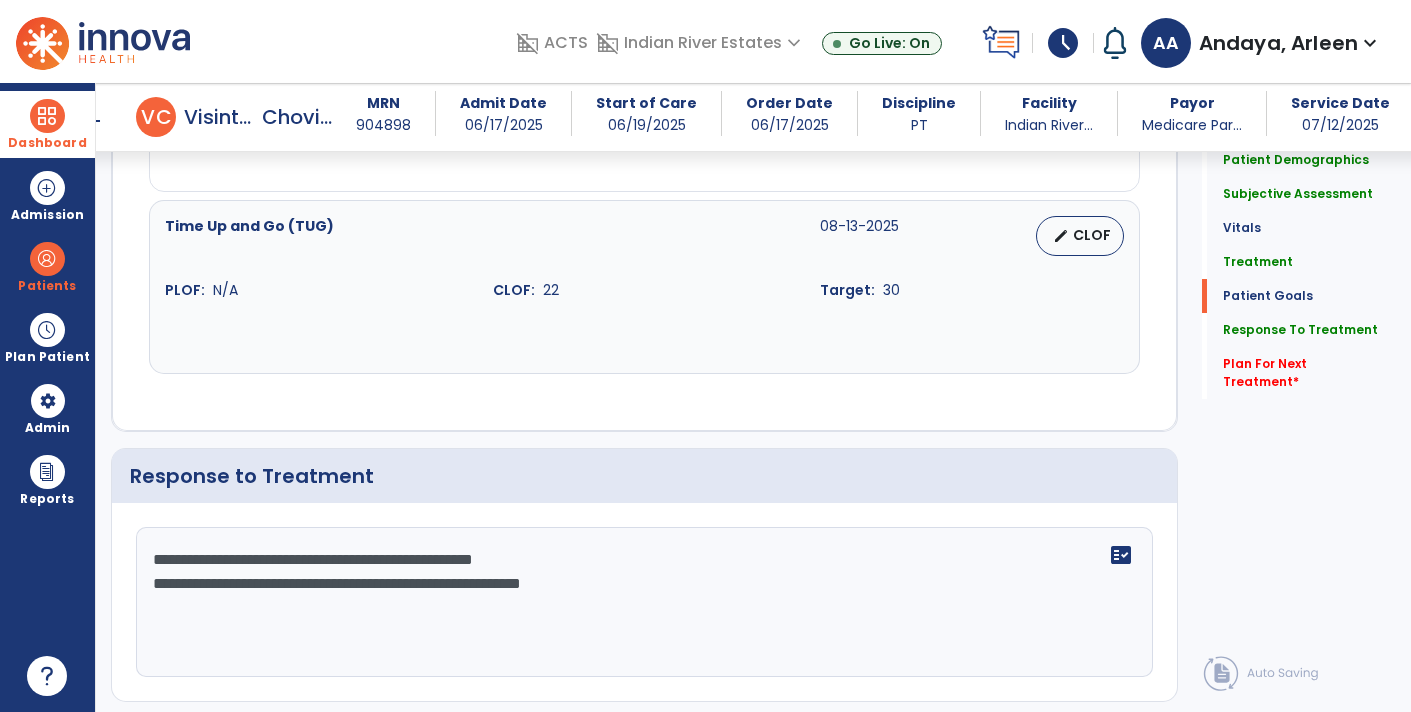 scroll, scrollTop: 2991, scrollLeft: 0, axis: vertical 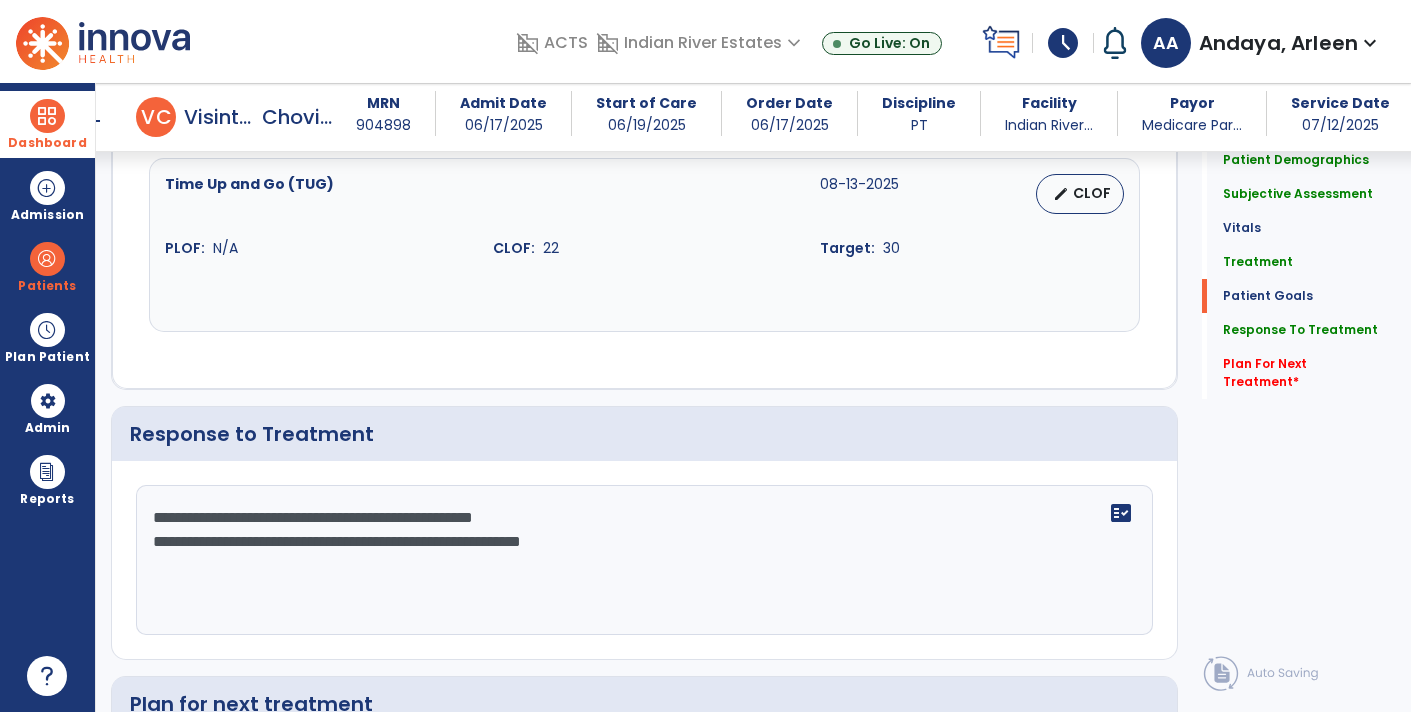 click on "**********" 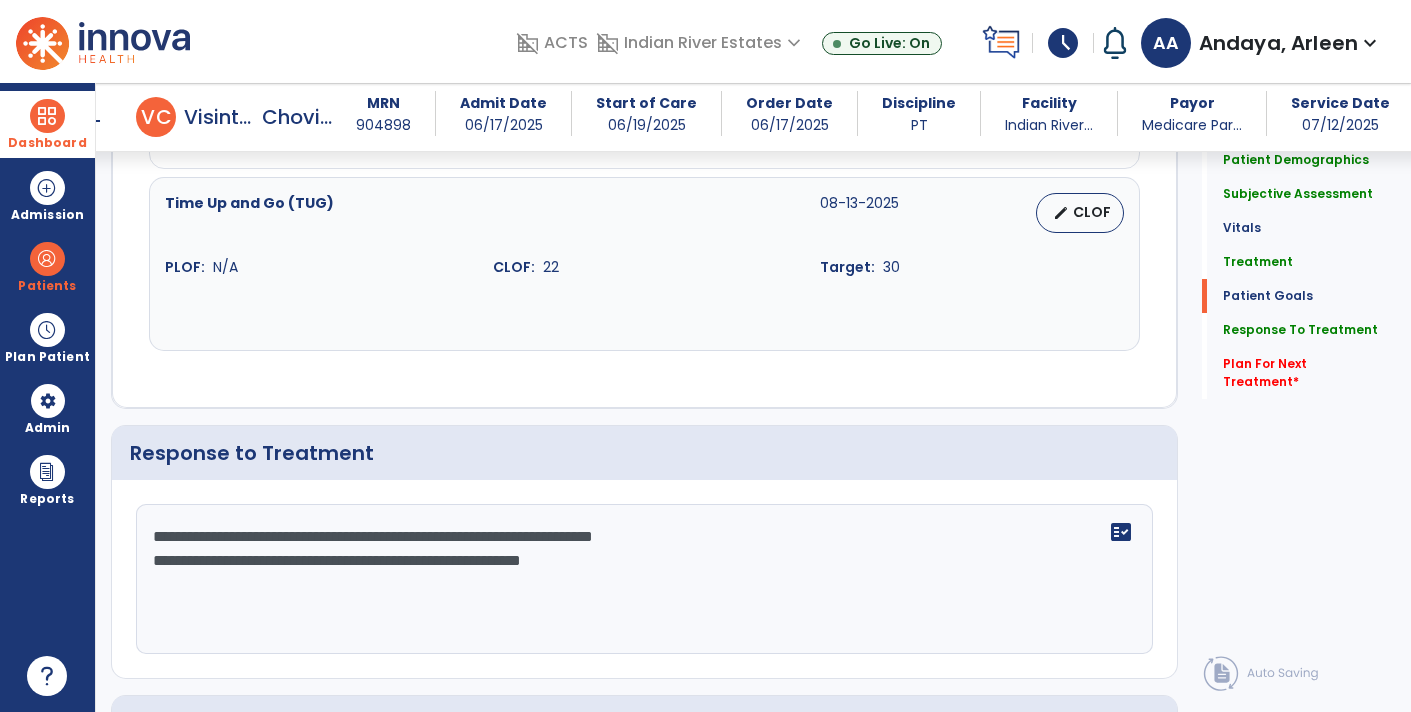 scroll, scrollTop: 2991, scrollLeft: 0, axis: vertical 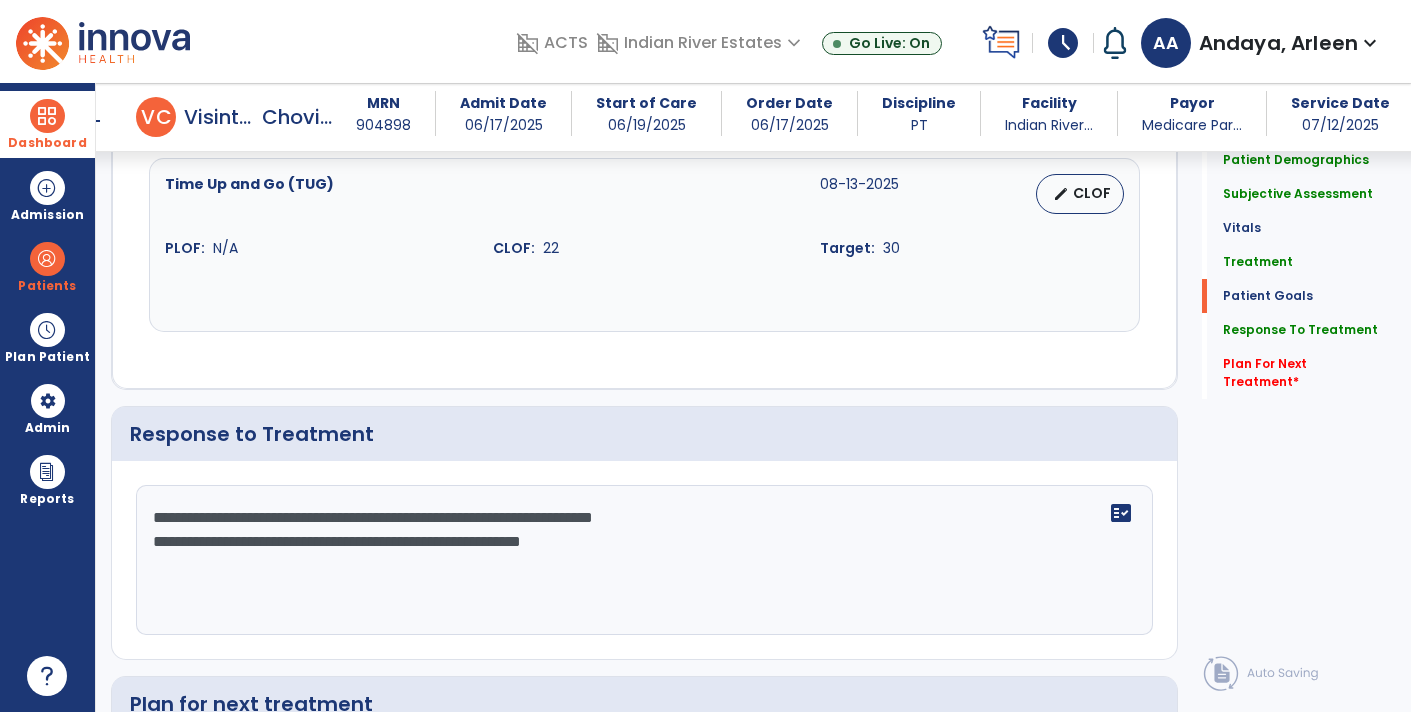 click on "**********" 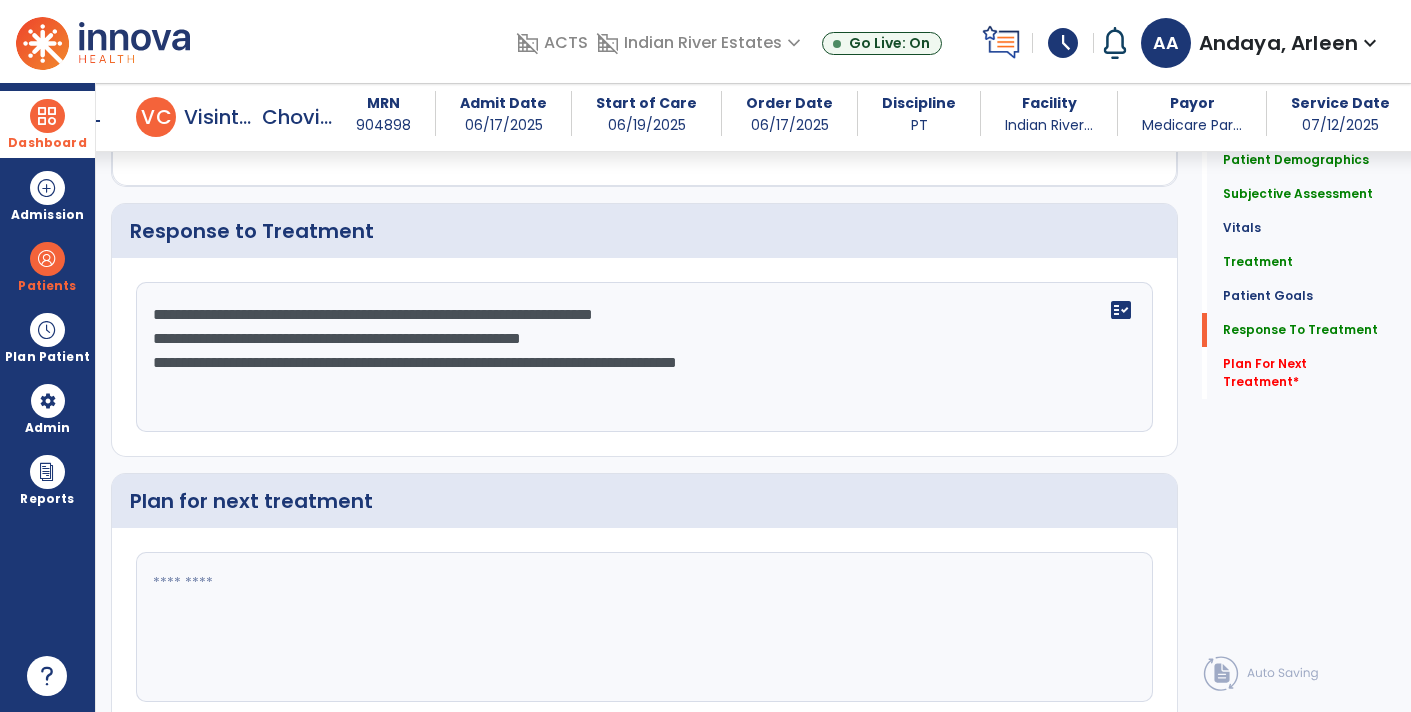 scroll, scrollTop: 3212, scrollLeft: 0, axis: vertical 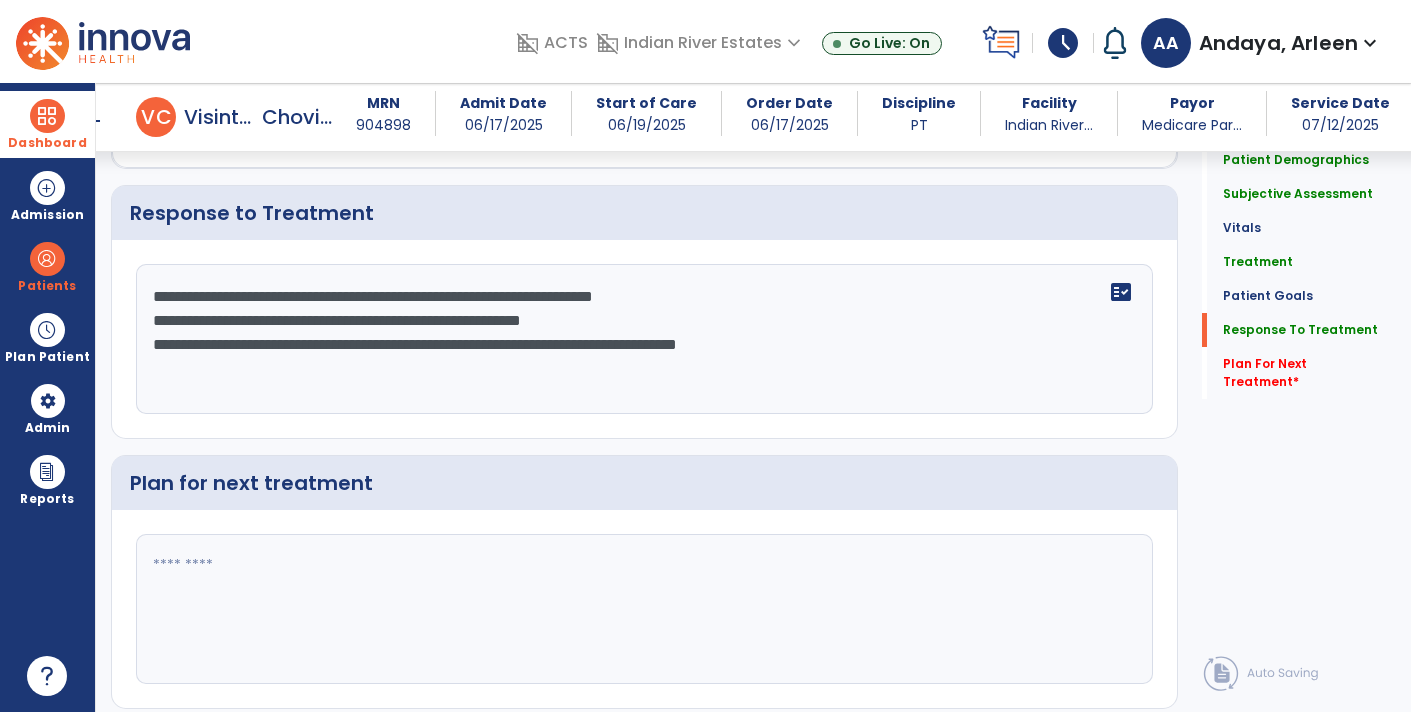 type on "**********" 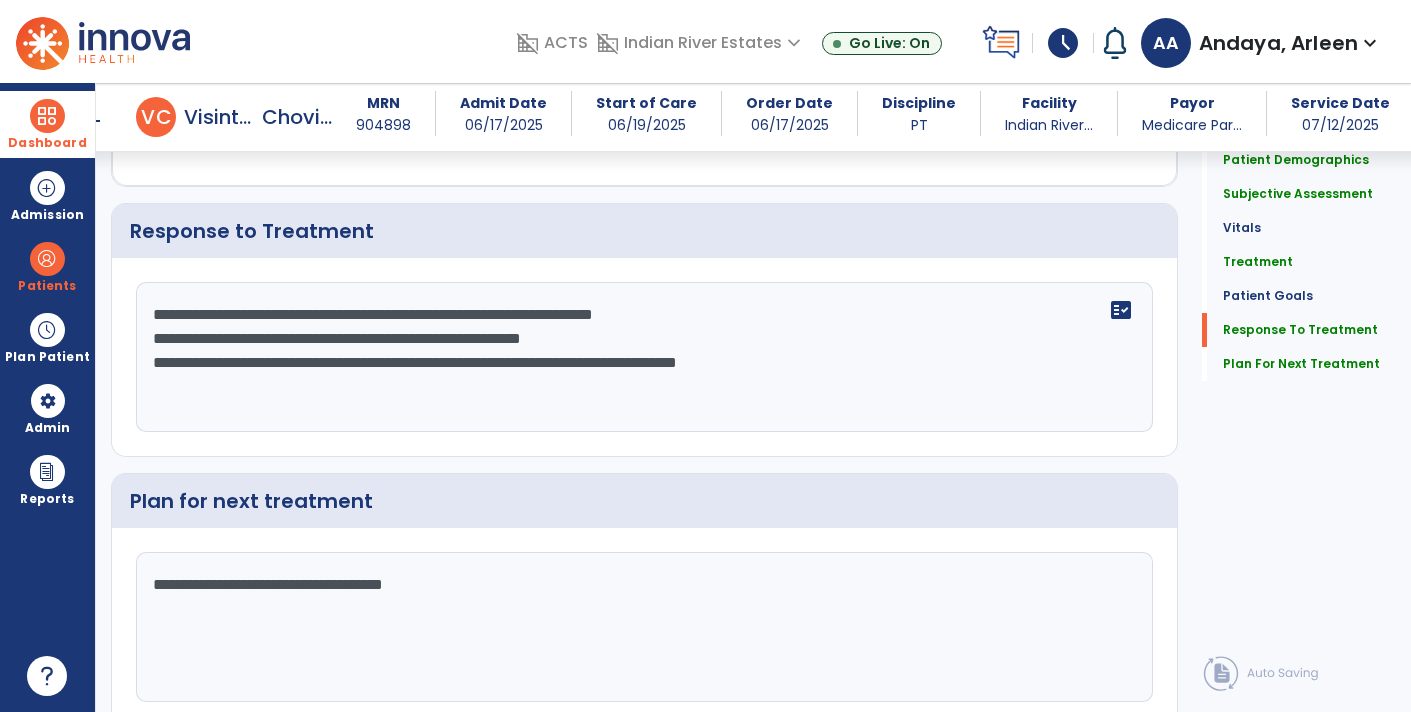 scroll, scrollTop: 3212, scrollLeft: 0, axis: vertical 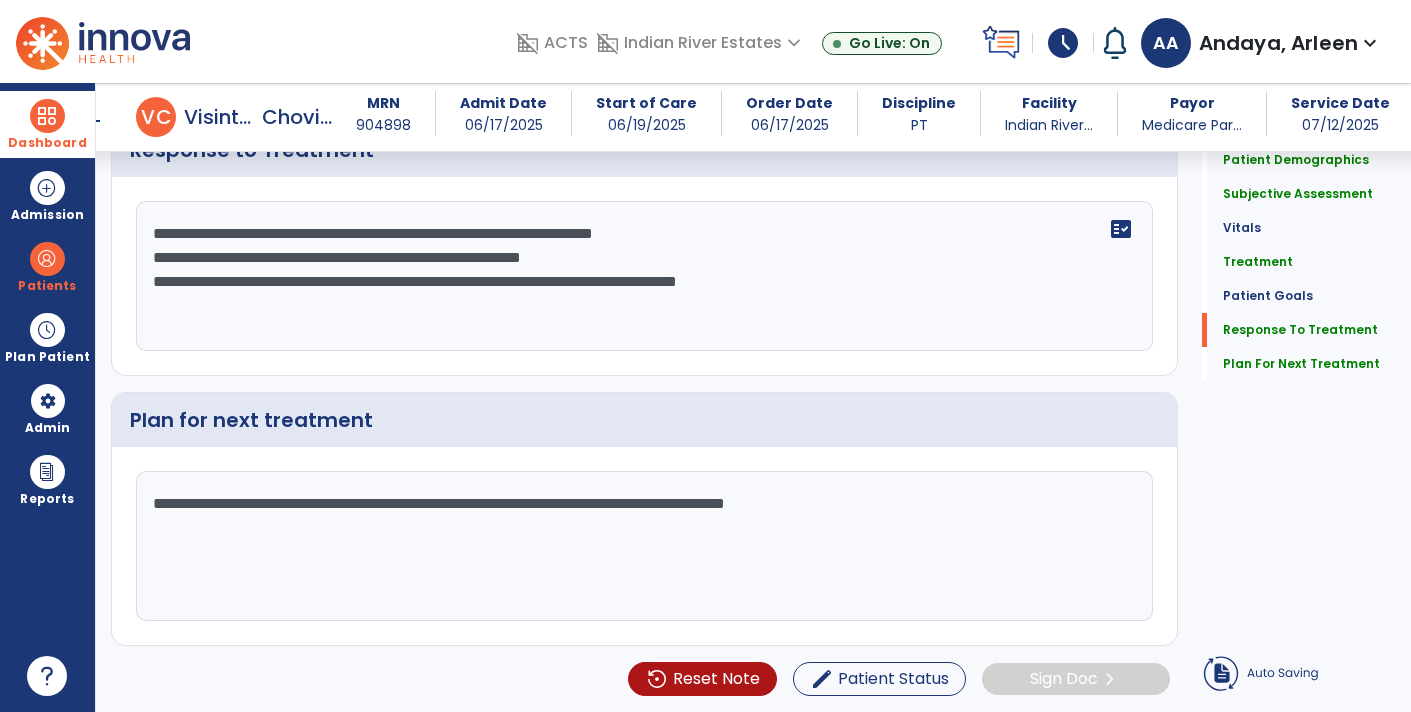 type on "**********" 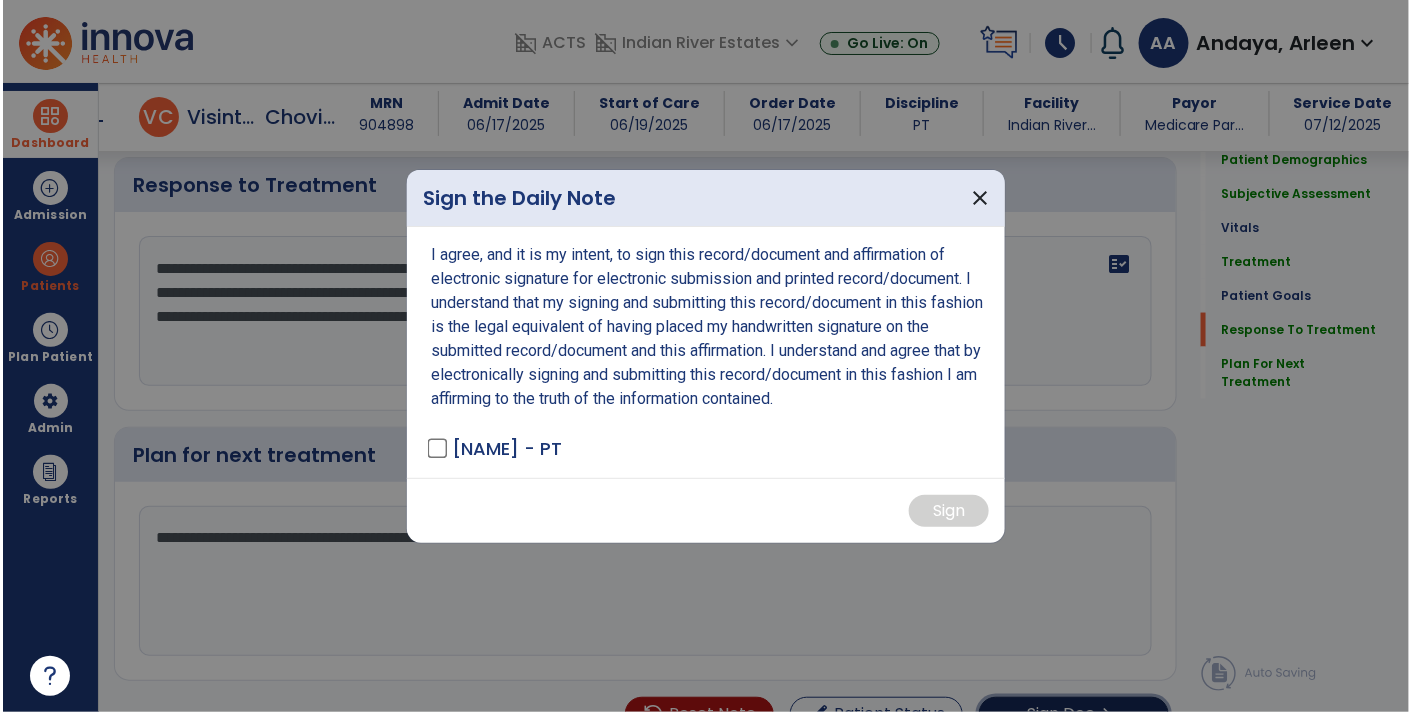 scroll, scrollTop: 3262, scrollLeft: 0, axis: vertical 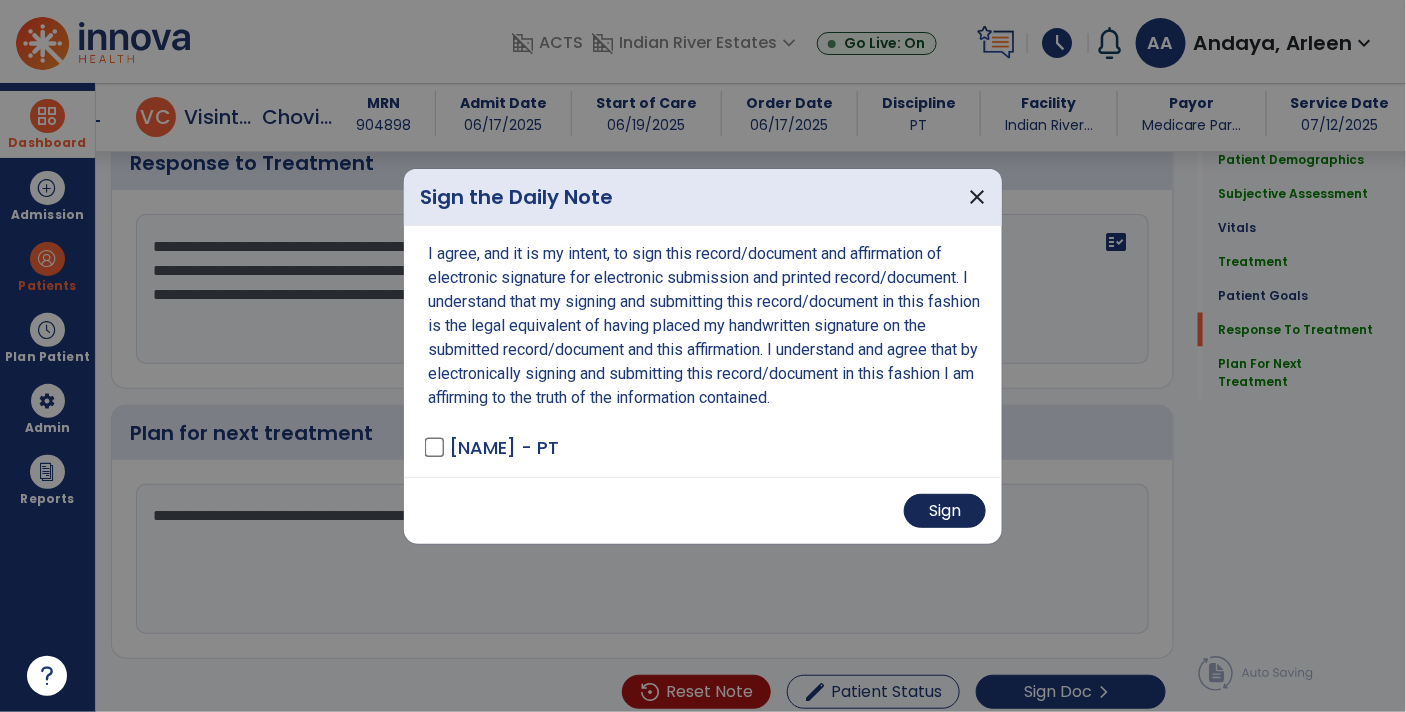 click on "Sign" at bounding box center (945, 511) 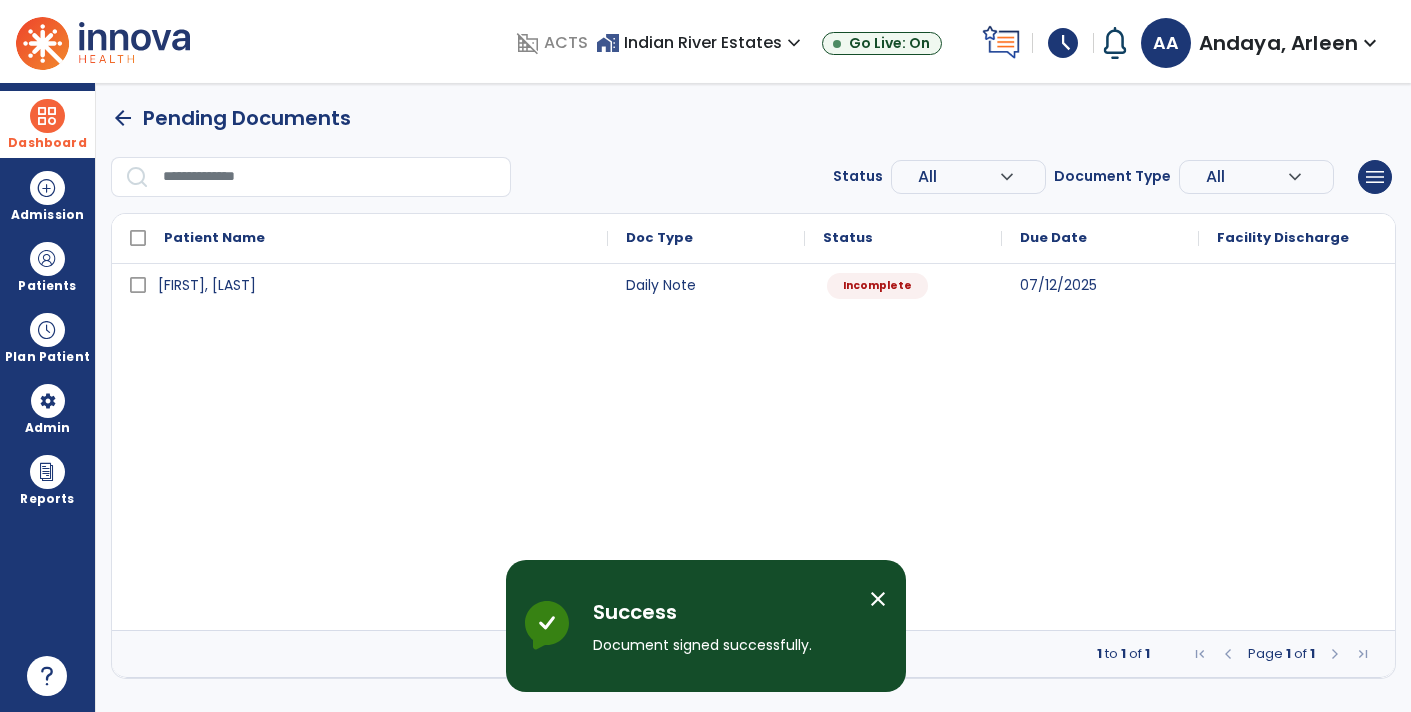 scroll, scrollTop: 0, scrollLeft: 0, axis: both 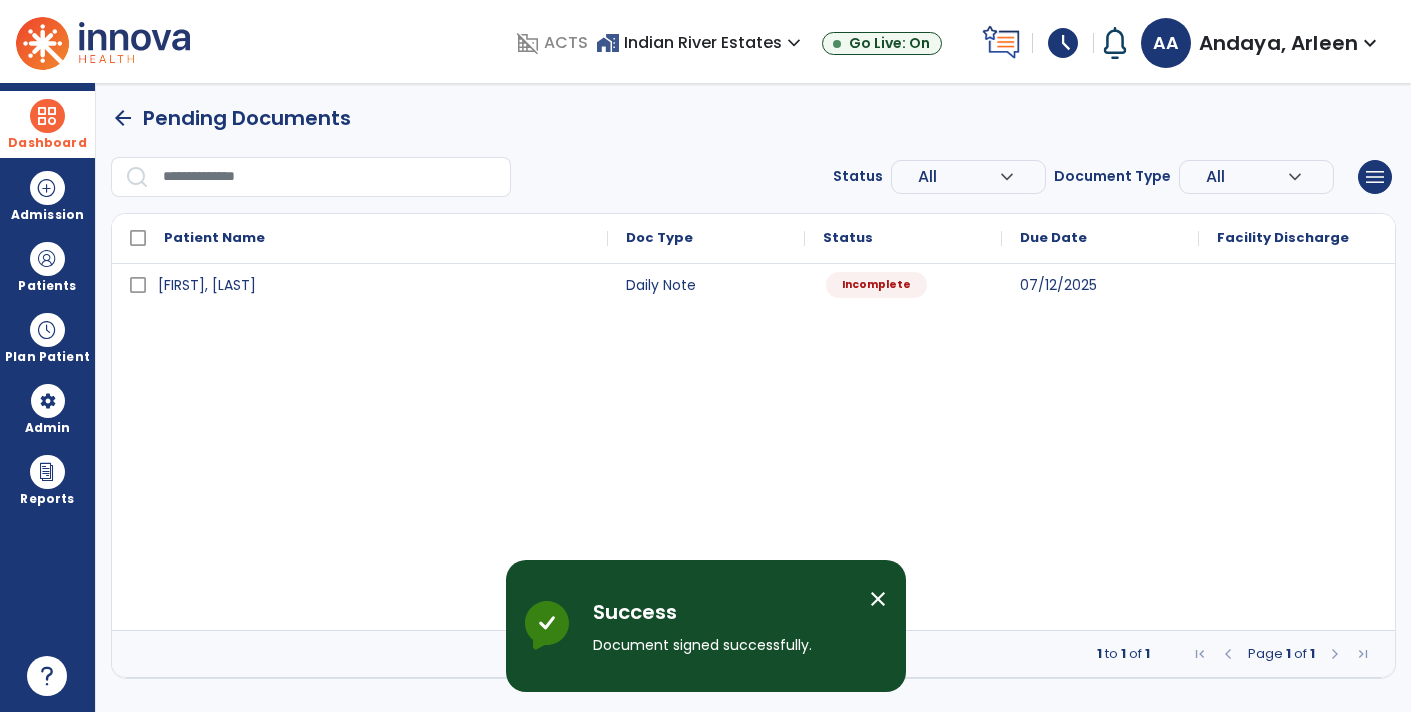 click on "Incomplete" at bounding box center [876, 285] 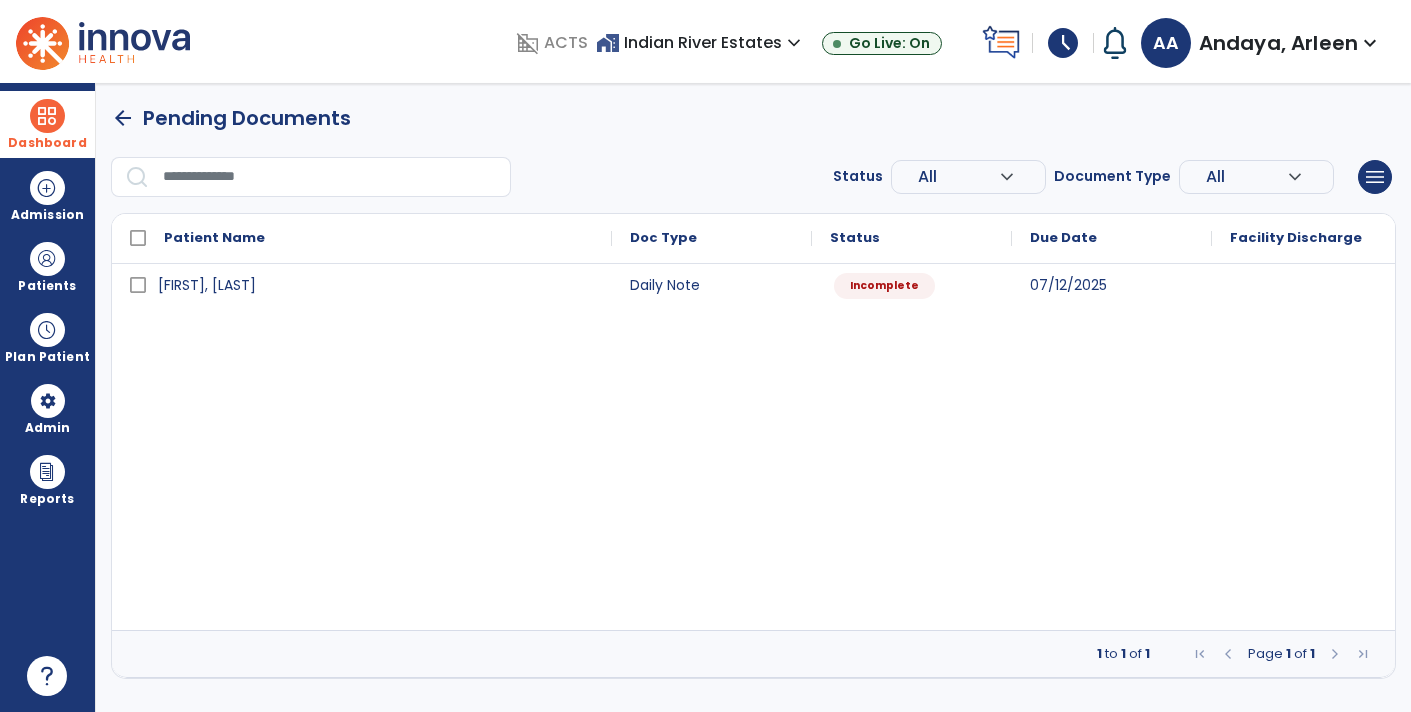 select on "*" 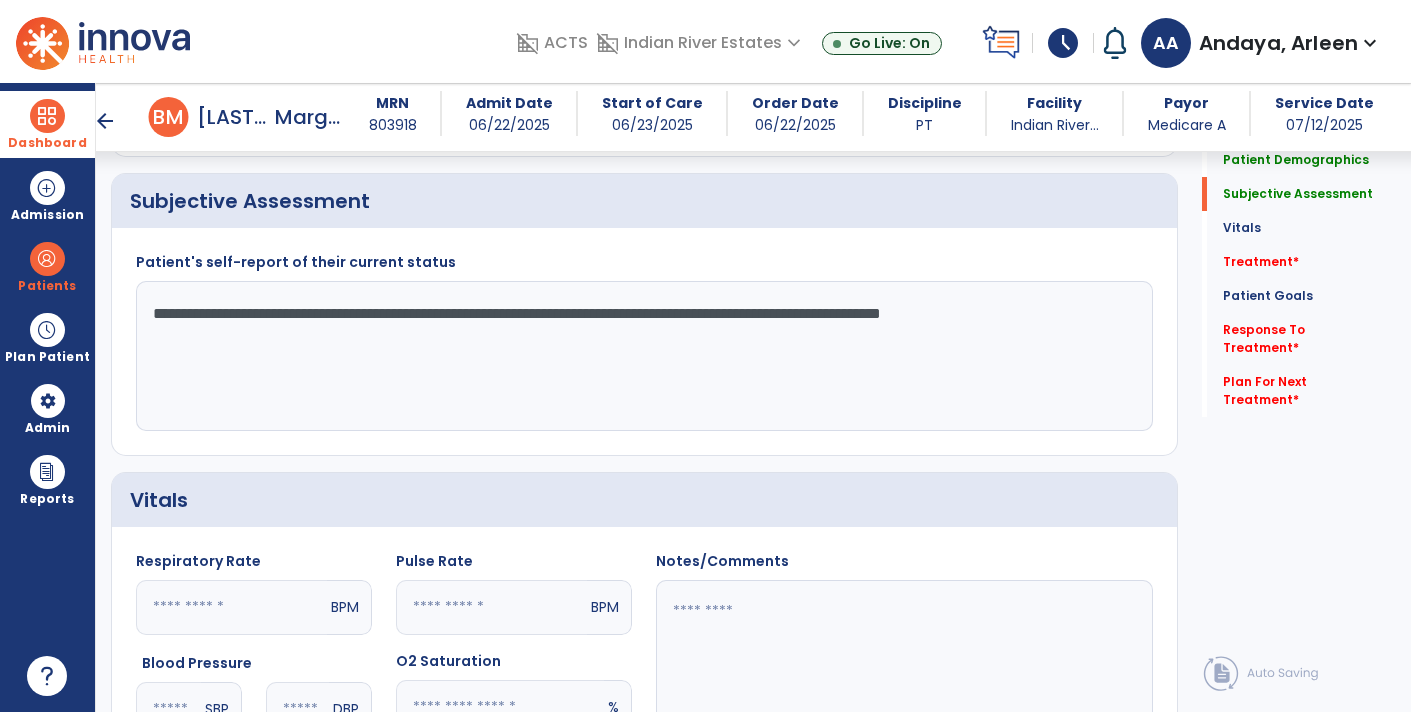 scroll, scrollTop: 520, scrollLeft: 0, axis: vertical 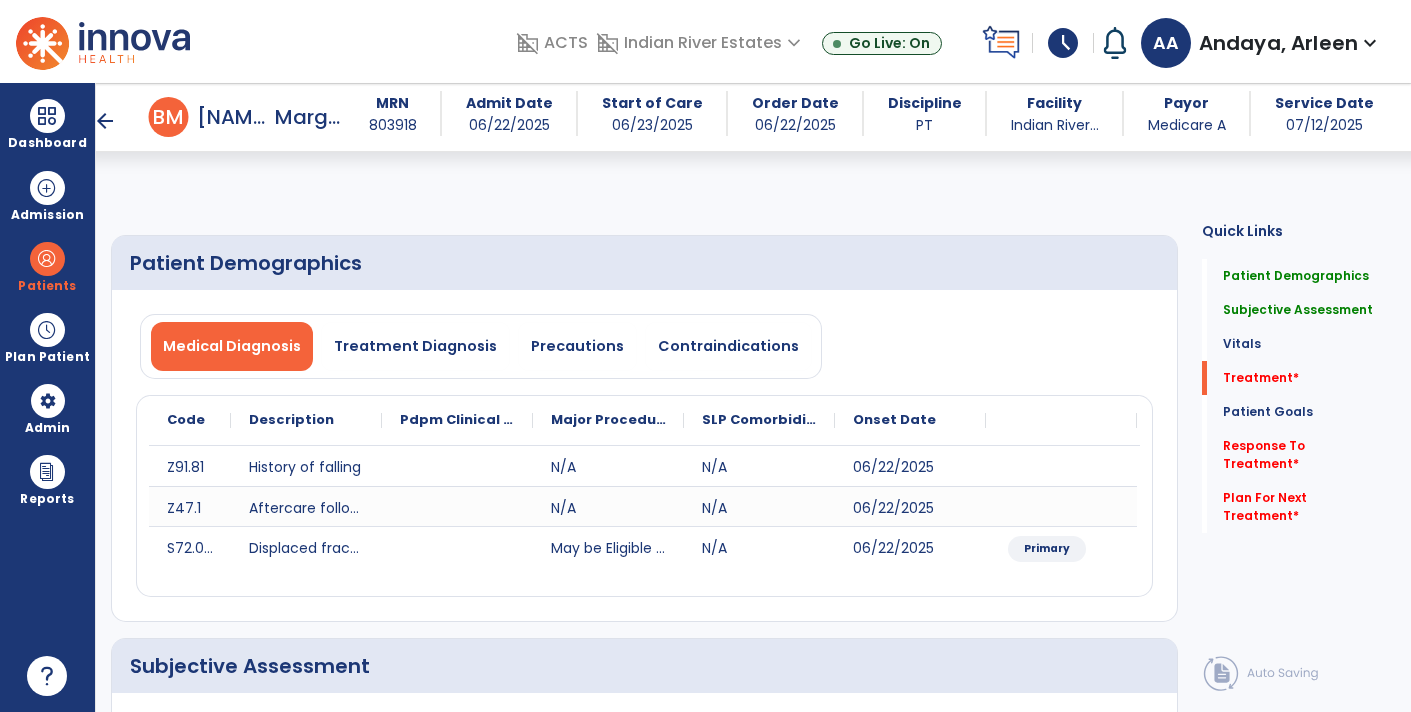 select on "*" 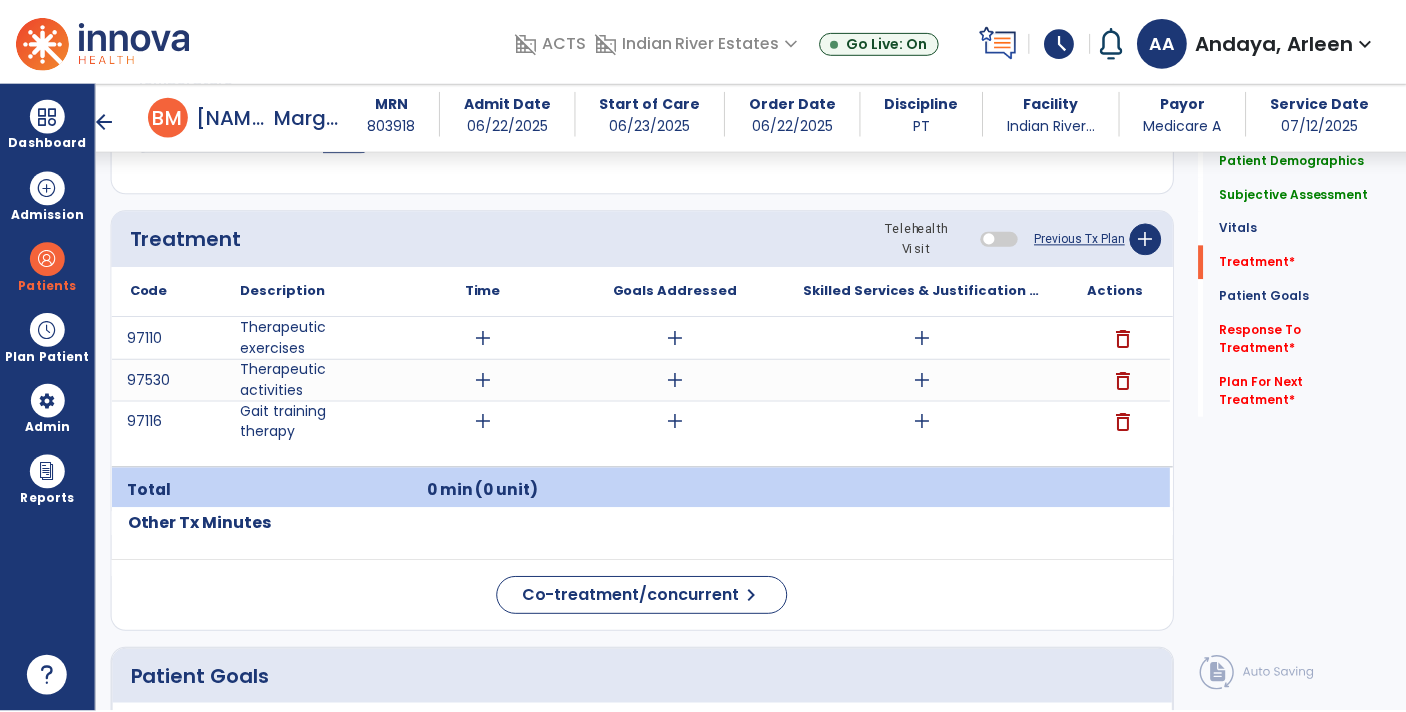 scroll, scrollTop: 1150, scrollLeft: 0, axis: vertical 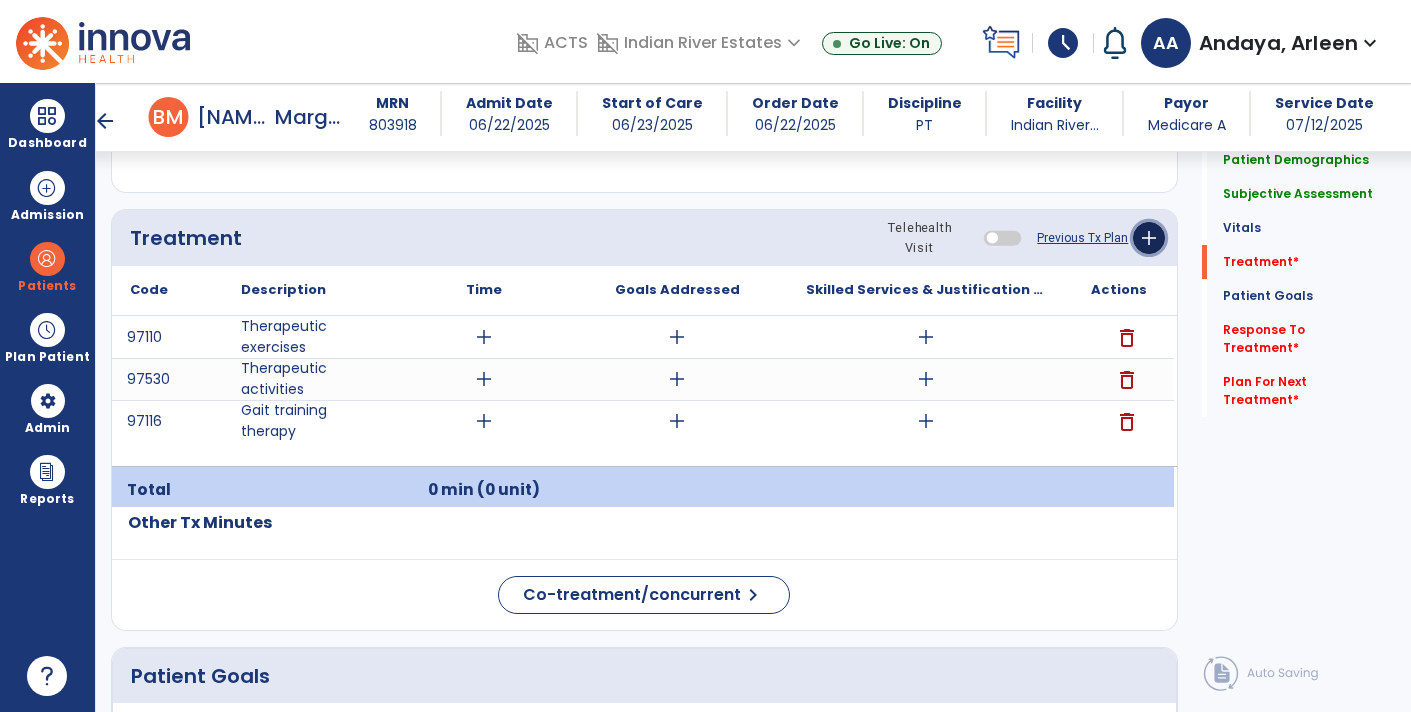 click on "add" 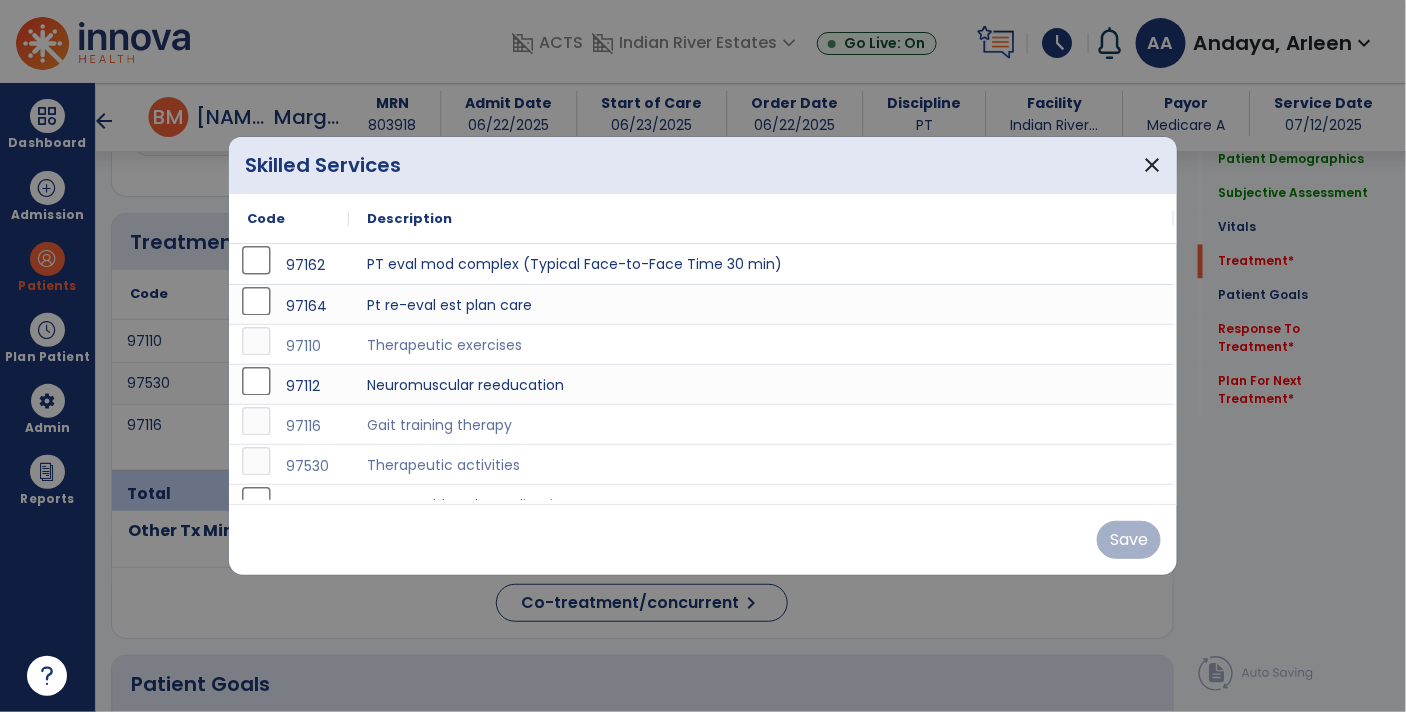 scroll, scrollTop: 1150, scrollLeft: 0, axis: vertical 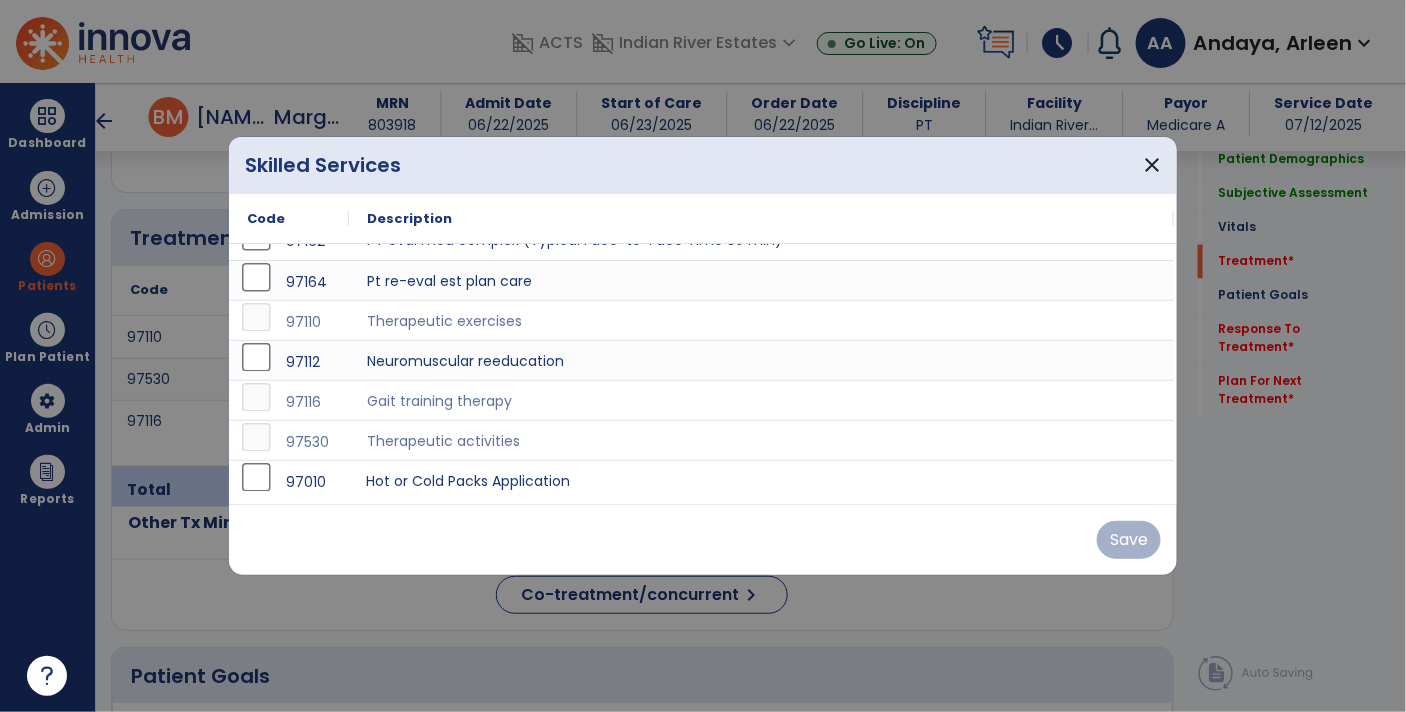 click on "Hot or Cold Packs Application" at bounding box center [761, 480] 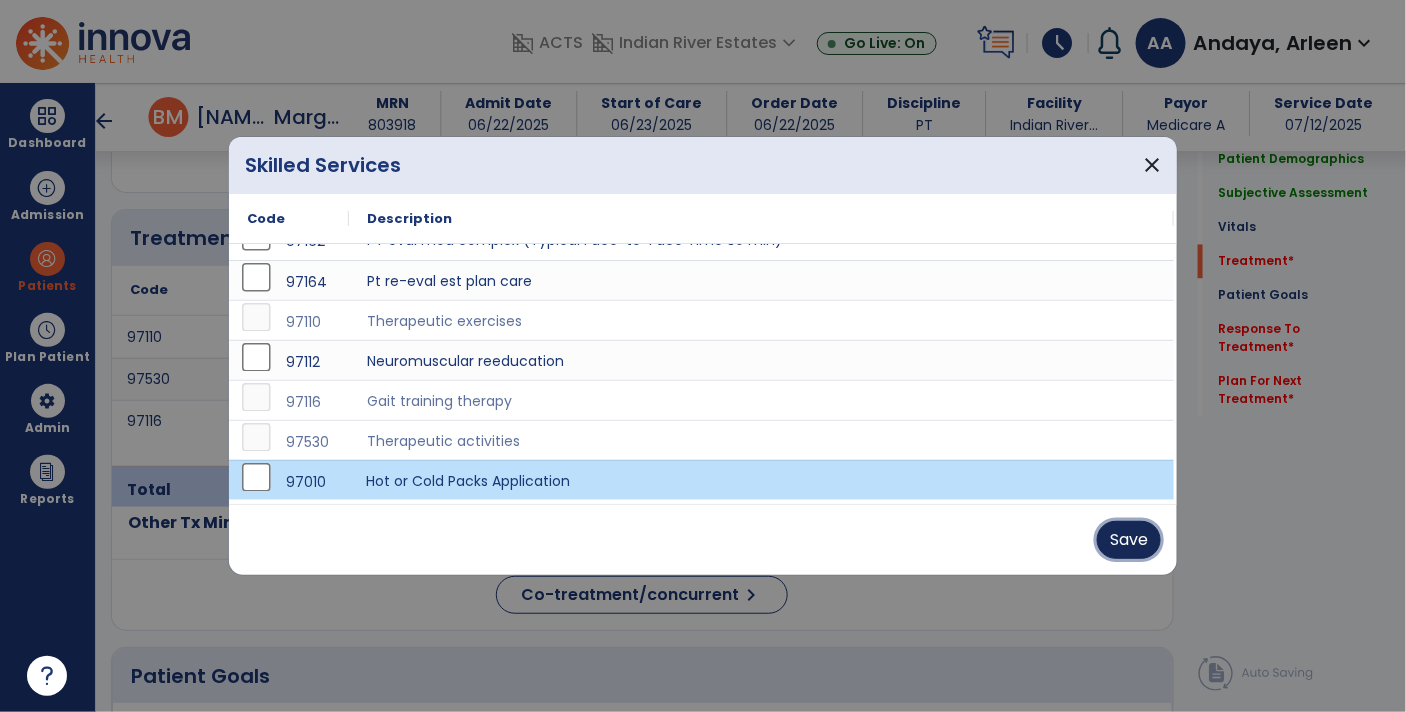 click on "Save" at bounding box center (1129, 540) 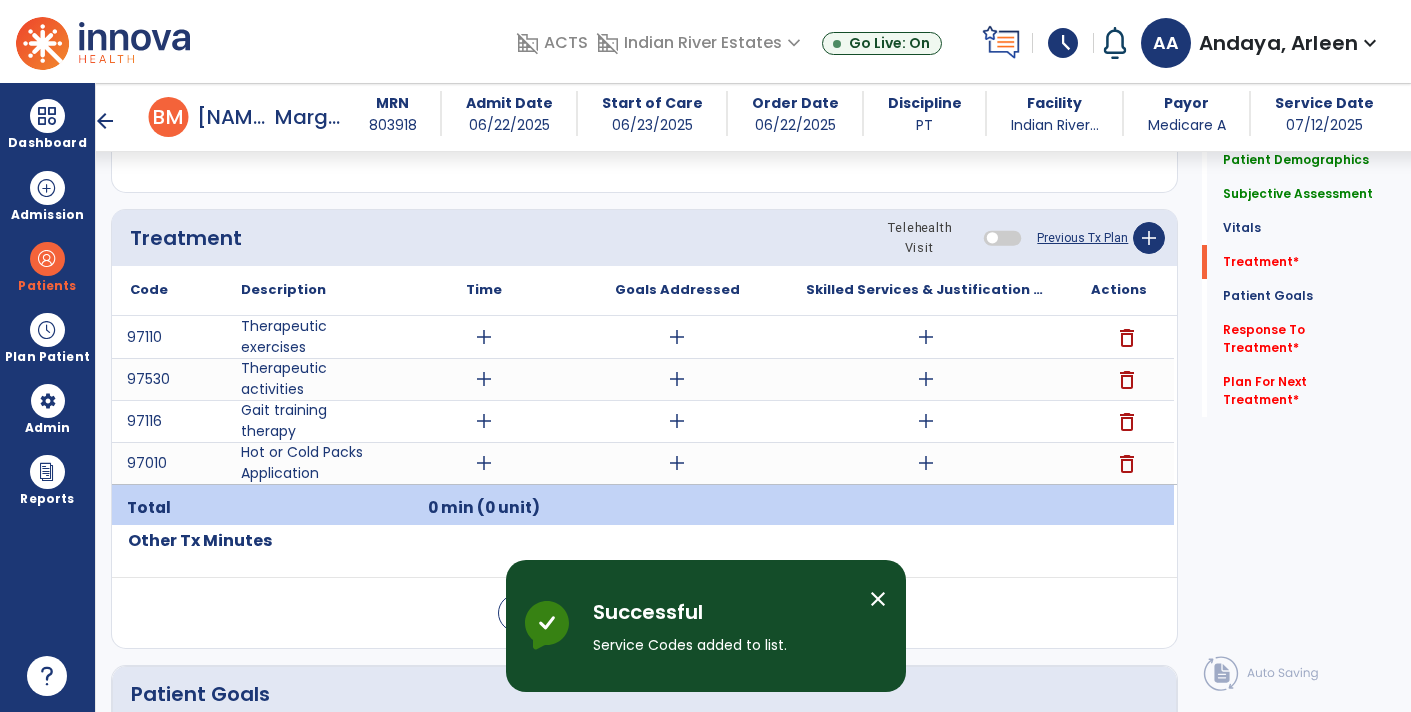 click on "0 min (0 unit)" at bounding box center [484, 508] 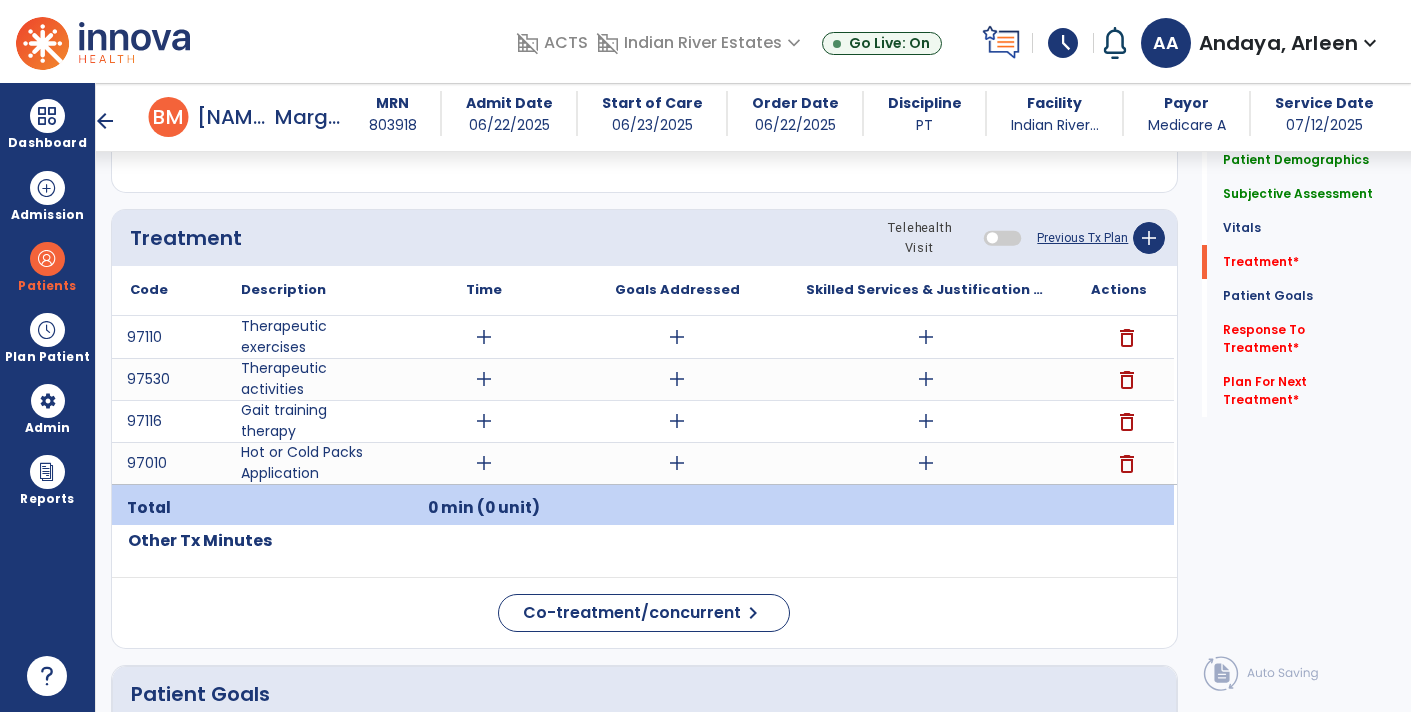 click on "add" at bounding box center [484, 463] 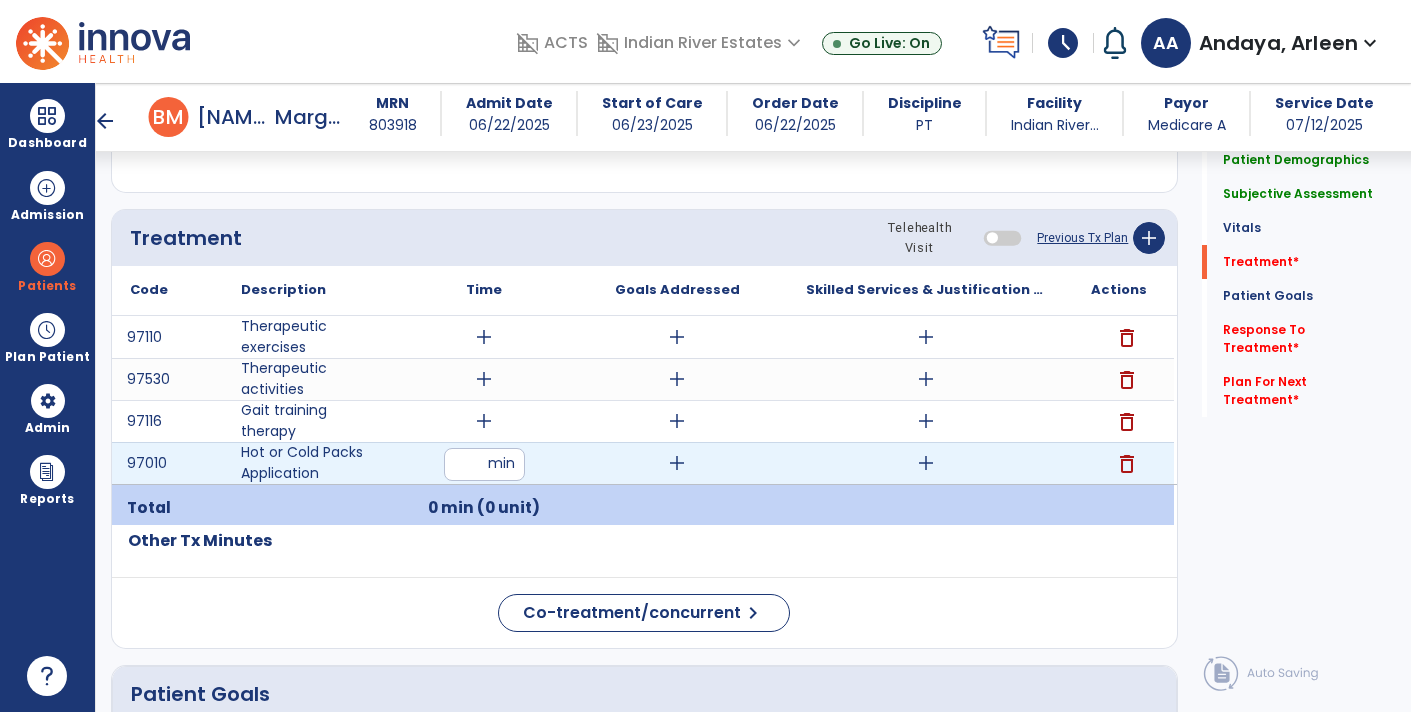 type on "*" 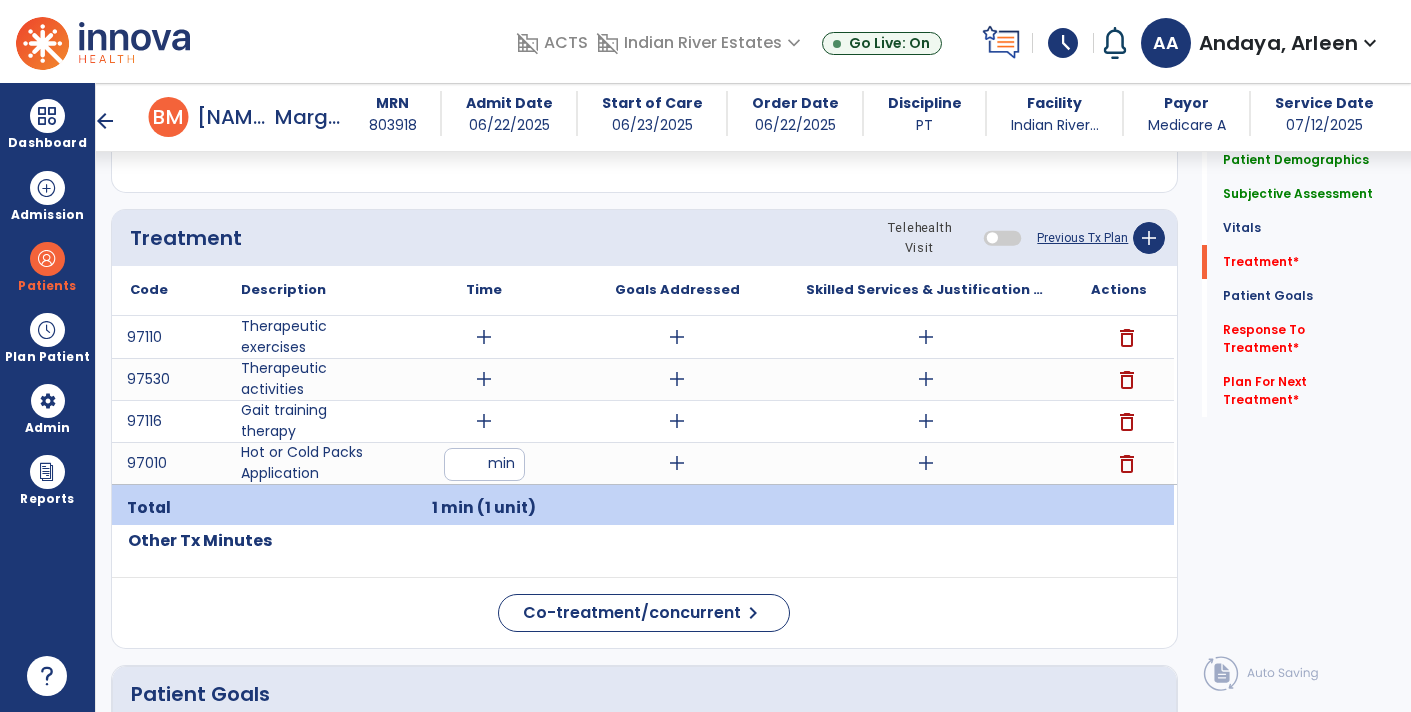 click on "add" at bounding box center [926, 463] 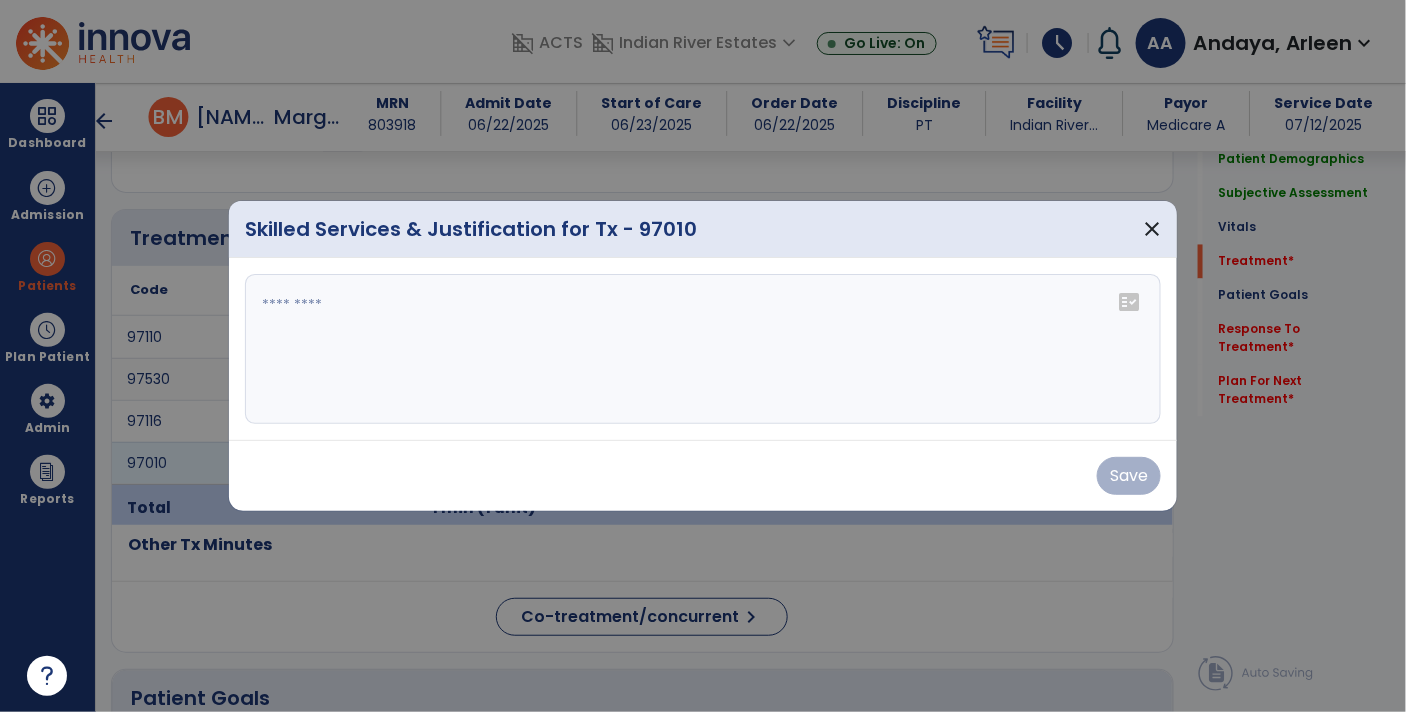 scroll, scrollTop: 1150, scrollLeft: 0, axis: vertical 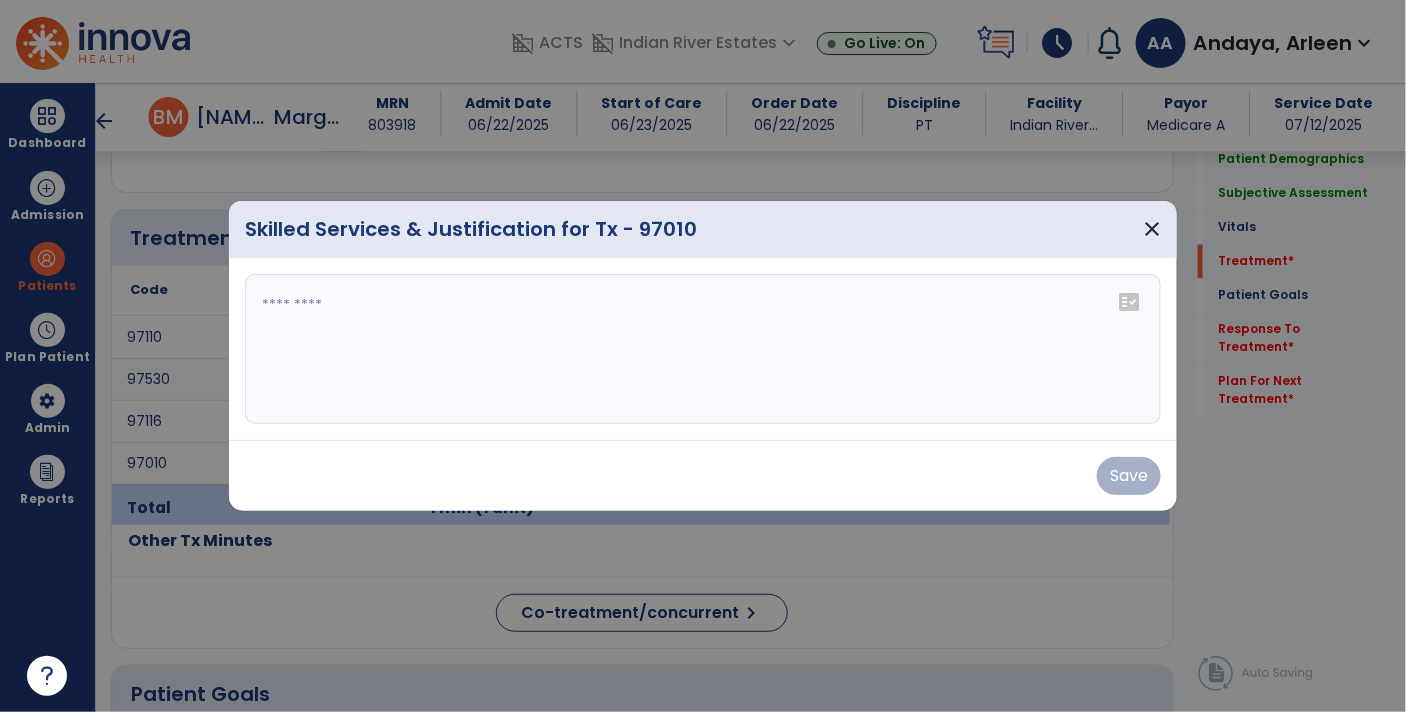 click 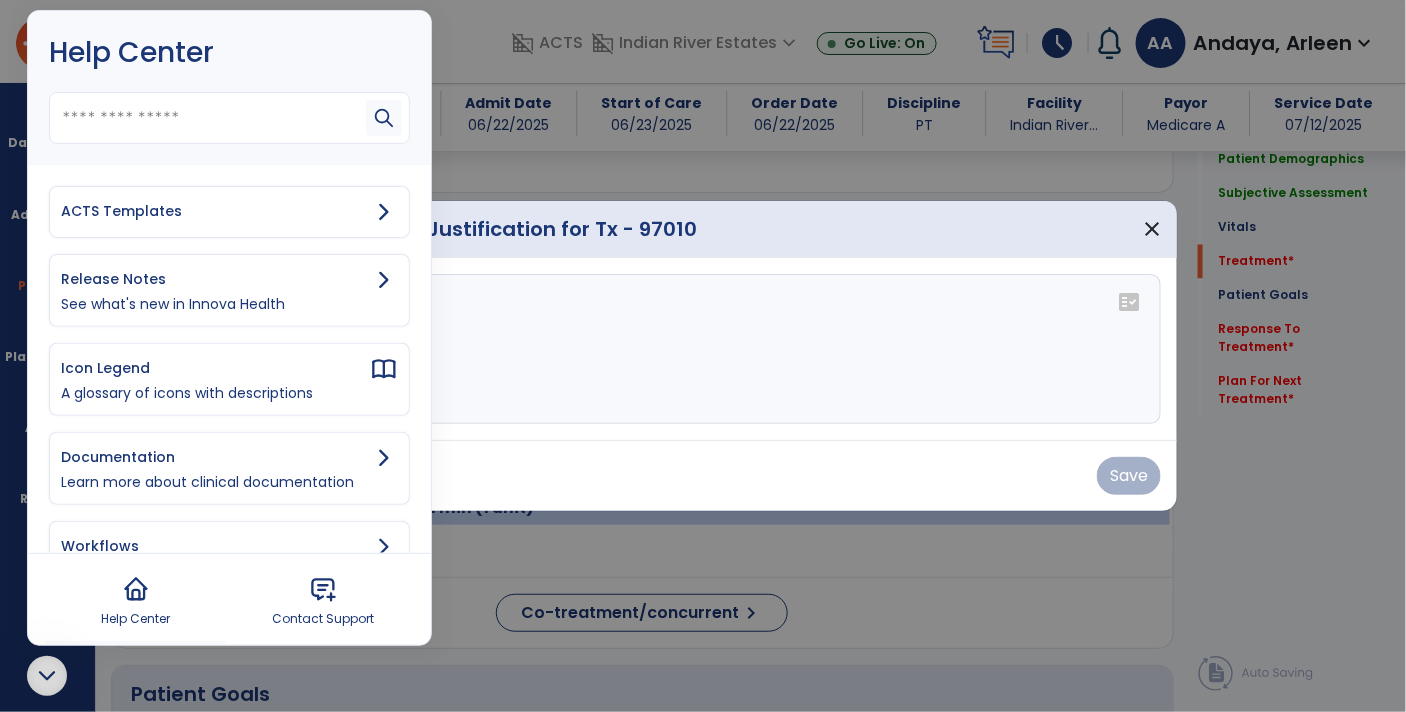 click on "ACTS Templates" at bounding box center (215, 211) 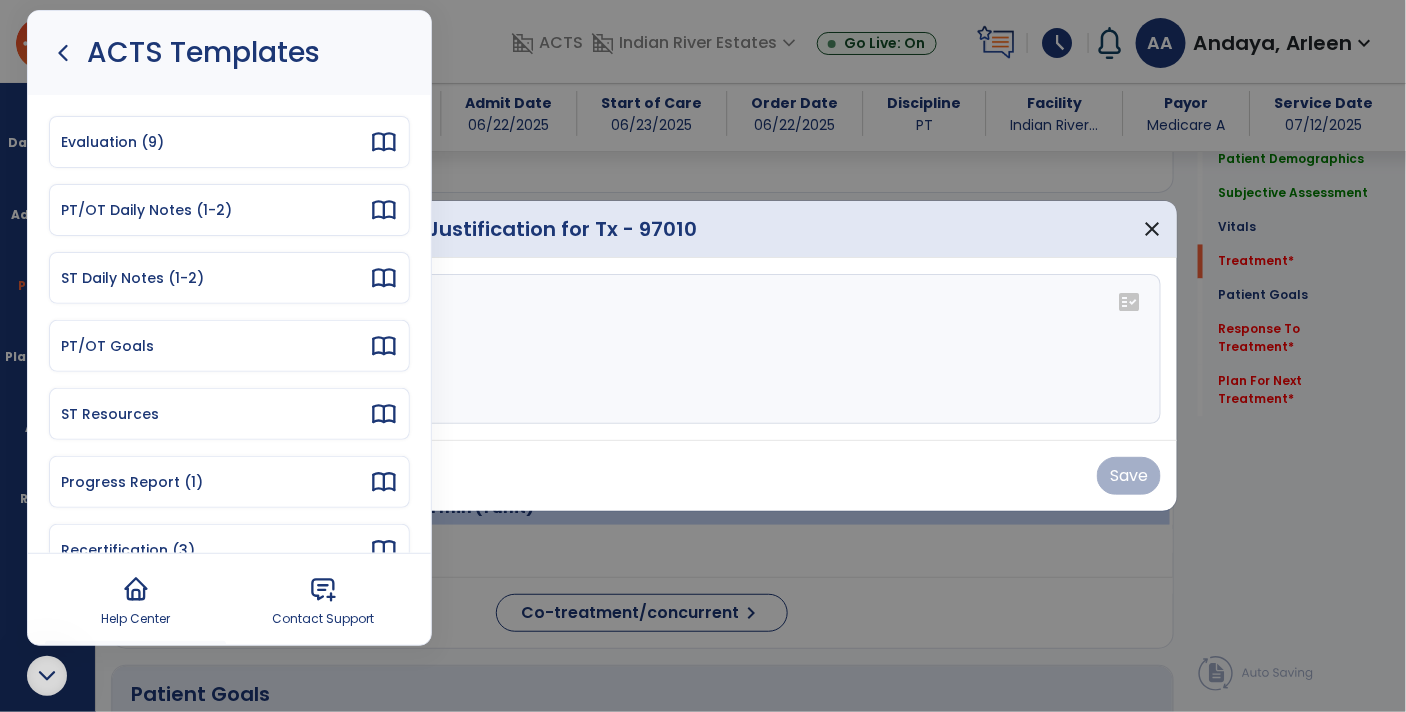 click on "PT/OT Daily Notes (1-2)" at bounding box center (215, 210) 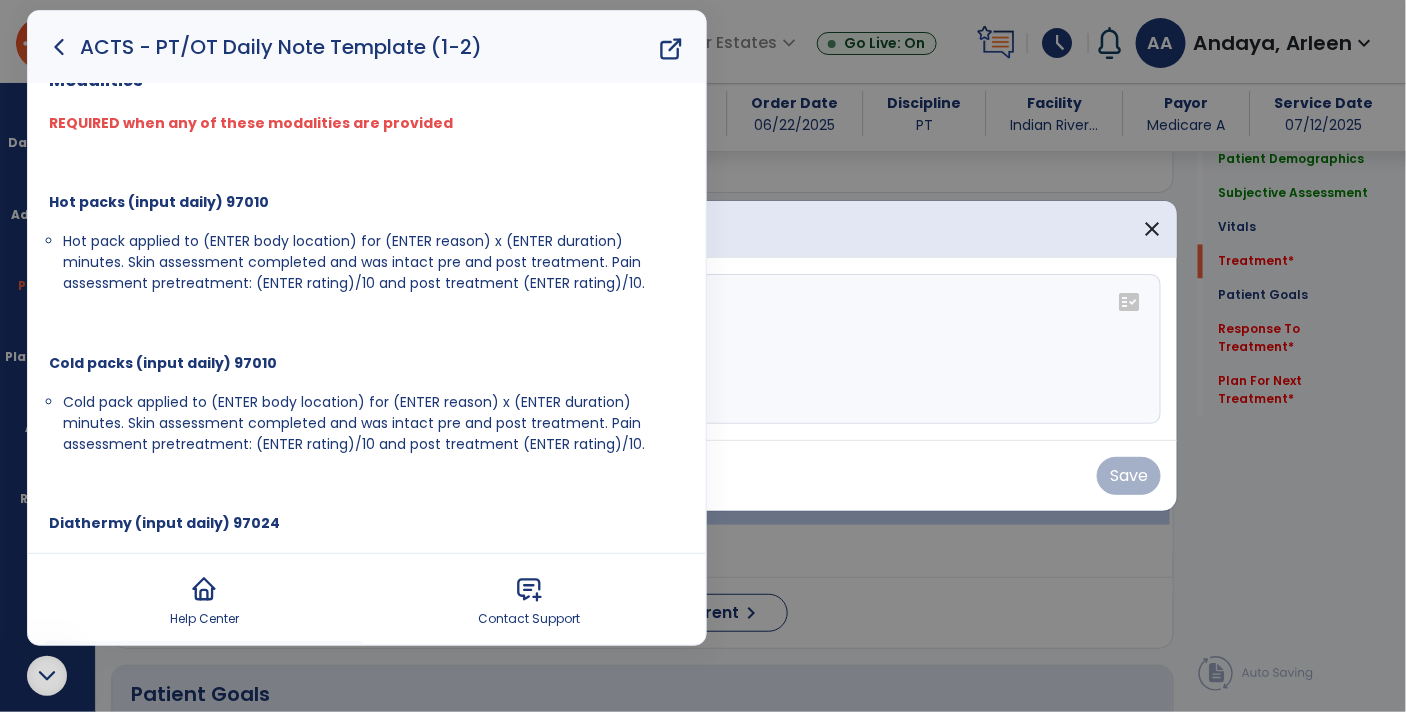 scroll, scrollTop: 1461, scrollLeft: 0, axis: vertical 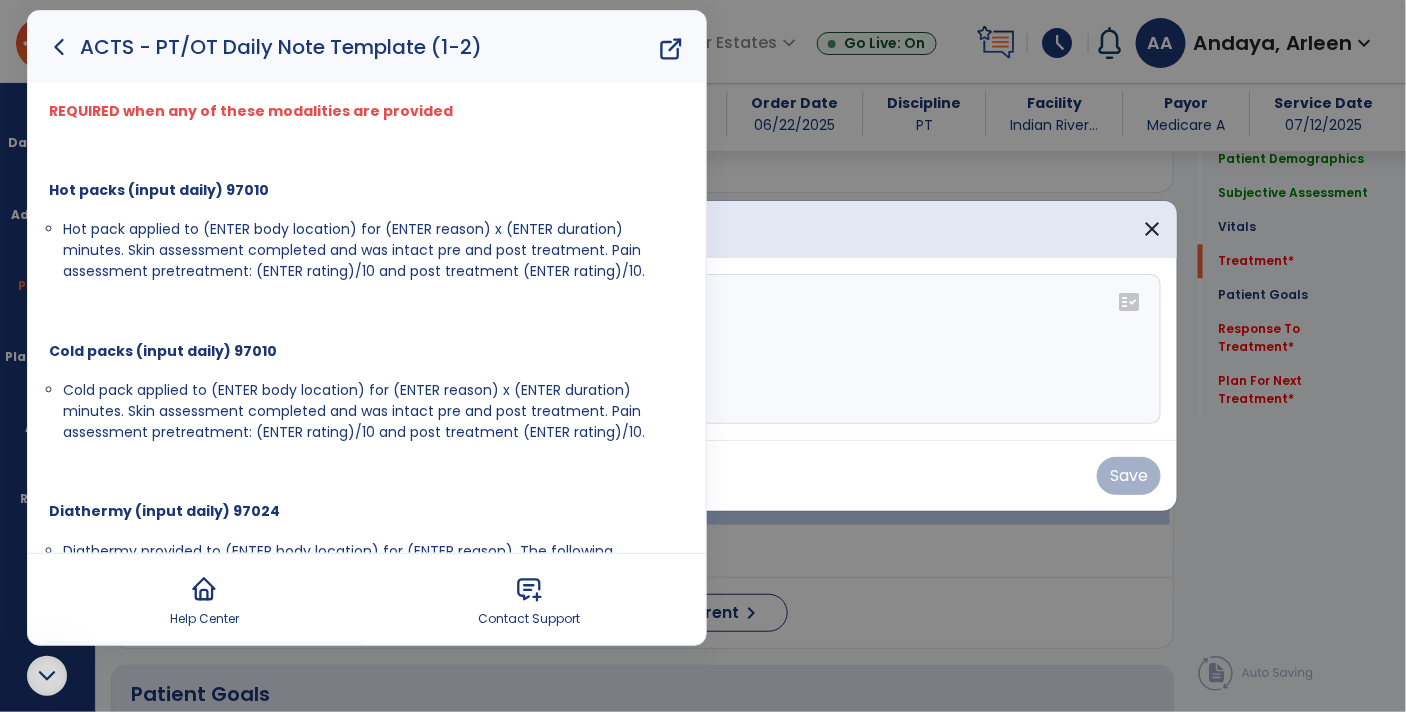 drag, startPoint x: 59, startPoint y: 408, endPoint x: 632, endPoint y: 450, distance: 574.53723 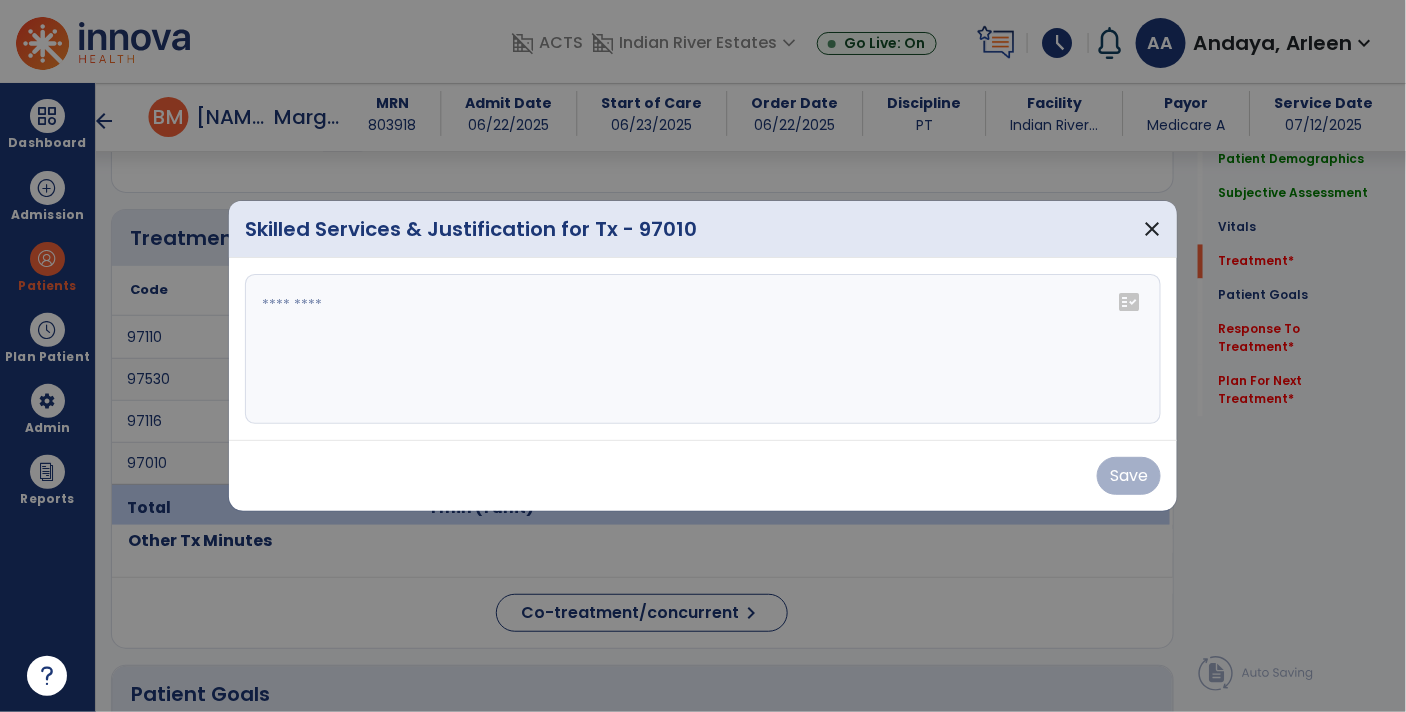 scroll, scrollTop: 0, scrollLeft: 0, axis: both 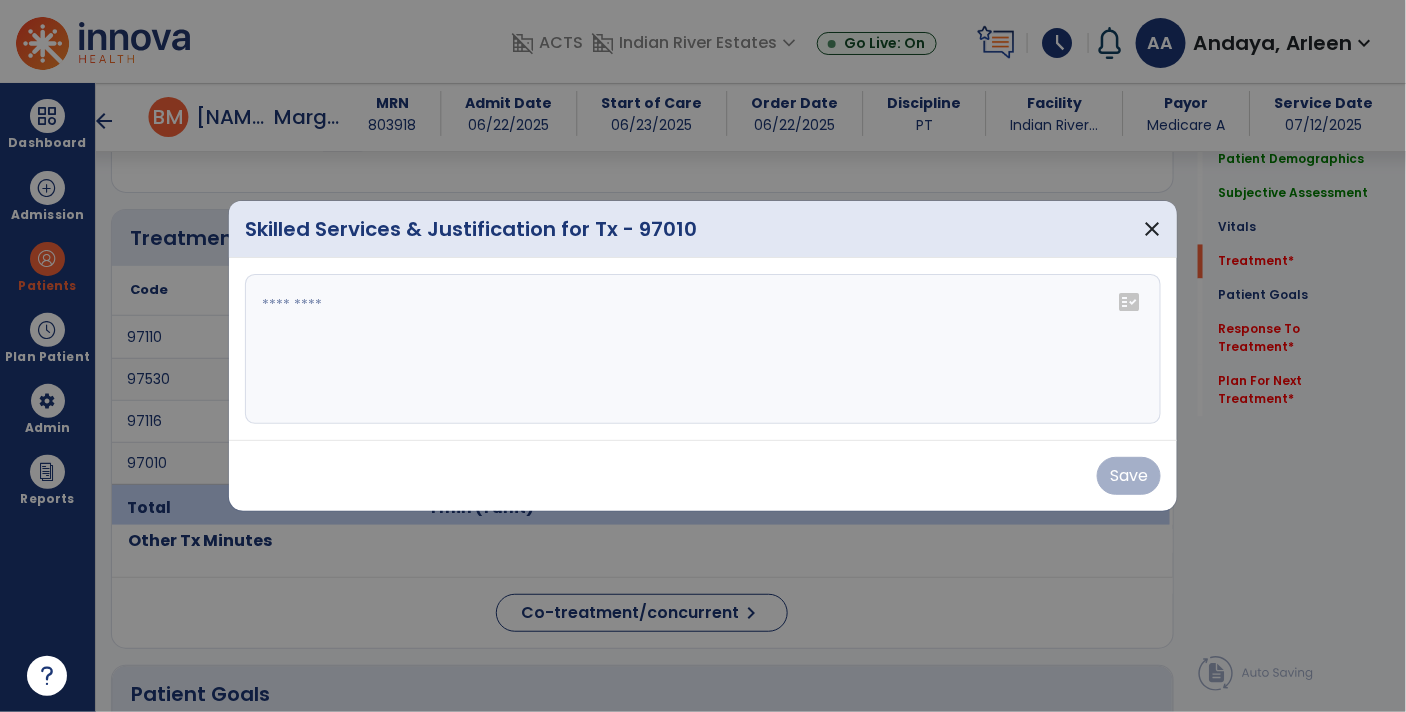 click at bounding box center (703, 349) 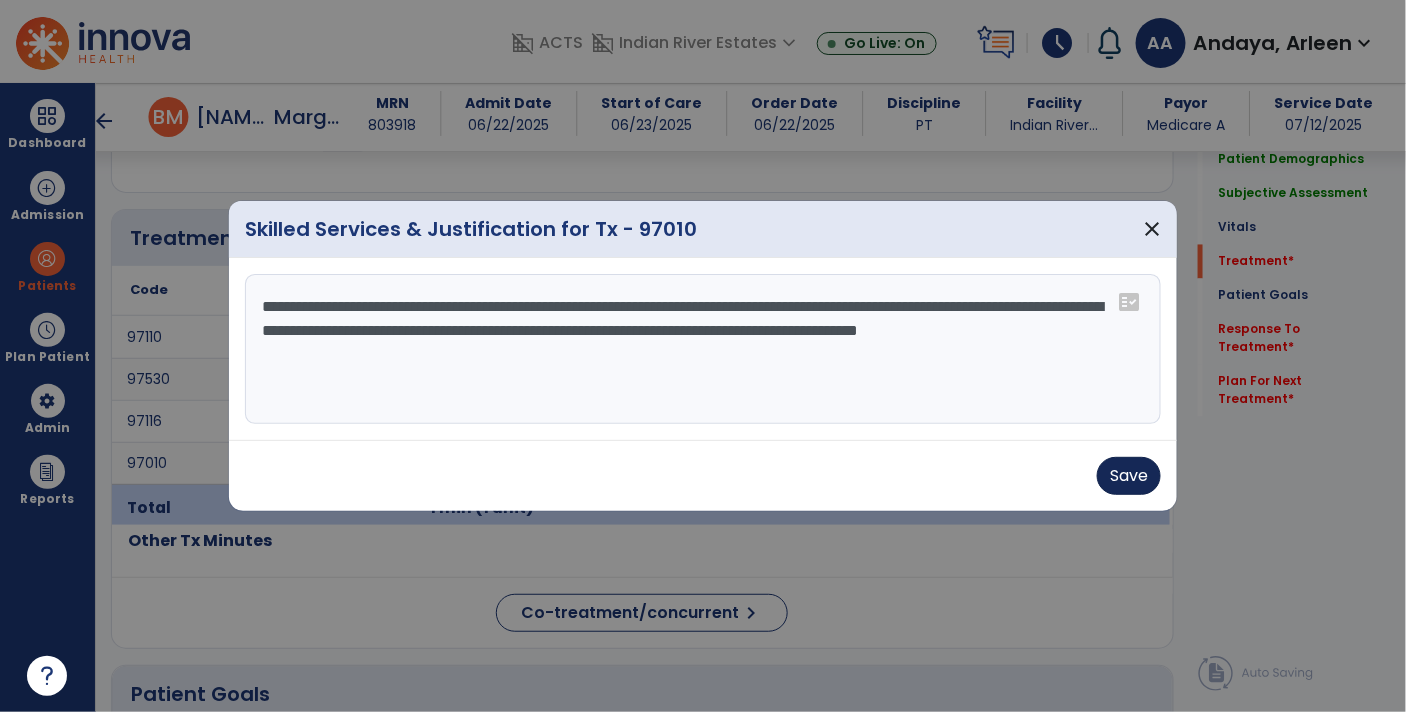type on "**********" 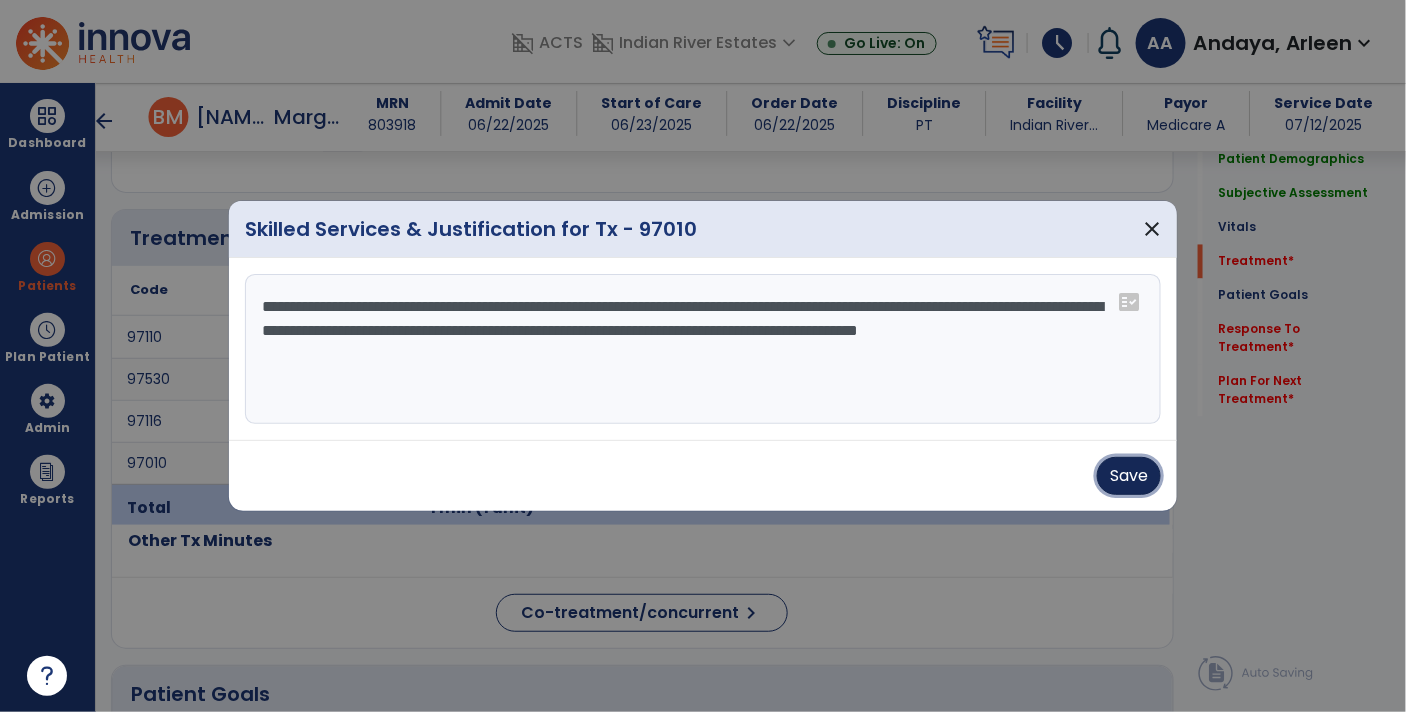 click on "Save" at bounding box center [1129, 476] 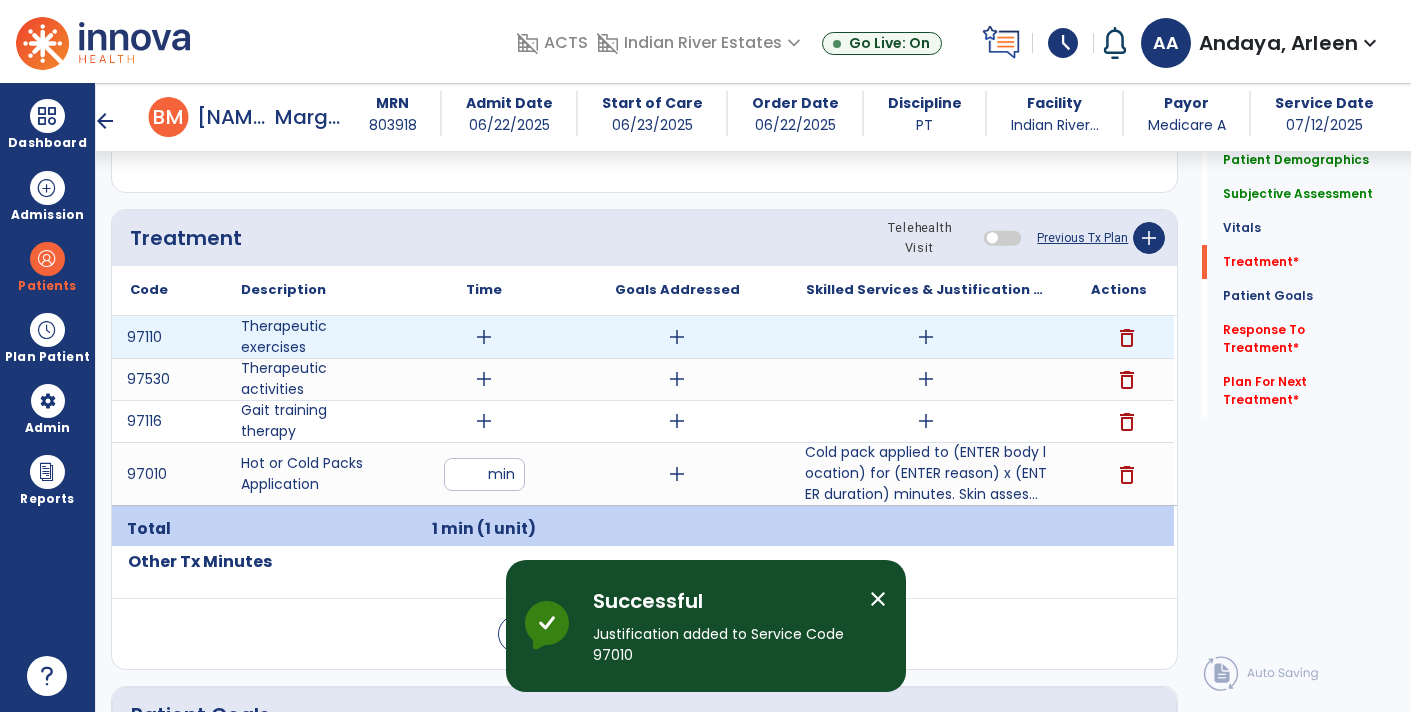 click on "add" at bounding box center [926, 337] 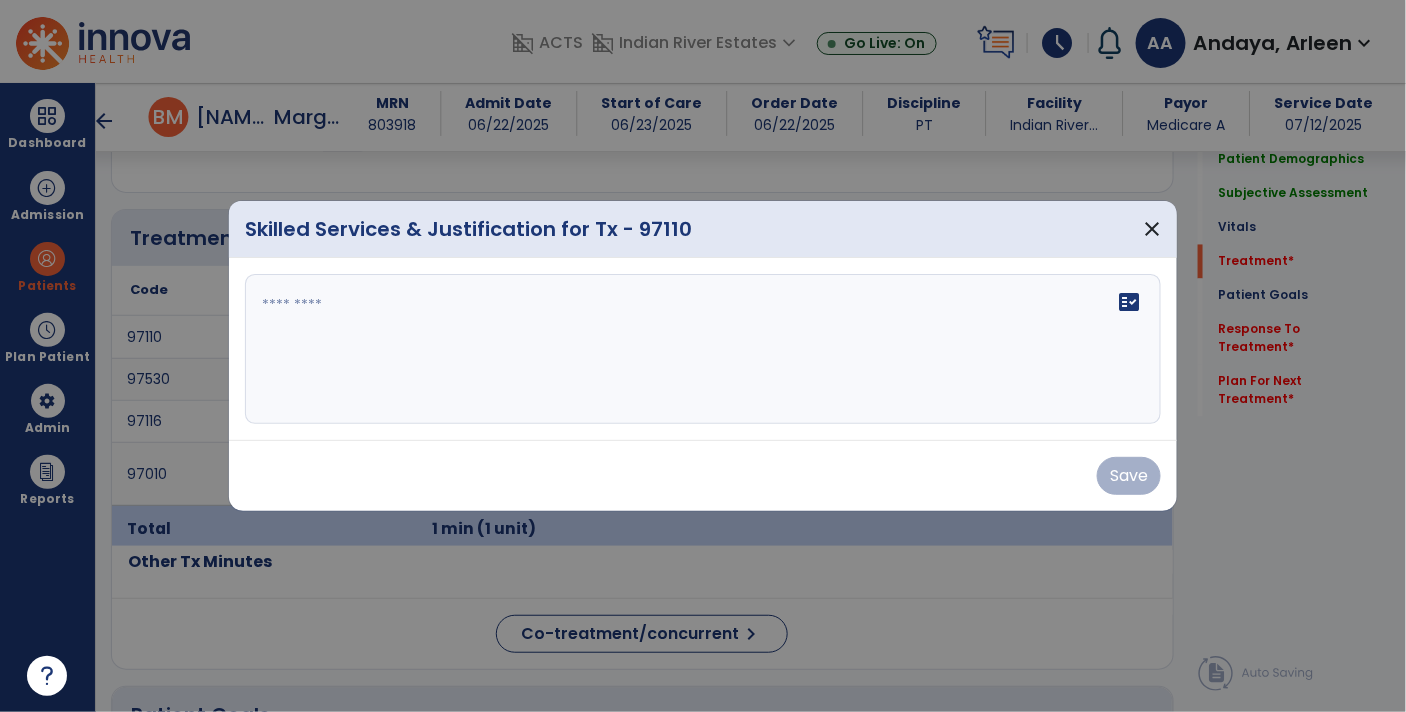 scroll, scrollTop: 1150, scrollLeft: 0, axis: vertical 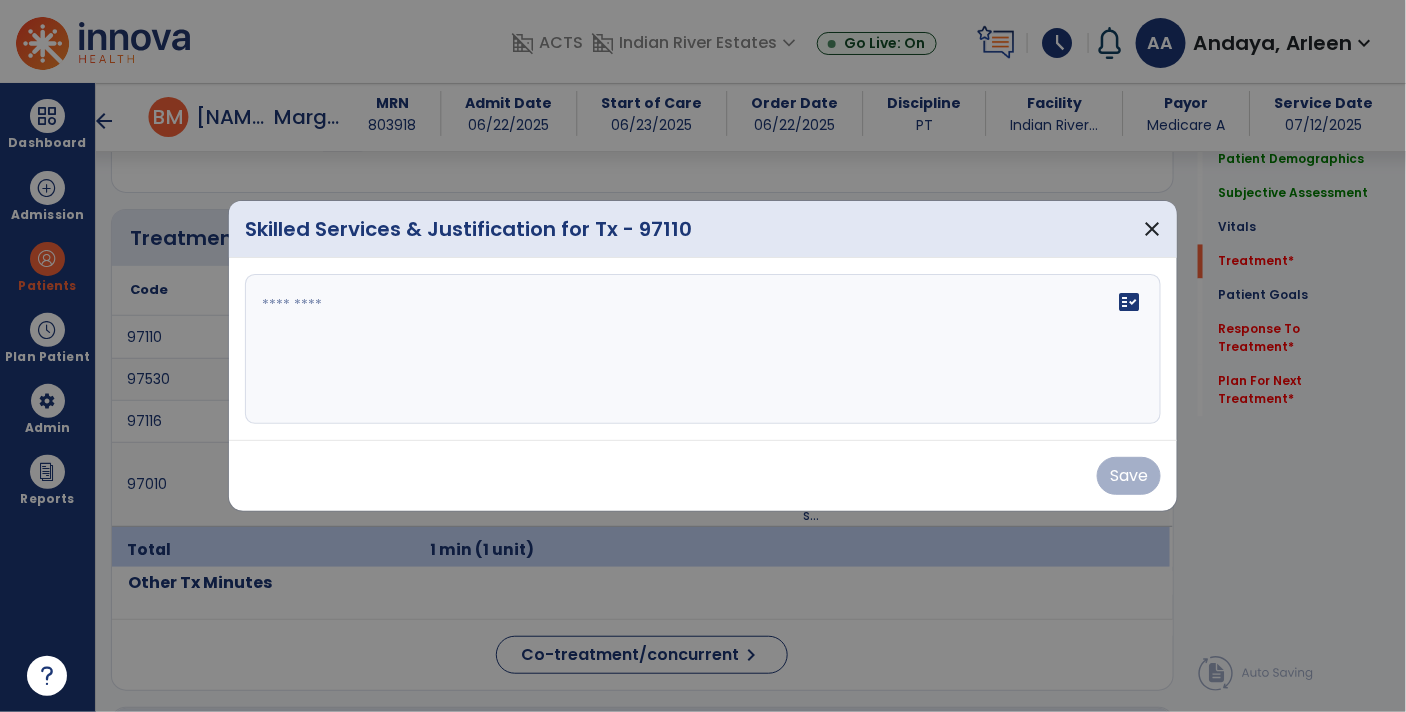 click 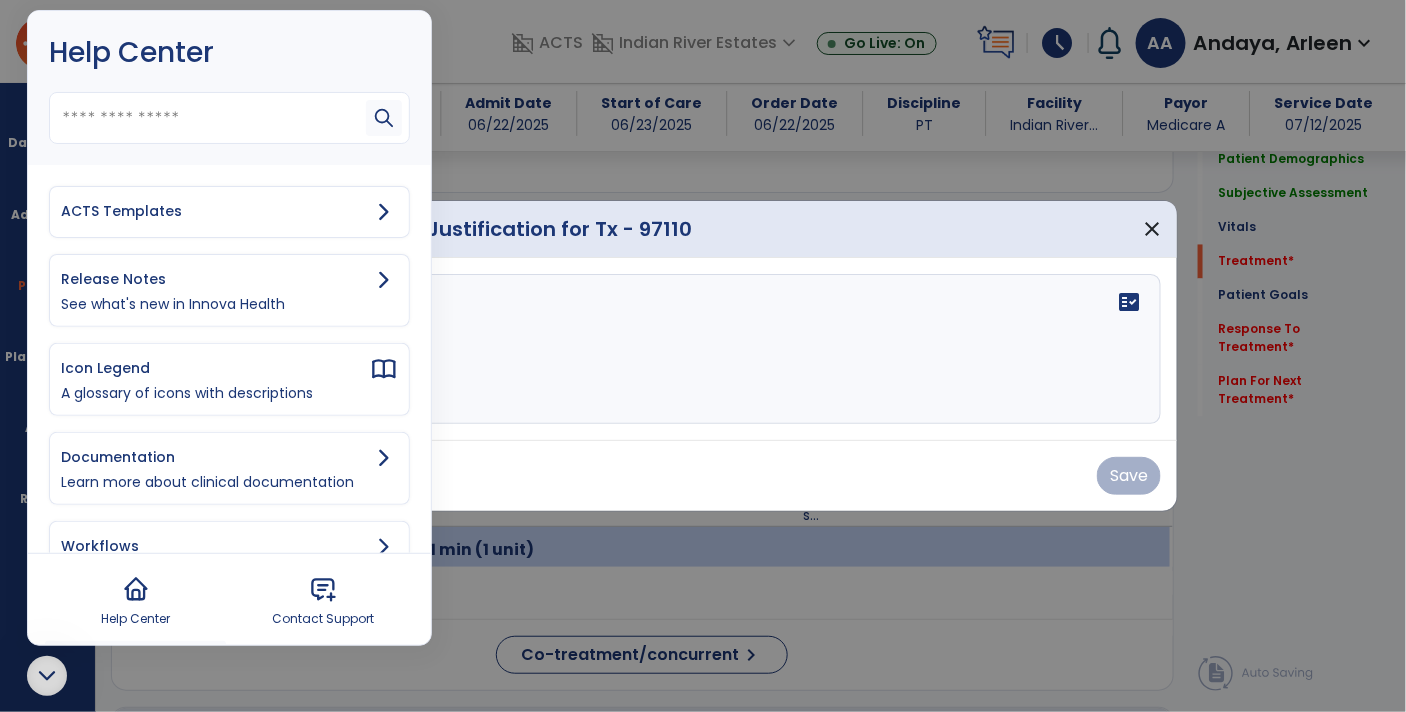 click on "ACTS Templates" at bounding box center (229, 212) 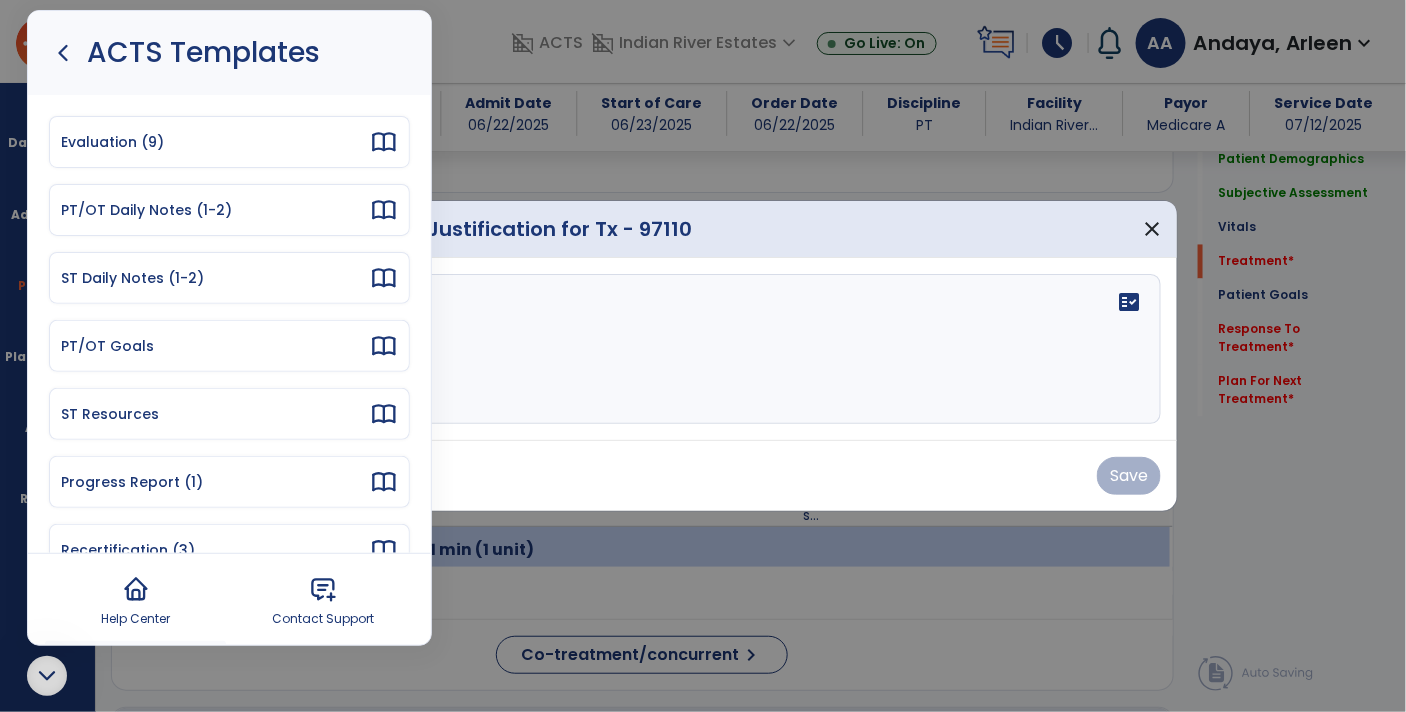 click on "PT/OT Daily Notes (1-2)" at bounding box center (229, 210) 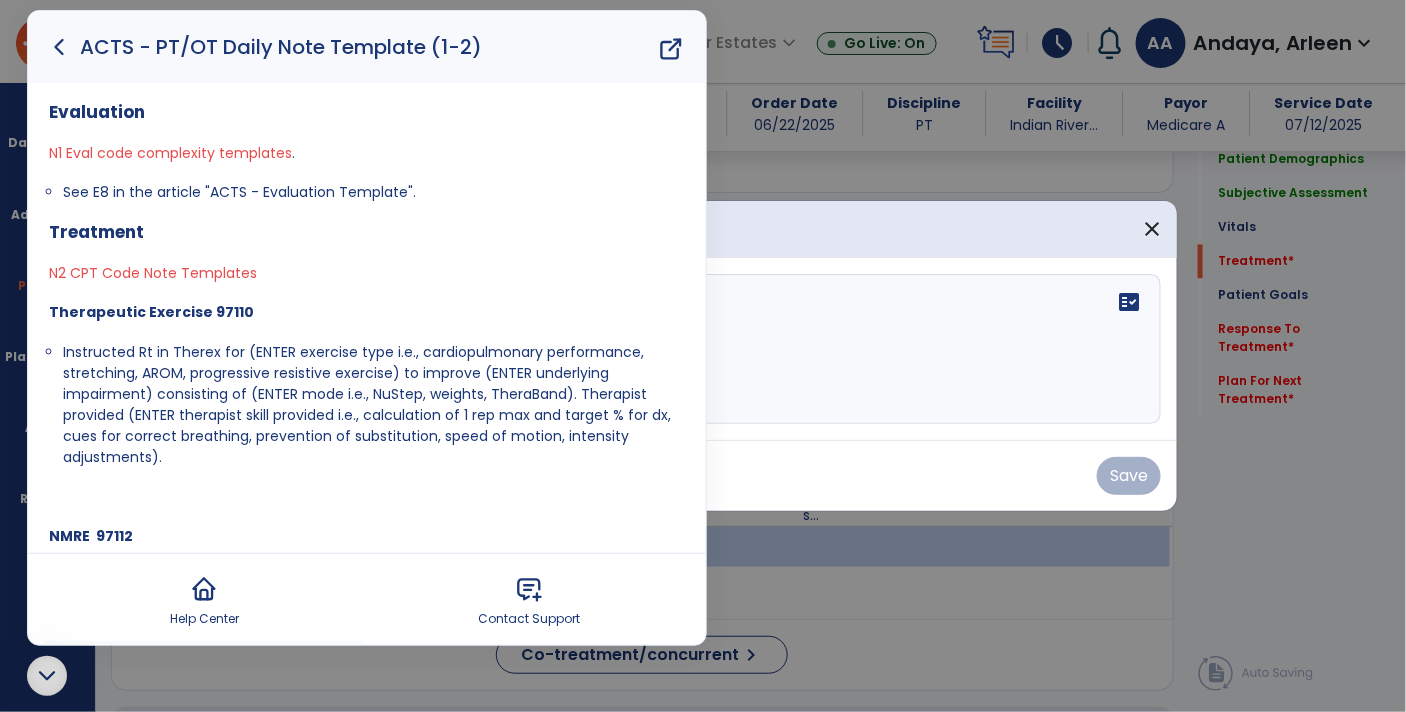 drag, startPoint x: 61, startPoint y: 347, endPoint x: 189, endPoint y: 468, distance: 176.13914 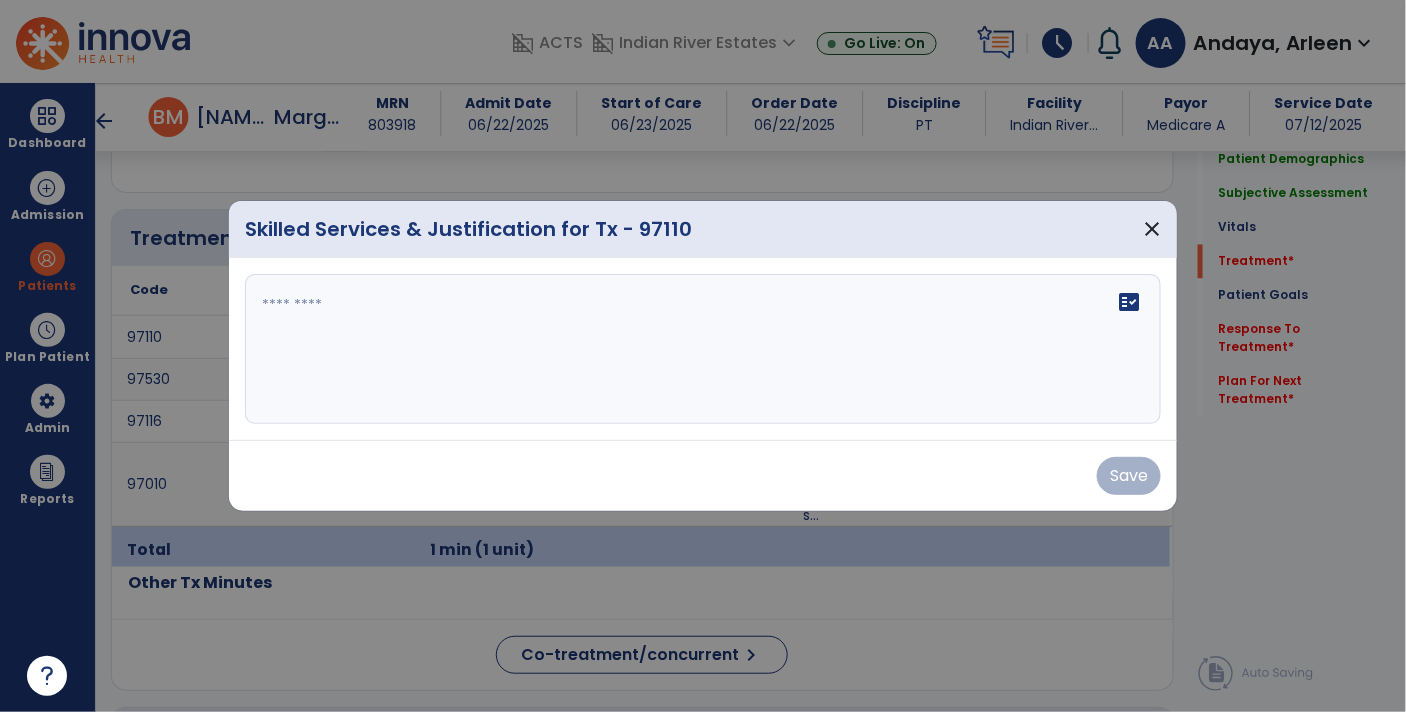 click on "fact_check" at bounding box center (703, 349) 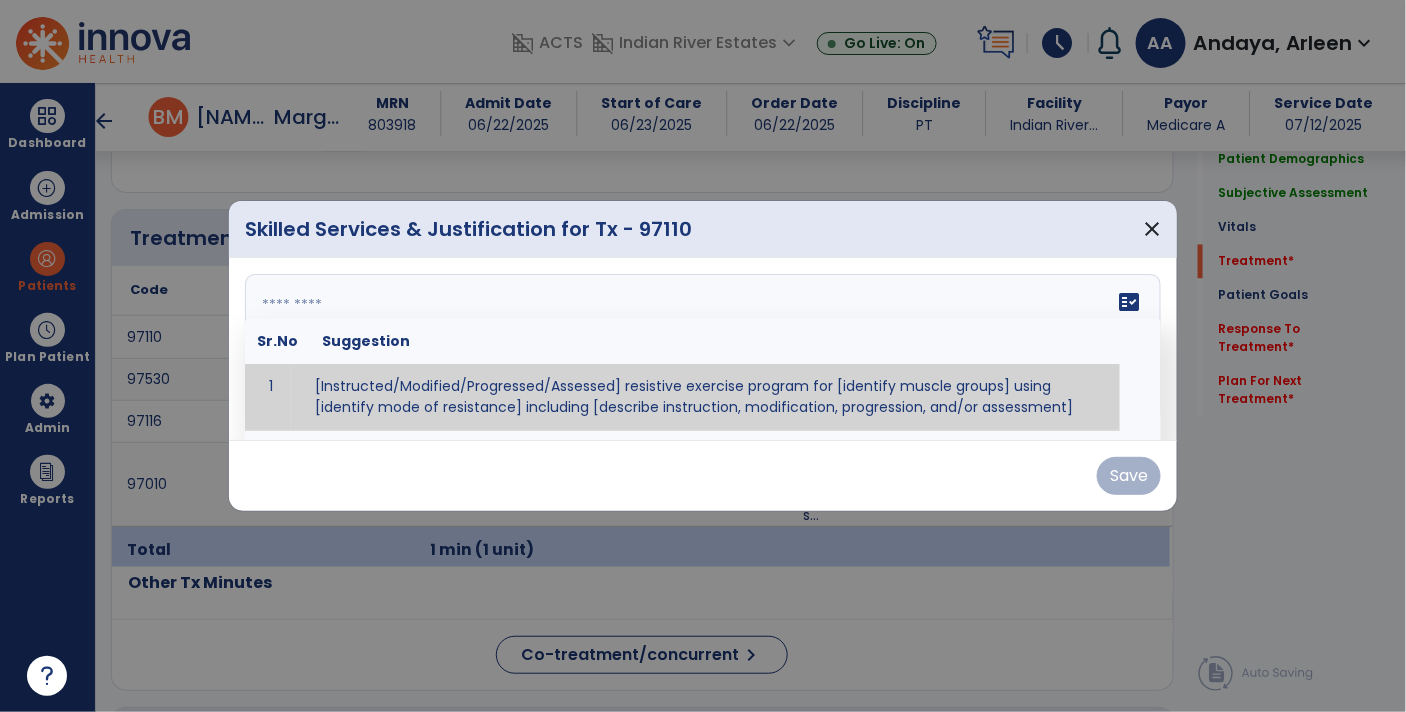 paste on "**********" 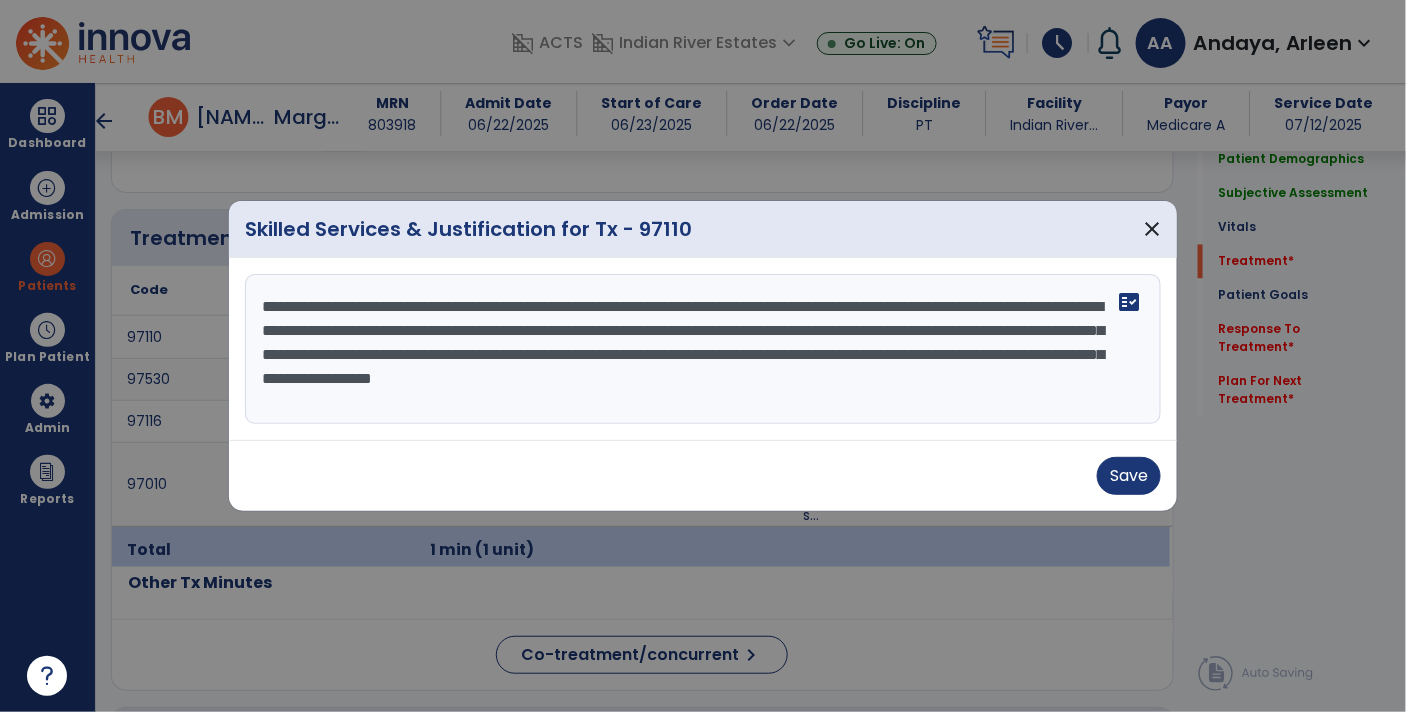 scroll, scrollTop: 15, scrollLeft: 0, axis: vertical 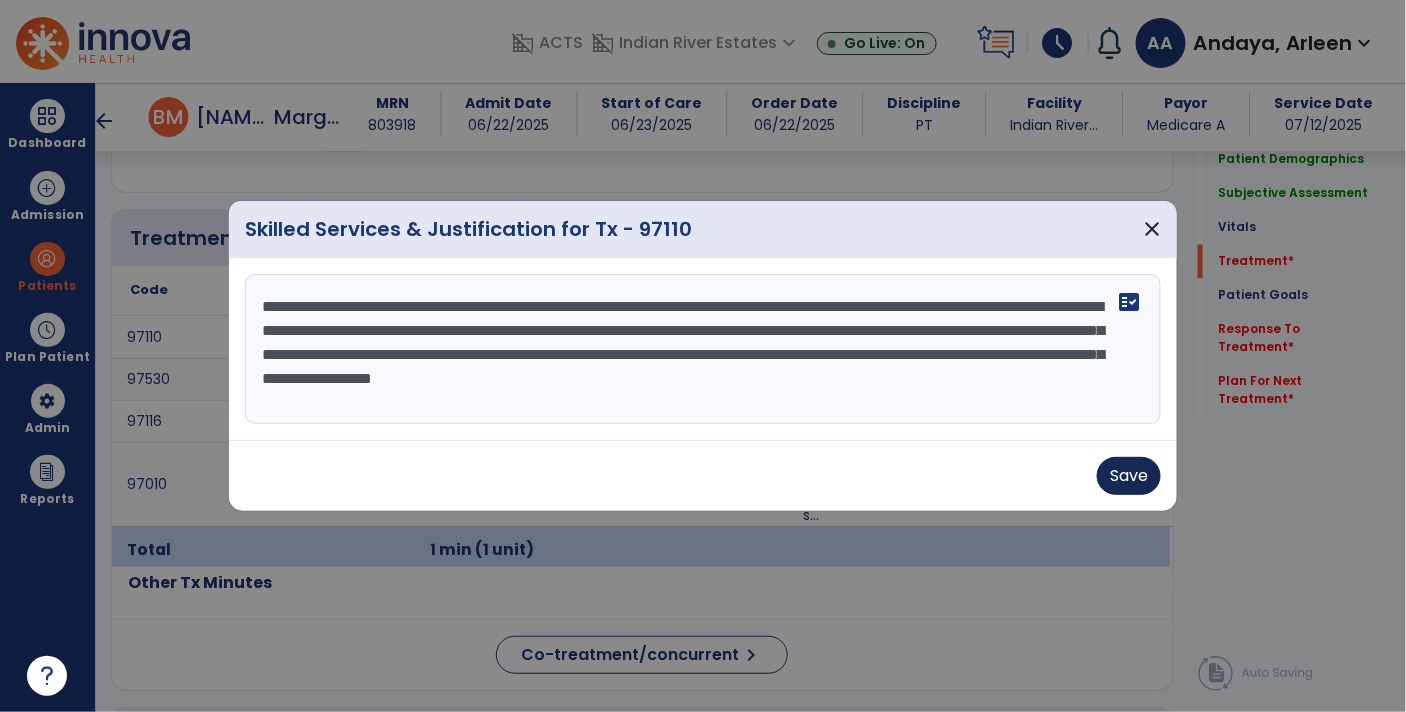 type on "**********" 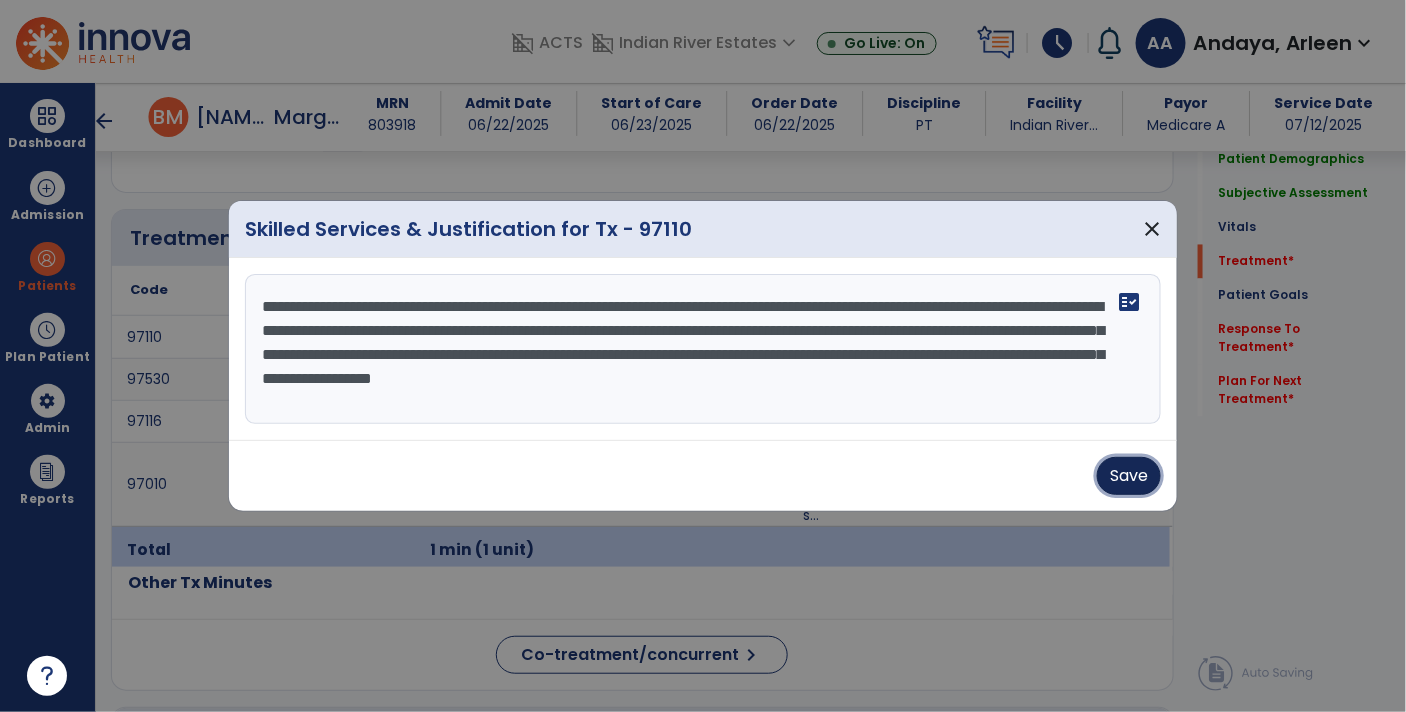 click on "Save" at bounding box center (1129, 476) 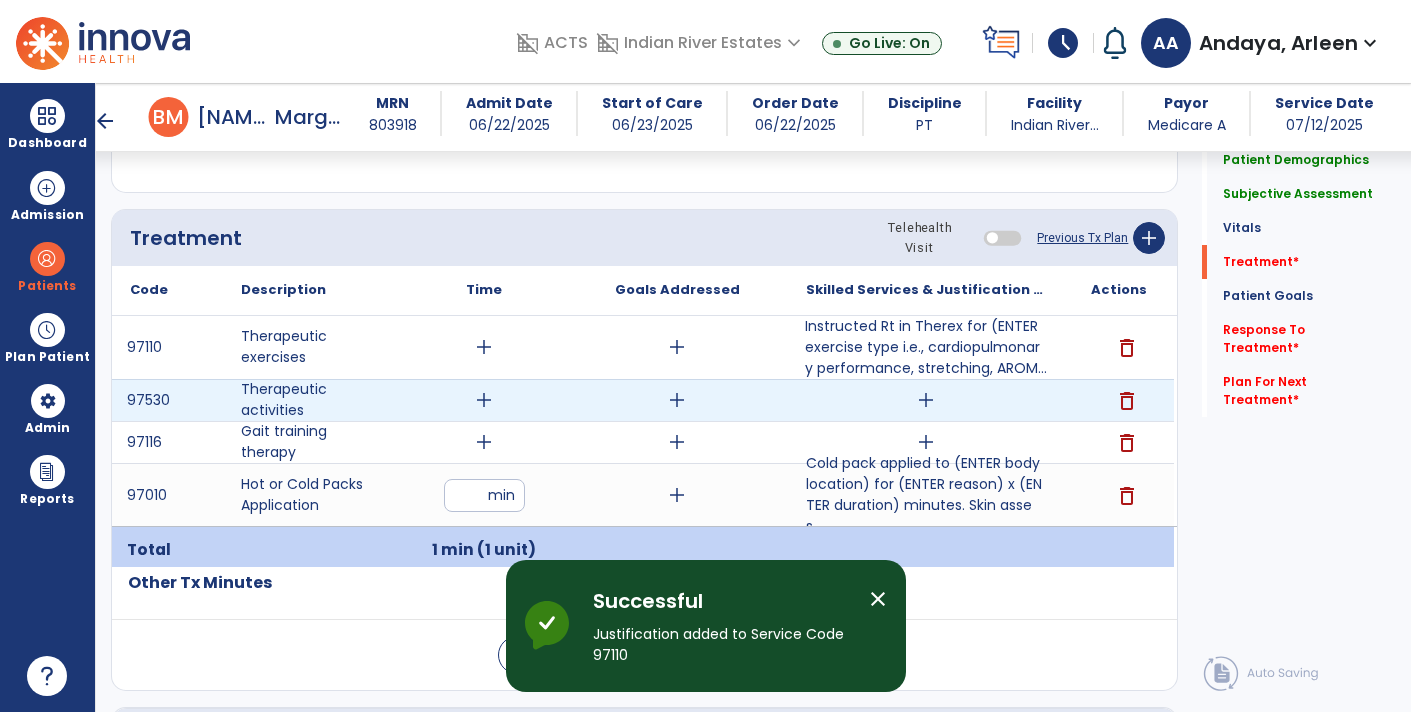 click on "add" at bounding box center (926, 400) 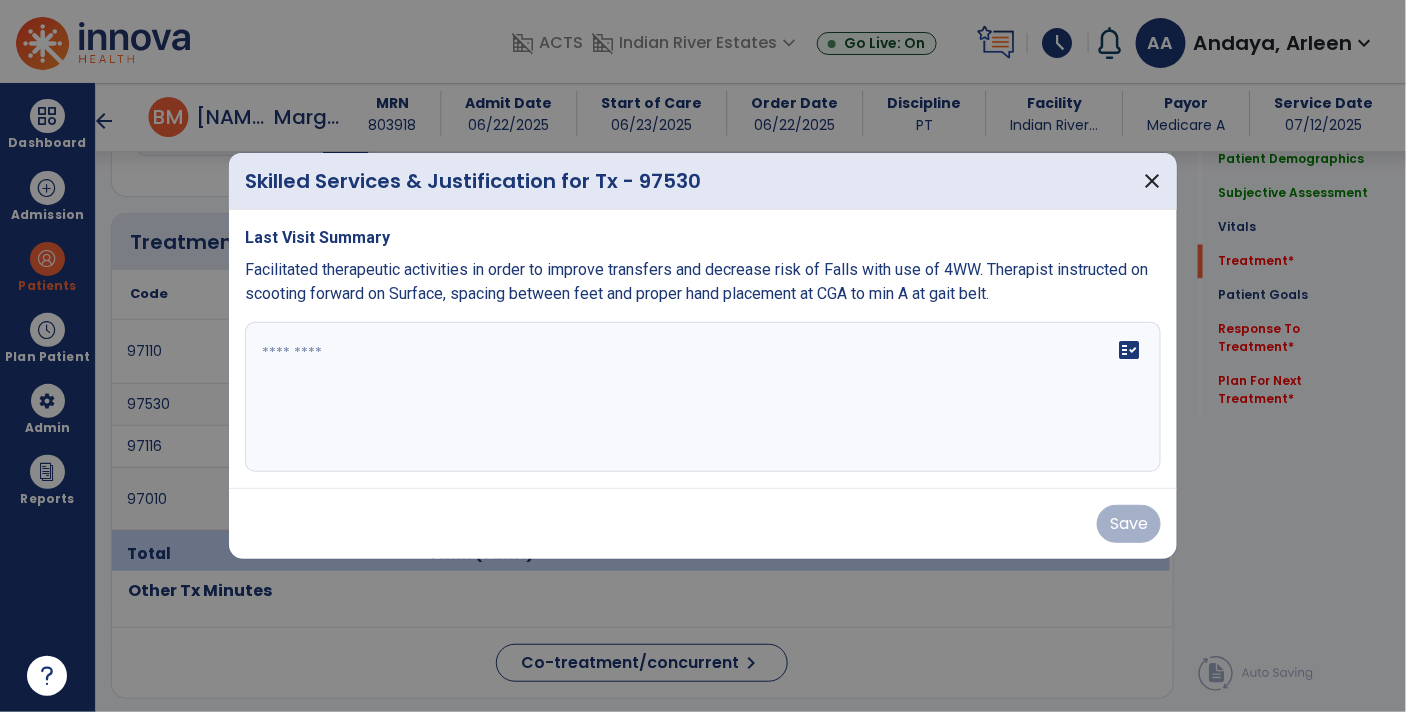 scroll, scrollTop: 1150, scrollLeft: 0, axis: vertical 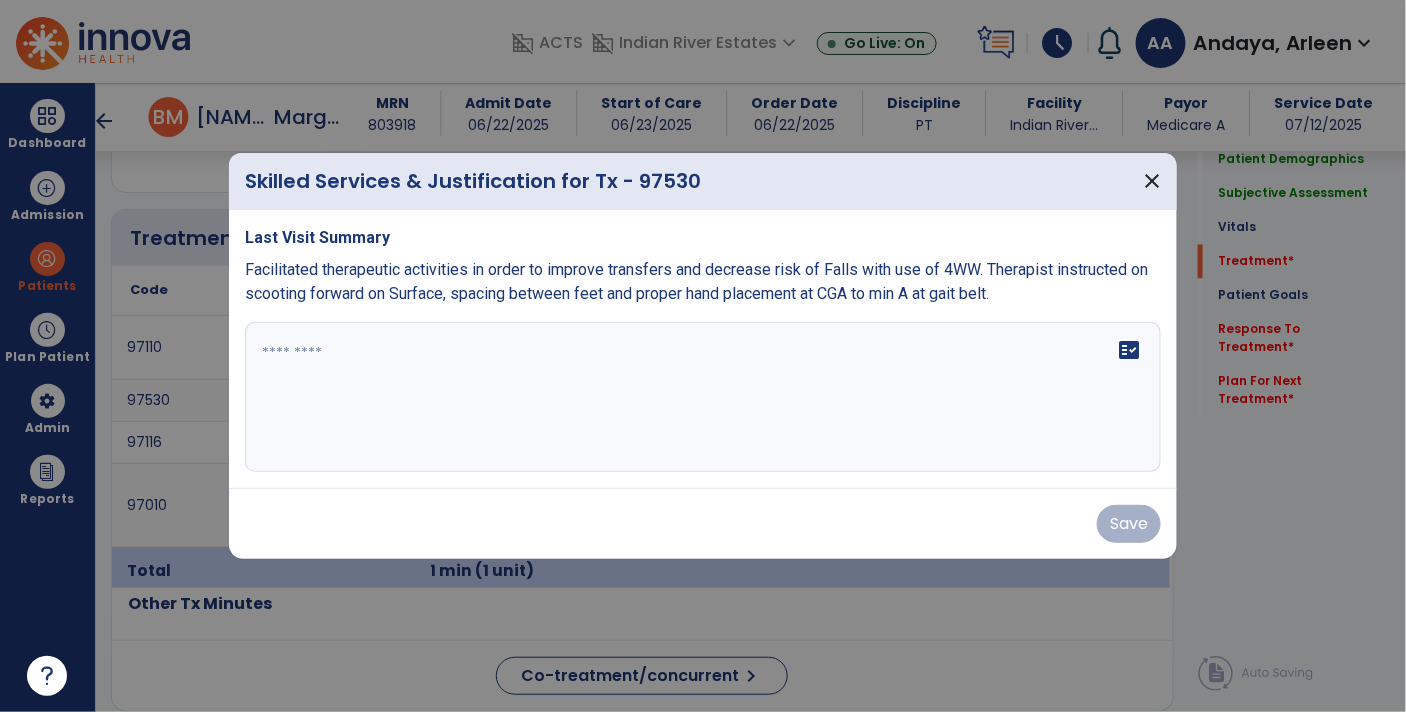 click 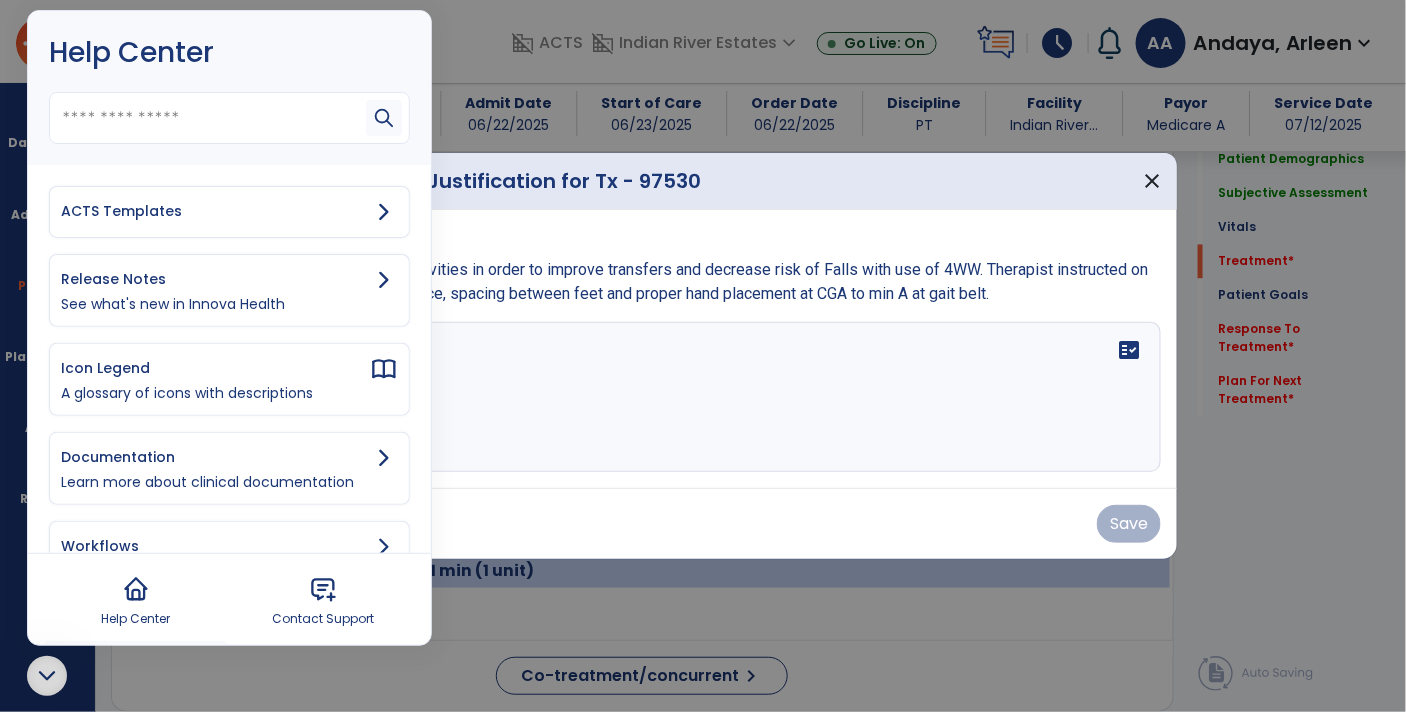 click on "ACTS Templates" at bounding box center [215, 211] 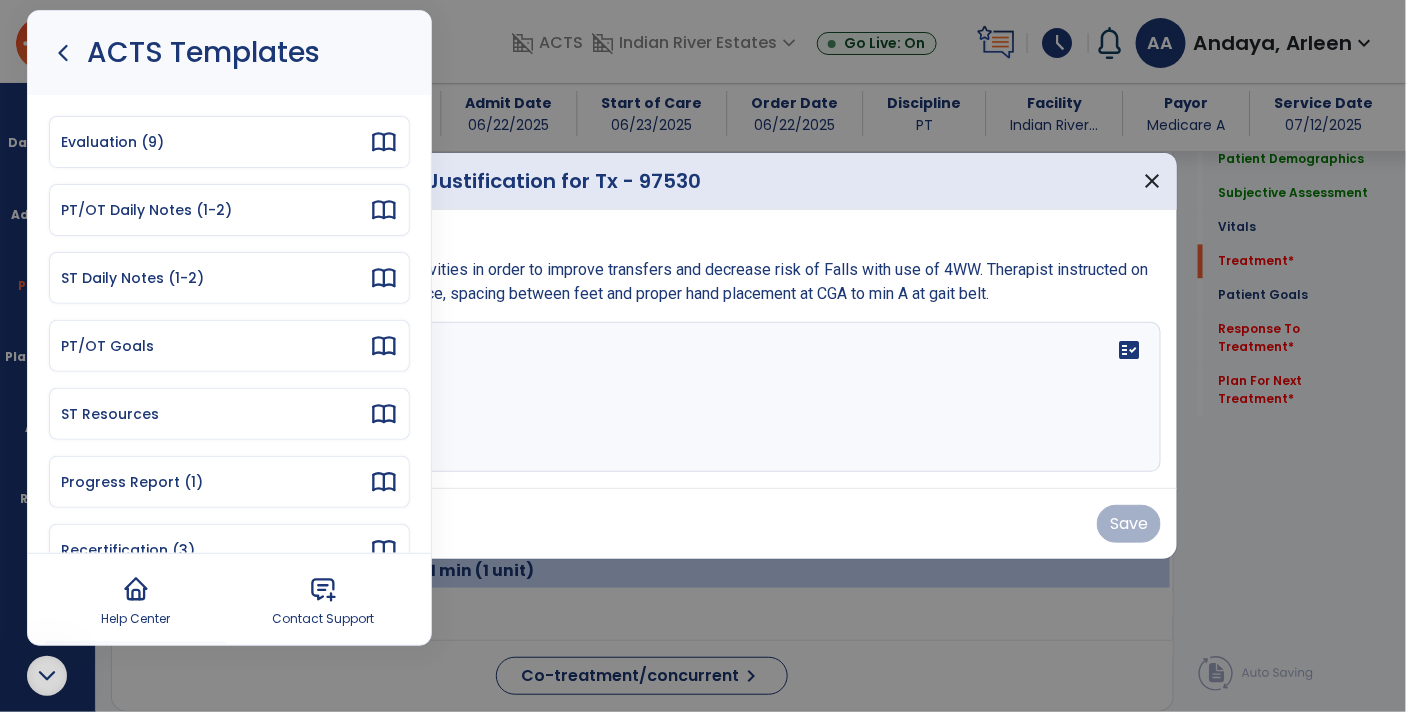 click on "PT/OT Daily Notes (1-2)" at bounding box center [215, 210] 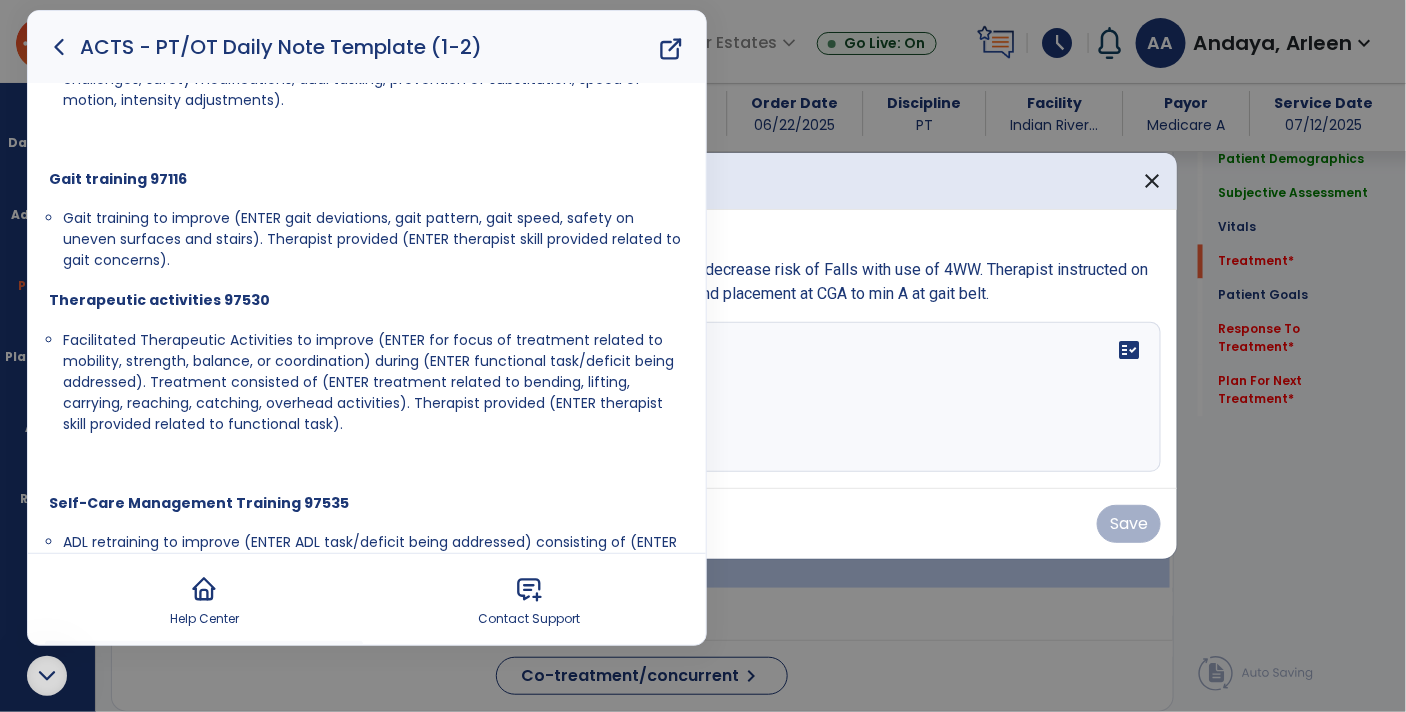 scroll, scrollTop: 572, scrollLeft: 0, axis: vertical 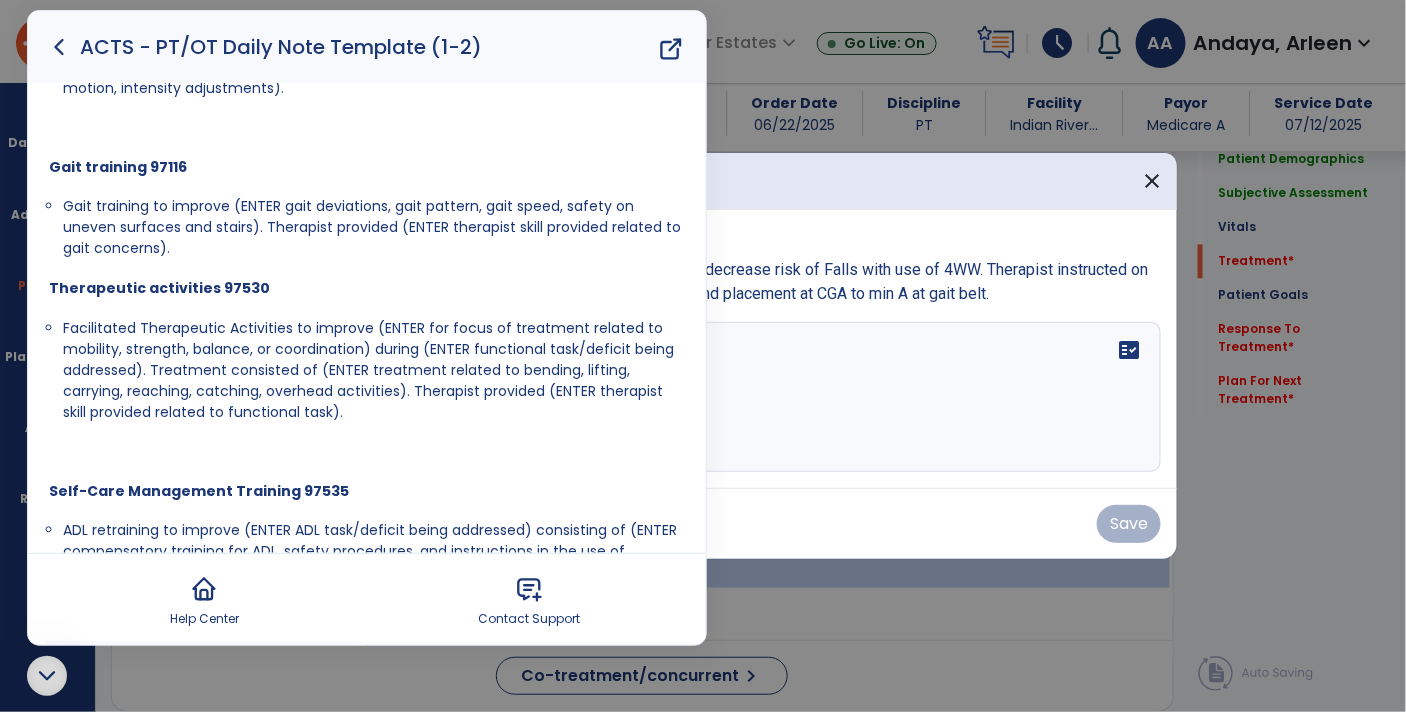 drag, startPoint x: 62, startPoint y: 326, endPoint x: 462, endPoint y: 437, distance: 415.11566 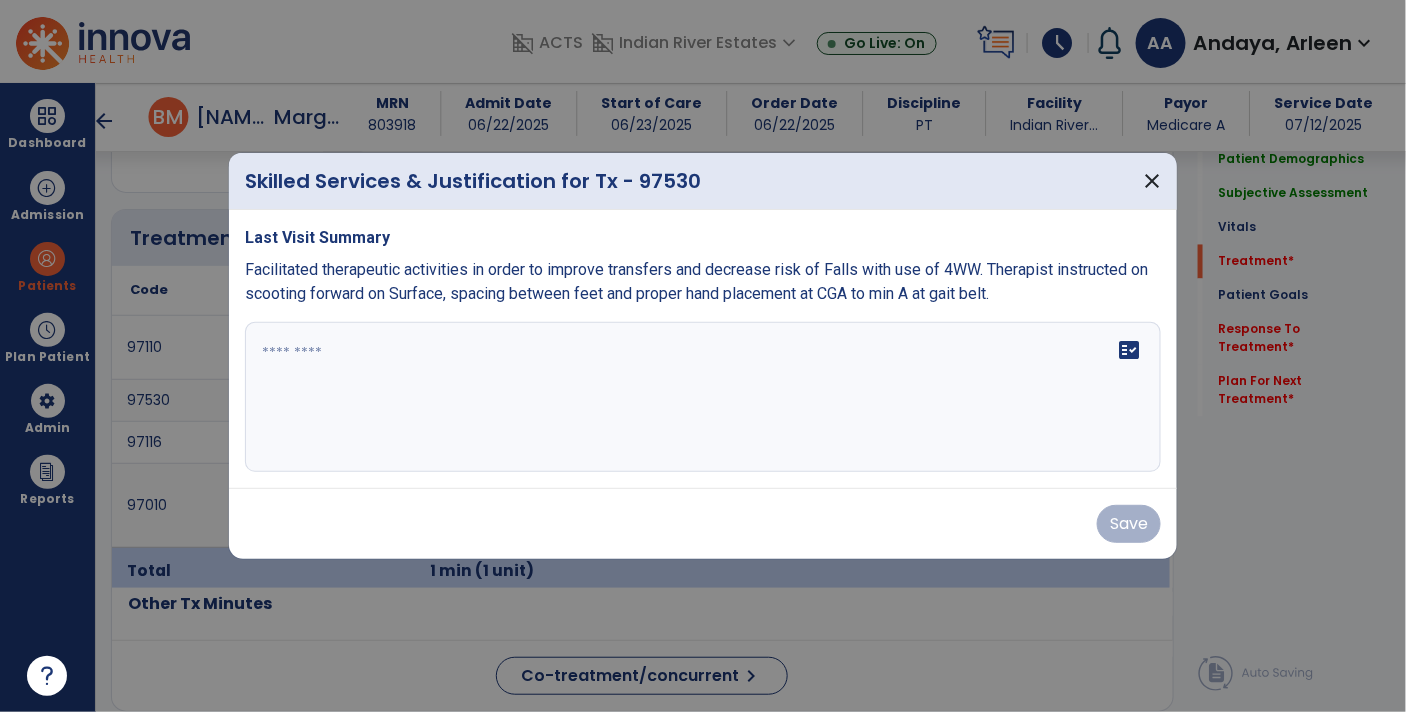 click on "fact_check" at bounding box center (703, 397) 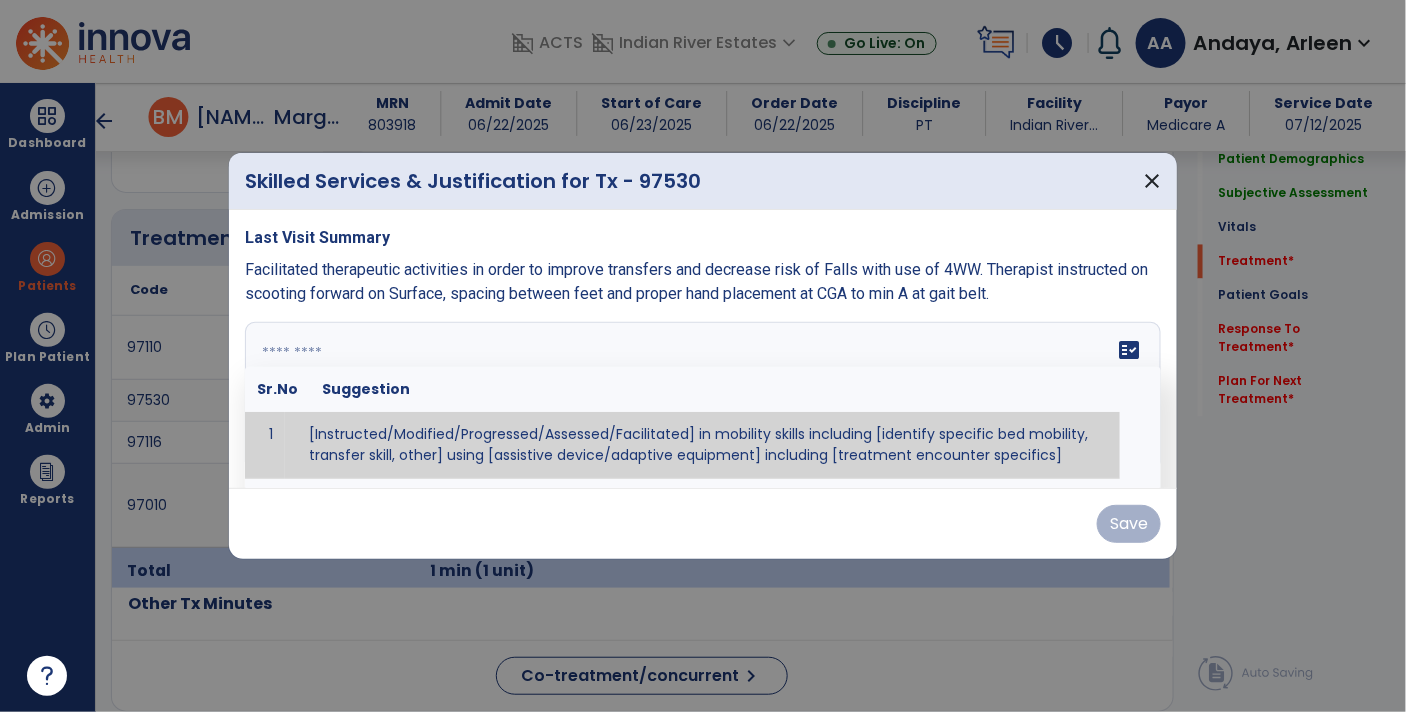 paste on "**********" 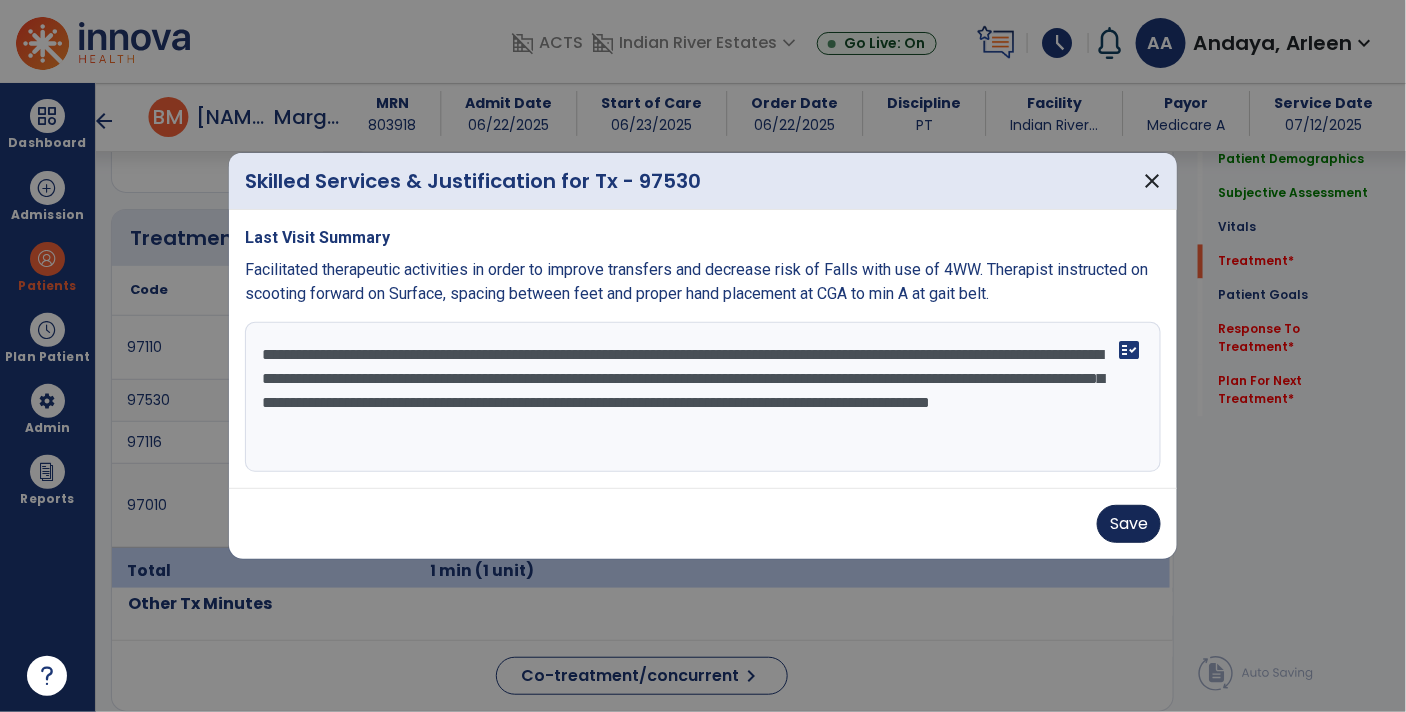 type on "**********" 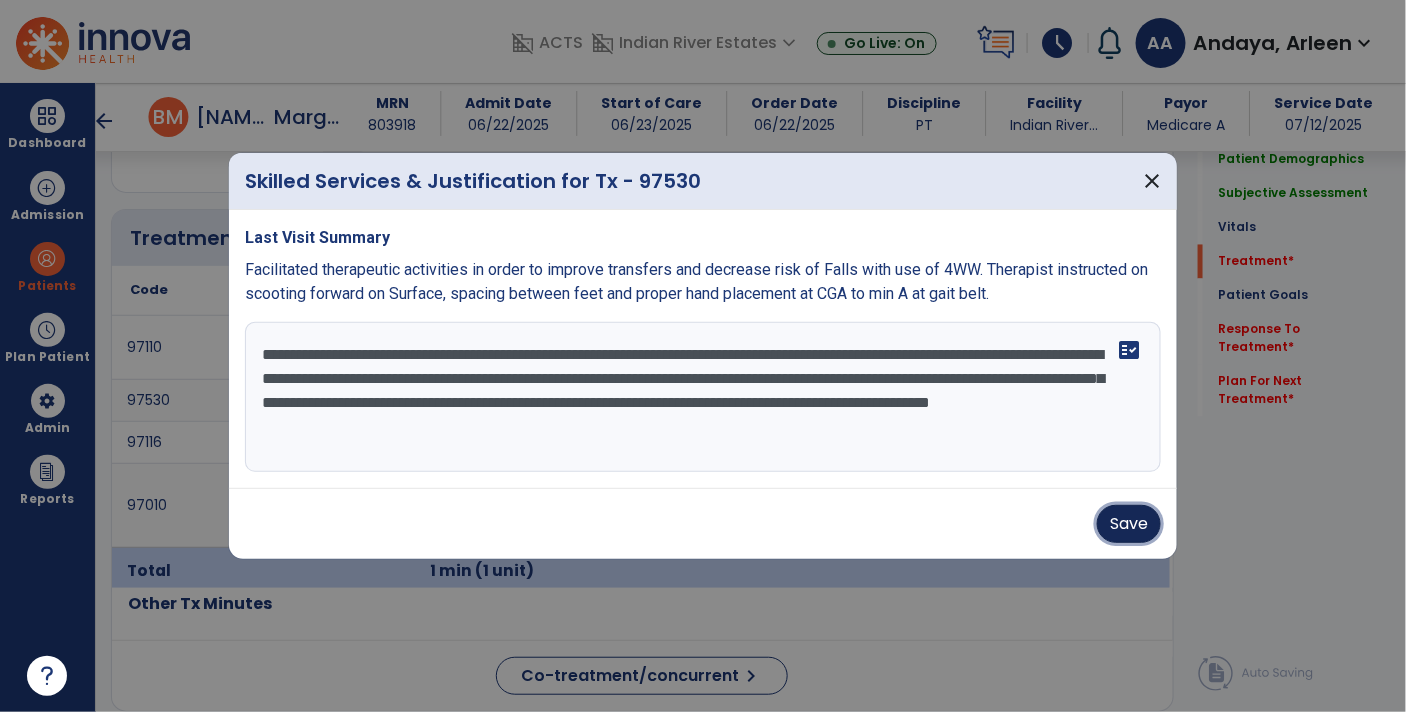 click on "Save" at bounding box center (1129, 524) 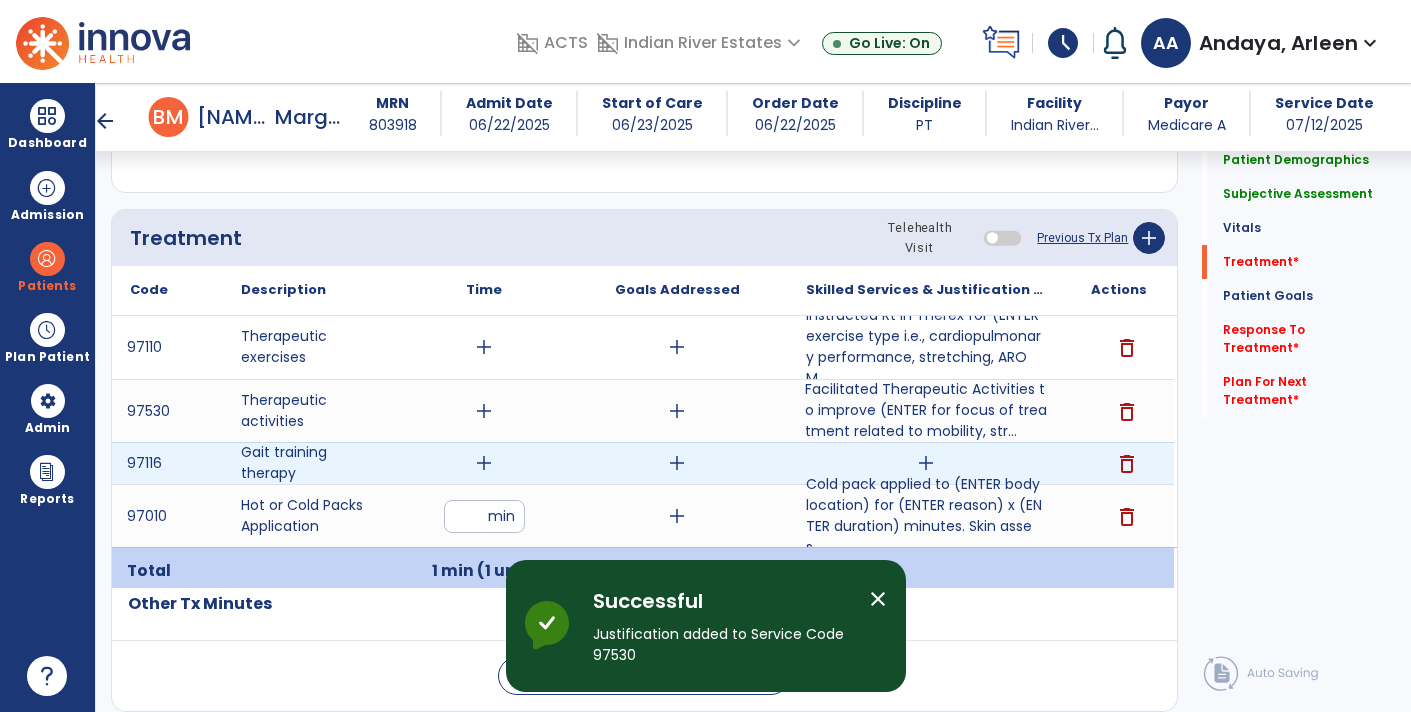 click on "add" at bounding box center [926, 463] 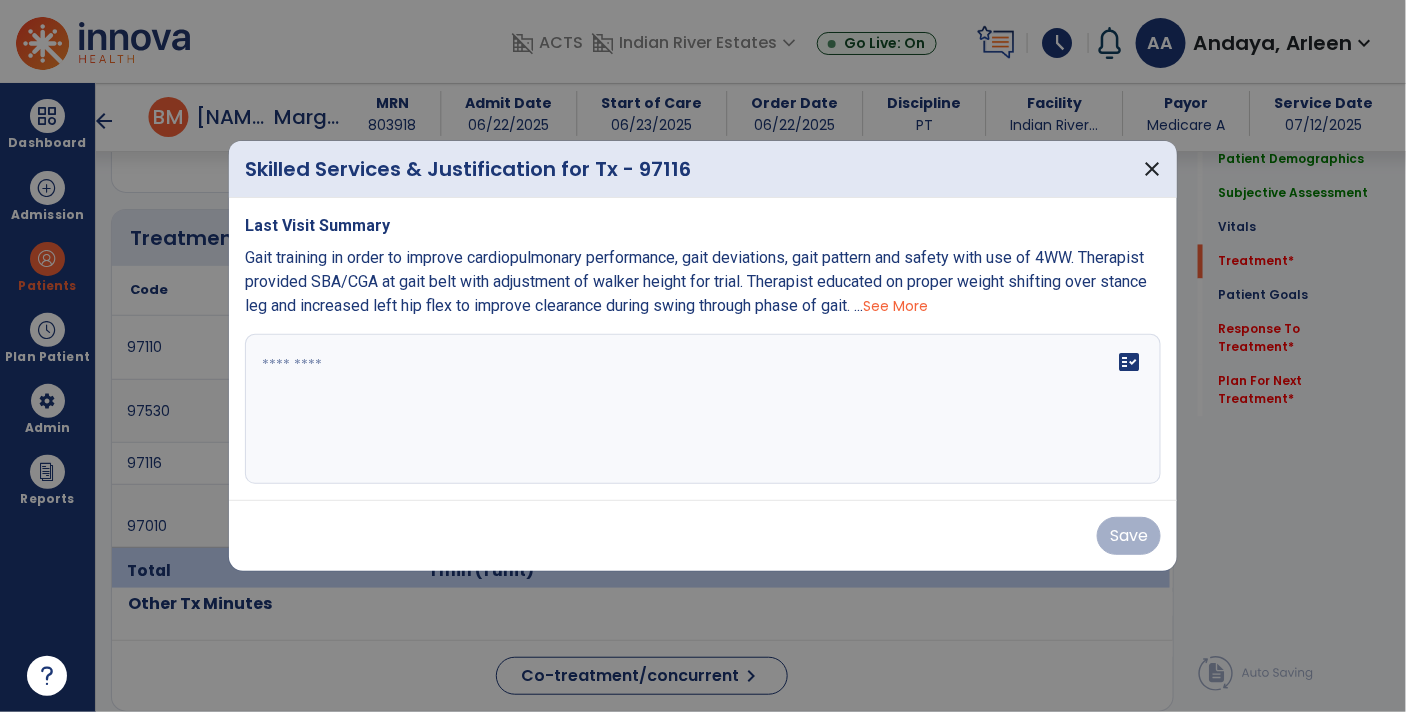 scroll, scrollTop: 1150, scrollLeft: 0, axis: vertical 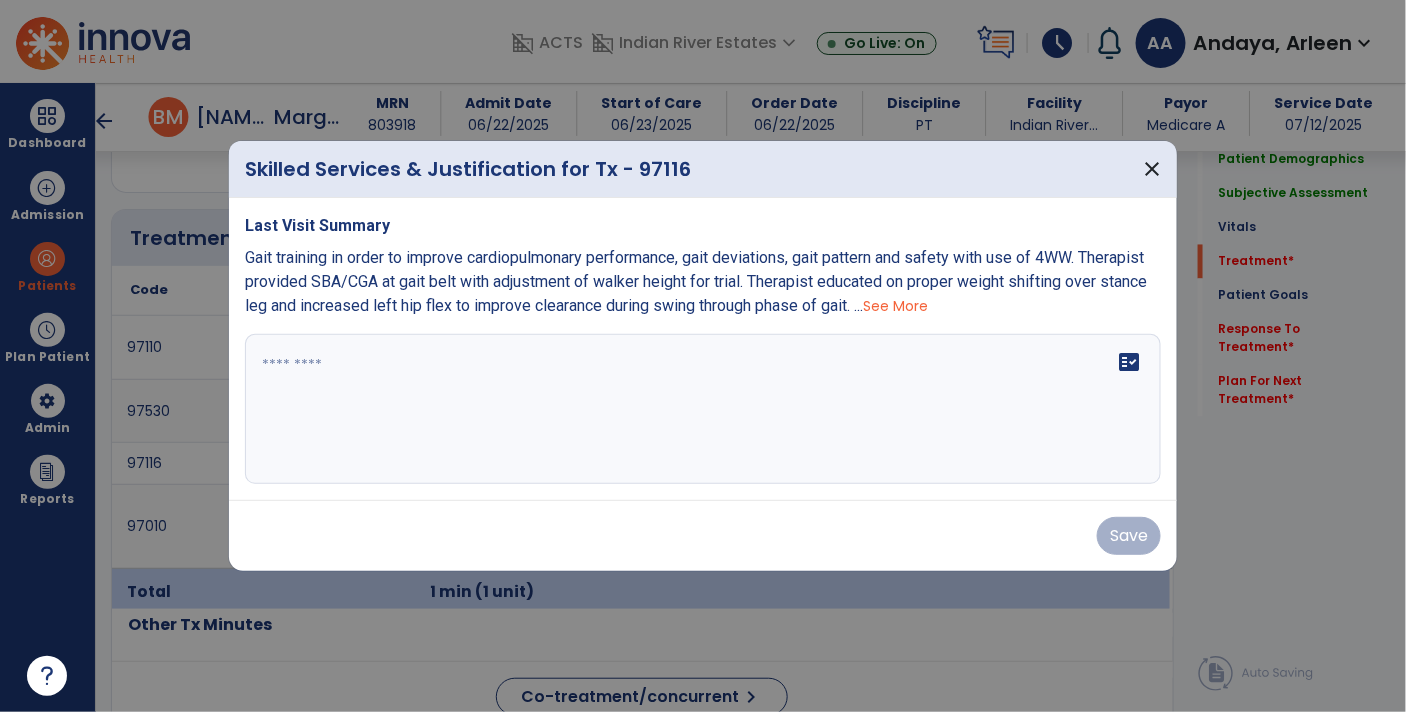 click 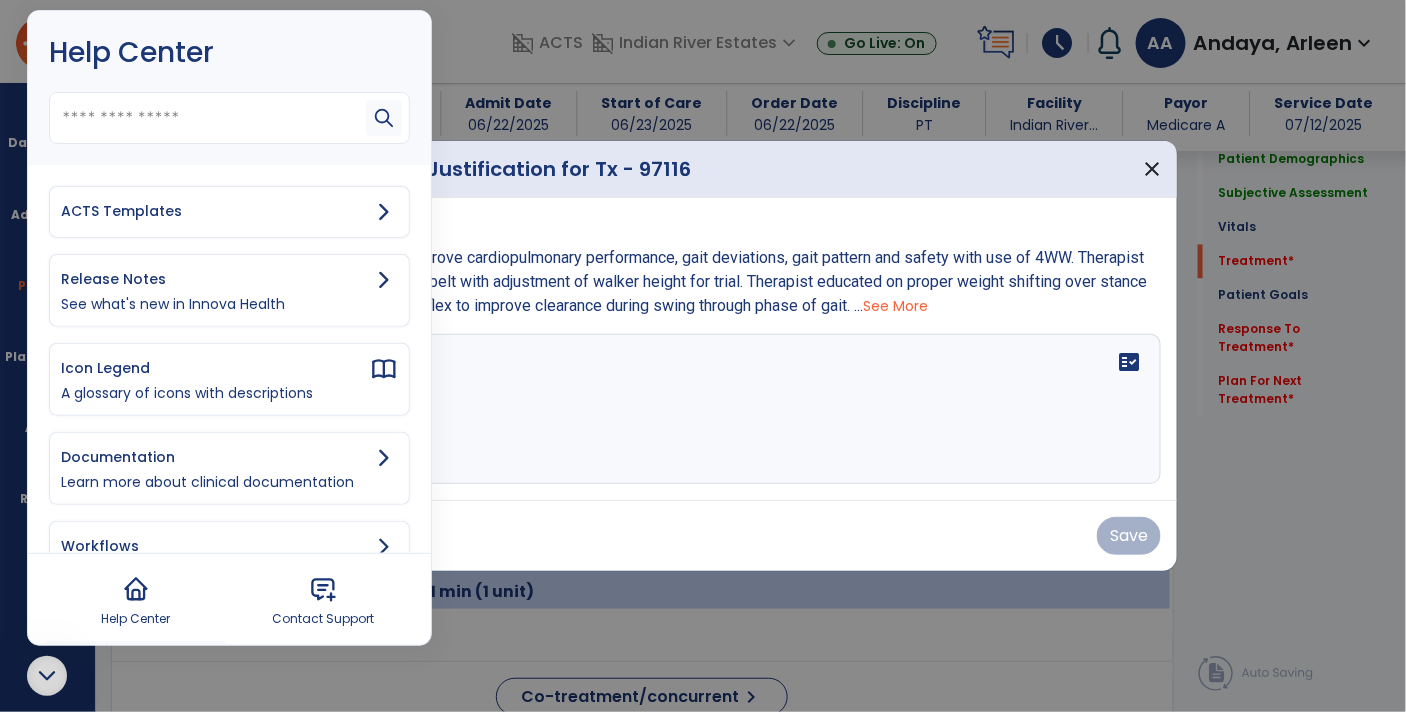 click on "ACTS Templates" at bounding box center (215, 211) 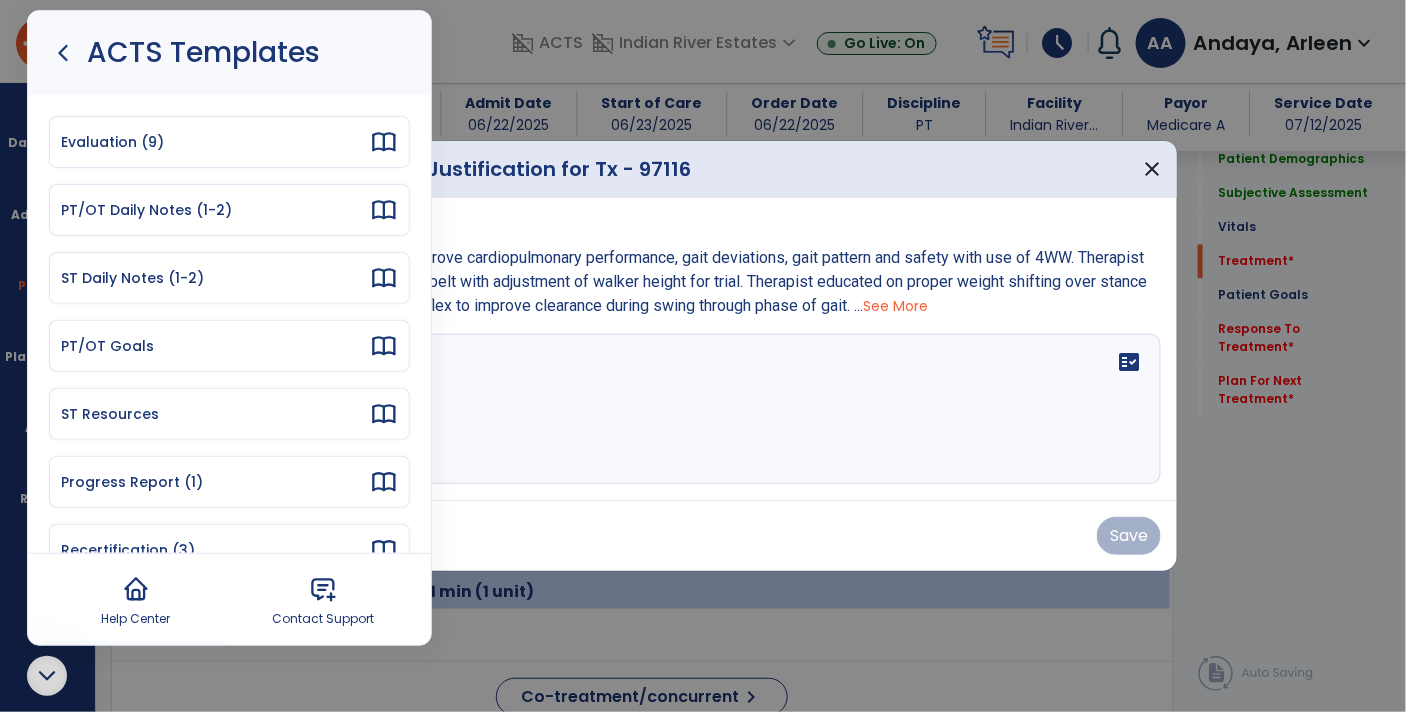 click on "PT/OT Daily Notes (1-2)" at bounding box center (215, 210) 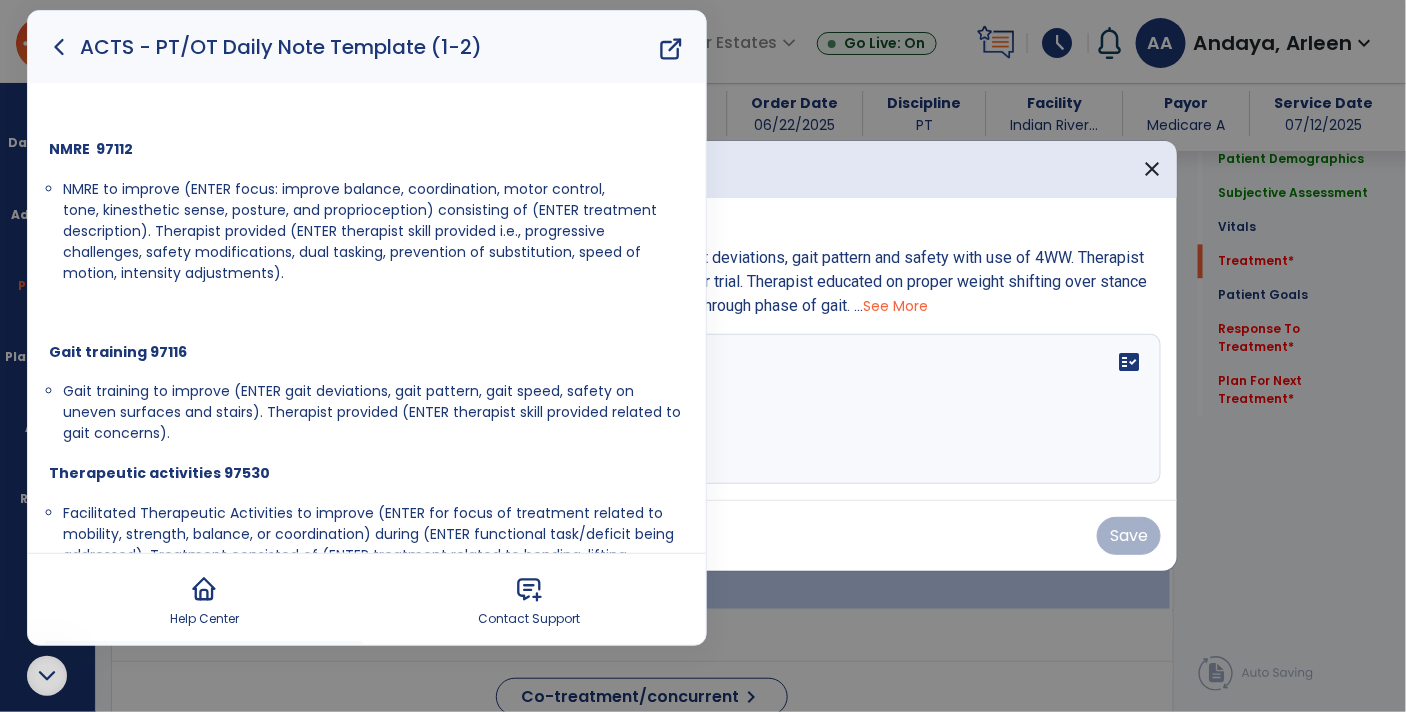 scroll, scrollTop: 399, scrollLeft: 0, axis: vertical 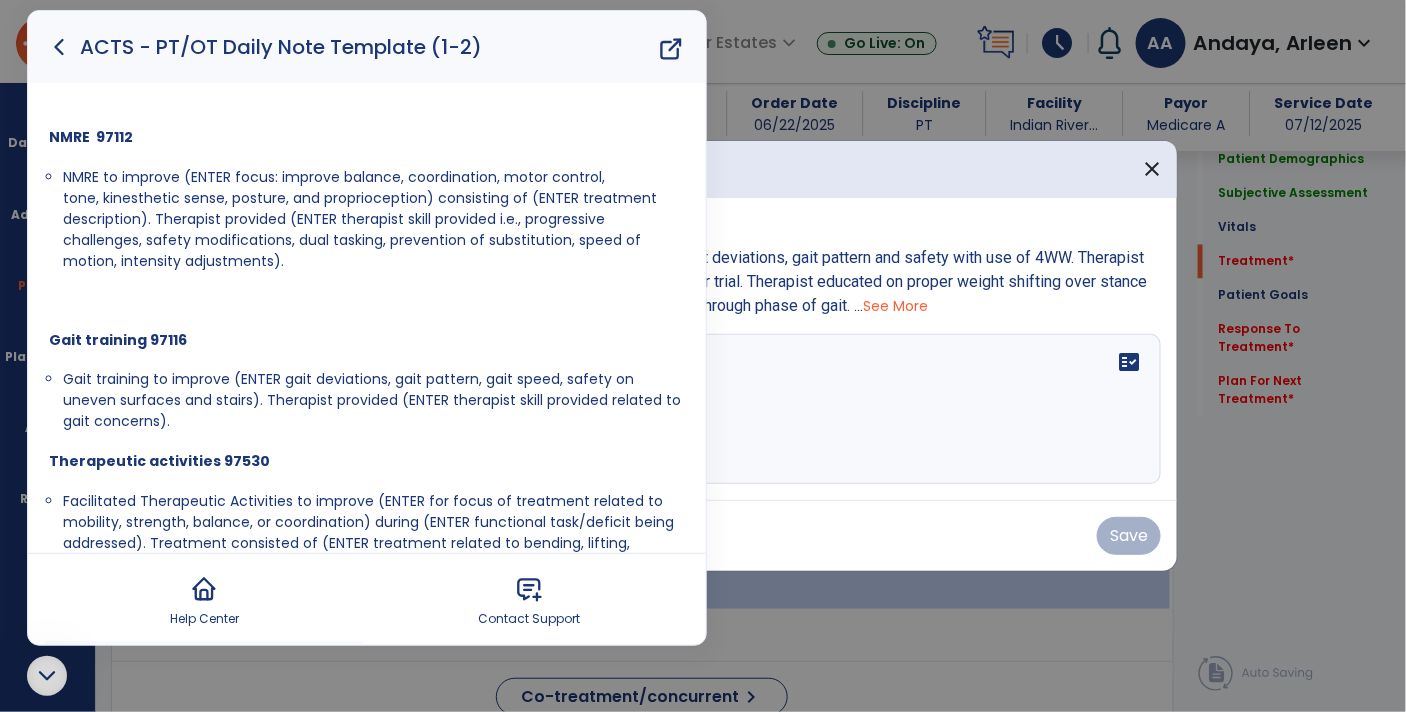 drag, startPoint x: 60, startPoint y: 380, endPoint x: 209, endPoint y: 426, distance: 155.93909 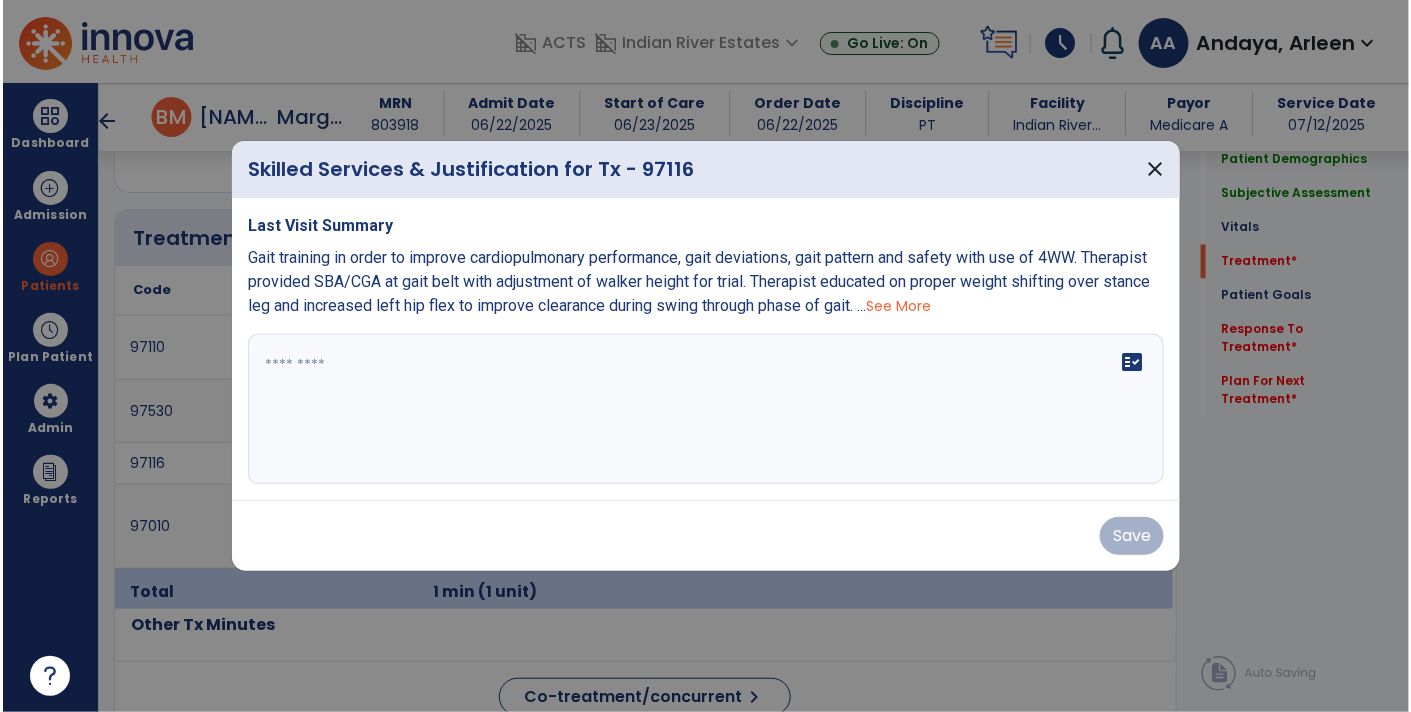 scroll, scrollTop: 0, scrollLeft: 0, axis: both 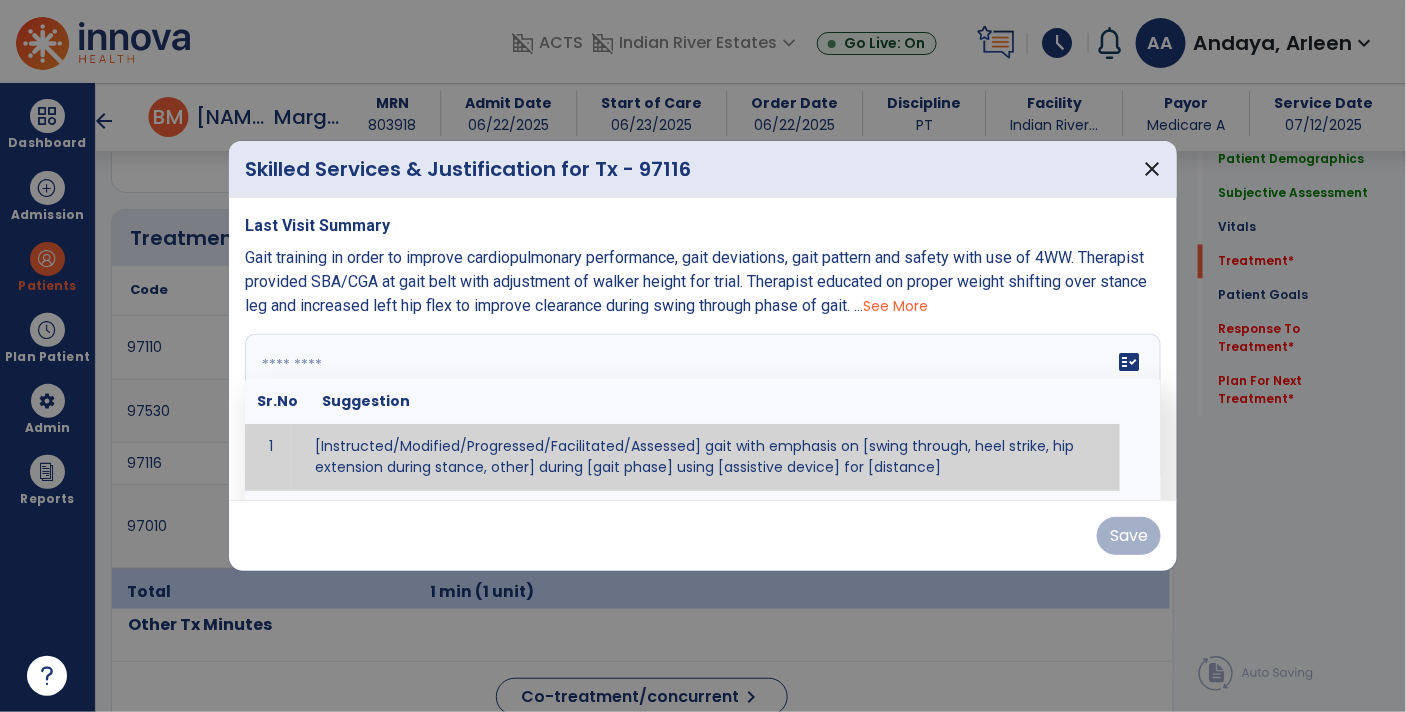 click on "fact_check  Sr.No Suggestion 1 [Instructed/Modified/Progressed/Facilitated/Assessed] gait with emphasis on [swing through, heel strike, hip extension during stance, other] during [gait phase] using [assistive device] for [distance] 2 [Instructed/Modified/Progressed/Facilitated/Assessed] use of [assistive device] and [NWB, PWB, step-to gait pattern, step through gait pattern] 3 [Instructed/Modified/Progressed/Facilitated/Assessed] patient's ability to [ascend/descend # of steps, perform directional changes, walk on even/uneven surfaces, pick-up objects off floor, velocity changes, other] using [assistive device]. 4 [Instructed/Modified/Progressed/Facilitated/Assessed] pre-gait activities including [identify exercise] in order to prepare for gait training. 5" at bounding box center (703, 409) 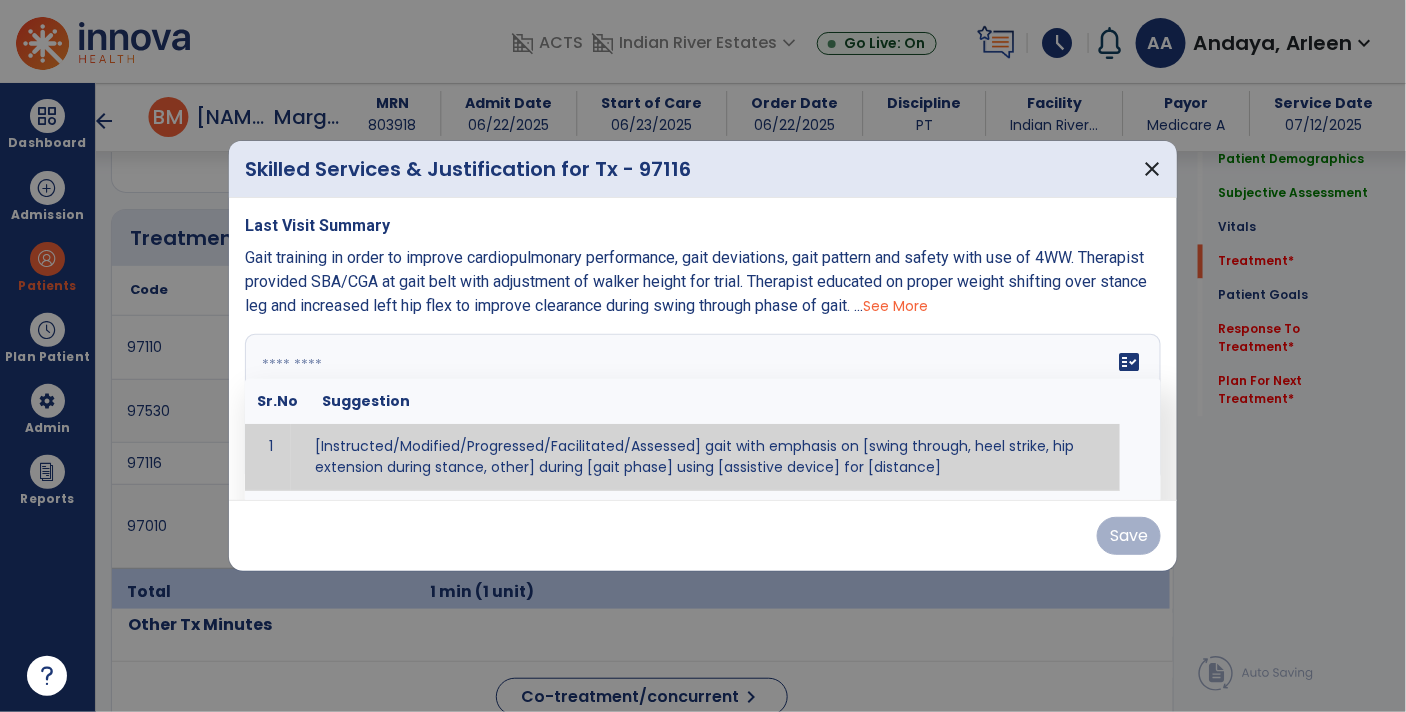 paste on "**********" 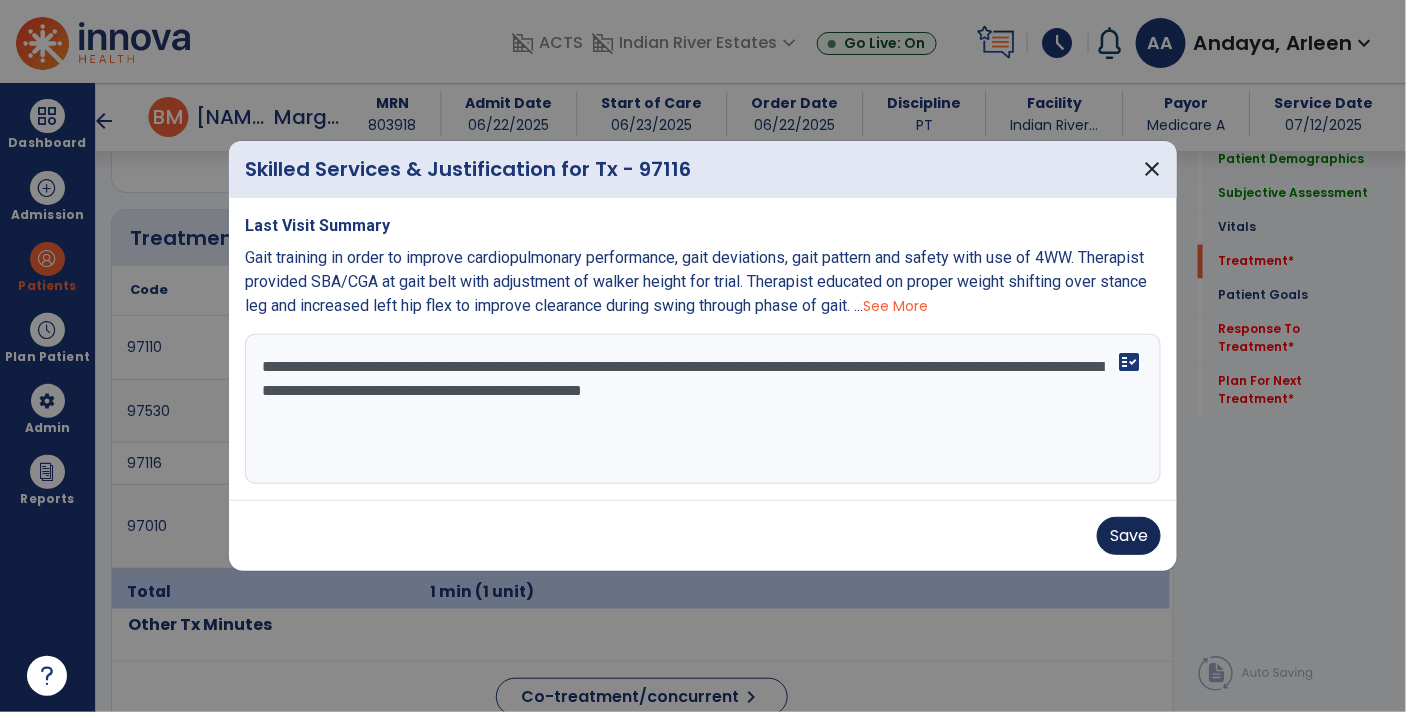 type on "**********" 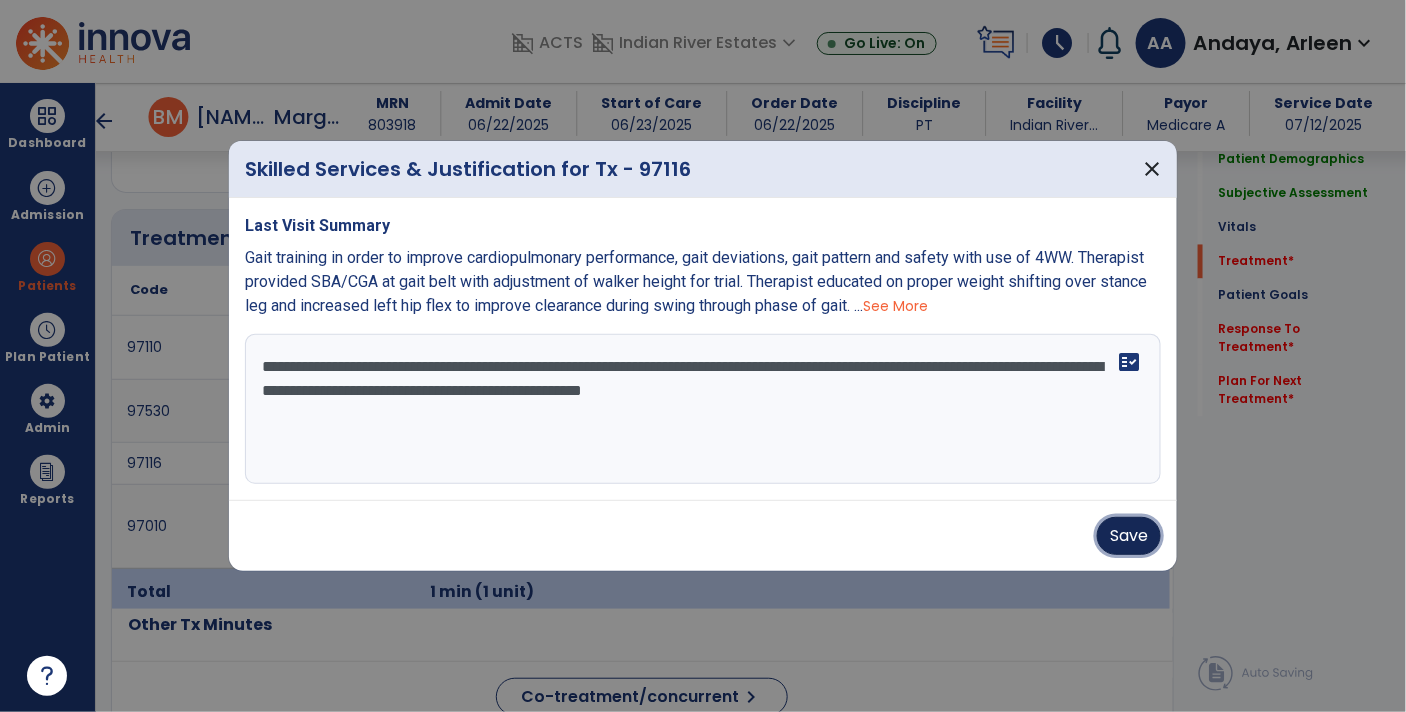 click on "Save" at bounding box center (1129, 536) 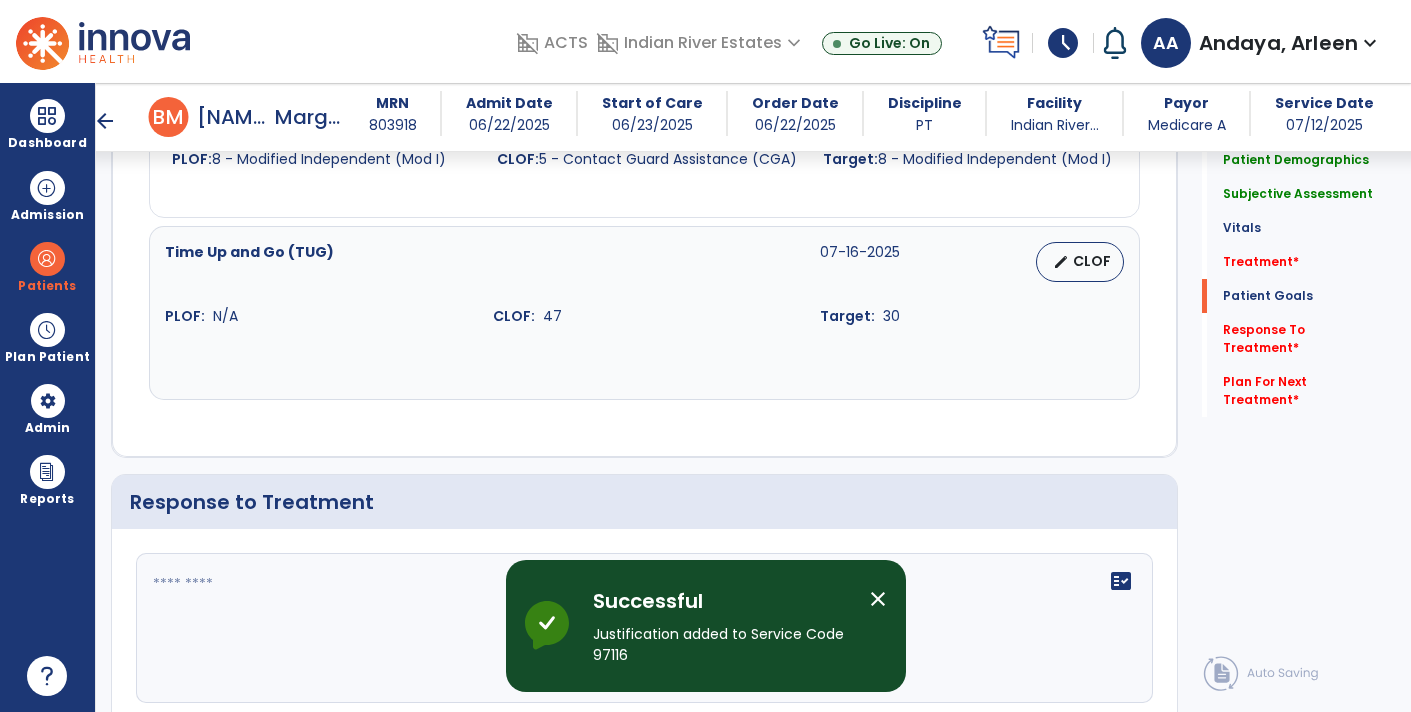 scroll, scrollTop: 3076, scrollLeft: 0, axis: vertical 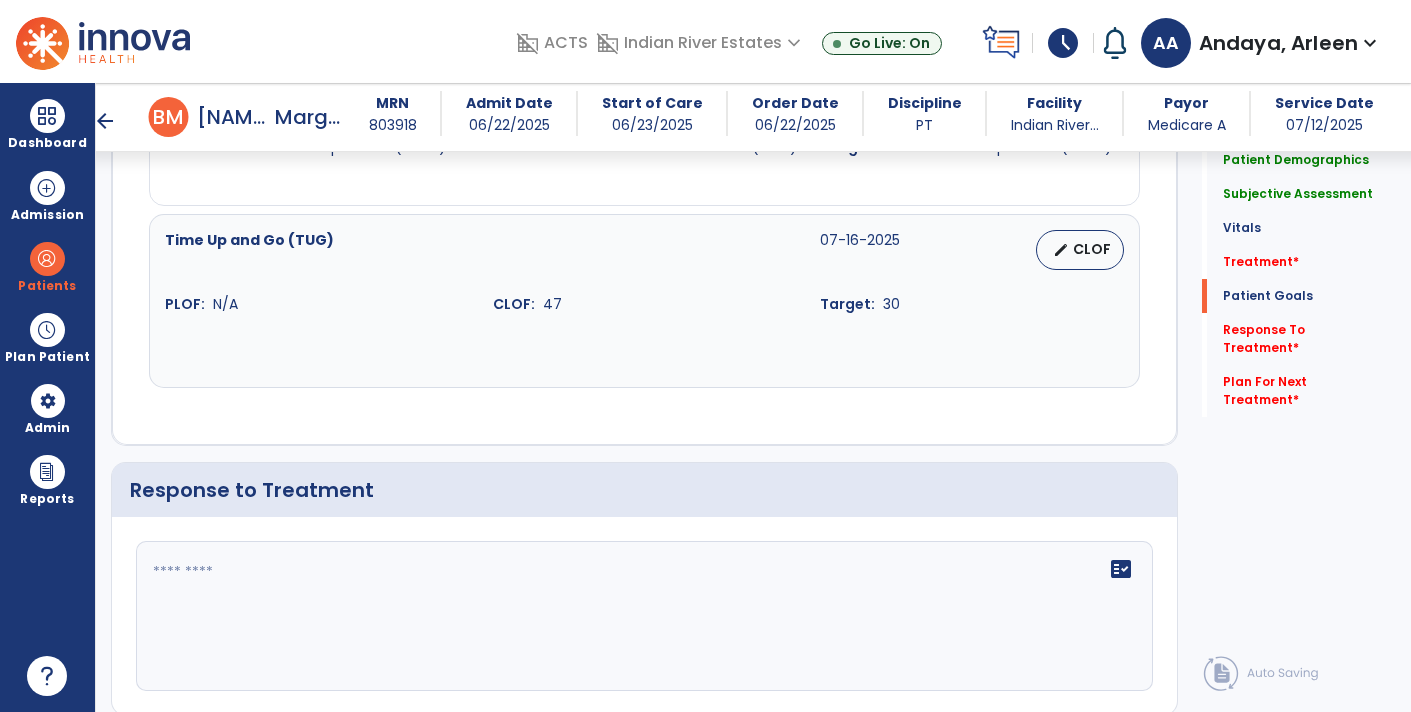 click on "fact_check" 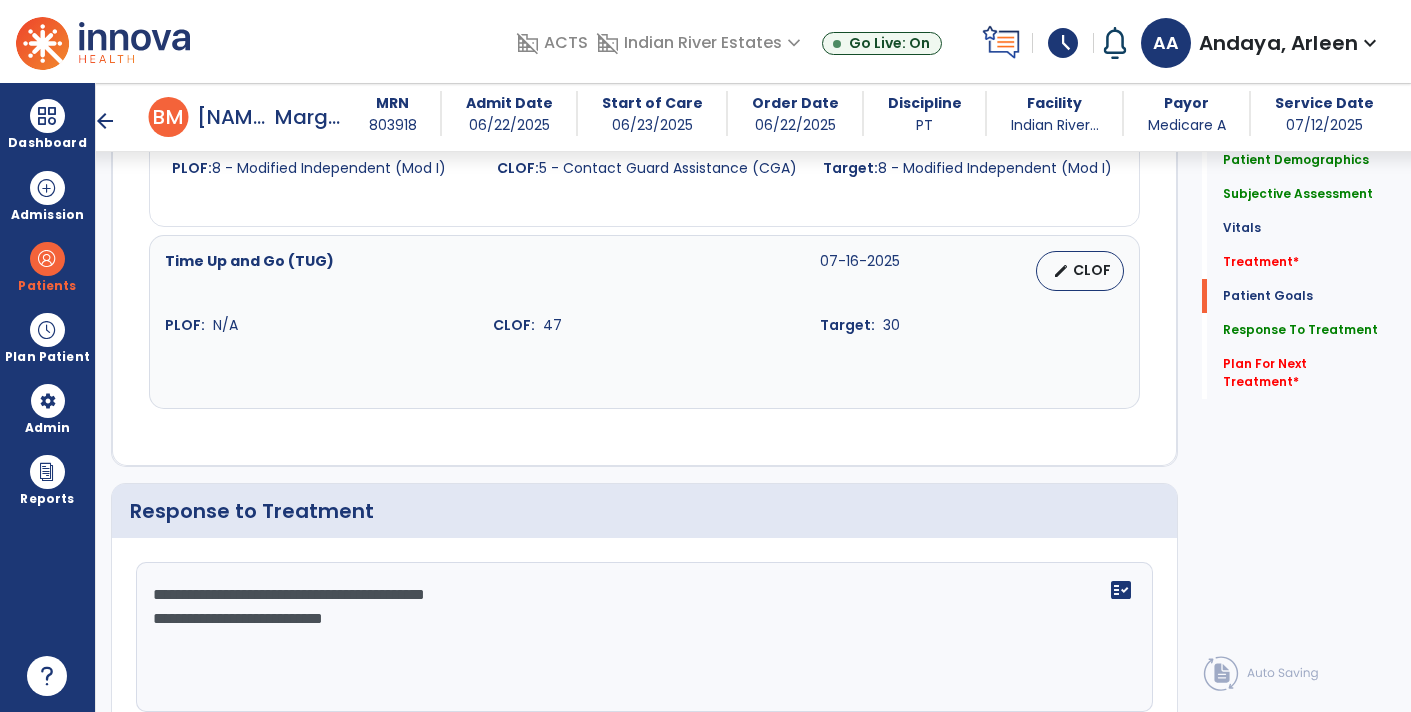 scroll, scrollTop: 3068, scrollLeft: 0, axis: vertical 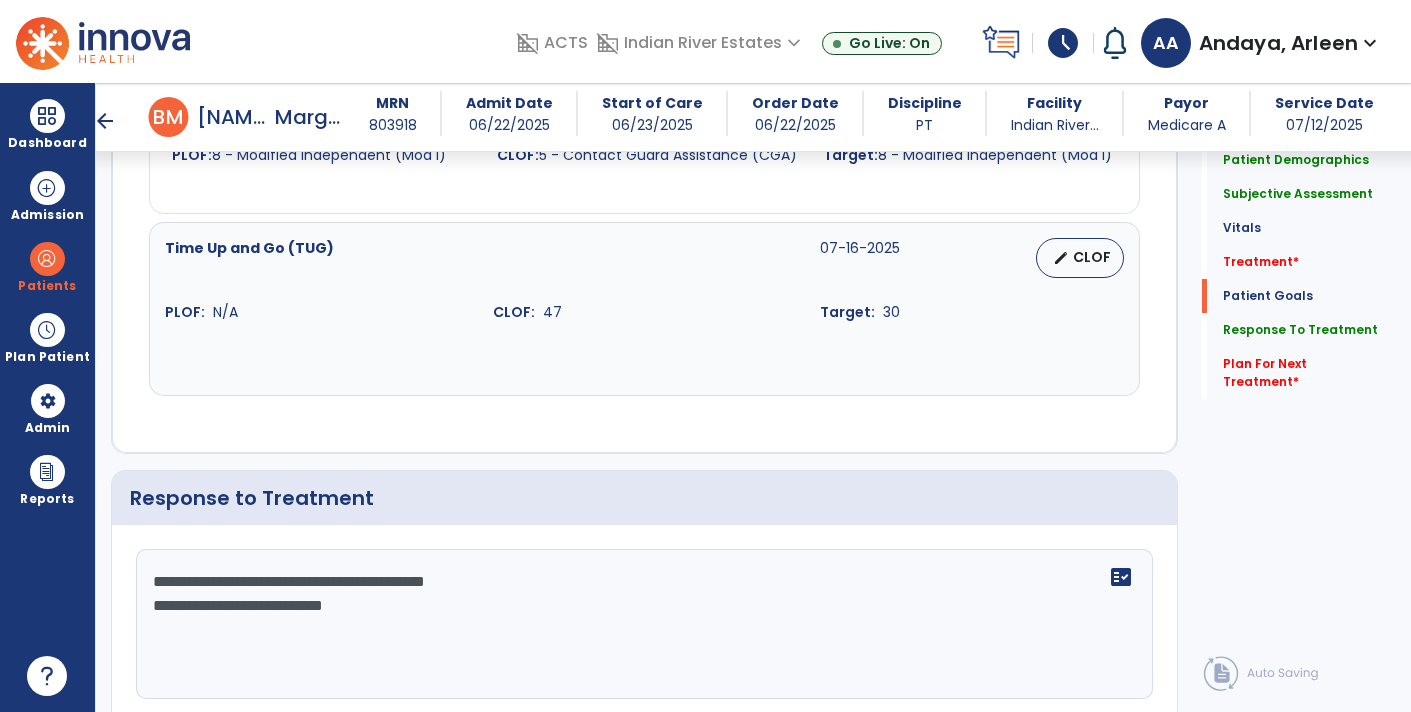 click on "**********" 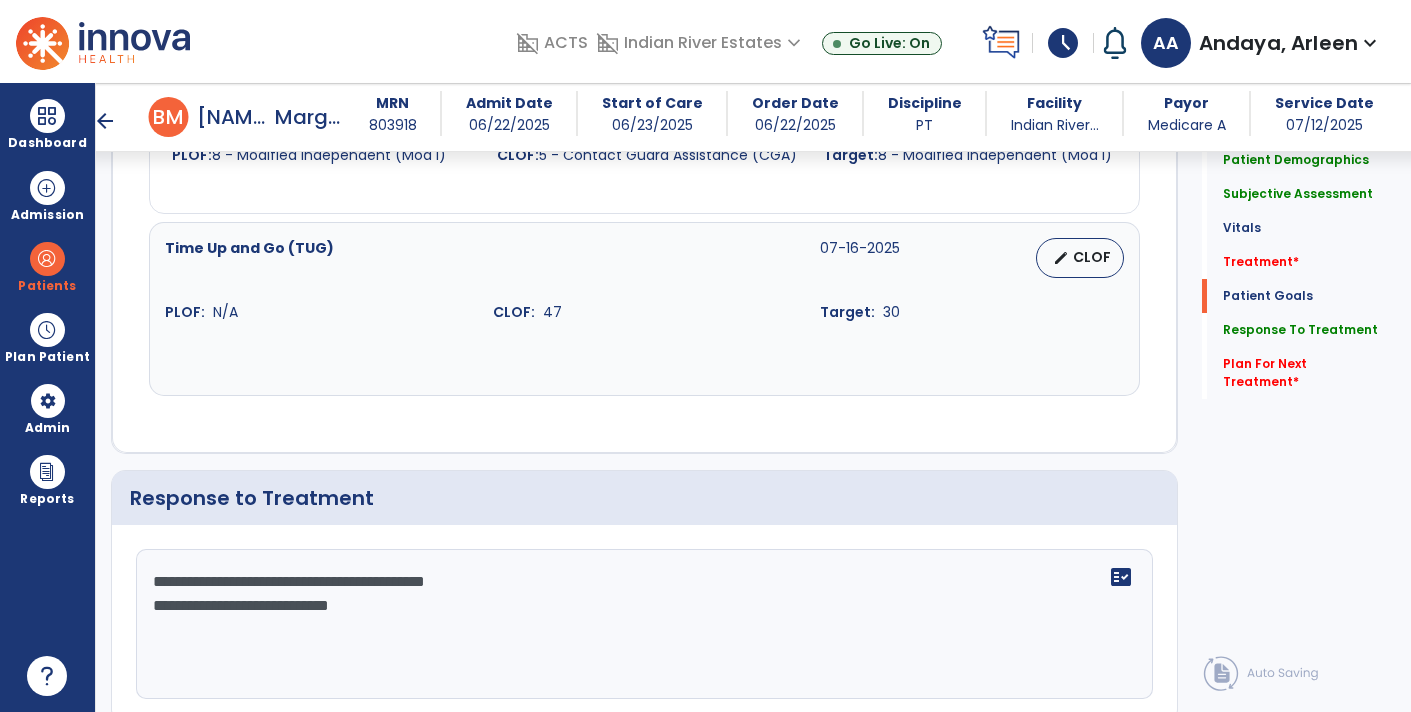 click on "**********" 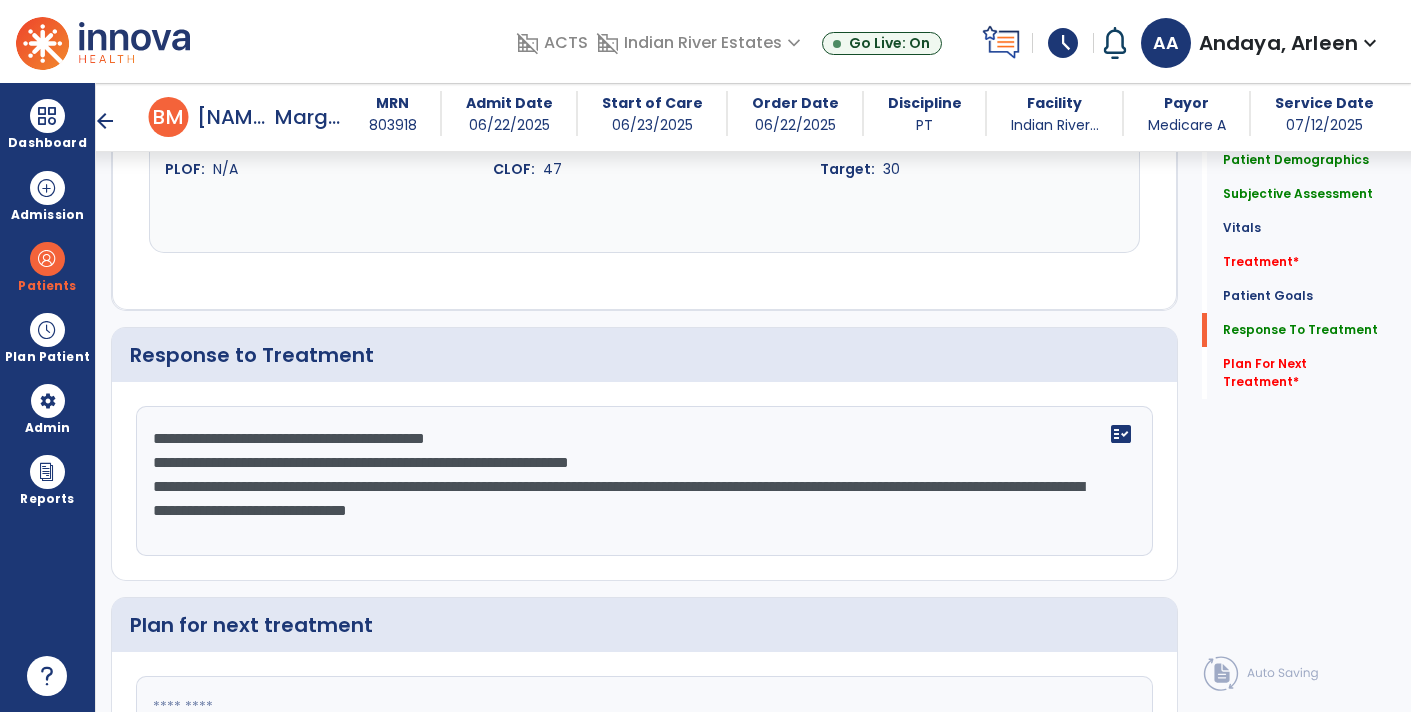 scroll, scrollTop: 3318, scrollLeft: 0, axis: vertical 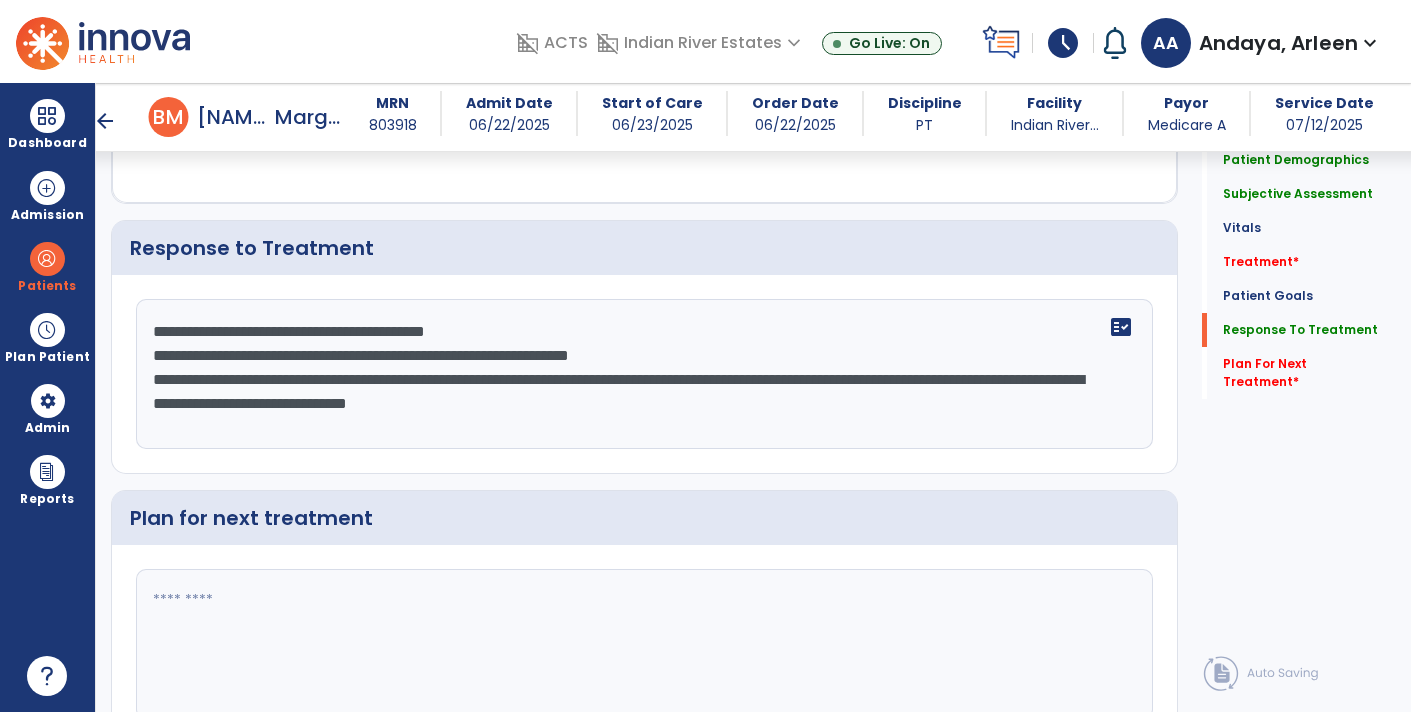 type on "**********" 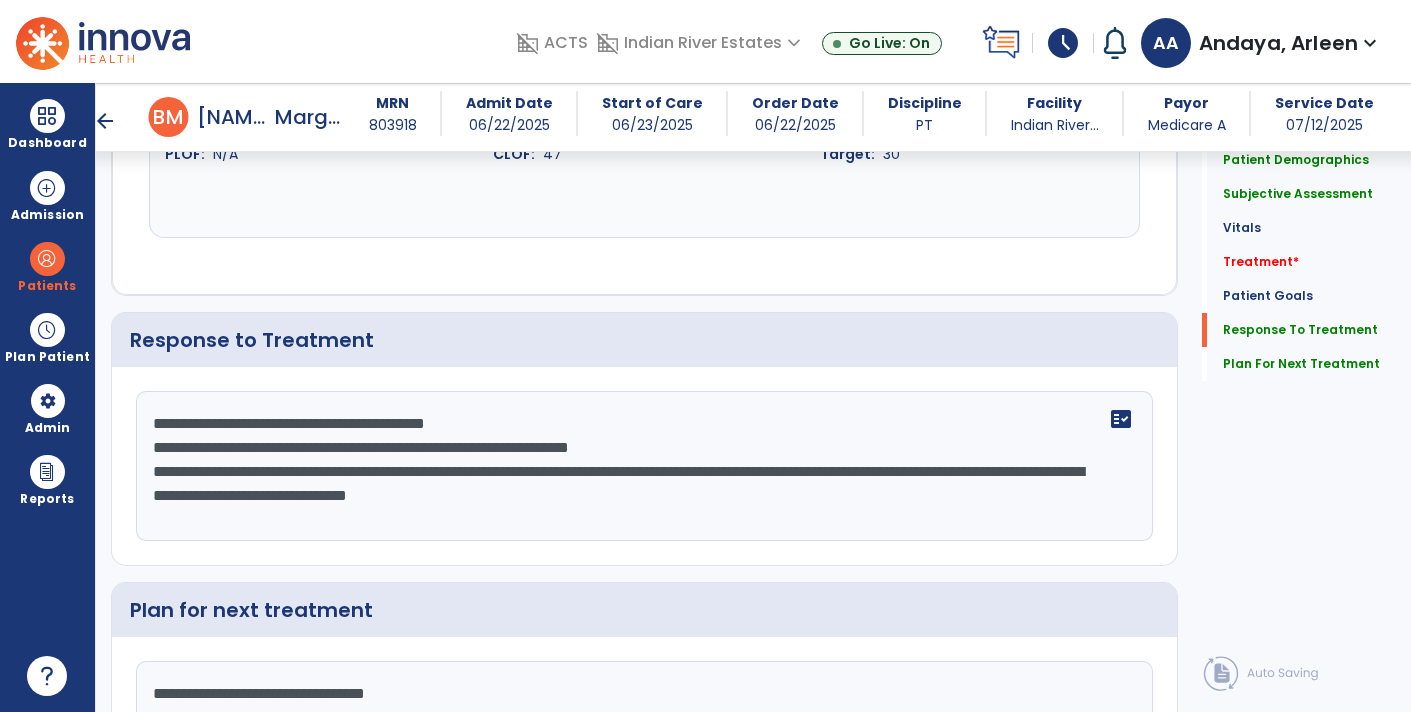 scroll, scrollTop: 3318, scrollLeft: 0, axis: vertical 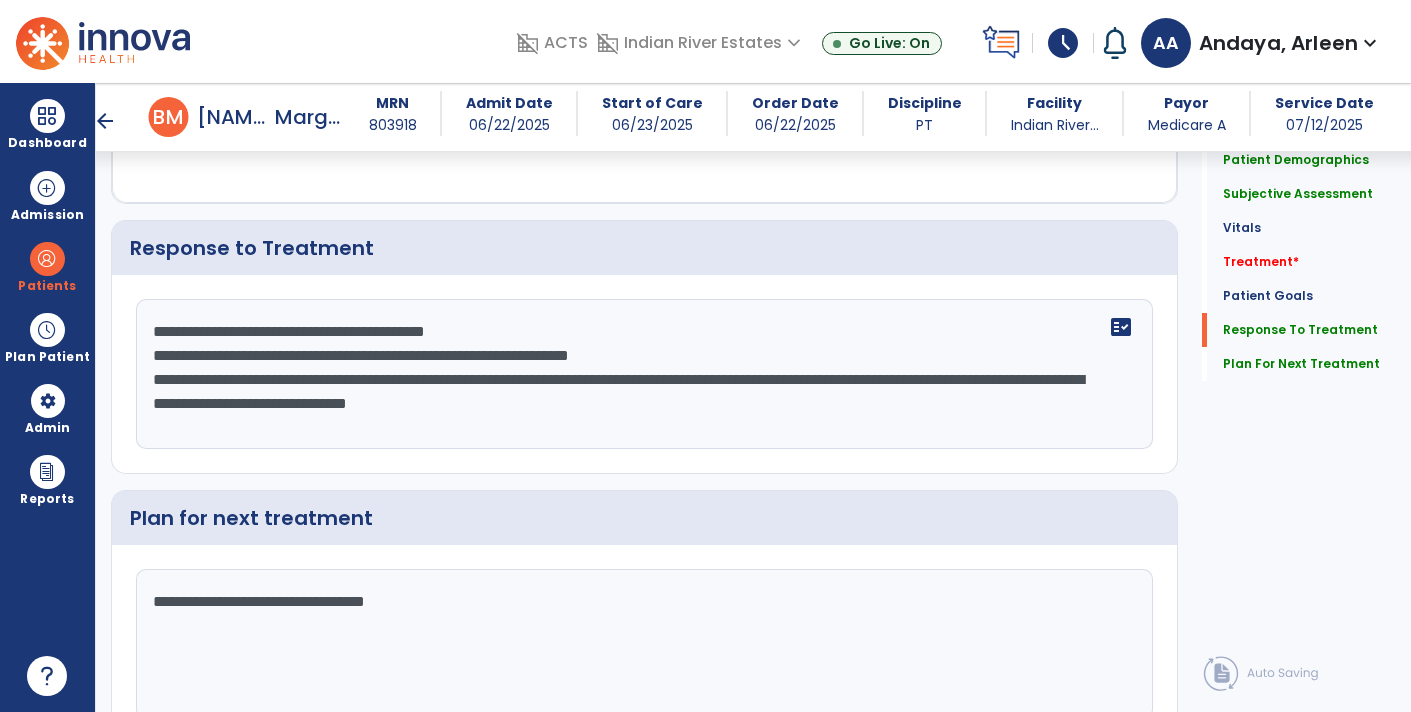 type on "**********" 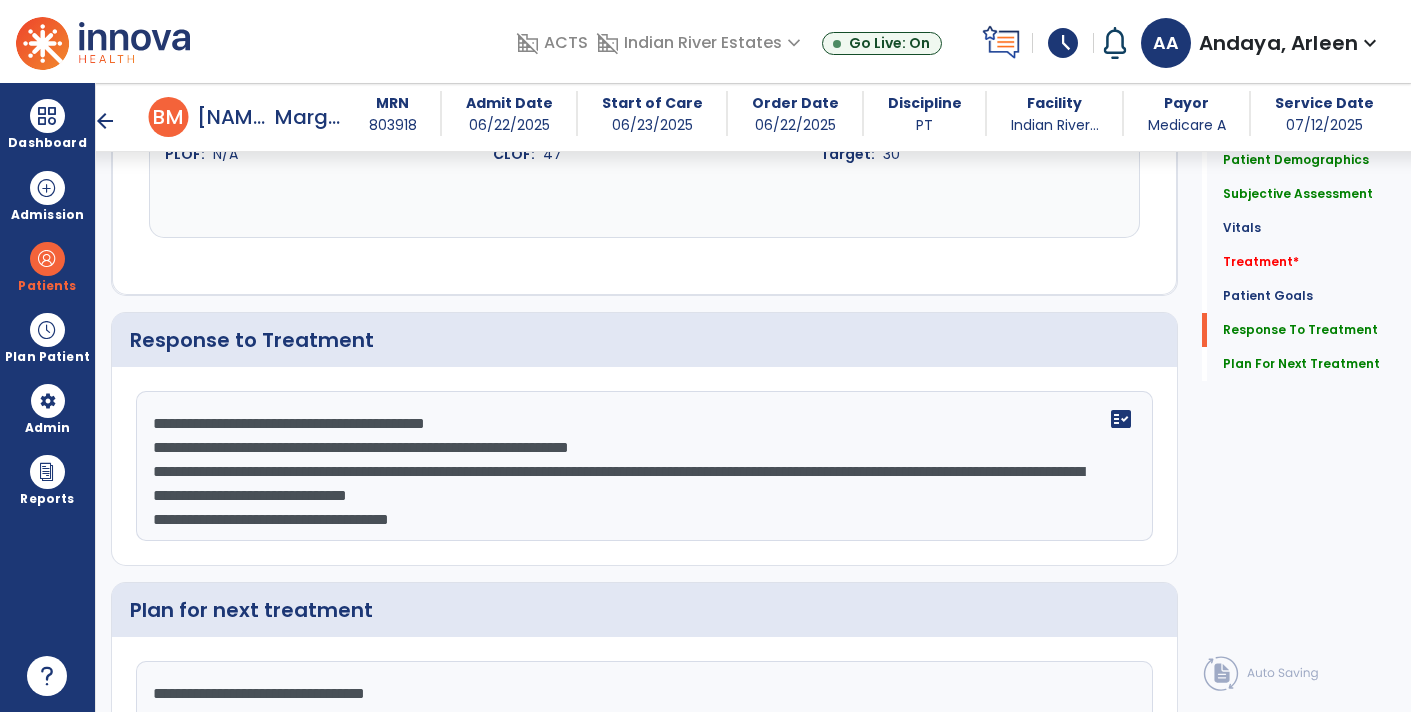 scroll, scrollTop: 3318, scrollLeft: 0, axis: vertical 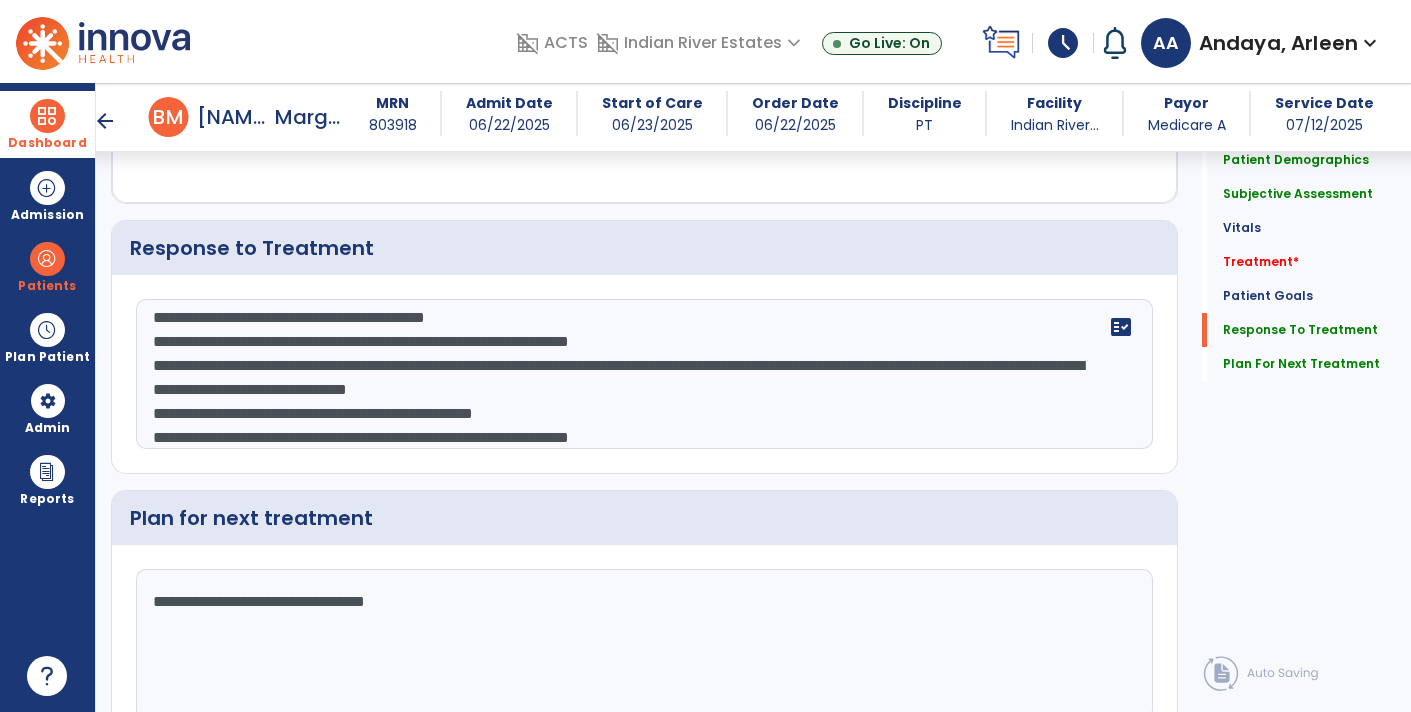 type on "**********" 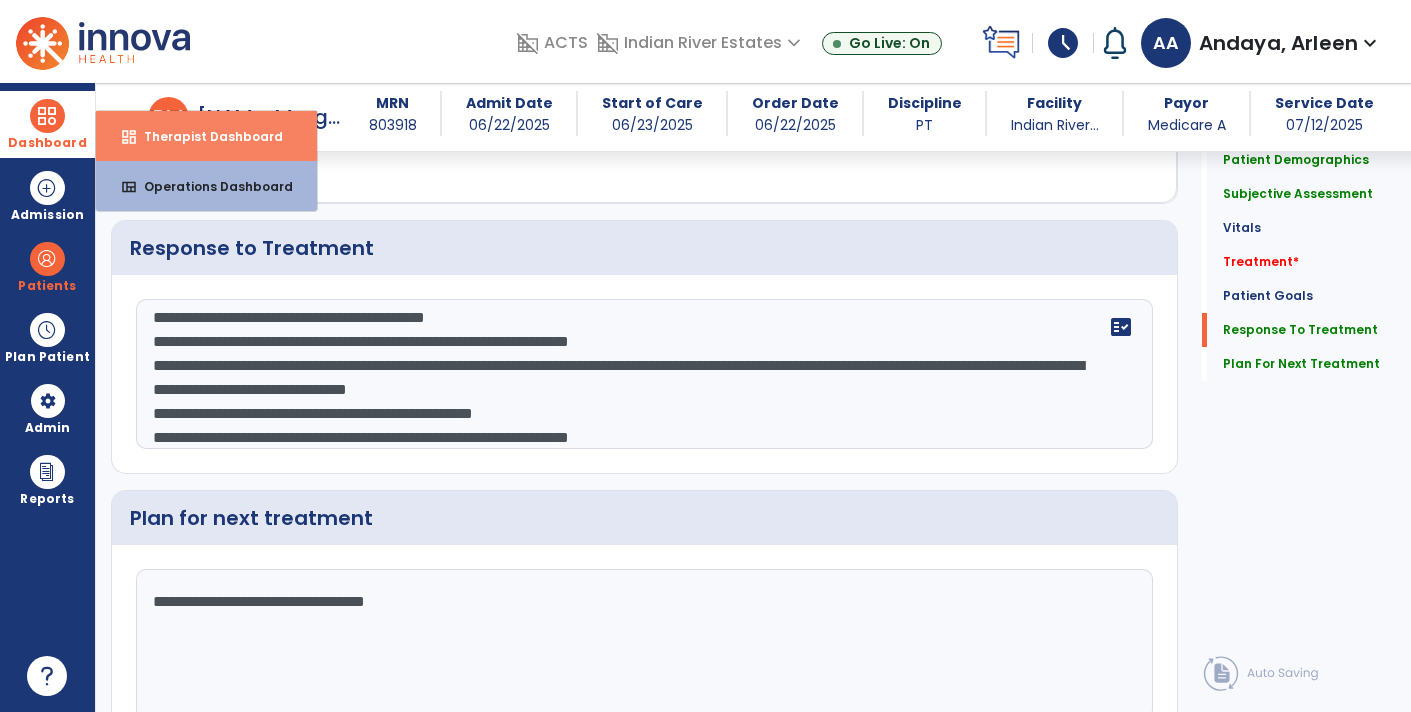 click on "Therapist Dashboard" at bounding box center (205, 136) 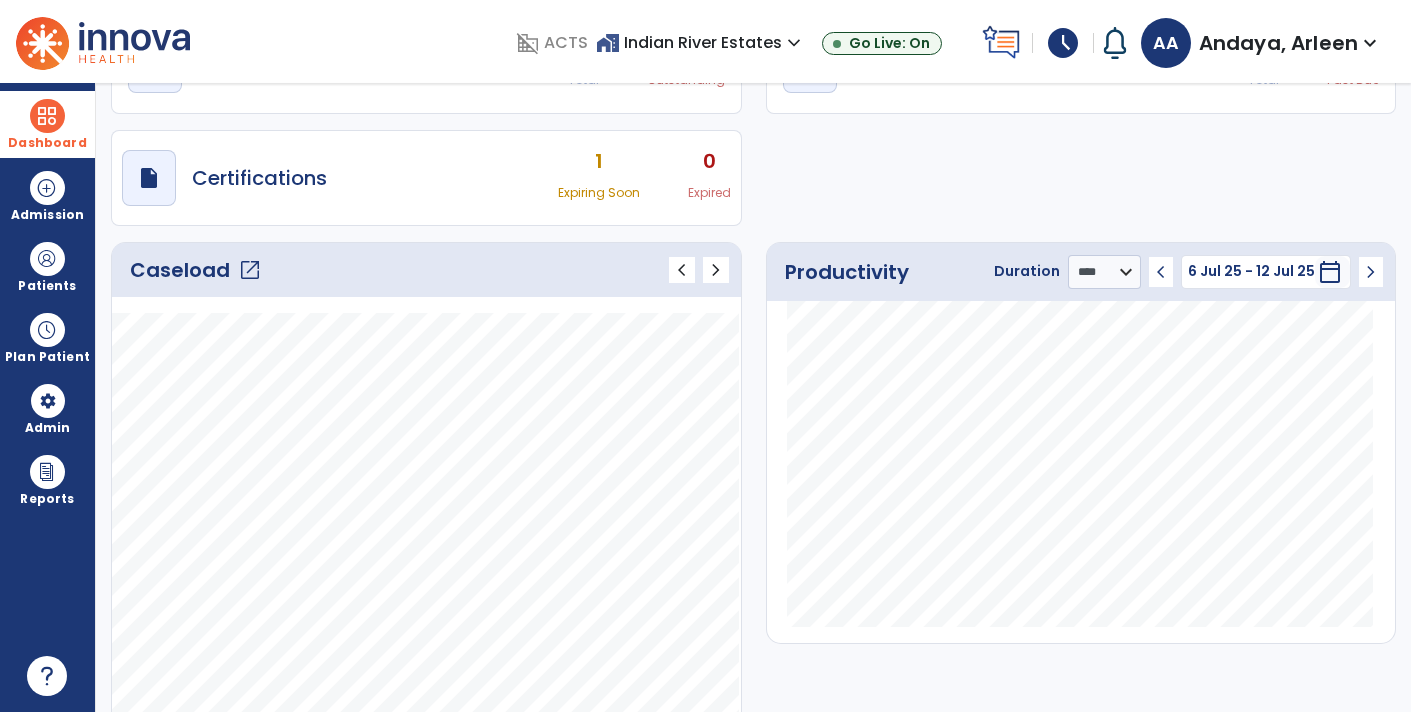scroll, scrollTop: 0, scrollLeft: 0, axis: both 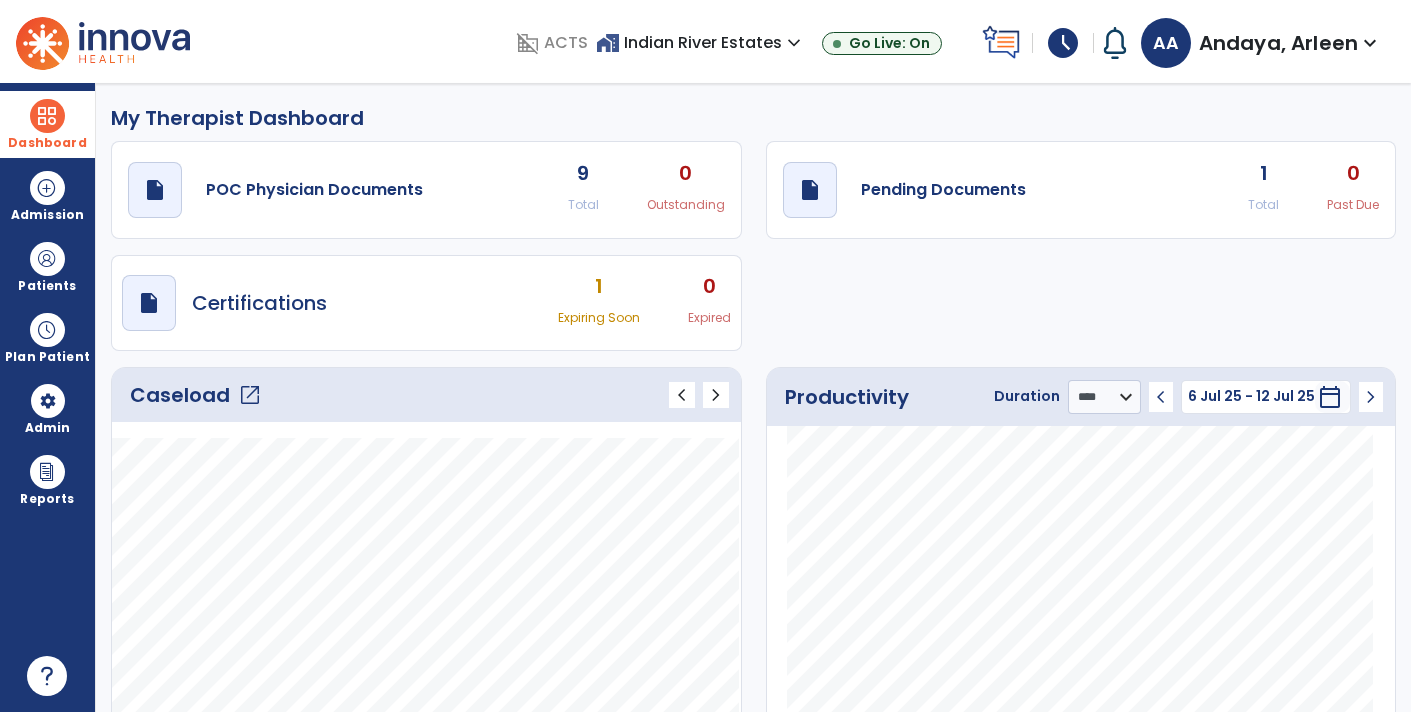 click on "calendar_today" at bounding box center [1330, 397] 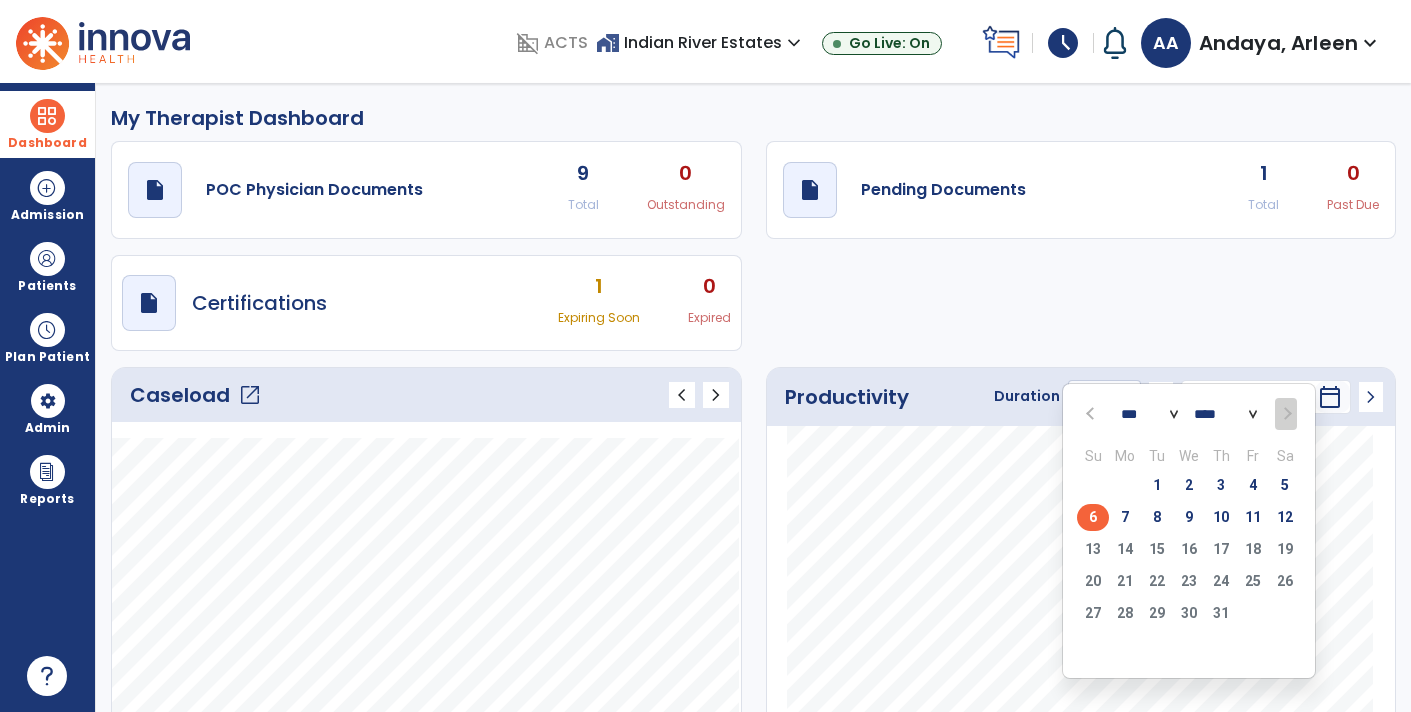 click on "chevron_right" 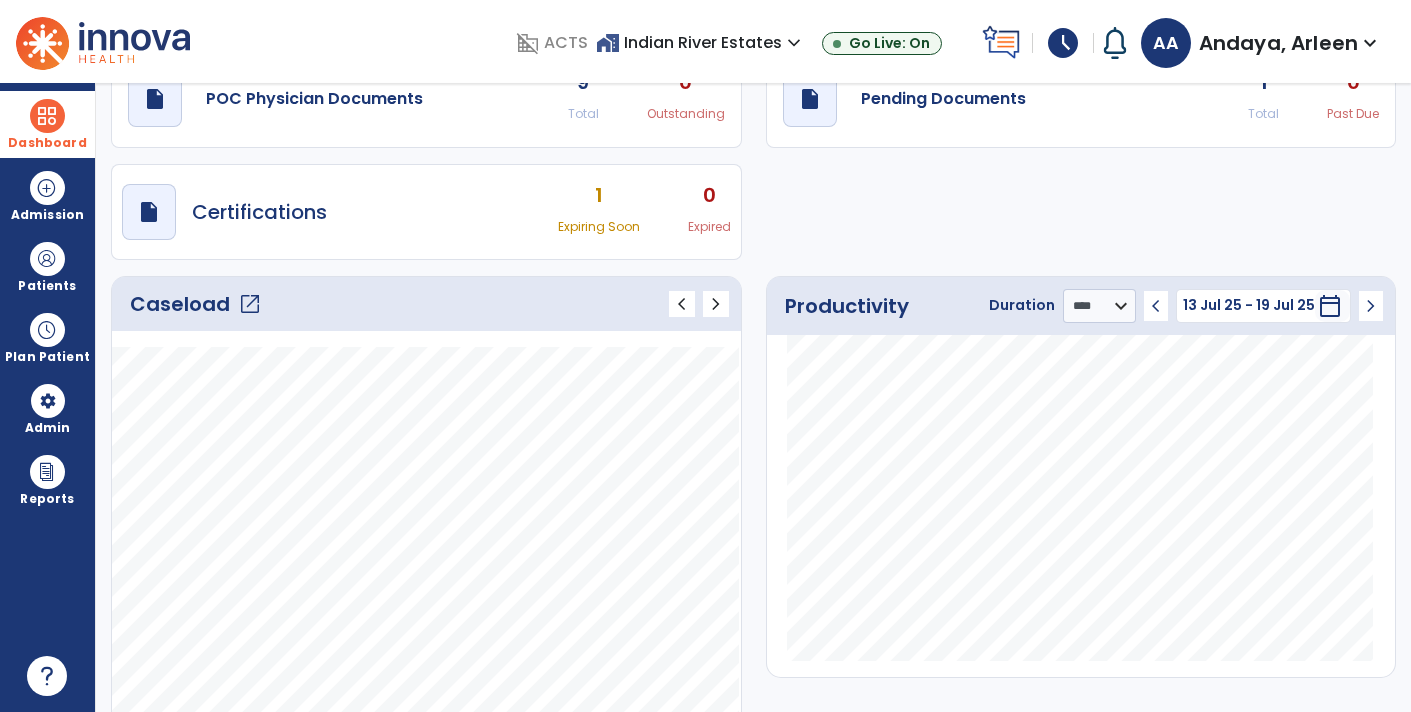 scroll, scrollTop: 88, scrollLeft: 0, axis: vertical 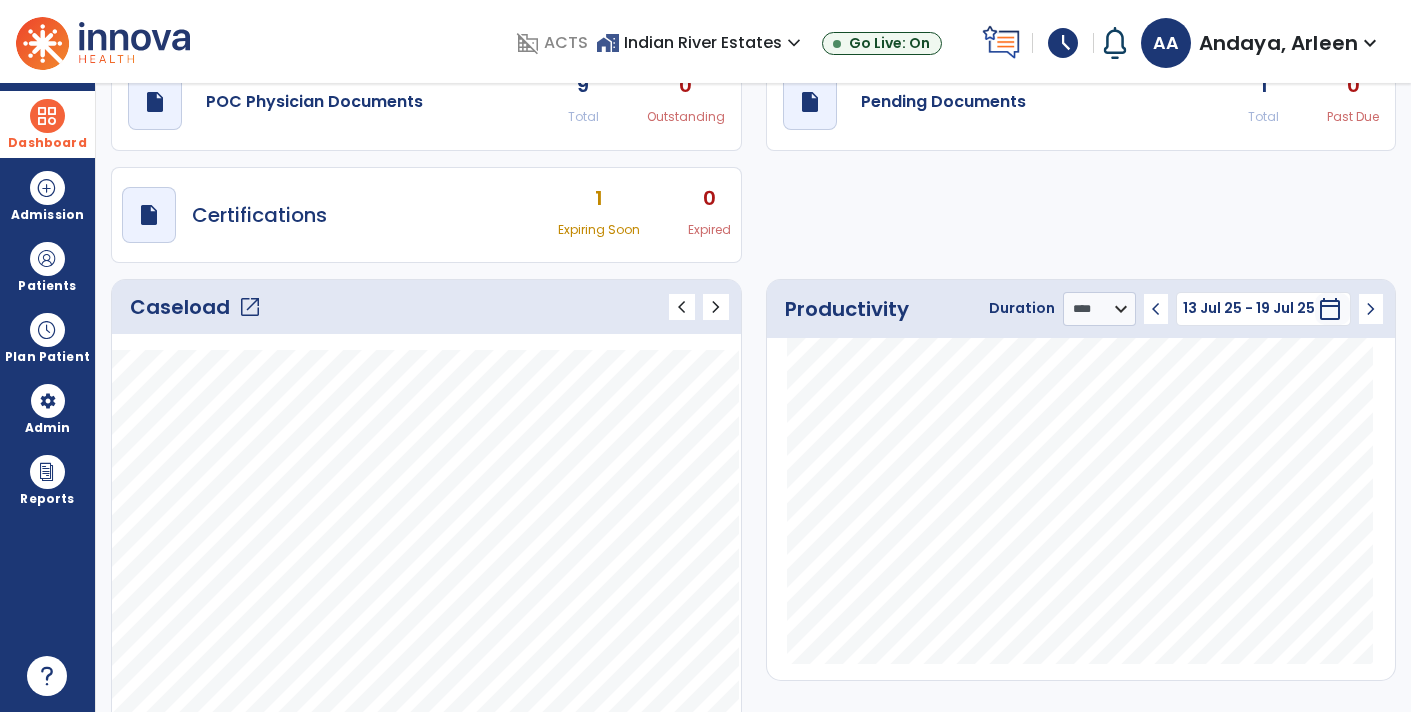 click on "calendar_today" at bounding box center (1330, 309) 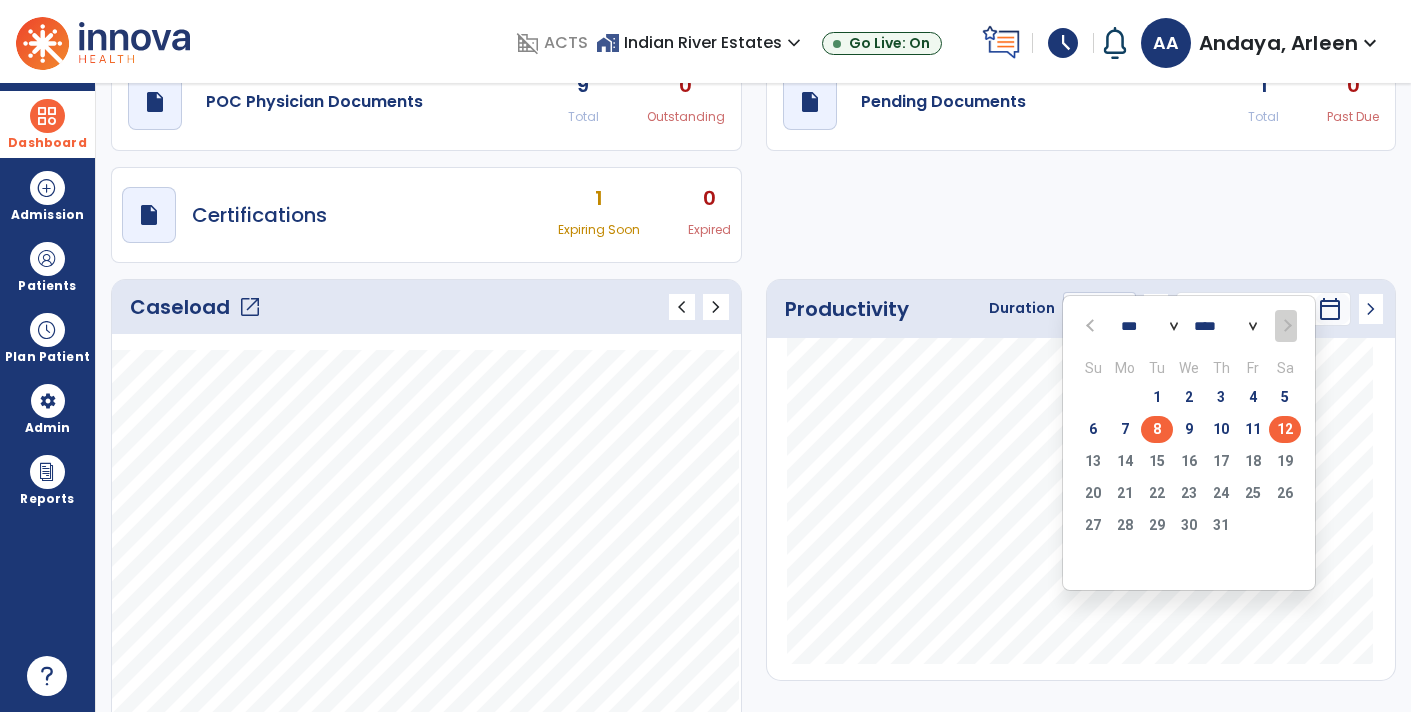click on "8" at bounding box center (1157, 429) 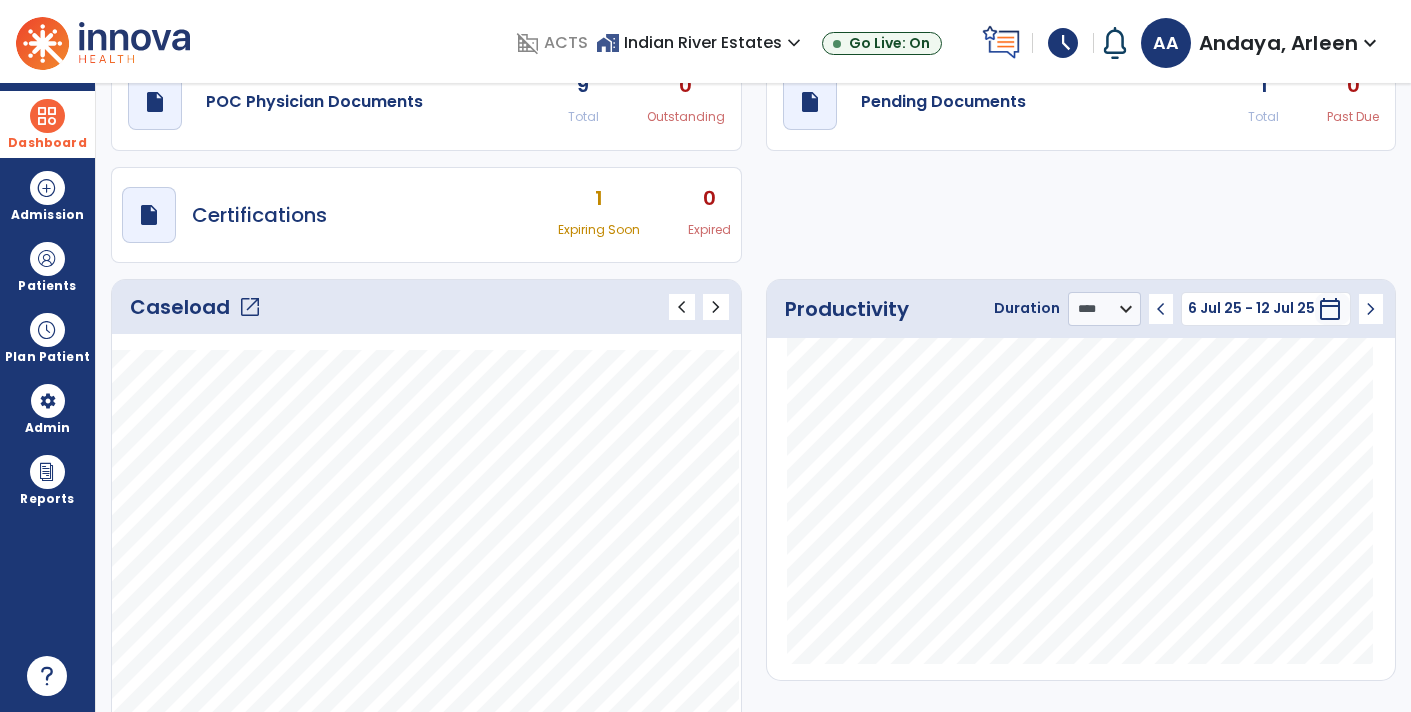 click on "schedule" at bounding box center (1063, 43) 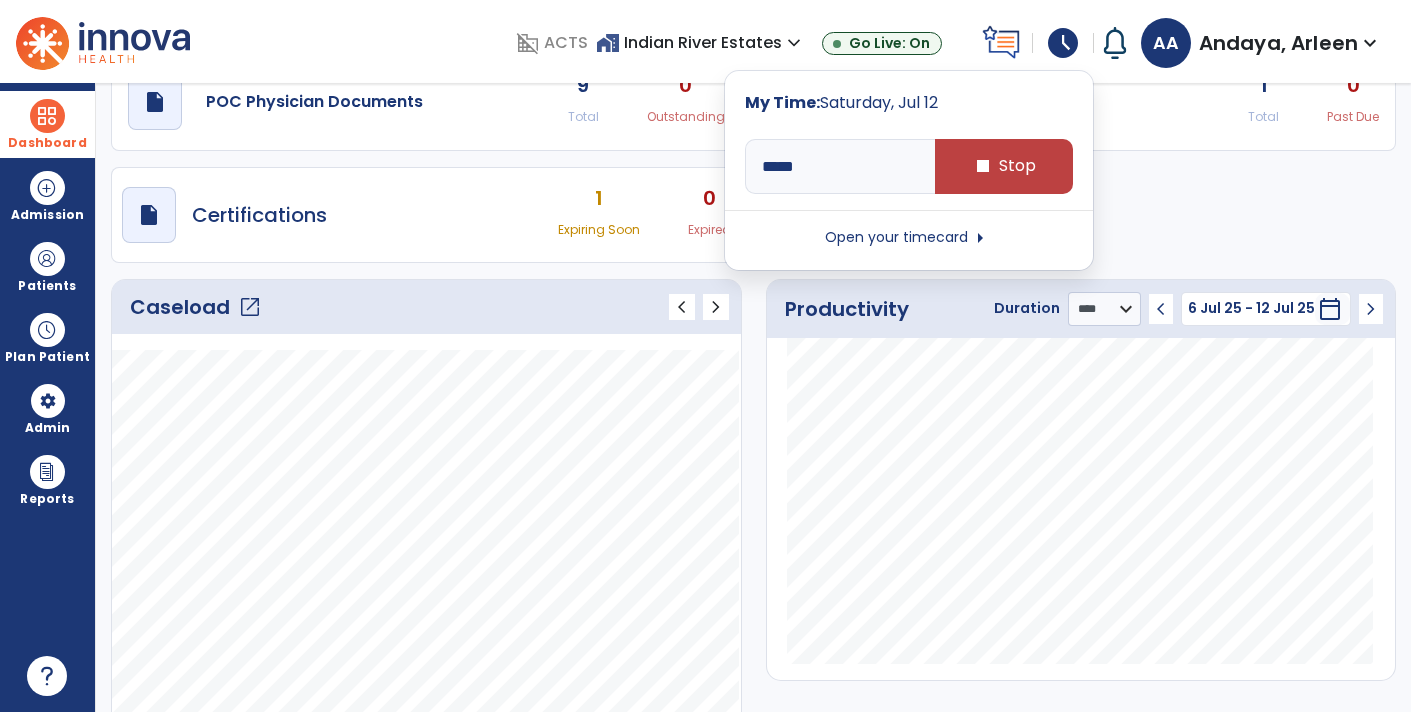 type on "*****" 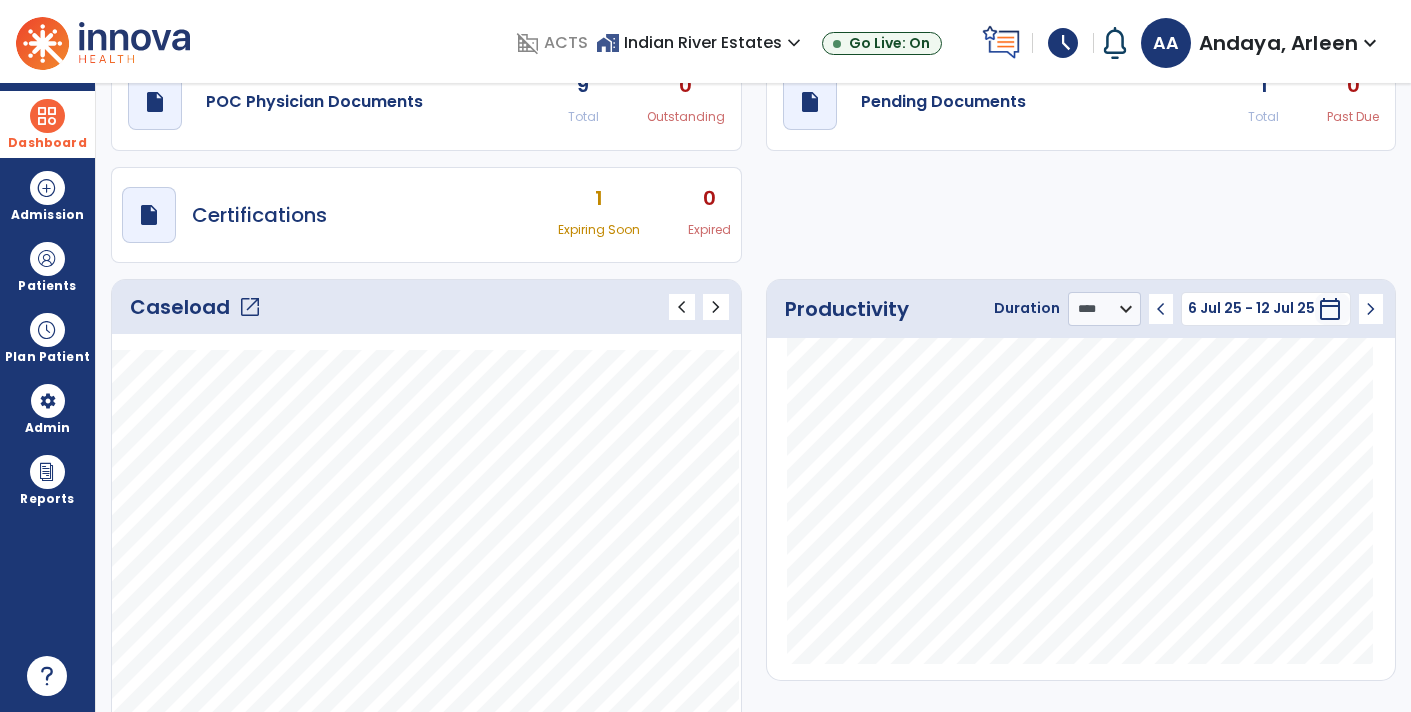 click on "Andaya, Arleen" at bounding box center [1278, 43] 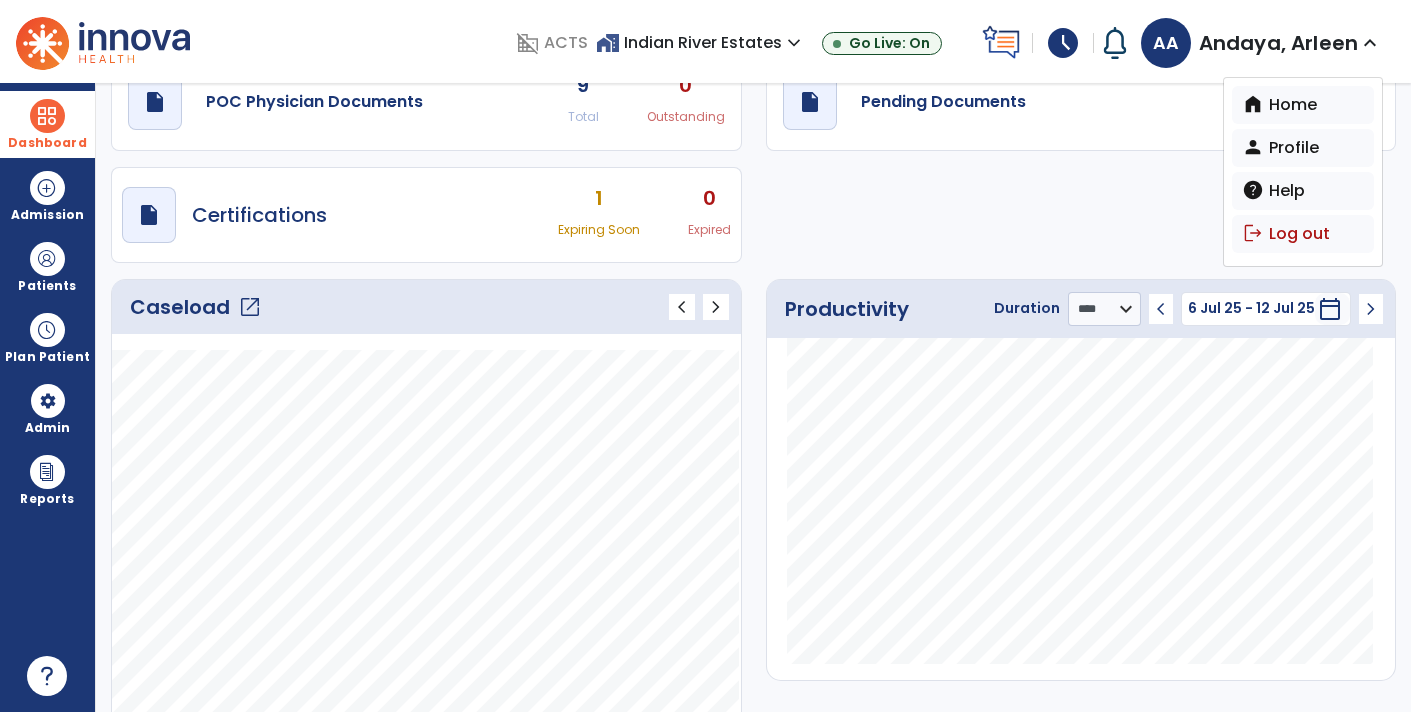 click on "draft   open_in_new  POC Physician Documents 9 Total 0 Outstanding  draft   open_in_new  Pending Documents 1 Total 0 Past Due  draft   open_in_new  Certifications 1 Expiring Soon 0 Expired" 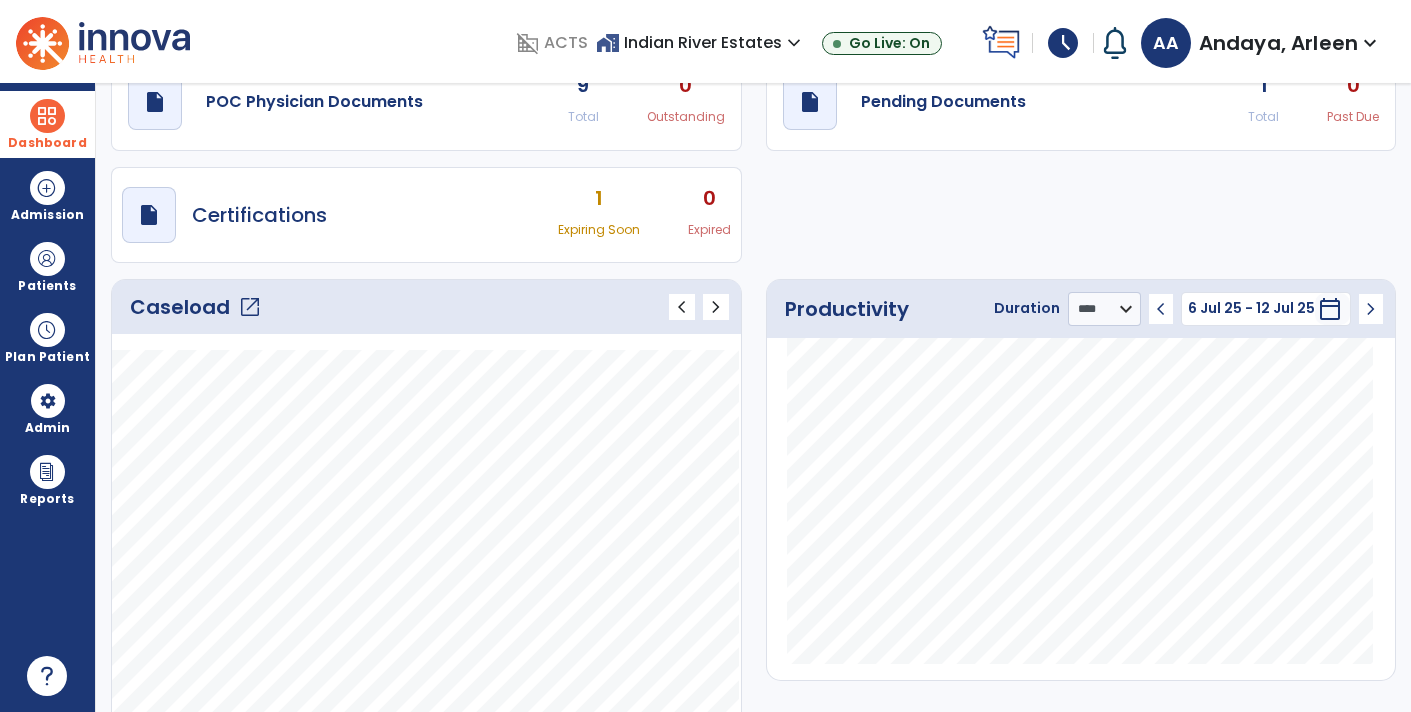 click on "Dashboard" at bounding box center [47, 124] 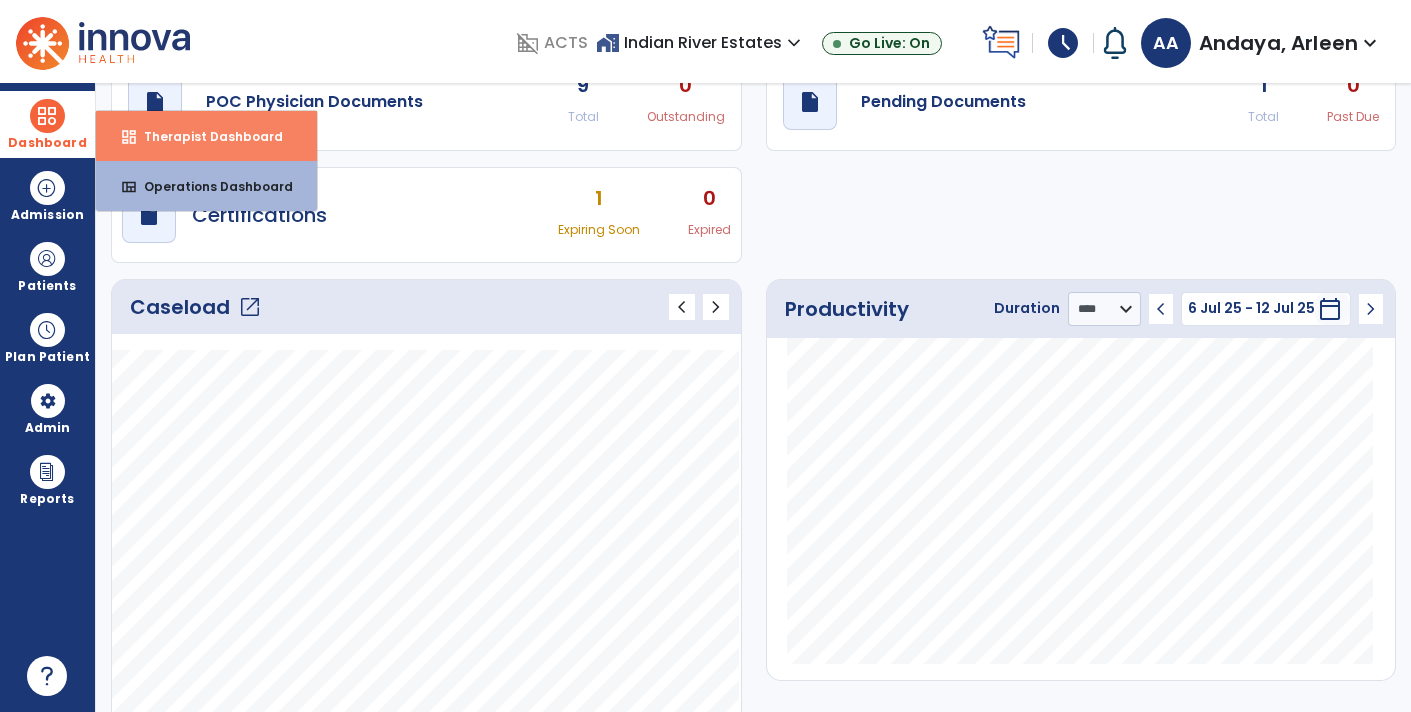 click on "Therapist Dashboard" at bounding box center (205, 136) 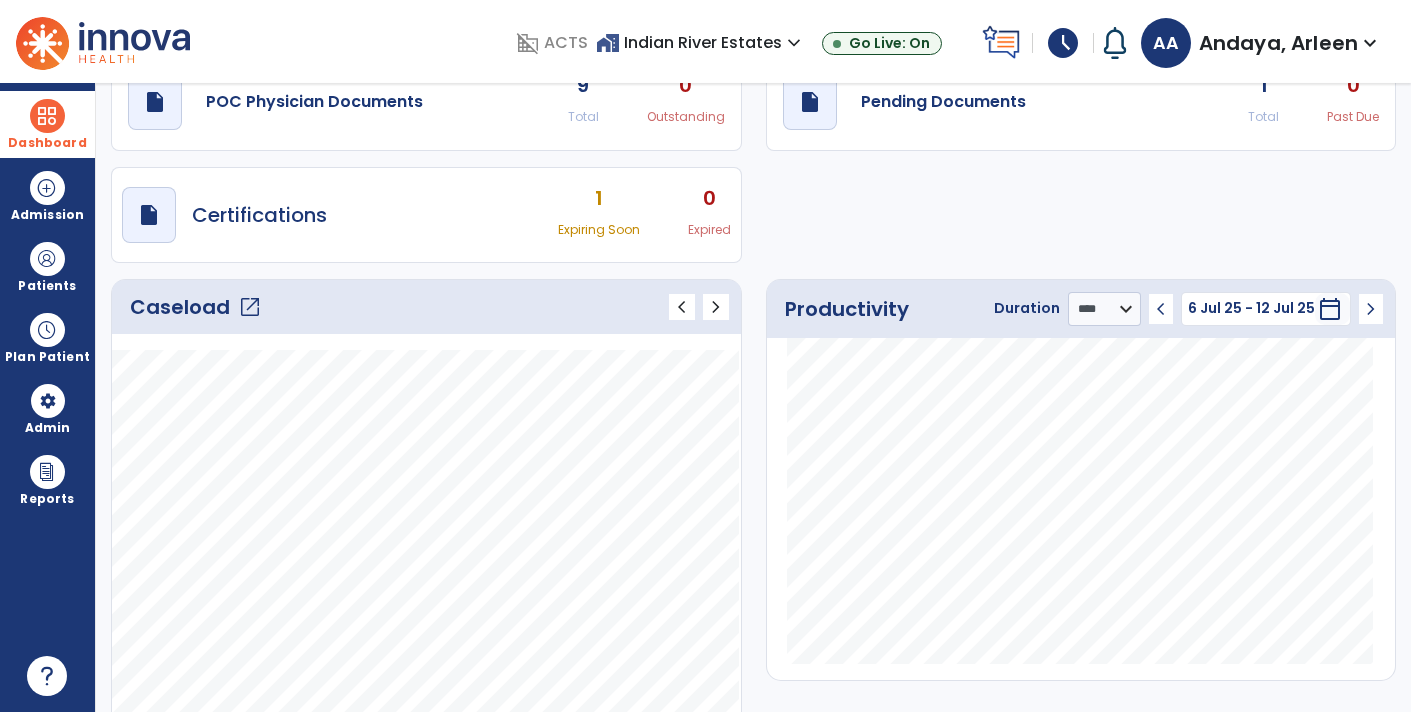 scroll, scrollTop: 0, scrollLeft: 0, axis: both 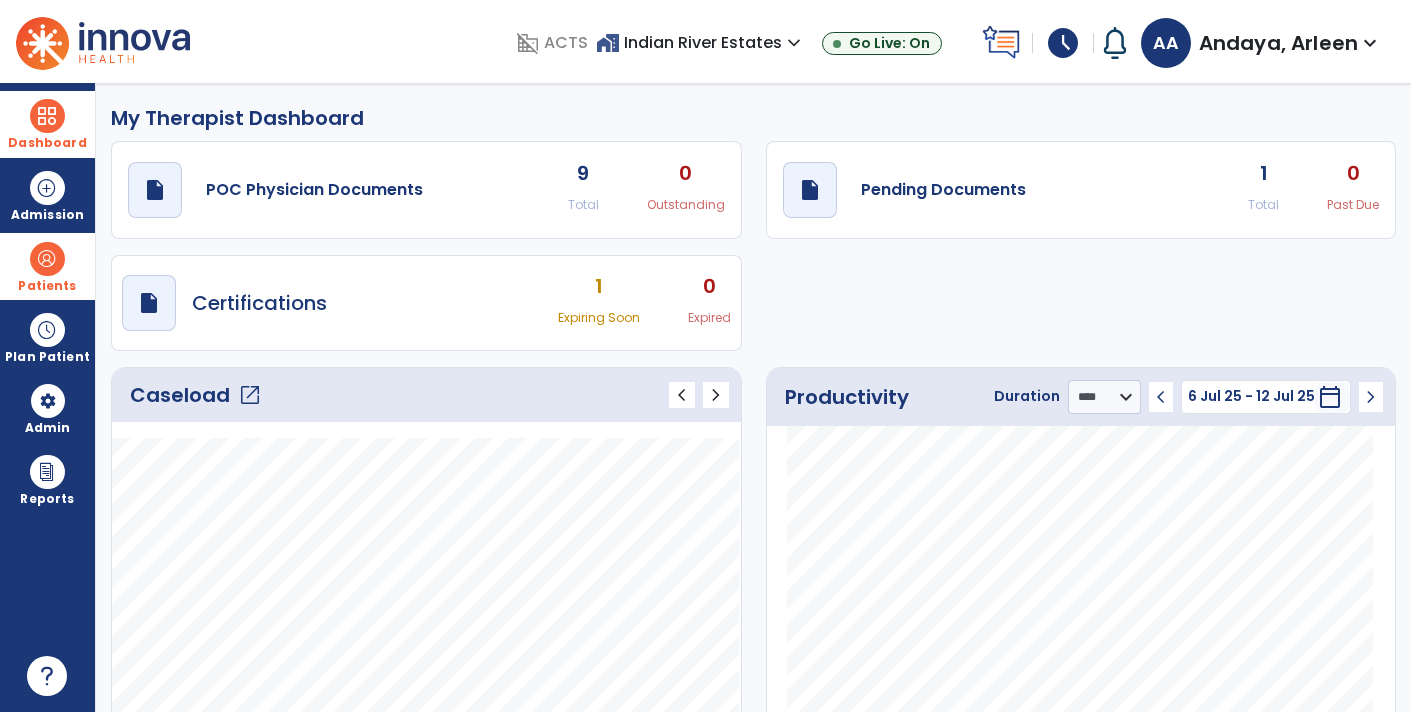 click at bounding box center [47, 259] 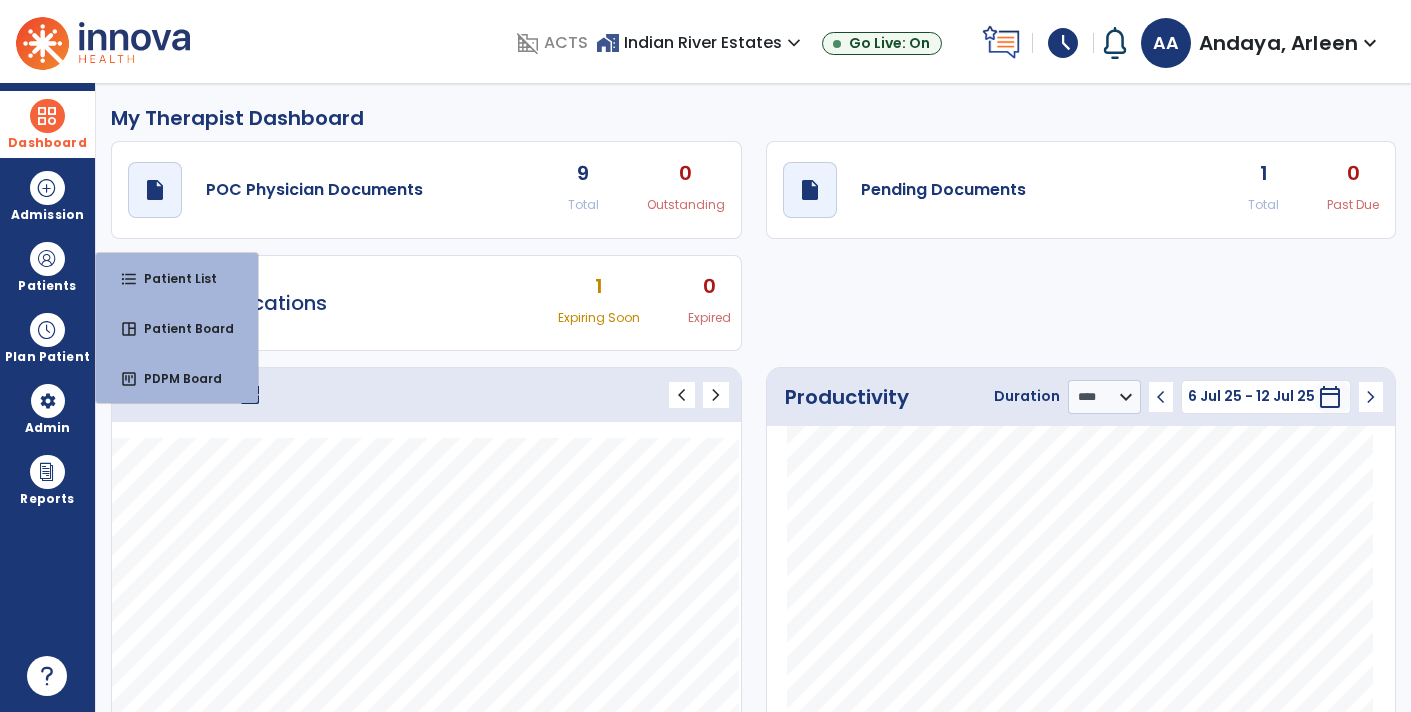 click at bounding box center (47, 116) 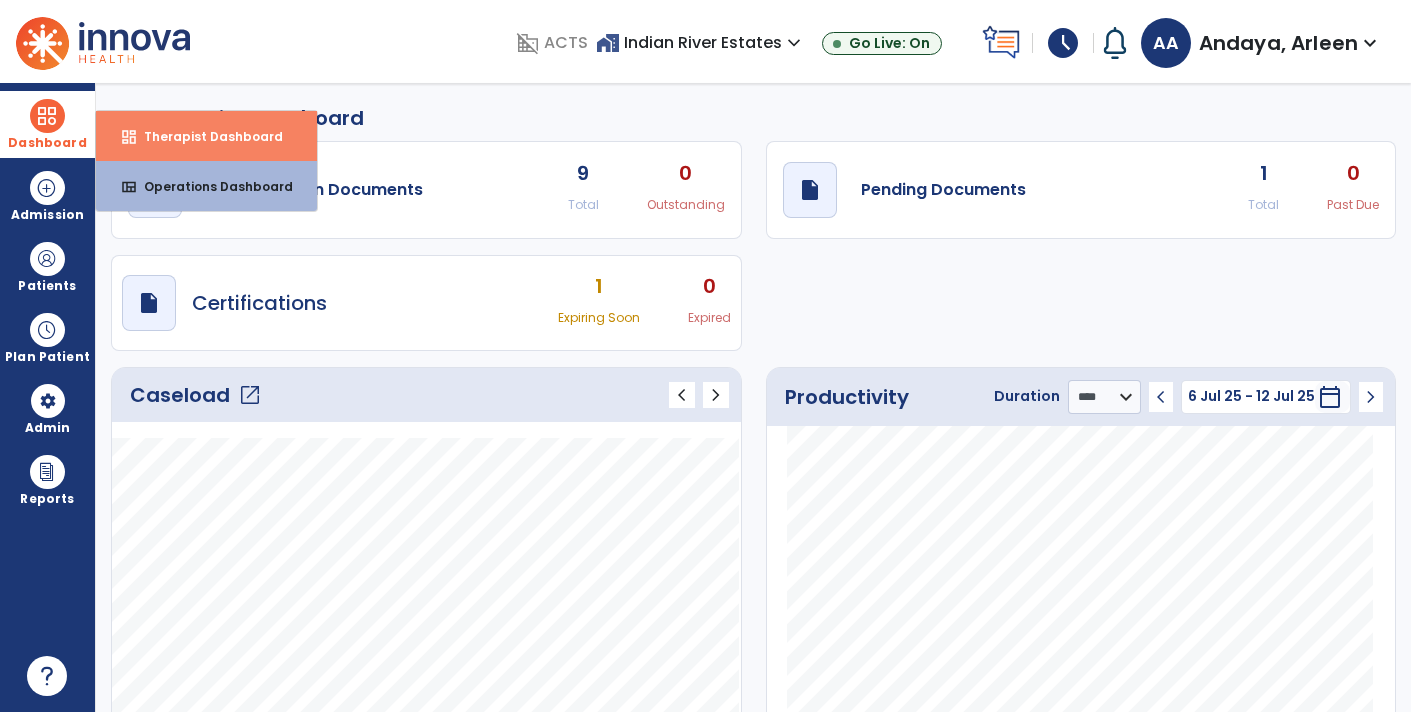click on "dashboard  Therapist Dashboard" at bounding box center (206, 136) 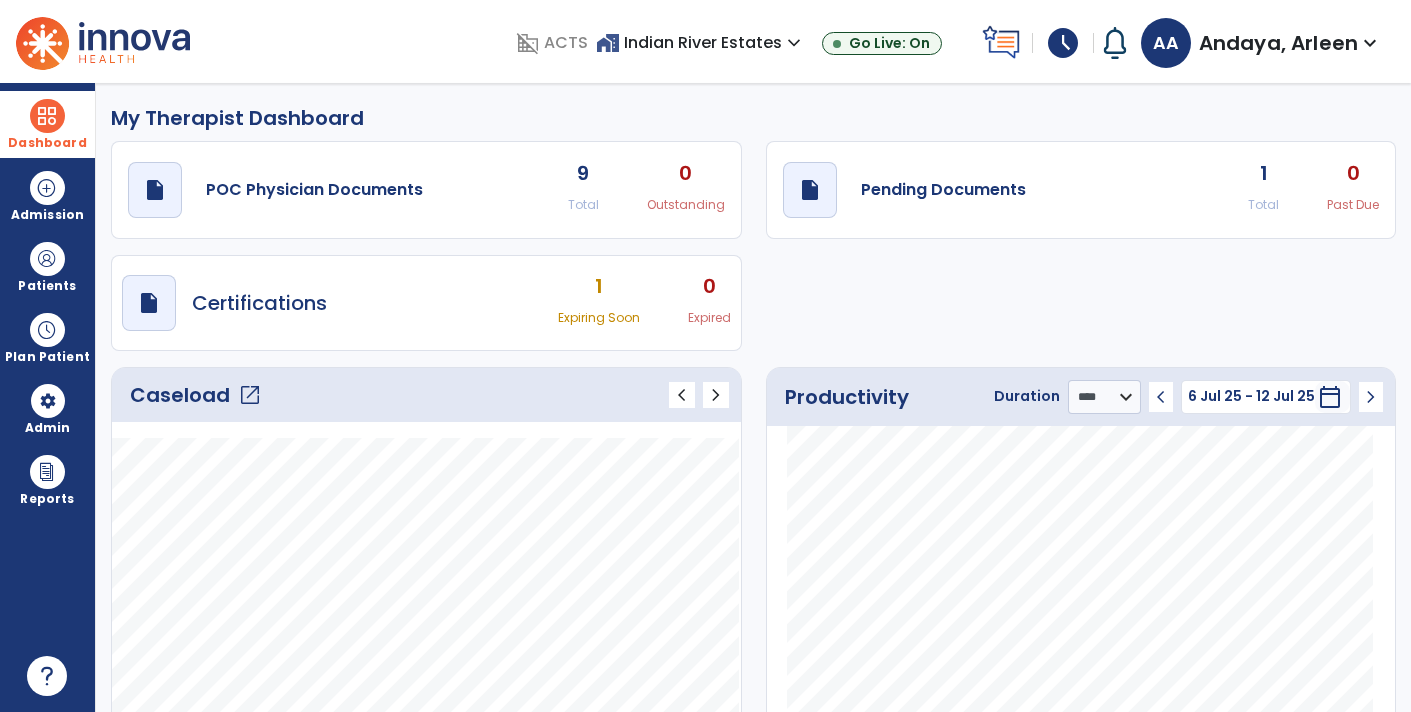 click on "1 Total" 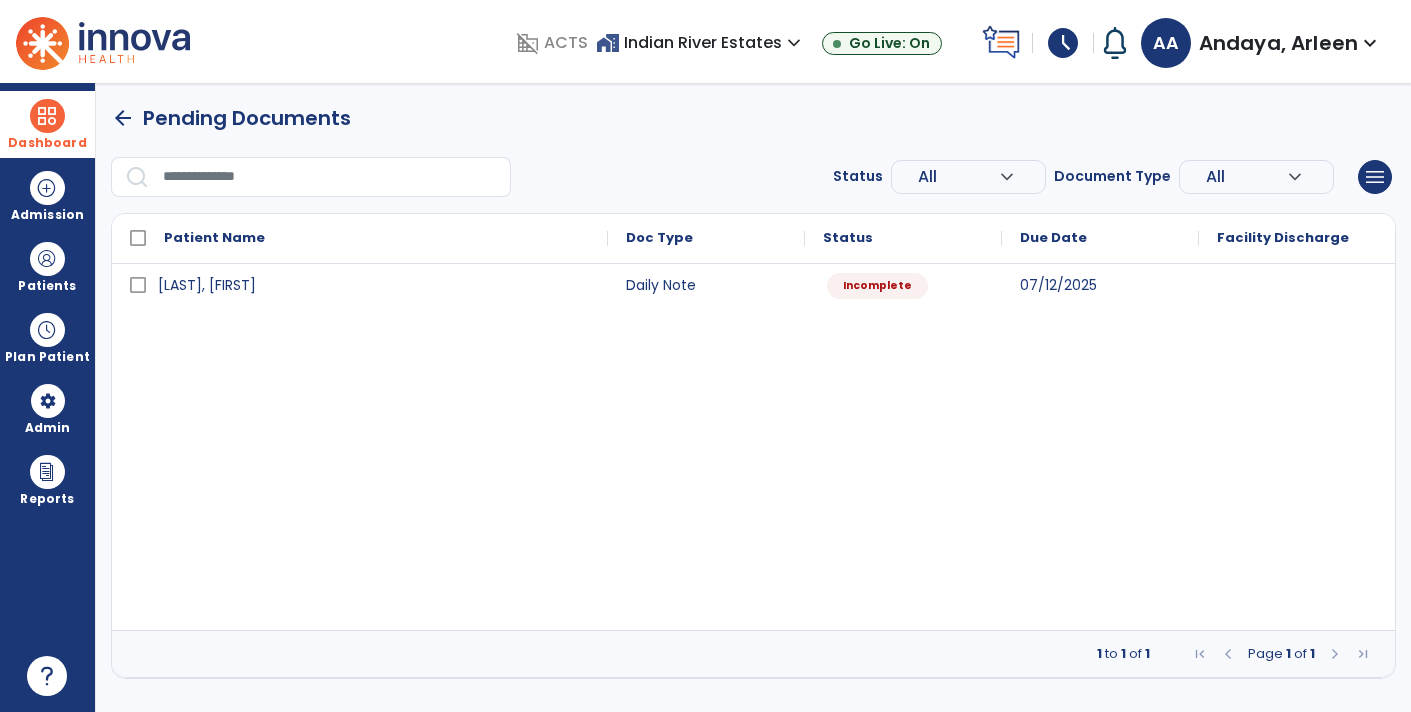 click on "schedule" at bounding box center (1063, 43) 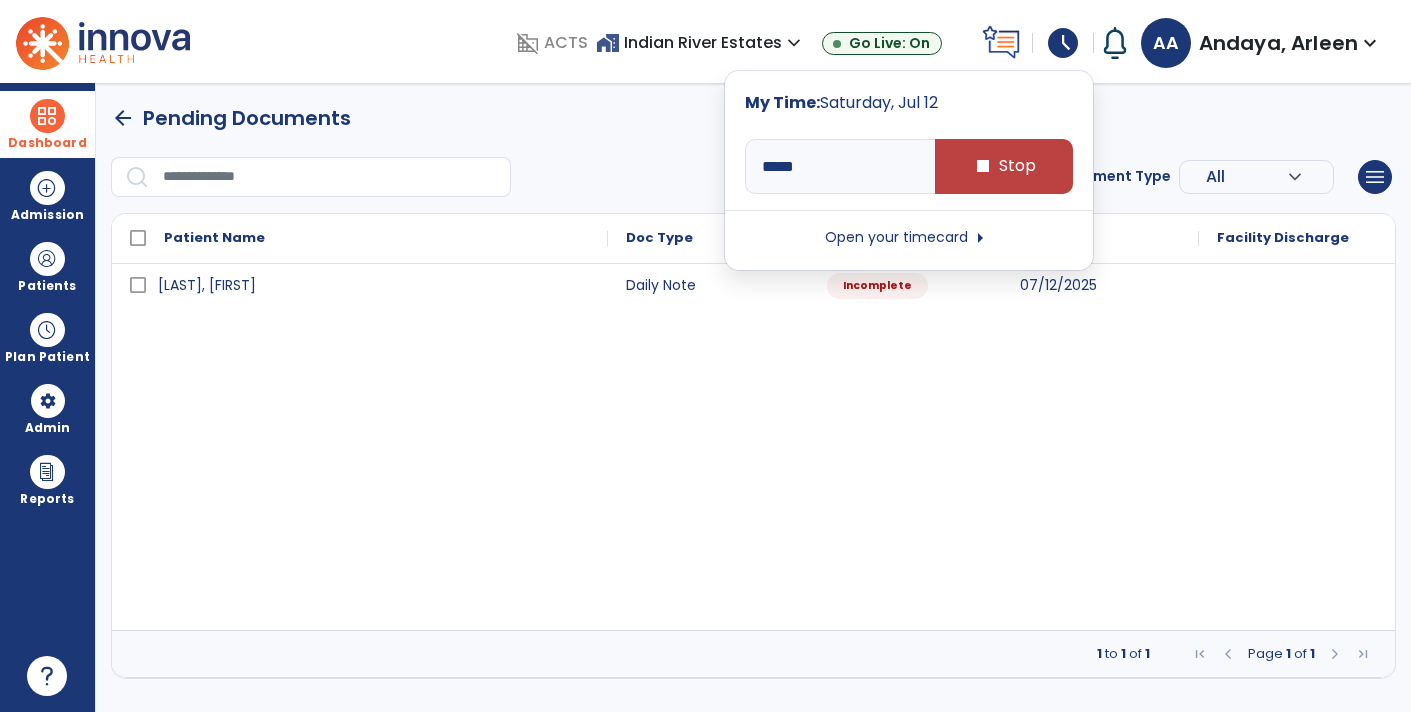 type on "*****" 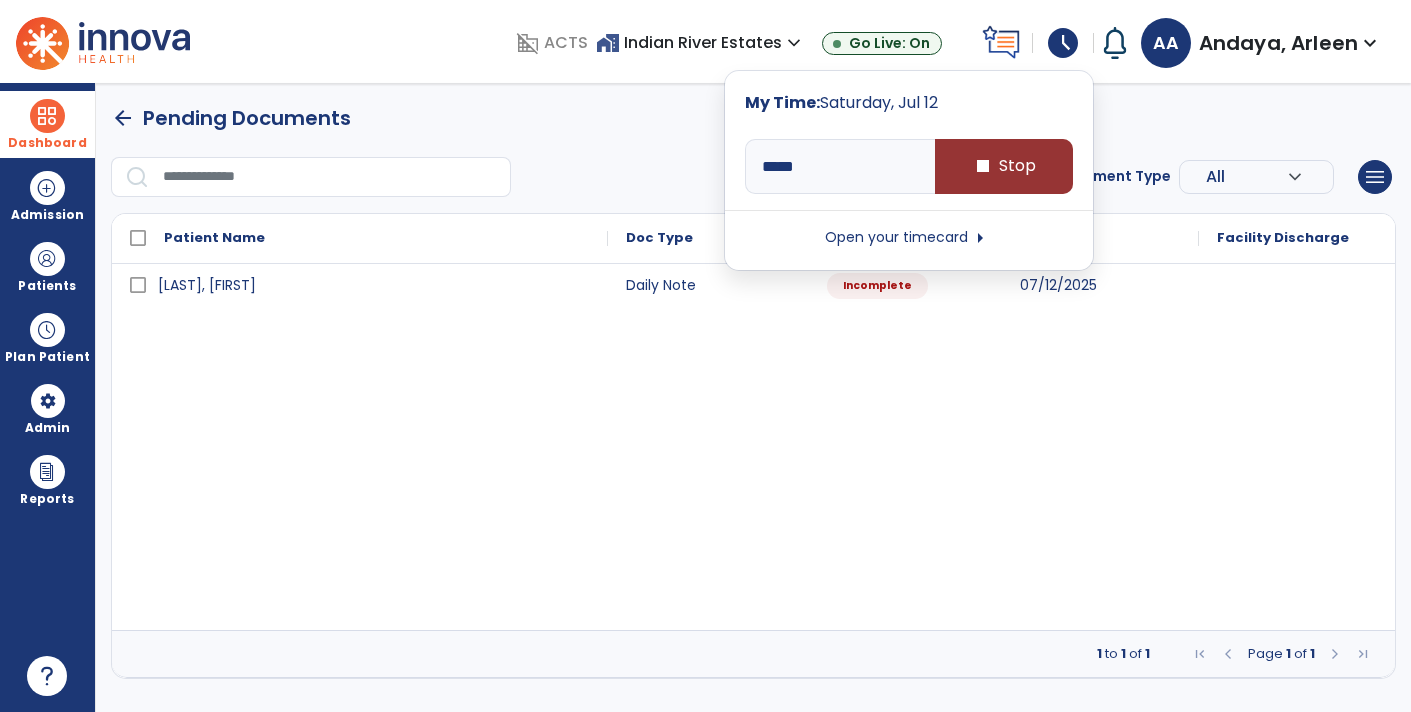 click on "stop  Stop" at bounding box center (1004, 166) 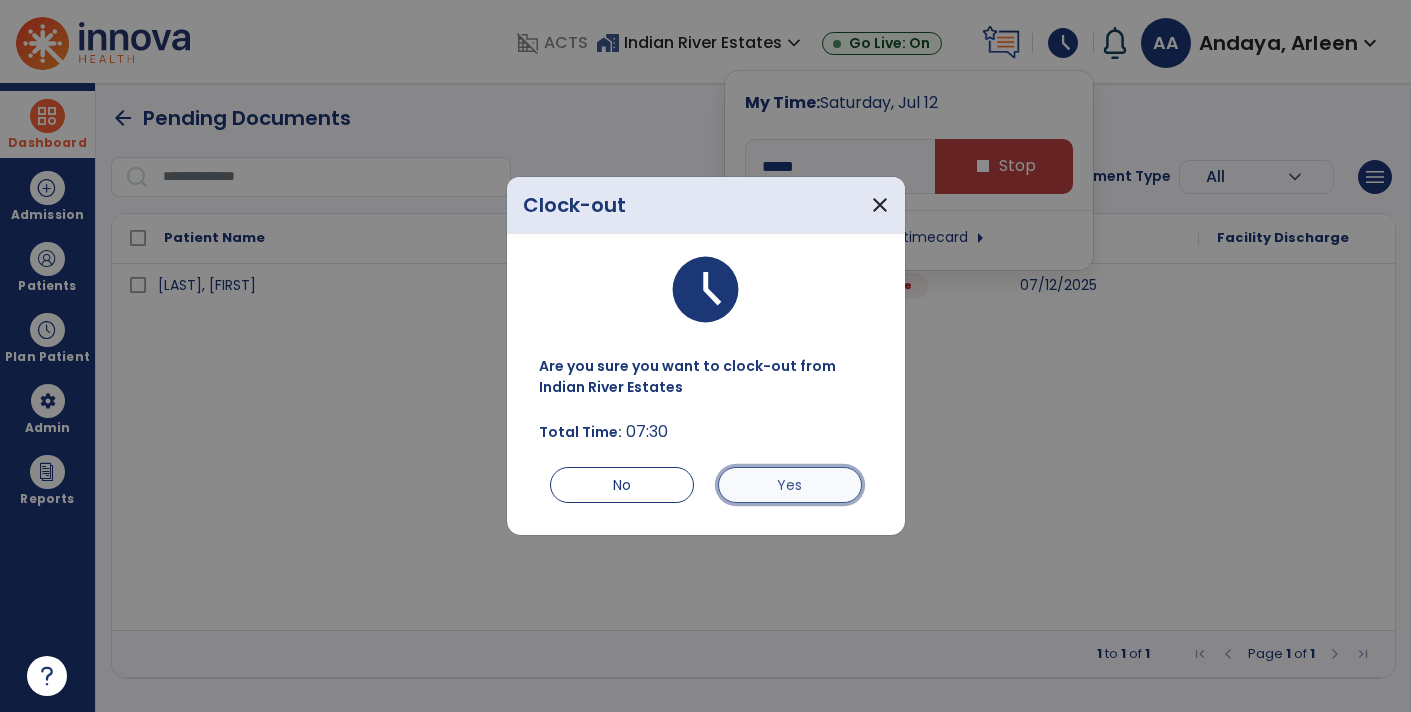 click on "Yes" at bounding box center [790, 485] 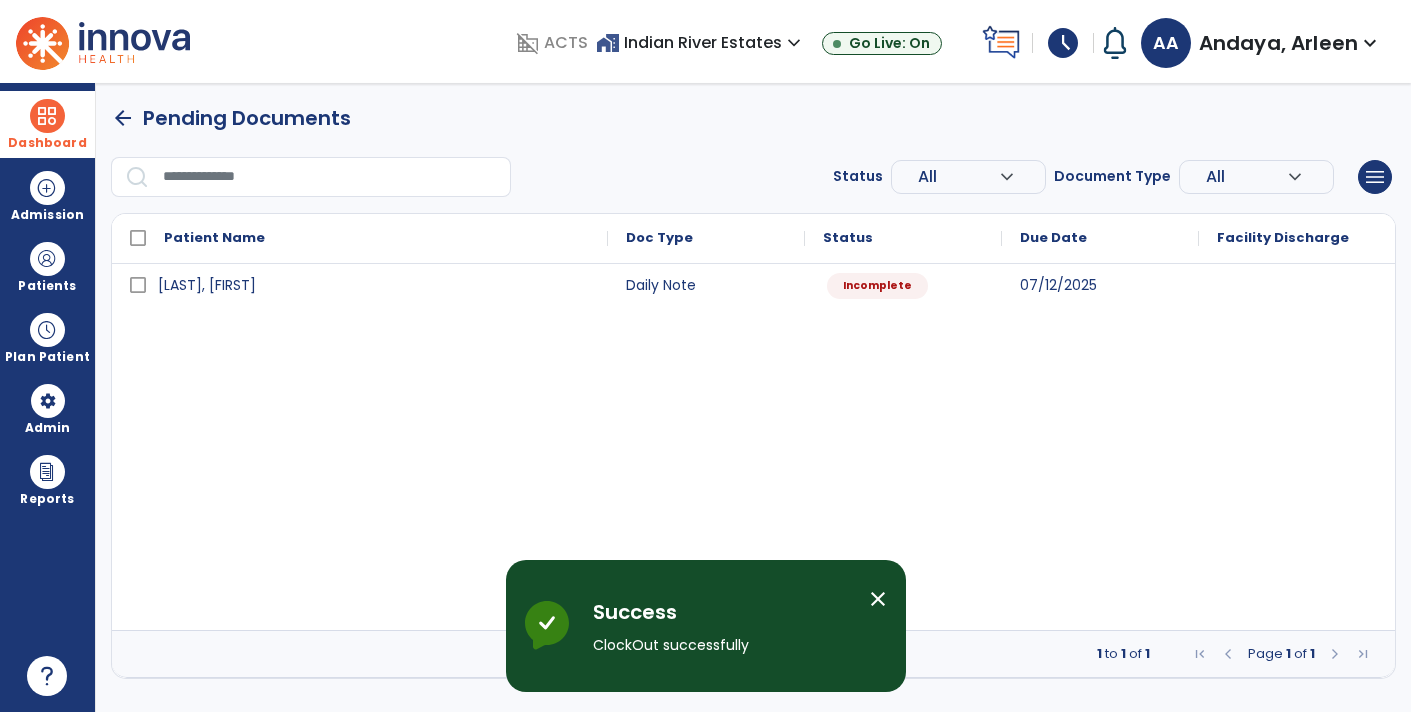 click on "Andaya, Arleen" at bounding box center (1278, 43) 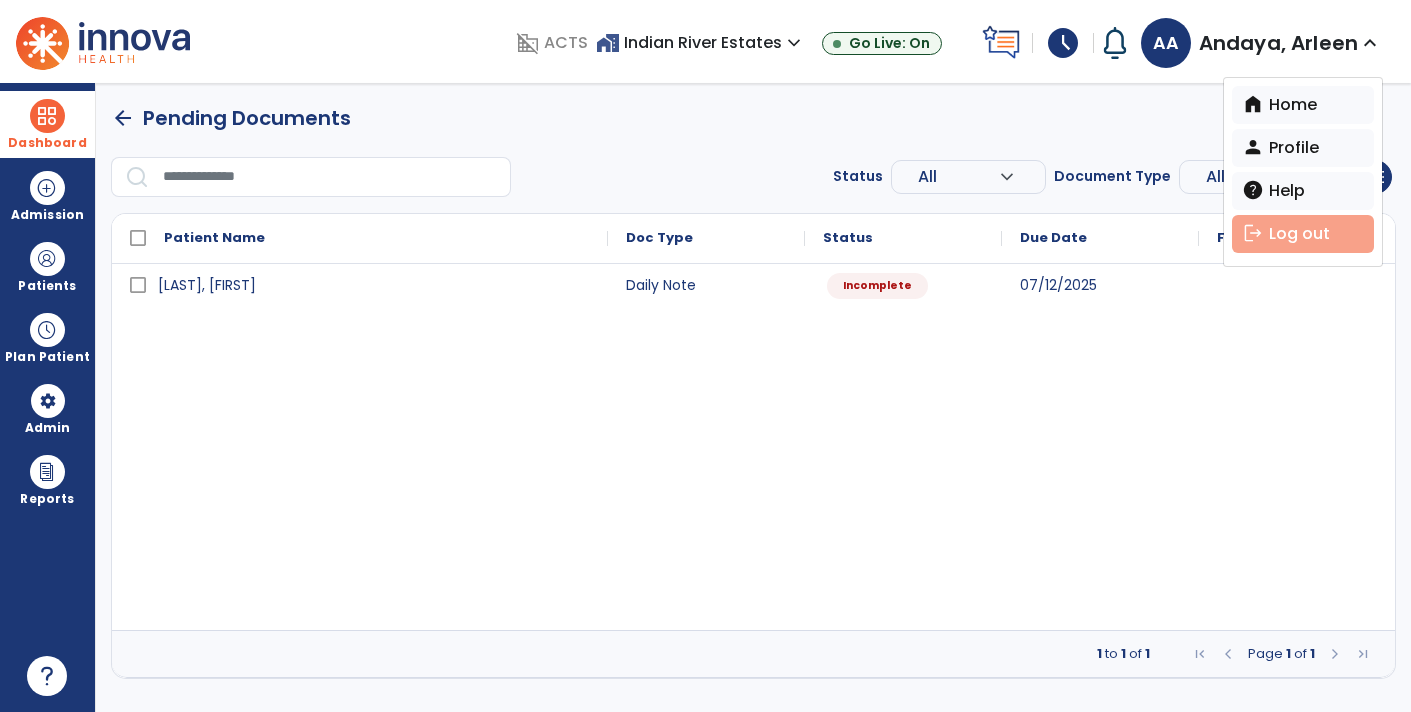 click on "logout   Log out" at bounding box center [1303, 234] 